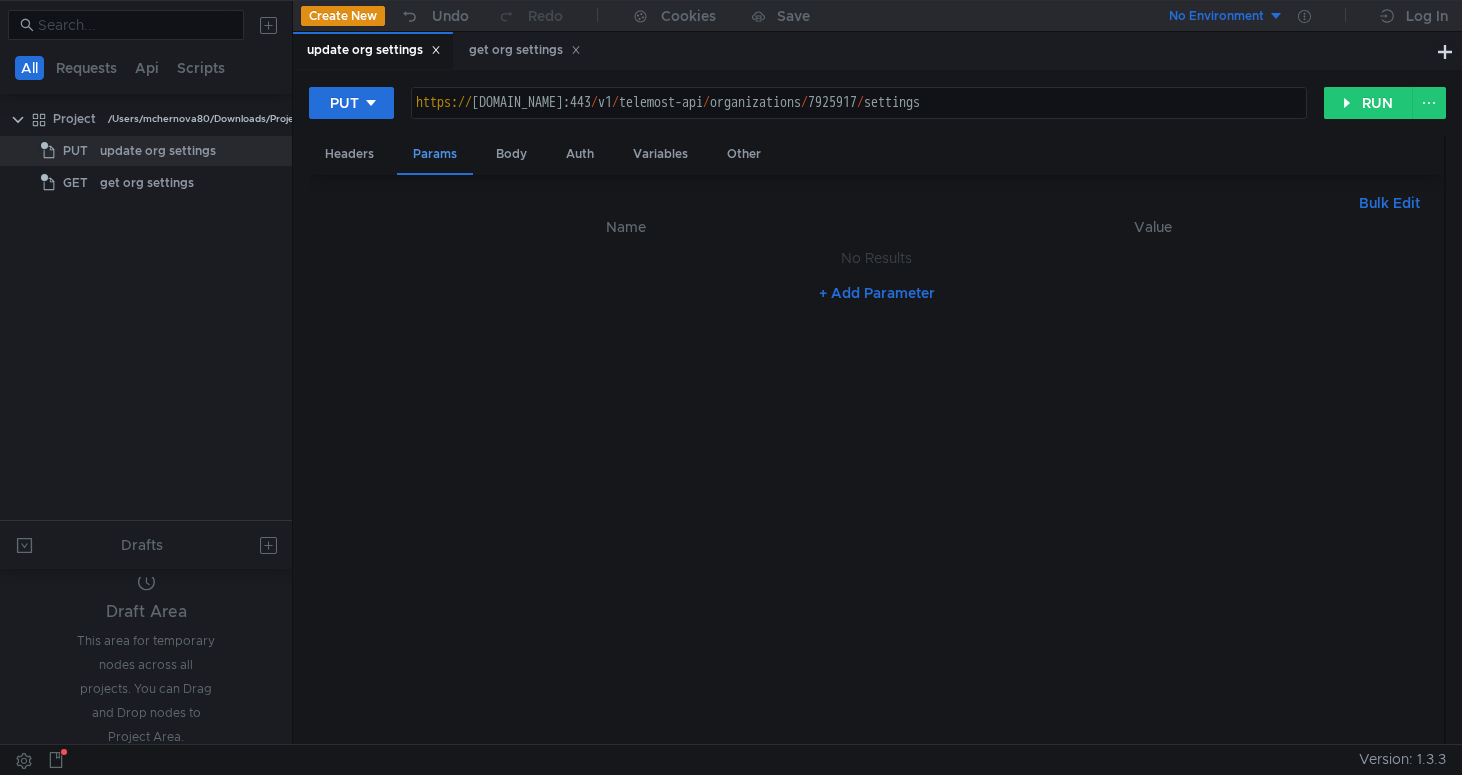 scroll, scrollTop: 0, scrollLeft: 0, axis: both 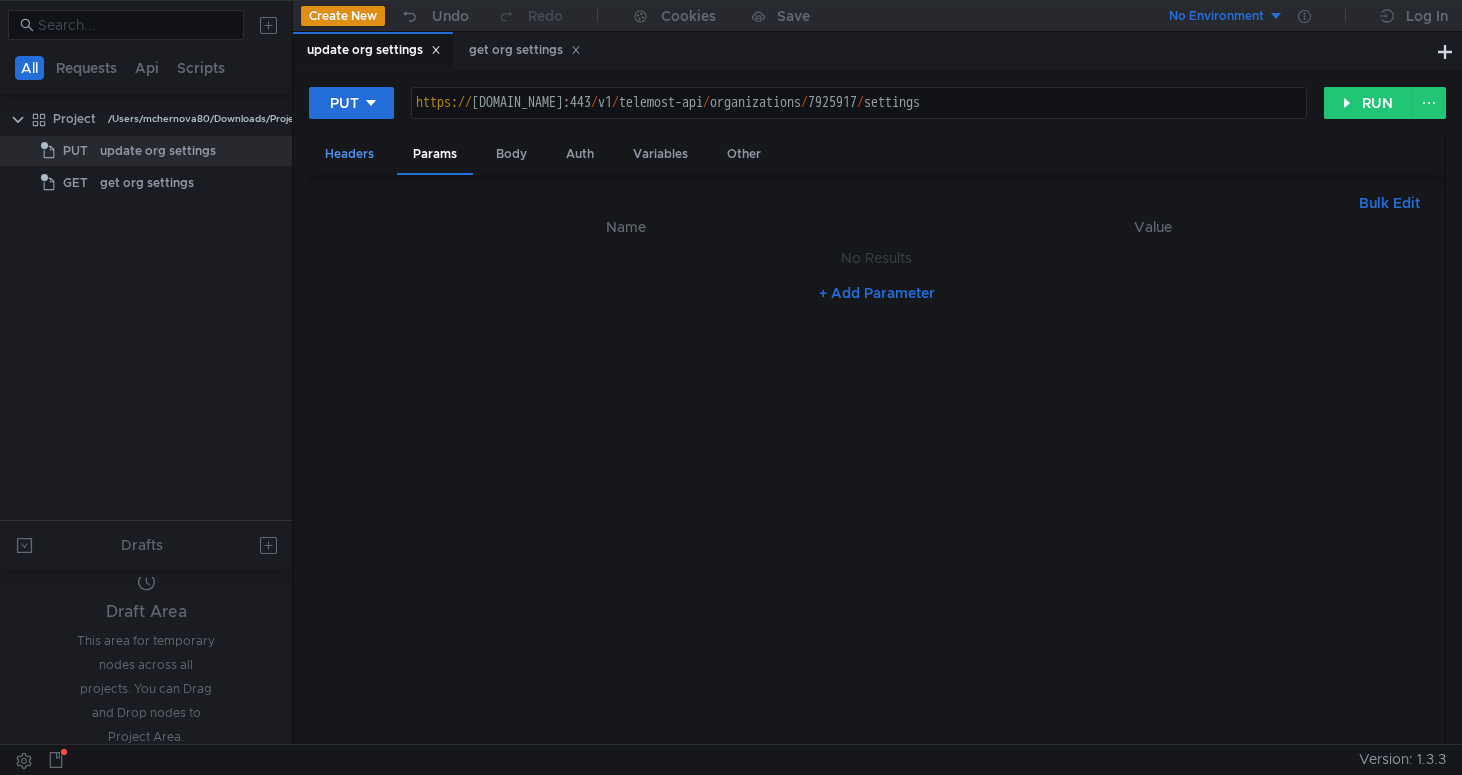 click on "Headers" at bounding box center [349, 154] 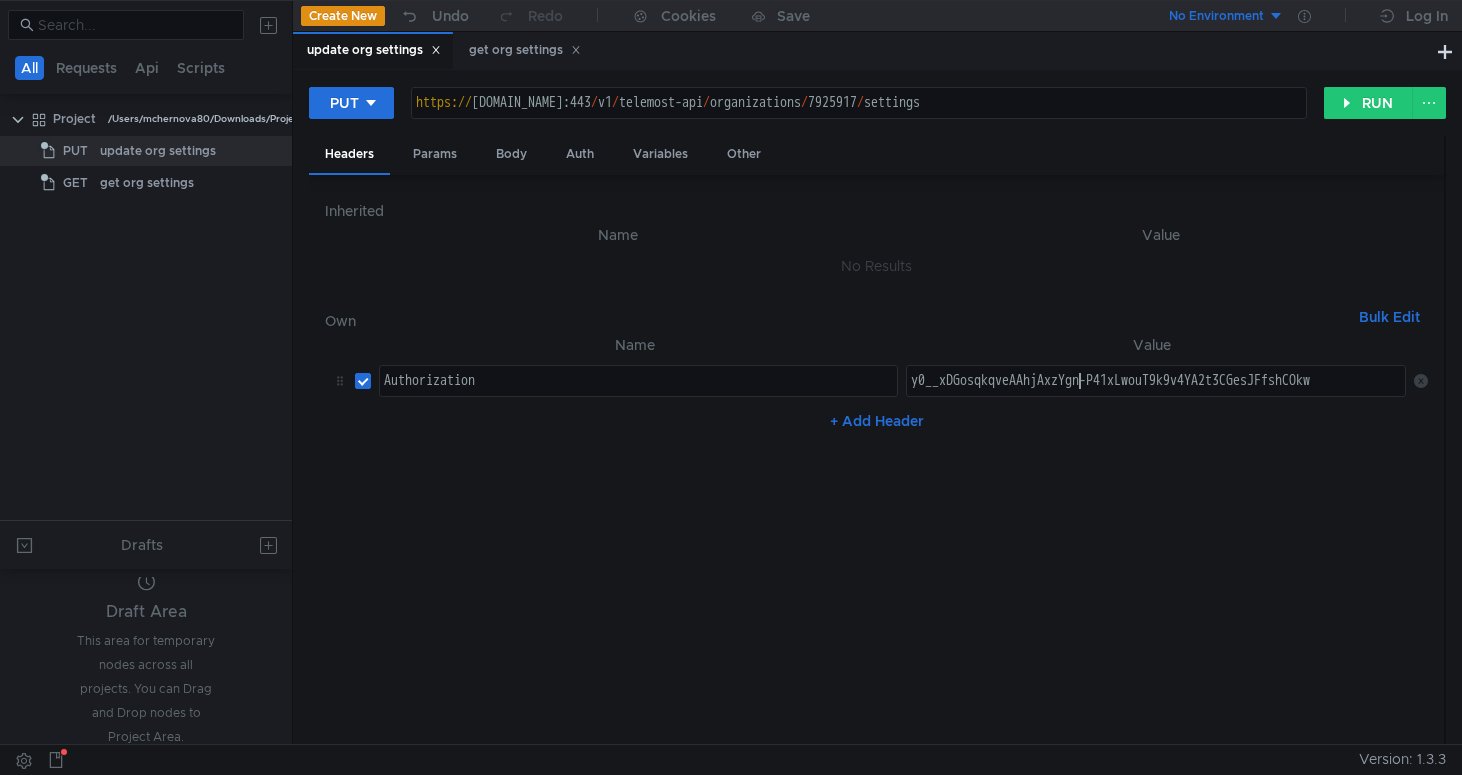 click on "y0__xDGosqkqveAAhjAxzYgn-P41xLwouT9k9v4YA2t3CGesJFfshCOkw" at bounding box center [1158, 397] 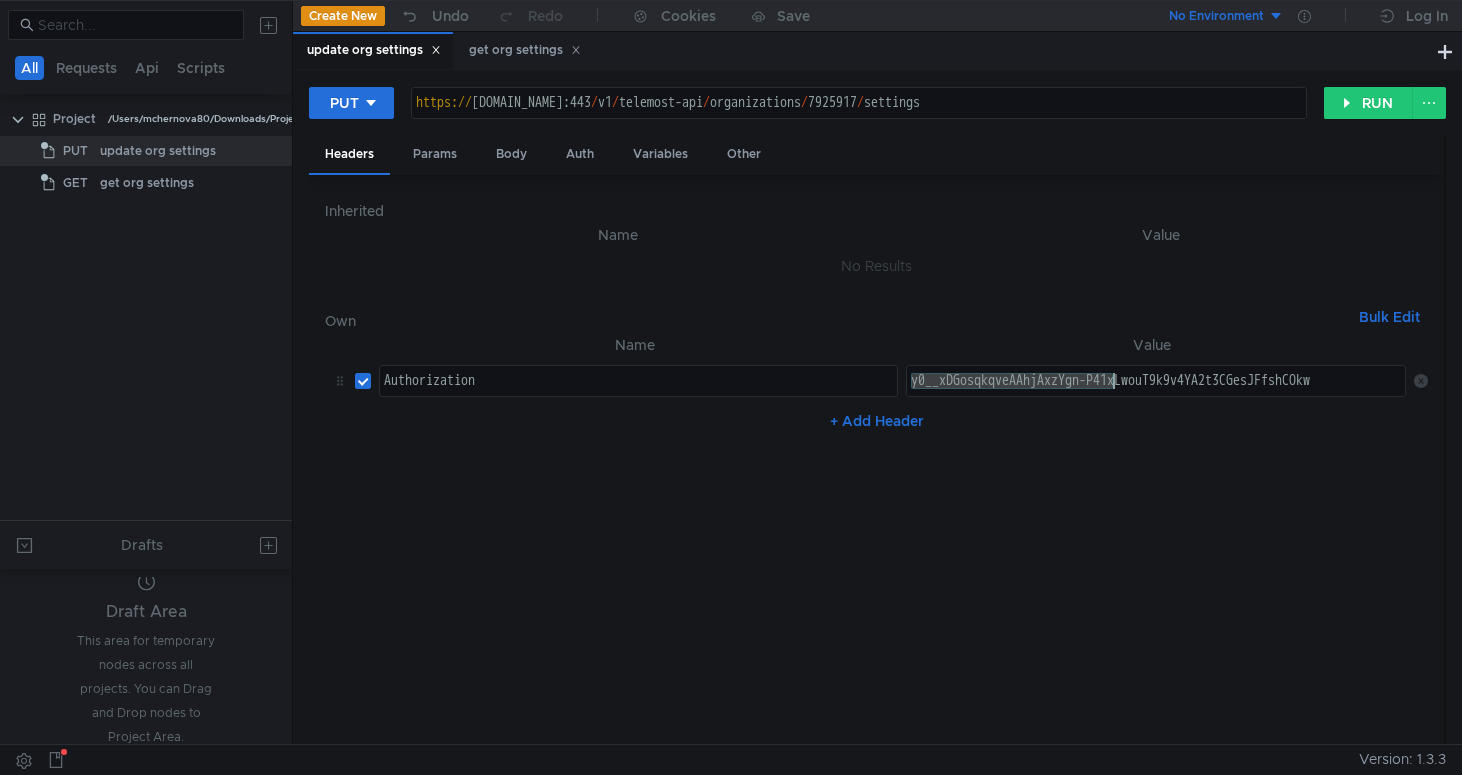 click 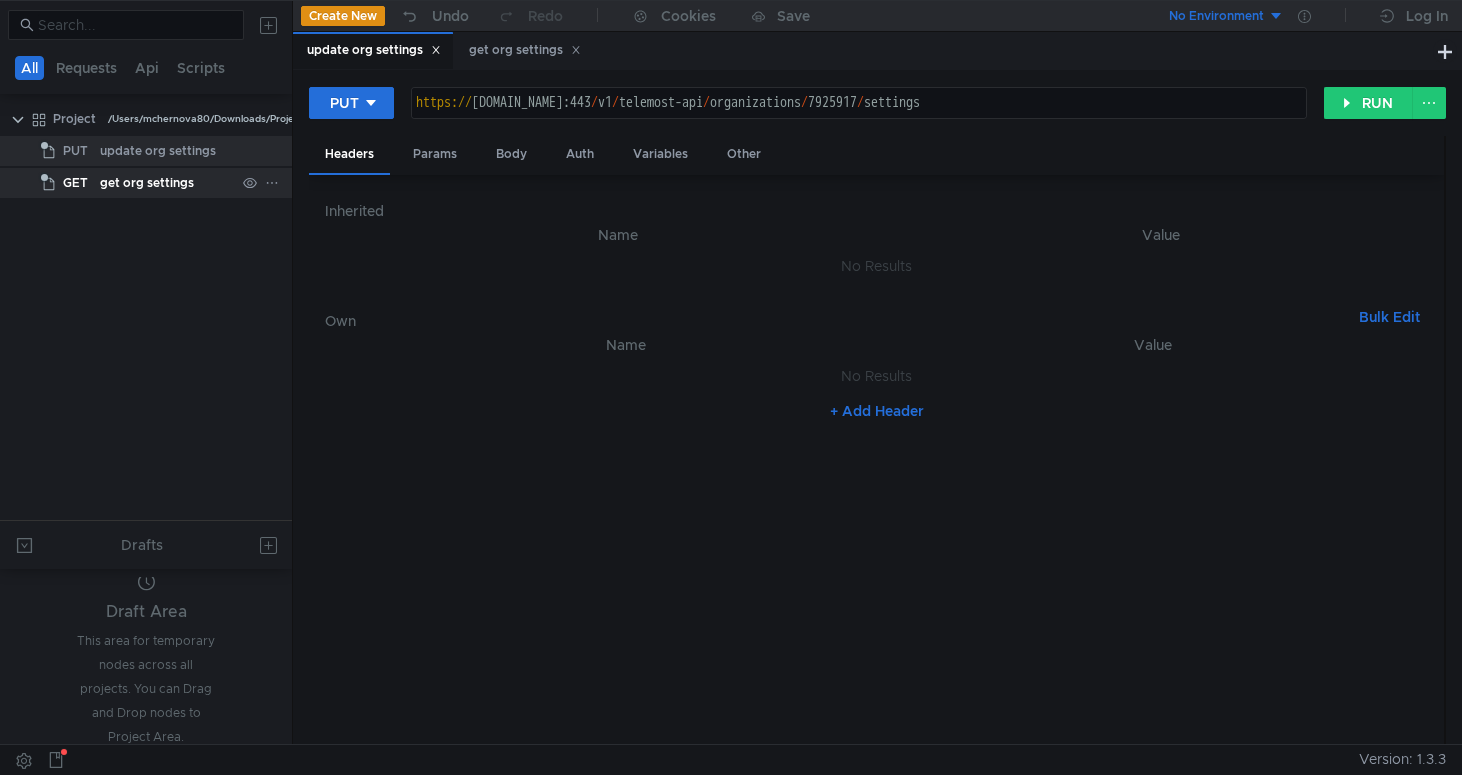 click on "get org settings" 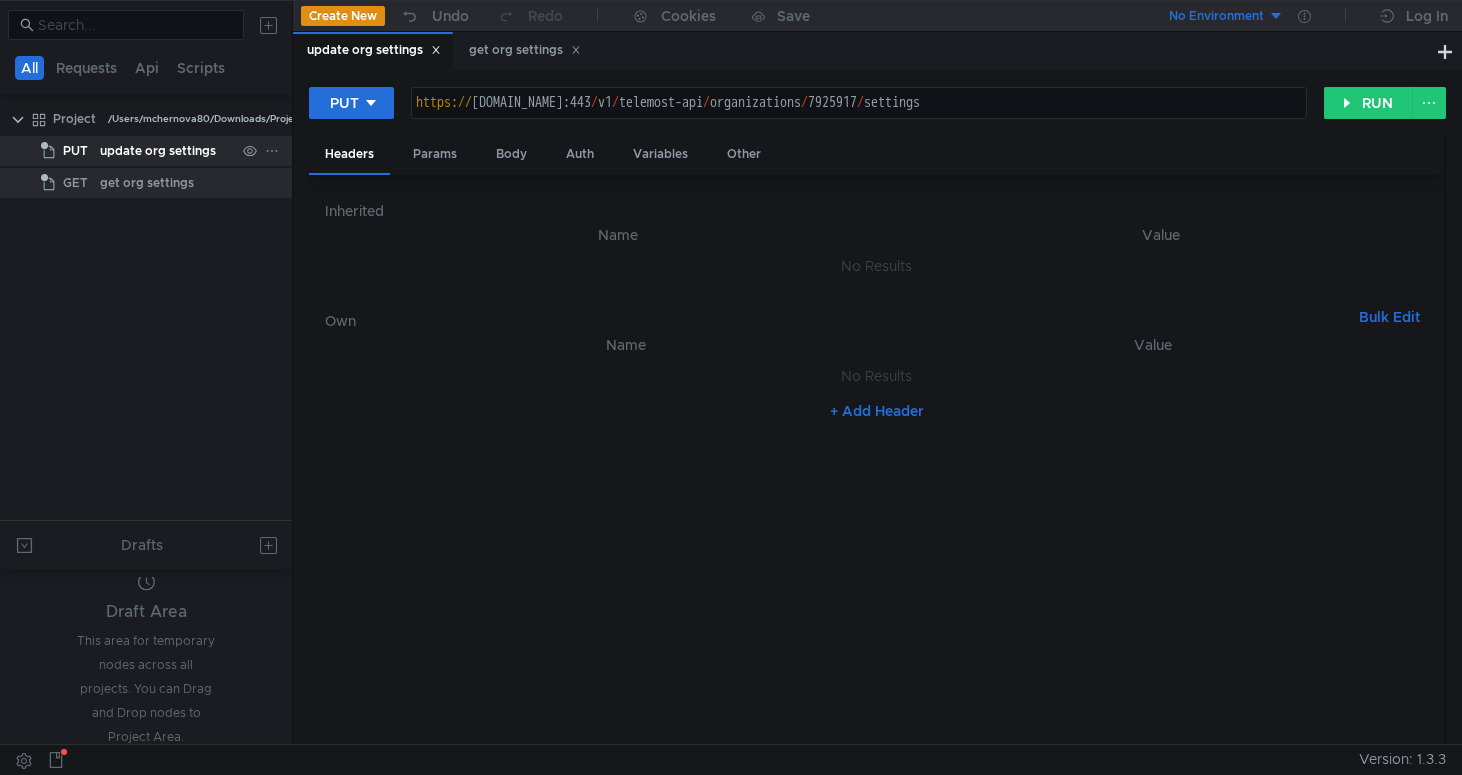 click on "update org settings" 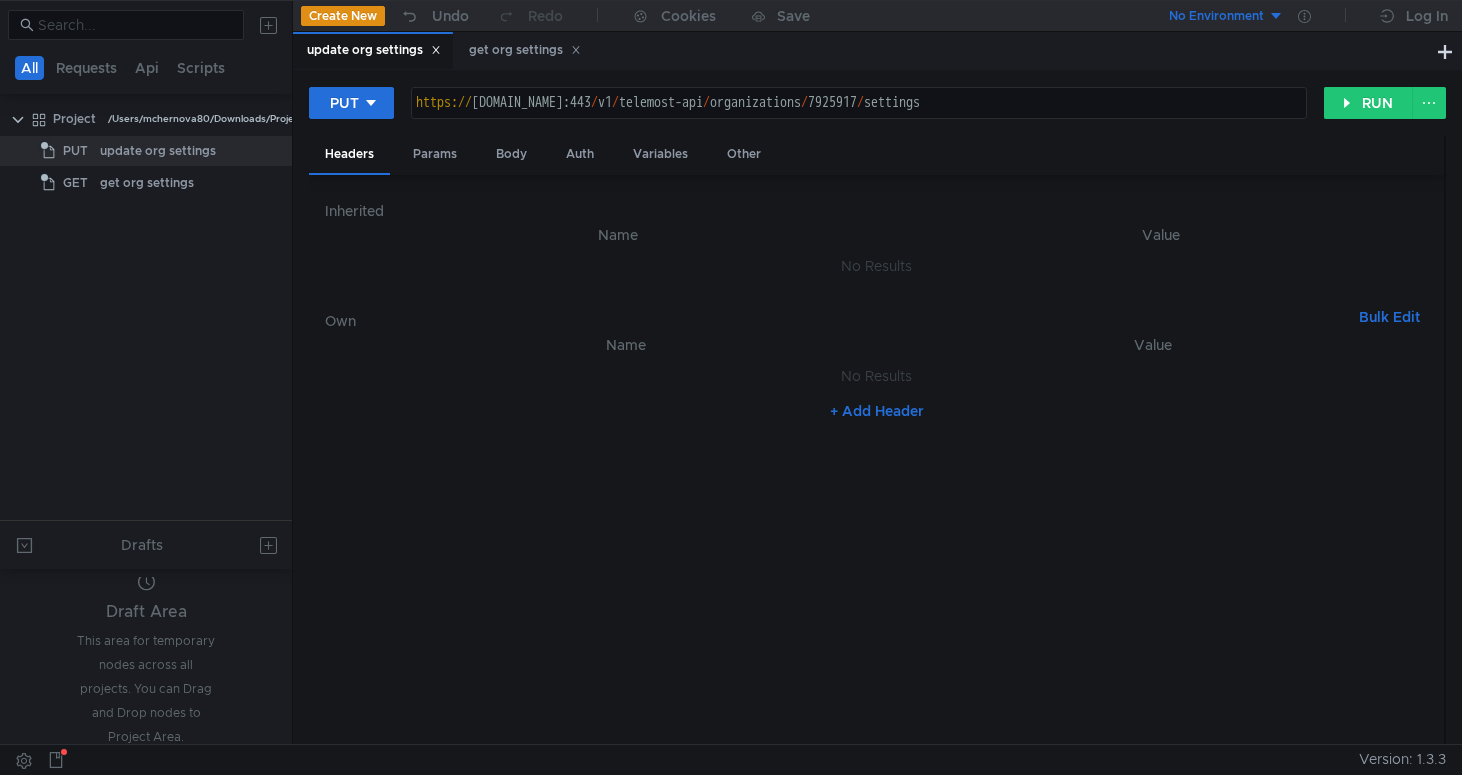 click on "+ Add Header" 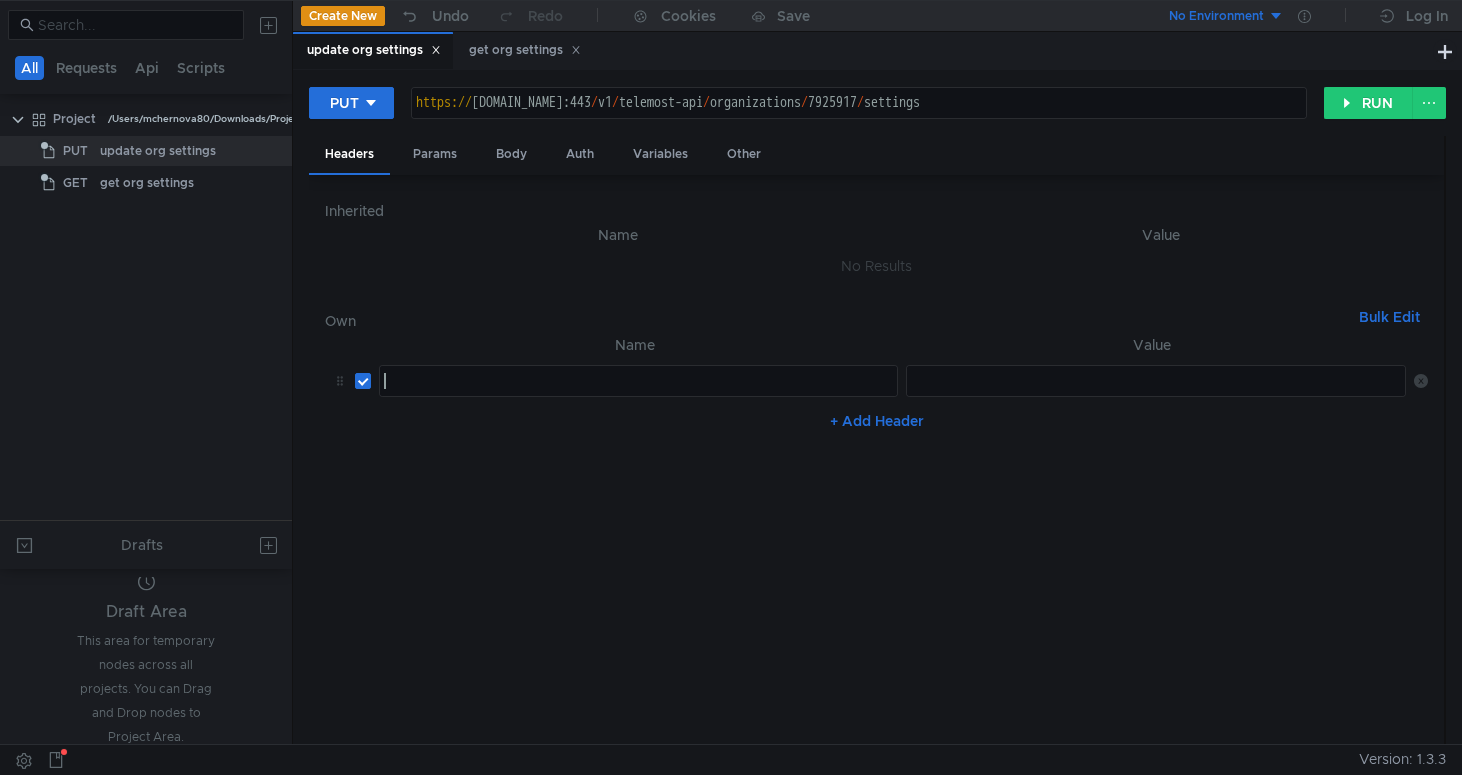 click at bounding box center (638, 397) 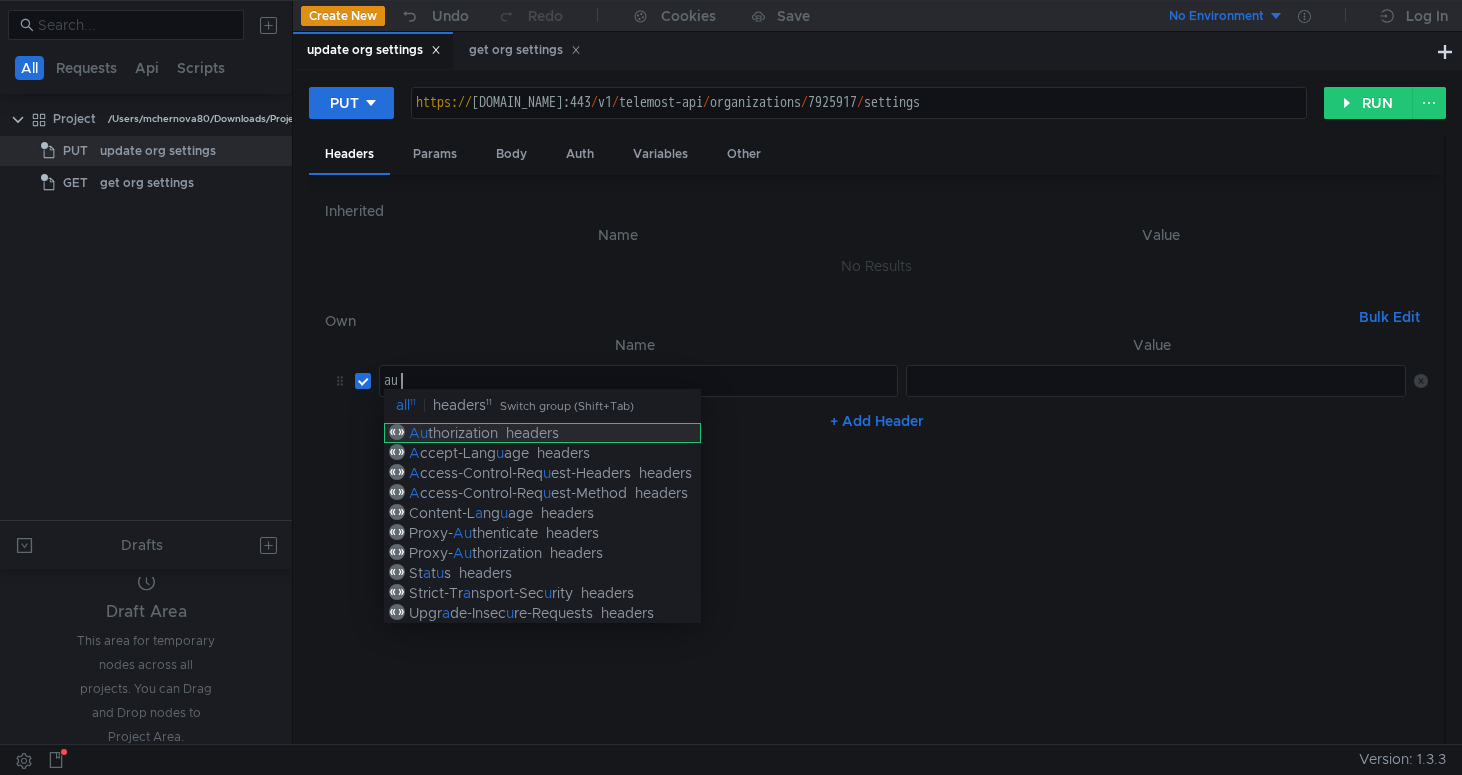 type on "au" 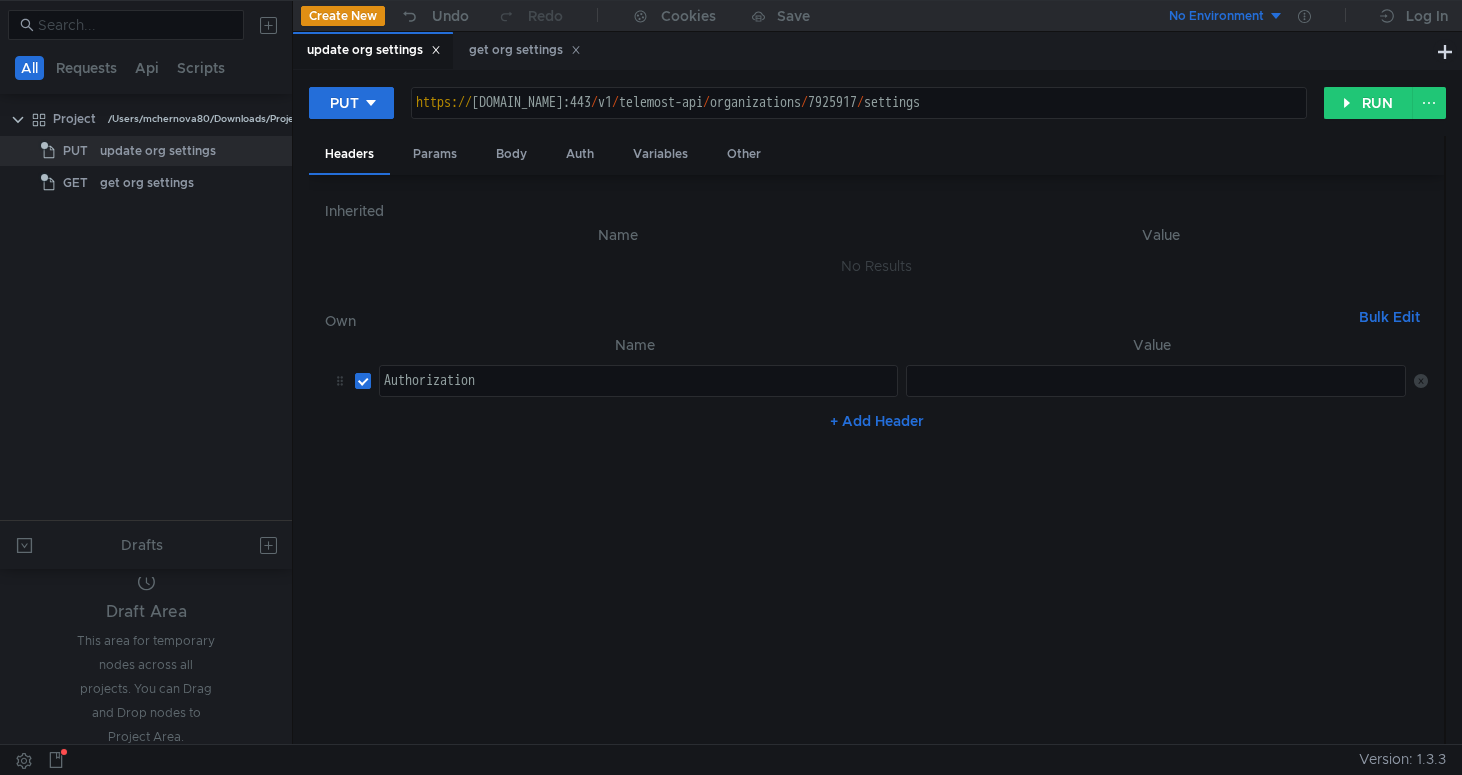 click at bounding box center (1158, 397) 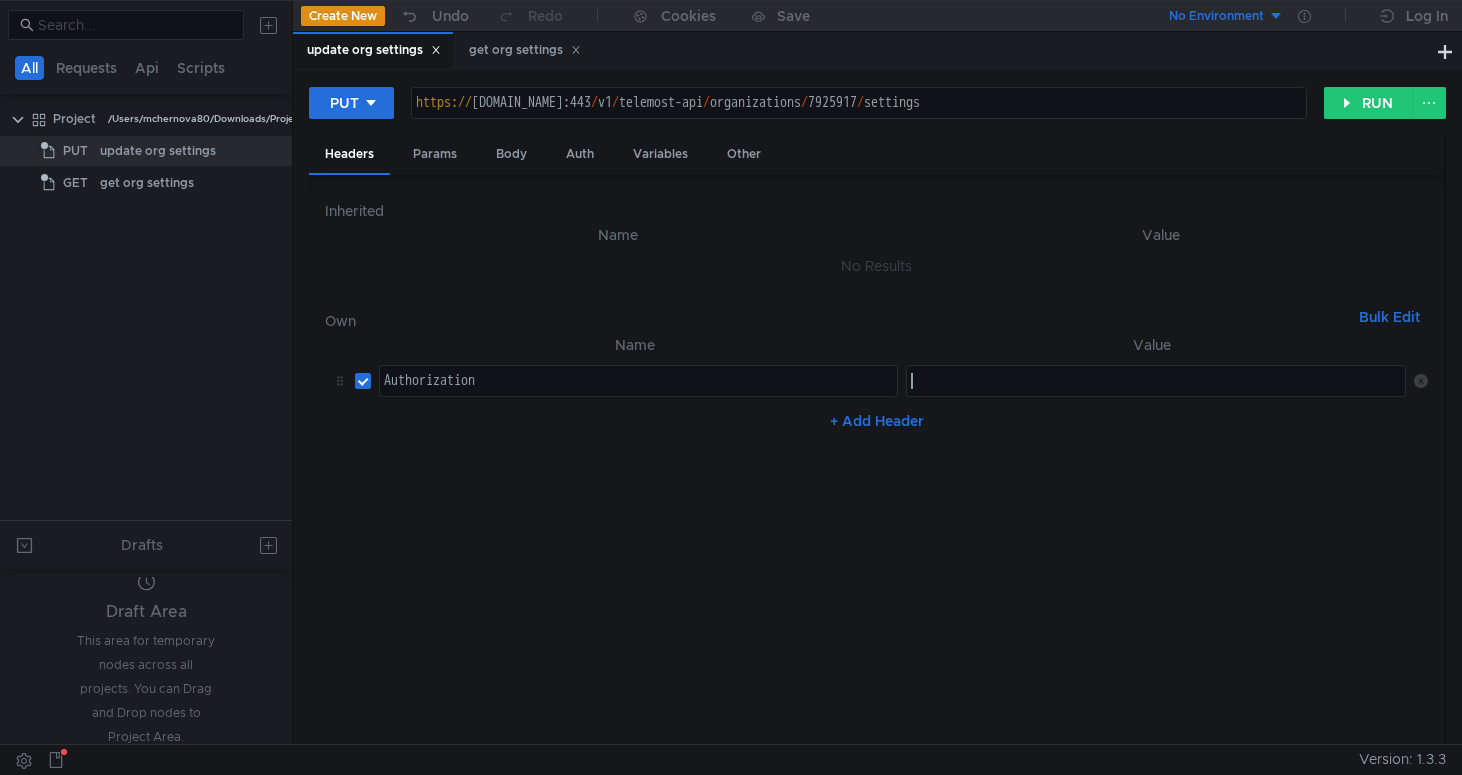 paste on "y0__xDpkc6kqveAAhjAxzYgt5SB4xMXBCNvm0aZpQb97X0BGdZKfd91-g" 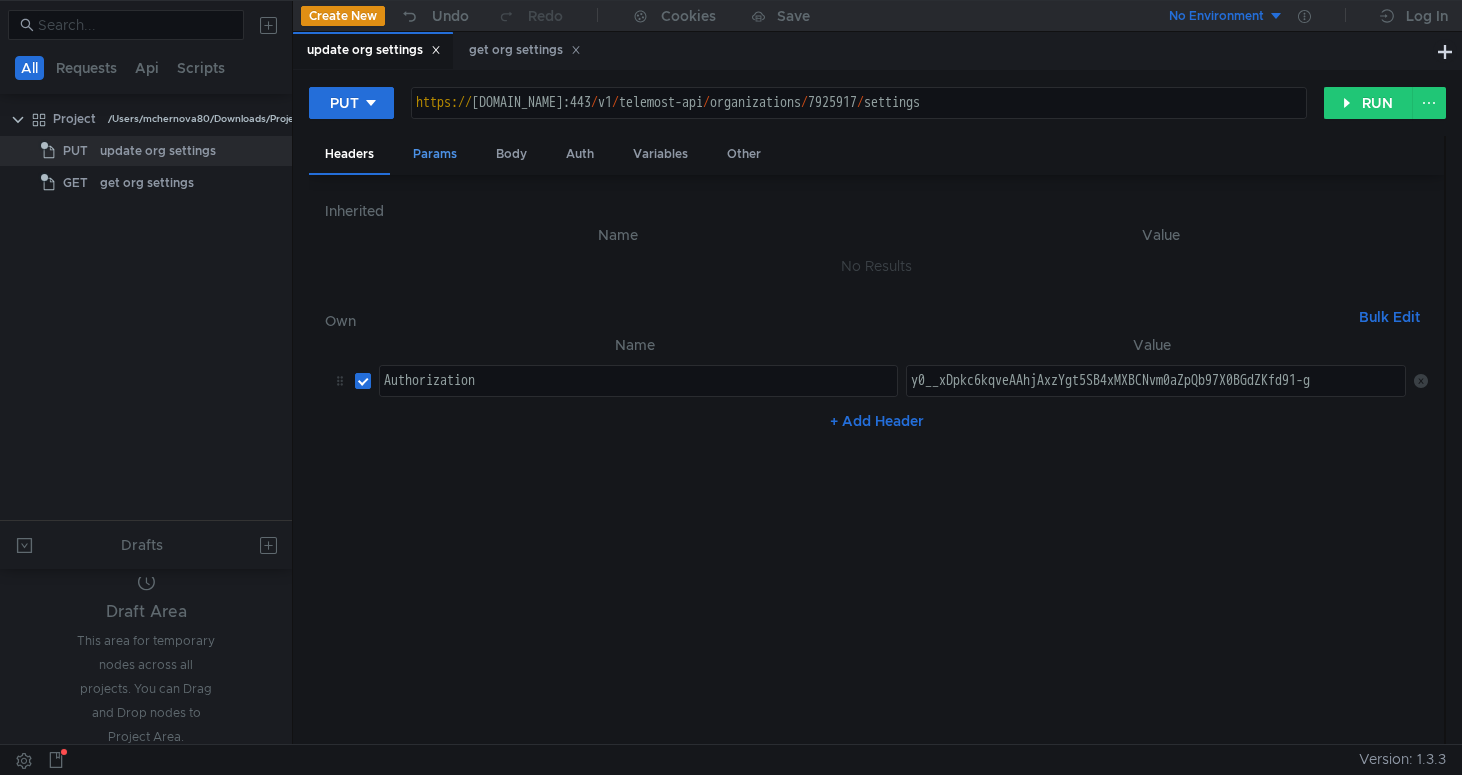 click on "Params" at bounding box center (435, 154) 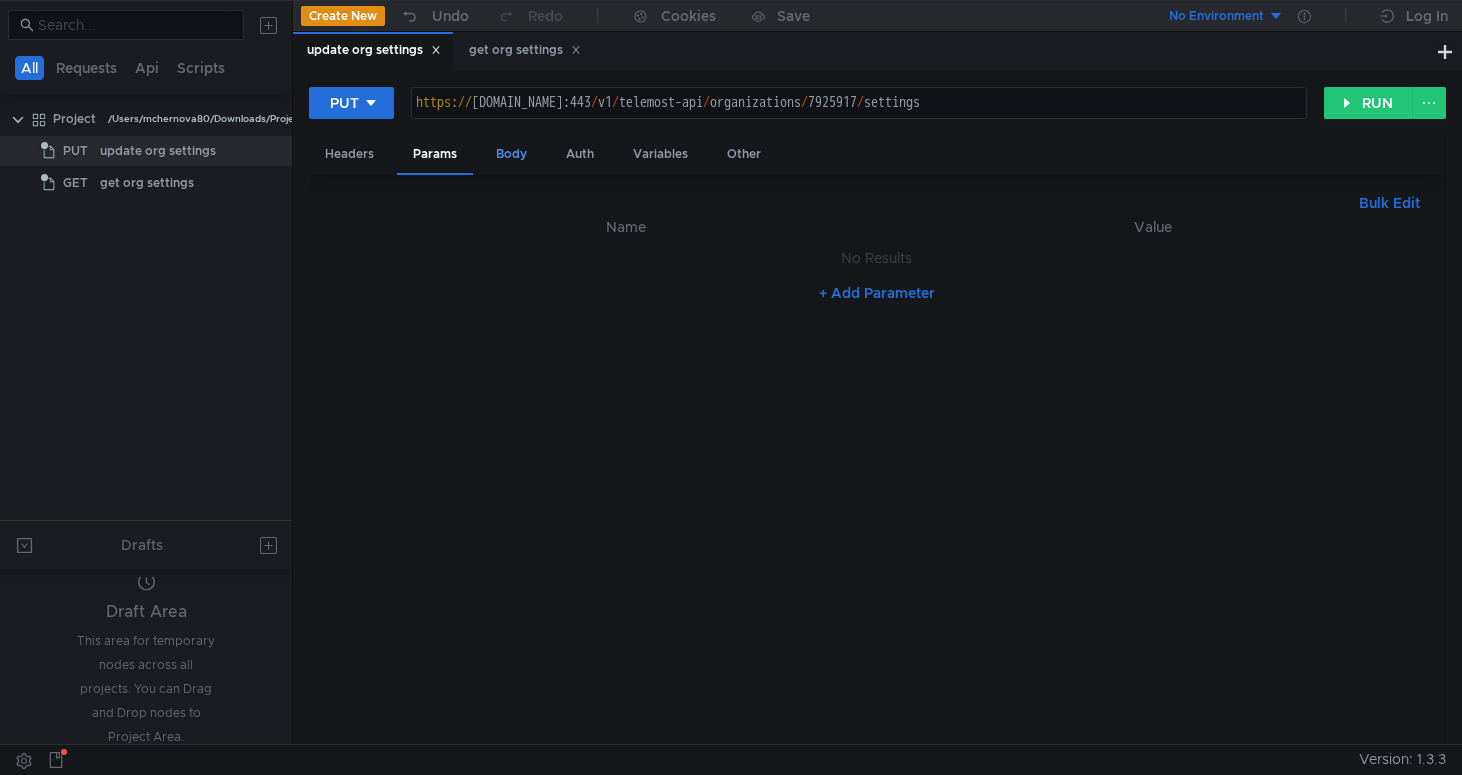 click on "Body" at bounding box center [511, 154] 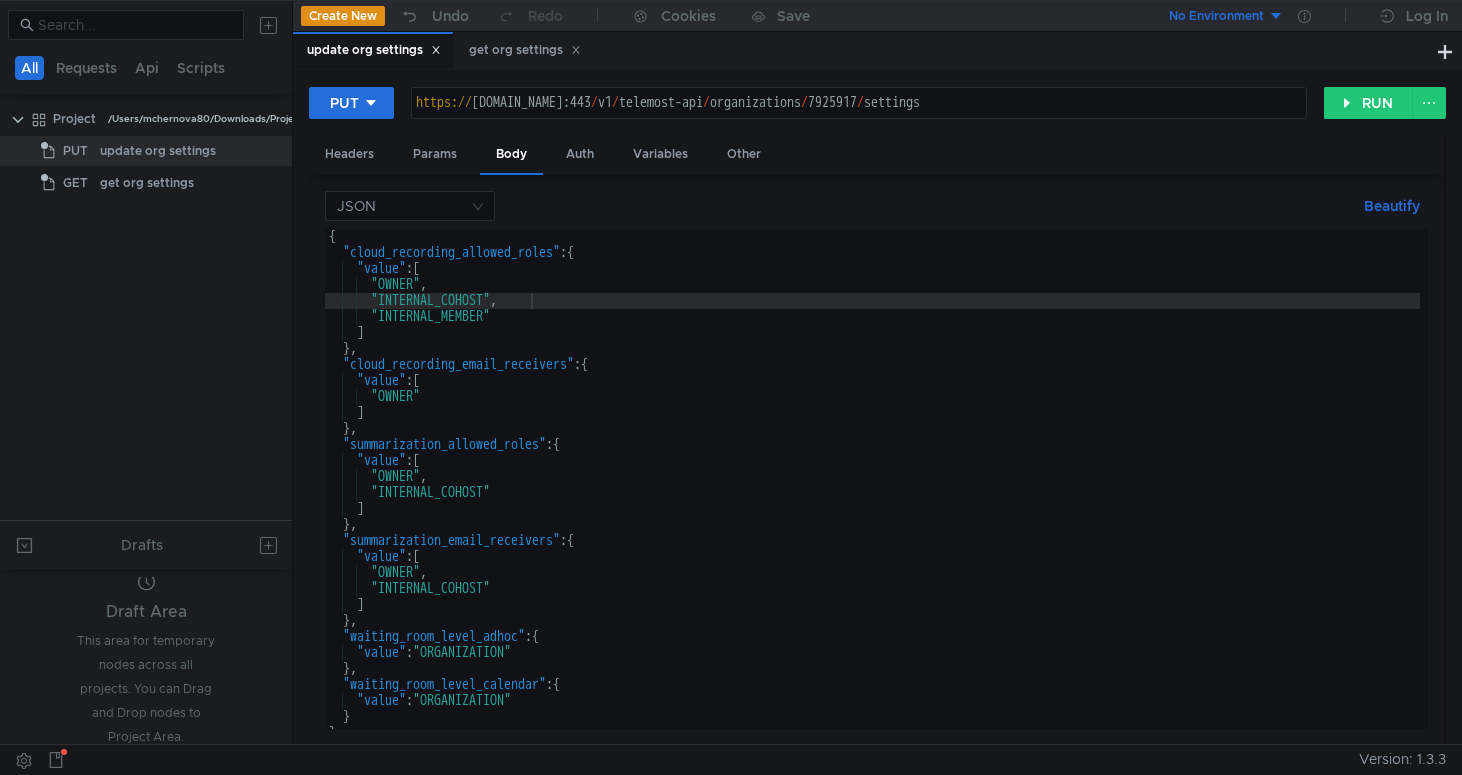 scroll, scrollTop: 12, scrollLeft: 0, axis: vertical 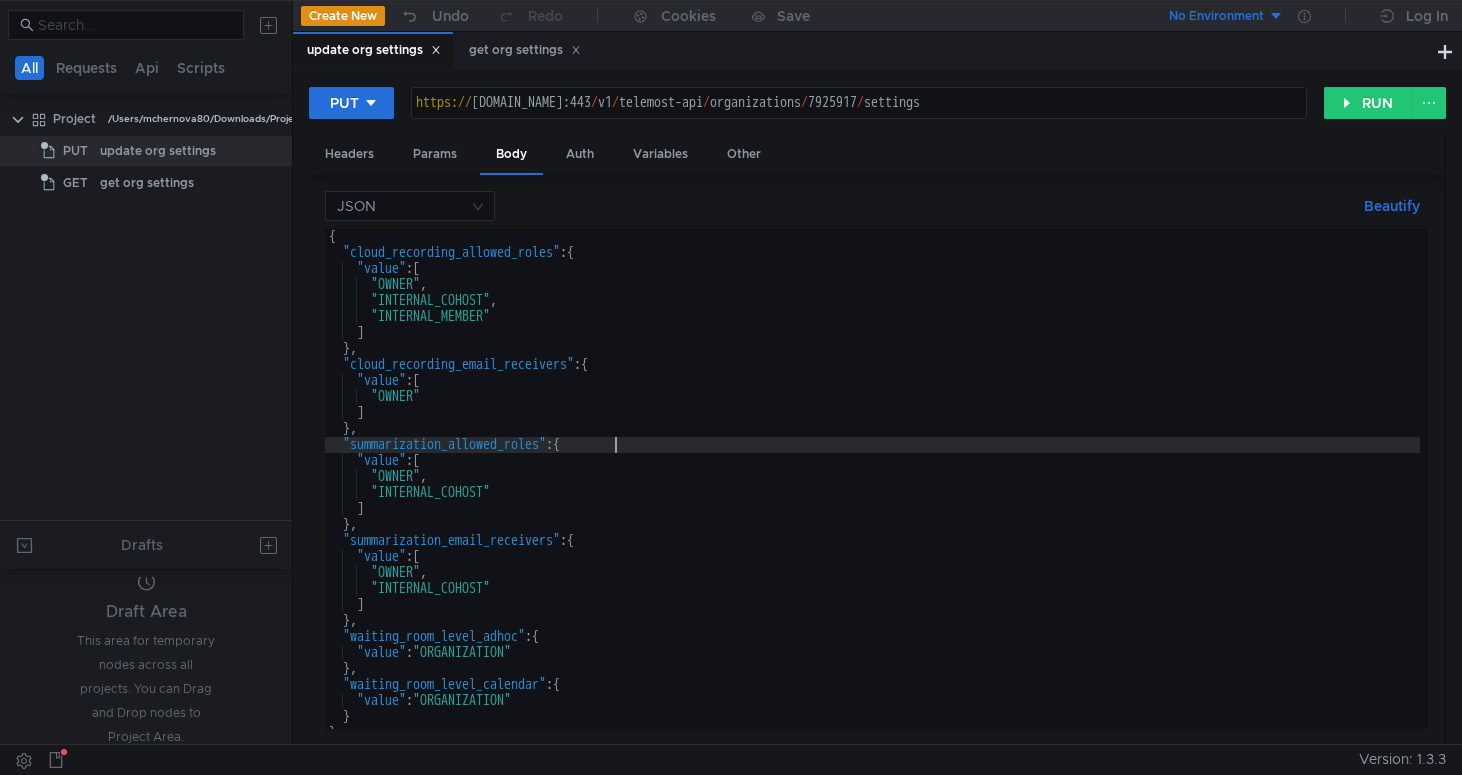 click on "{    "cloud_recording_allowed_roles" :  {       "value" :  [          "OWNER" ,          "INTERNAL_COHOST" ,          "INTERNAL_MEMBER"       ]    } ,    "cloud_recording_email_receivers" :  {       "value" :  [          "OWNER"       ]    } ,    "summarization_allowed_roles" :  {       "value" :  [          "OWNER" ,          "INTERNAL_COHOST"       ]    } ,    "summarization_email_receivers" :  {       "value" :  [          "OWNER" ,          "INTERNAL_COHOST"       ]    } ,    "waiting_room_level_adhoc" :  {       "value" :  "ORGANIZATION"    } ,    "waiting_room_level_calendar" :  {       "value" :  "ORGANIZATION"    } }" at bounding box center [872, 495] 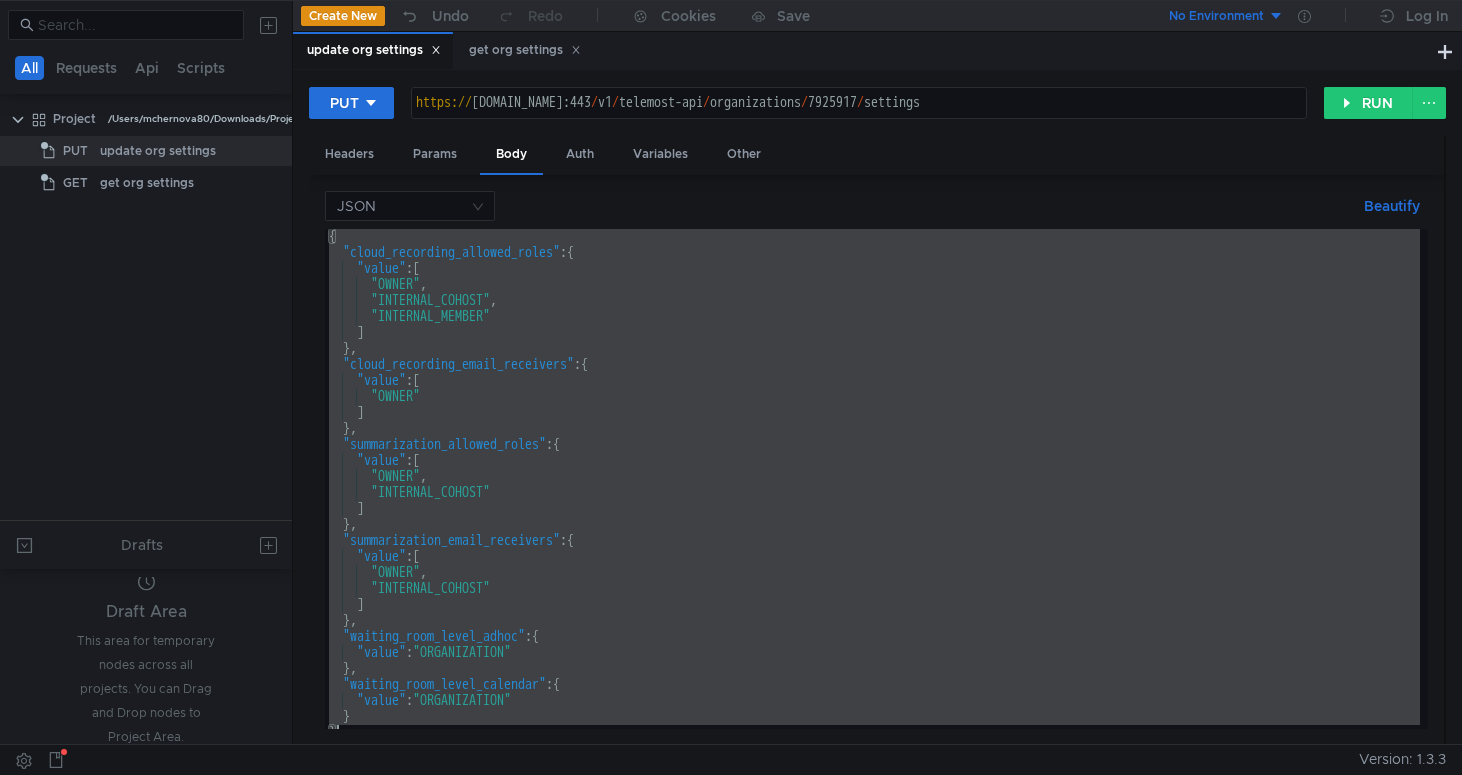 click on "{    "cloud_recording_allowed_roles" :  {       "value" :  [          "OWNER" ,          "INTERNAL_COHOST" ,          "INTERNAL_MEMBER"       ]    } ,    "cloud_recording_email_receivers" :  {       "value" :  [          "OWNER"       ]    } ,    "summarization_allowed_roles" :  {       "value" :  [          "OWNER" ,          "INTERNAL_COHOST"       ]    } ,    "summarization_email_receivers" :  {       "value" :  [          "OWNER" ,          "INTERNAL_COHOST"       ]    } ,    "waiting_room_level_adhoc" :  {       "value" :  "ORGANIZATION"    } ,    "waiting_room_level_calendar" :  {       "value" :  "ORGANIZATION"    } }" at bounding box center (872, 495) 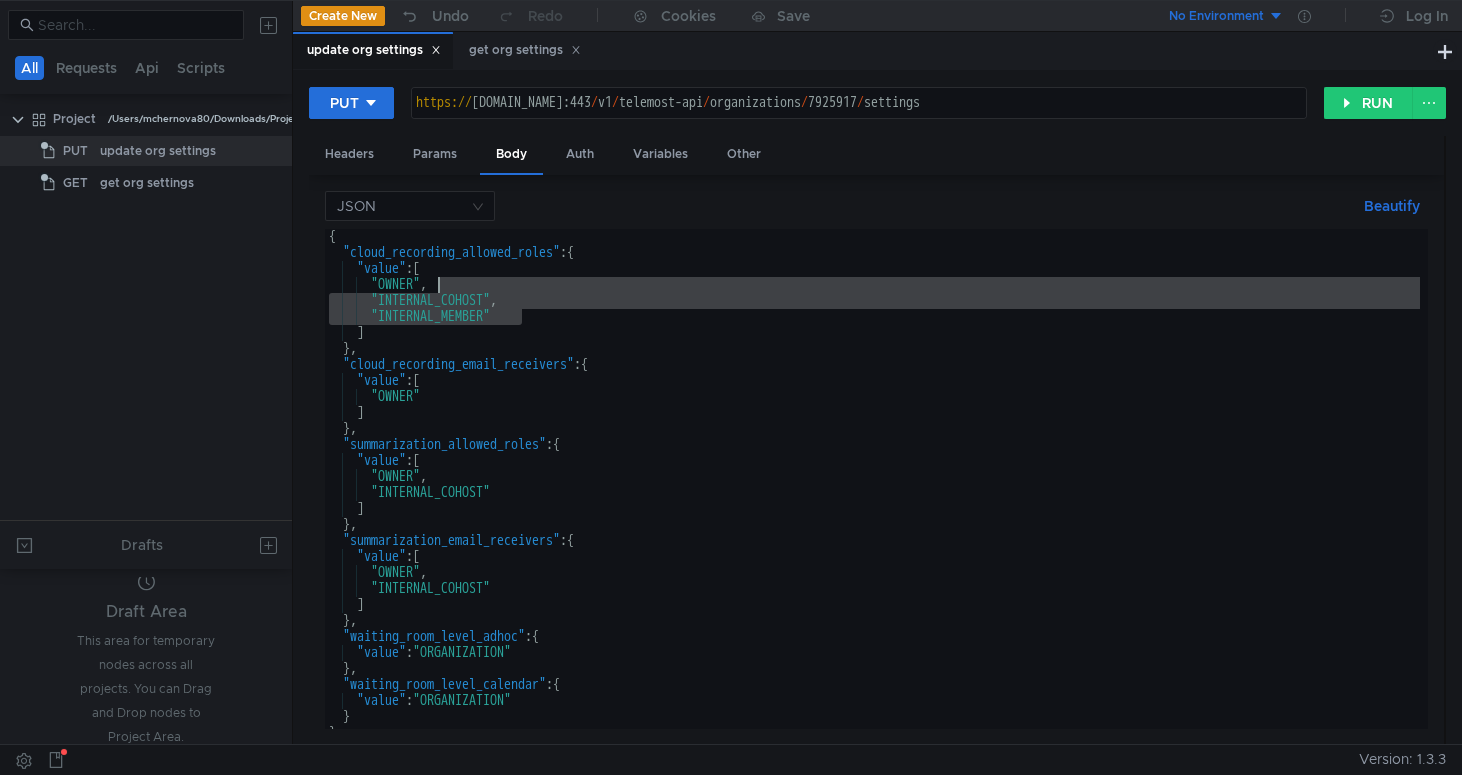 drag, startPoint x: 578, startPoint y: 315, endPoint x: 439, endPoint y: 291, distance: 141.05673 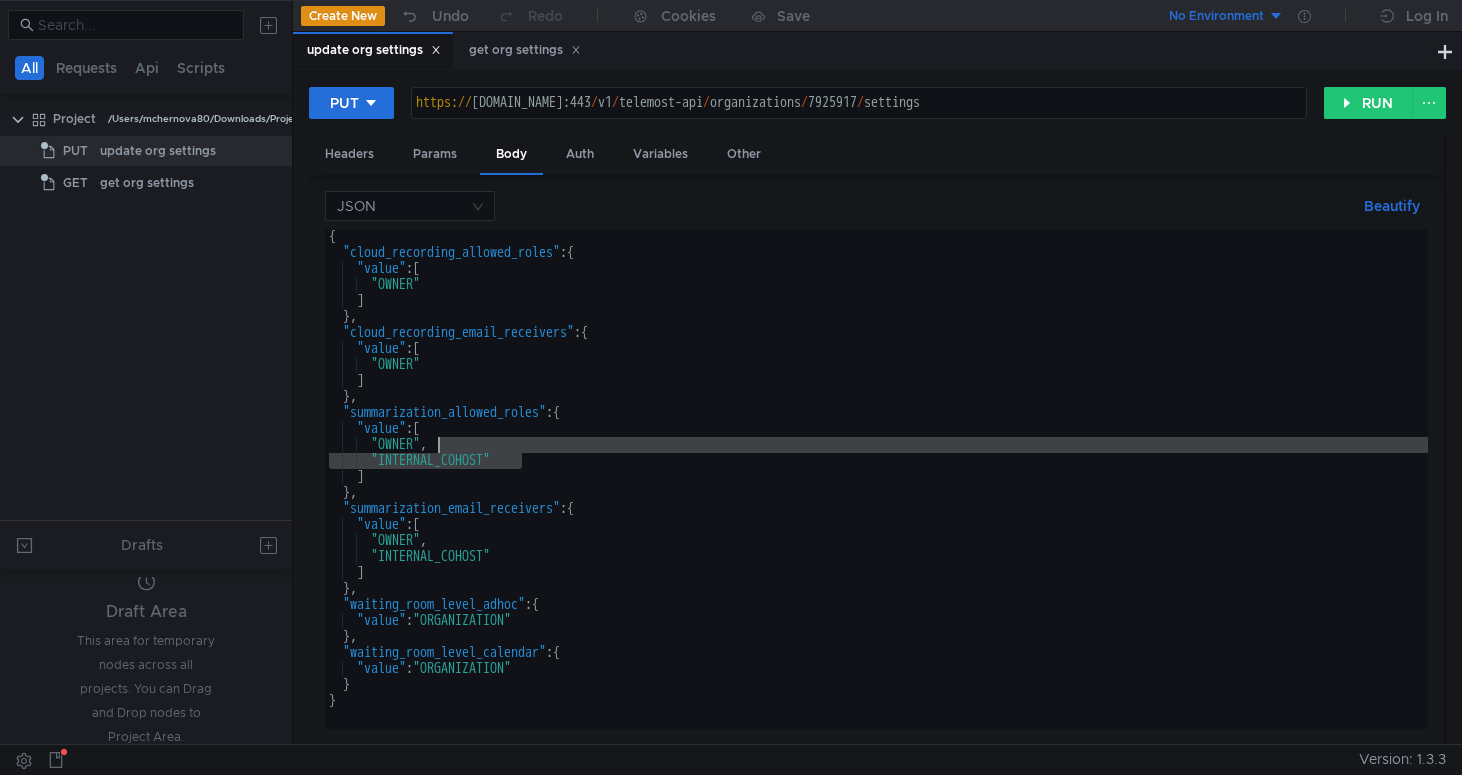 drag, startPoint x: 559, startPoint y: 463, endPoint x: 438, endPoint y: 452, distance: 121.49897 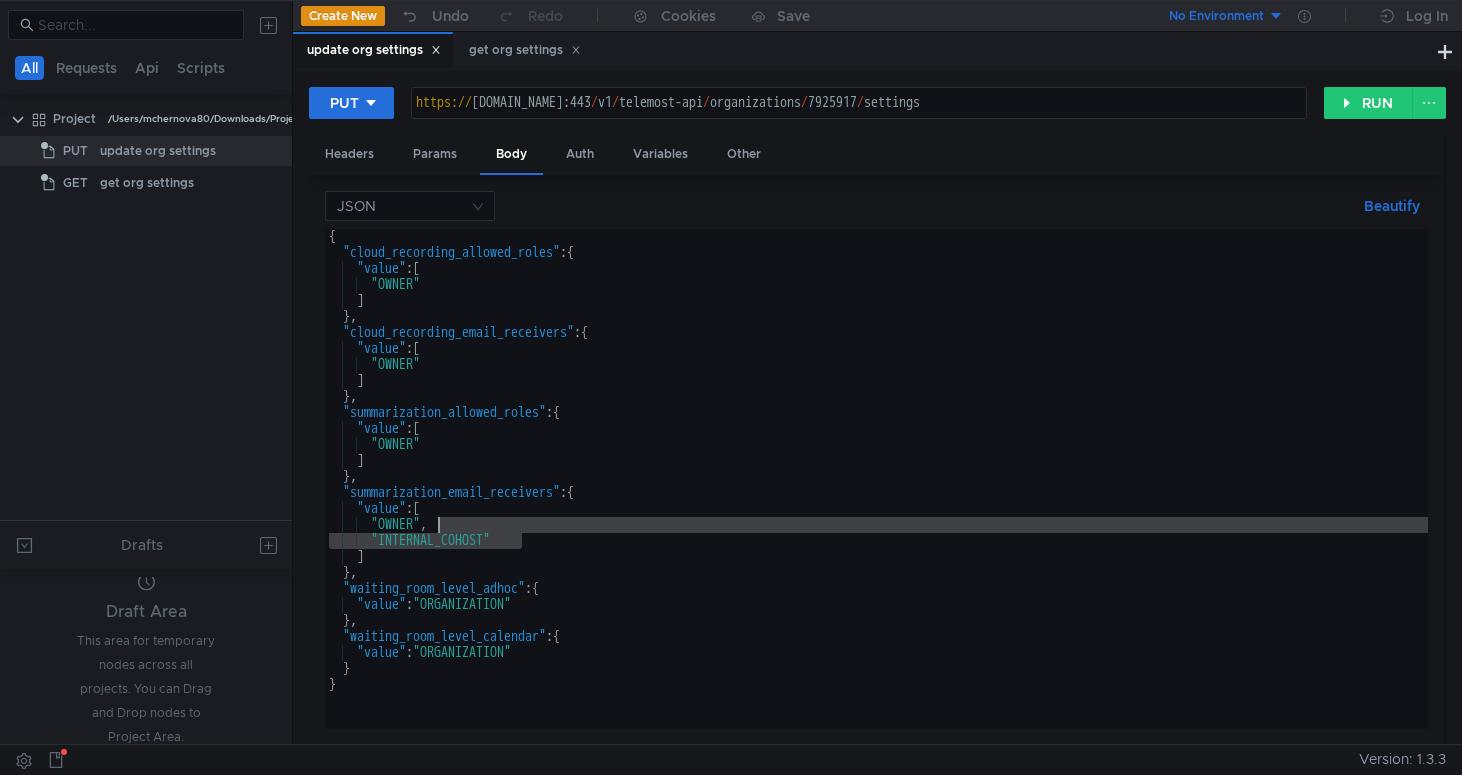 drag, startPoint x: 541, startPoint y: 546, endPoint x: 440, endPoint y: 526, distance: 102.96116 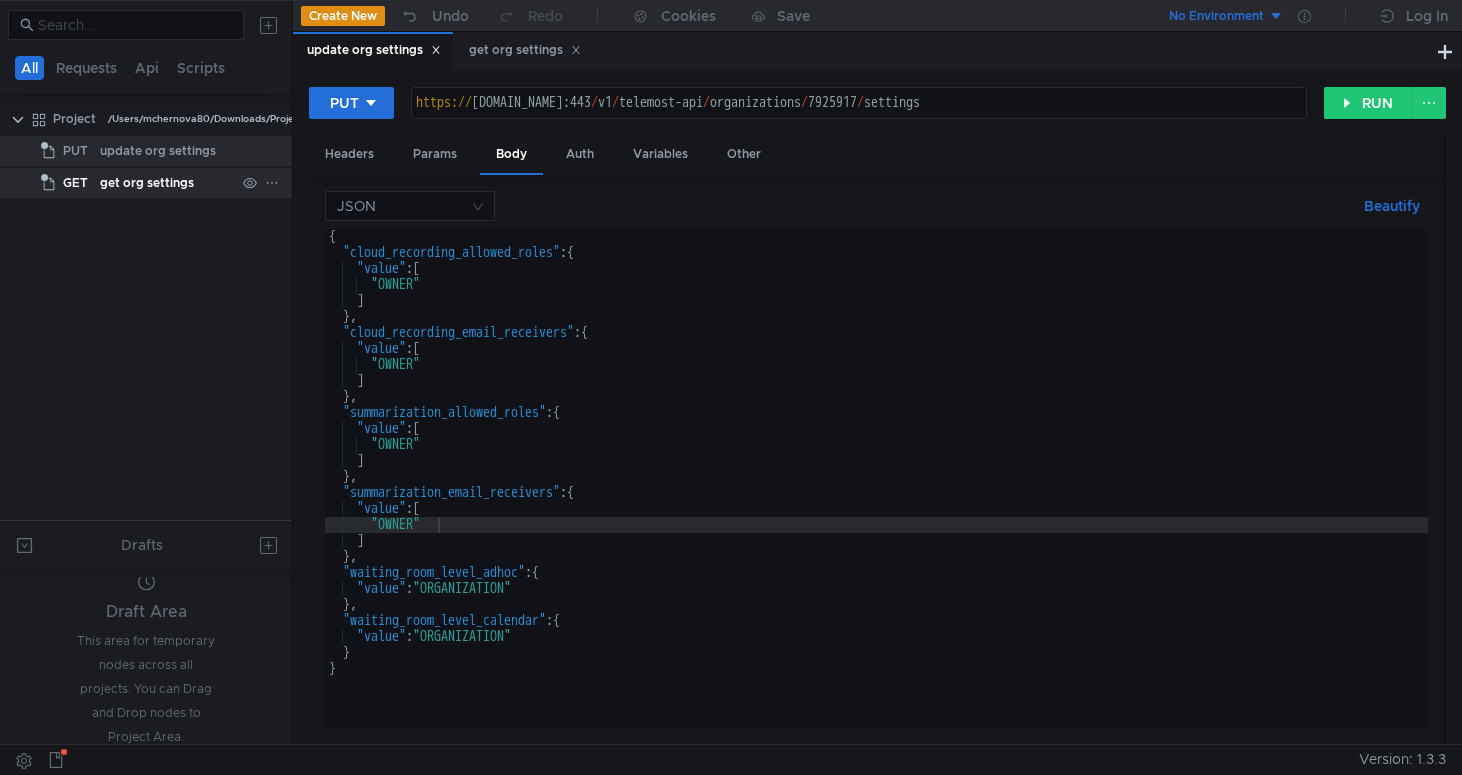 click on "get org settings" 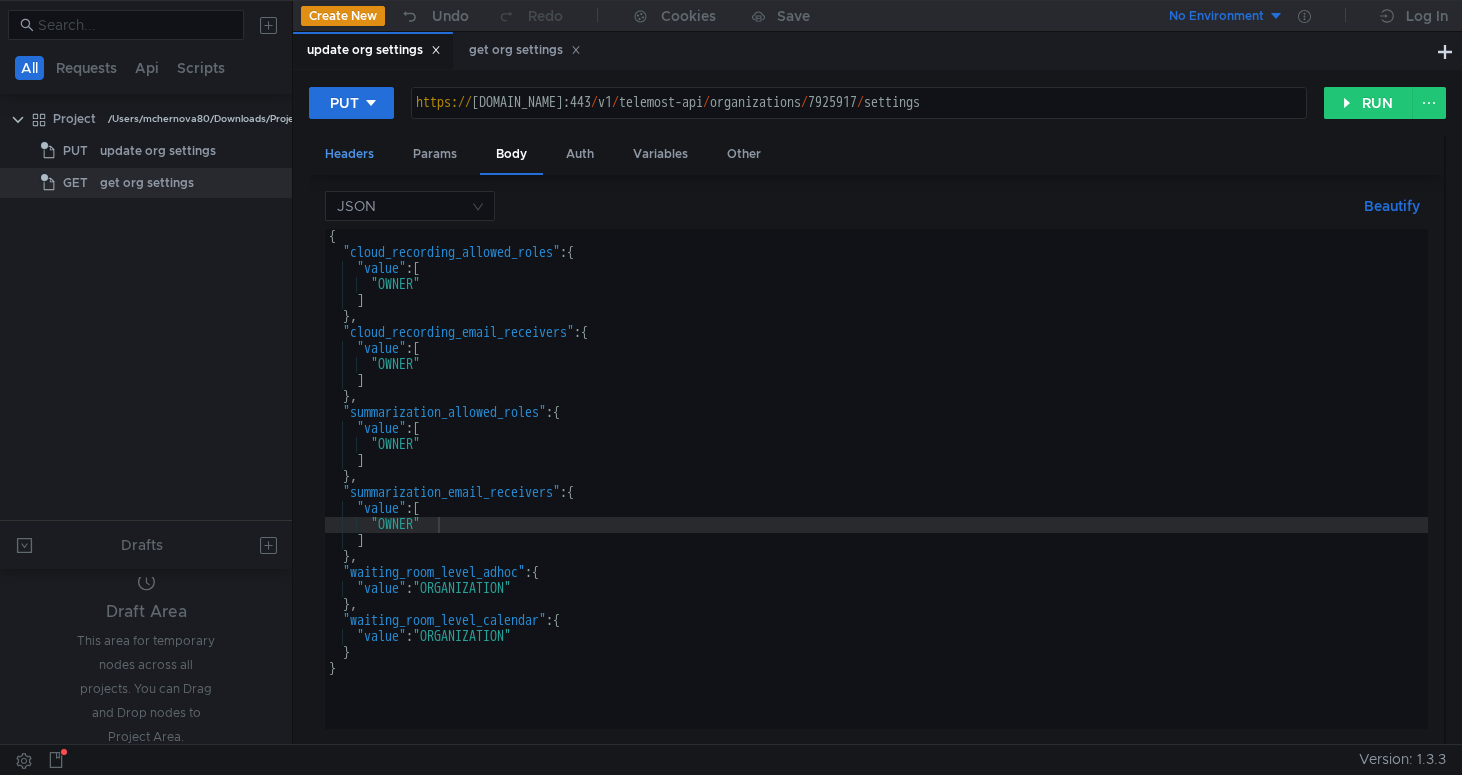 click on "Headers" at bounding box center [349, 154] 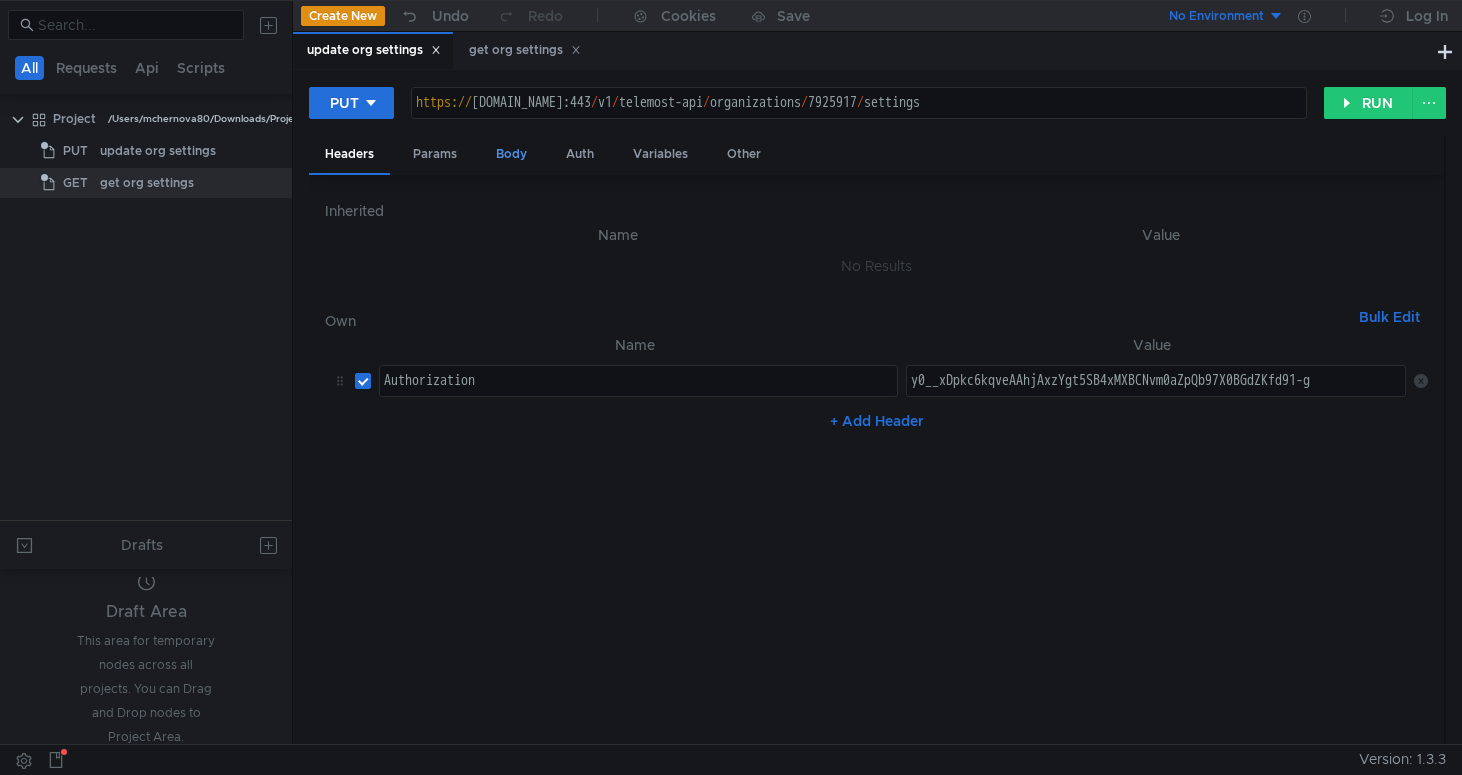 click on "Body" at bounding box center [511, 154] 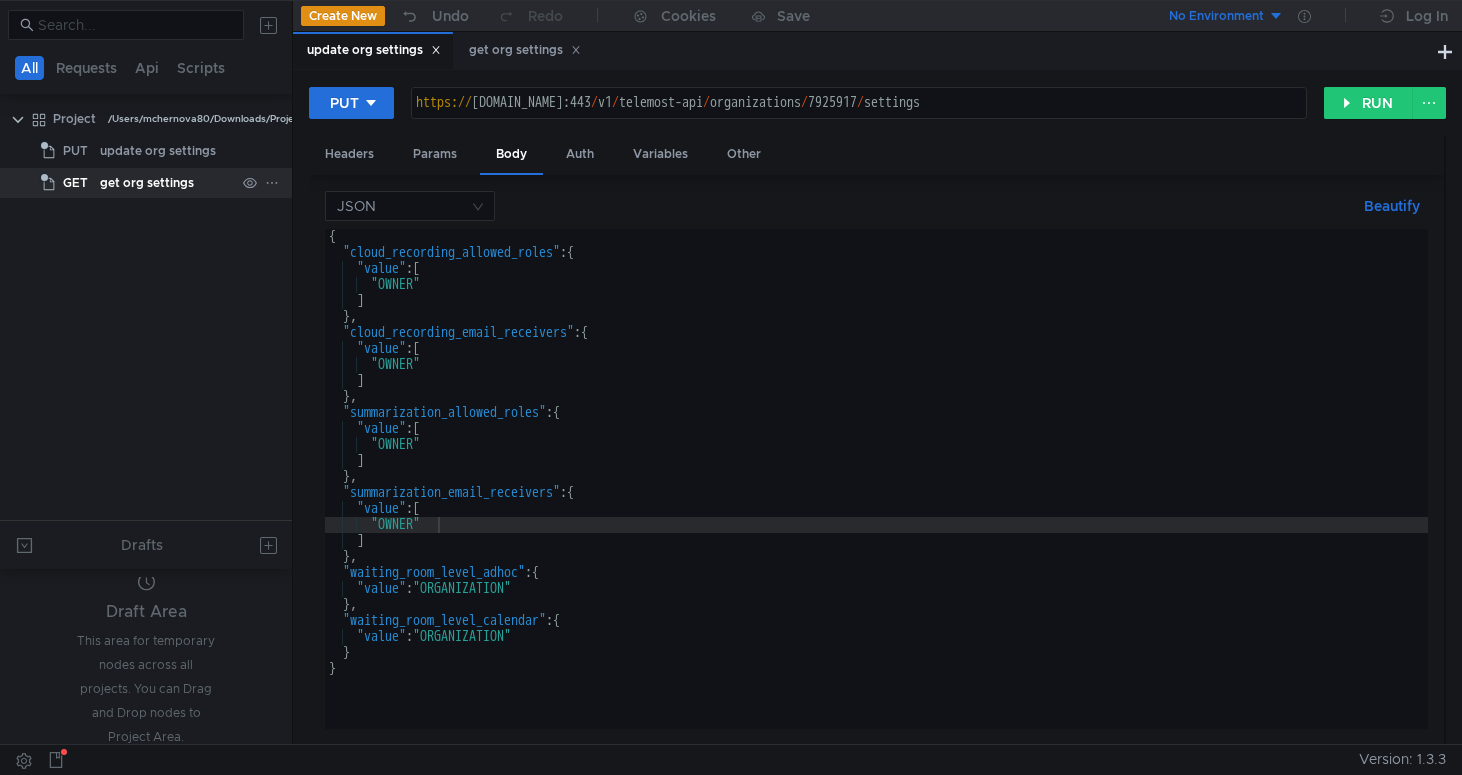 click on "get org settings" 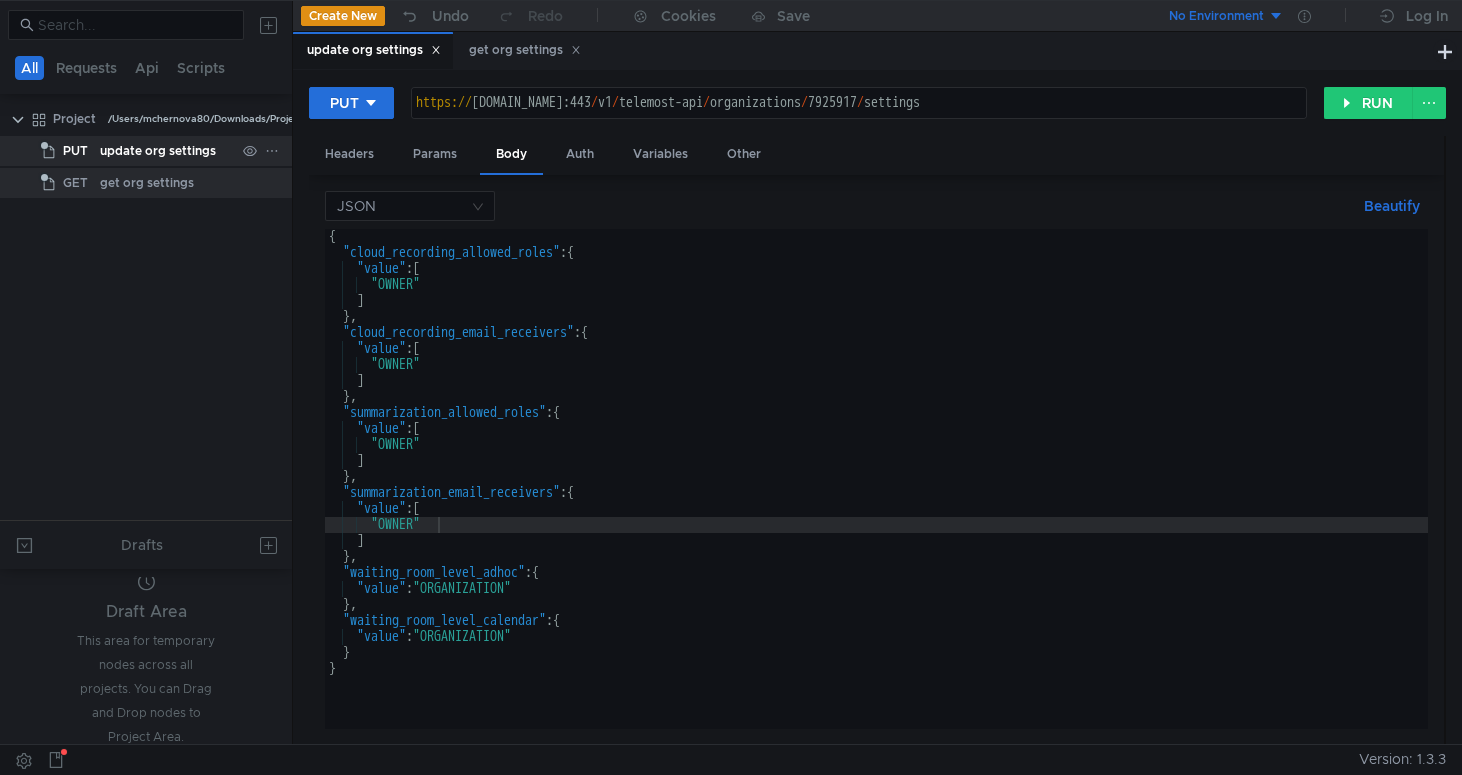 click on "update org settings" 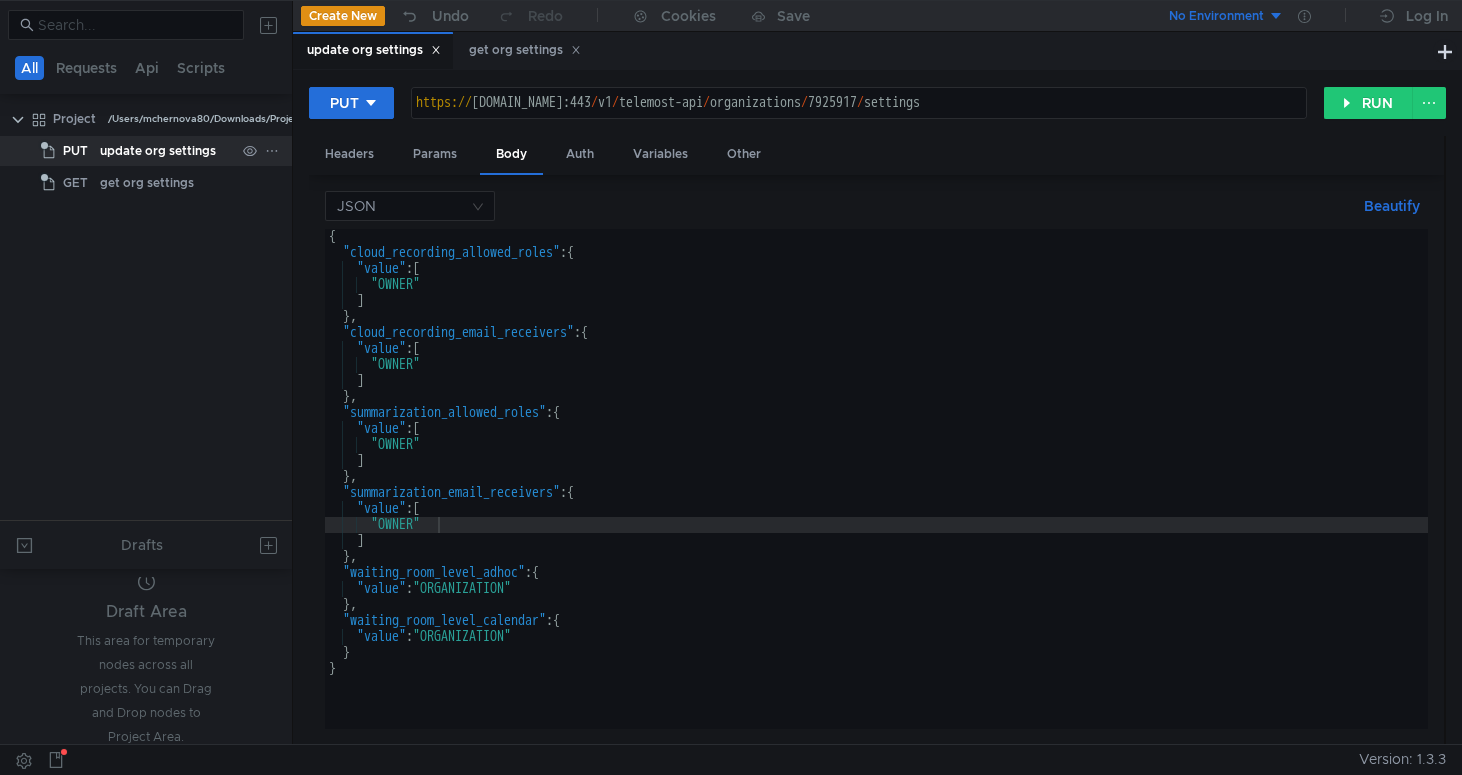 click on "update org settings" 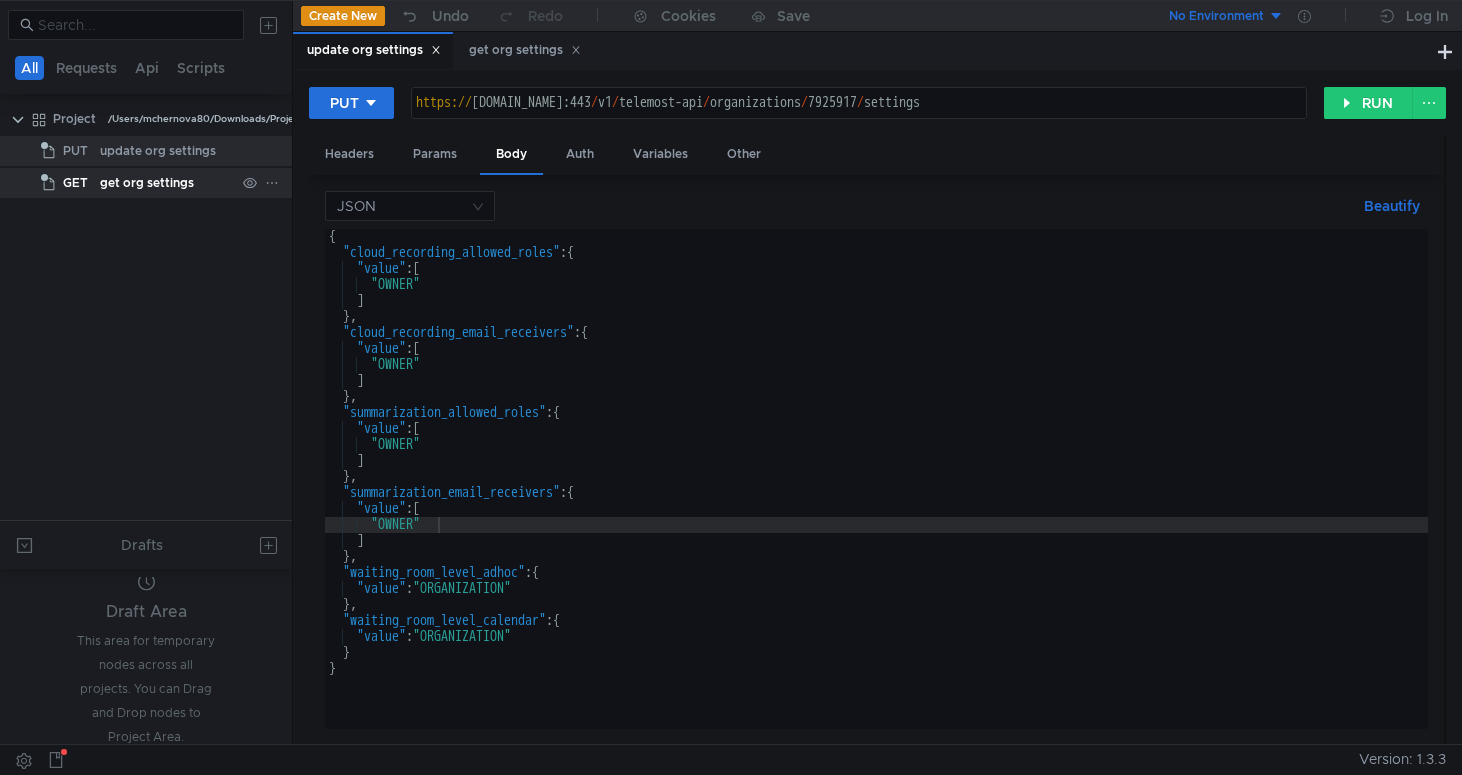 click on "get org settings" 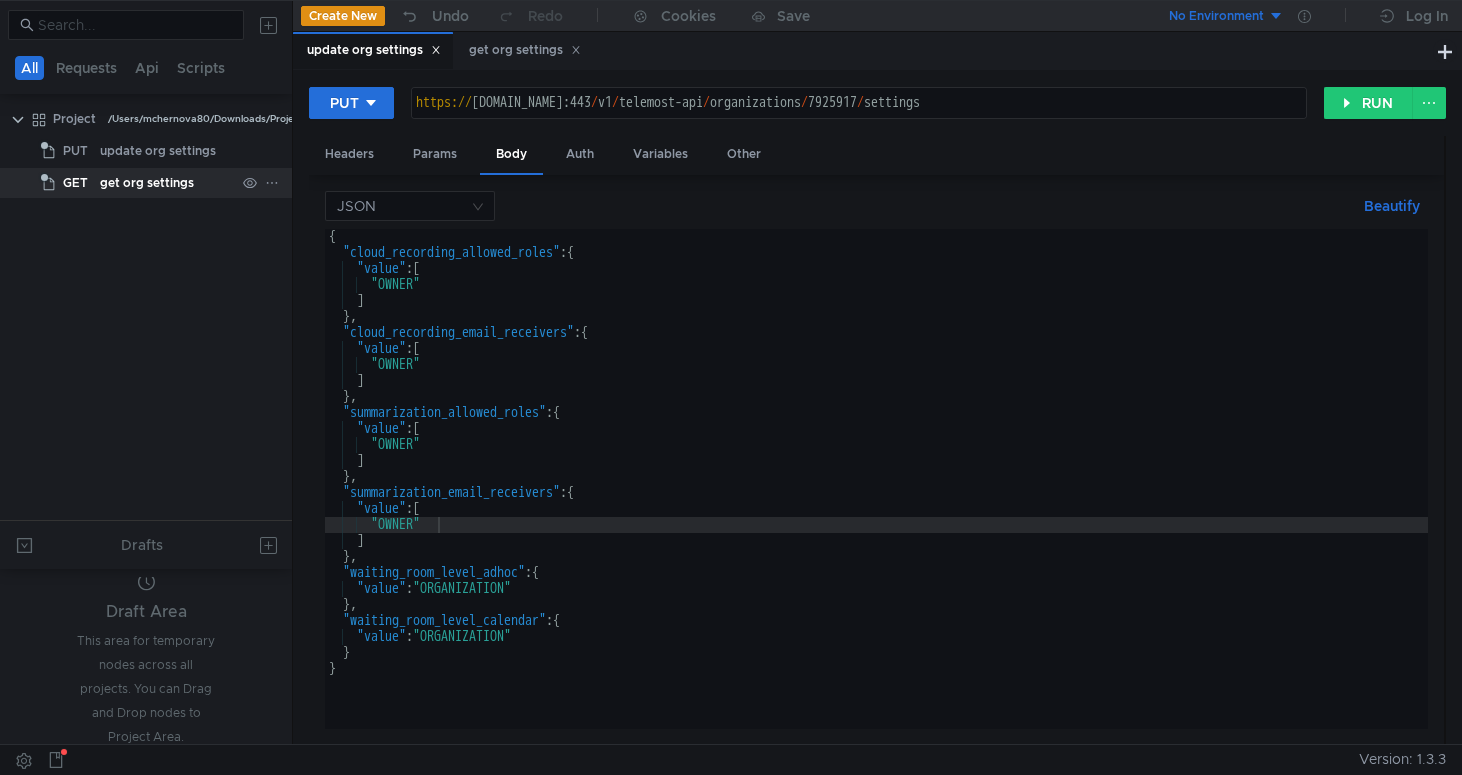 click on "get org settings" 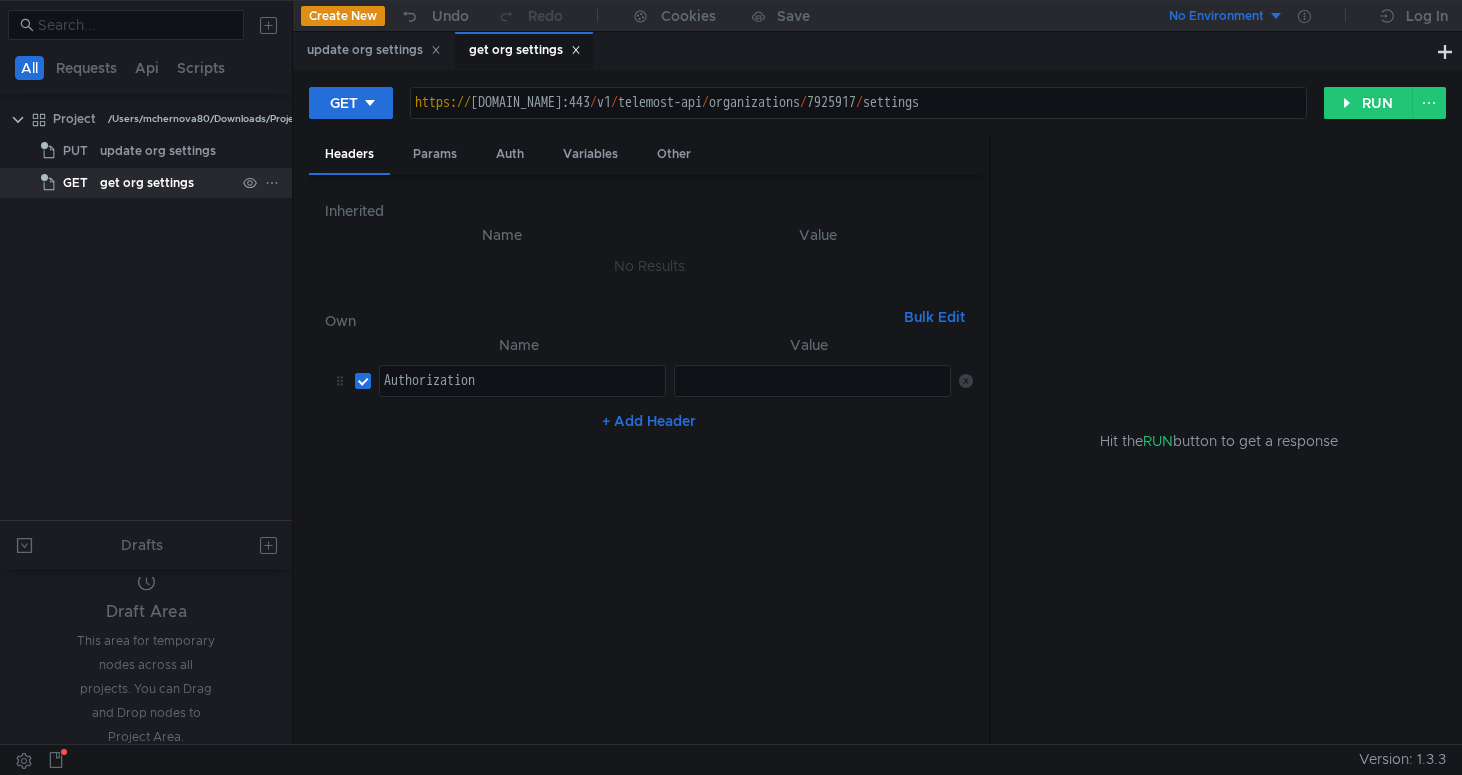 click on "get org settings" 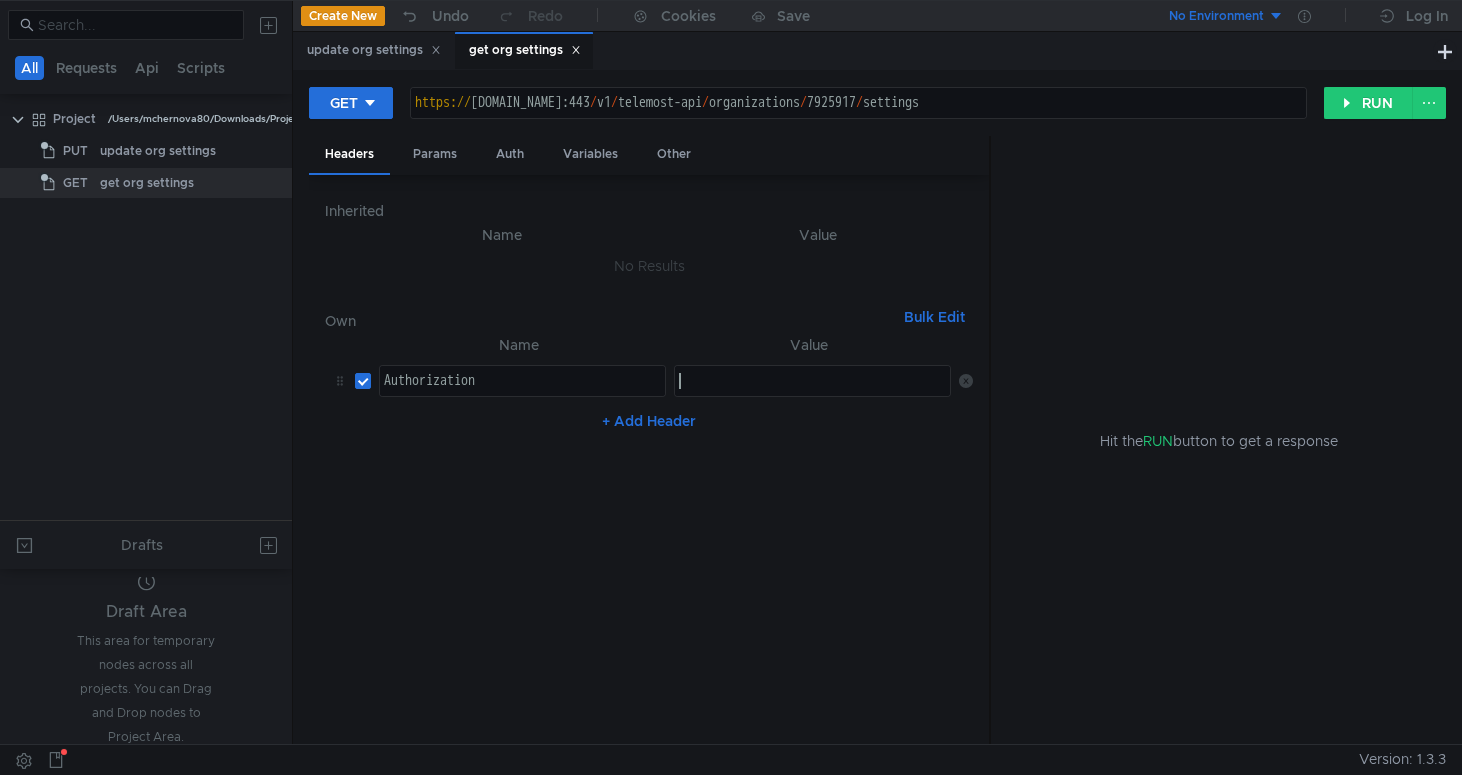 click at bounding box center [814, 397] 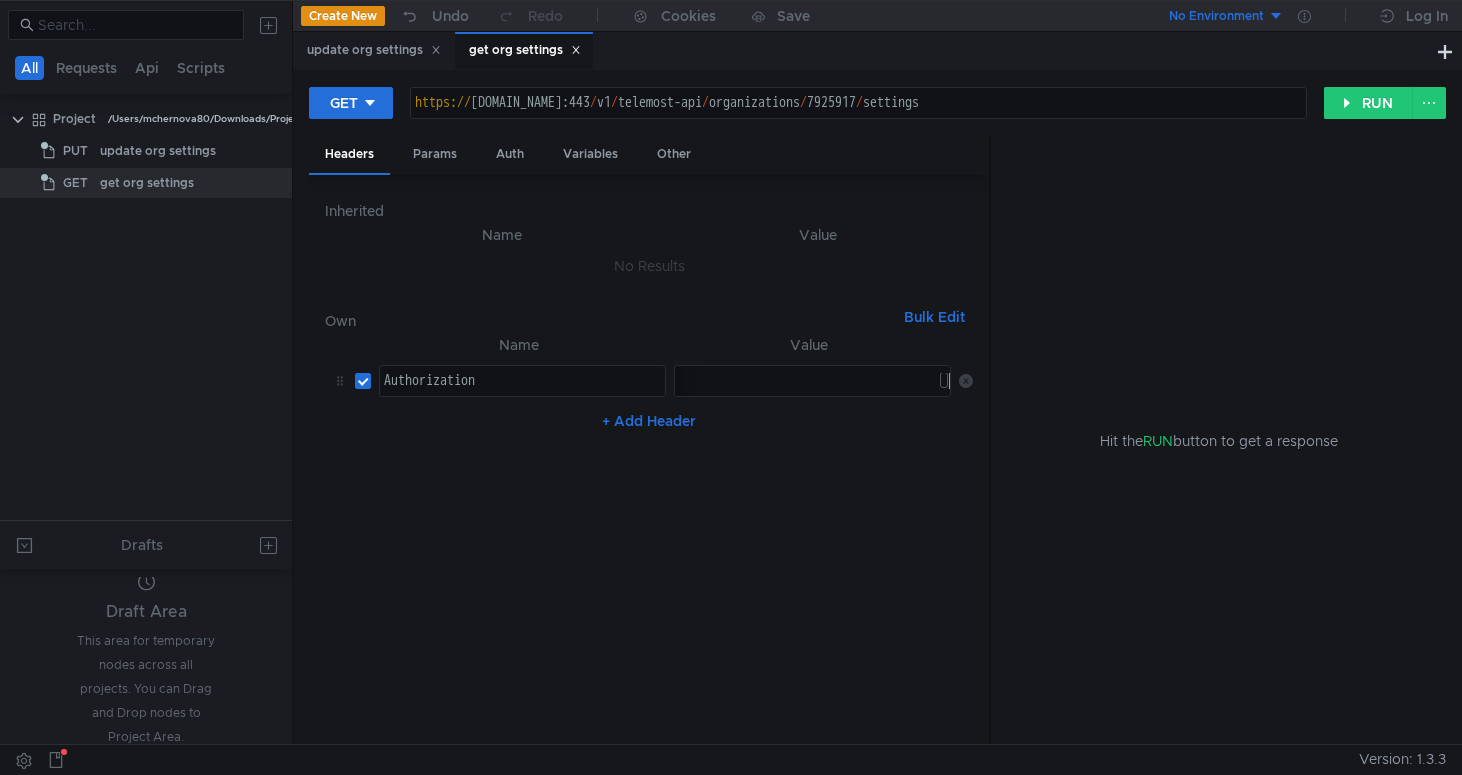 click on "{   "cloud_recording_allowed_roles": {     "value": [       "OWNER",       "INTERNAL_COHOST",       "INTERNAL_MEMBER"     ]   },   "cloud_recording_email_receivers": {     "value": [       "OWNER"     ]   },   "summarization_allowed_roles": {     "value": [       "OWNER",       "INTERNAL_COHOST"     ]   },   "summarization_email_receivers": {     "value": [       "OWNER",       "INTERNAL_COHOST"     ]   },   "waiting_room_level_adhoc": {     "value": "ORGANIZATION"   },   "waiting_room_level_calendar": {     "value": "ORGANIZATION"   } }" at bounding box center [-1332, 397] 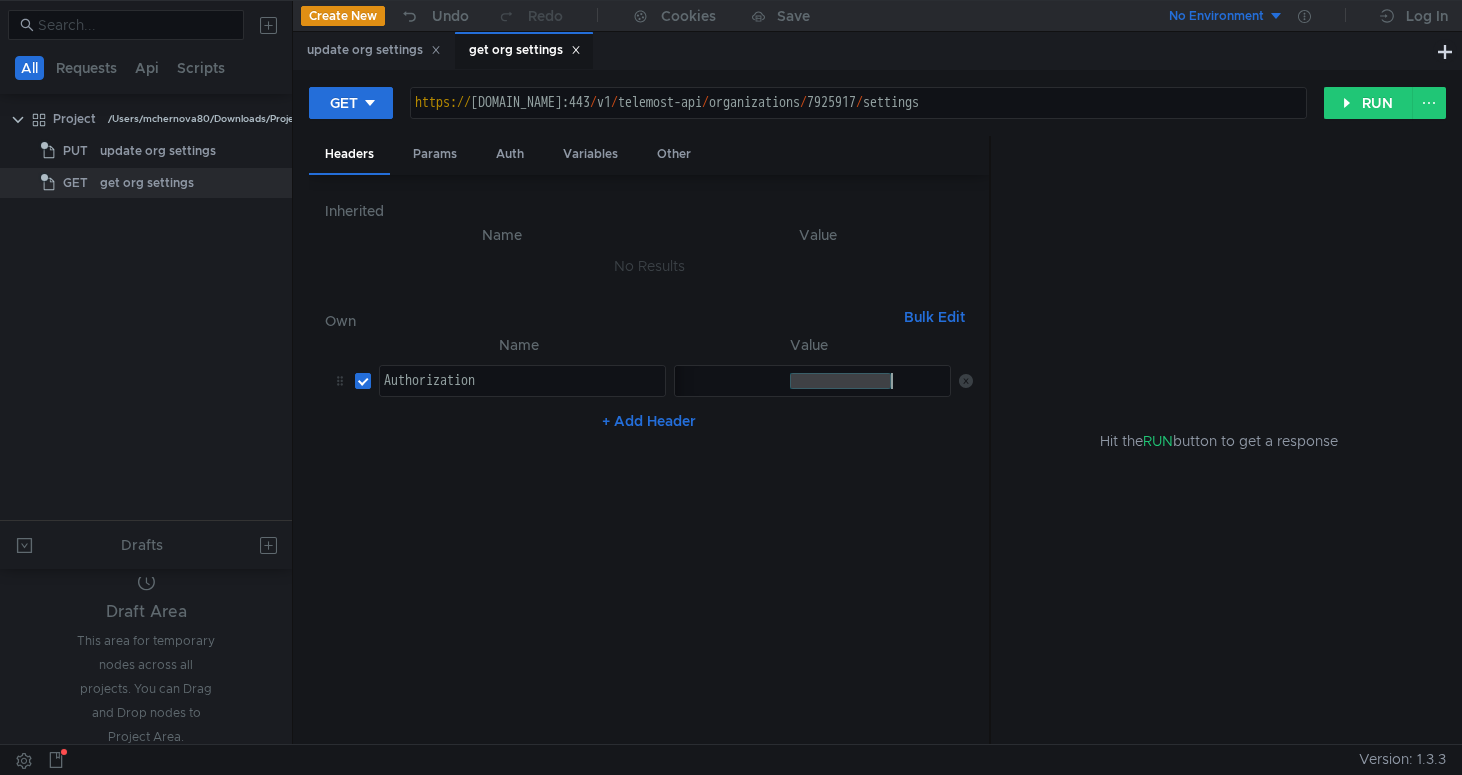 click on "{   "cloud_recording_allowed_roles": {     "value": [       "OWNER",       "INTERNAL_COHOST",       "INTERNAL_MEMBER"     ]   },   "cloud_recording_email_receivers": {     "value": [       "OWNER"     ]   },   "summarization_allowed_roles": {     "value": [       "OWNER",       "INTERNAL_COHOST"     ]   },   "summarization_email_receivers": {     "value": [       "OWNER",       "INTERNAL_COHOST"     ]   },   "waiting_room_level_adhoc": {     "value": "ORGANIZATION"   },   "waiting_room_level_calendar": {     "value": "ORGANIZATION"   } }" at bounding box center [-1332, 397] 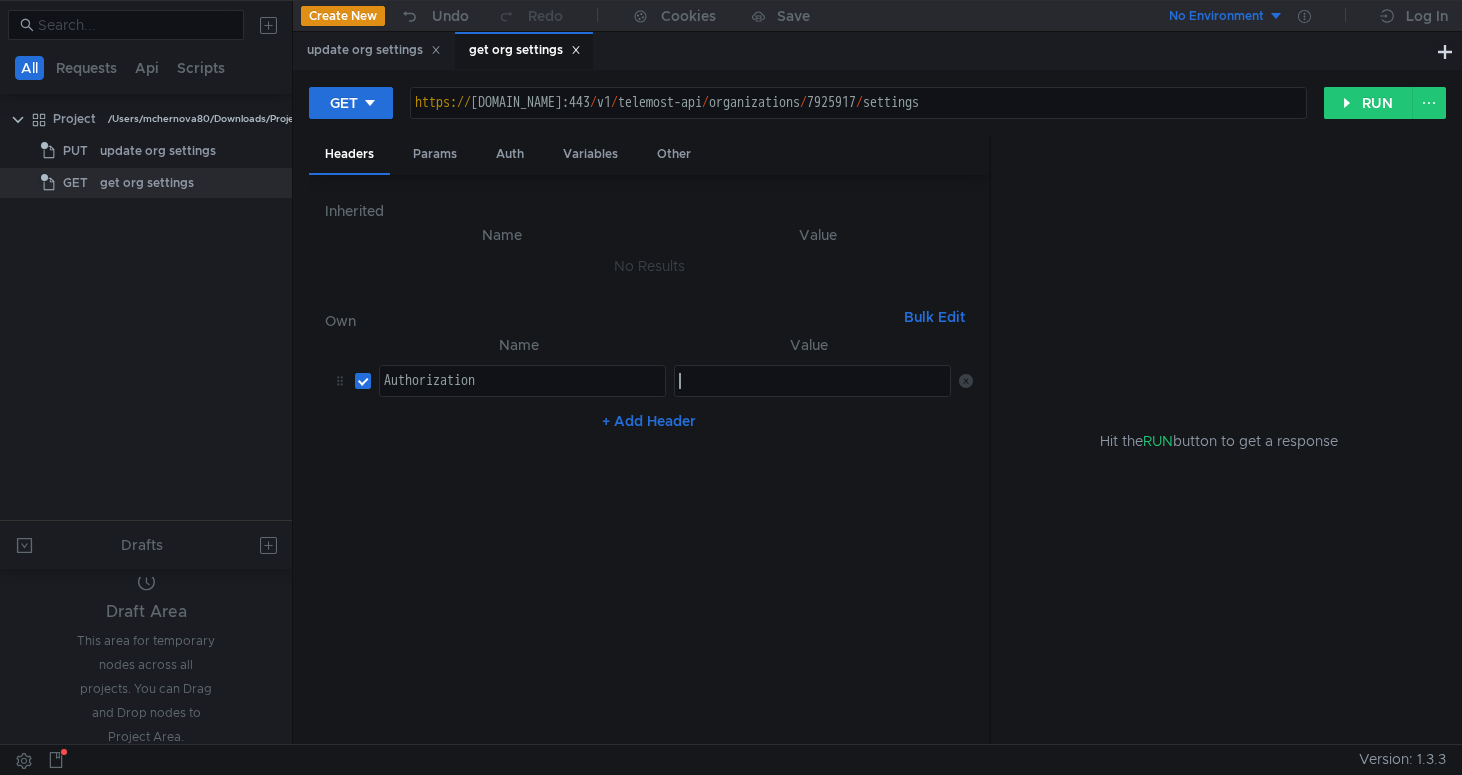 paste on "y0__xDpkc6kqveAAhjAxzYgt5SB4xMXBCNvm0aZpQb97X0BGdZKfd91-g" 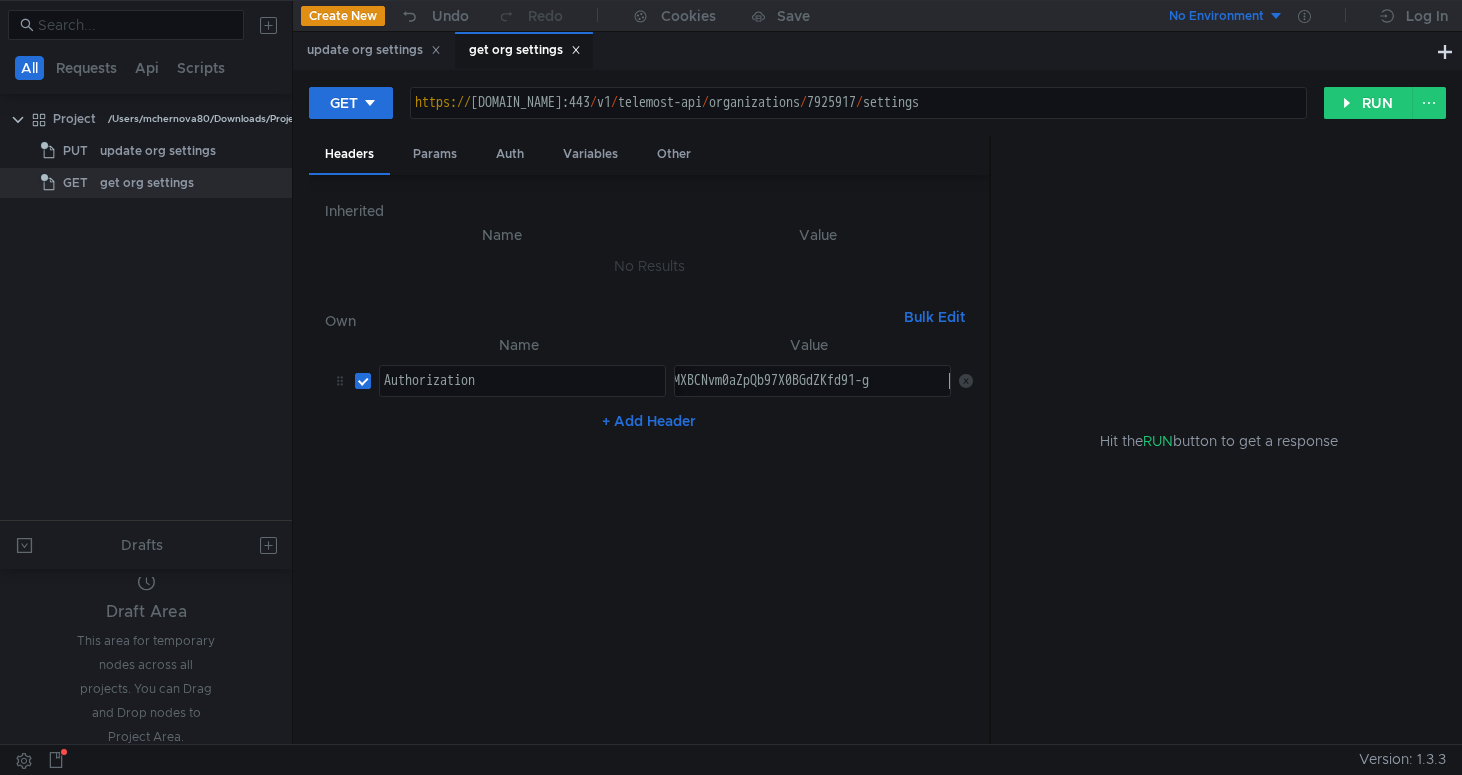 click on "Name Value Authorization     הההההההההההההההההההההההההההההההההההההההההההההההההההההההההההההההההההההההההההההההההההההההההההההההההההההההההההההההההההההההההההההההההההההההההההההההההההההההההההההההההההההההההההההההההההההההההההההההההההההההההההההההההההההההההההההההההההההההההההההההההההההההההההההההה XXXXXXXXXXXXXXXXXXXXXXXXXXXXXXXXXXXXXXXXXXXXXXXXXXXXXXXXXXXXXXXXXXXXXXXXXXXXXXXXXXXXXXXXXXXXXXXXXXXXXXXXXXXXXXXXXXXXXXXXXXXXXXXXXXXXXXXXXXXXXXXXXXXXXXXXXXXXXXXXXXXXXXXXXXXXXXXXXXXXXXXXXXXXXXXXXXXXXXXXXXXXXXXXXXXXXXXXXXXXXXXXXXXXXXXXXXXXXXXXXXXXXXXXXXXXXXXX y0__xDpkc6kqveAAhjAxzYgt5SB4xMXBCNvm0aZpQb97X0BGdZKfd91-g y0__xDpkc6kqveAAhjAxzYgt5SB4xMXBCNvm0aZpQb97X0BGdZKfd91-g      + Add Header" at bounding box center (649, 531) 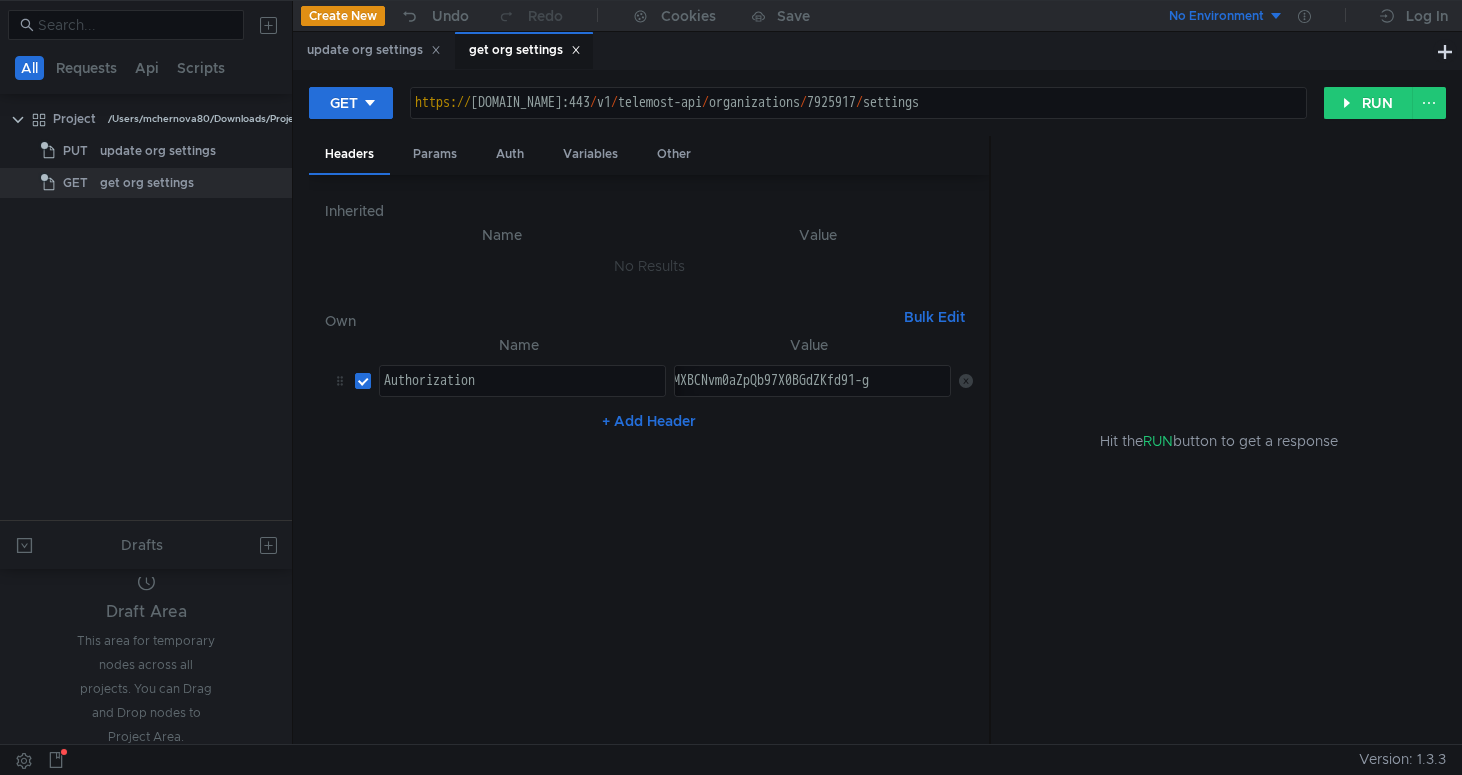 click on "Hit the  RUN  button to get a response" at bounding box center [1218, 441] 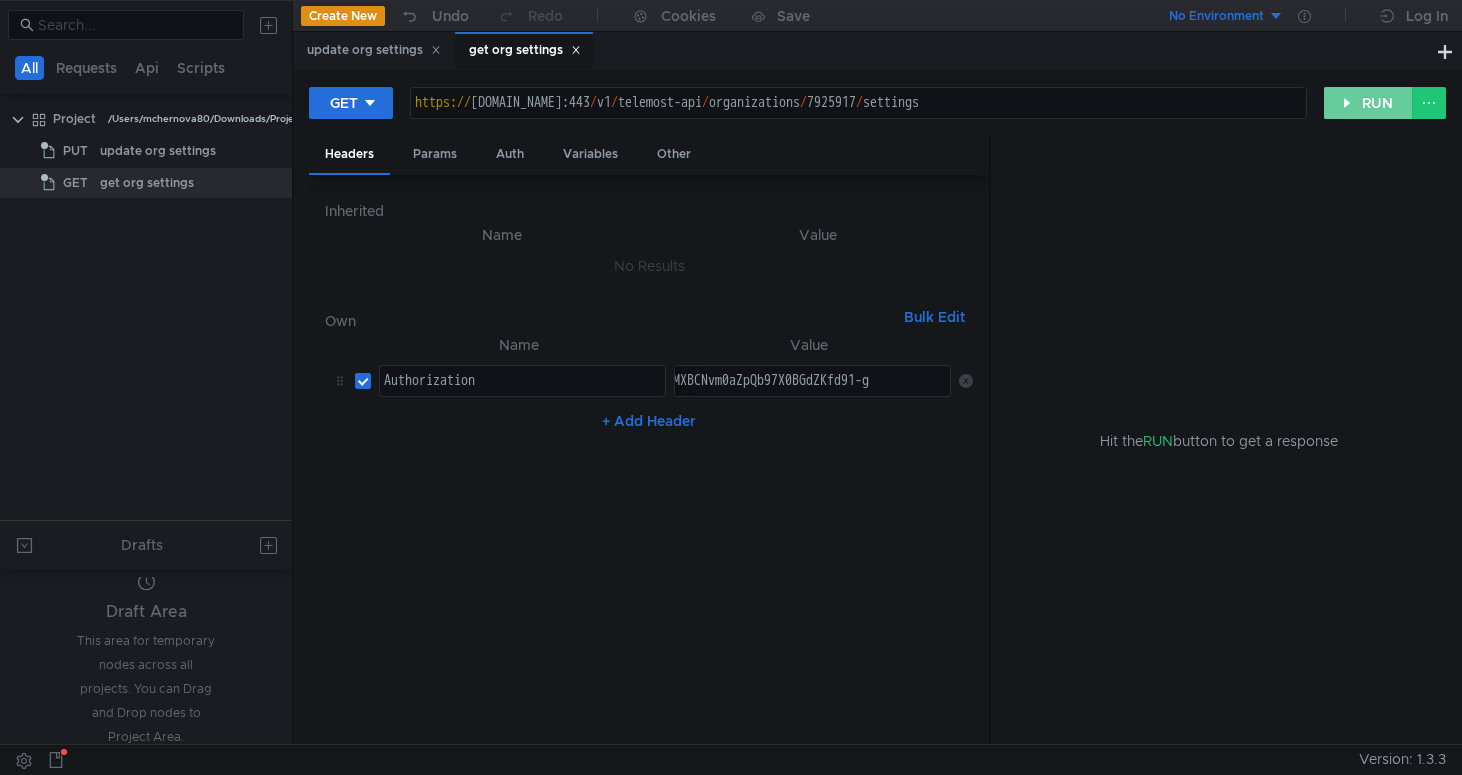 click on "RUN" 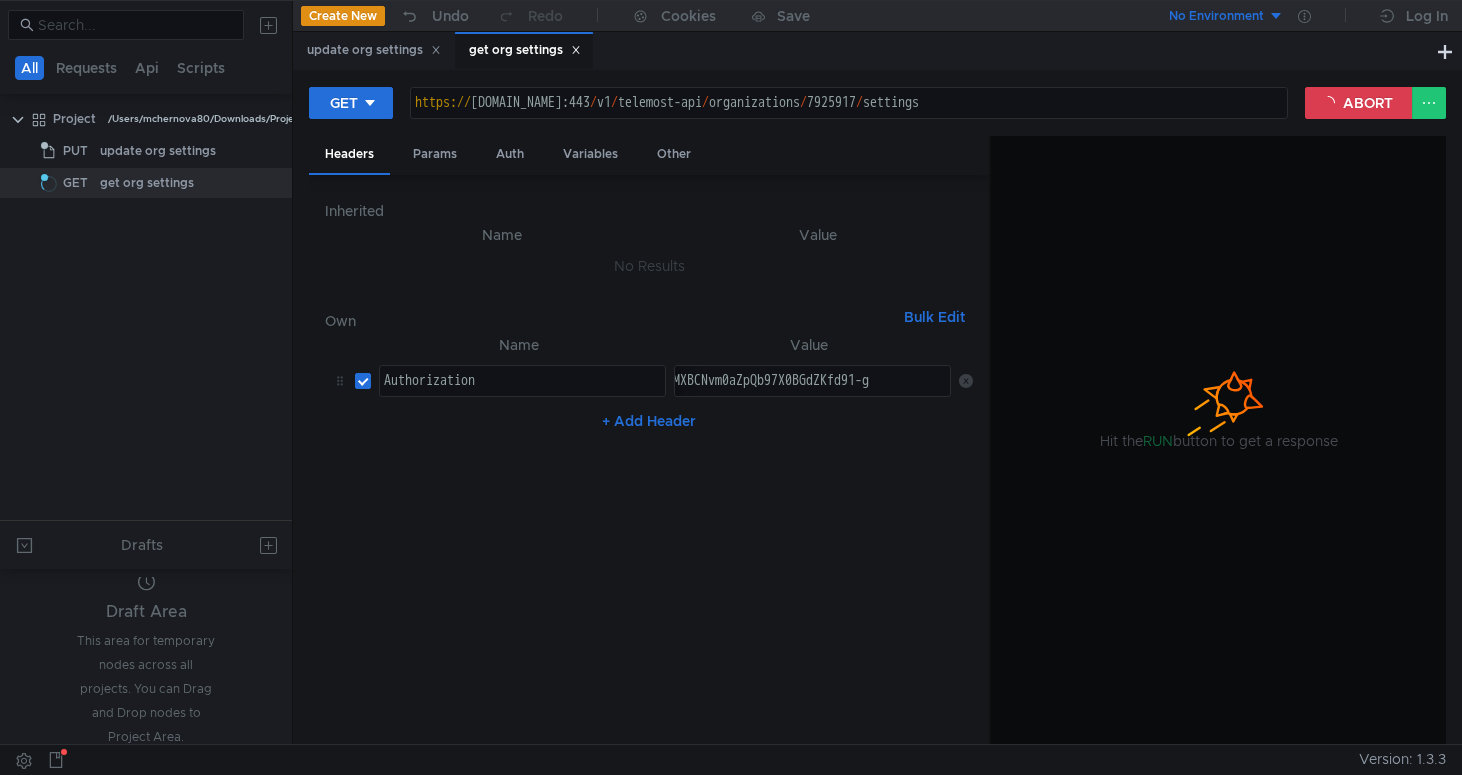 click at bounding box center [1218, 441] 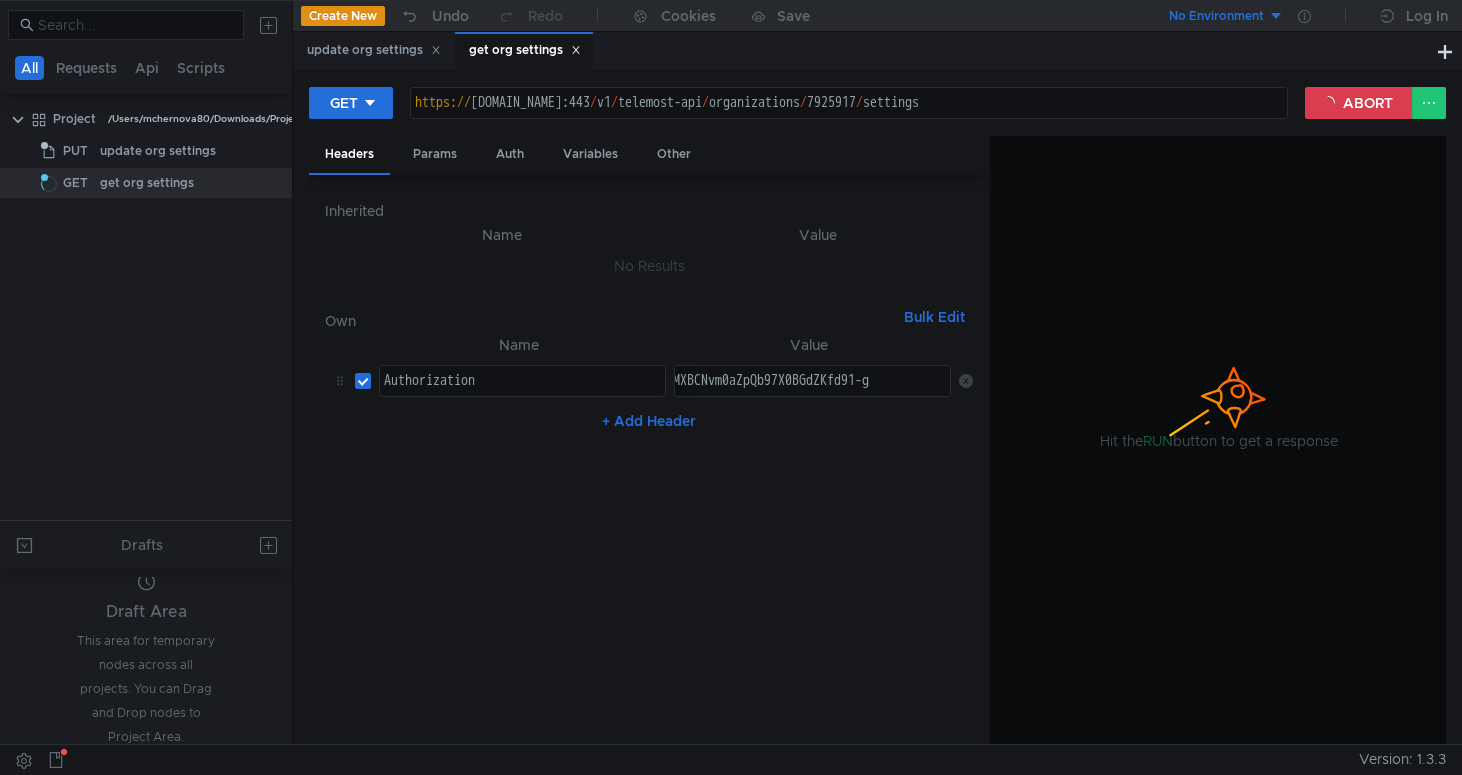 click on "Name Value Authorization     הההההההההההההההההההההההההההההההההההההההההההההההההההההההההההההההההההההההההההההההההההההההההההההההההההההההההההההההההההההההההההההההההההההההההההההההההההההההההההההההההההההההההההההההההההההההההההההההההההההההההההההההההההההההההההההההההההההההההההההההההההההההההההההההה XXXXXXXXXXXXXXXXXXXXXXXXXXXXXXXXXXXXXXXXXXXXXXXXXXXXXXXXXXXXXXXXXXXXXXXXXXXXXXXXXXXXXXXXXXXXXXXXXXXXXXXXXXXXXXXXXXXXXXXXXXXXXXXXXXXXXXXXXXXXXXXXXXXXXXXXXXXXXXXXXXXXXXXXXXXXXXXXXXXXXXXXXXXXXXXXXXXXXXXXXXXXXXXXXXXXXXXXXXXXXXXXXXXXXXXXXXXXXXXXXXXXXXXXXXXXXXXX y0__xDpkc6kqveAAhjAxzYgt5SB4xMXBCNvm0aZpQb97X0BGdZKfd91-g y0__xDpkc6kqveAAhjAxzYgt5SB4xMXBCNvm0aZpQb97X0BGdZKfd91-g      + Add Header" at bounding box center (649, 531) 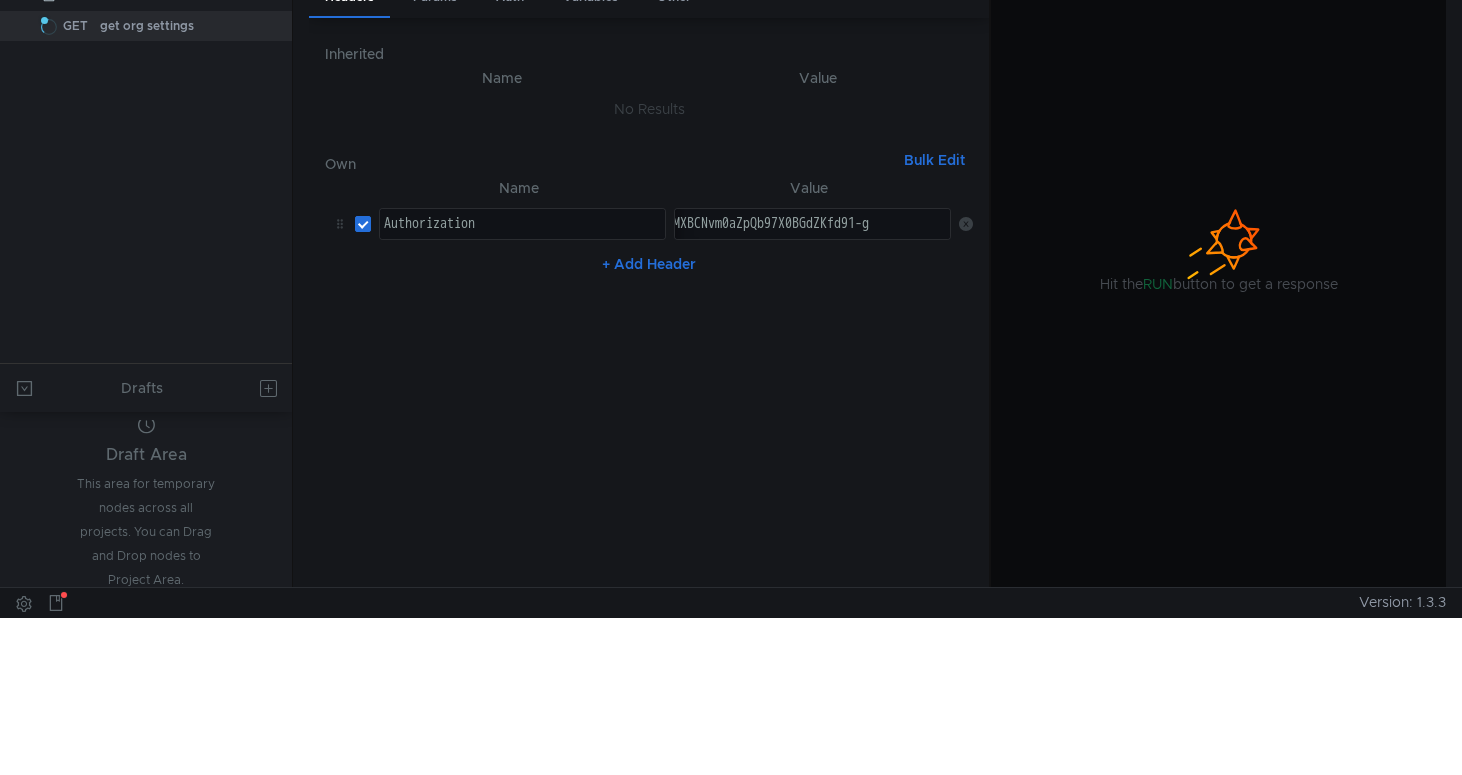 scroll, scrollTop: 0, scrollLeft: 0, axis: both 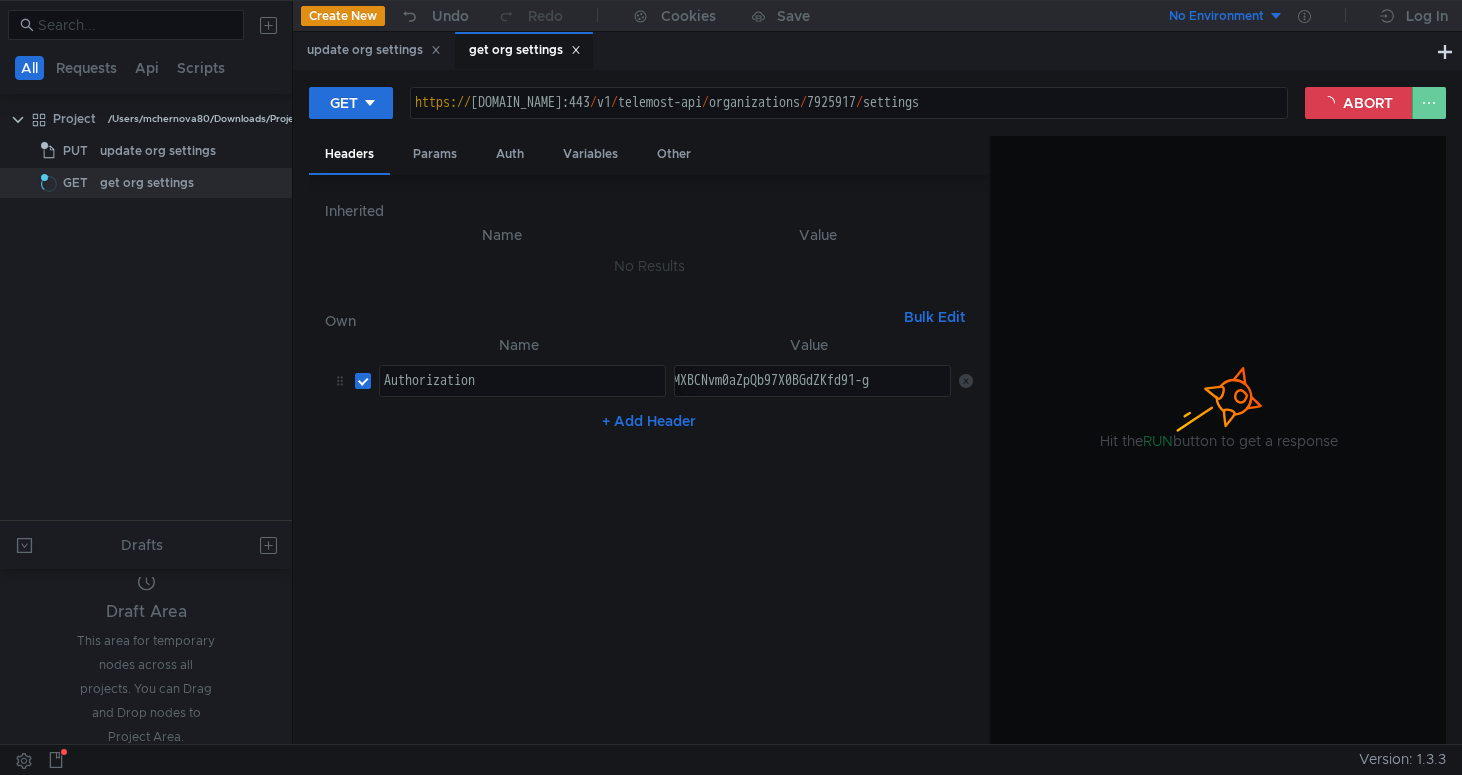 click 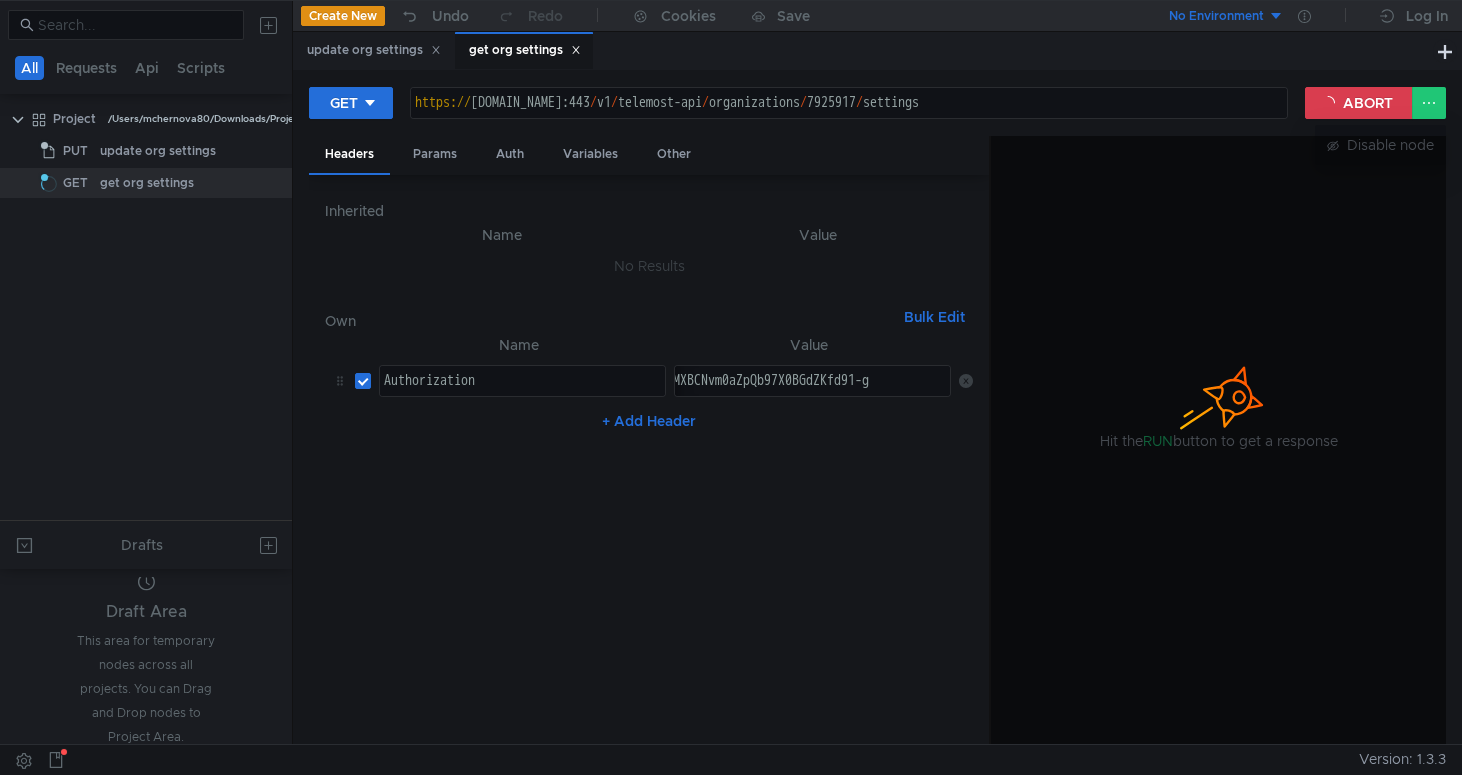 click at bounding box center [731, 387] 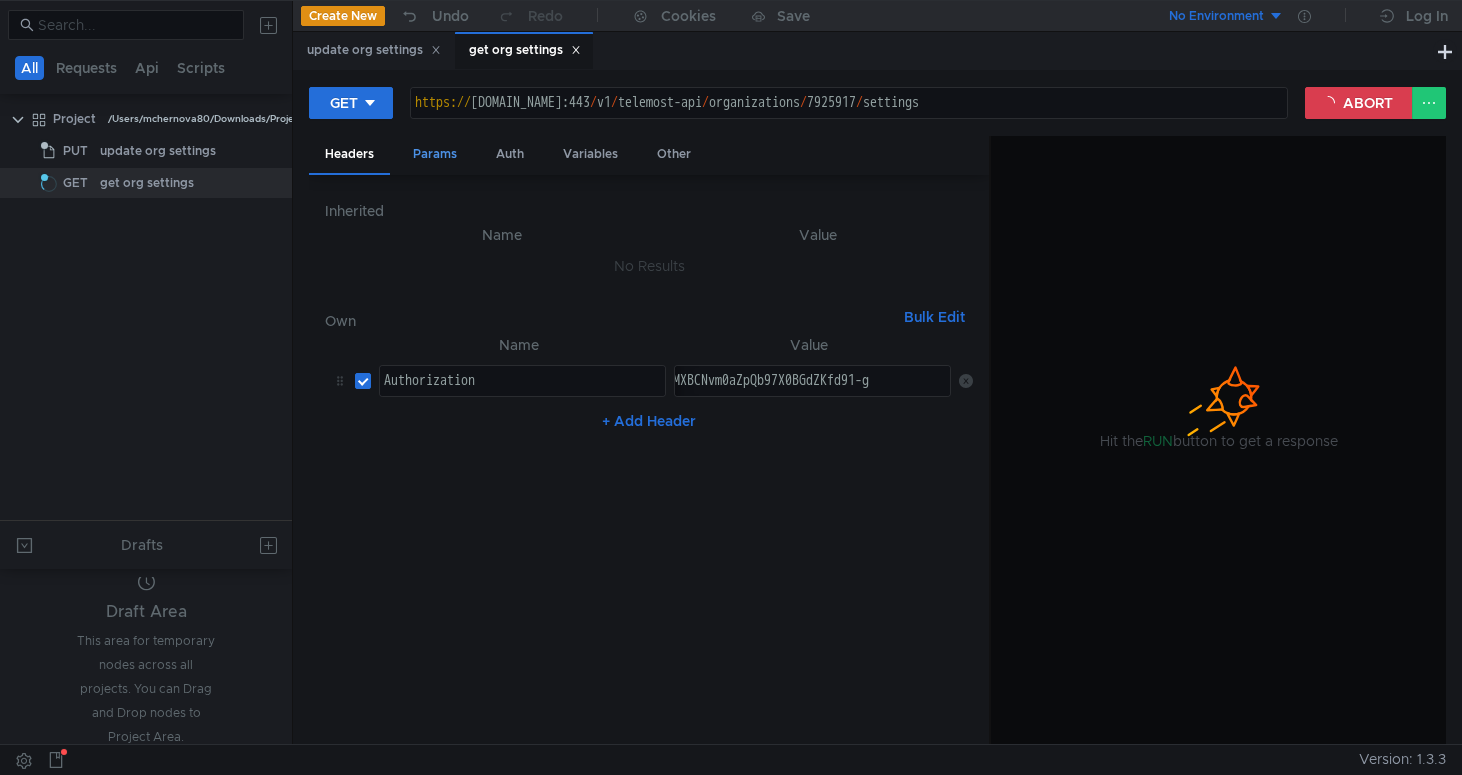 click on "Params" at bounding box center (435, 154) 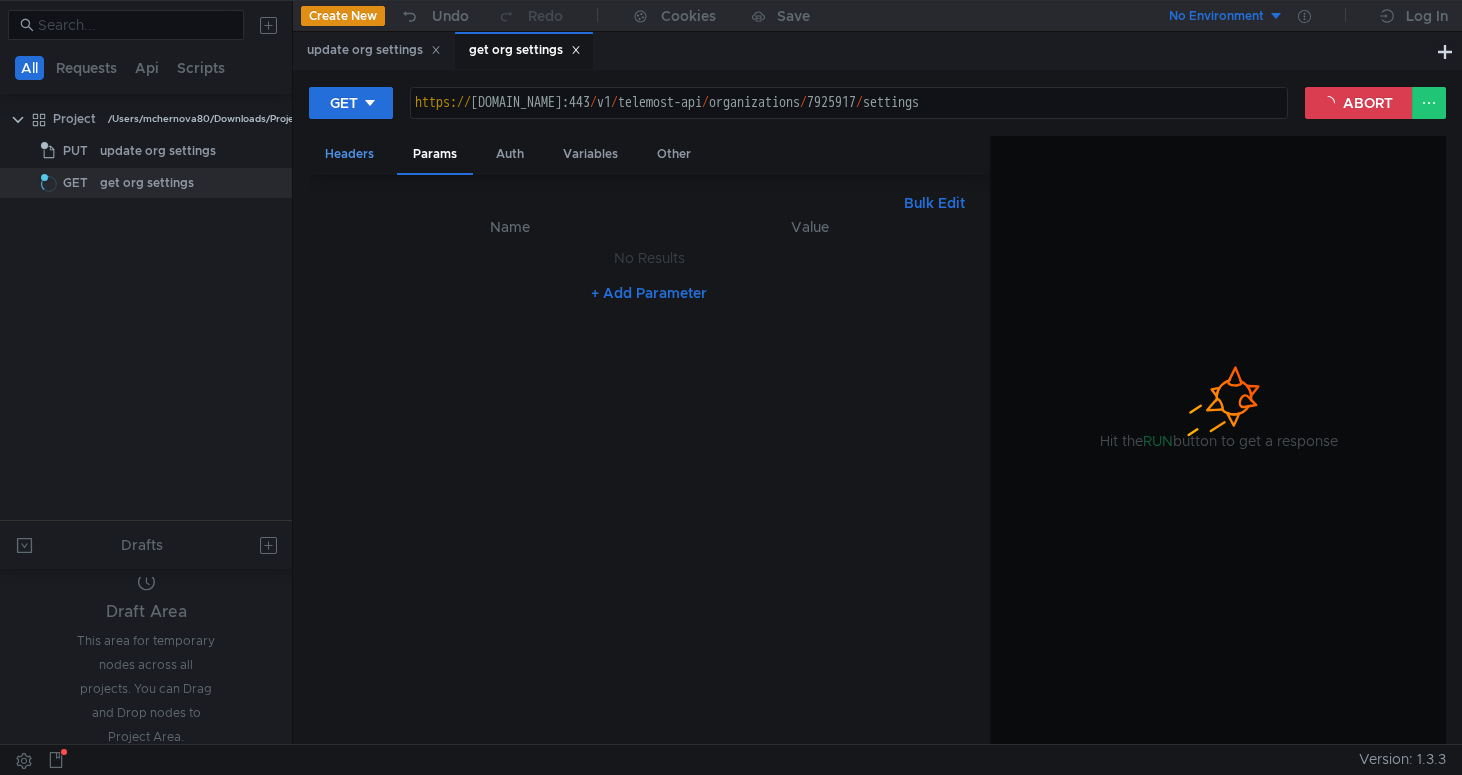 click on "Headers" at bounding box center [349, 154] 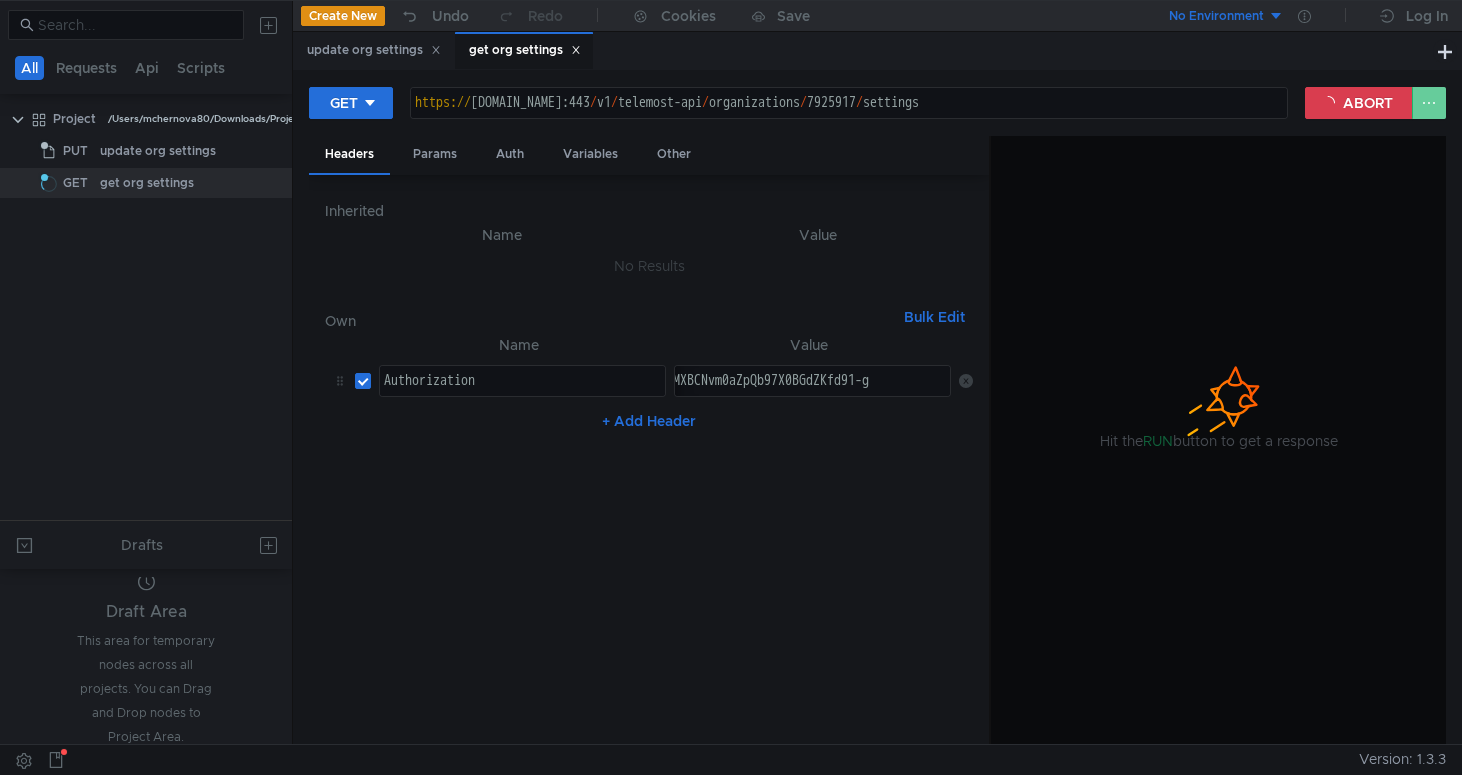 click 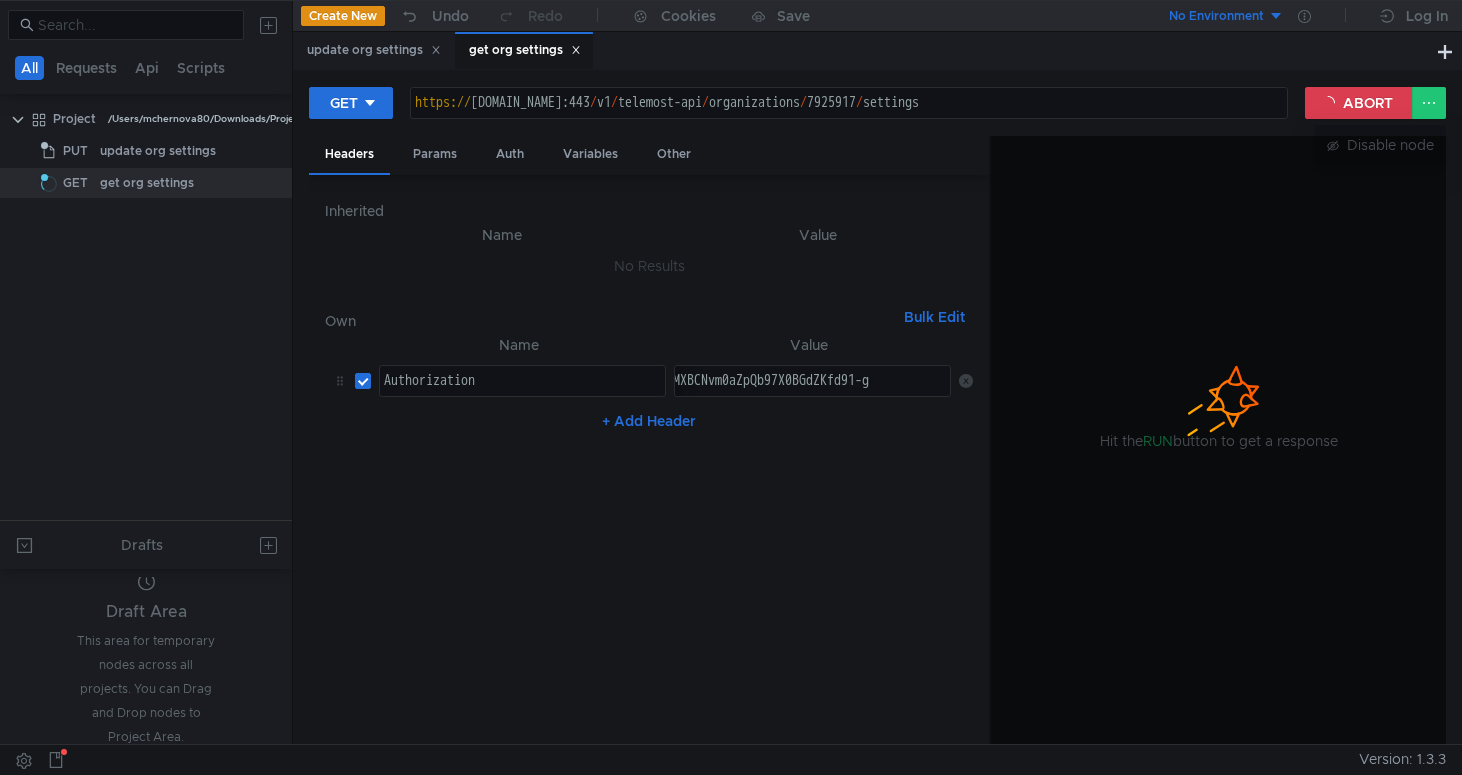 click at bounding box center [731, 387] 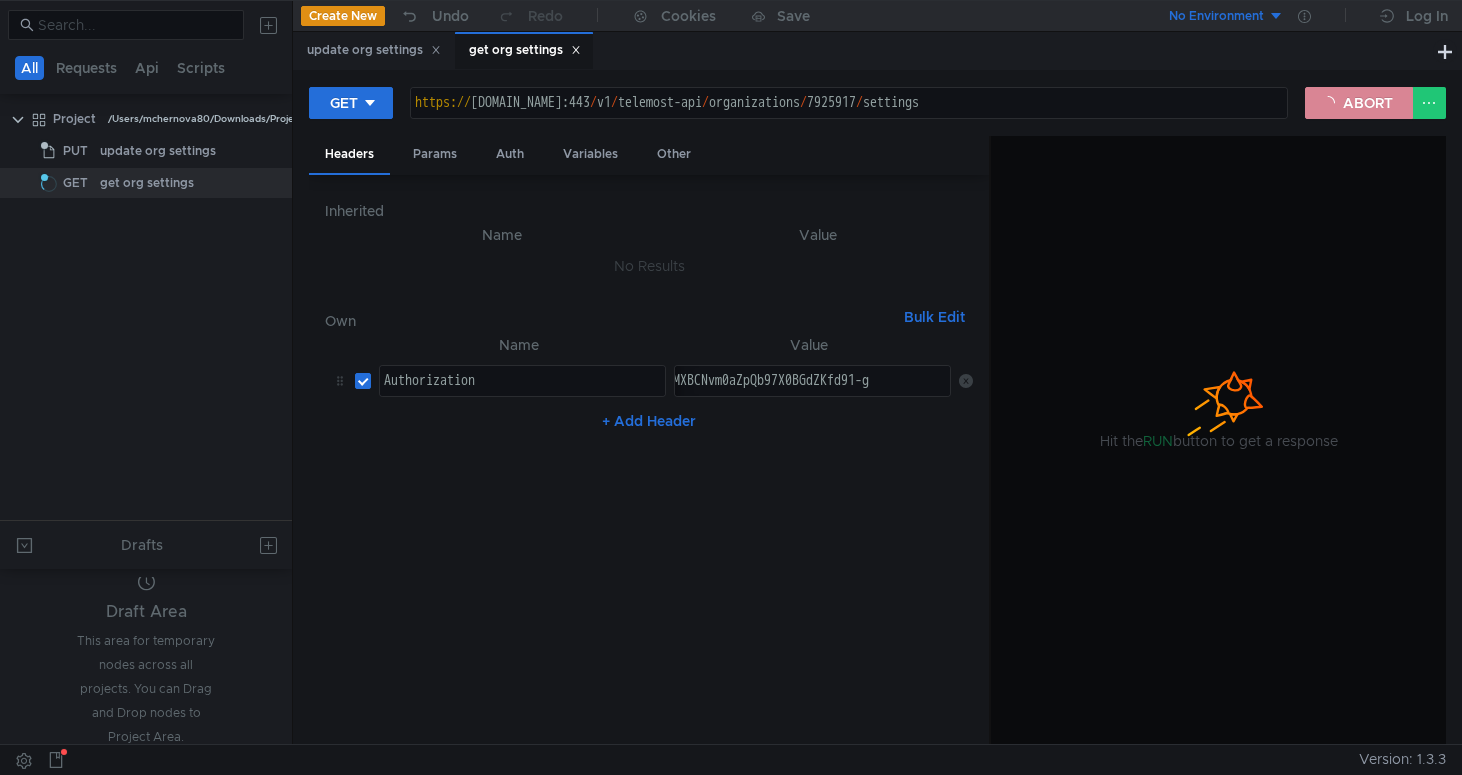 click on "ABORT" 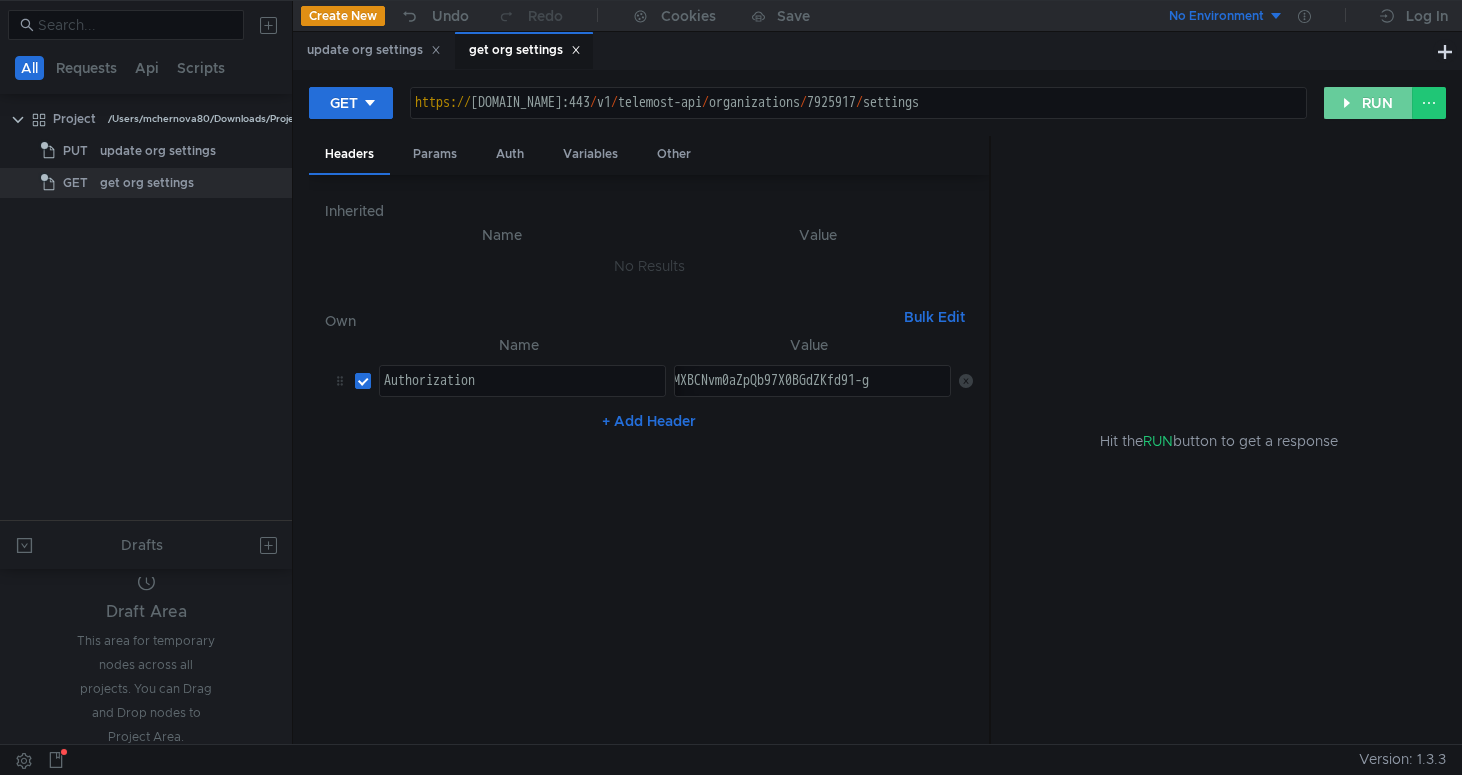 click on "RUN" 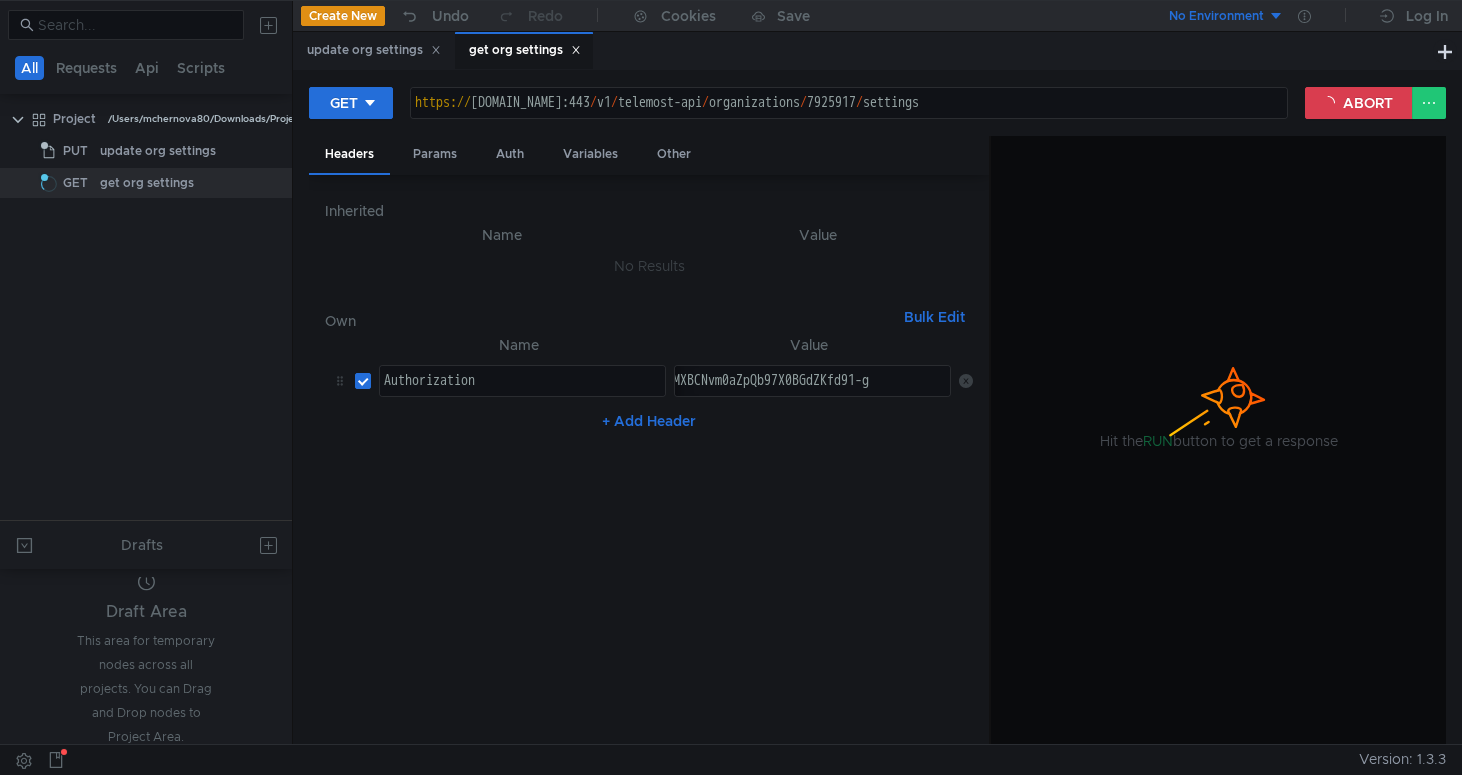 drag, startPoint x: 809, startPoint y: 369, endPoint x: 795, endPoint y: 374, distance: 14.866069 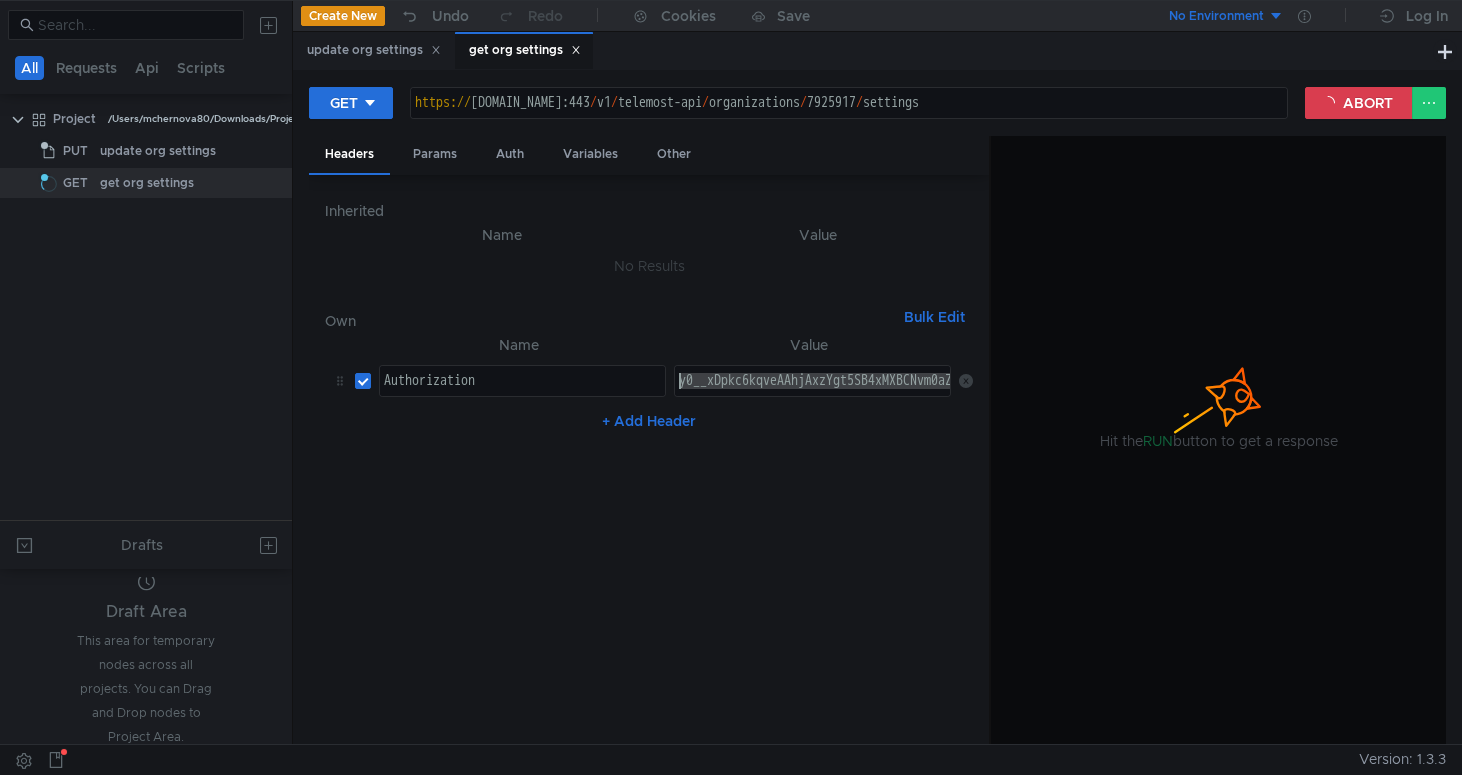 drag, startPoint x: 770, startPoint y: 377, endPoint x: 0, endPoint y: 336, distance: 771.09076 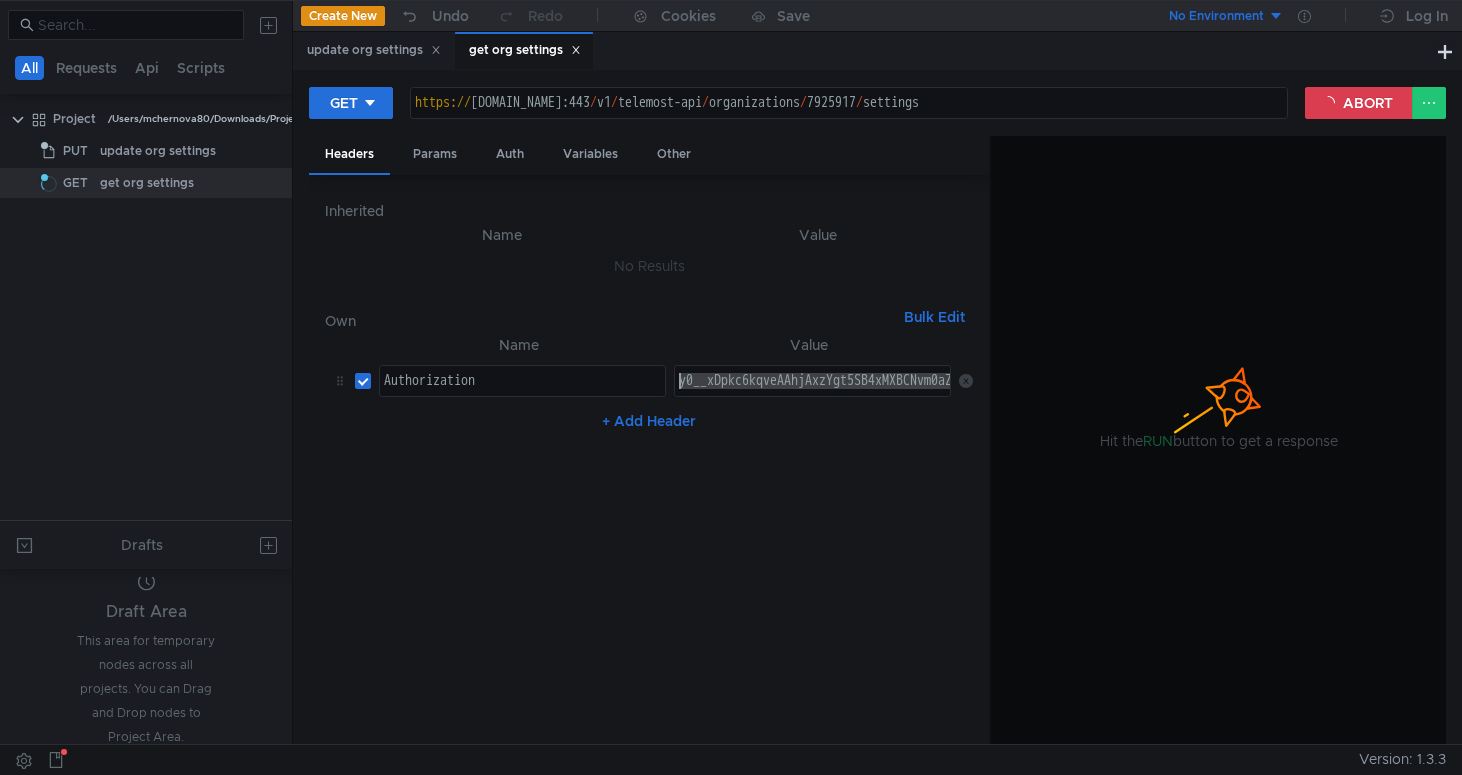 click on "All Requests Api Scripts
Project  /Users/mchernova80/Downloads/Project
PUT  update org settings   Loading...  GET  get org settings   Drafts Draft Area  This area for temporary nodes across all projects. You can Drag and Drop nodes to Project Area.  Create New Undo Redo Cookies Save No Environment     Log In      update org settings   get org settings  GET https:// cloud-api.dsp.yandex.net:443 / v1 / telemost-api / organizations / 7925917 / settings     XXXXXXXXXXXXXXXXXXXXXXXXXXXXXXXXXXXXXXXXXXXXXXXXXXXXXXXXXXXXXXXXXXXXXXXXXXXXXXXXXXXXXXXXXXXXXXXXXXXXXXXXXXXXXXXXXXXXXXXXXXXXXXXXXXXXXXXXXXXXXXXXXXXXXXXXXXXXXXXXXXXXXXXXXXXXXXXXXXXXXXXXXXXXXXXXXXXXXXXXXXXXXXXXXXXXXXXXXXXXXXXXXXXXXXXXXXXXXXXXXXXXXXXXXXXXXXXX ABORT  Headers   Params   Auth   Variables" at bounding box center [731, 372] 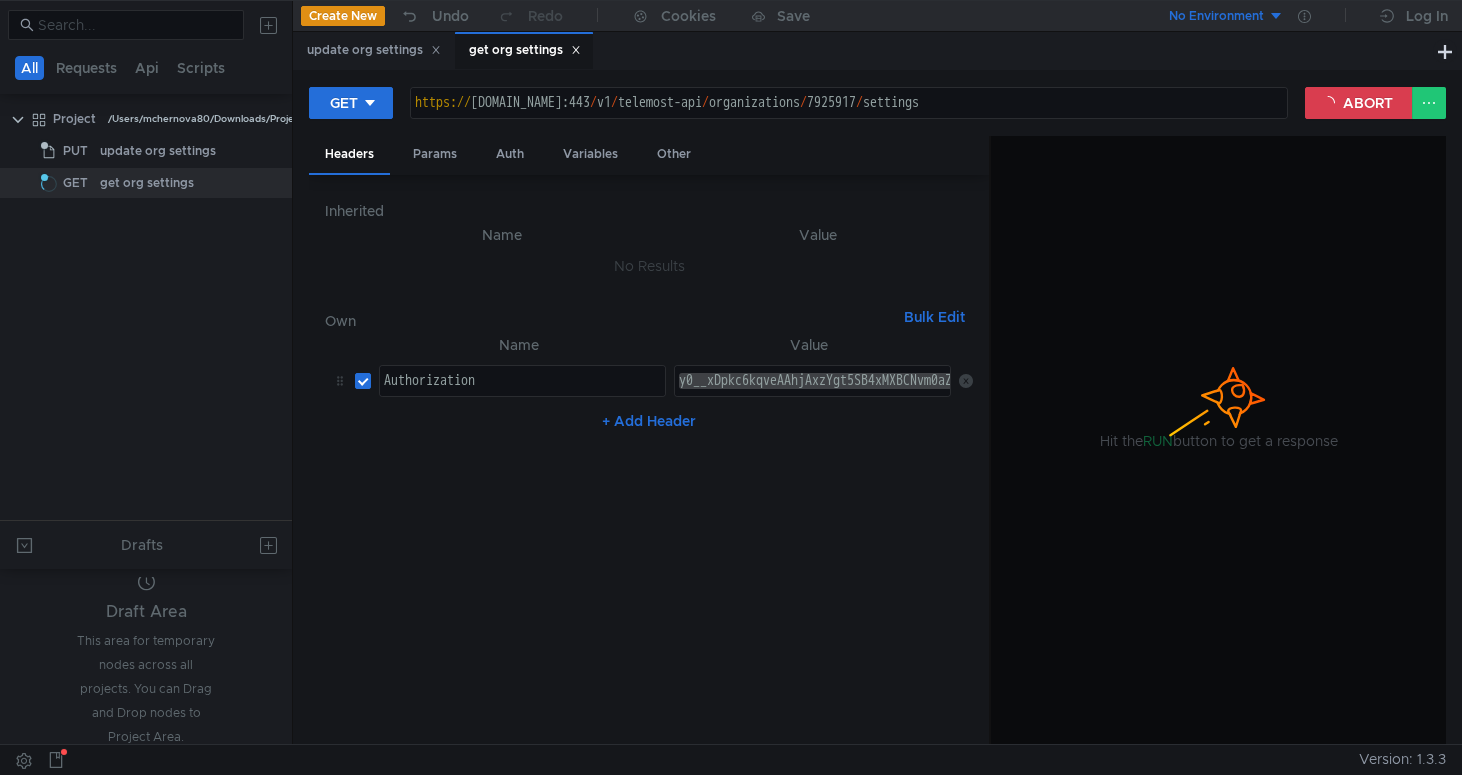 click on "Name Value Authorization     הההההההההההההההההההההההההההההההההההההההההההההההההההההההההההההההההההההההההההההההההההההההההההההההההההההההההההההההההההההההההההההההההההההההההההההההההההההההההההההההההההההההההההההההההההההההההההההההההההההההההההההההההההההההההההההההההההההההההההההההההההההההההההההההה XXXXXXXXXXXXXXXXXXXXXXXXXXXXXXXXXXXXXXXXXXXXXXXXXXXXXXXXXXXXXXXXXXXXXXXXXXXXXXXXXXXXXXXXXXXXXXXXXXXXXXXXXXXXXXXXXXXXXXXXXXXXXXXXXXXXXXXXXXXXXXXXXXXXXXXXXXXXXXXXXXXXXXXXXXXXXXXXXXXXXXXXXXXXXXXXXXXXXXXXXXXXXXXXXXXXXXXXXXXXXXXXXXXXXXXXXXXXXXXXXXXXXXXXXXXXXXXX y0__xDpkc6kqveAAhjAxzYgt5SB4xMXBCNvm0aZpQb97X0BGdZKfd91-g y0__xDpkc6kqveAAhjAxzYgt5SB4xMXBCNvm0aZpQb97X0BGdZKfd91-g      + Add Header" at bounding box center [649, 531] 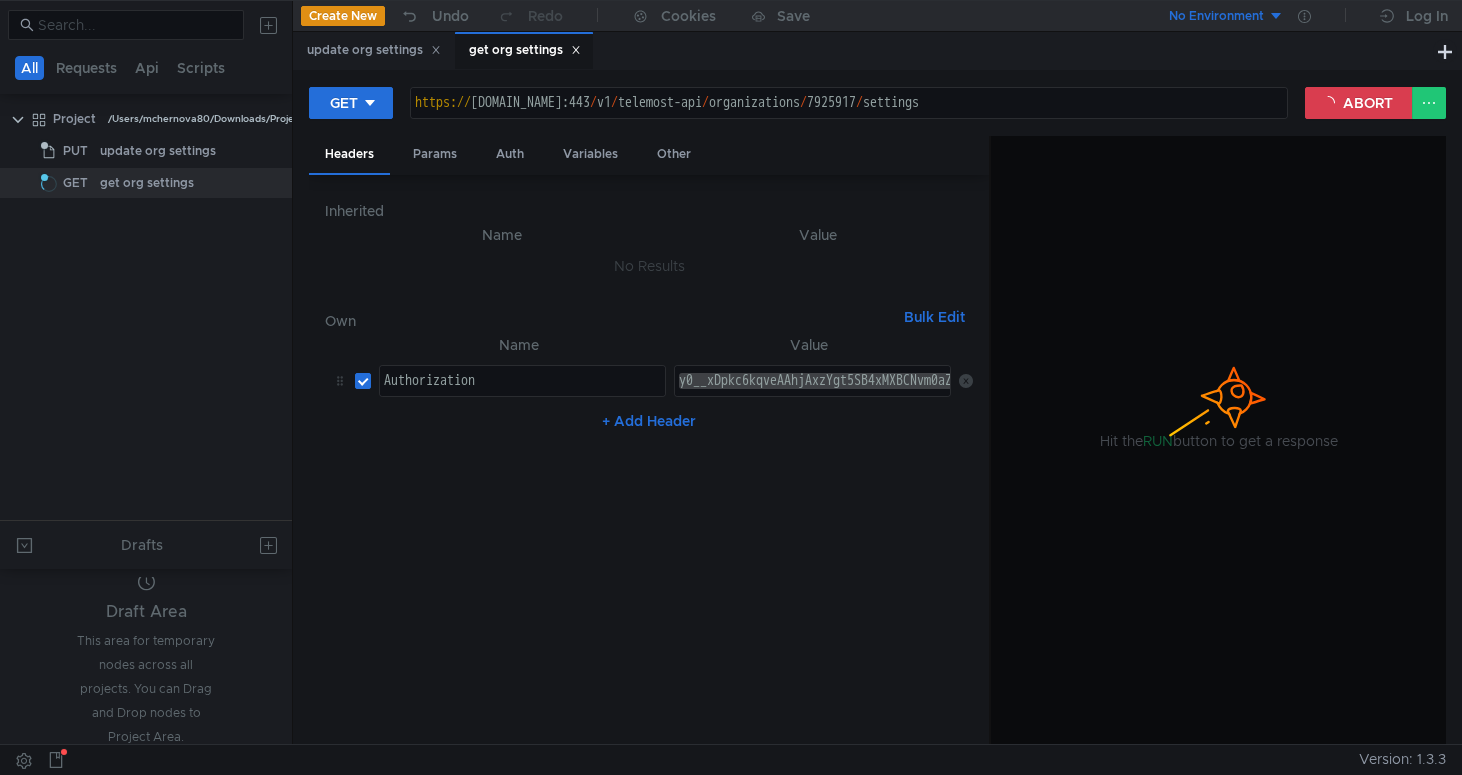 click on "Name Value Authorization     הההההההההההההההההההההההההההההההההההההההההההההההההההההההההההההההההההההההההההההההההההההההההההההההההההההההההההההההההההההההההההההההההההההההההההההההההההההההההההההההההההההההההההההההההההההההההההההההההההההההההההההההההההההההההההההההההההההההההההההההההההההההההההההההה XXXXXXXXXXXXXXXXXXXXXXXXXXXXXXXXXXXXXXXXXXXXXXXXXXXXXXXXXXXXXXXXXXXXXXXXXXXXXXXXXXXXXXXXXXXXXXXXXXXXXXXXXXXXXXXXXXXXXXXXXXXXXXXXXXXXXXXXXXXXXXXXXXXXXXXXXXXXXXXXXXXXXXXXXXXXXXXXXXXXXXXXXXXXXXXXXXXXXXXXXXXXXXXXXXXXXXXXXXXXXXXXXXXXXXXXXXXXXXXXXXXXXXXXXXXXXXXX y0__xDpkc6kqveAAhjAxzYgt5SB4xMXBCNvm0aZpQb97X0BGdZKfd91-g y0__xDpkc6kqveAAhjAxzYgt5SB4xMXBCNvm0aZpQb97X0BGdZKfd91-g      + Add Header" at bounding box center (649, 531) 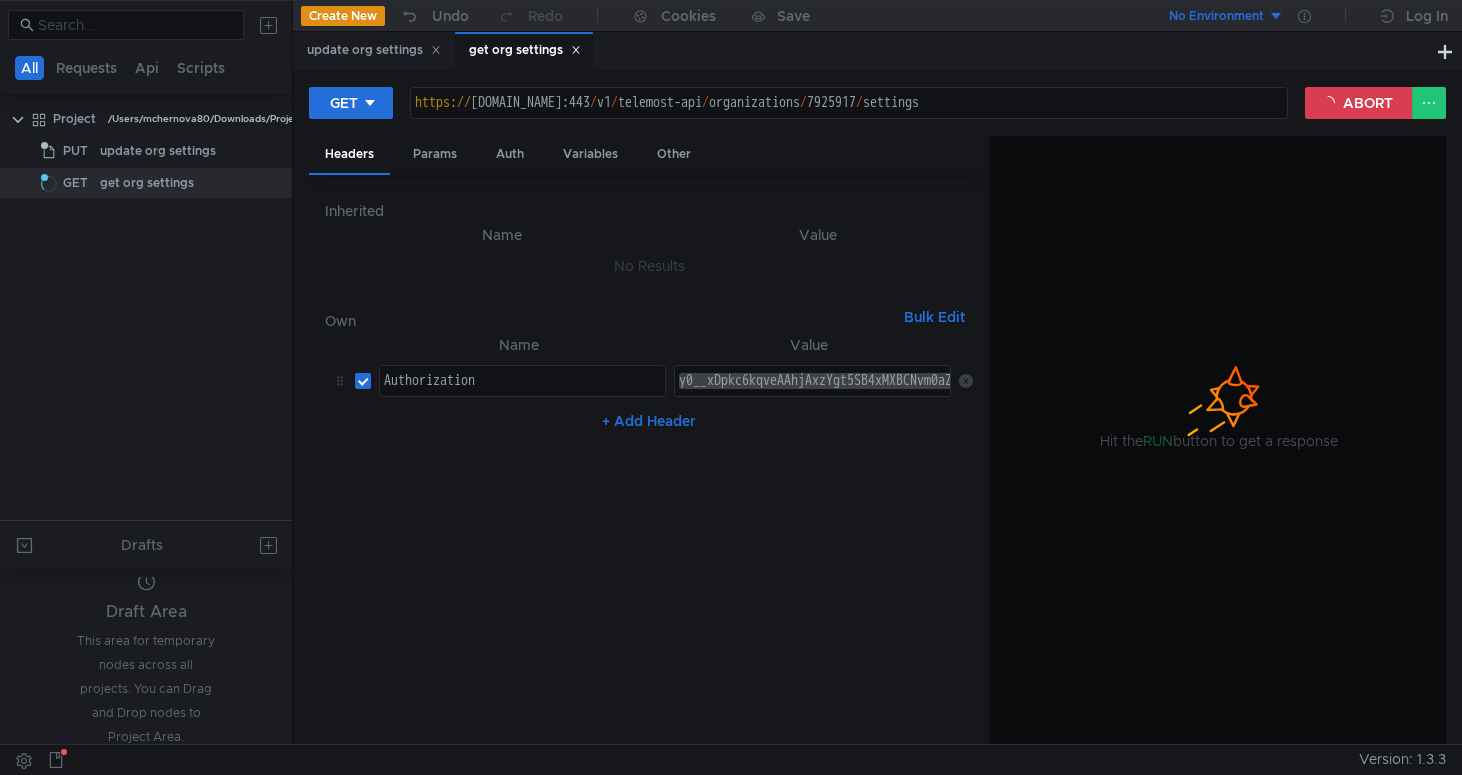 click 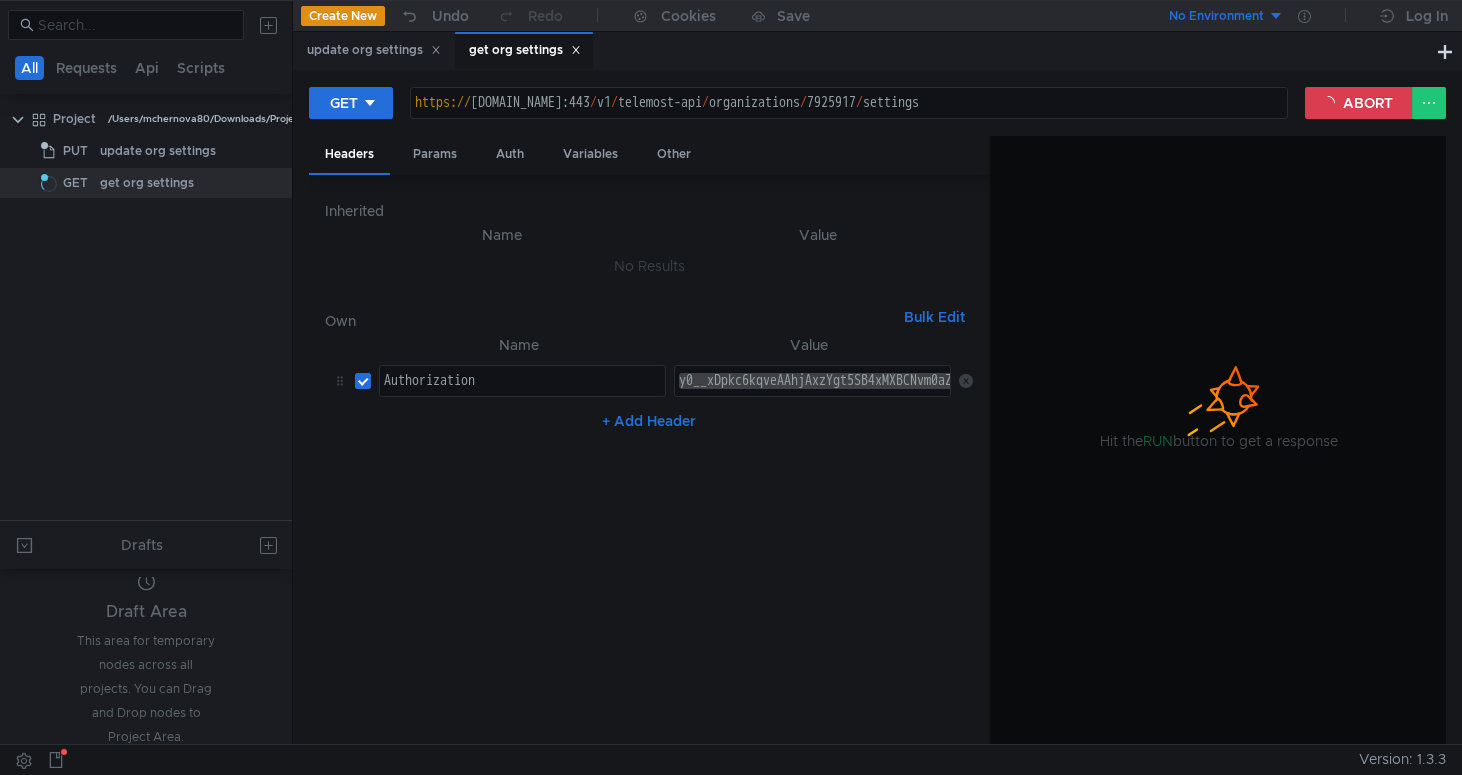 drag, startPoint x: 1229, startPoint y: 392, endPoint x: 1220, endPoint y: 403, distance: 14.21267 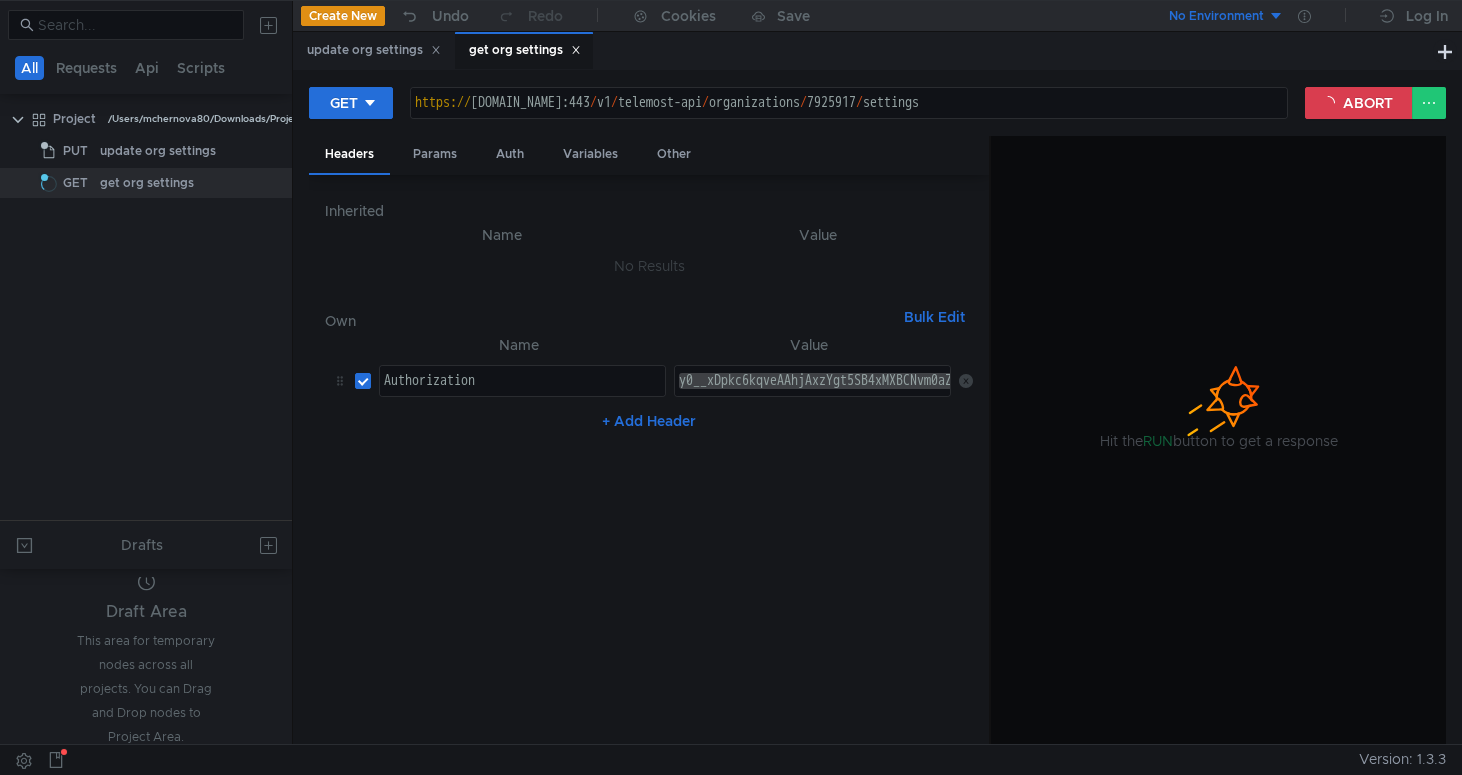 click 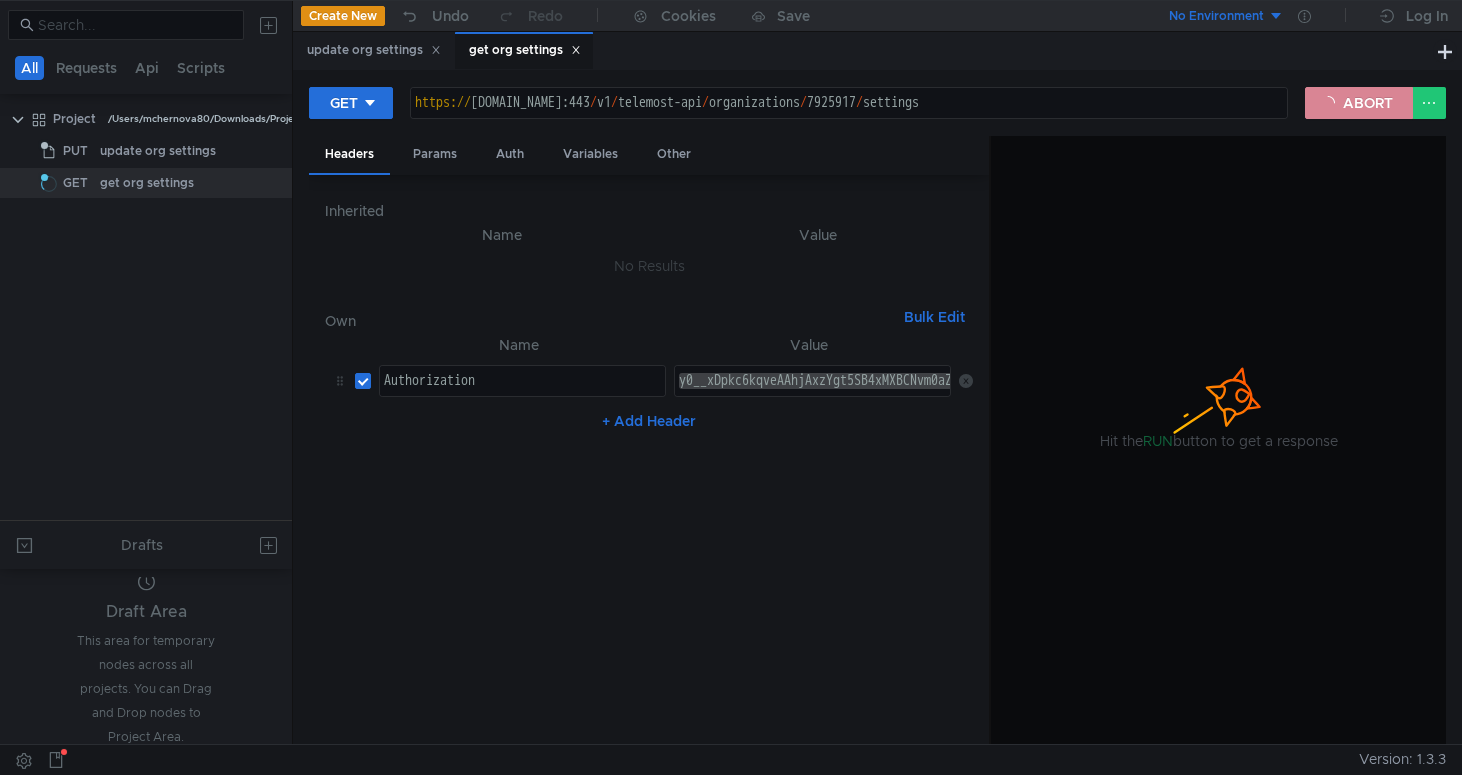 click on "ABORT" 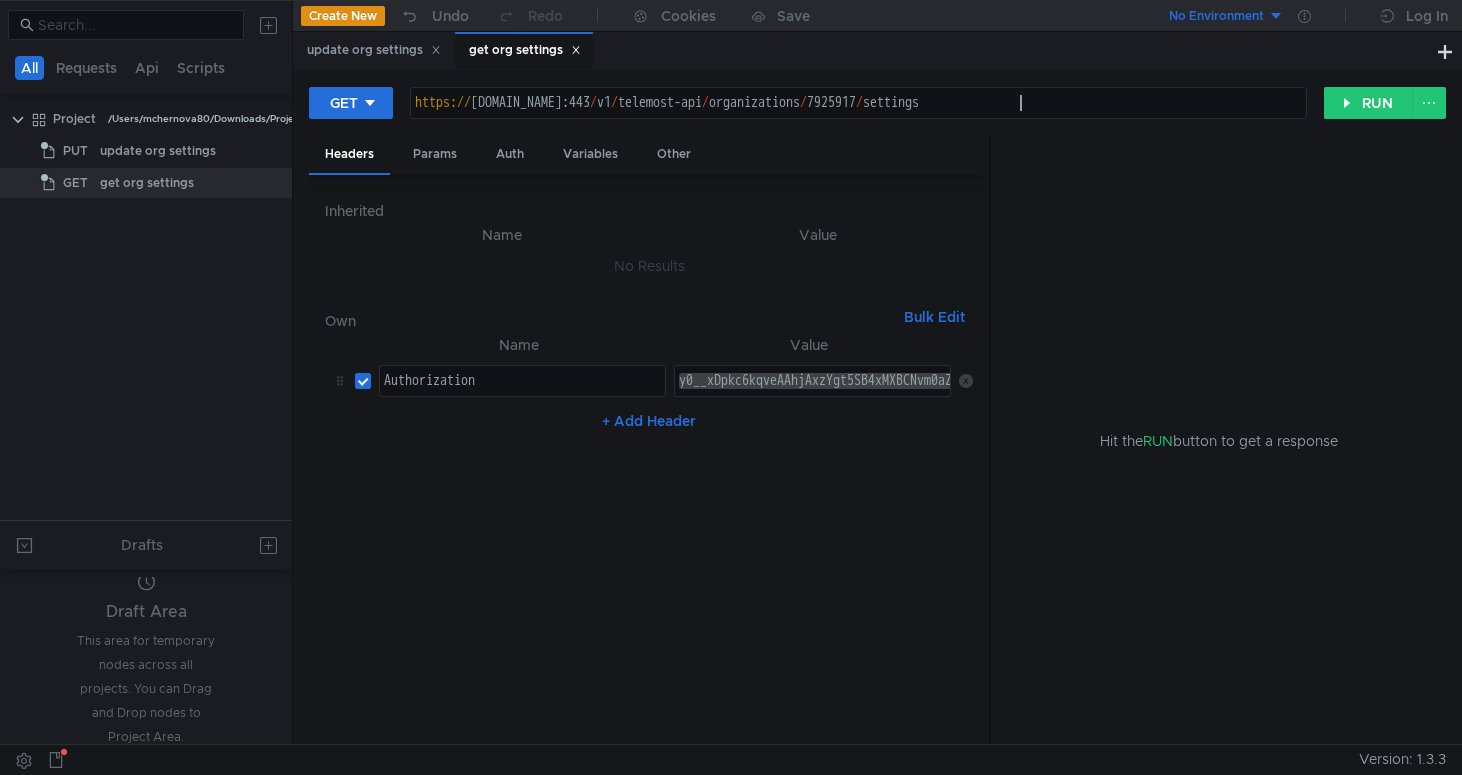 click on "https:// [DOMAIN_NAME]:443 / v1 / telemost-api / organizations / 7925917 / settings" at bounding box center [858, 119] 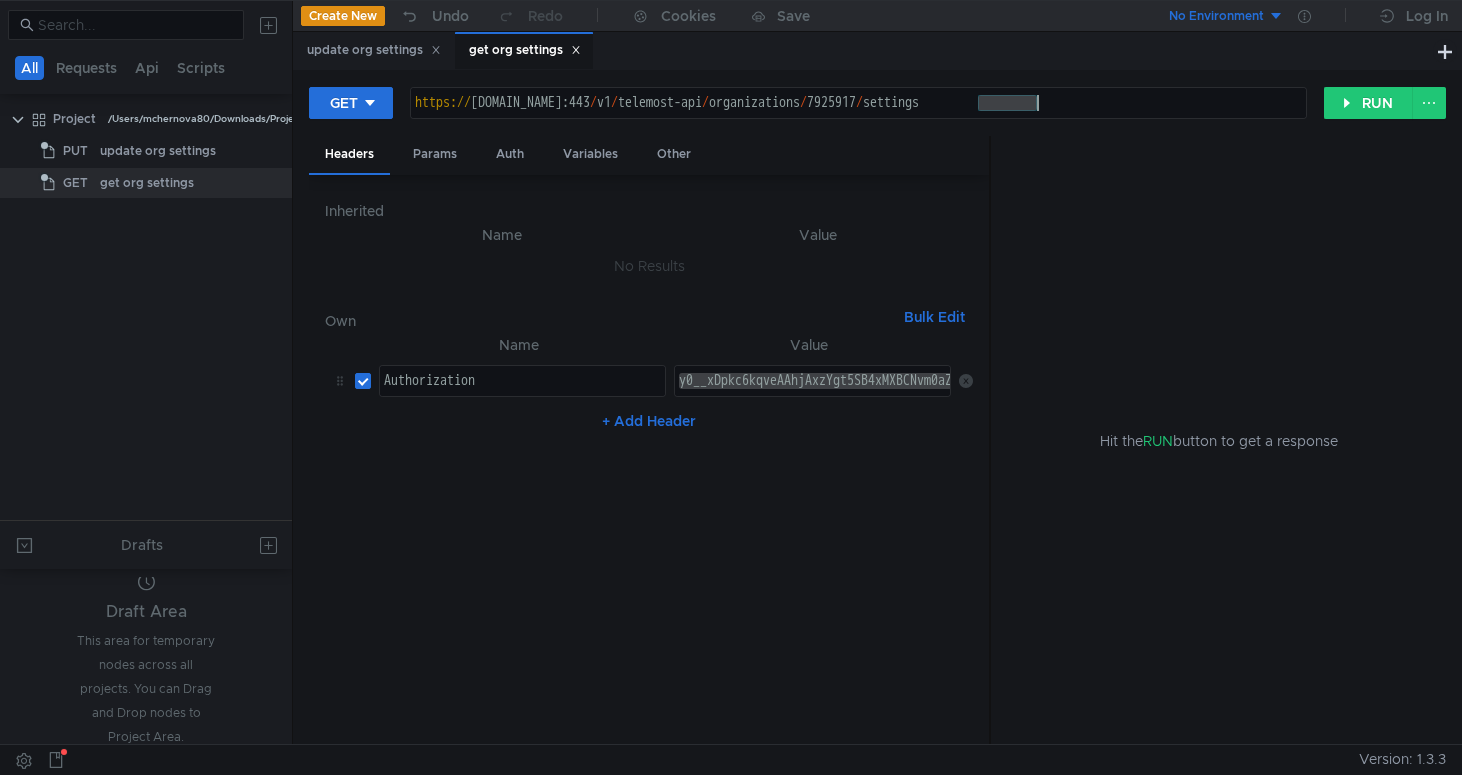 click on "https:// [DOMAIN_NAME]:443 / v1 / telemost-api / organizations / 7925917 / settings" at bounding box center (858, 119) 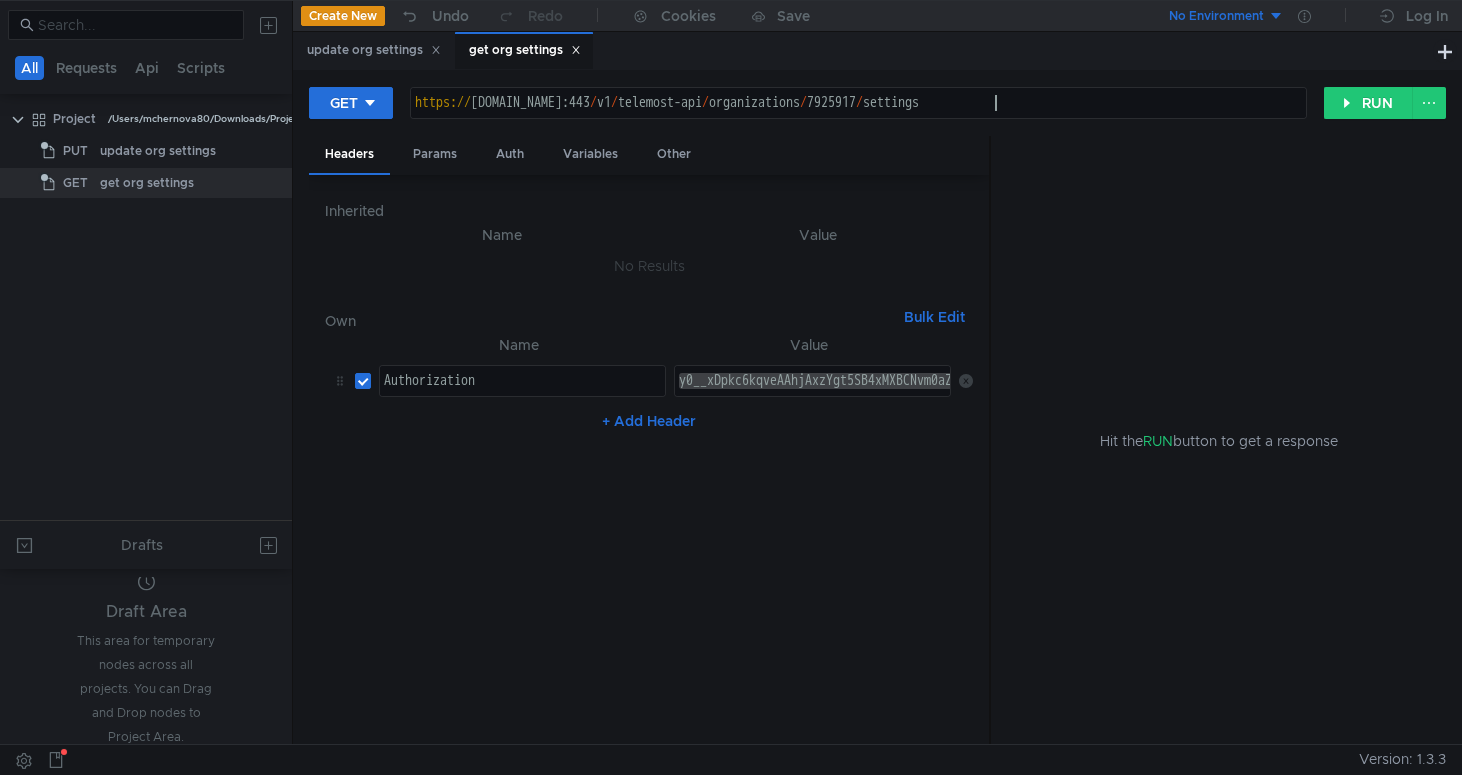 click on "https:// [DOMAIN_NAME]:443 / v1 / telemost-api / organizations / 7925917 / settings" at bounding box center (858, 119) 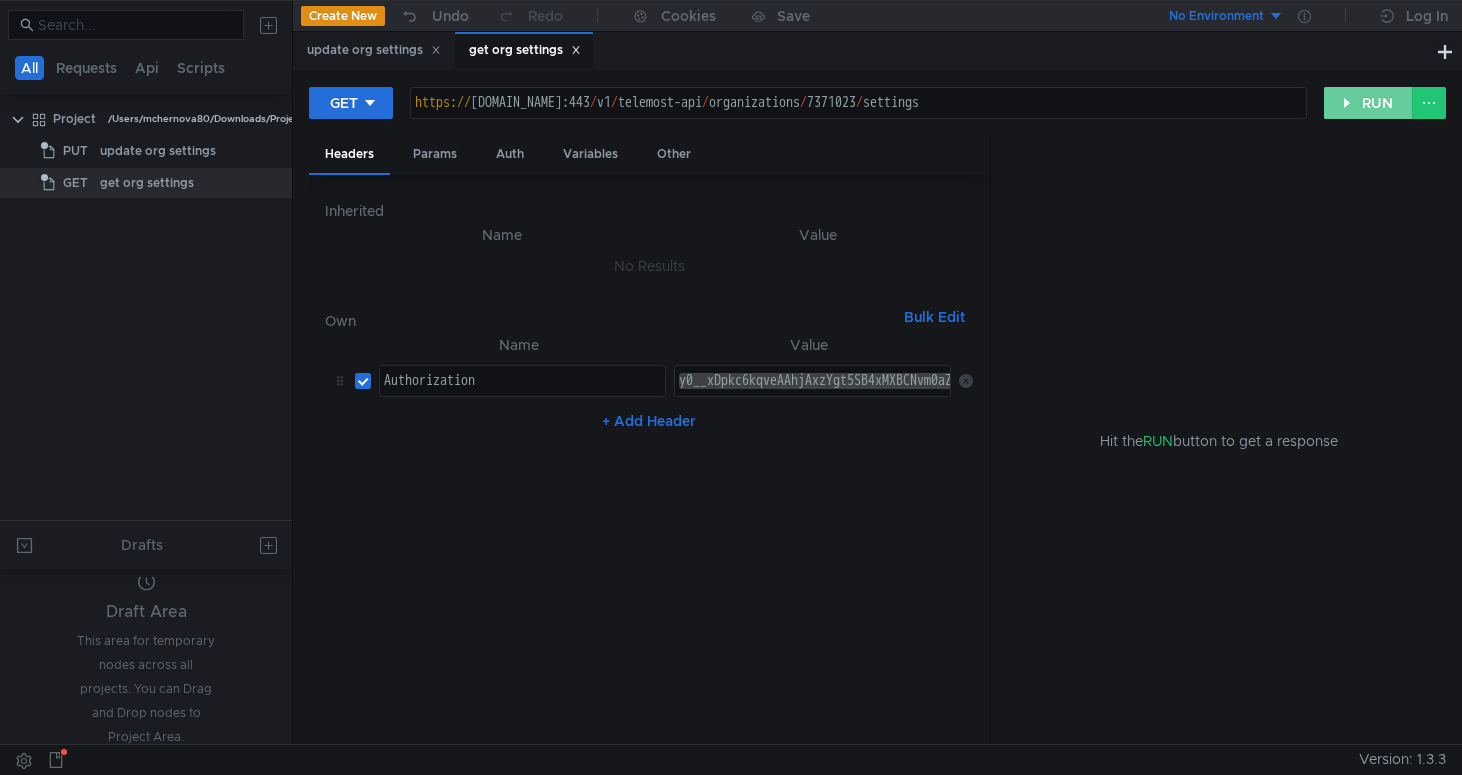 click on "RUN" 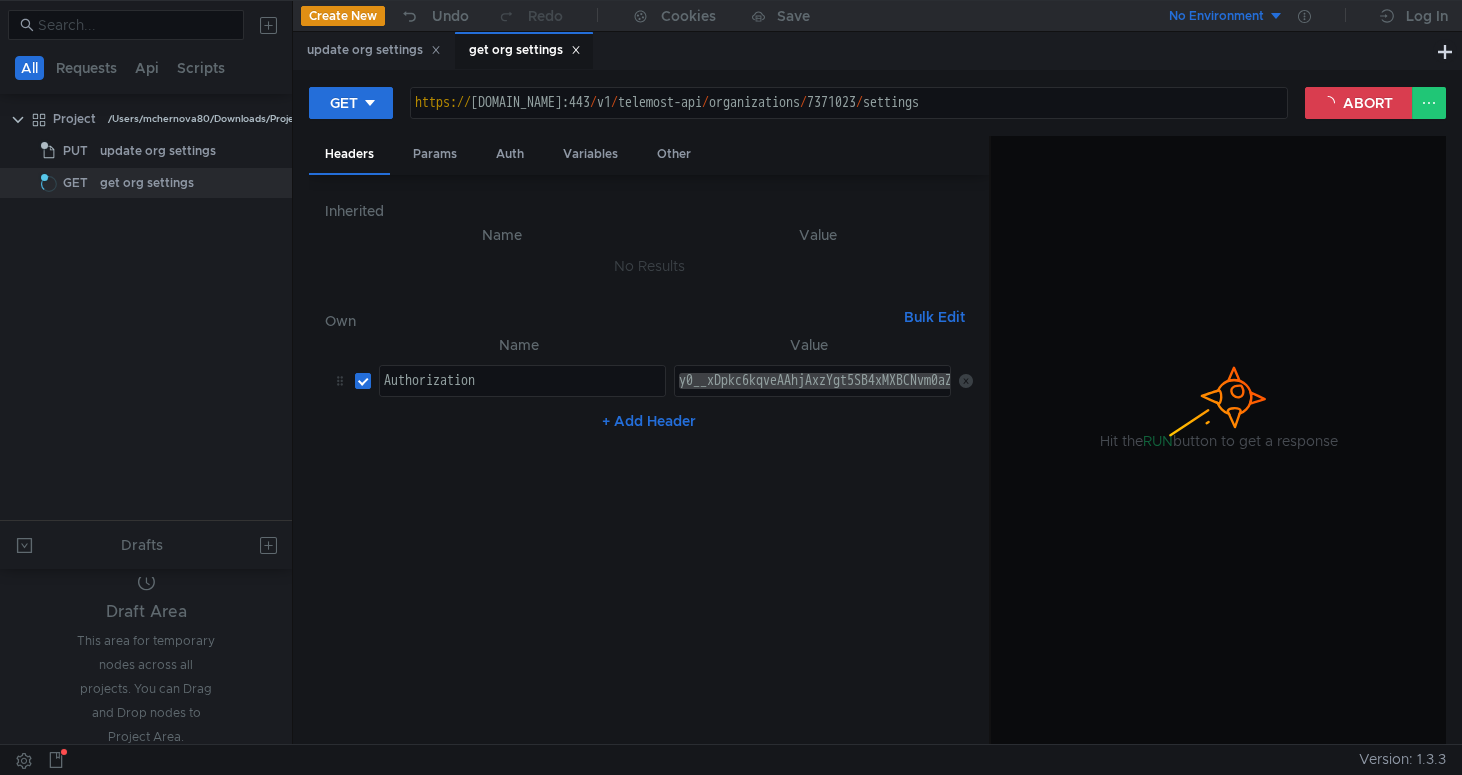 click on "Name" at bounding box center (502, 235) 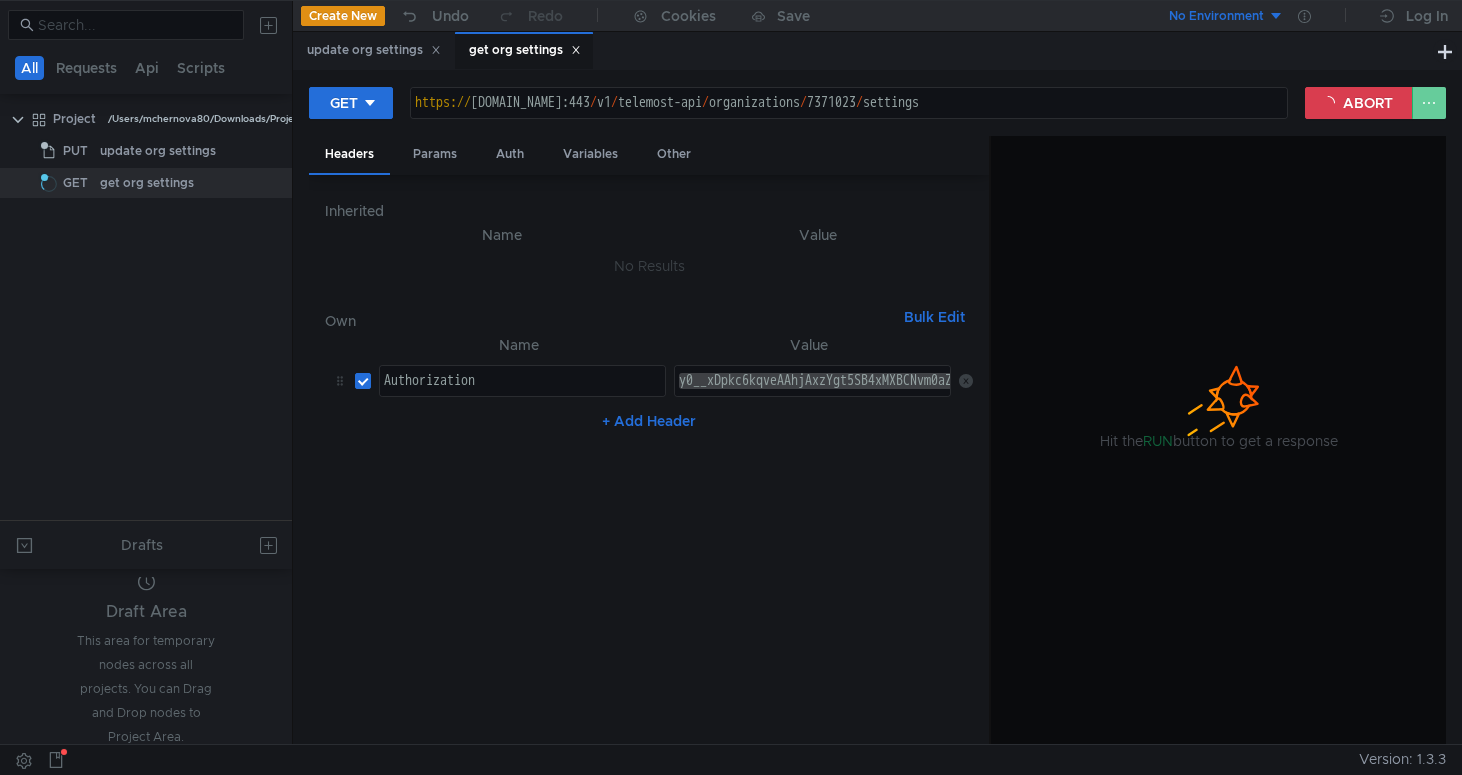 click 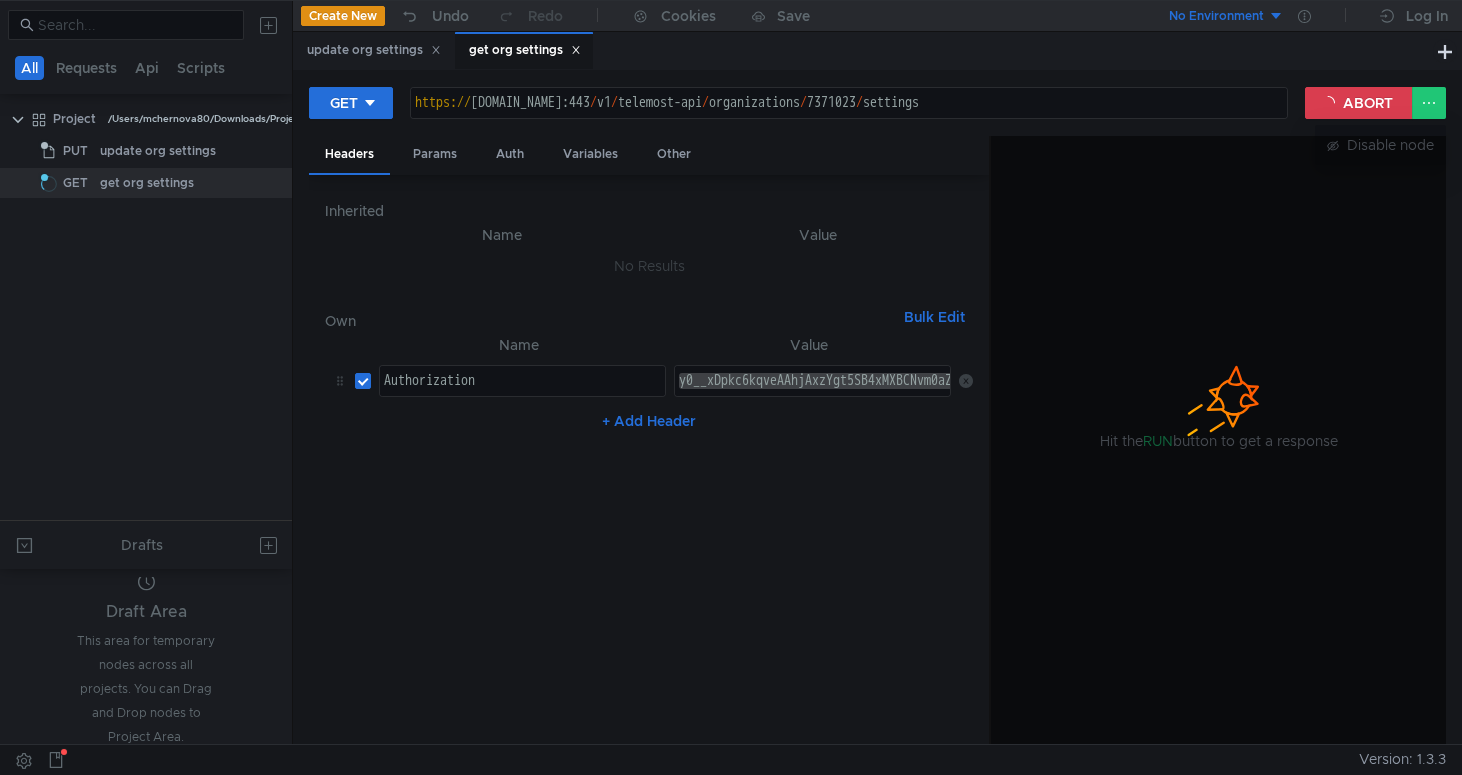 click at bounding box center (731, 387) 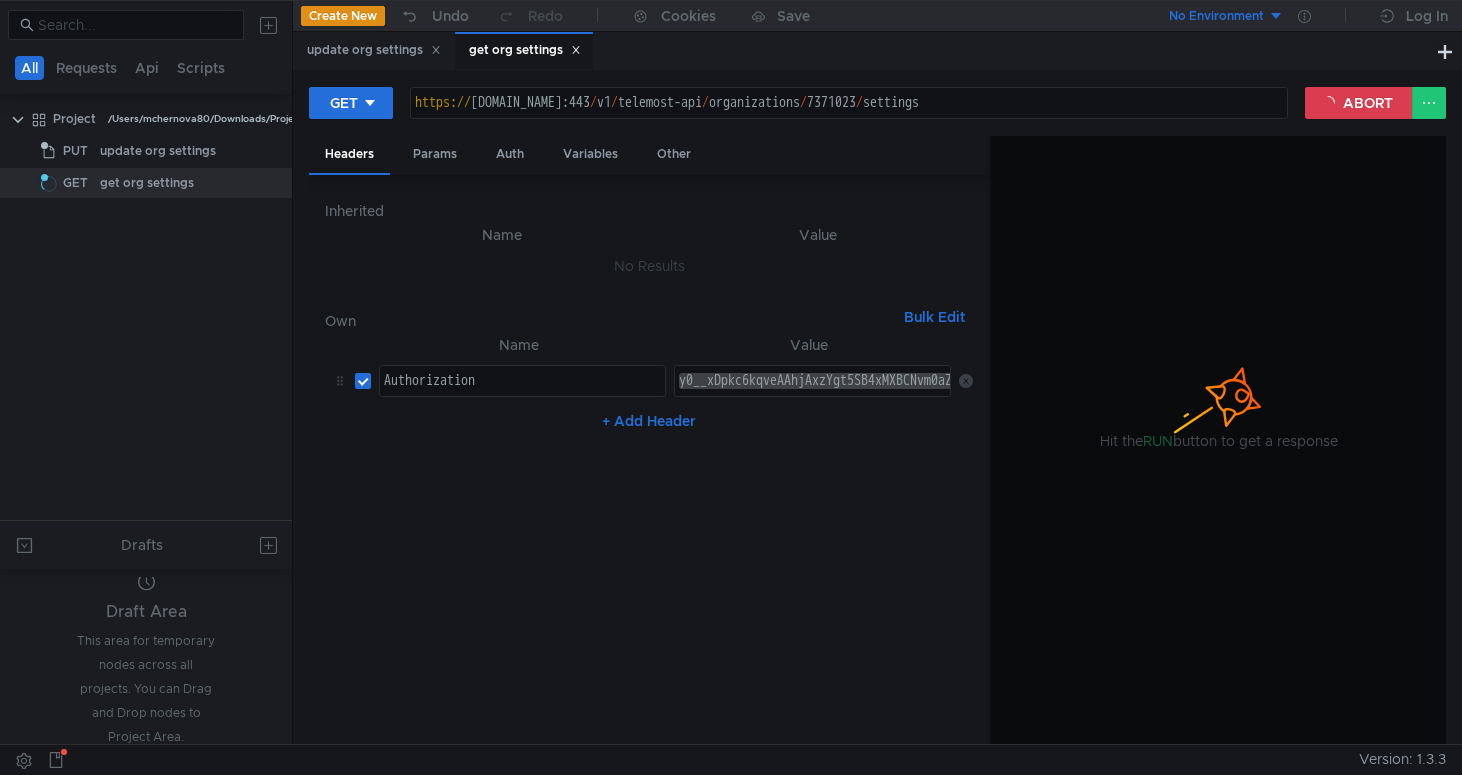click at bounding box center [1218, 441] 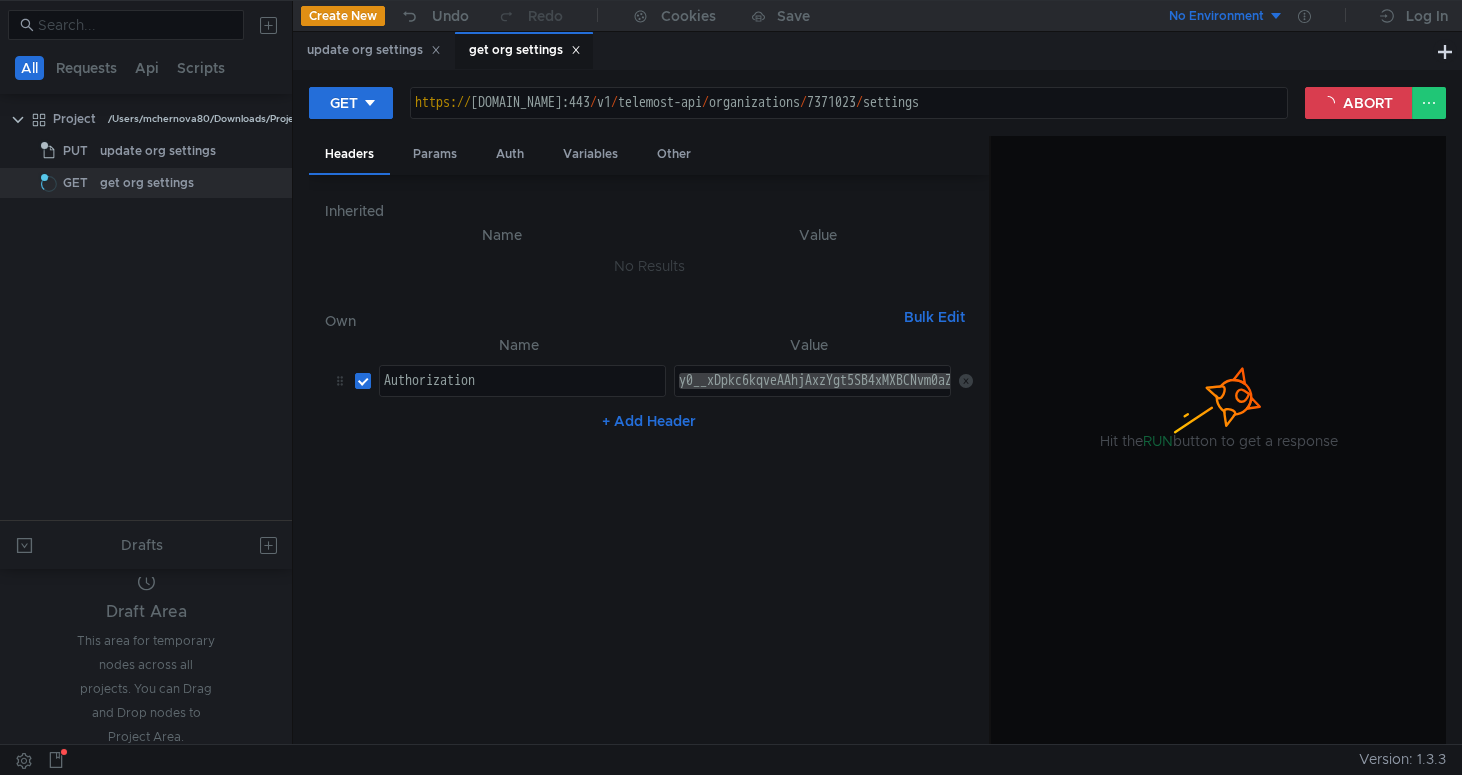 click on "https:// cloud-api.dsp.yandex.net:443 / v1 / telemost-api / organizations / 7371023 / settings" at bounding box center (849, 119) 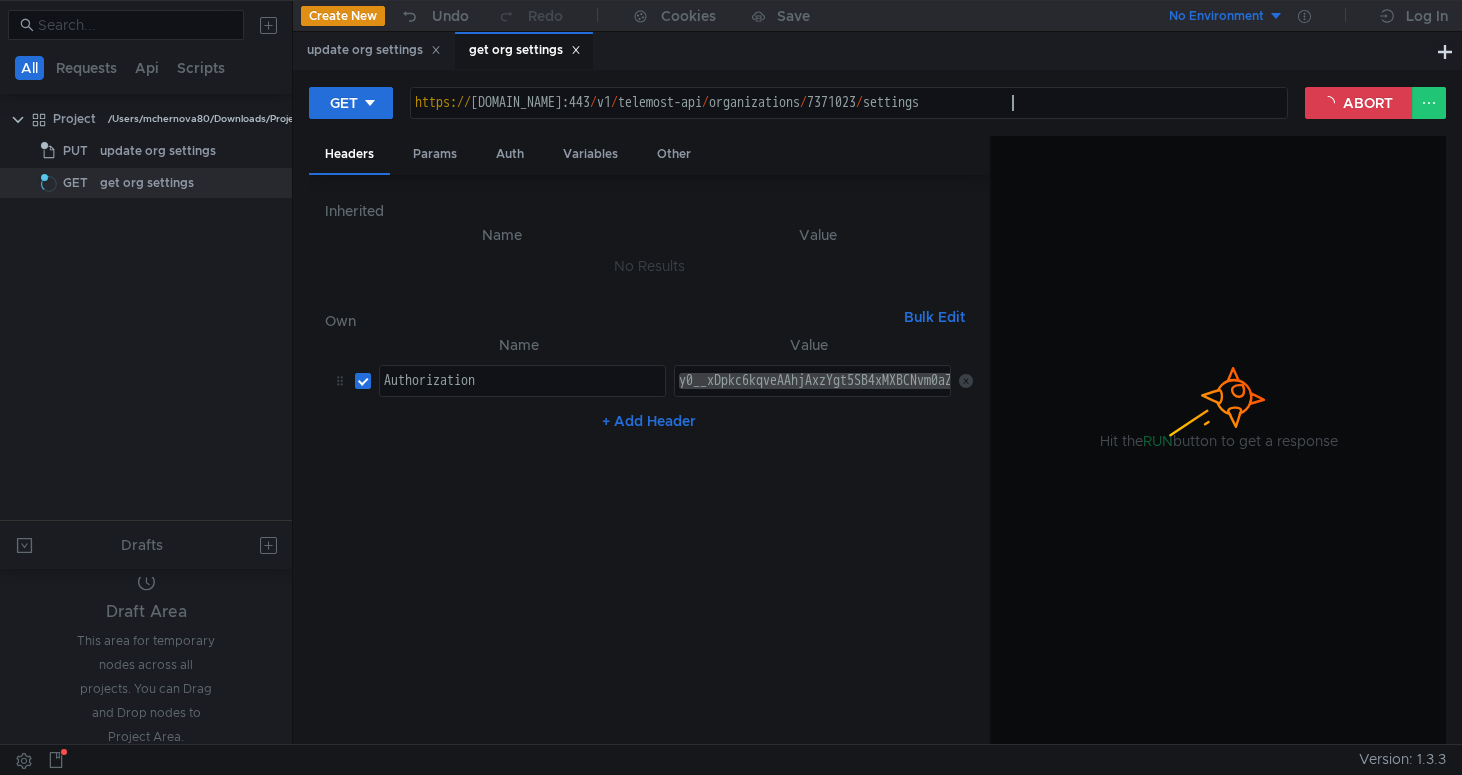 type on "[URL][DOMAIN_NAME]" 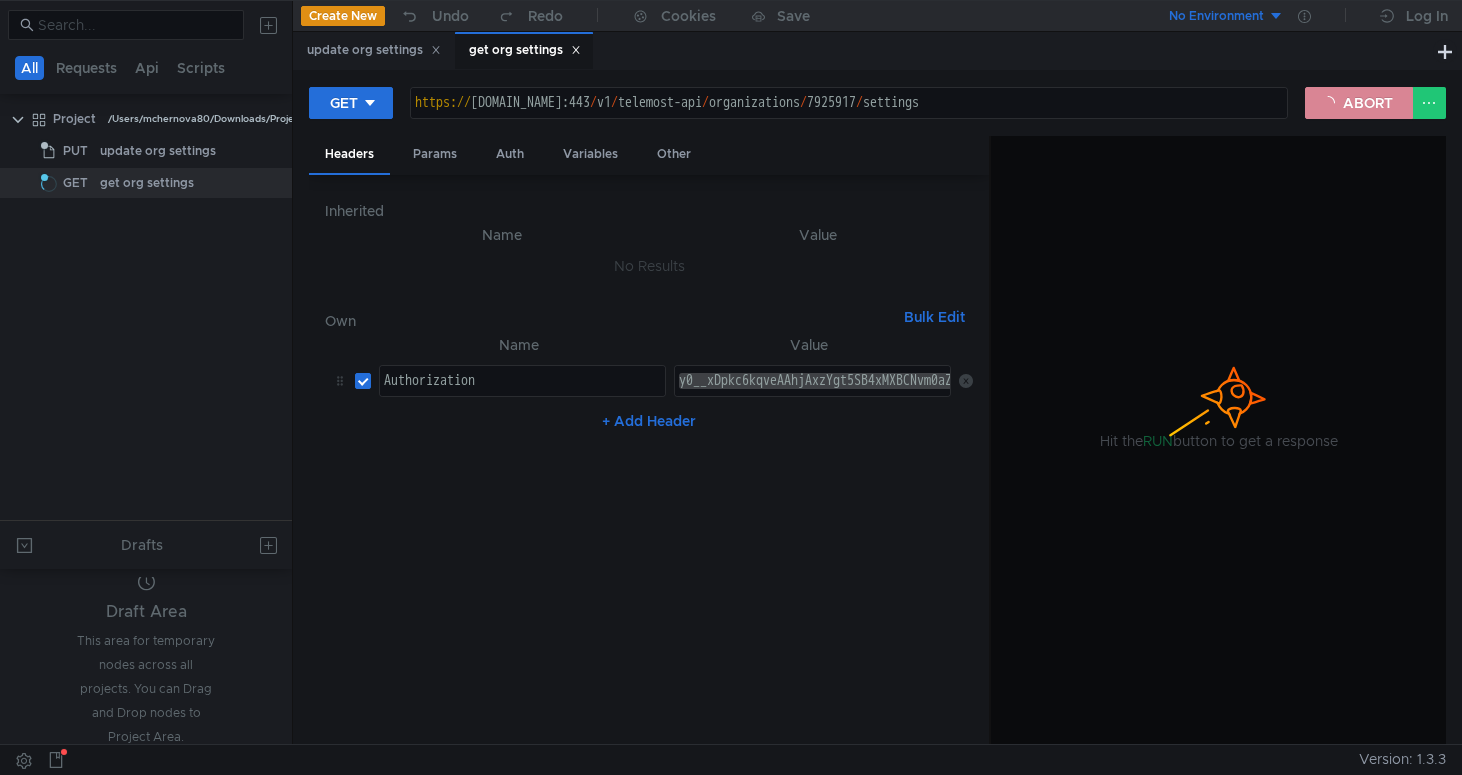 click on "ABORT" 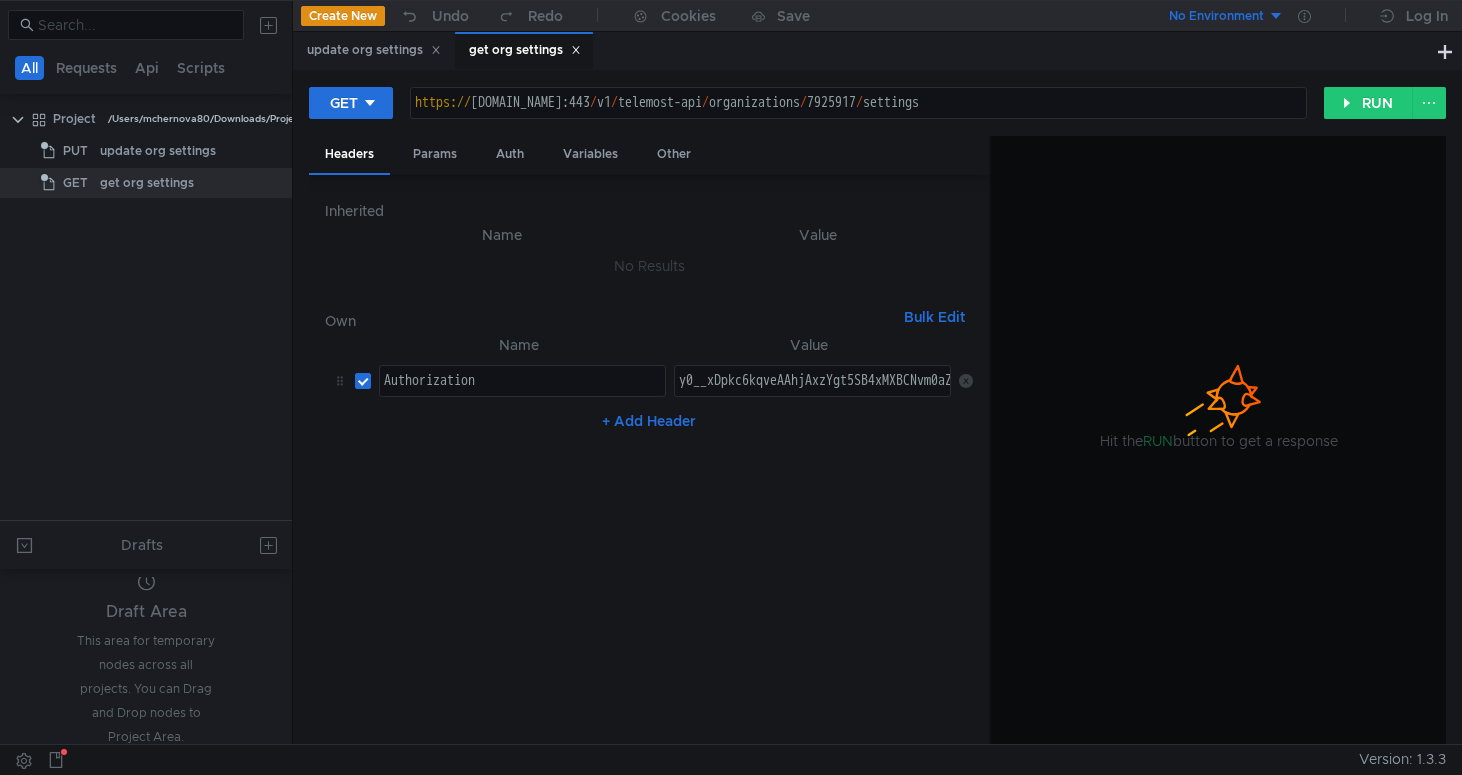 click on "y0__xDpkc6kqveAAhjAxzYgt5SB4xMXBCNvm0aZpQb97X0BGdZKfd91-g" at bounding box center [918, 397] 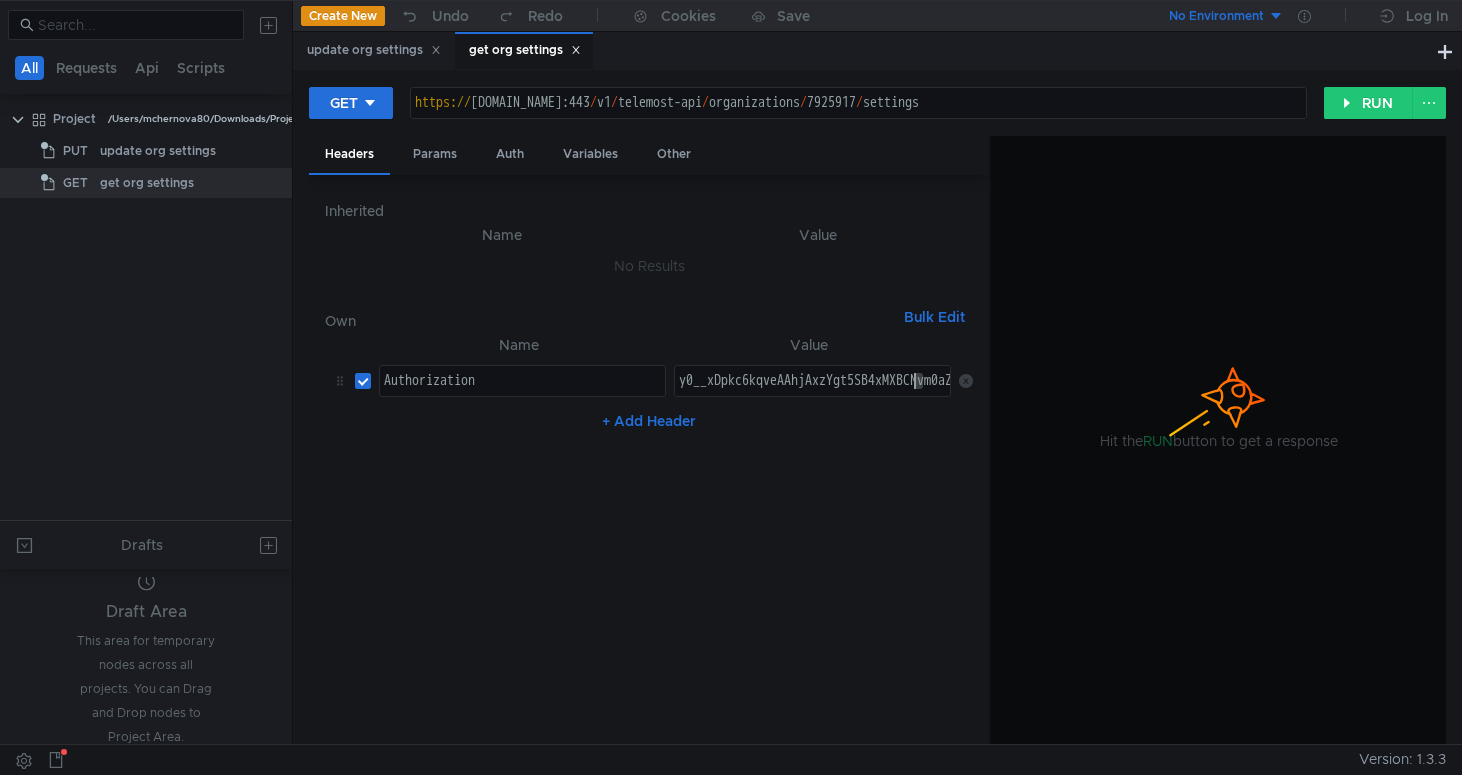 click on "y0__xDpkc6kqveAAhjAxzYgt5SB4xMXBCNvm0aZpQb97X0BGdZKfd91-g" at bounding box center [918, 397] 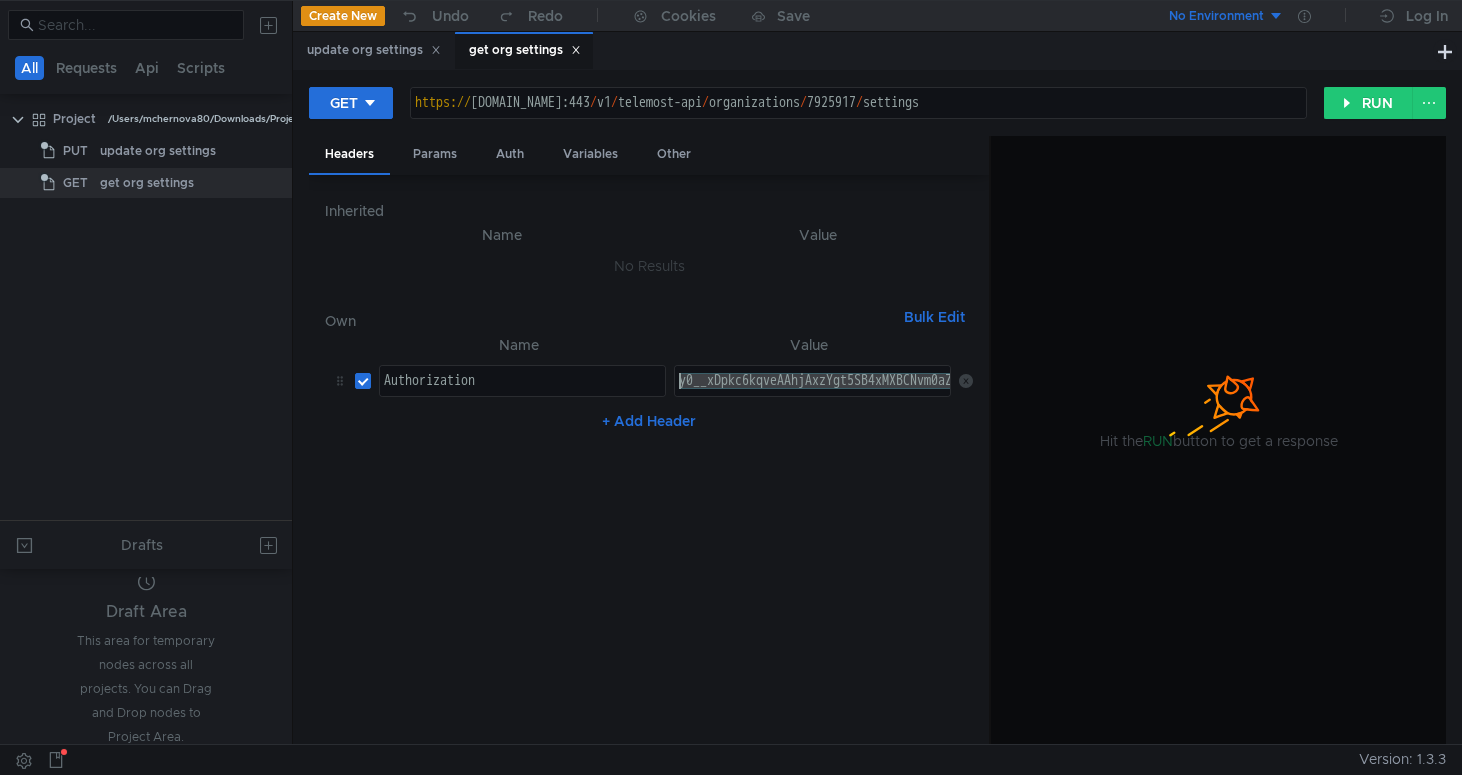 click on "y0__xDpkc6kqveAAhjAxzYgt5SB4xMXBCNvm0aZpQb97X0BGdZKfd91-g" at bounding box center (918, 397) 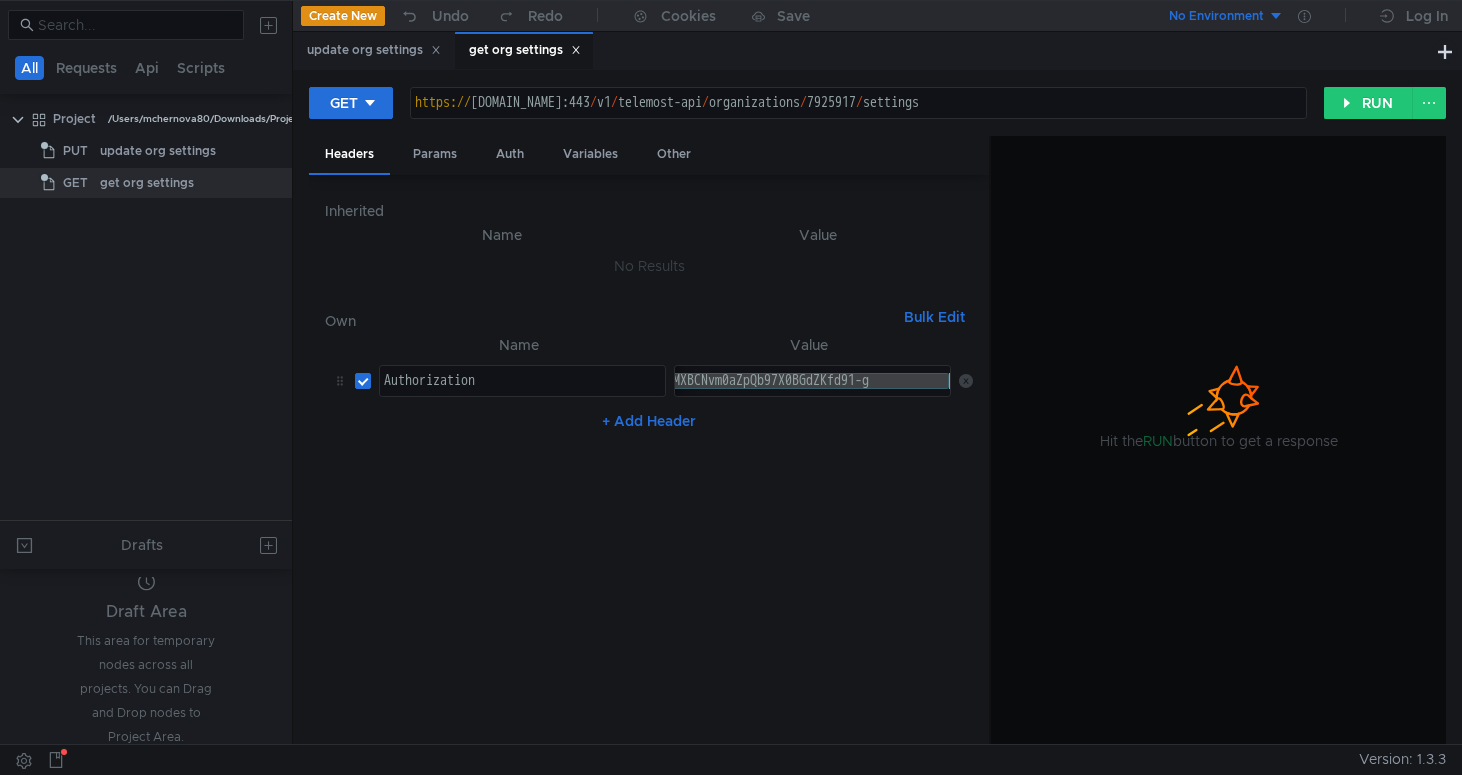 paste on "GosqkqveAAhjAxzYgn-P41xLwouT9k9v4YA2t3CGesJFfshCOkw" 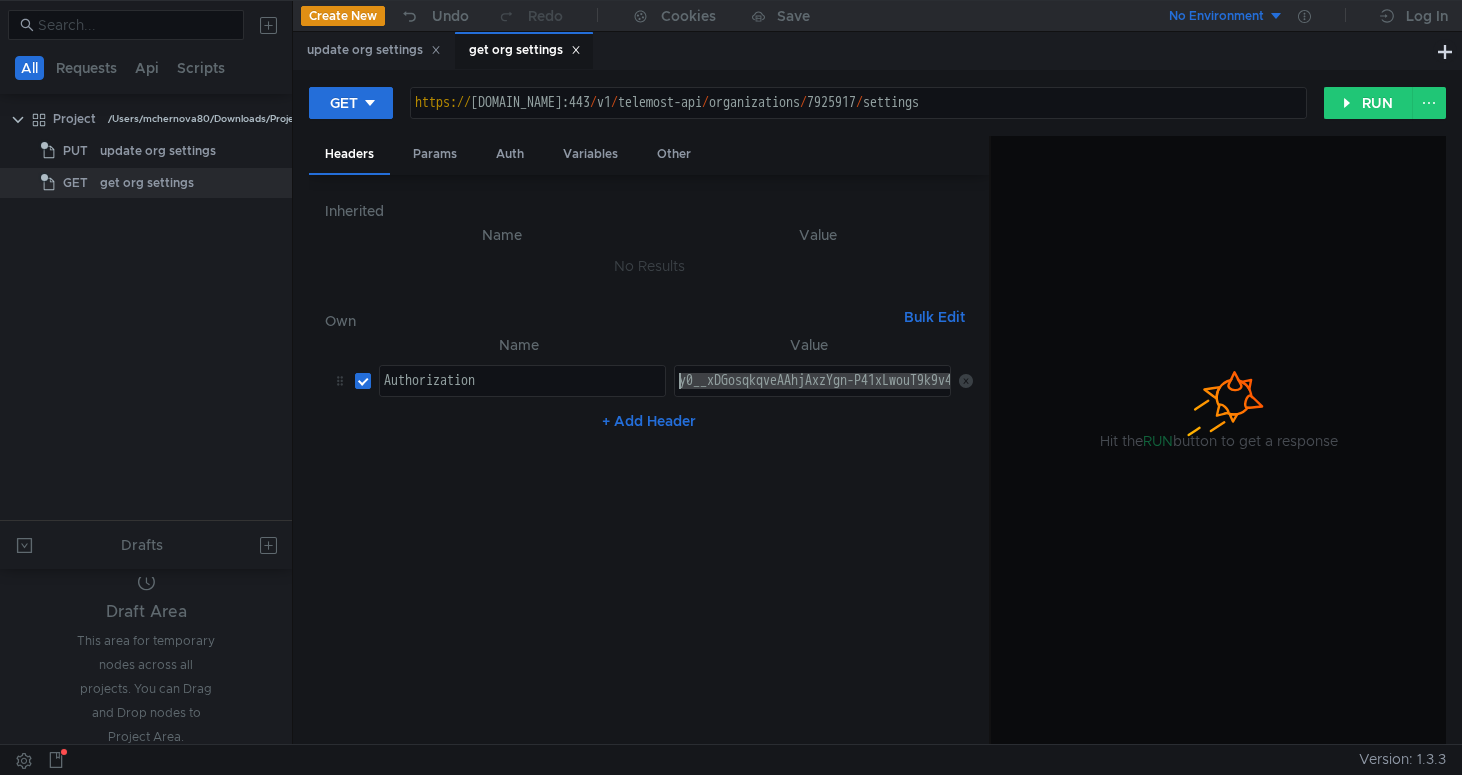 drag, startPoint x: 866, startPoint y: 387, endPoint x: 524, endPoint y: 359, distance: 343.1443 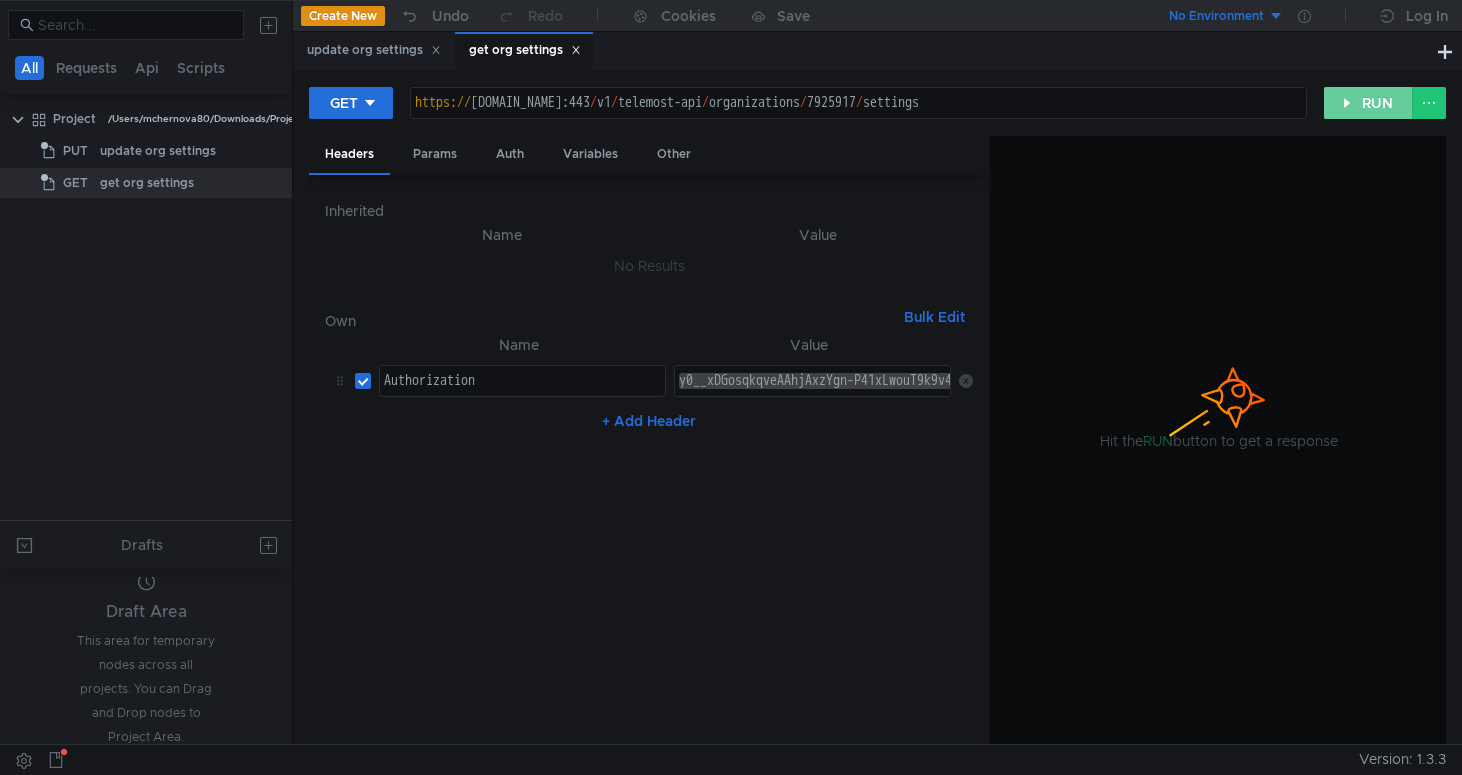 click on "RUN" 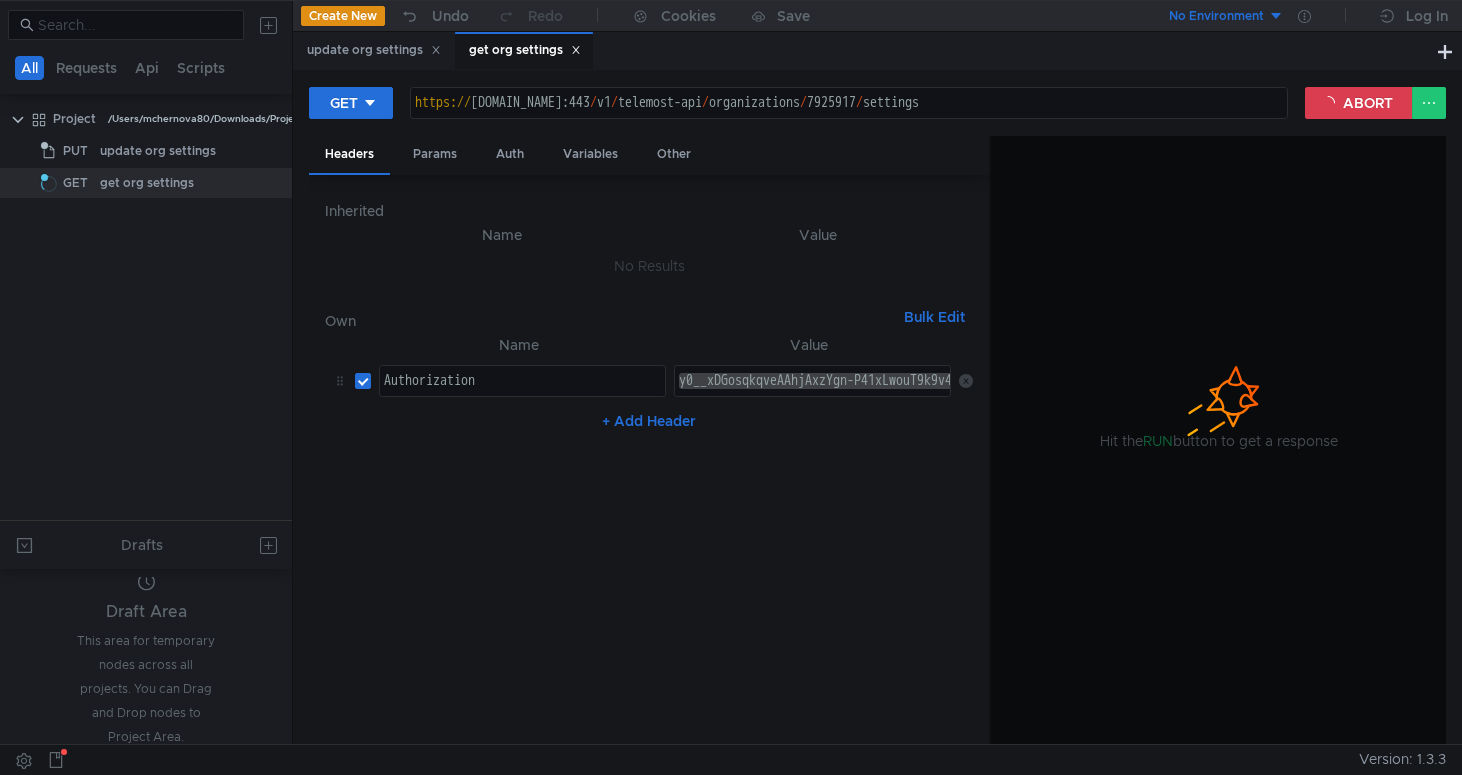 drag, startPoint x: 706, startPoint y: 573, endPoint x: 727, endPoint y: 493, distance: 82.710335 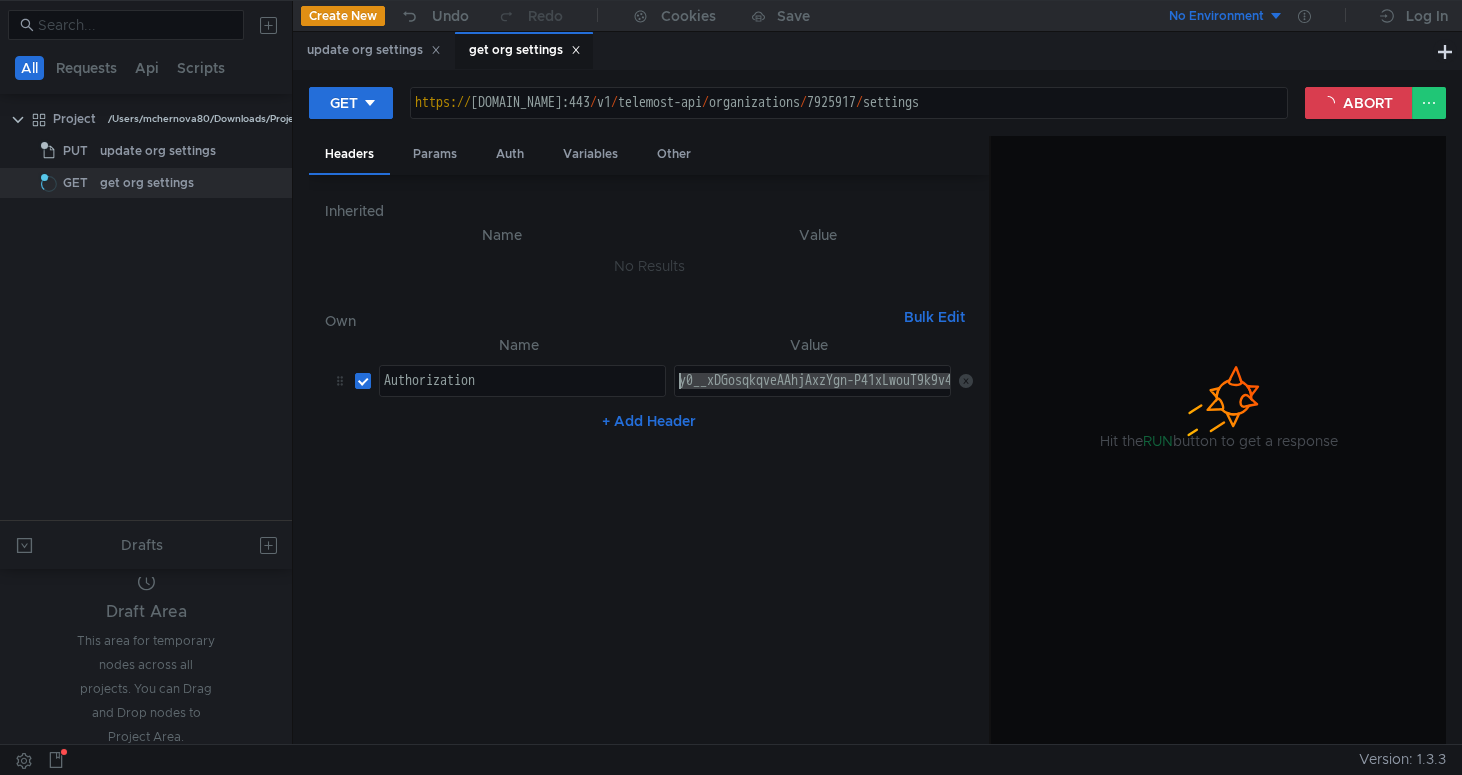 click on "y0__xDGosqkqveAAhjAxzYgn-P41xLwouT9k9v4YA2t3CGesJFfshCOkw" at bounding box center (918, 397) 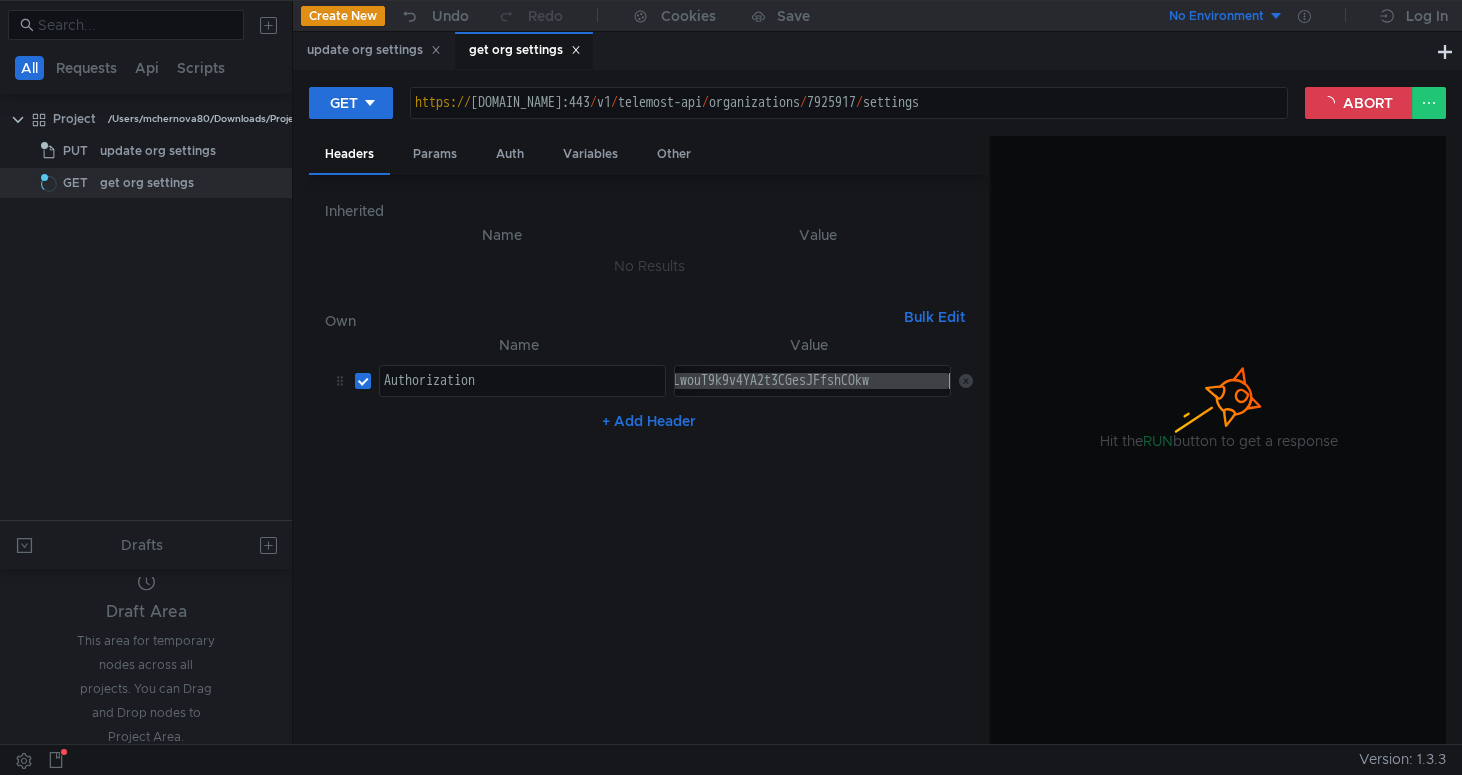 drag, startPoint x: 779, startPoint y: 394, endPoint x: 1155, endPoint y: 391, distance: 376.01196 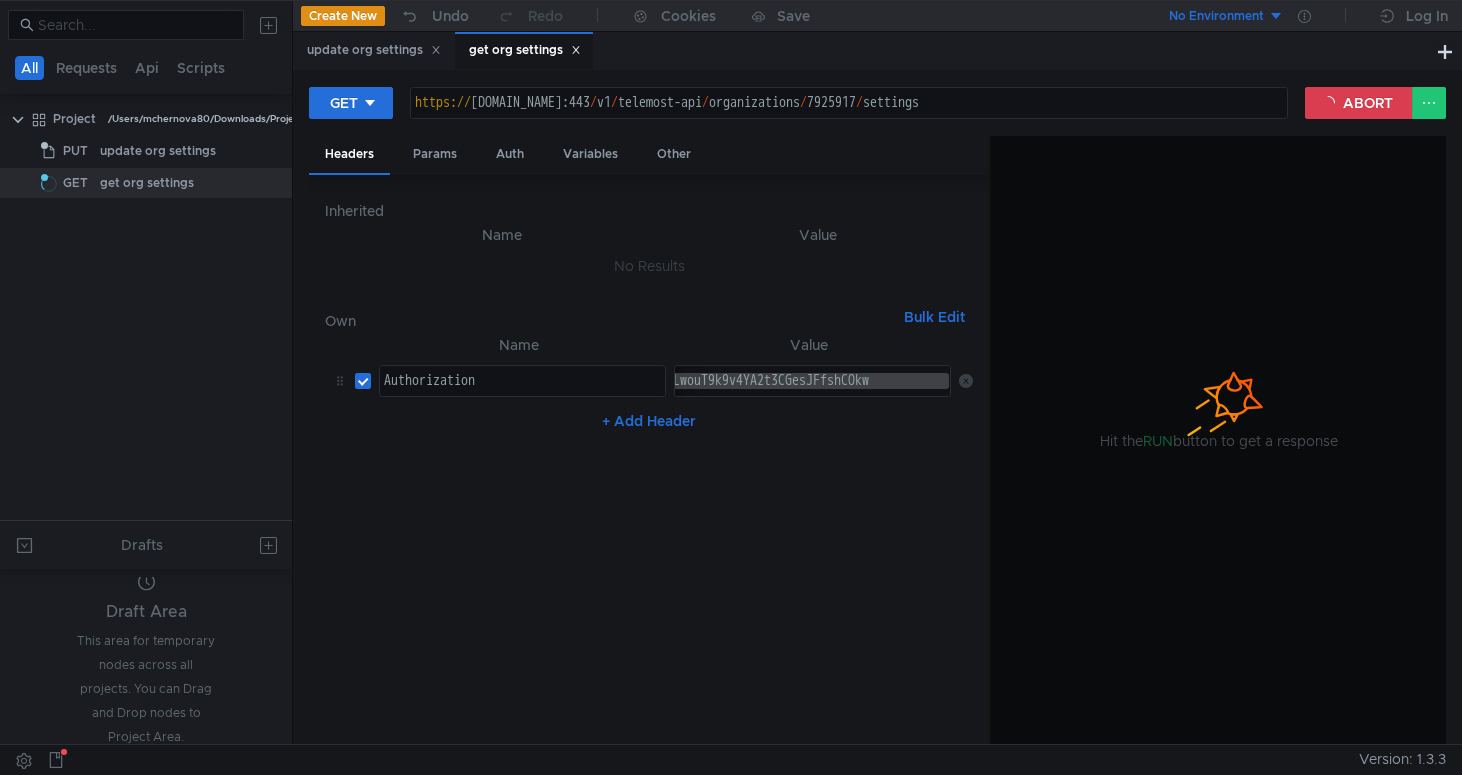 drag, startPoint x: 855, startPoint y: 630, endPoint x: 991, endPoint y: 20, distance: 624.9768 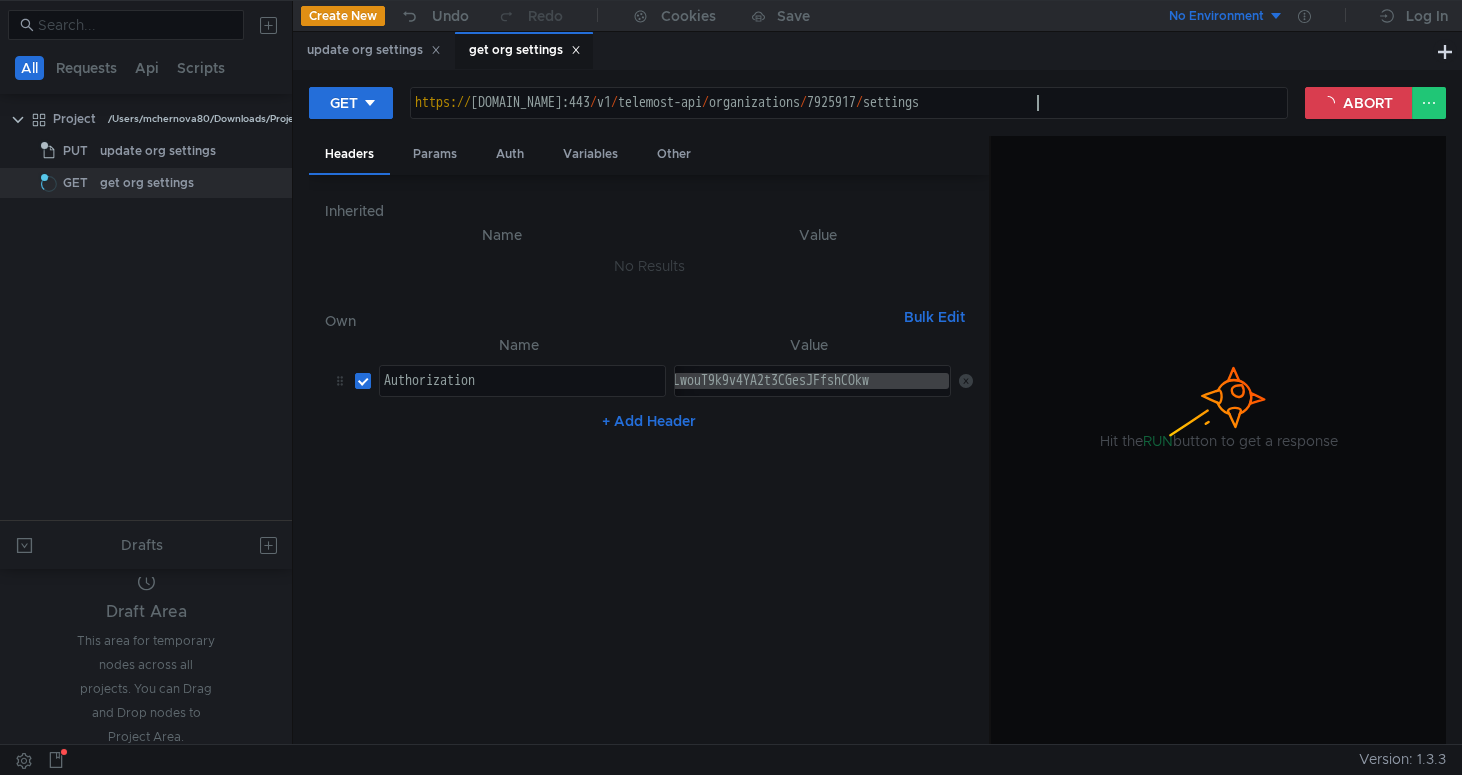 click on "https:// [DOMAIN_NAME]:443 / v1 / telemost-api / organizations / 7925917 / settings" at bounding box center [849, 119] 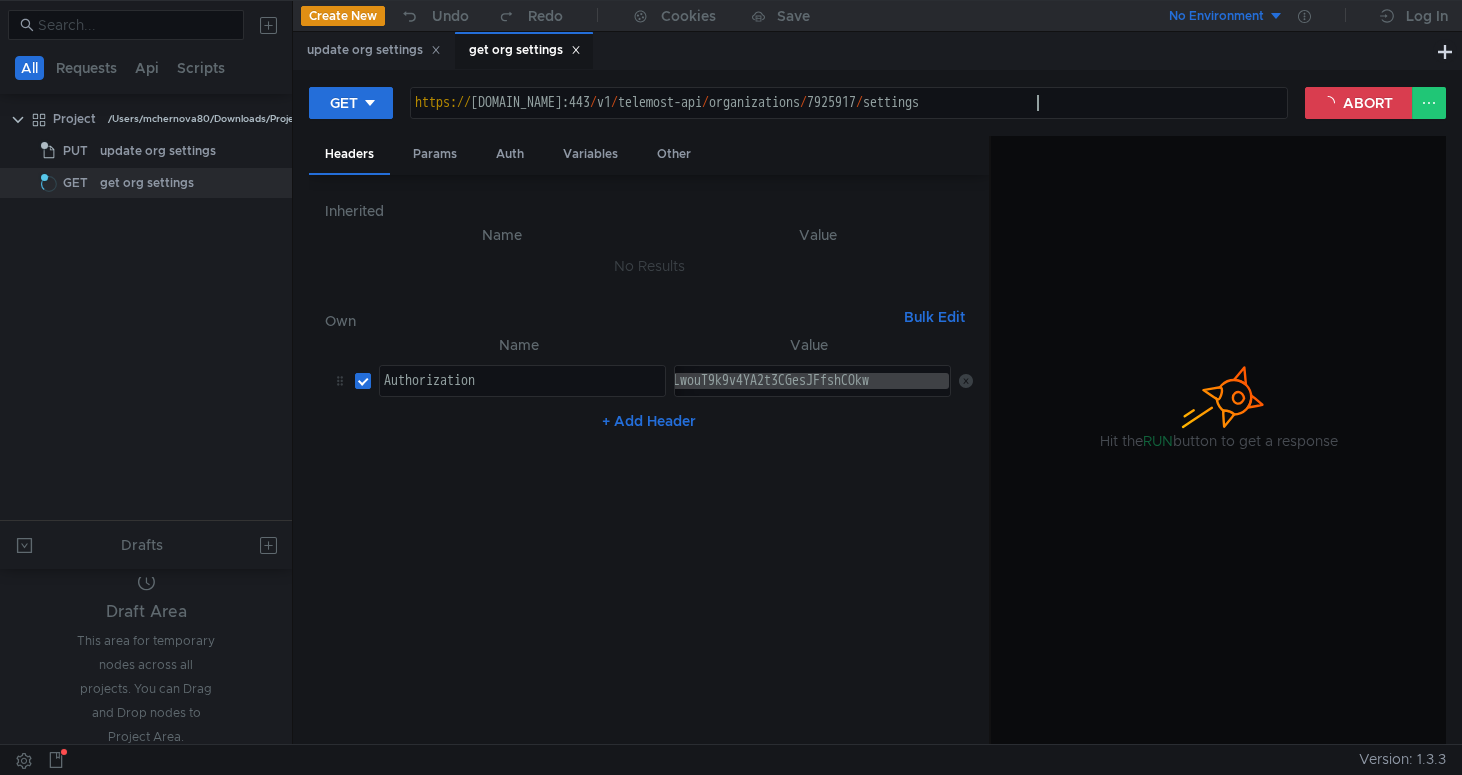 type on "y0__xDpkc6kqveAAhjAxzYgt5SB4xMXBCNvm0aZpQb97X0BGdZKfd91-g" 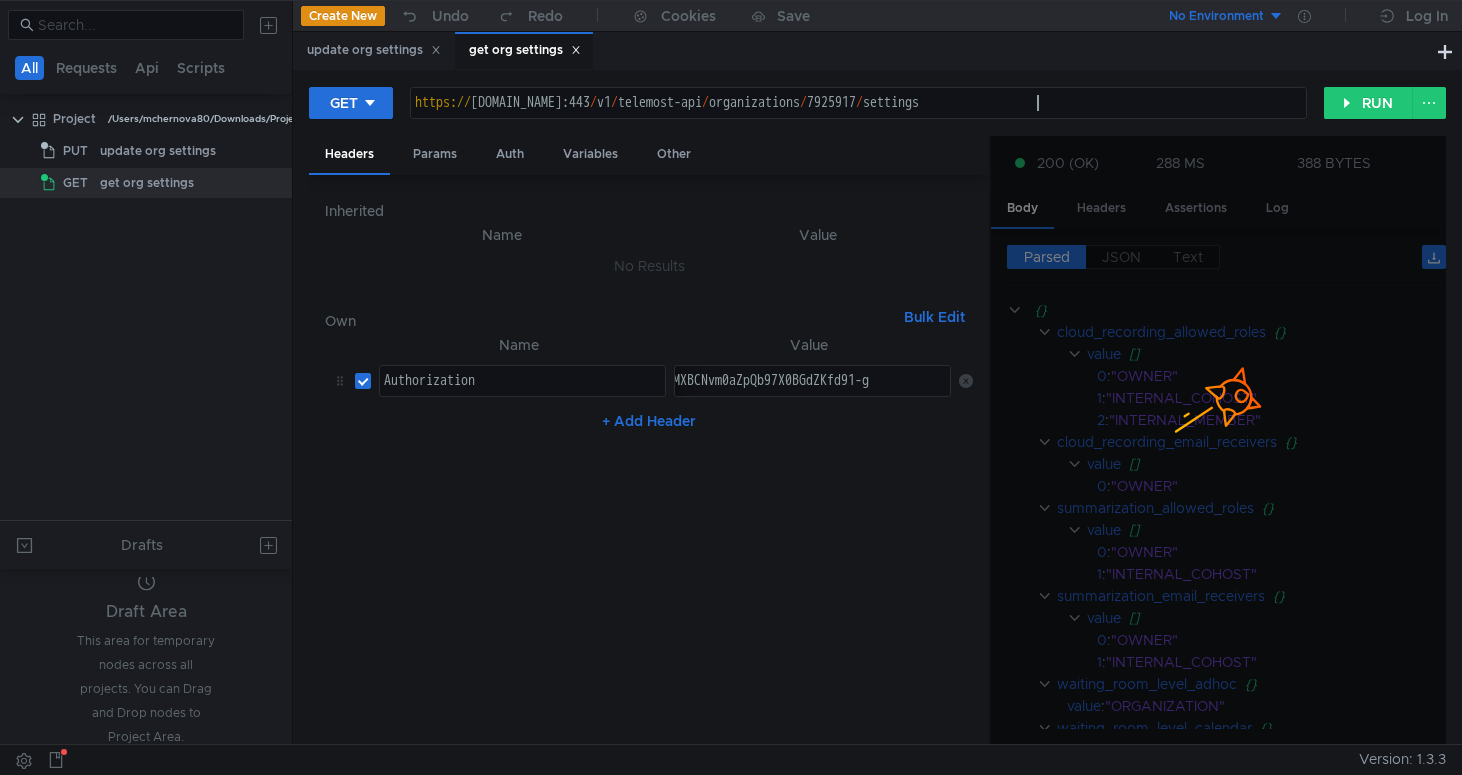 click on "https:// [DOMAIN_NAME]:443 / v1 / telemost-api / organizations / 7925917 / settings" at bounding box center (858, 119) 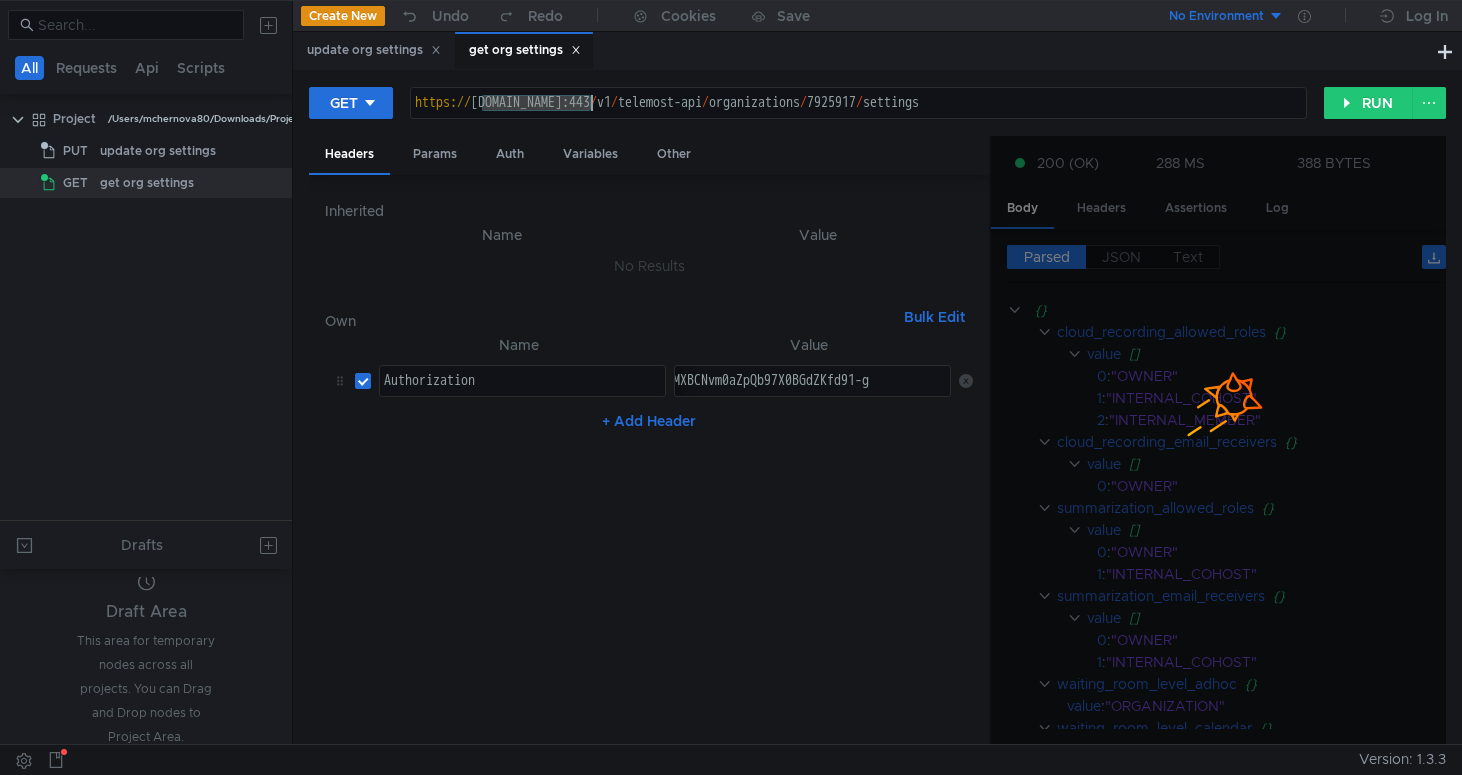 drag, startPoint x: 481, startPoint y: 104, endPoint x: 593, endPoint y: 90, distance: 112.871605 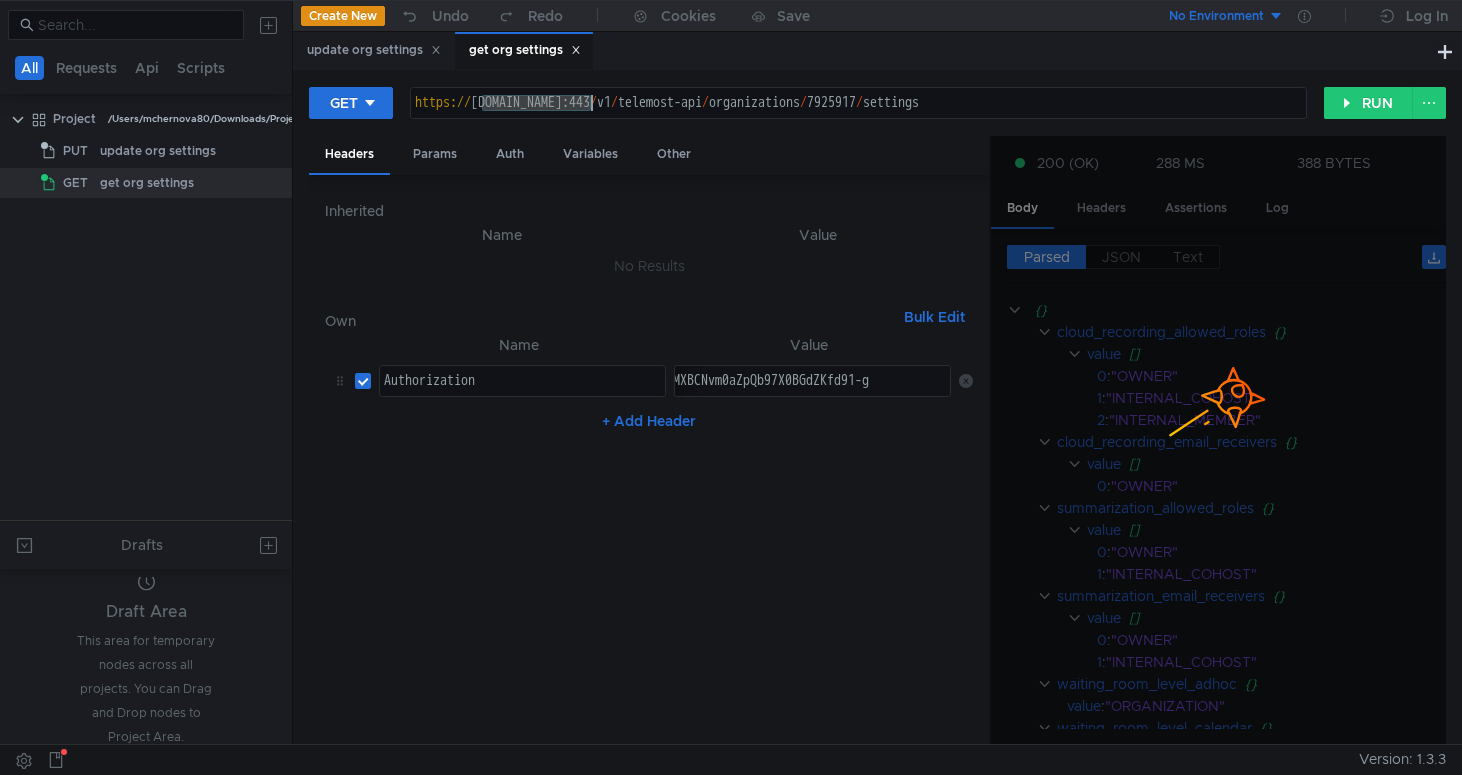 scroll, scrollTop: 4, scrollLeft: 0, axis: vertical 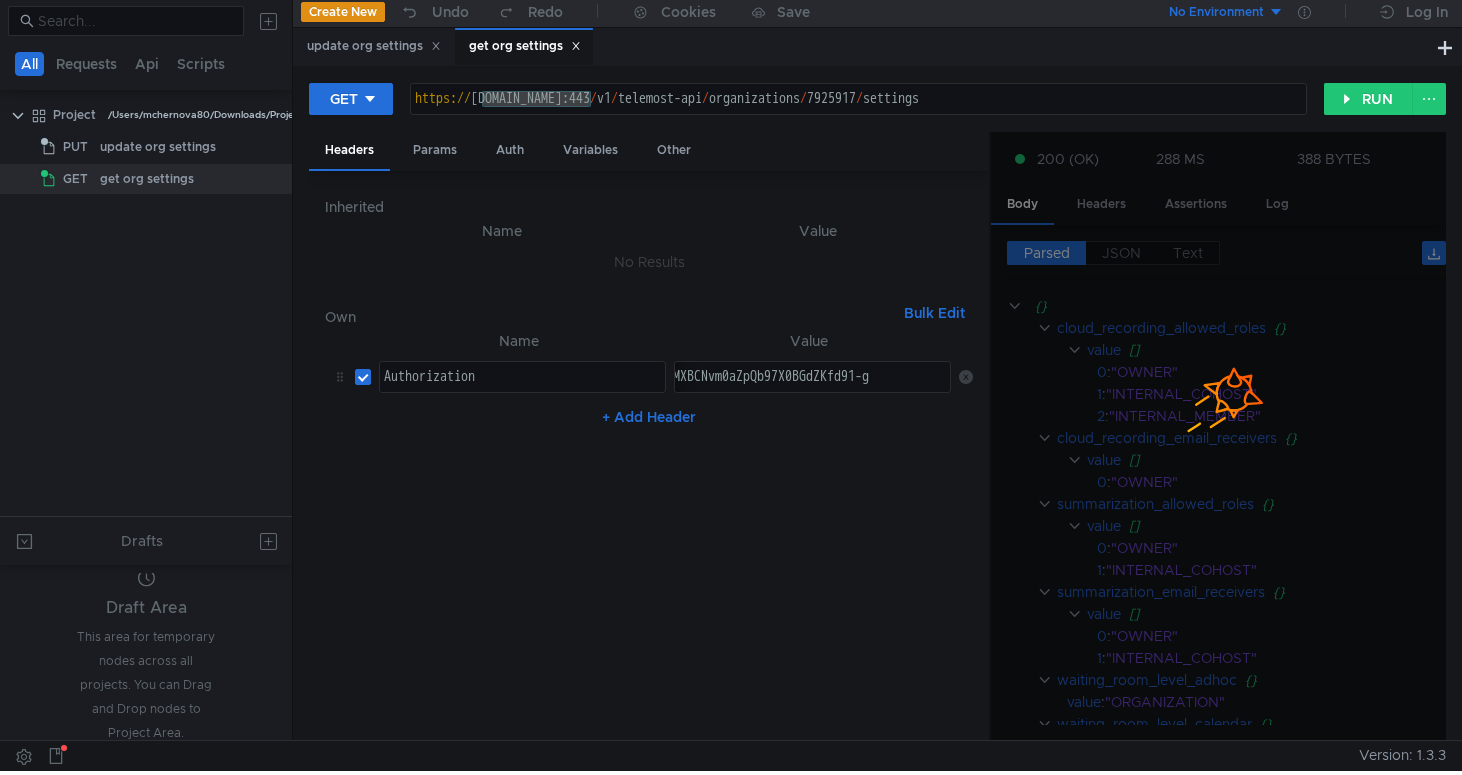 drag, startPoint x: 991, startPoint y: 352, endPoint x: 978, endPoint y: 352, distance: 13 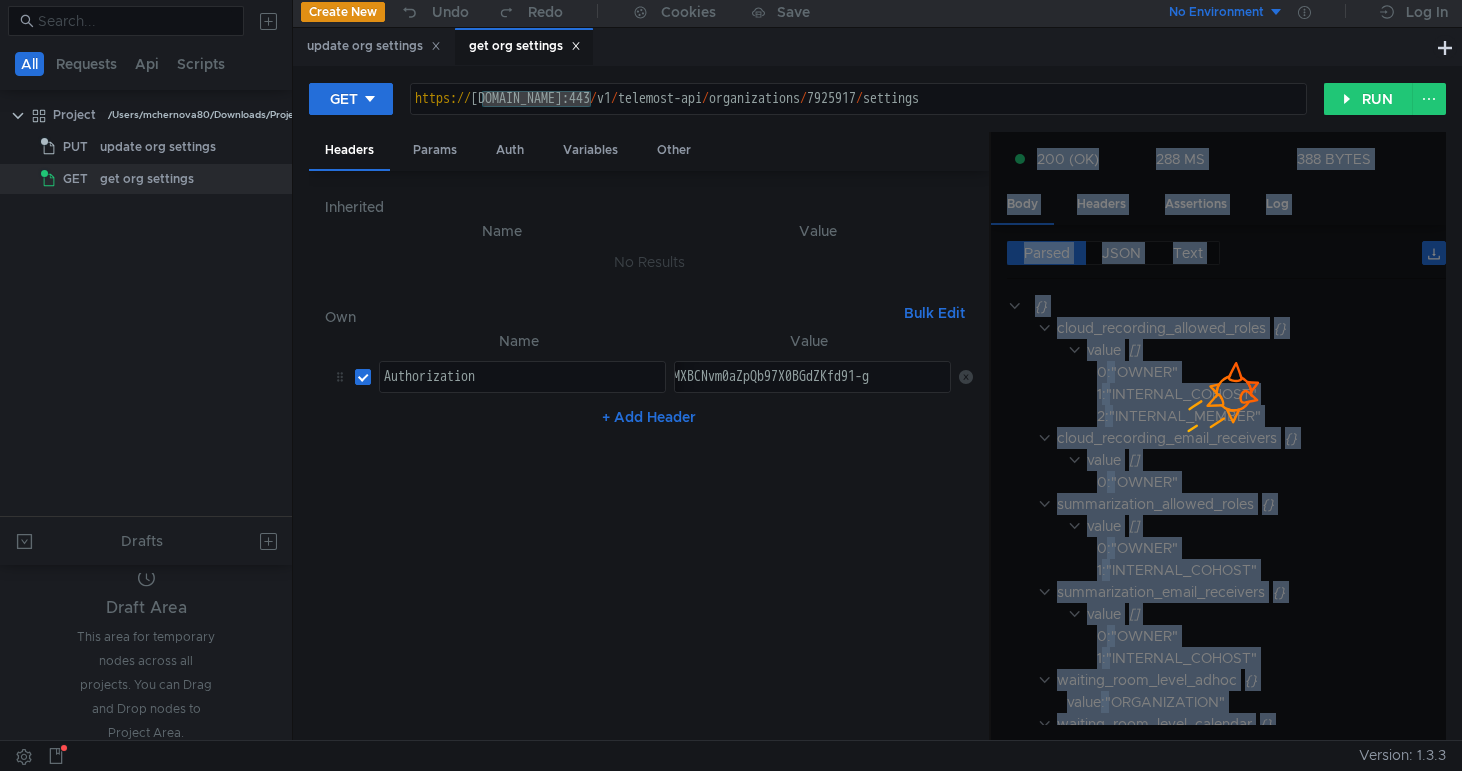 click at bounding box center [990, 437] 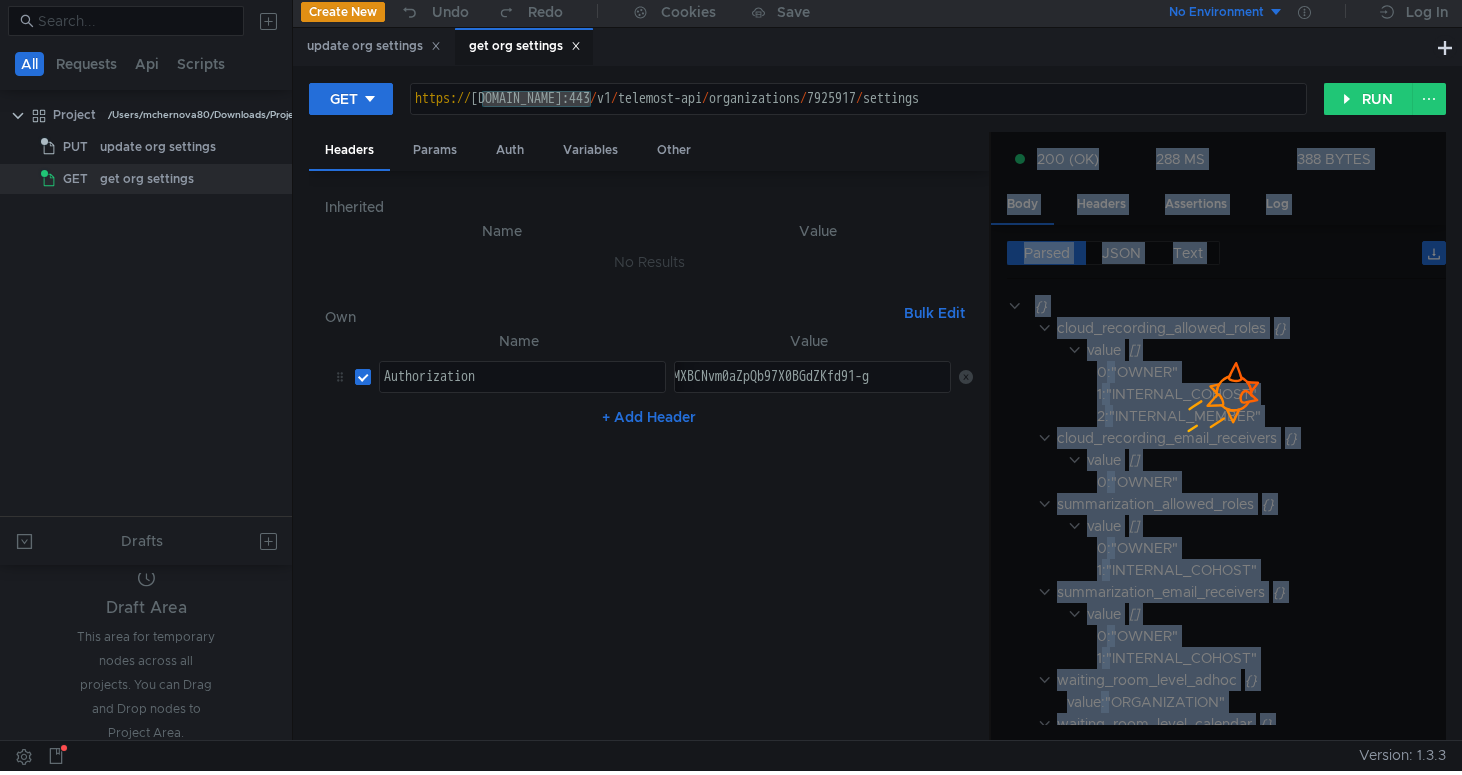 drag, startPoint x: 986, startPoint y: 350, endPoint x: 797, endPoint y: 346, distance: 189.04233 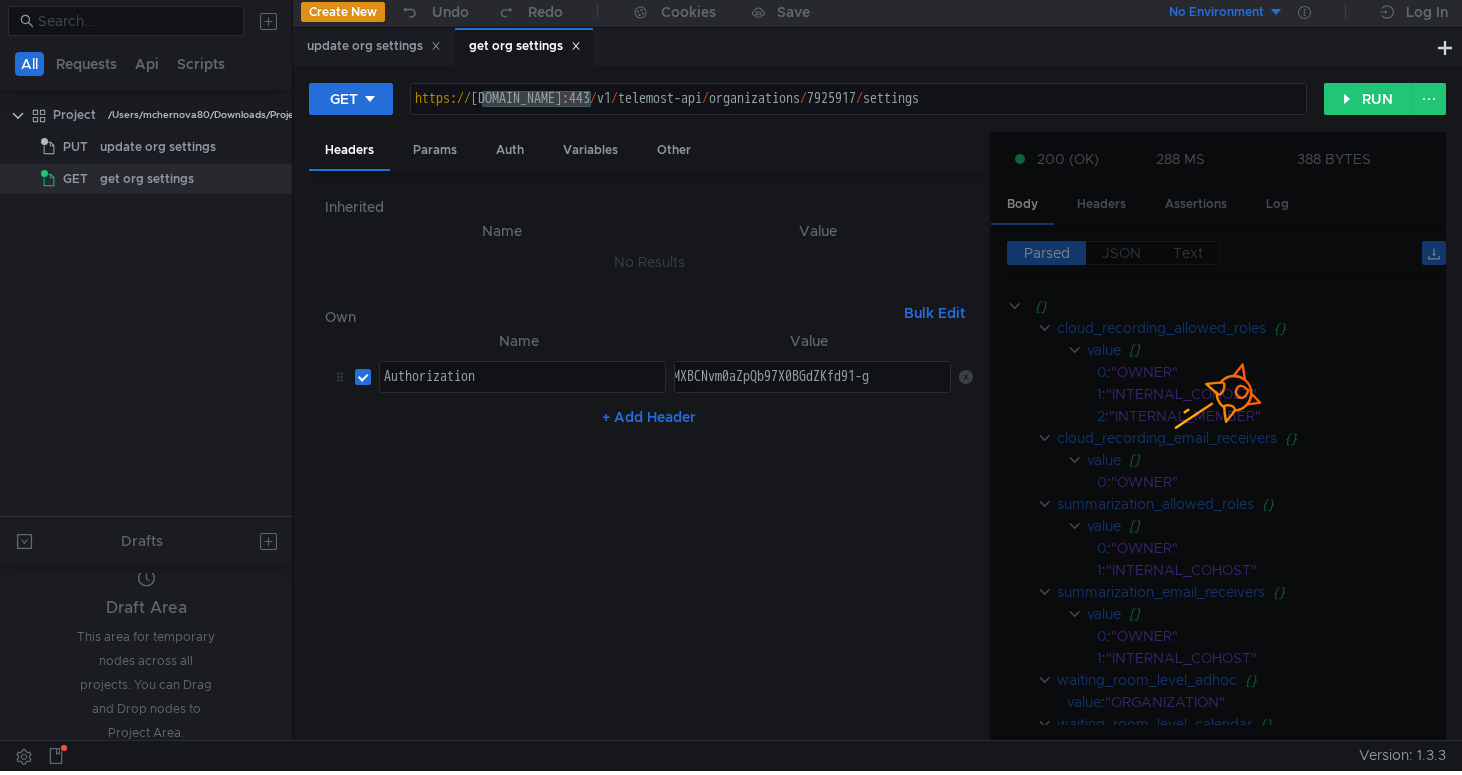 click at bounding box center (1218, 376) 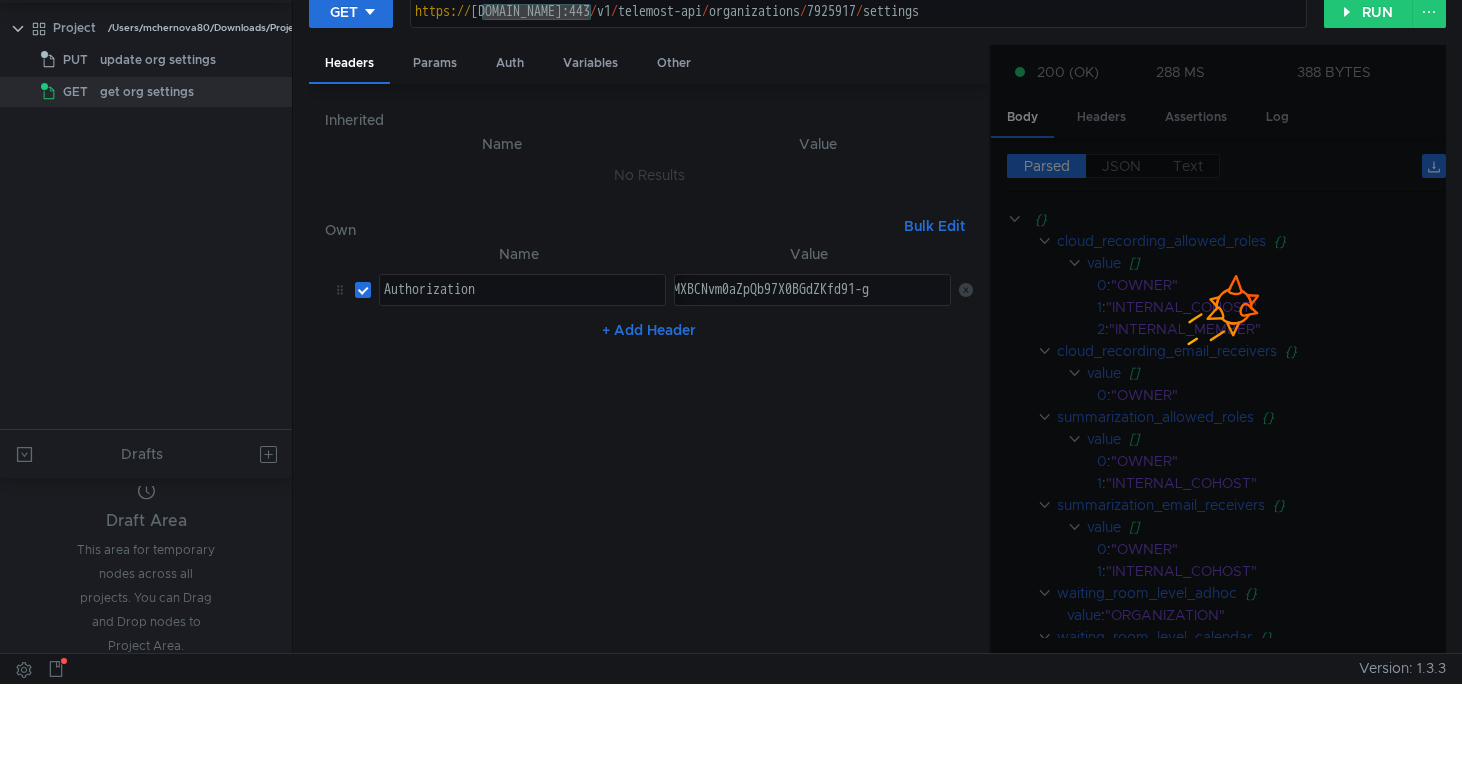 scroll, scrollTop: 0, scrollLeft: 0, axis: both 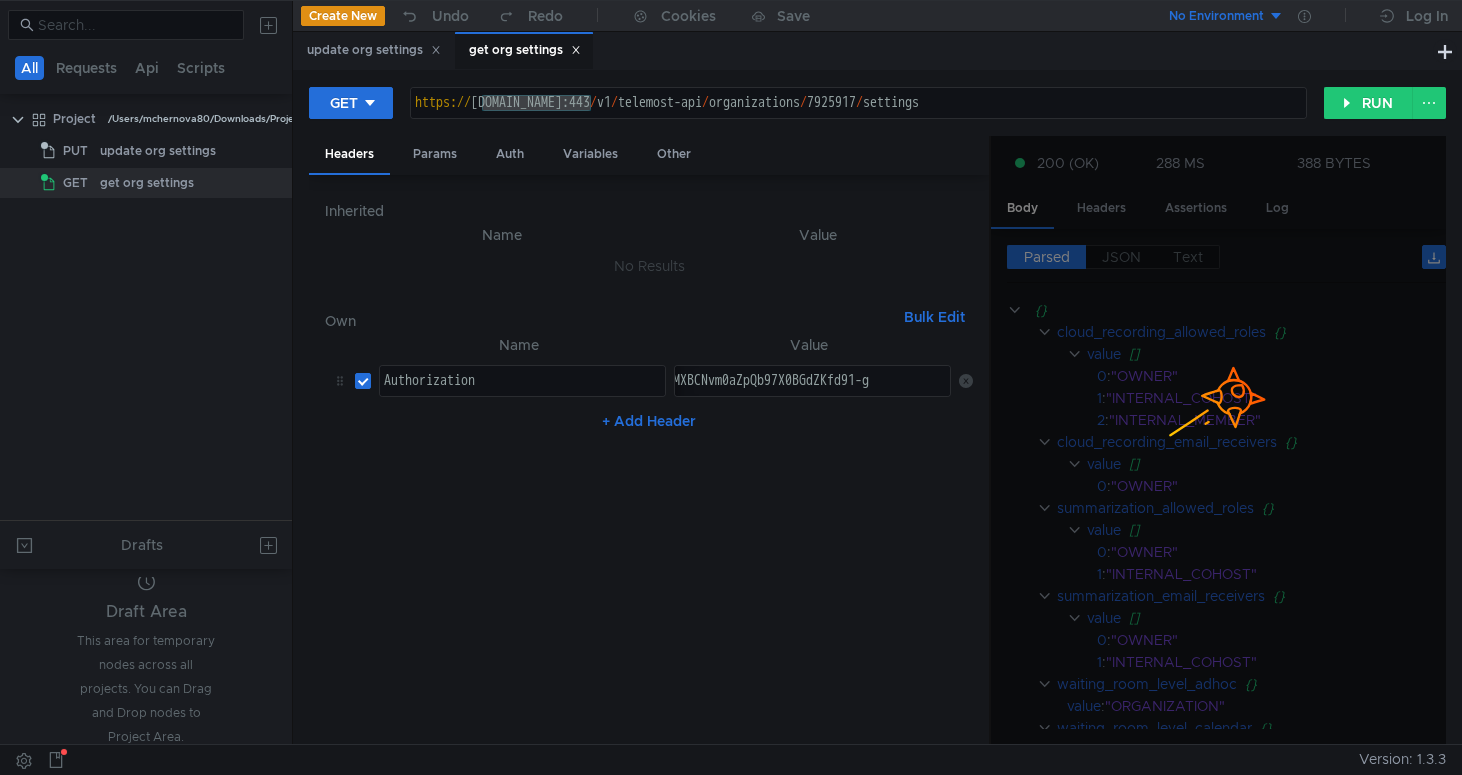 click at bounding box center (1218, 441) 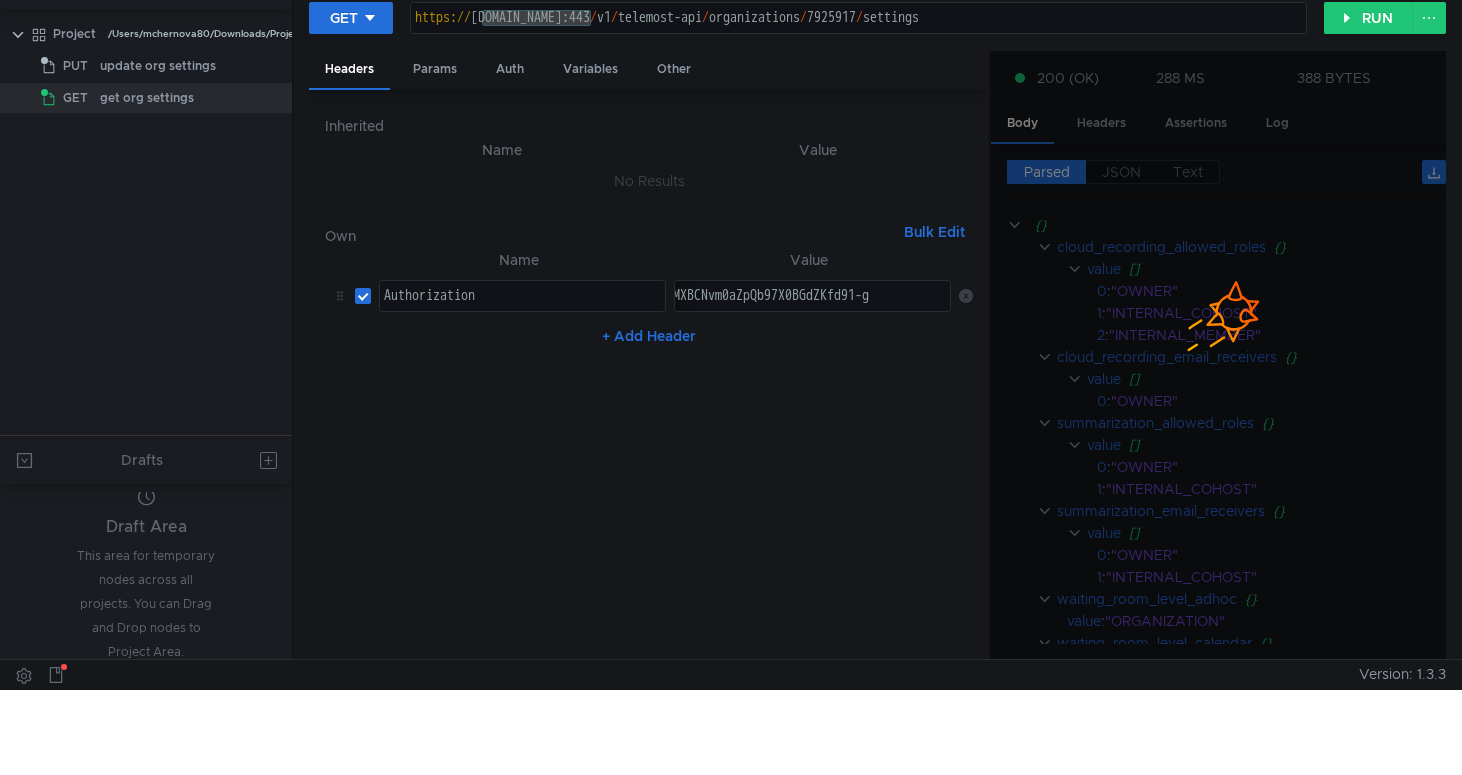scroll, scrollTop: 0, scrollLeft: 0, axis: both 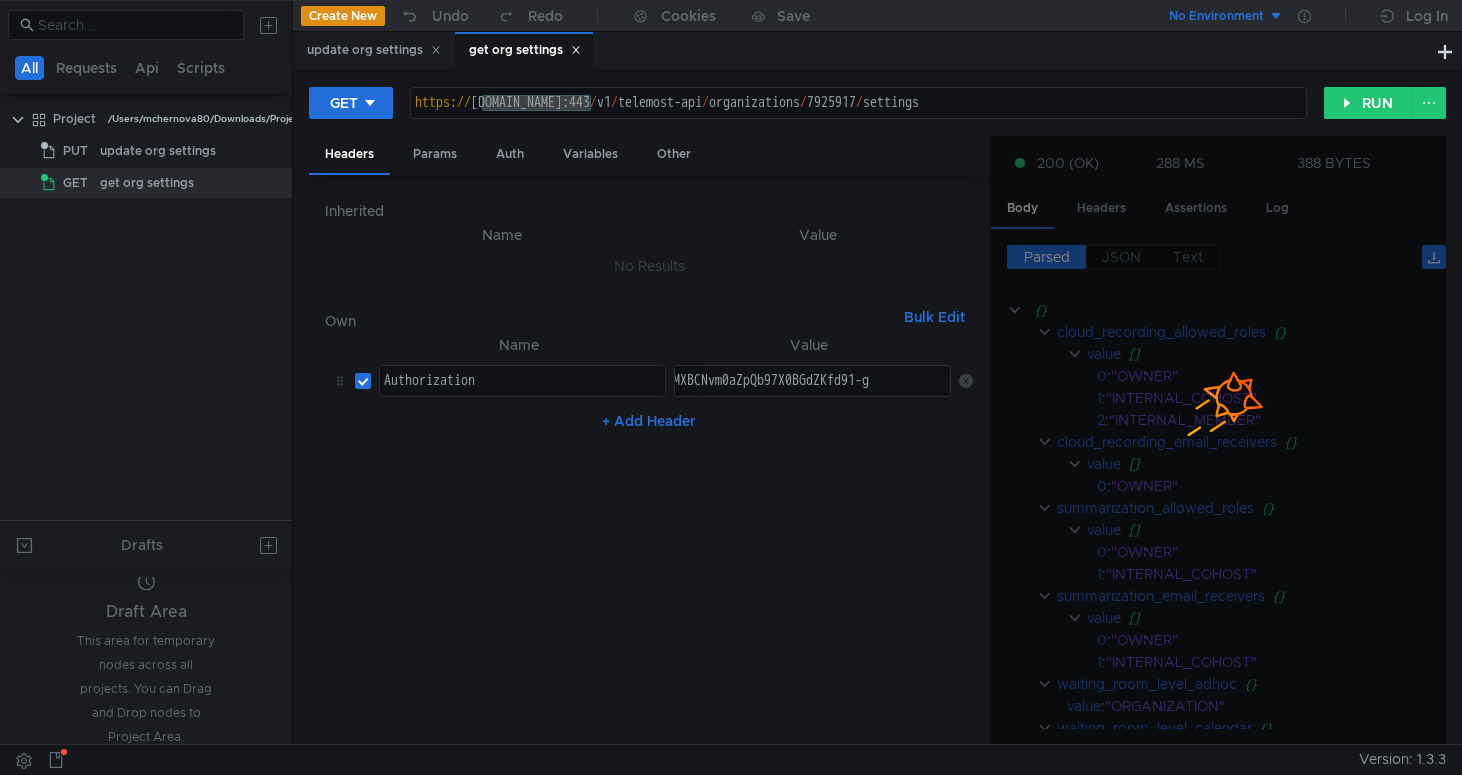 click at bounding box center [1218, 441] 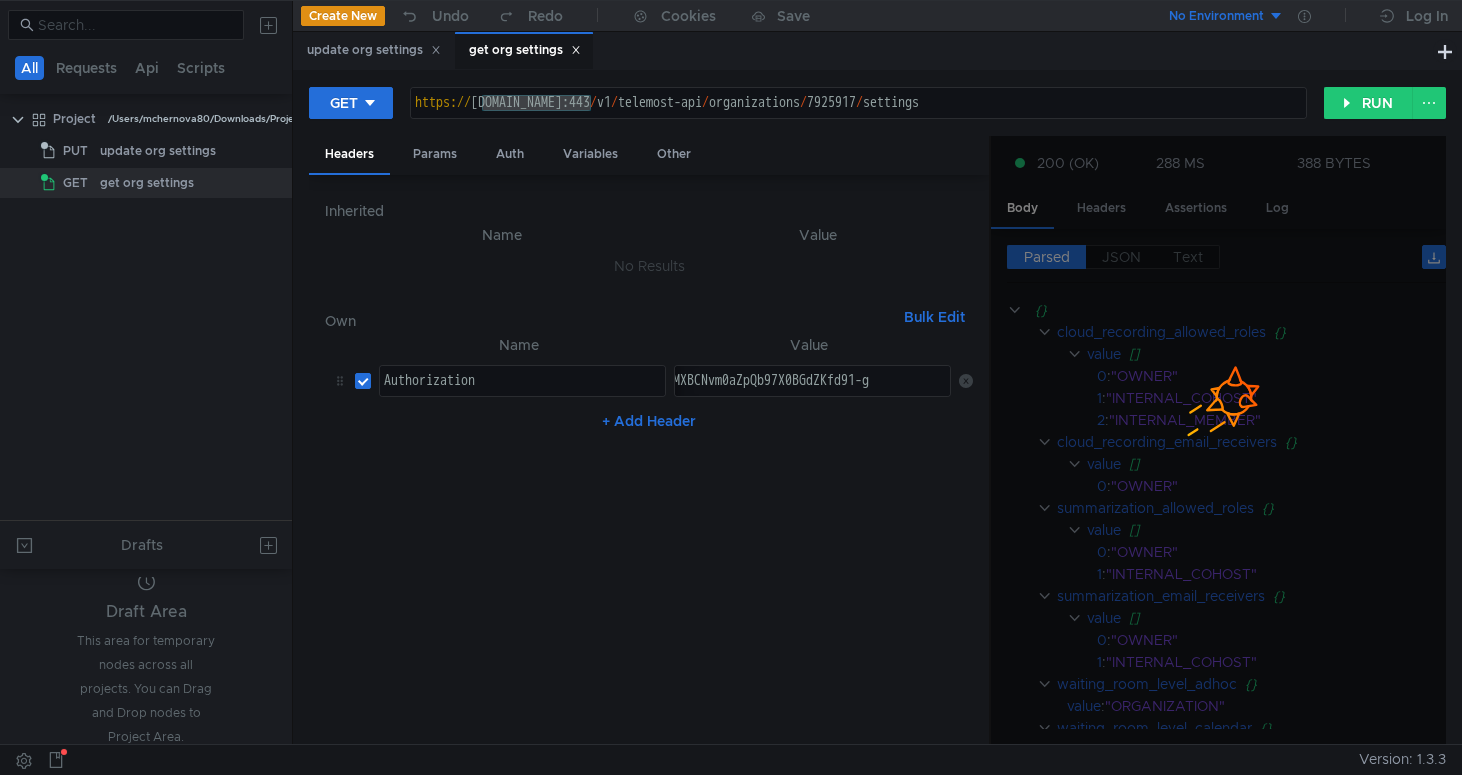 click at bounding box center (1218, 380) 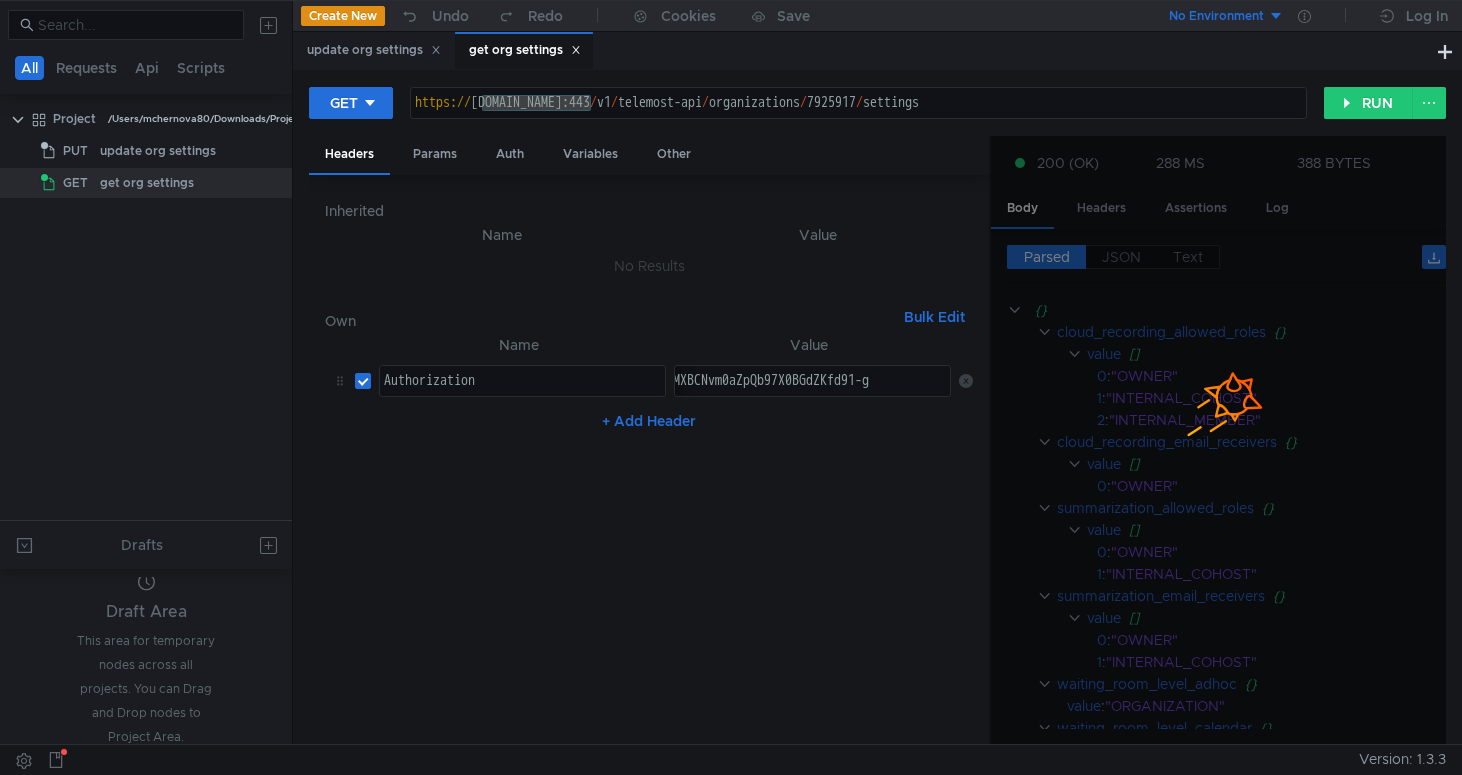 click at bounding box center (1218, 380) 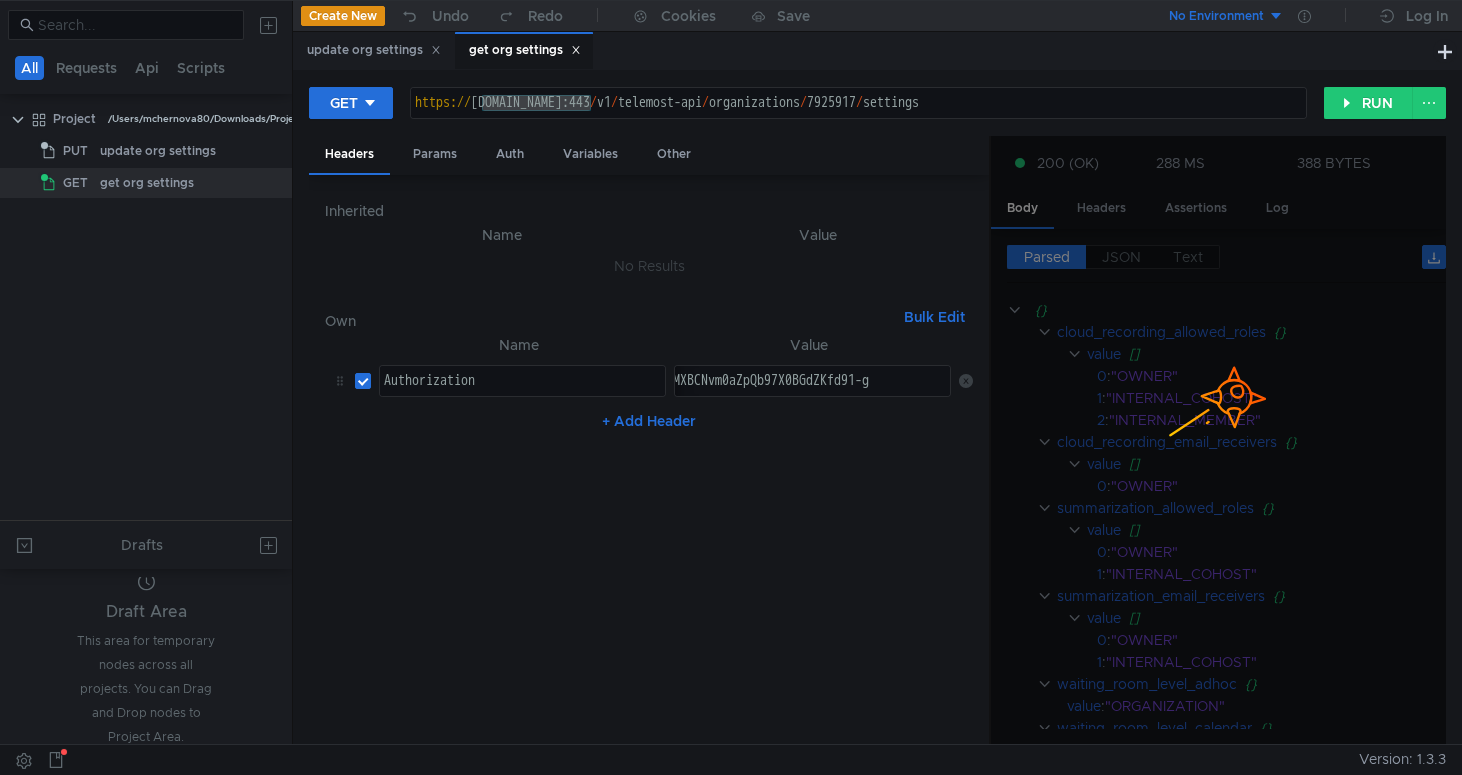 click 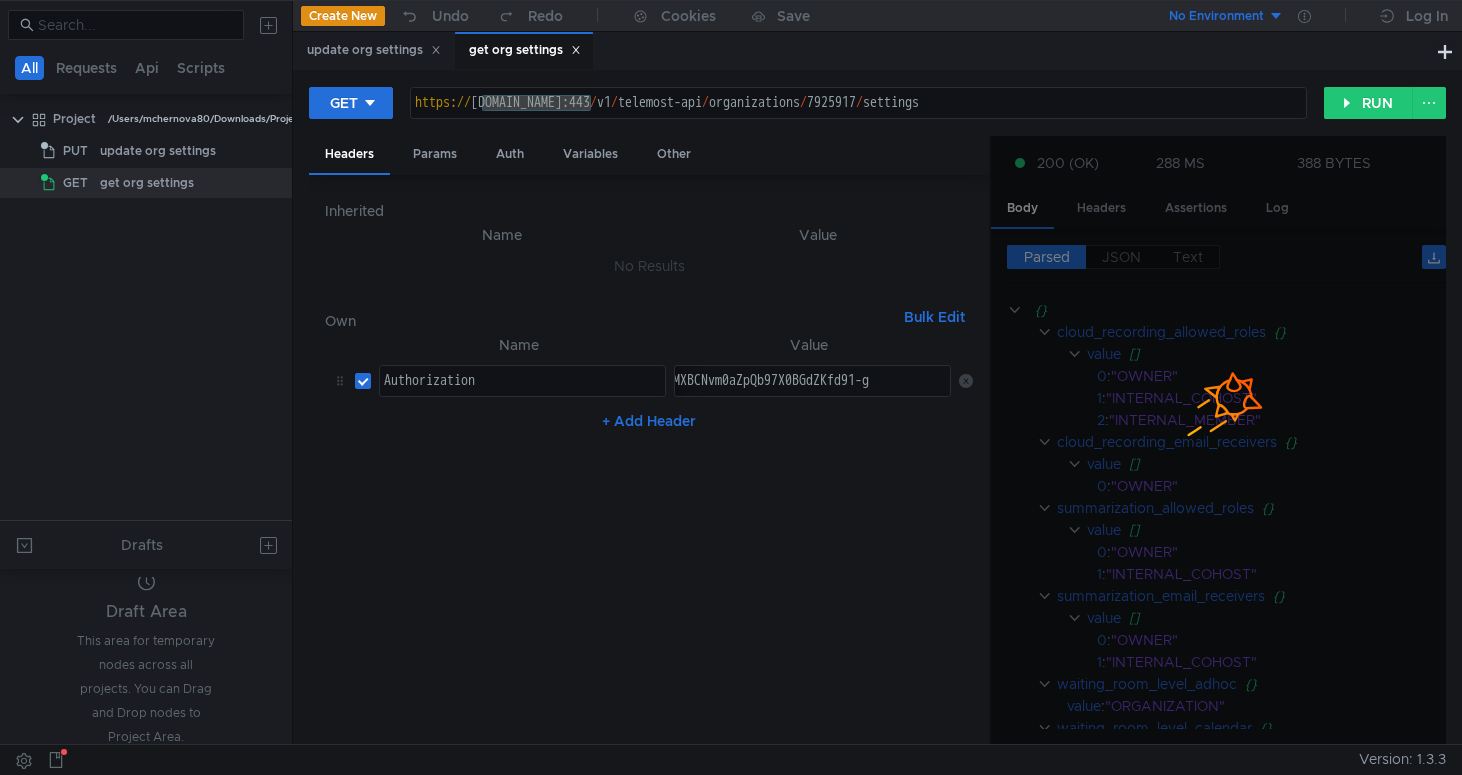click 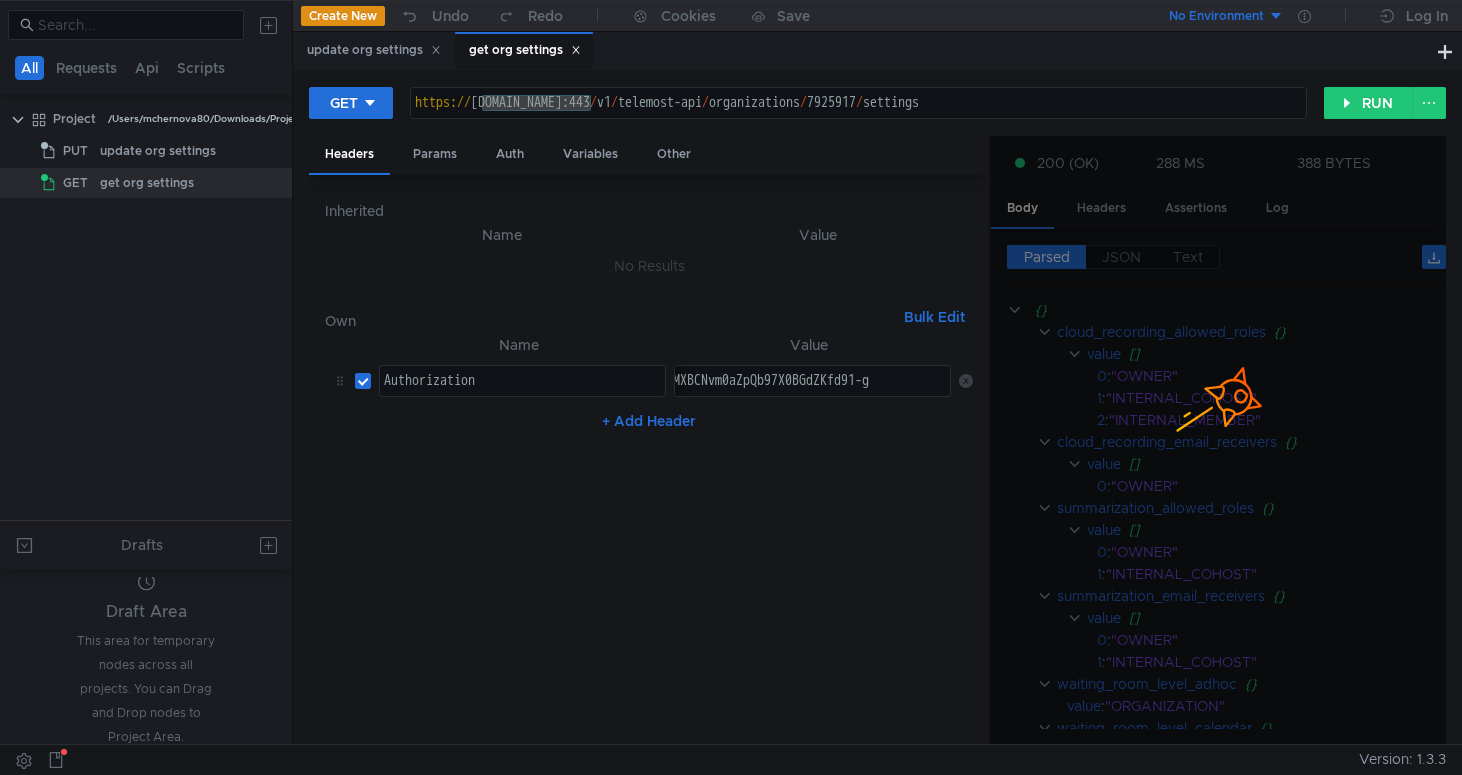 click 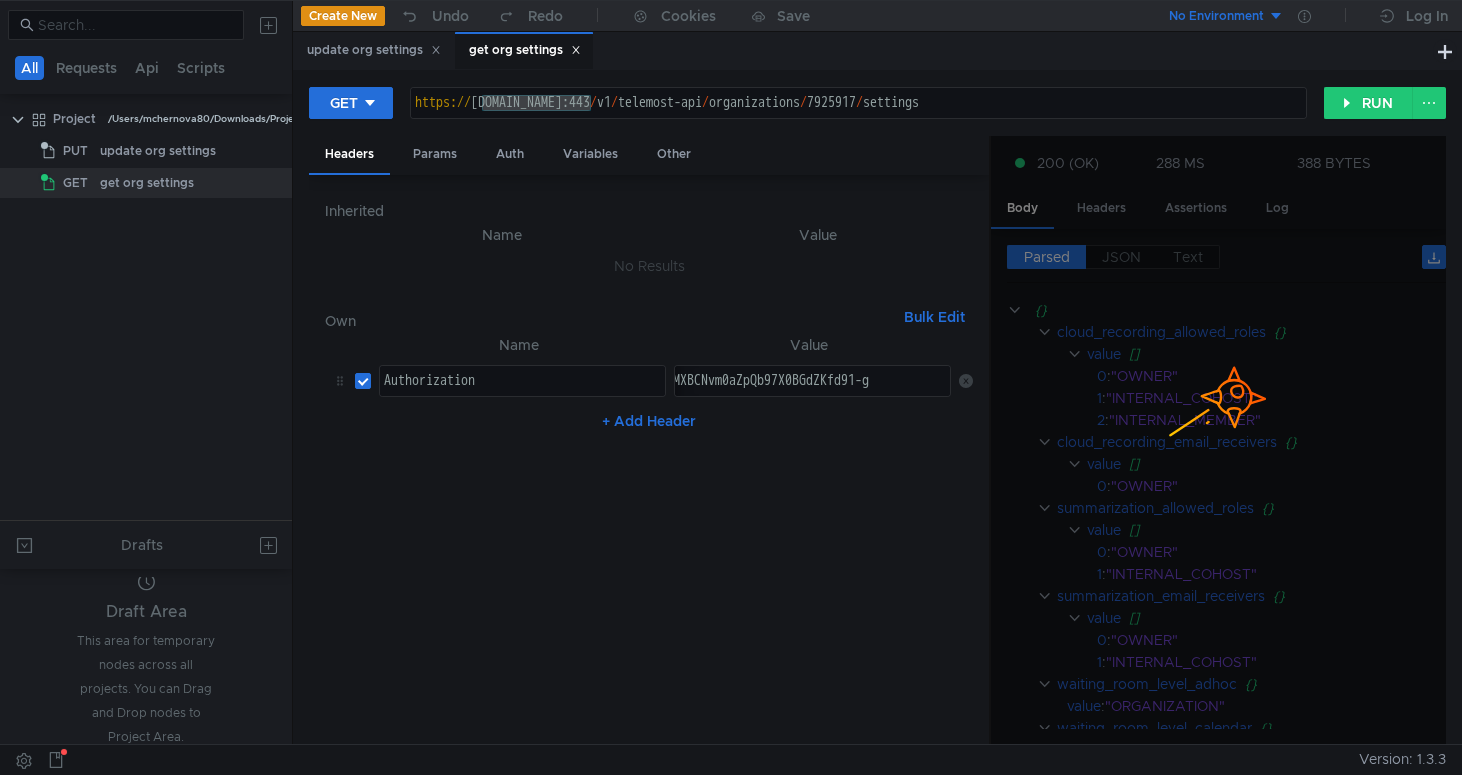 click 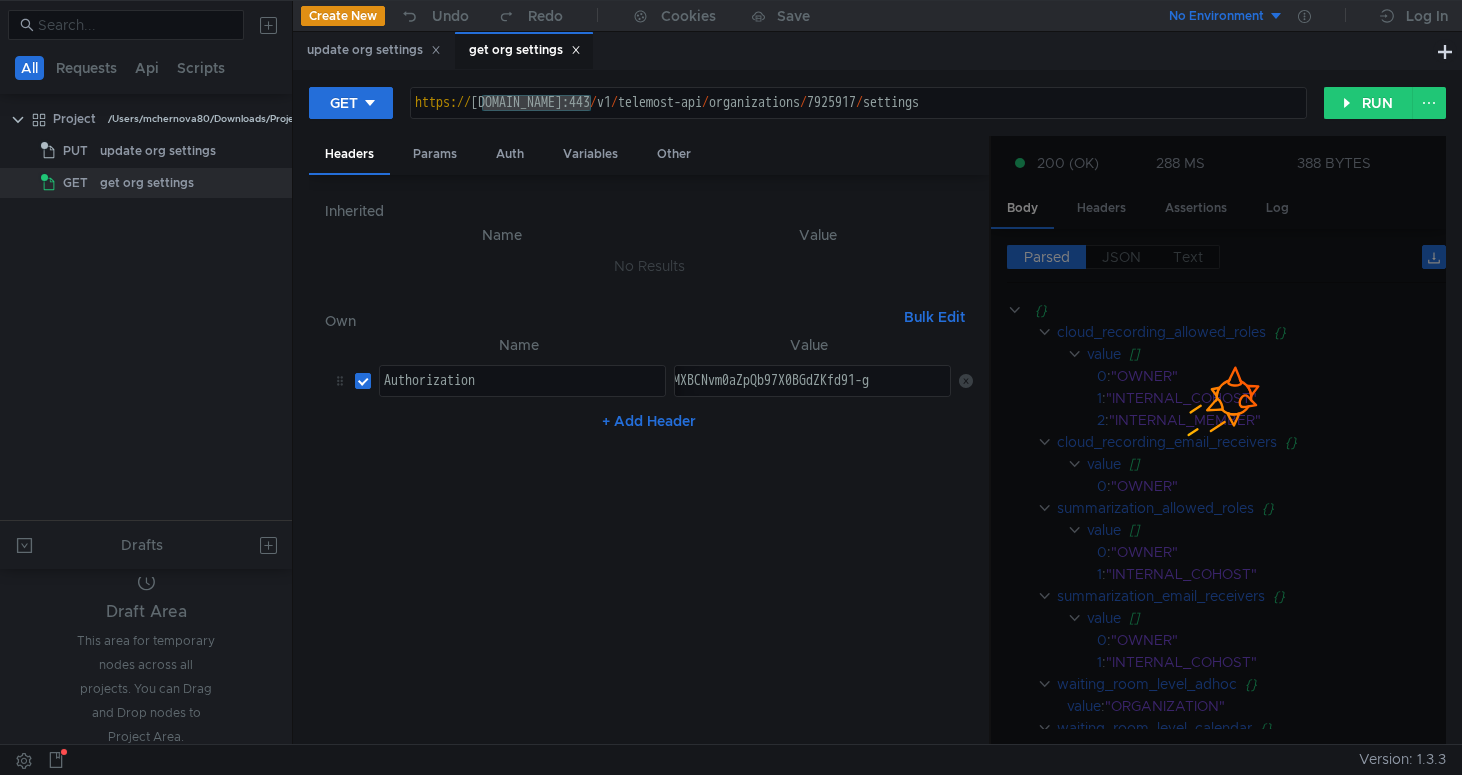 scroll, scrollTop: 0, scrollLeft: 0, axis: both 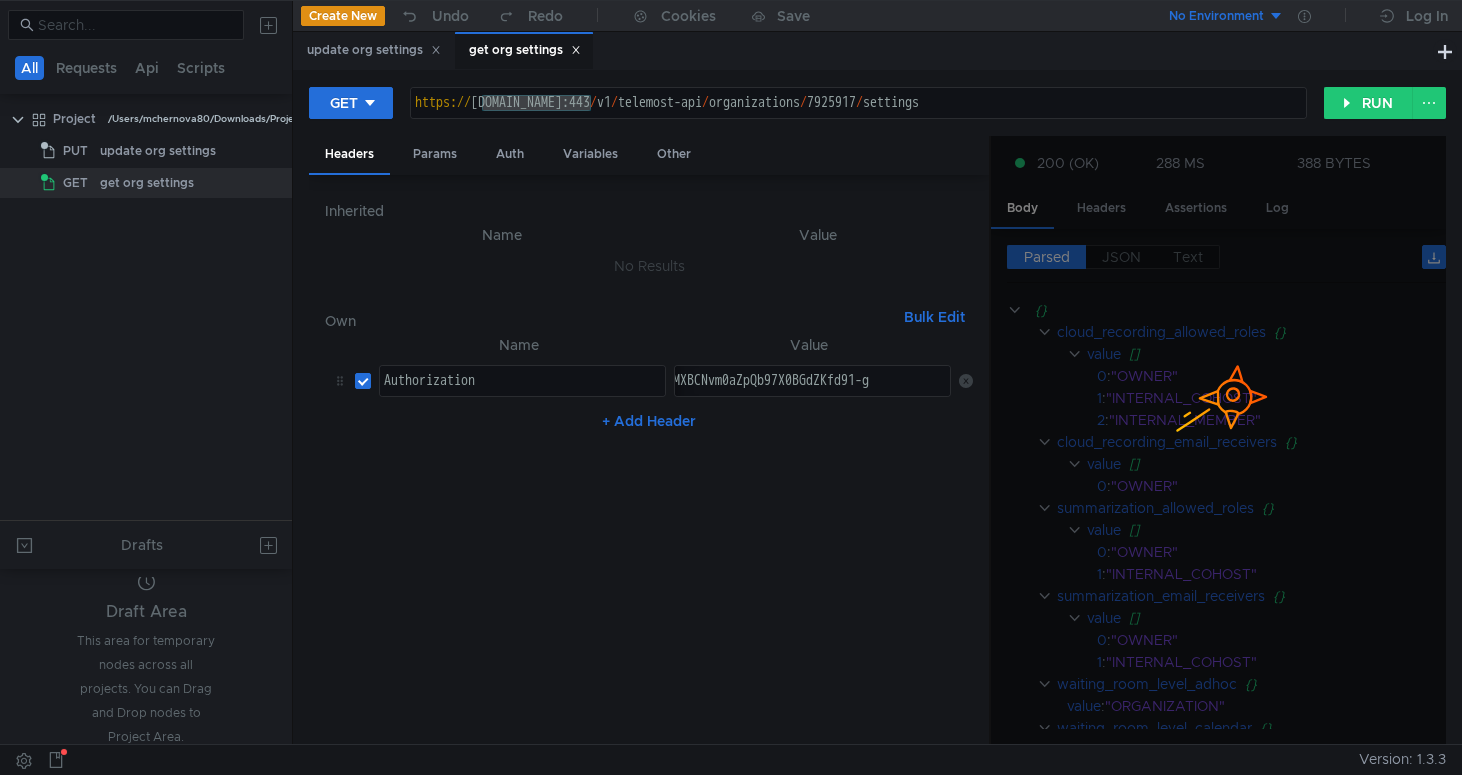 click at bounding box center [1218, 441] 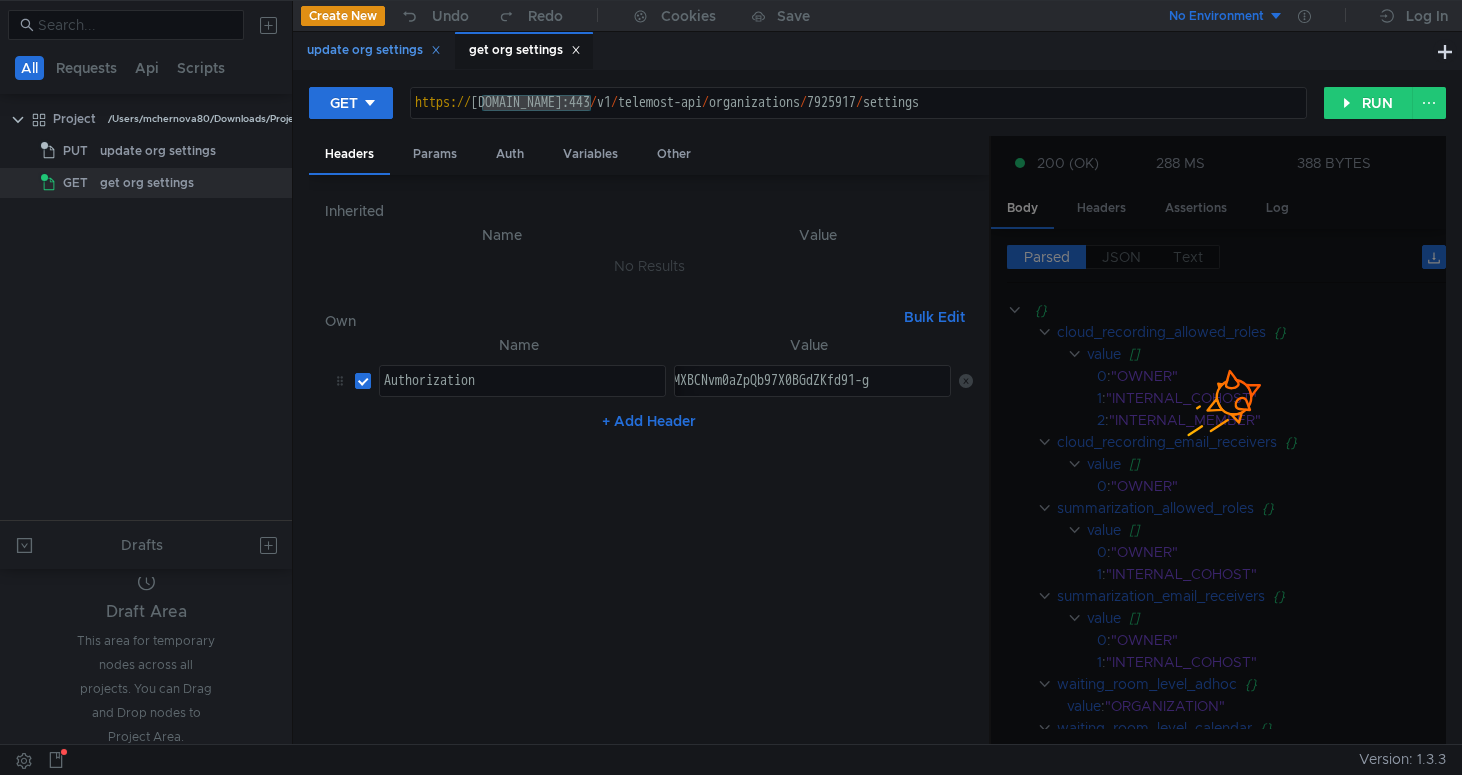 click on "update org settings" at bounding box center (374, 50) 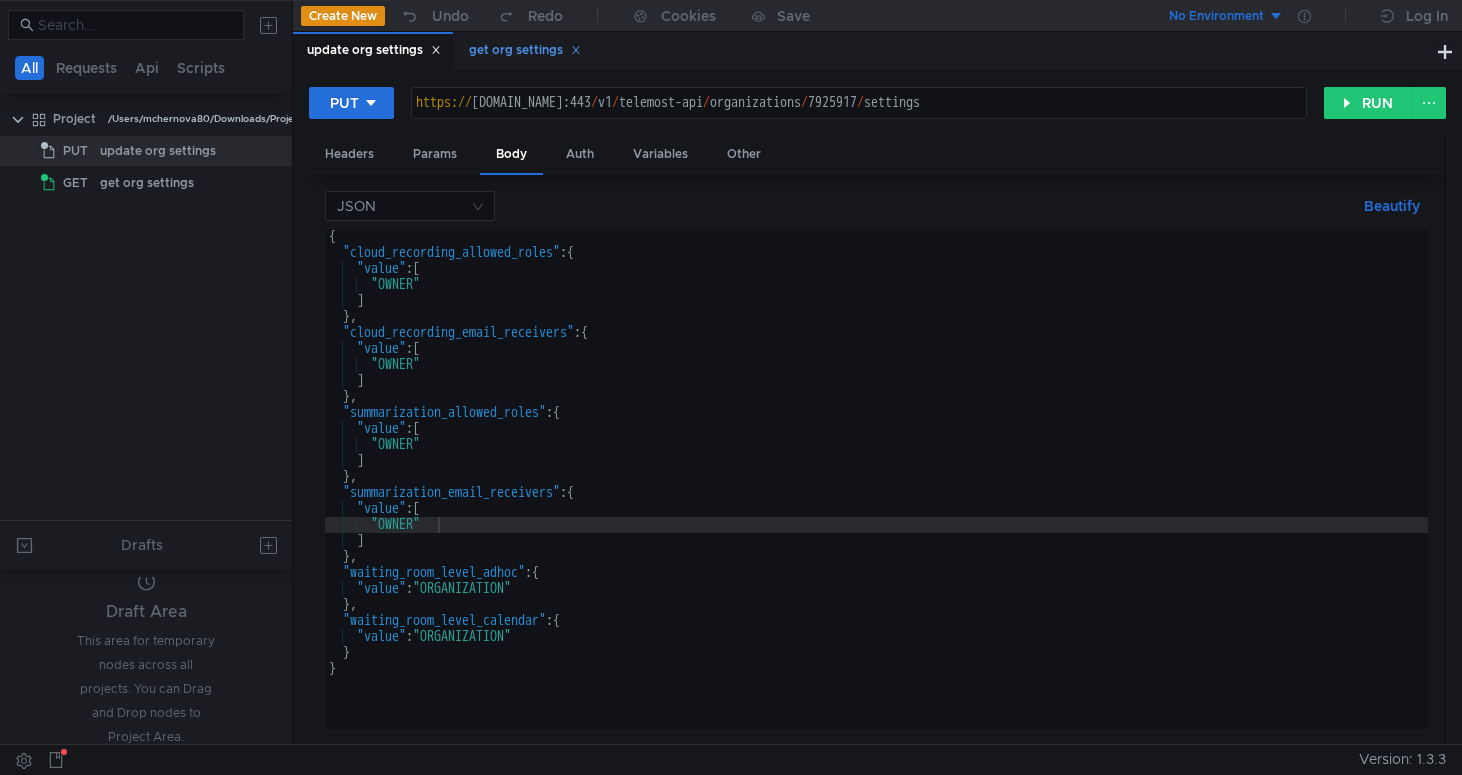 click on "get org settings" at bounding box center [525, 50] 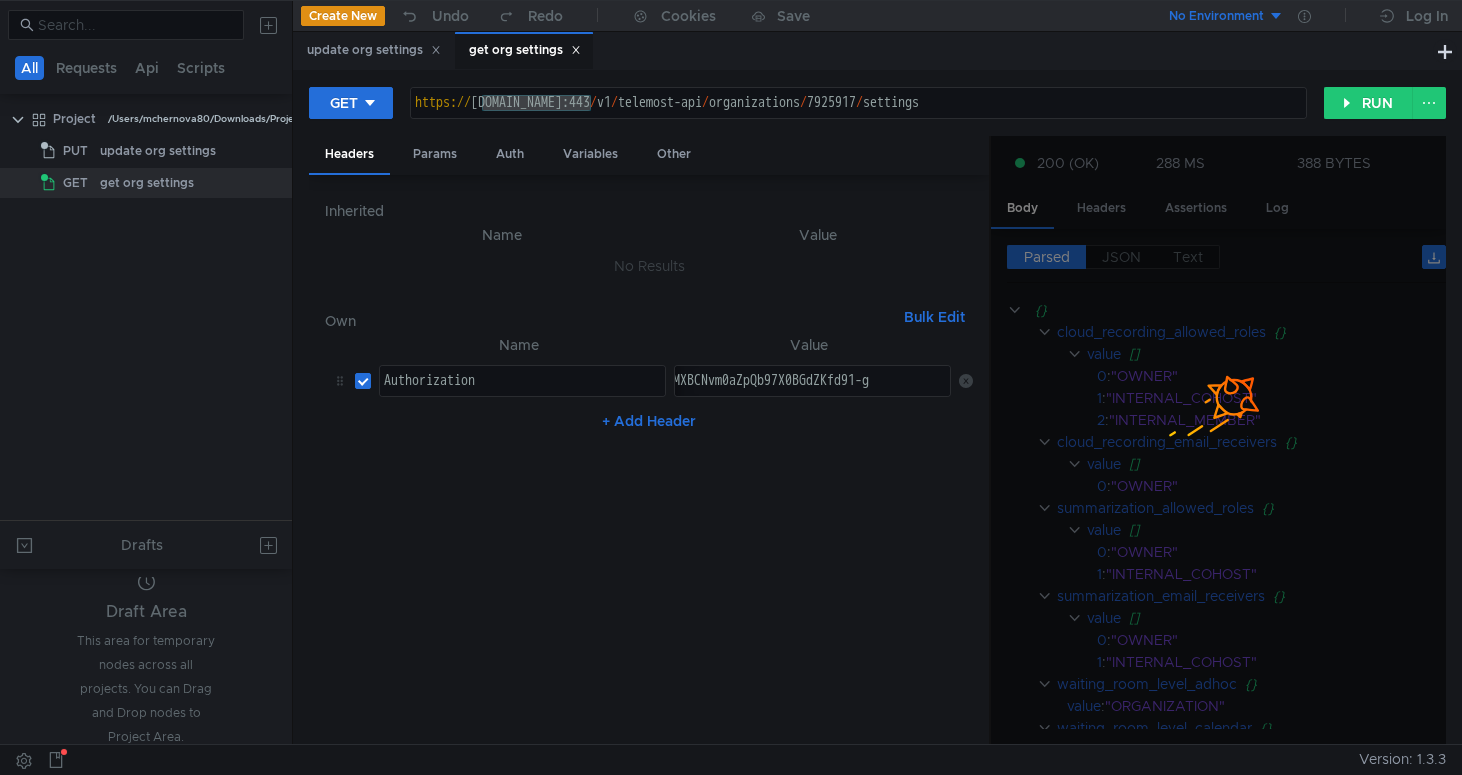 click at bounding box center (1218, 380) 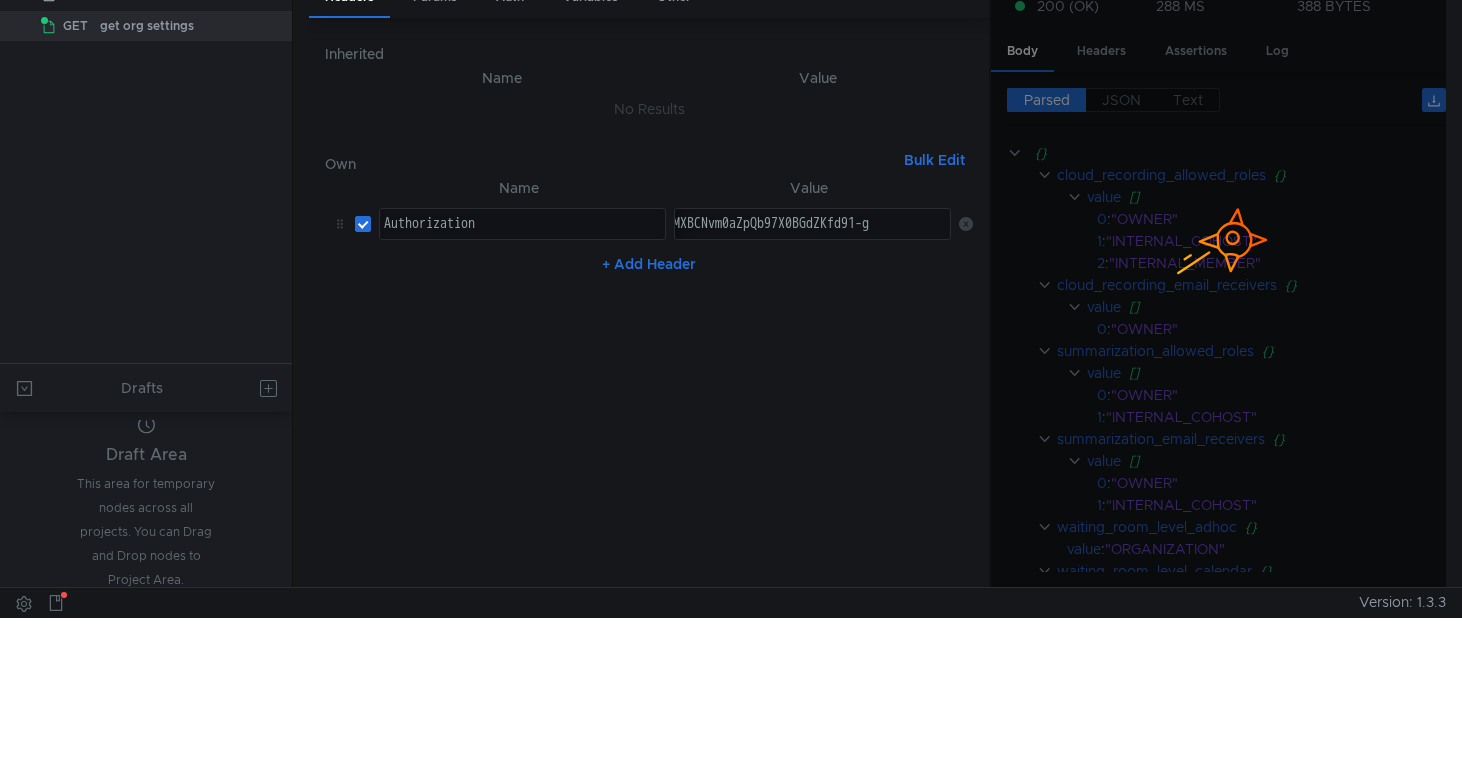 scroll, scrollTop: 0, scrollLeft: 0, axis: both 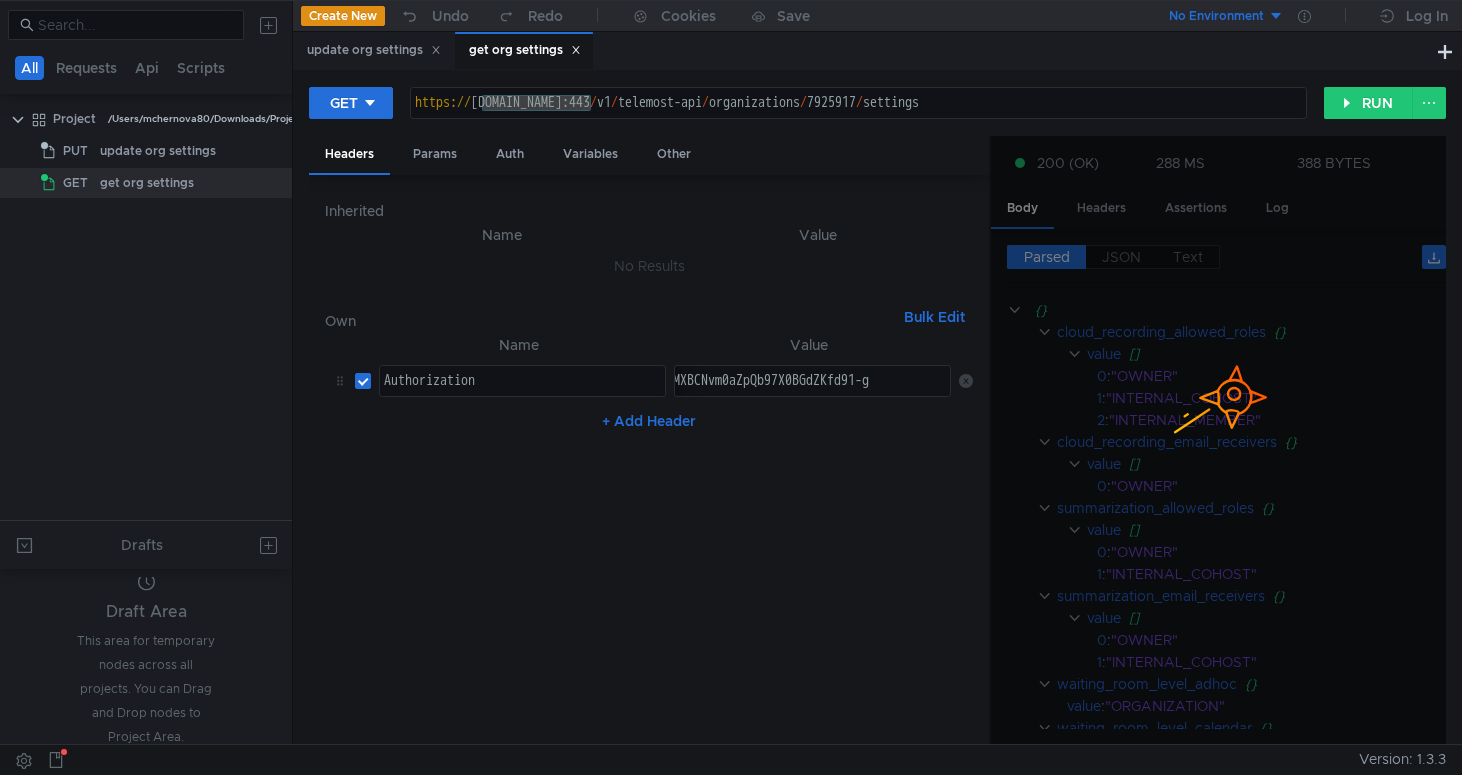 click 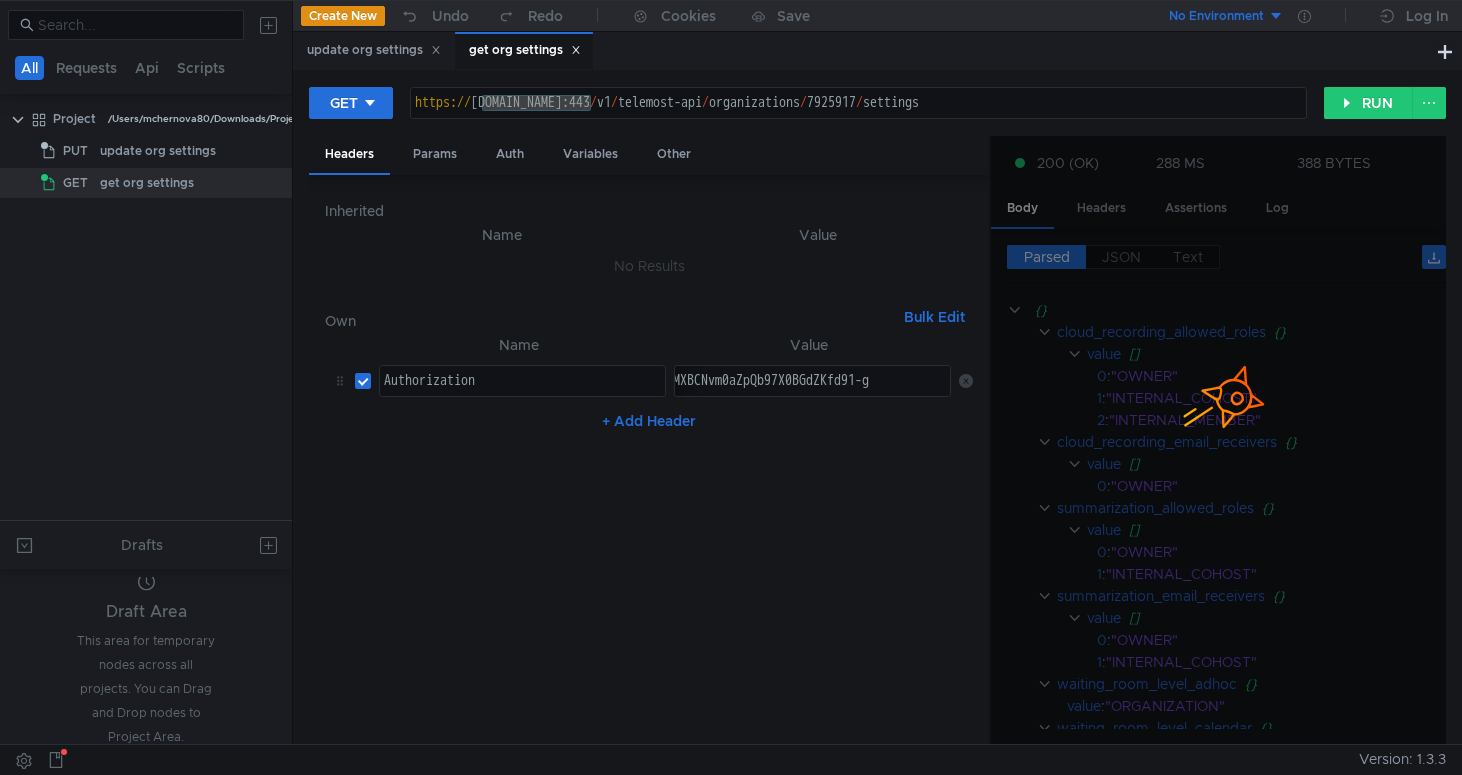 click 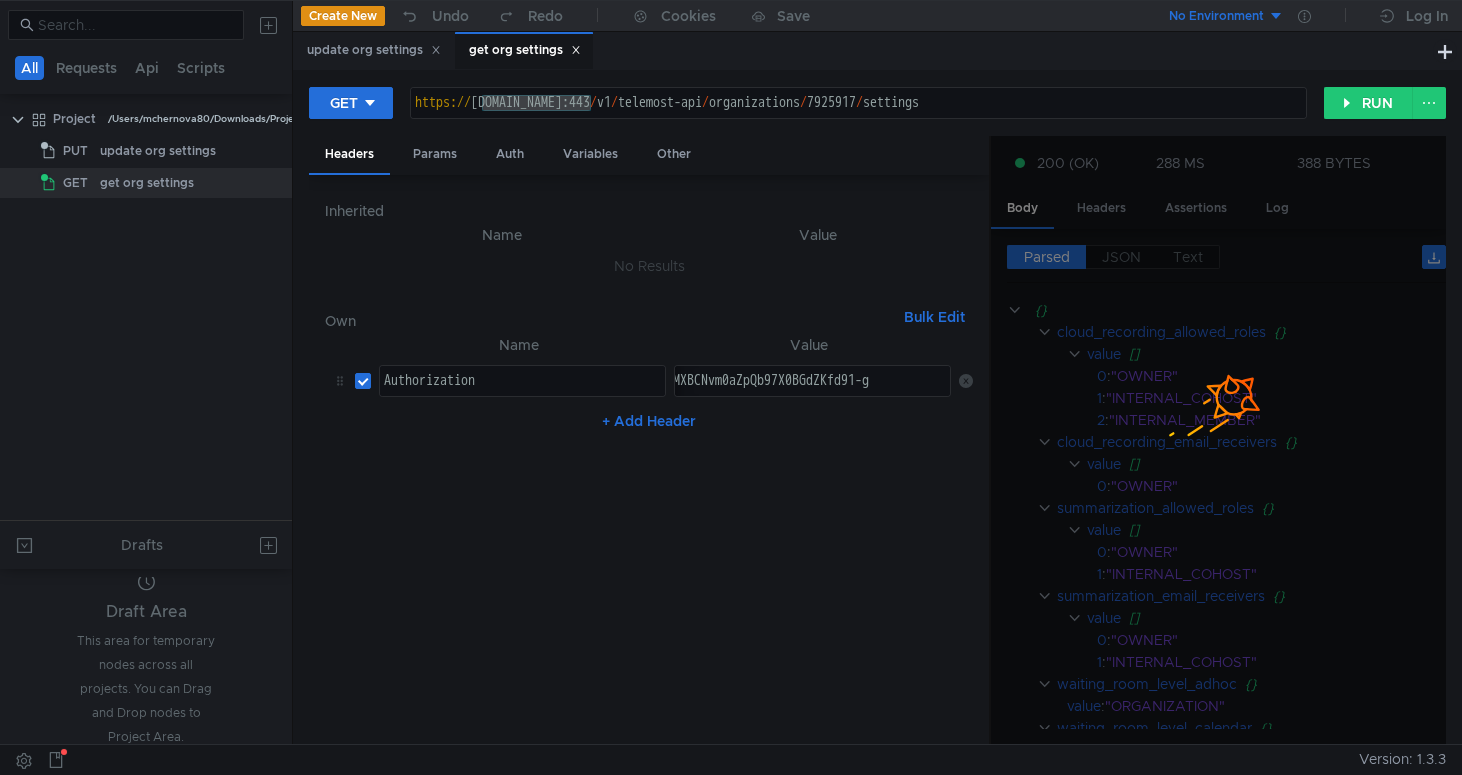 drag, startPoint x: 1455, startPoint y: 573, endPoint x: 1456, endPoint y: 674, distance: 101.00495 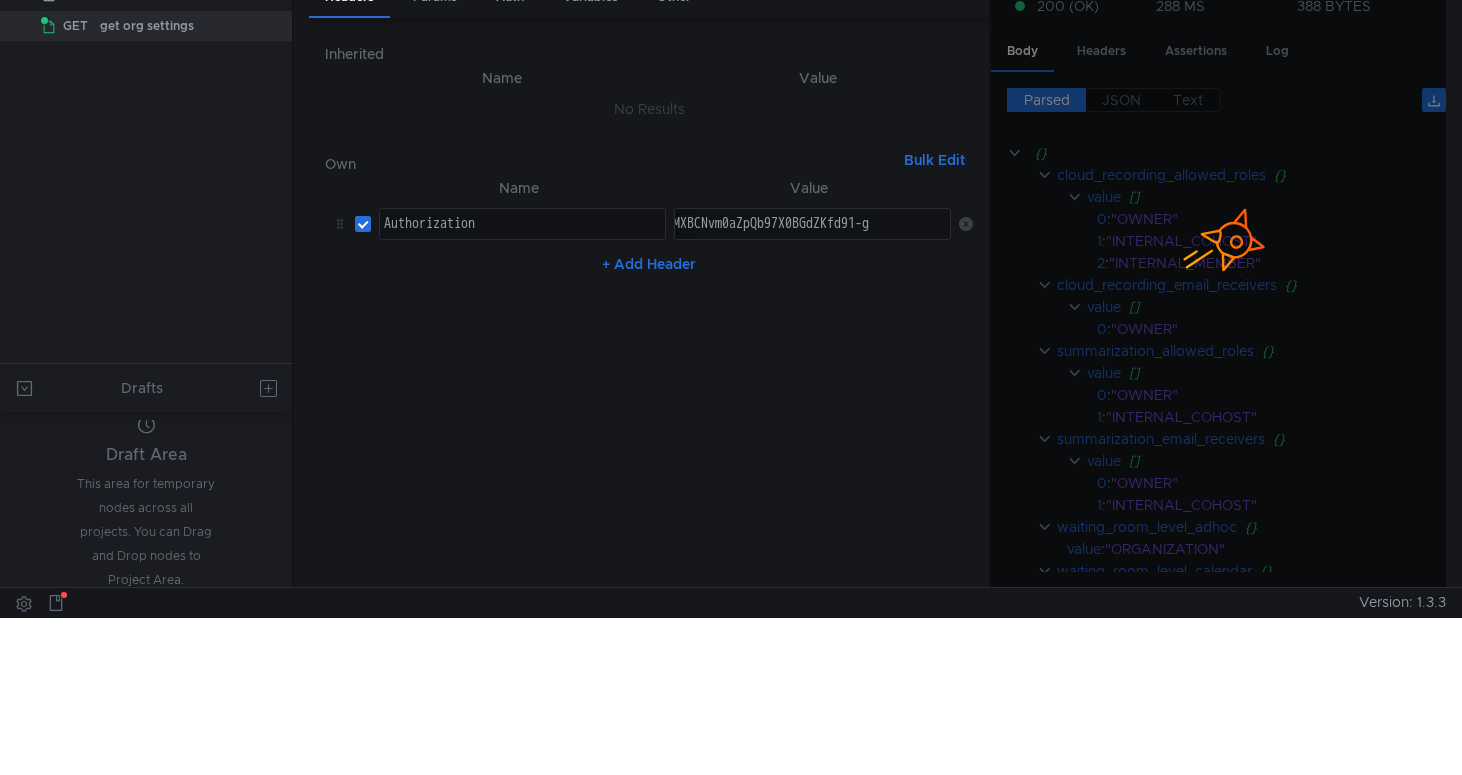 scroll, scrollTop: 0, scrollLeft: 0, axis: both 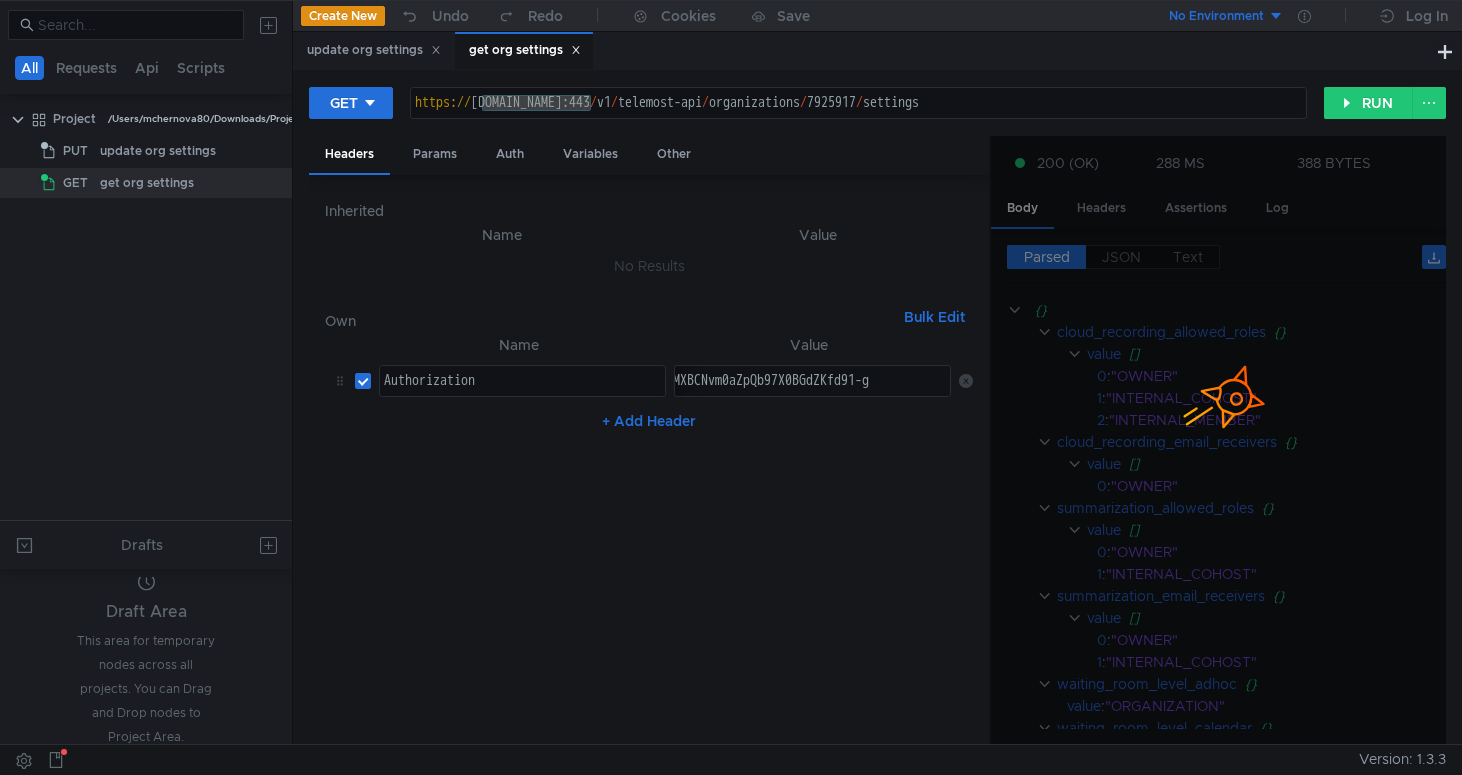 click 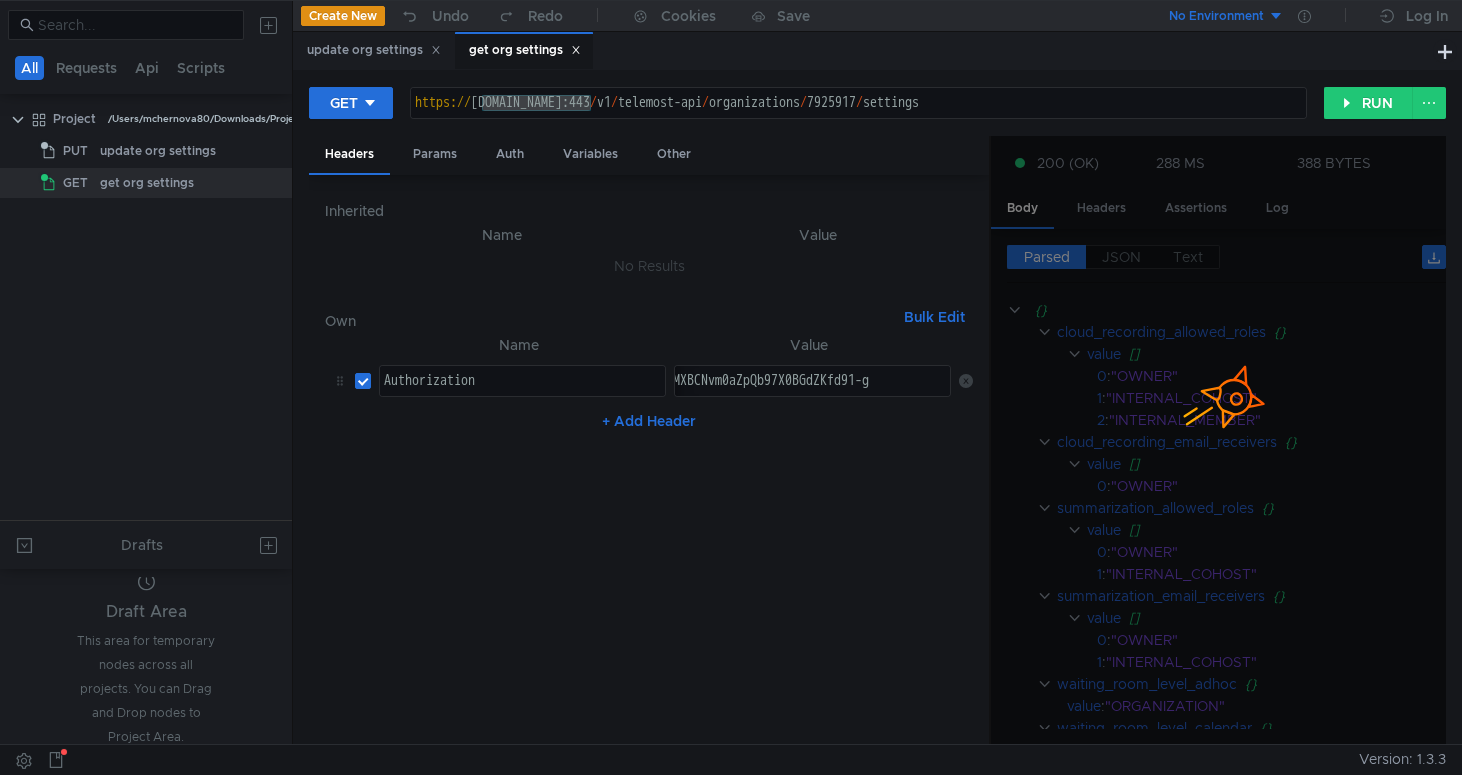 click at bounding box center [1218, 441] 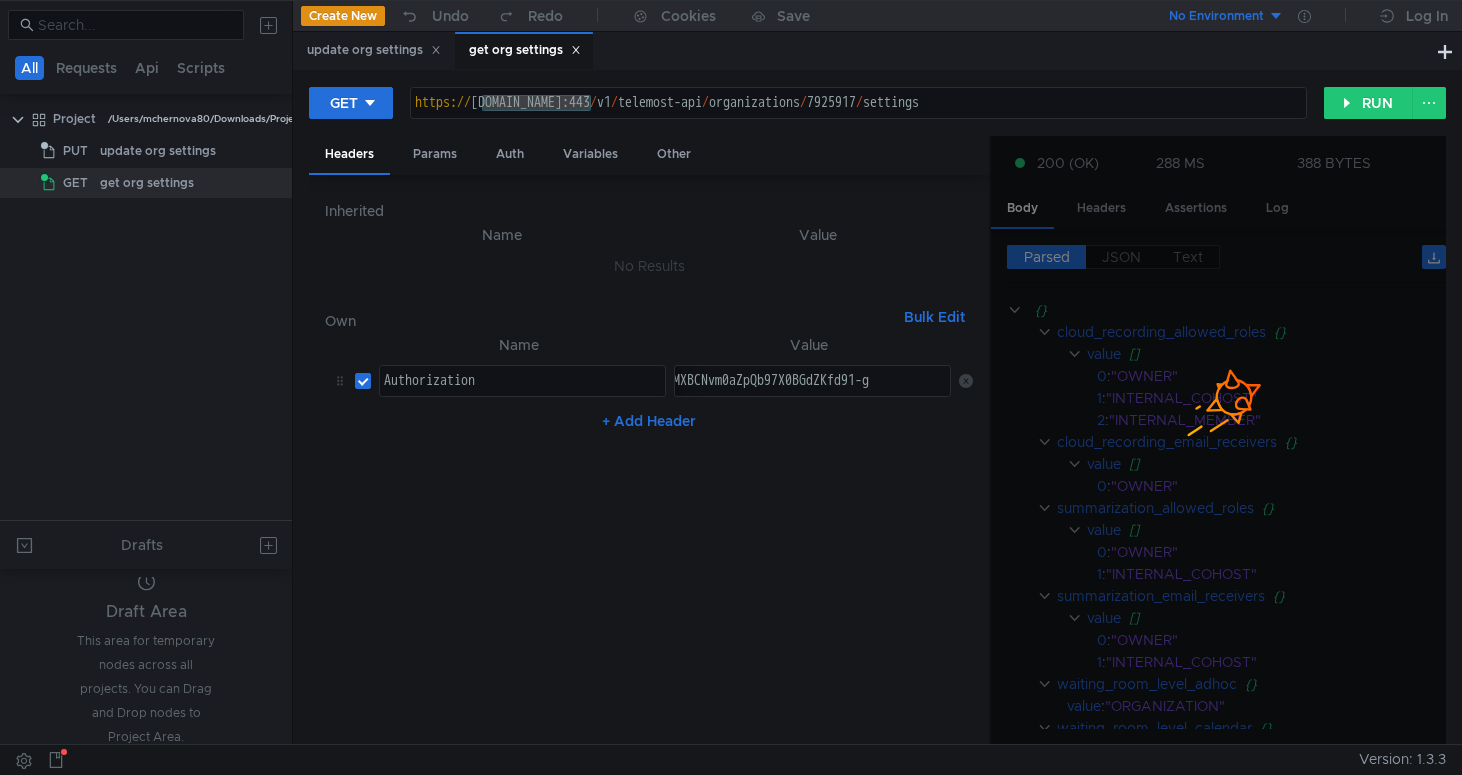 click at bounding box center [1218, 380] 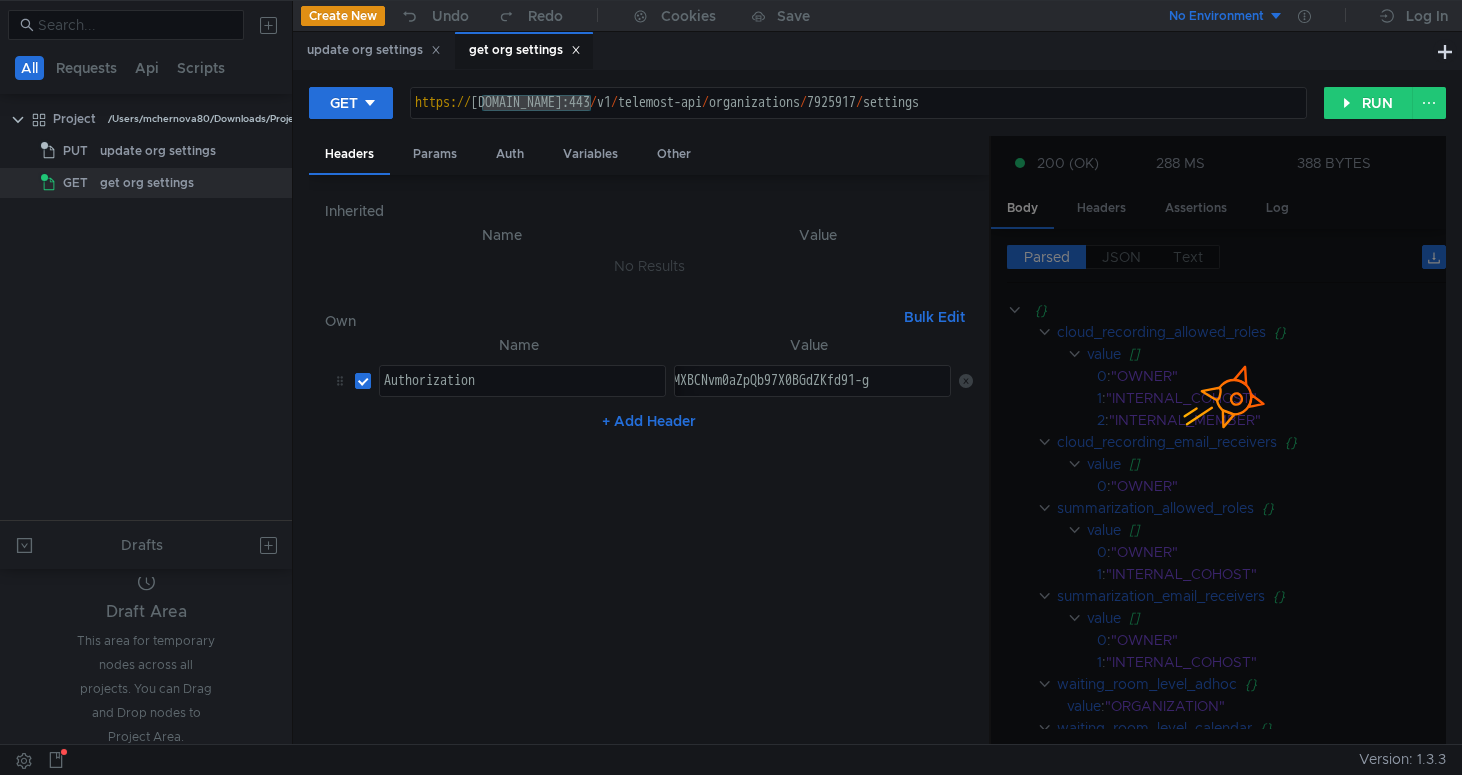 click on "y0__xDpkc6kqveAAhjAxzYgt5SB4xMXBCNvm0aZpQb97X0BGdZKfd91-g" at bounding box center [709, 397] 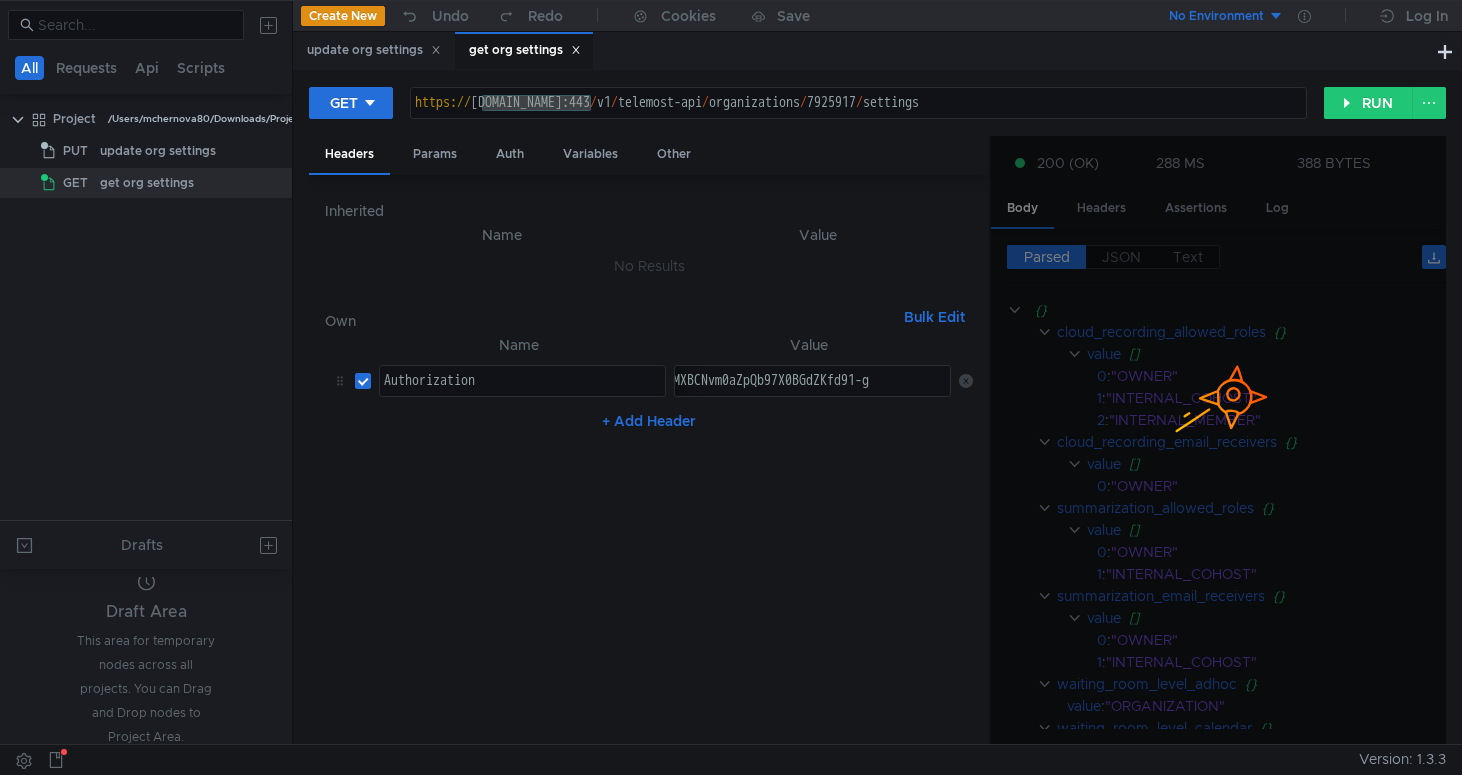 click at bounding box center [1218, 380] 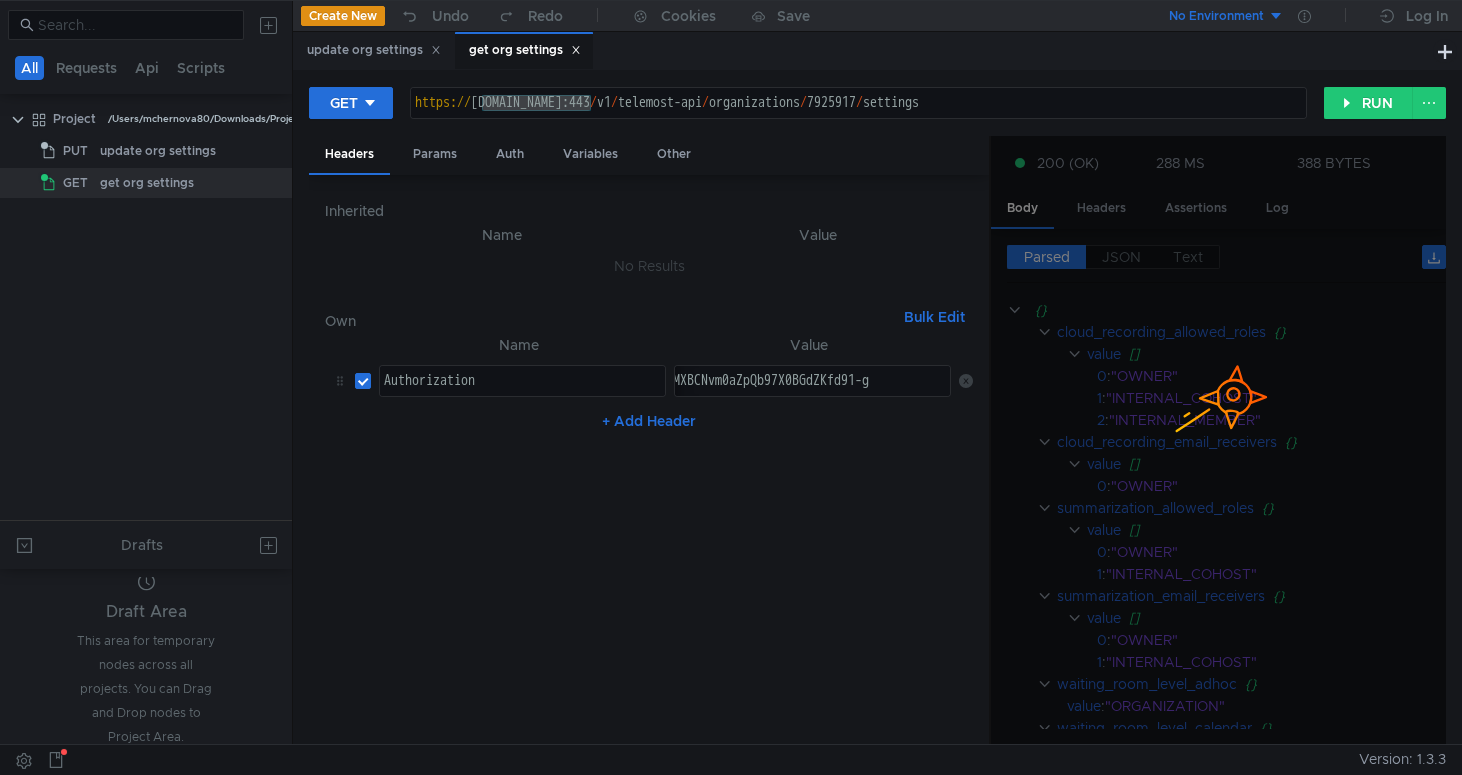 click at bounding box center [1218, 441] 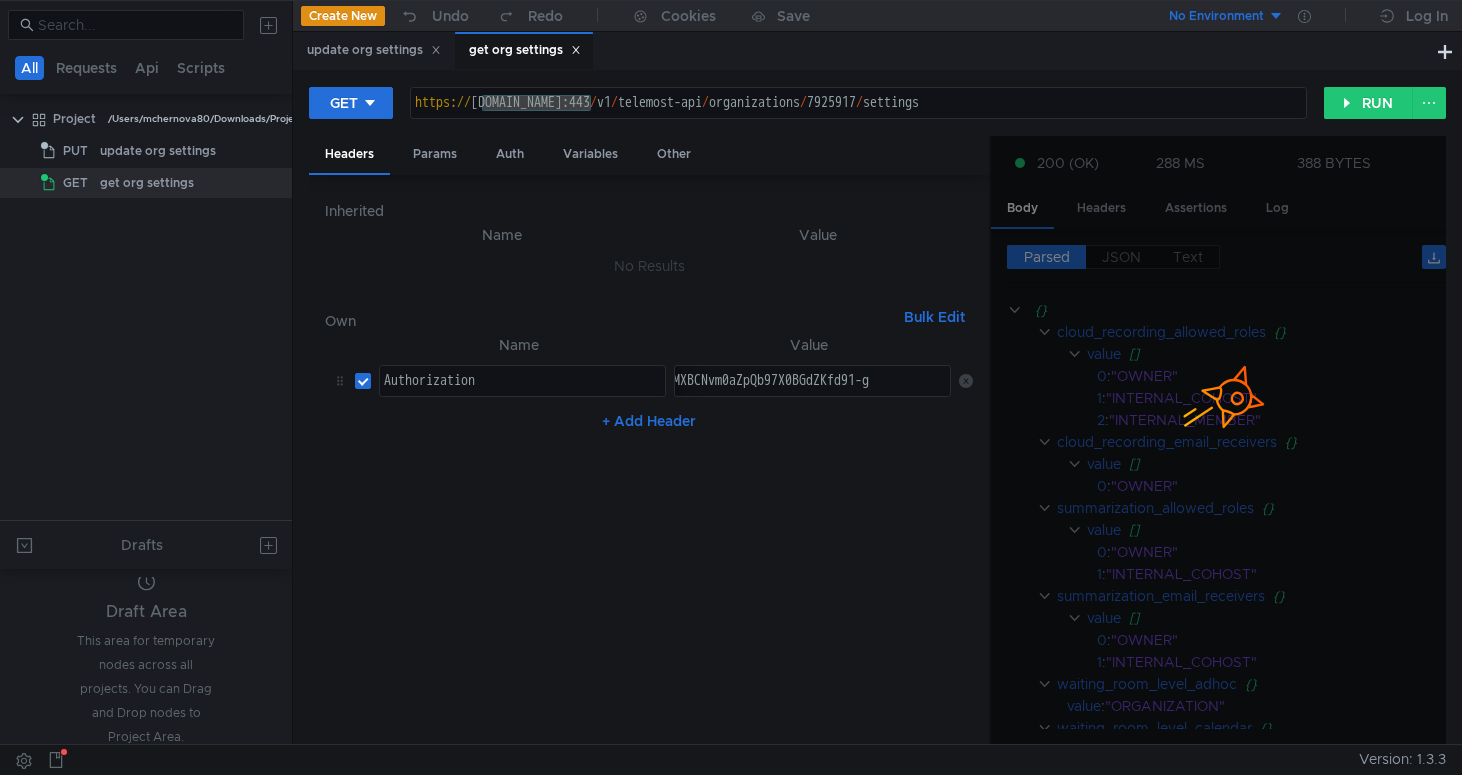 click 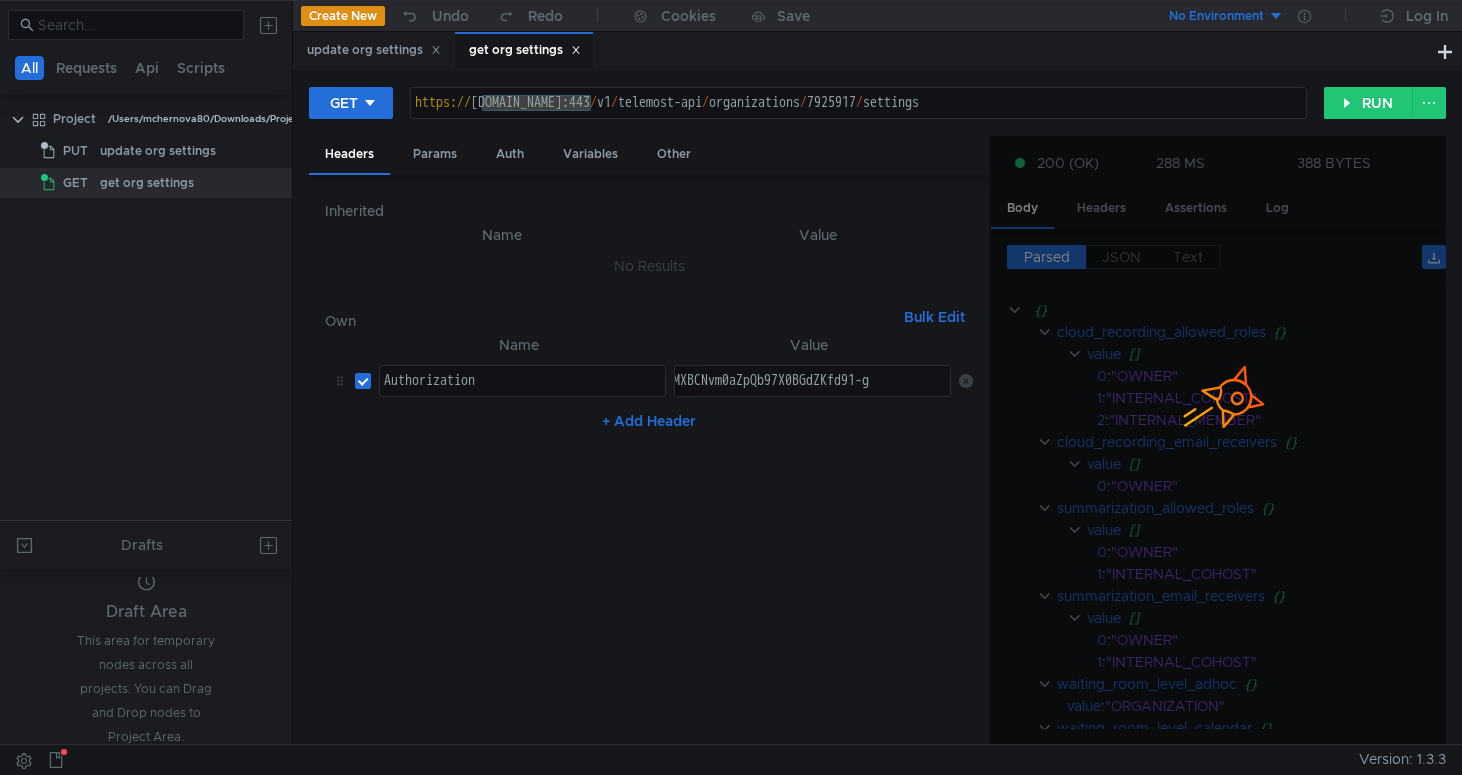 click at bounding box center [1218, 441] 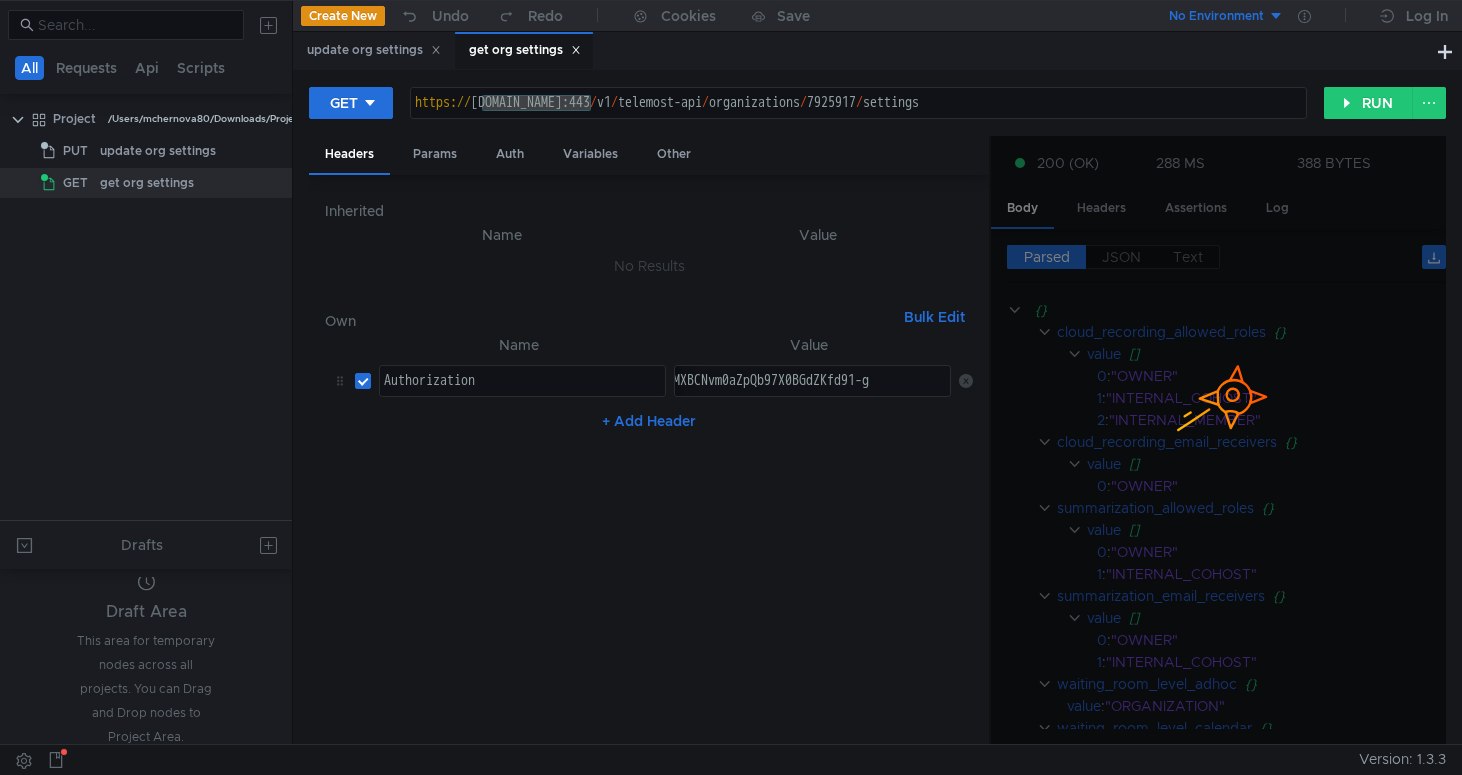 click on "https:// cloud-api.dsp.yandex.net:443 / v1 / telemost-api / organizations / 7925917 / settings" at bounding box center [858, 119] 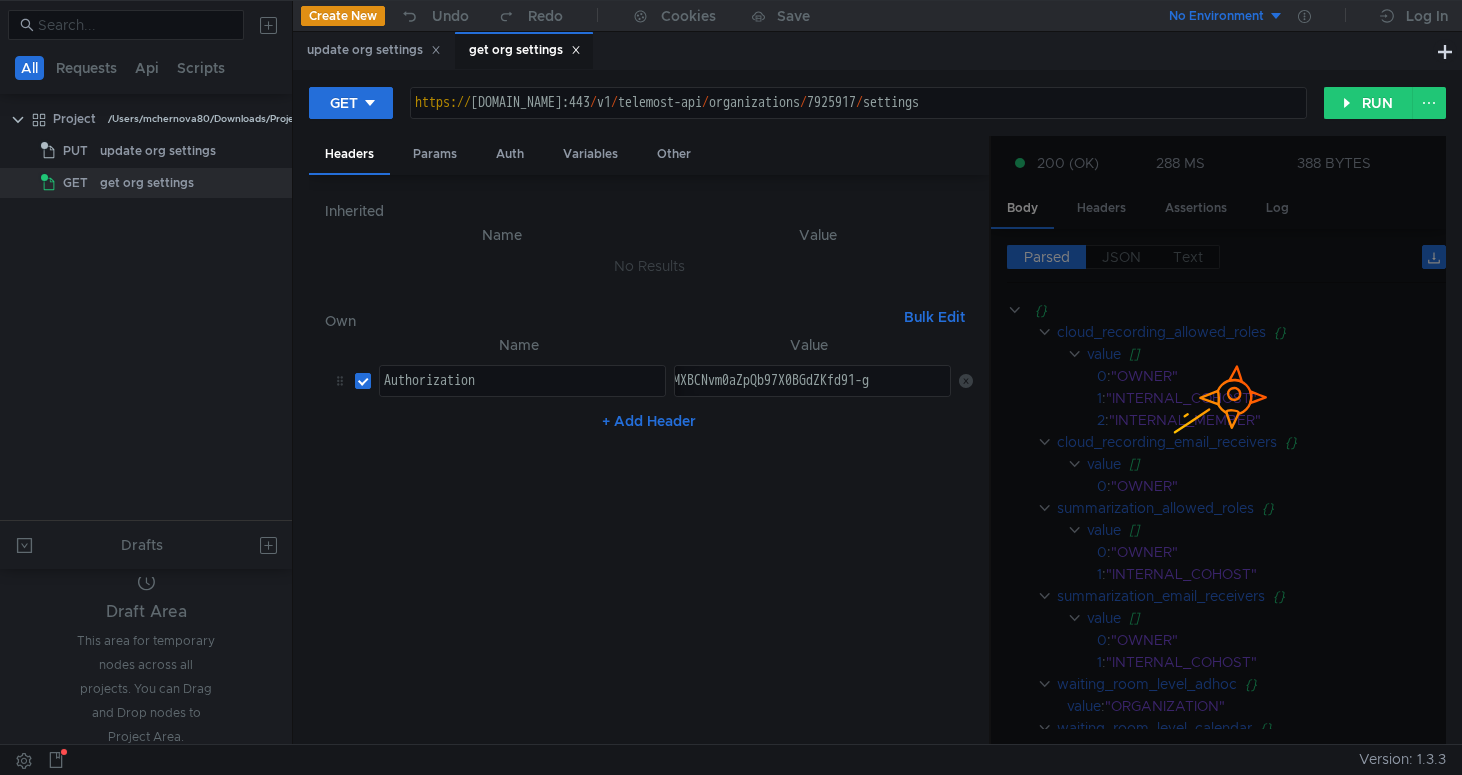 click on "get org settings" at bounding box center [525, 50] 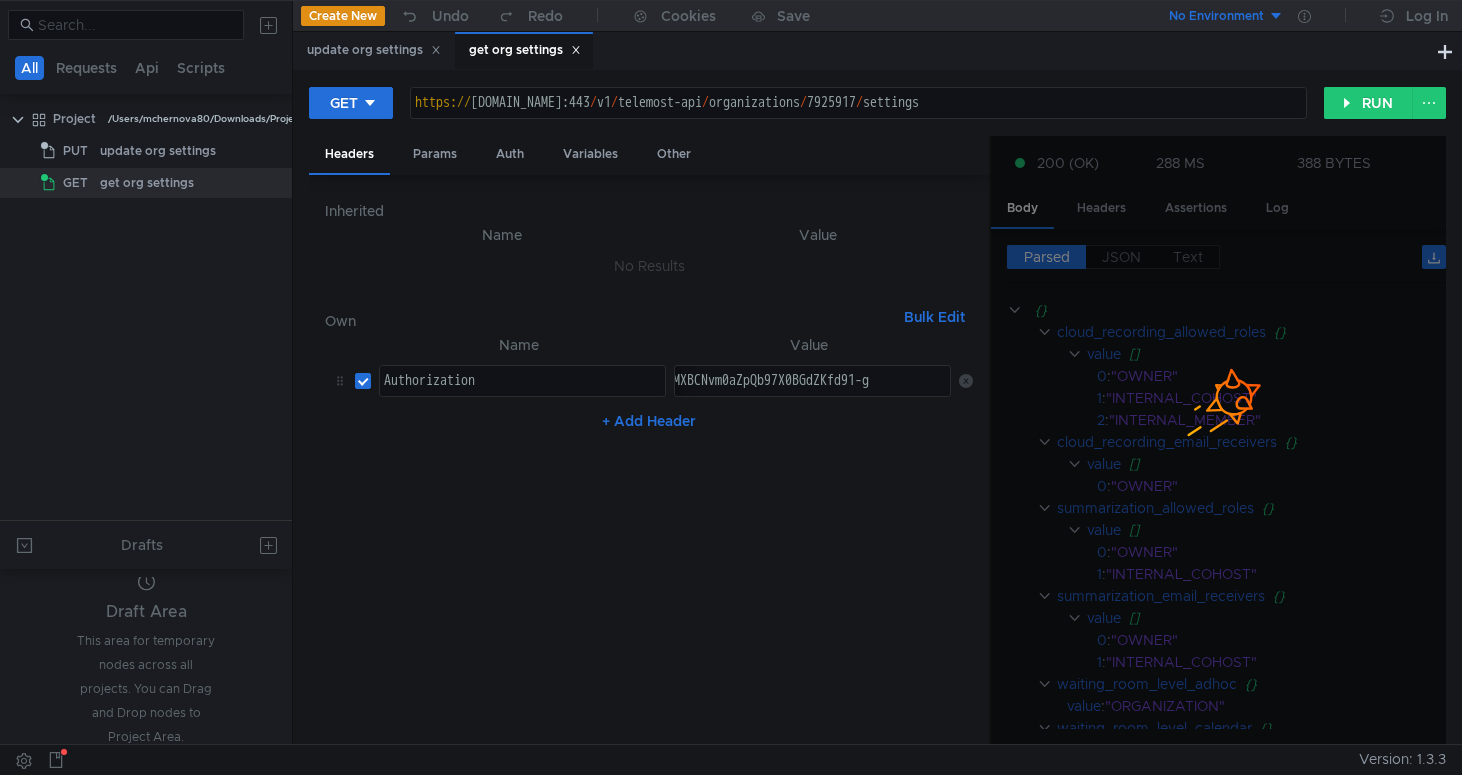 drag, startPoint x: 1244, startPoint y: 324, endPoint x: 1248, endPoint y: 404, distance: 80.09994 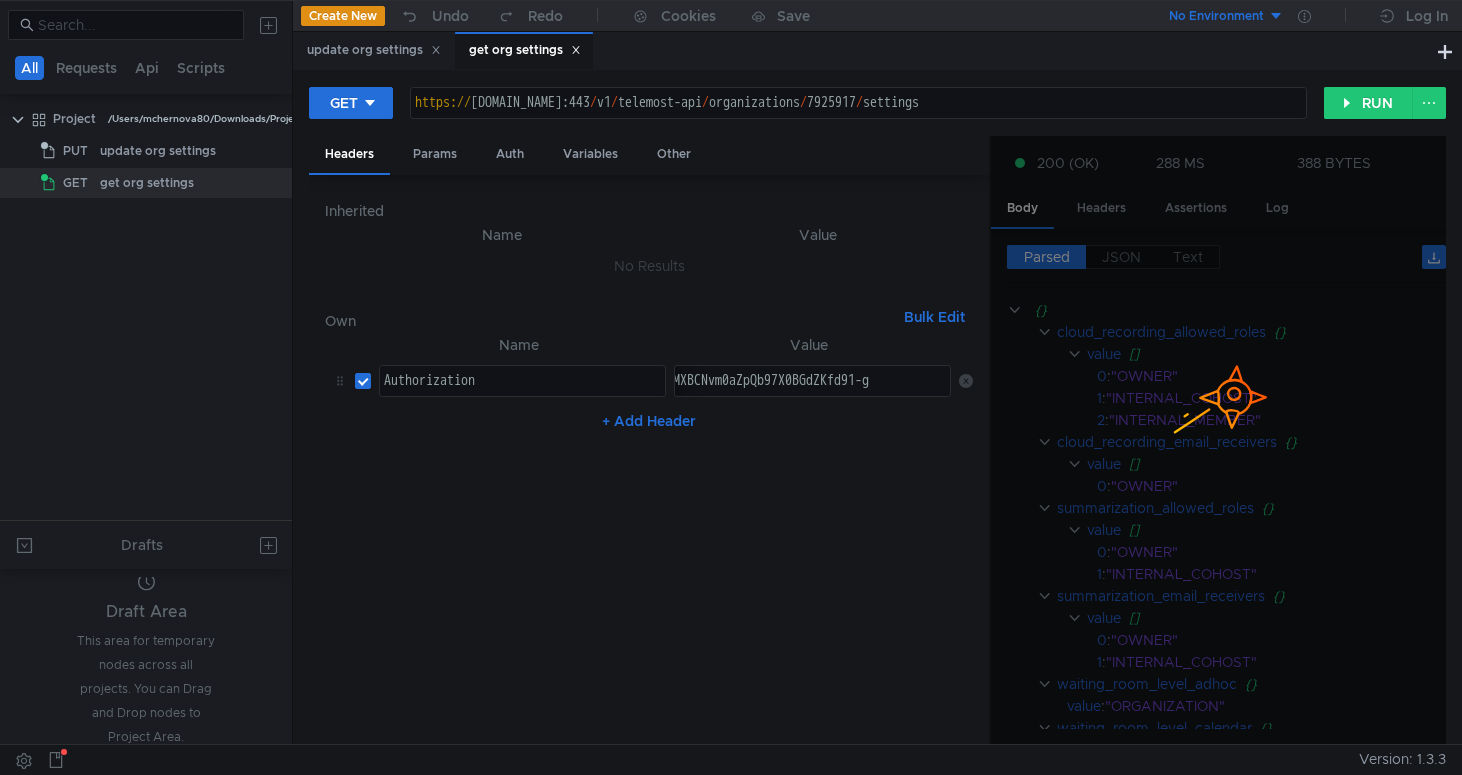 click 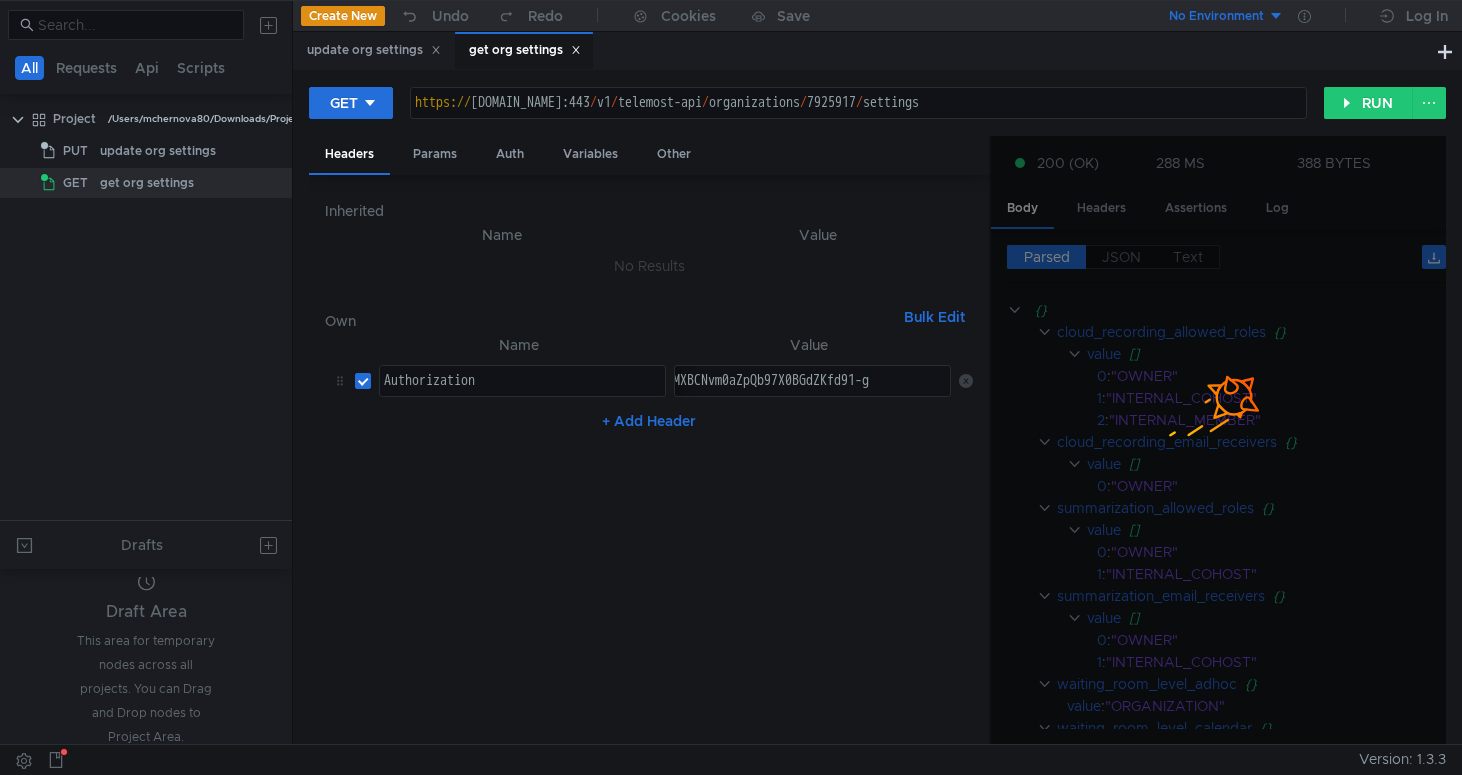drag, startPoint x: 1146, startPoint y: 406, endPoint x: 1113, endPoint y: 377, distance: 43.931767 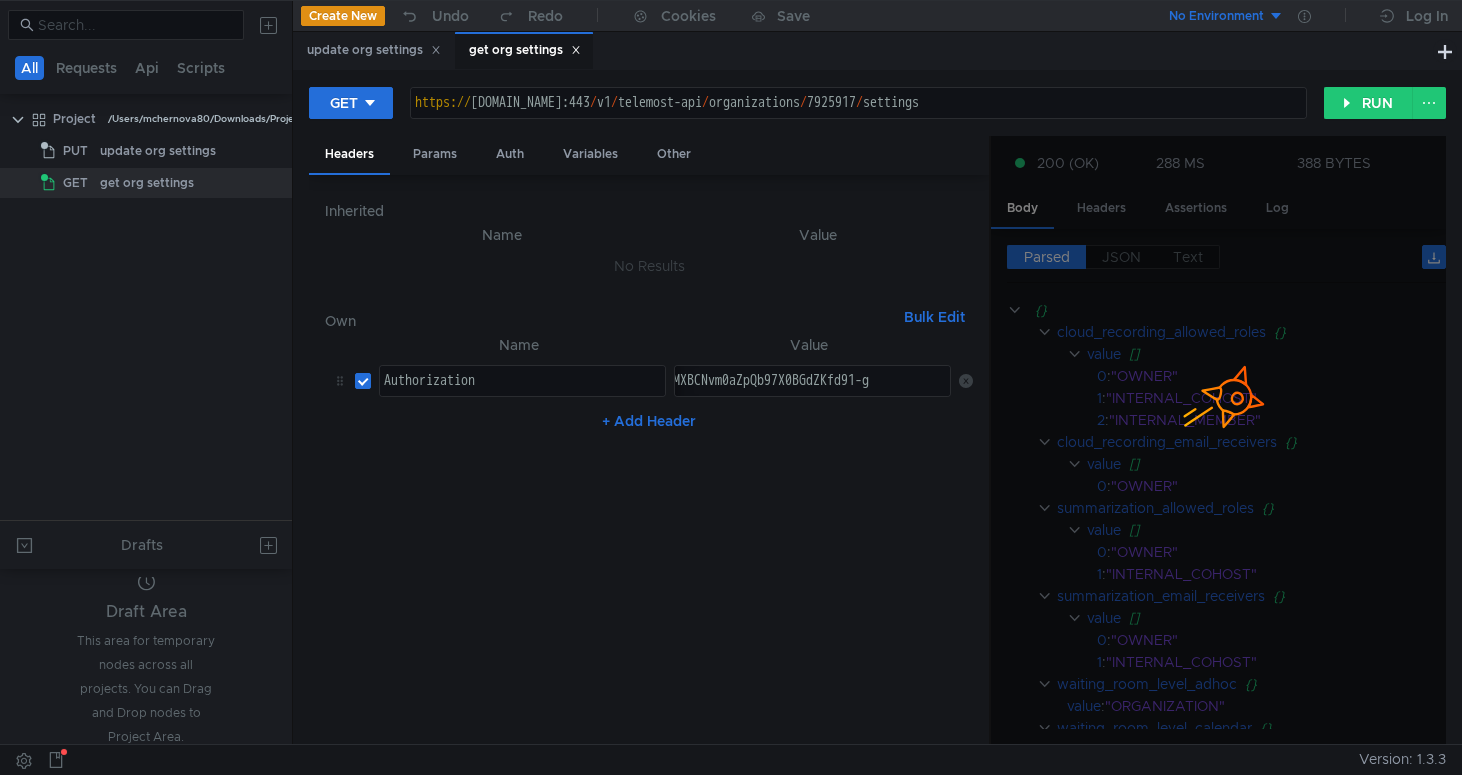 drag, startPoint x: 1230, startPoint y: 321, endPoint x: 1280, endPoint y: 251, distance: 86.023254 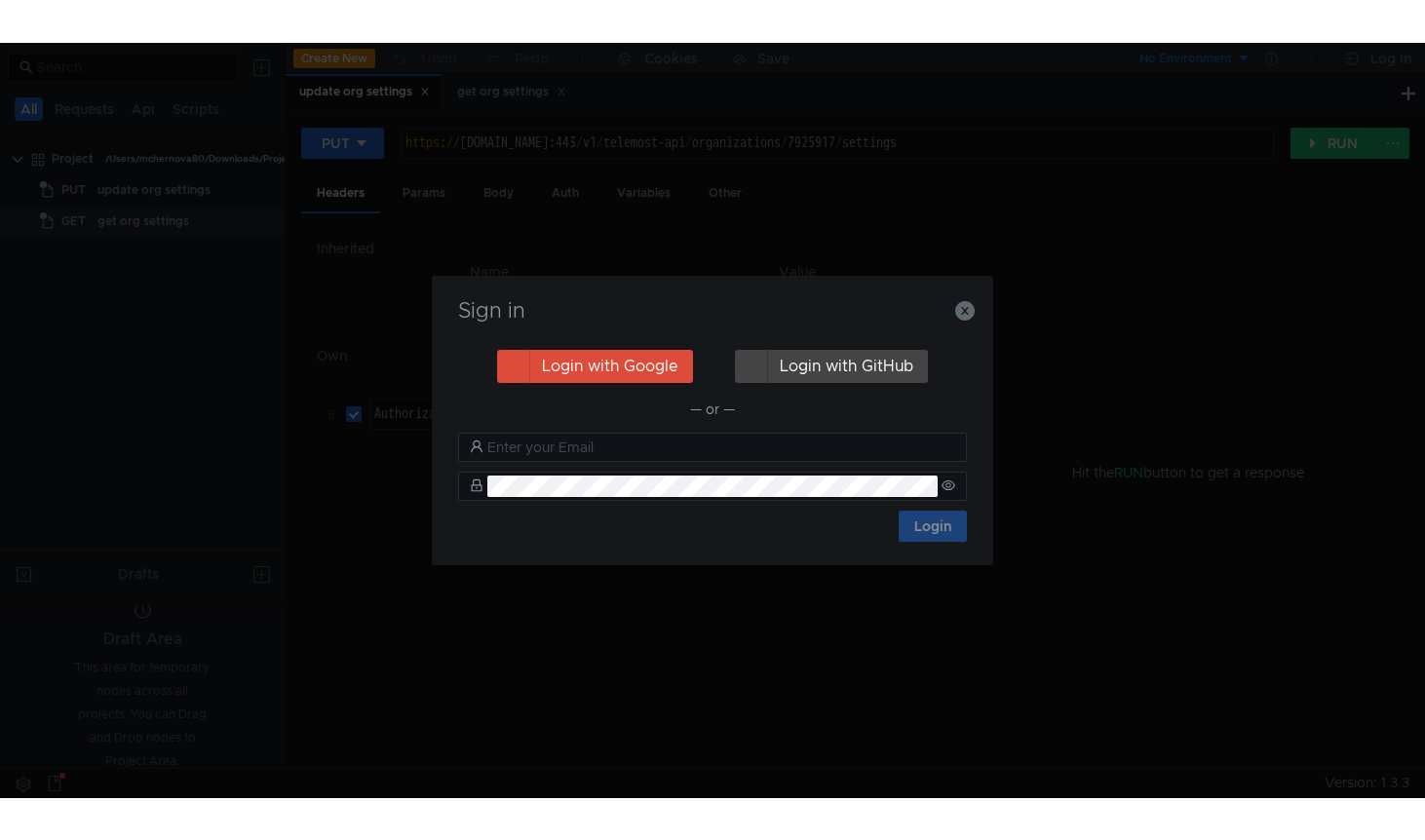 scroll, scrollTop: 0, scrollLeft: 0, axis: both 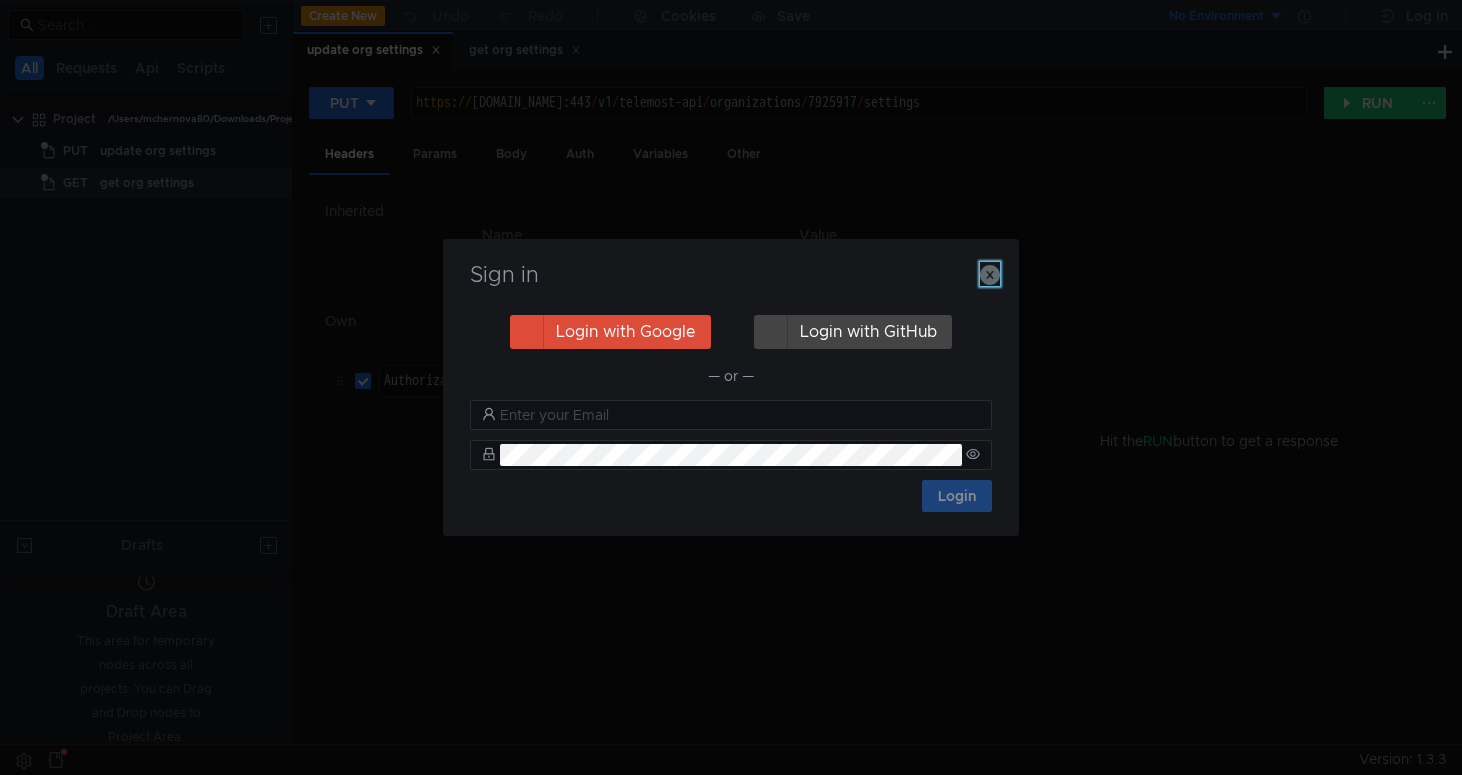 click 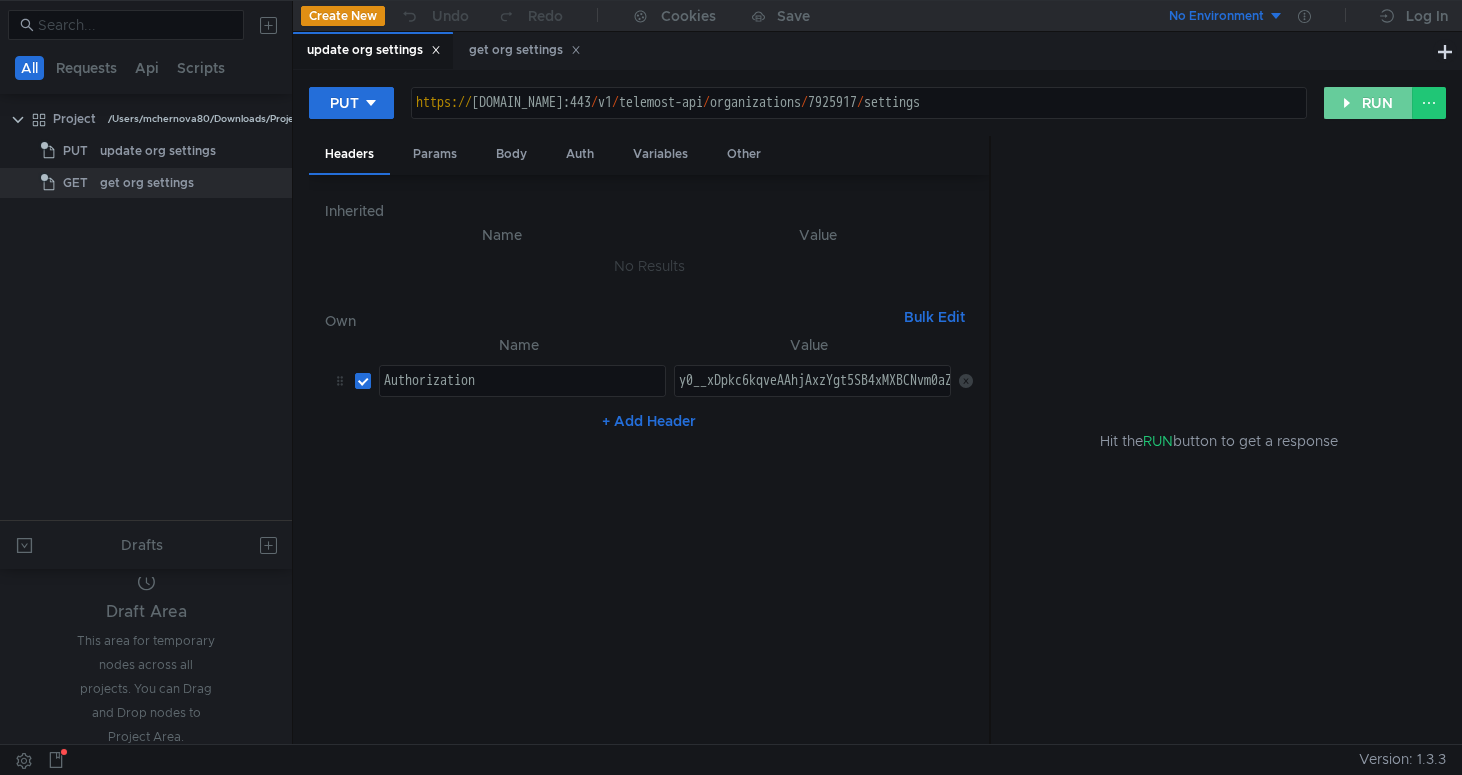 click on "RUN" 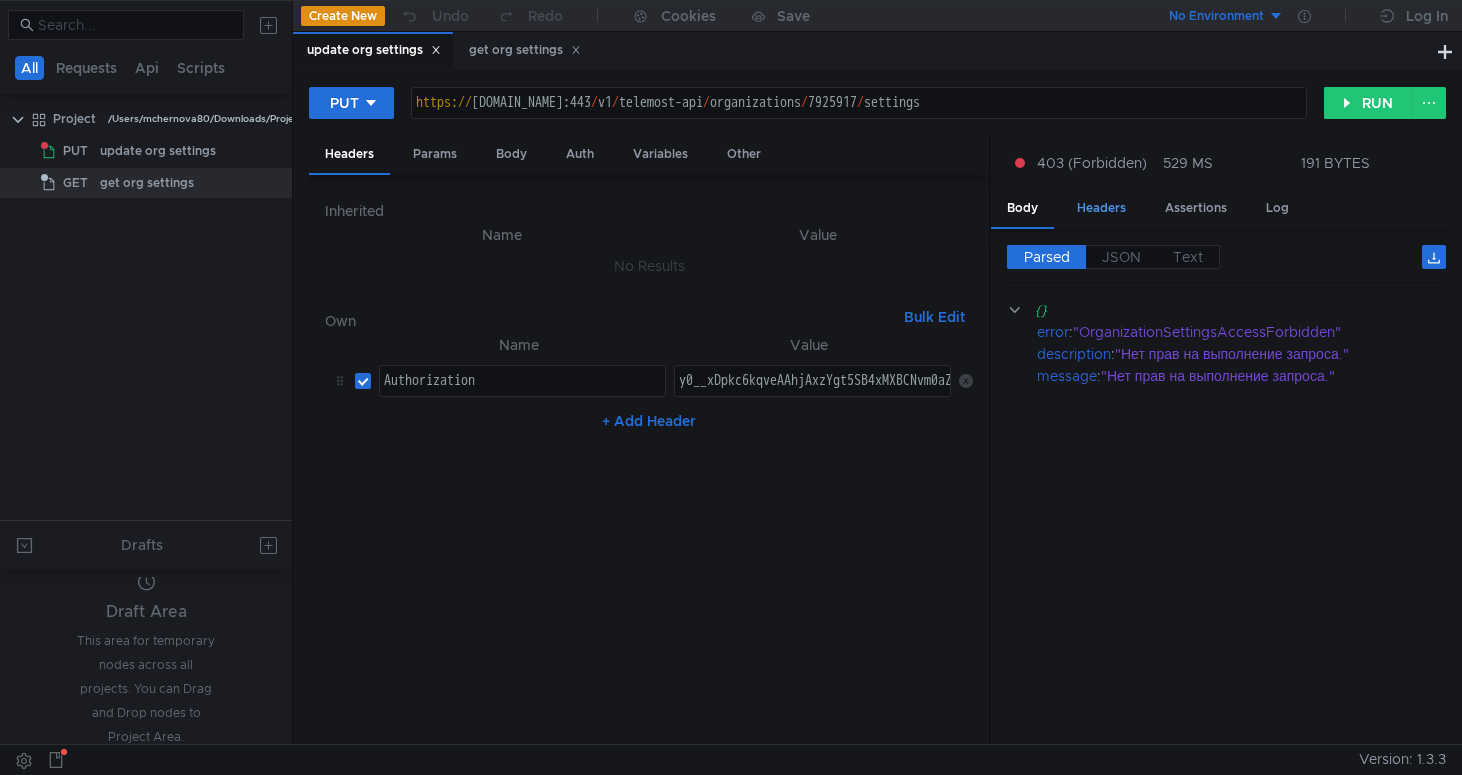 click on "Headers" at bounding box center [1101, 208] 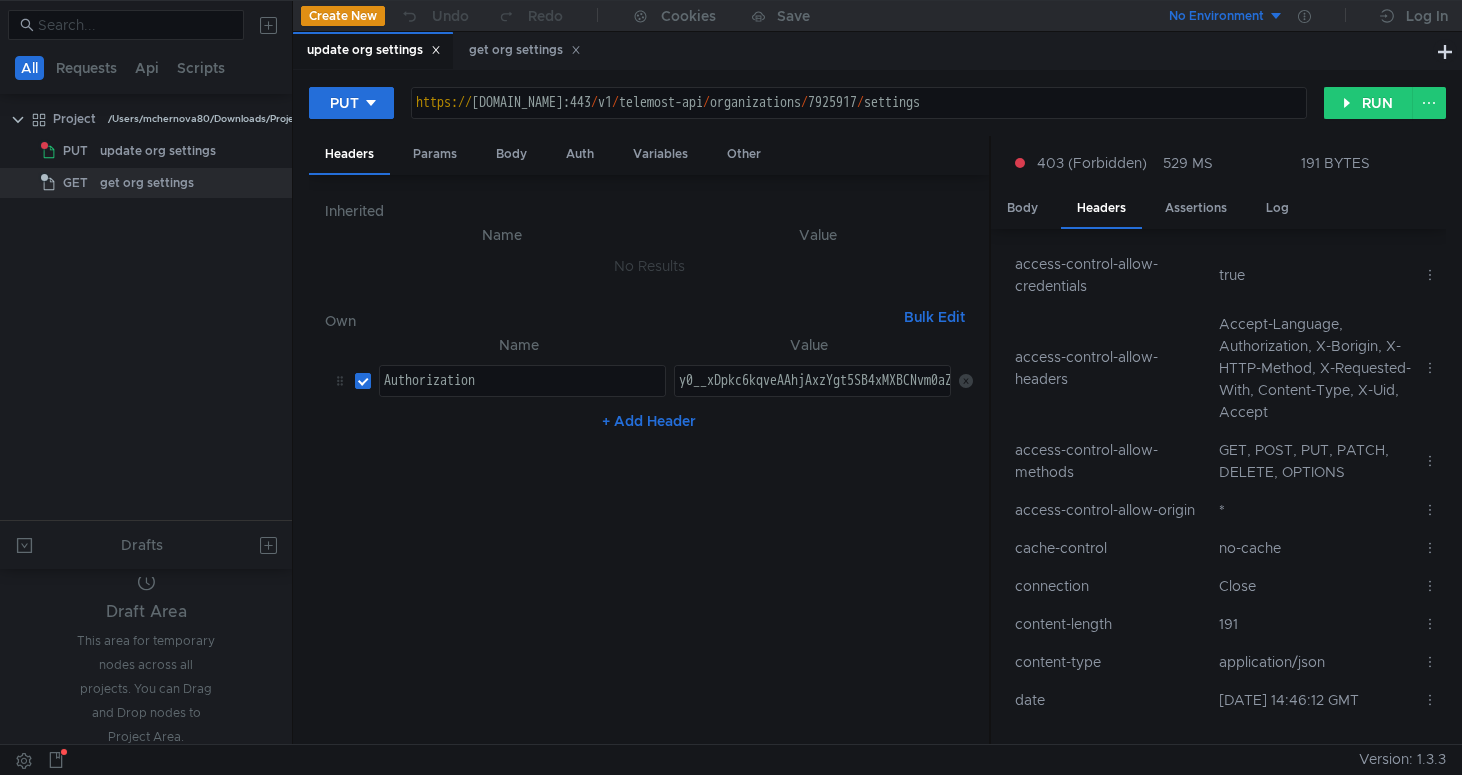 type on "y0__xDpkc6kqveAAhjAxzYgt5SB4xMXBCNvm0aZpQb97X0BGdZKfd91-g" 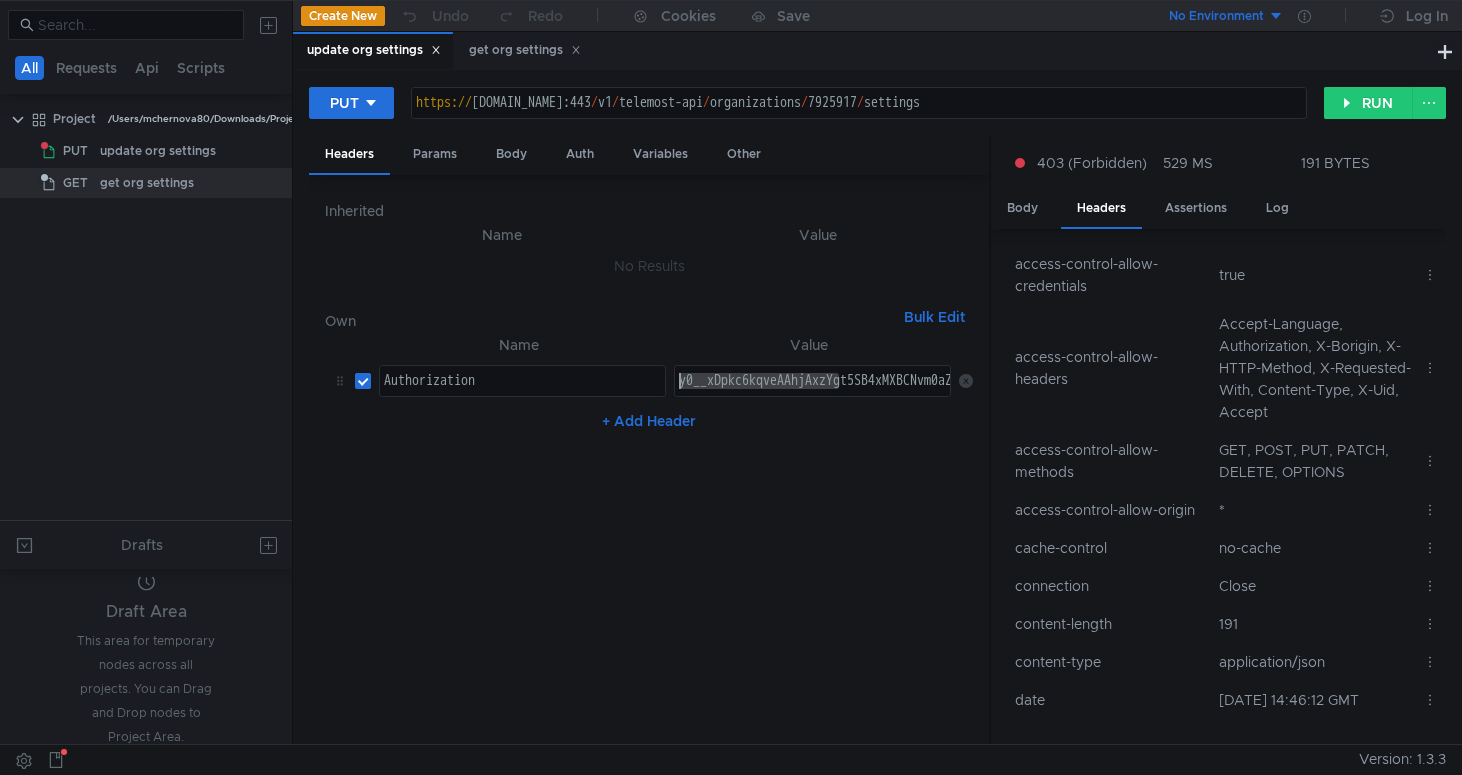 drag, startPoint x: 836, startPoint y: 385, endPoint x: 360, endPoint y: 372, distance: 476.1775 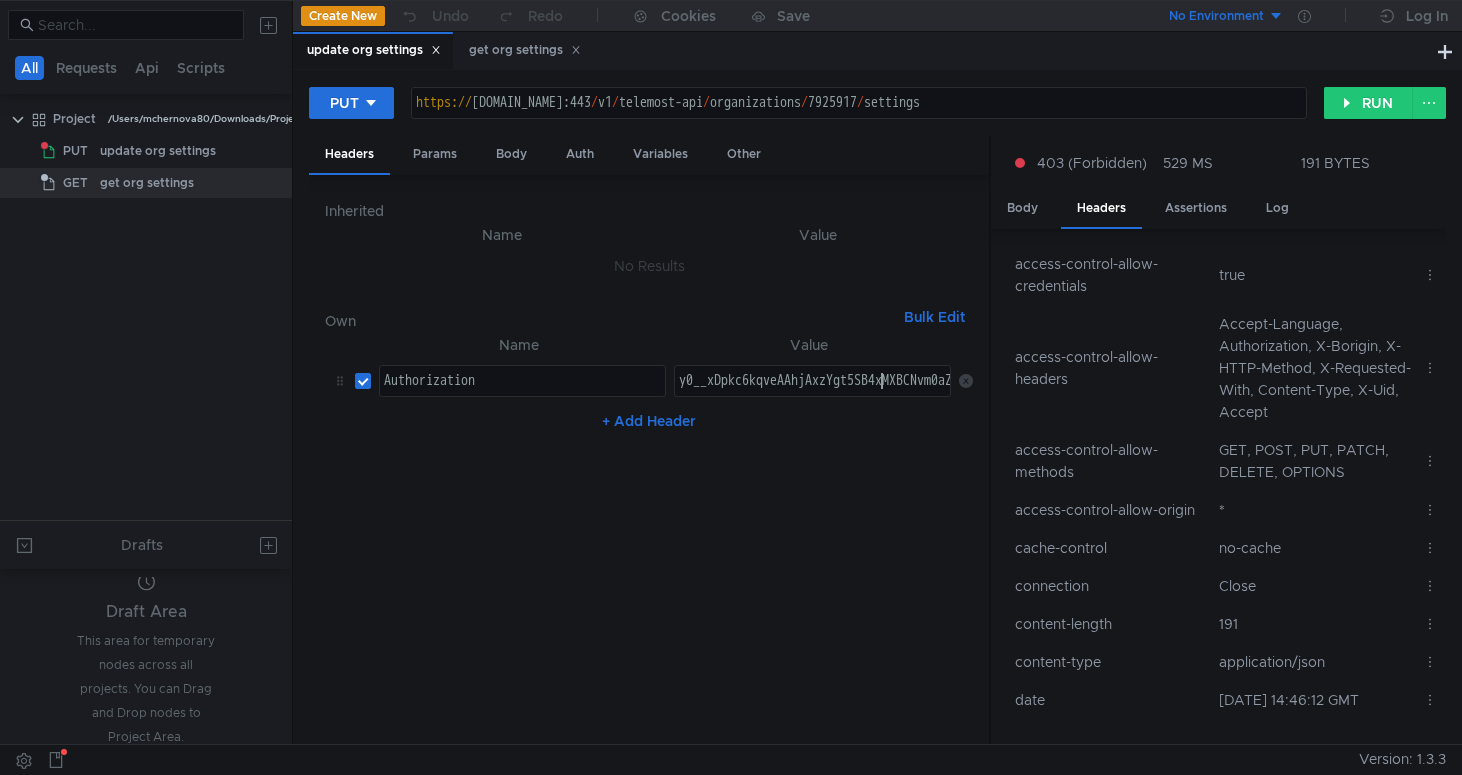click on "y0__xDpkc6kqveAAhjAxzYgt5SB4xMXBCNvm0aZpQb97X0BGdZKfd91-g" at bounding box center [918, 397] 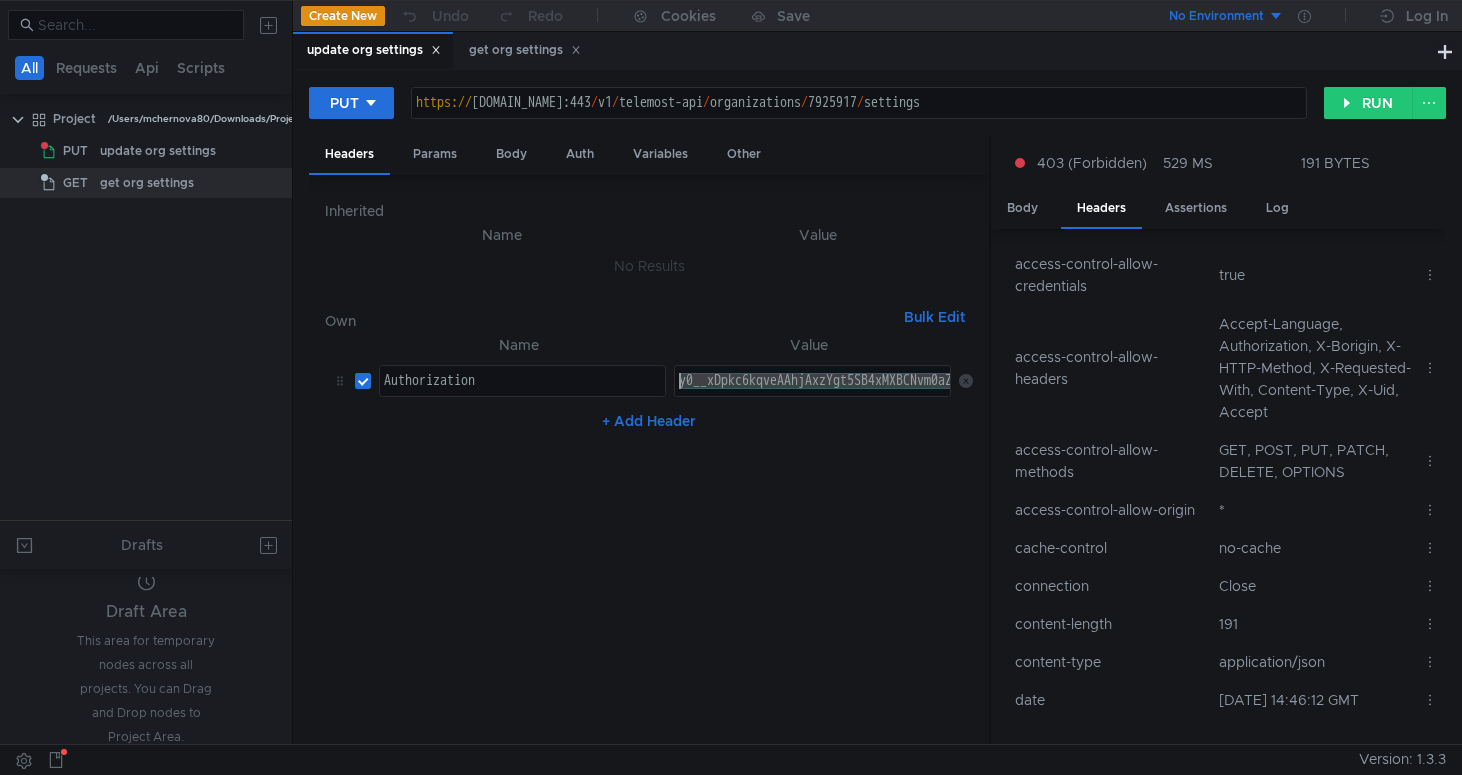 click on "y0__xDpkc6kqveAAhjAxzYgt5SB4xMXBCNvm0aZpQb97X0BGdZKfd91-g" at bounding box center (918, 397) 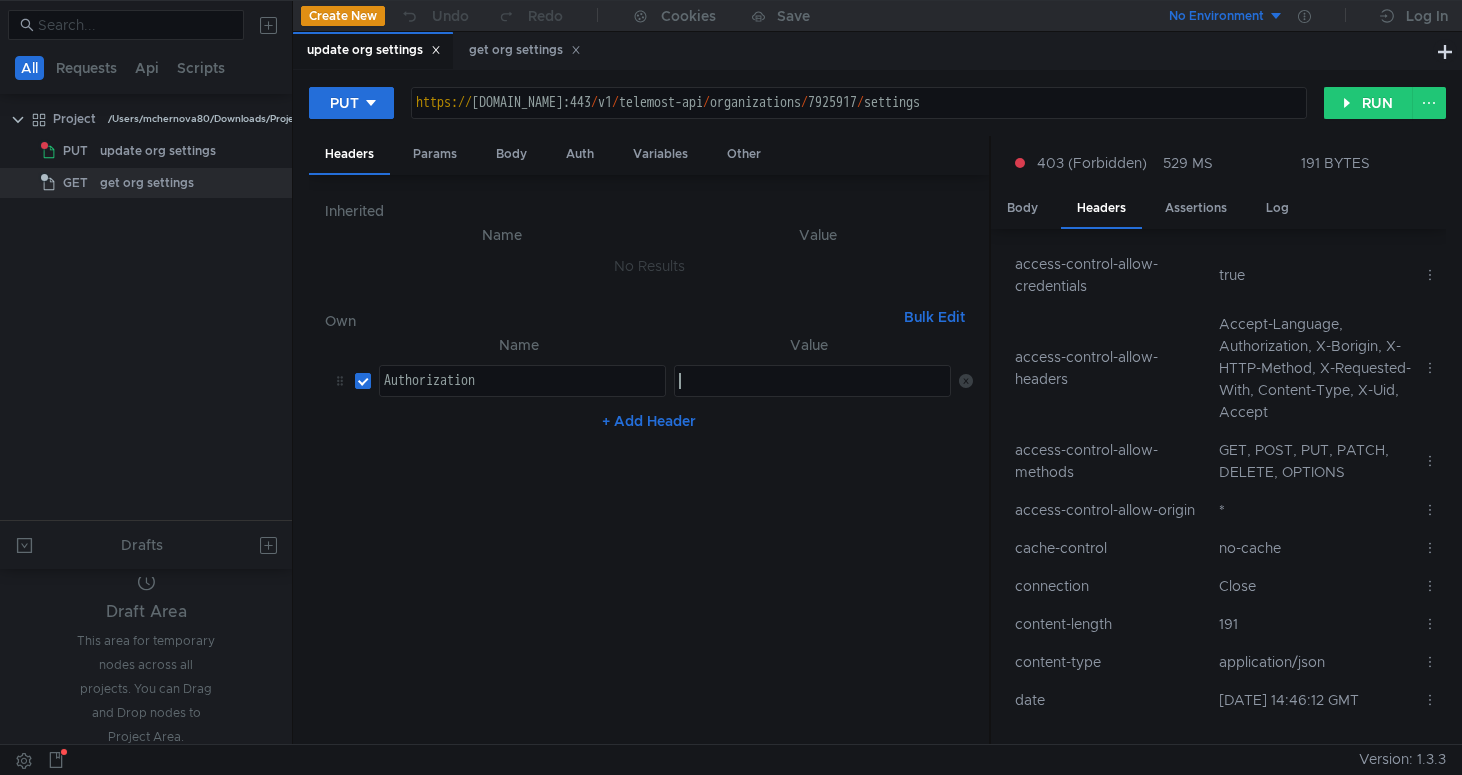 paste on "y0__xDGosqkqveAAhjAxzYgn-P41xLwouT9k9v4YA2t3CGesJFfshCOkw" 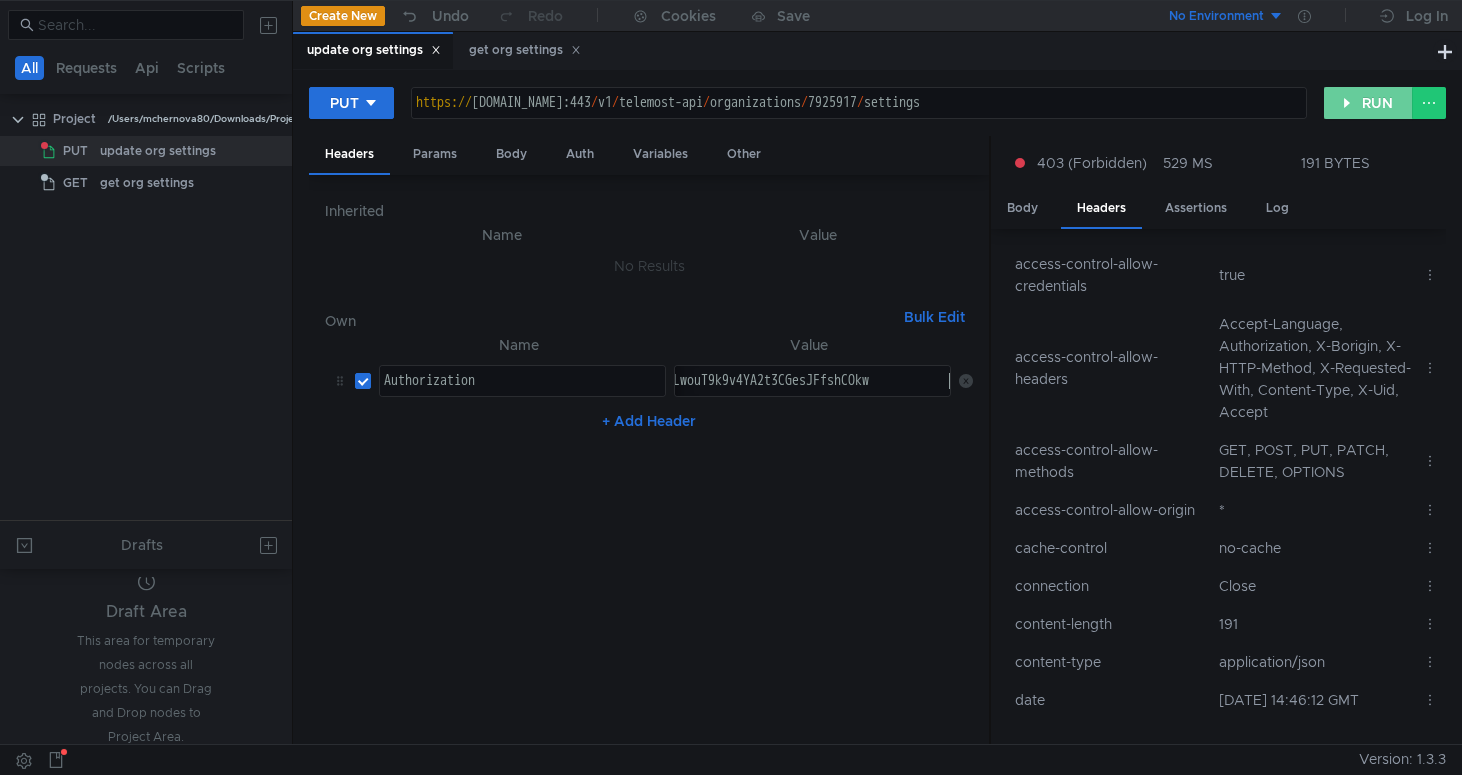 click on "RUN" 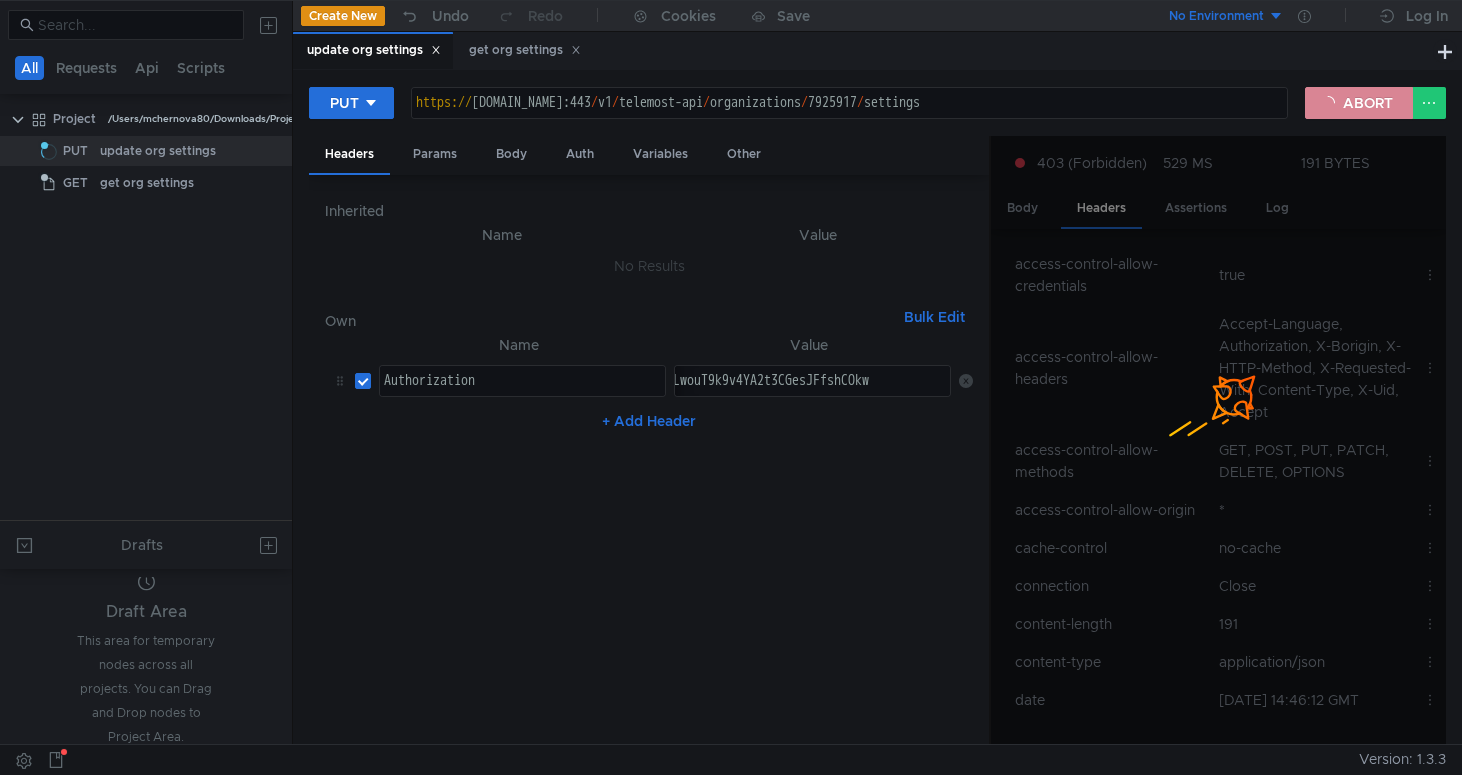 click on "ABORT" 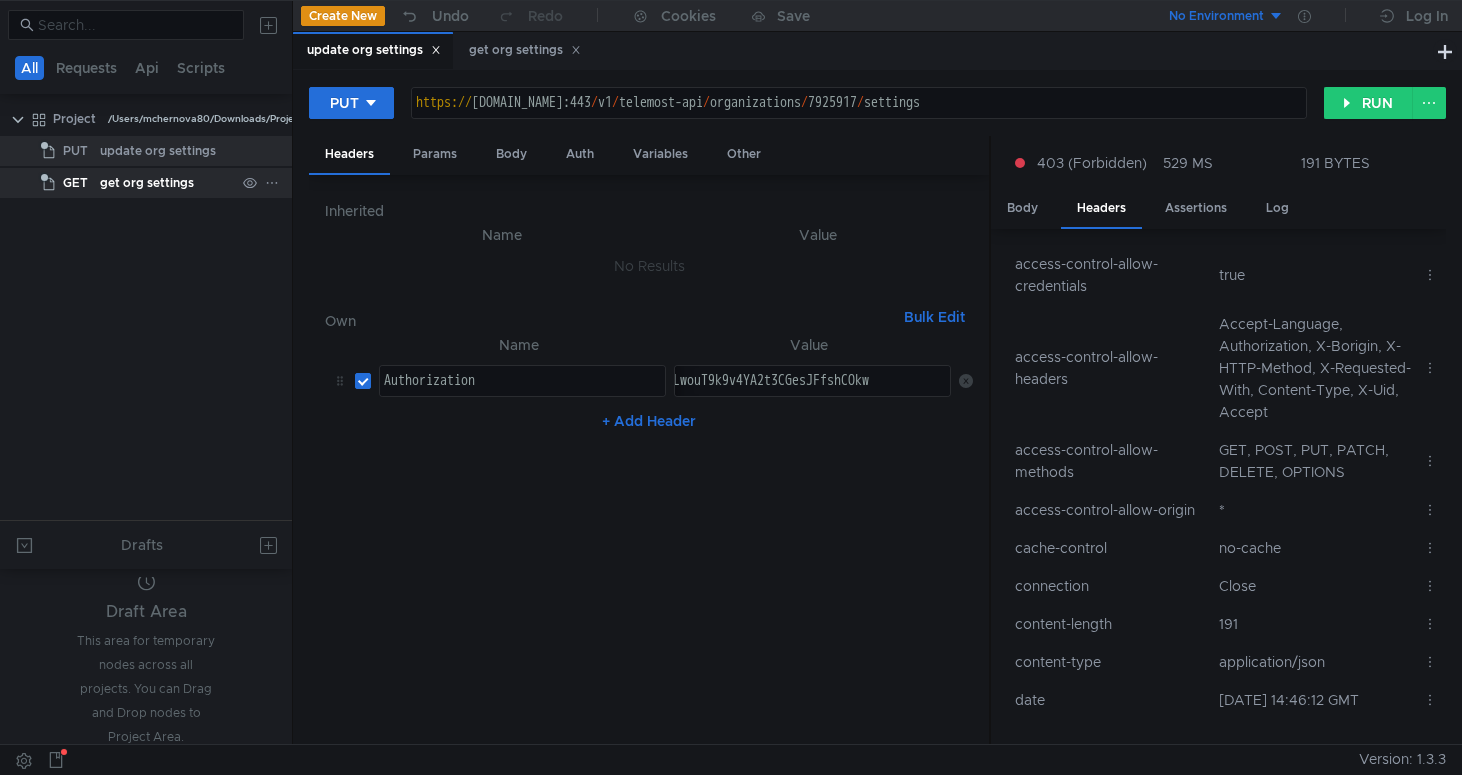click on "get org settings" 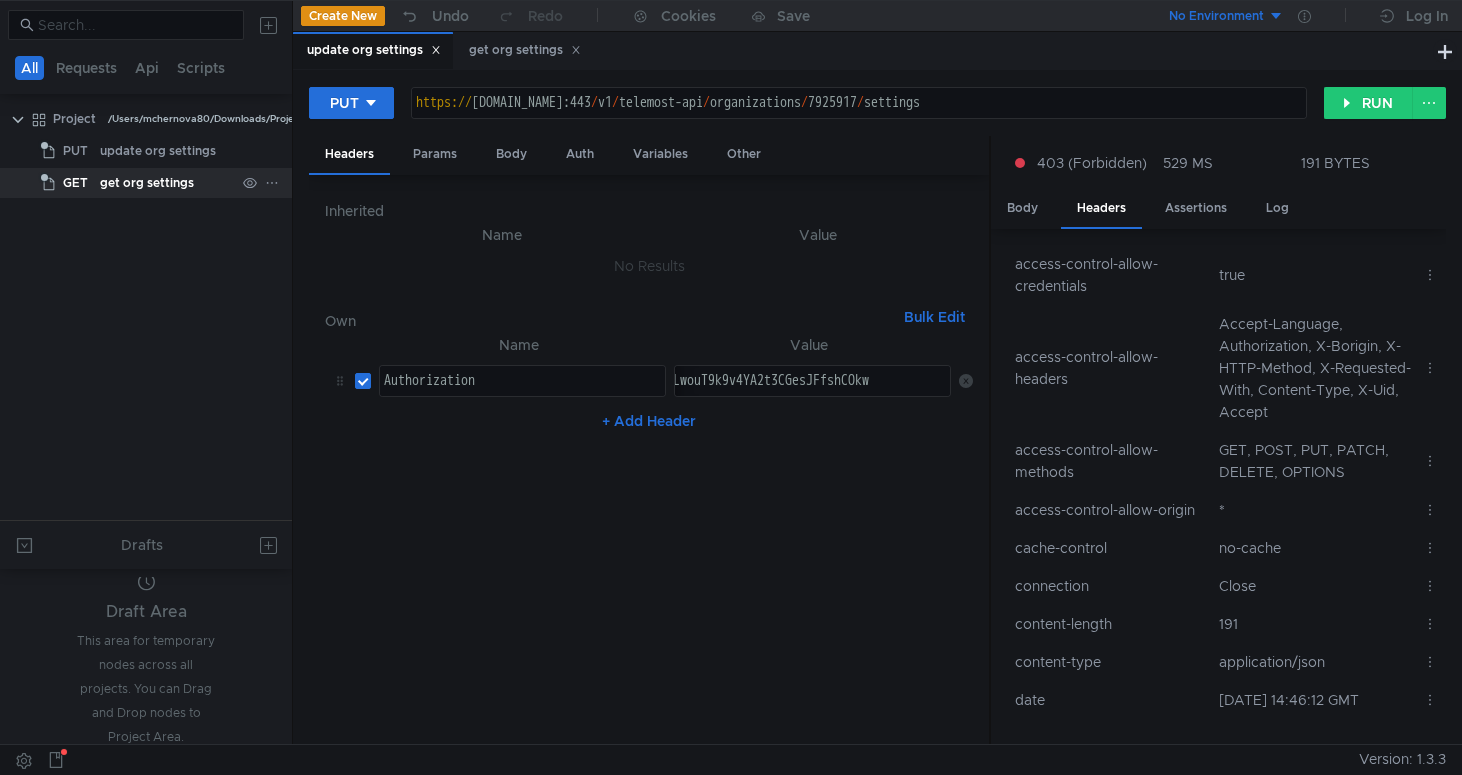 click on "get org settings" 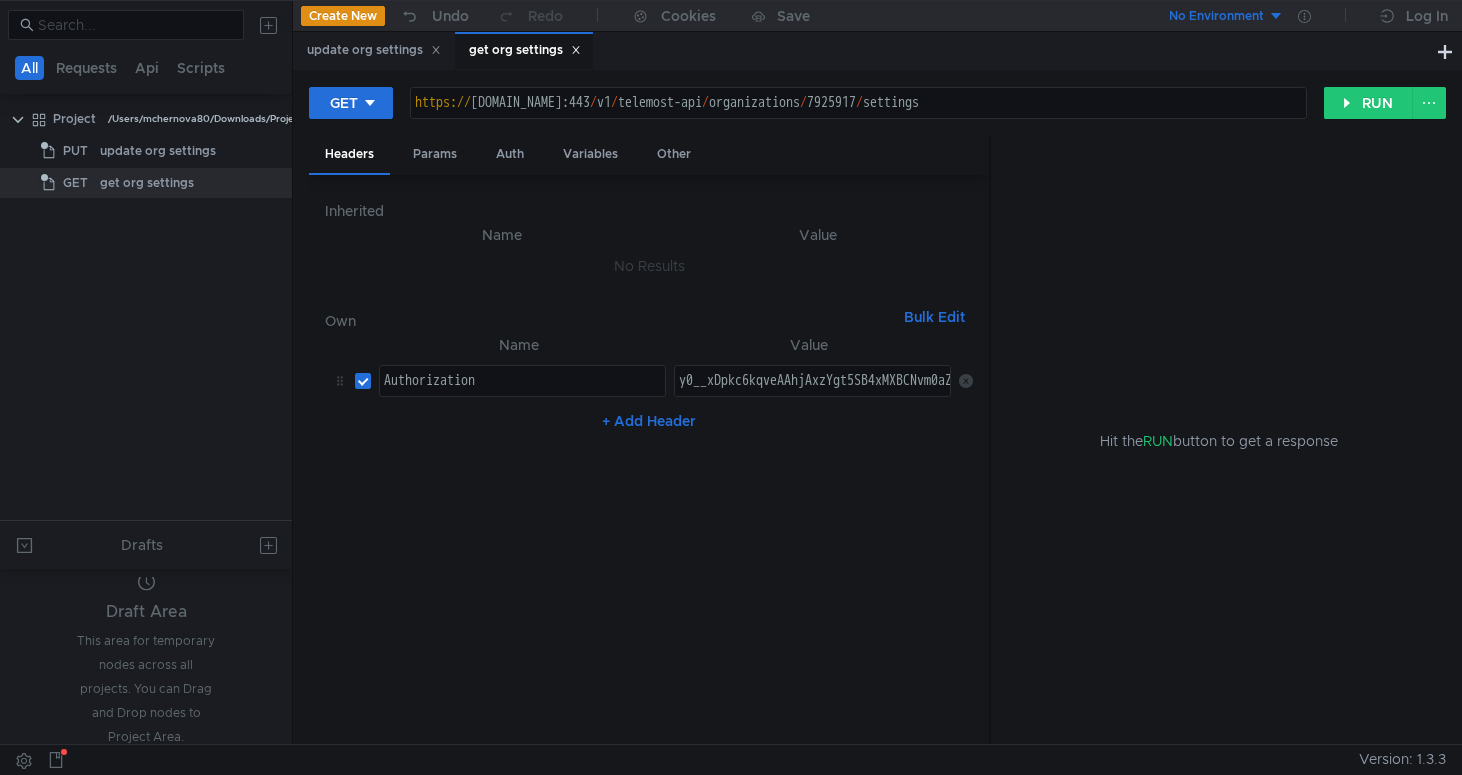 click on "y0__xDpkc6kqveAAhjAxzYgt5SB4xMXBCNvm0aZpQb97X0BGdZKfd91-g     הההההההההההההההההההההההההההההההההההההההההההההההההההההההההההההההההההההההההההההההההההההההההההההההההההההההההההההההההההההההההההההההההההההההההההההההההההההההההההההההההההההההההההההההההההההההההההההההההההההההההההההההההההההההההההההההההההההההההההההההההההההההההההההההה XXXXXXXXXXXXXXXXXXXXXXXXXXXXXXXXXXXXXXXXXXXXXXXXXXXXXXXXXXXXXXXXXXXXXXXXXXXXXXXXXXXXXXXXXXXXXXXXXXXXXXXXXXXXXXXXXXXXXXXXXXXXXXXXXXXXXXXXXXXXXXXXXXXXXXXXXXXXXXXXXXXXXXXXXXXXXXXXXXXXXXXXXXXXXXXXXXXXXXXXXXXXXXXXXXXXXXXXXXXXXXXXXXXXXXXXXXXXXXXXXXXXXXXXXXXXXXXX" at bounding box center [808, 381] 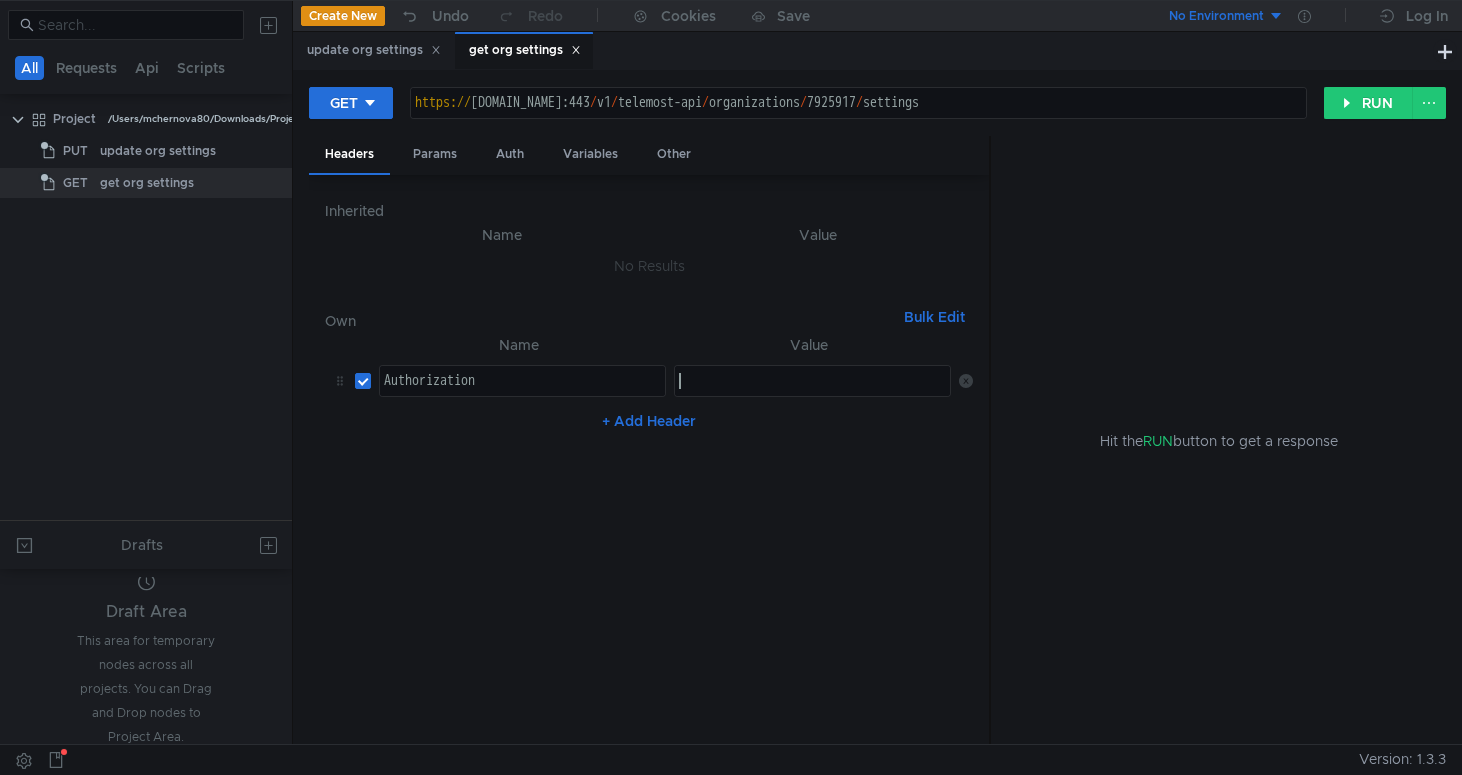paste on "y0__xDGosqkqveAAhjAxzYgn-P41xLwouT9k9v4YA2t3CGesJFfshCOkw" 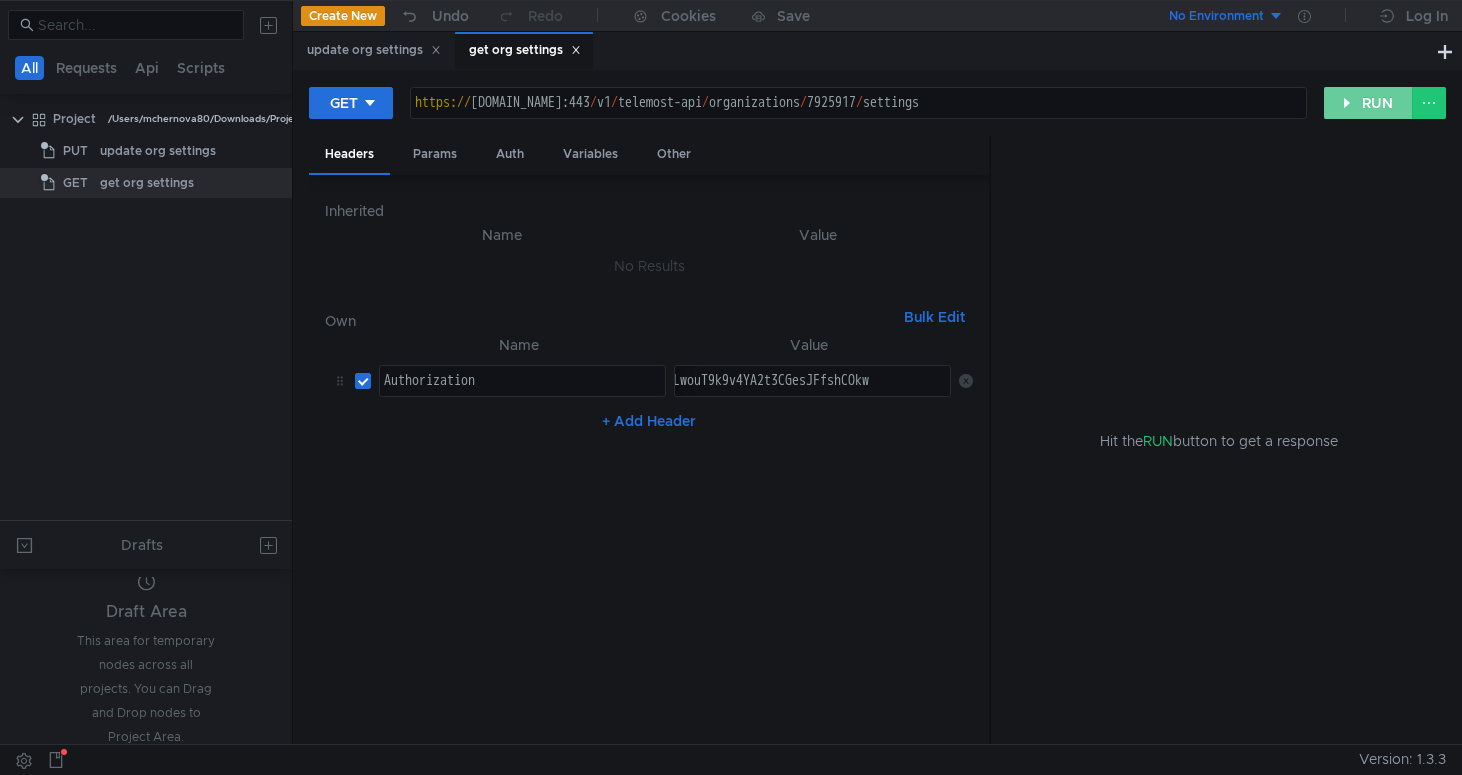 click on "RUN" 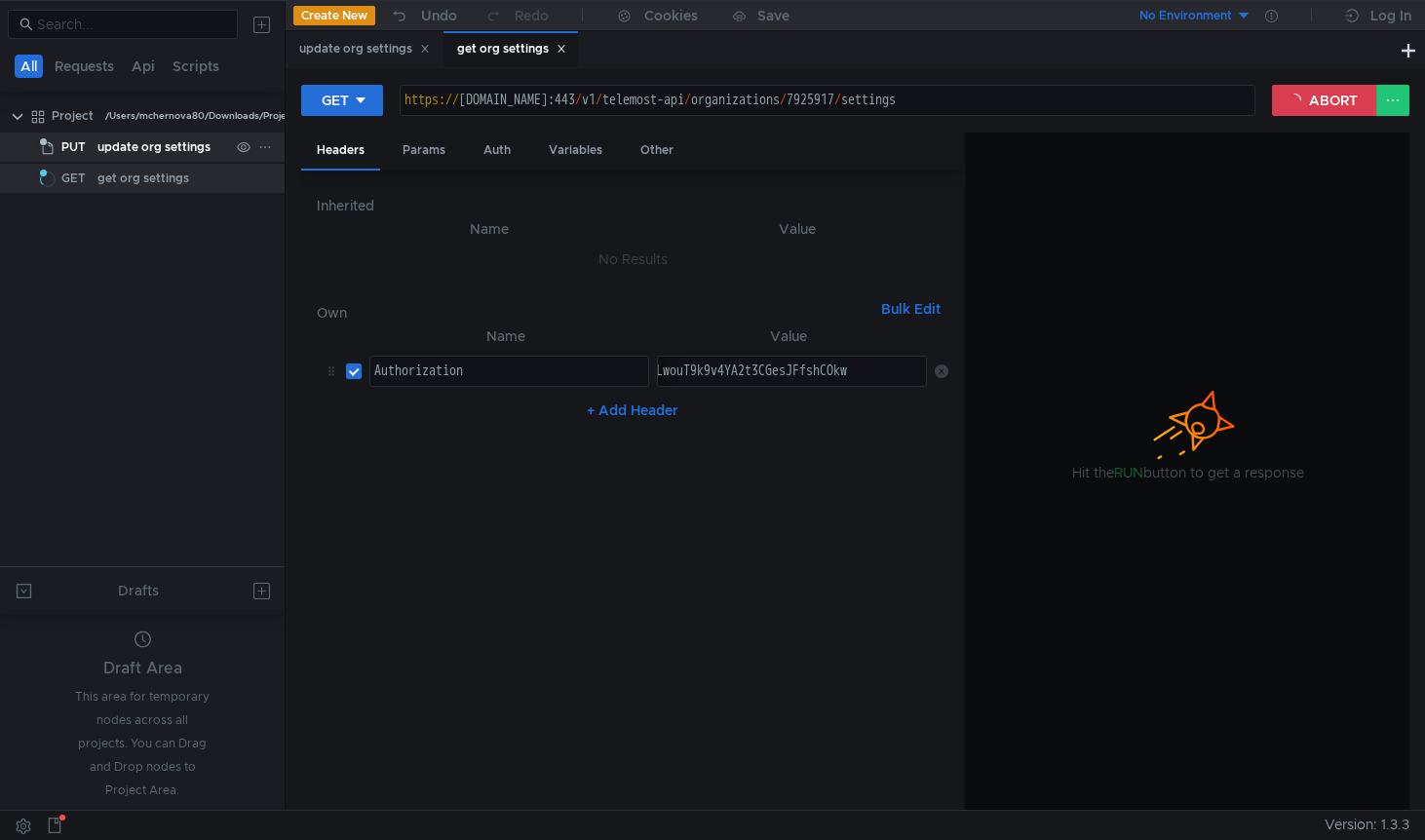 click on "update org settings" 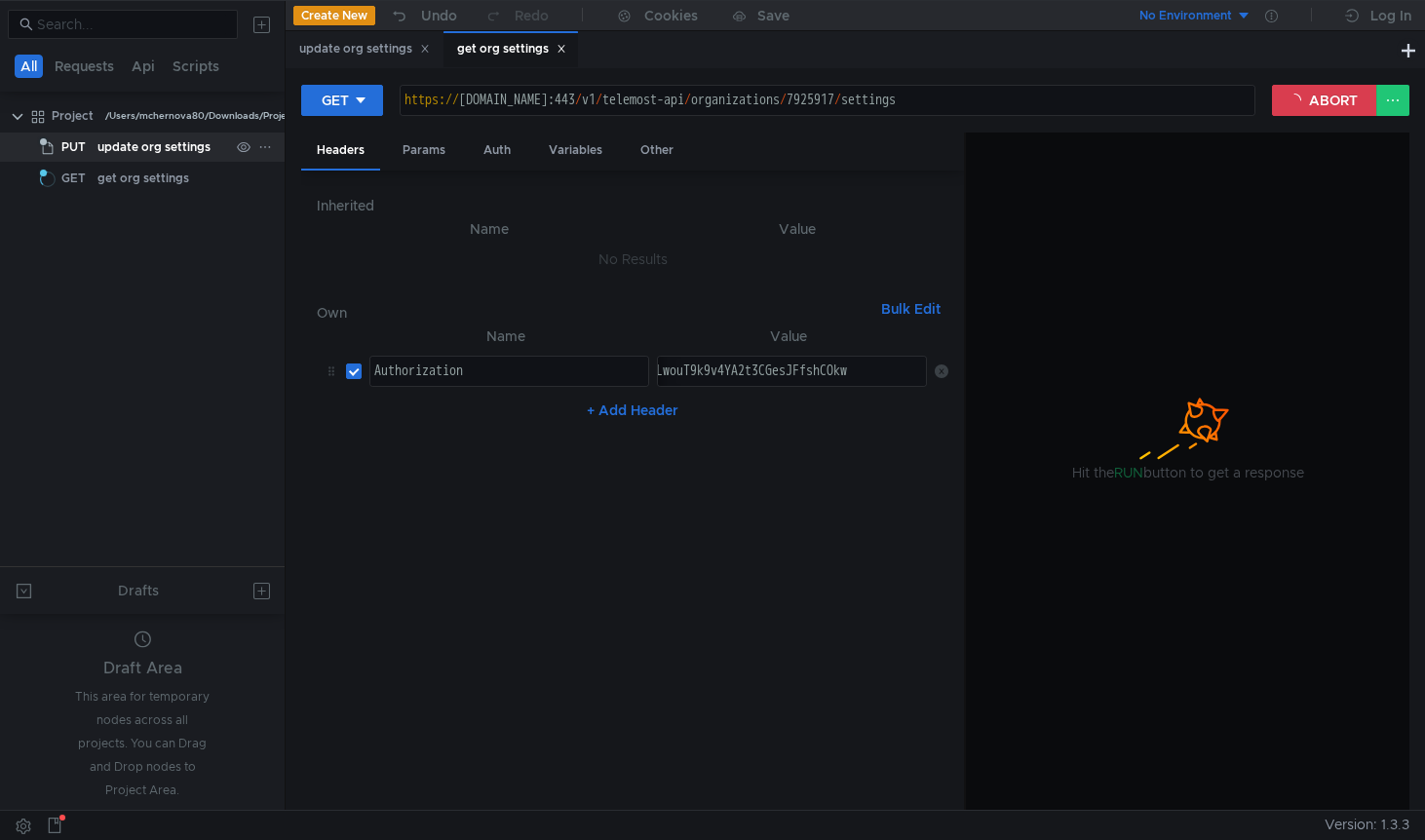 click on "update org settings" 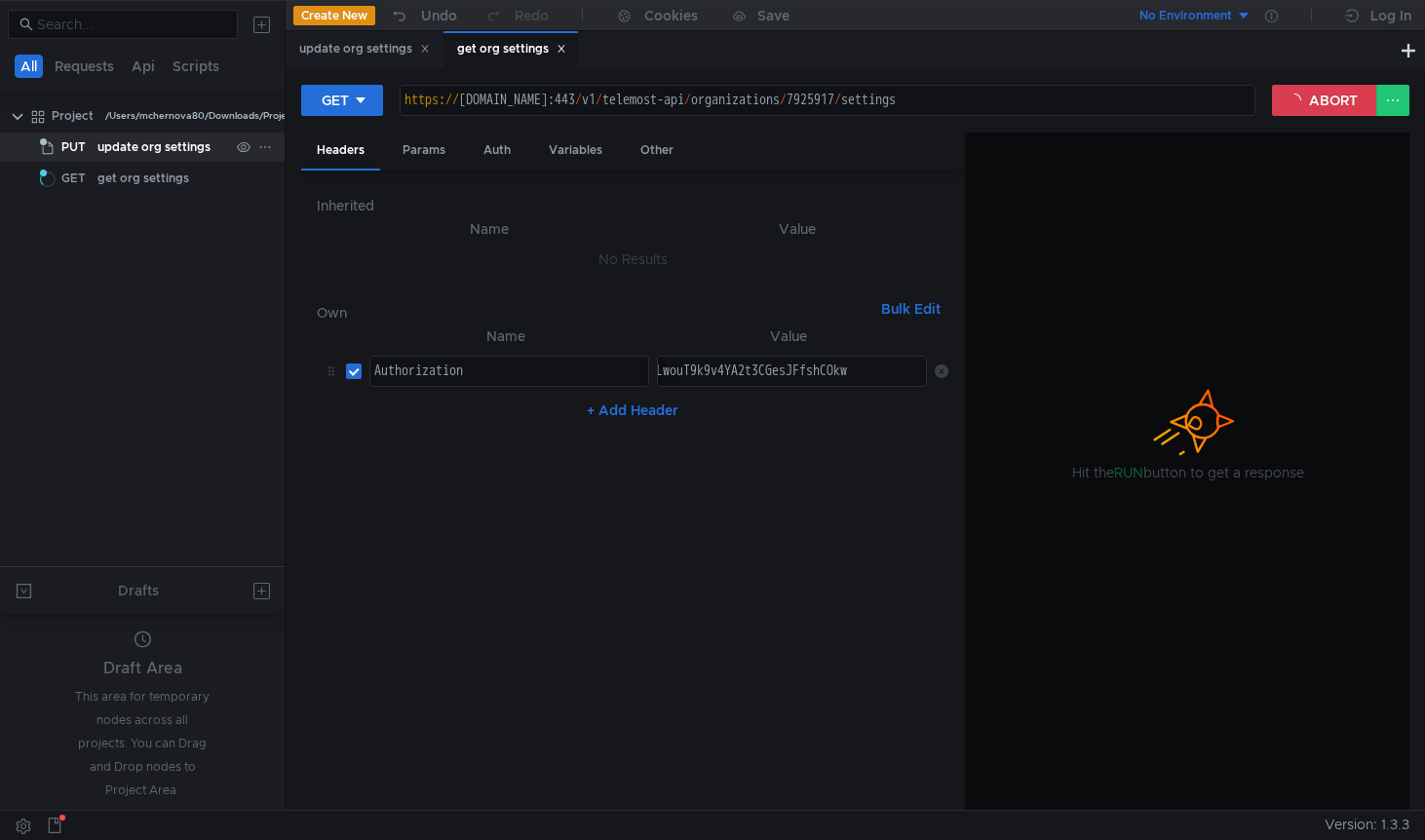 click on "update org settings" 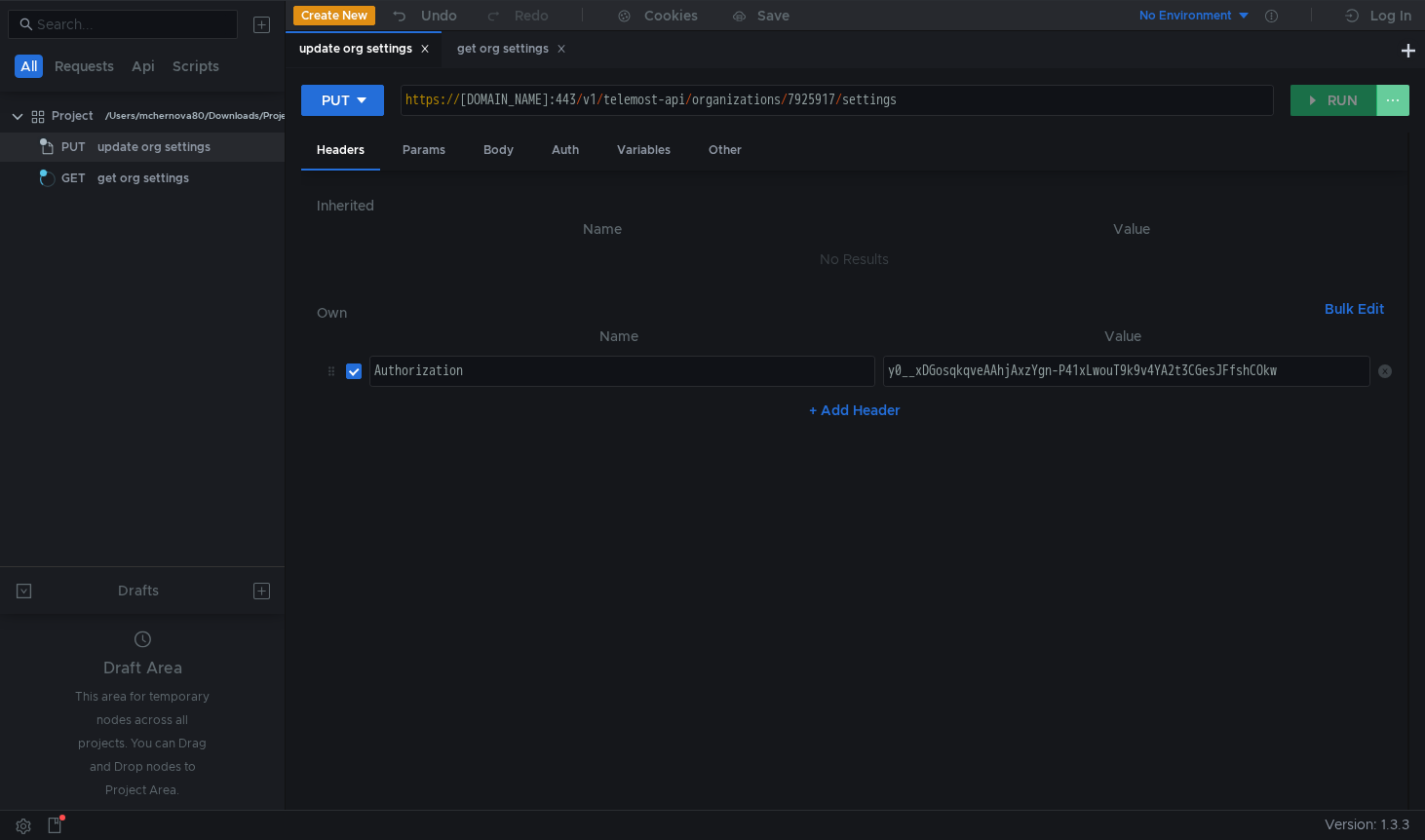 click 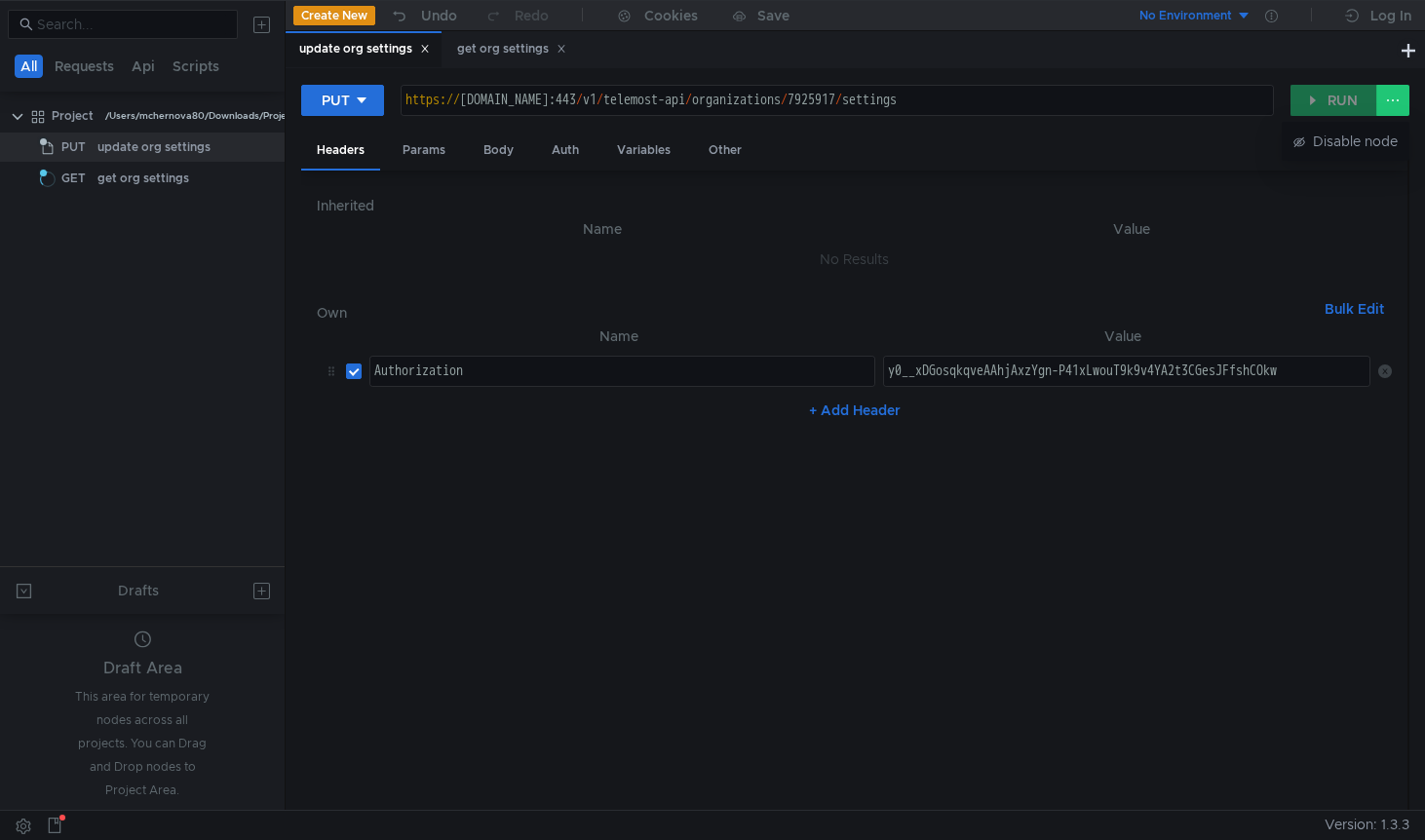 click at bounding box center (712, 420) 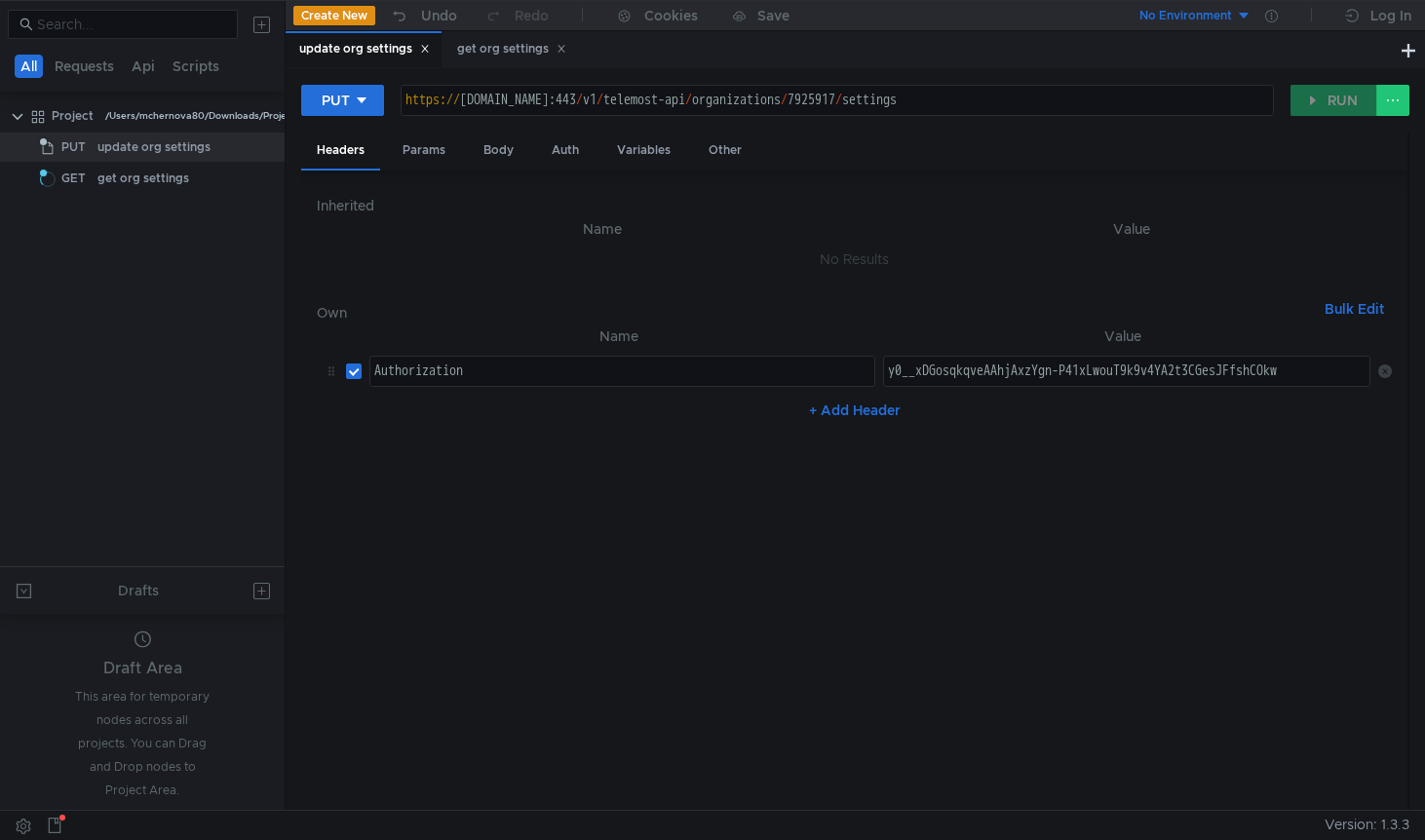 click 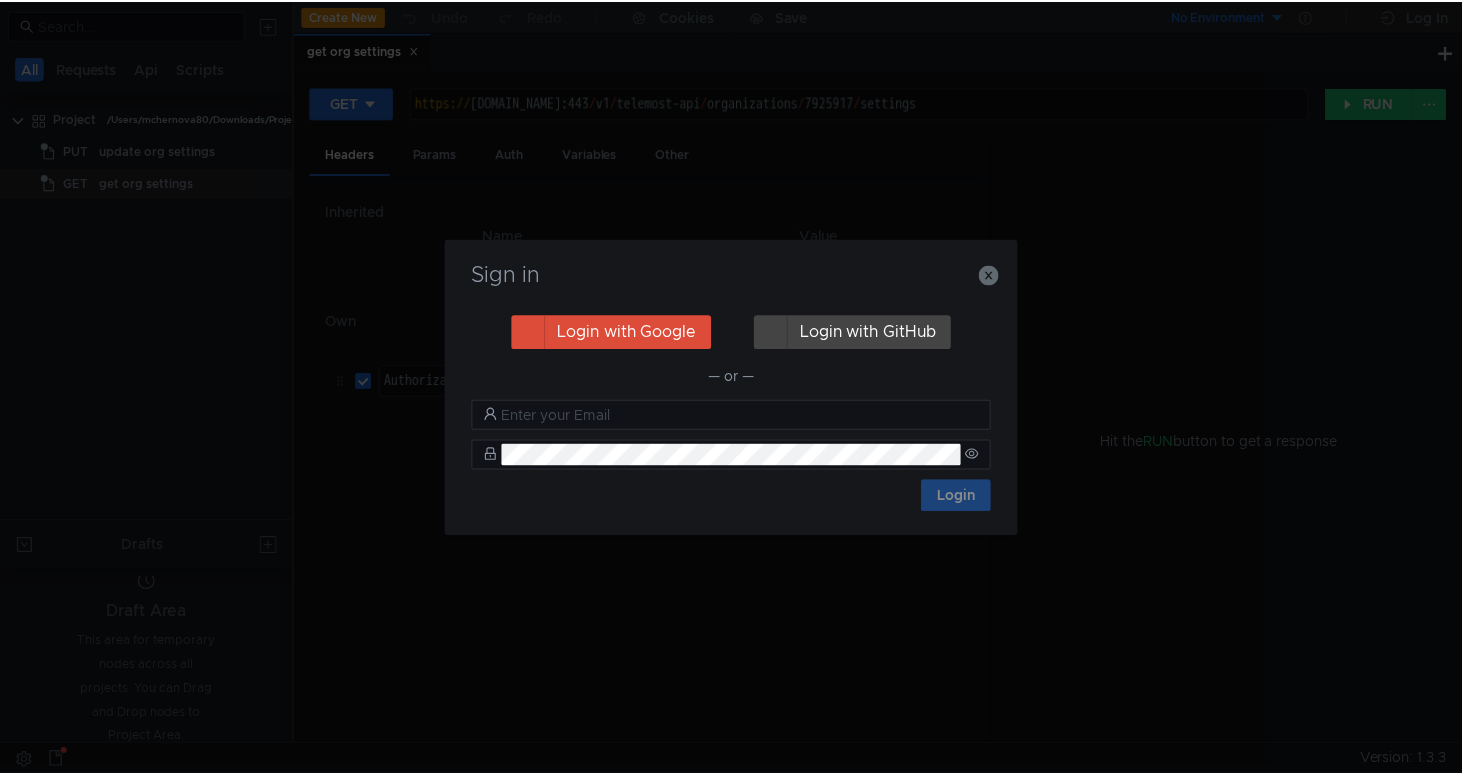 scroll, scrollTop: 0, scrollLeft: 0, axis: both 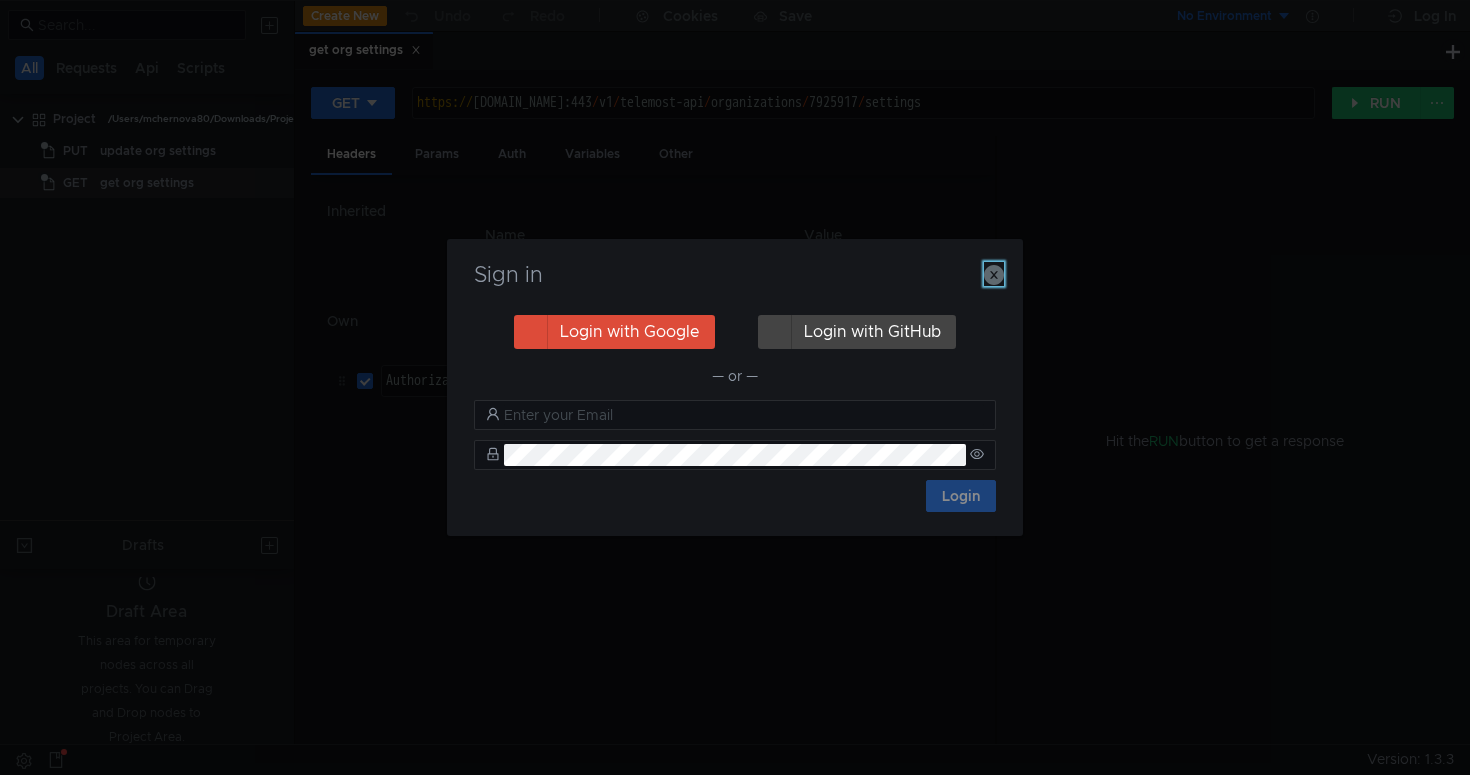 click 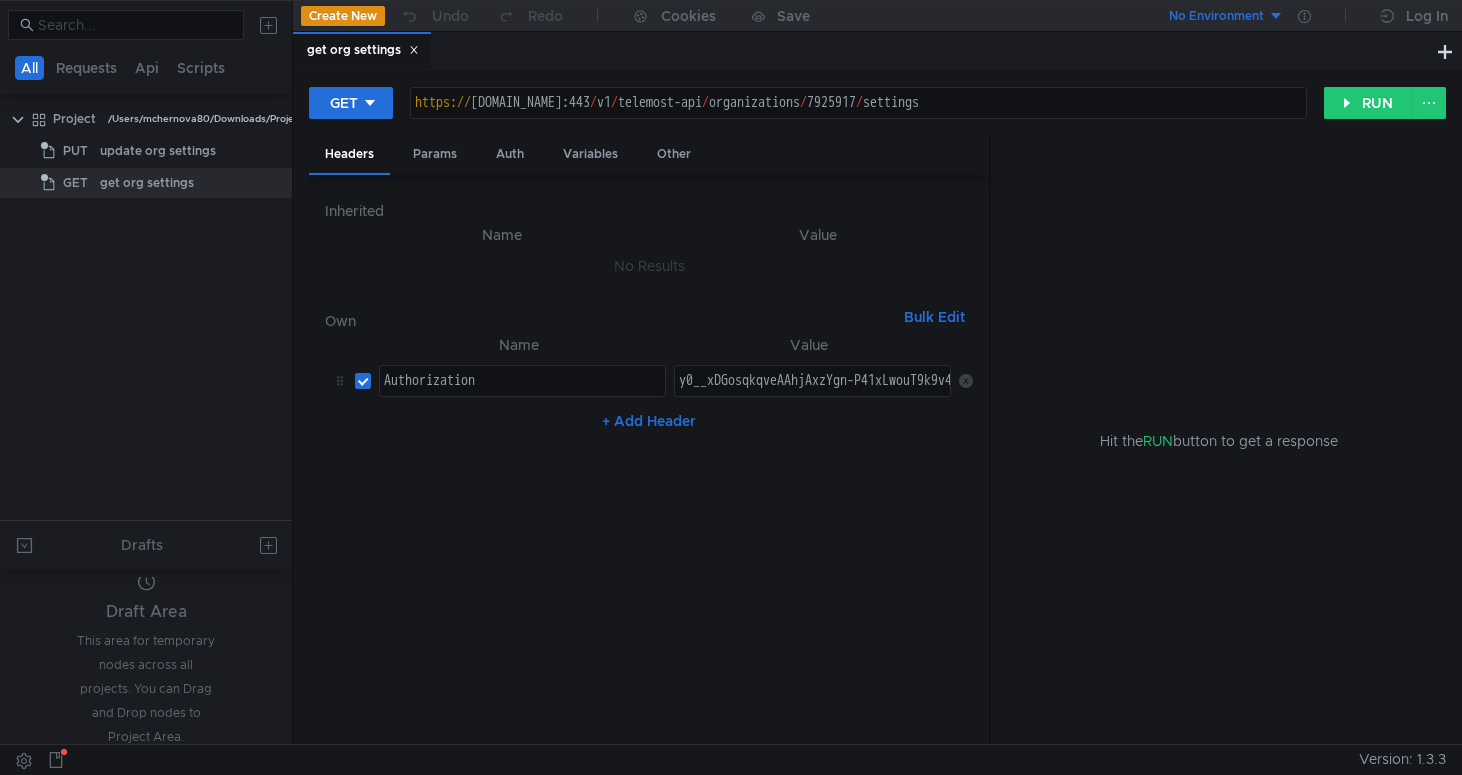 scroll, scrollTop: 0, scrollLeft: 0, axis: both 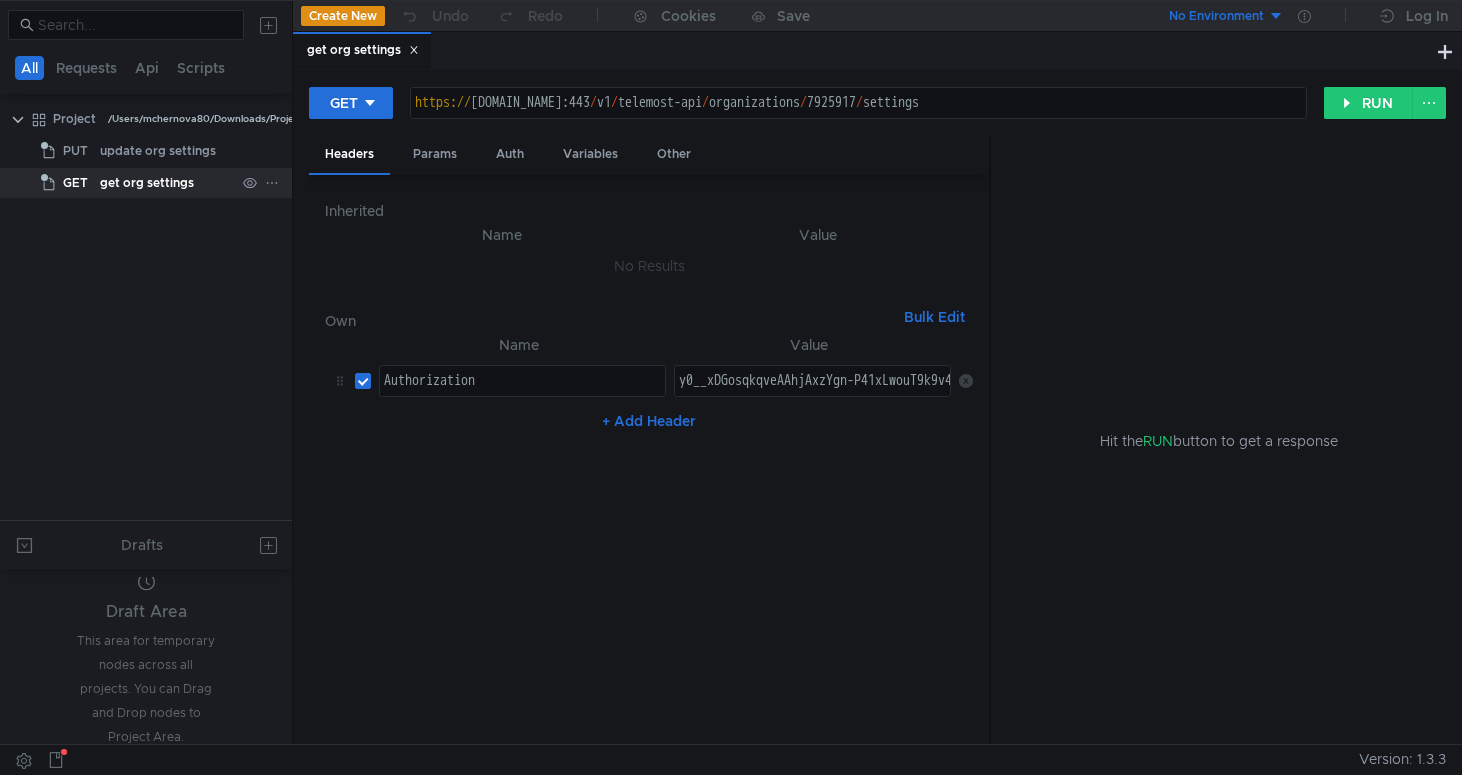 click on "get org settings" 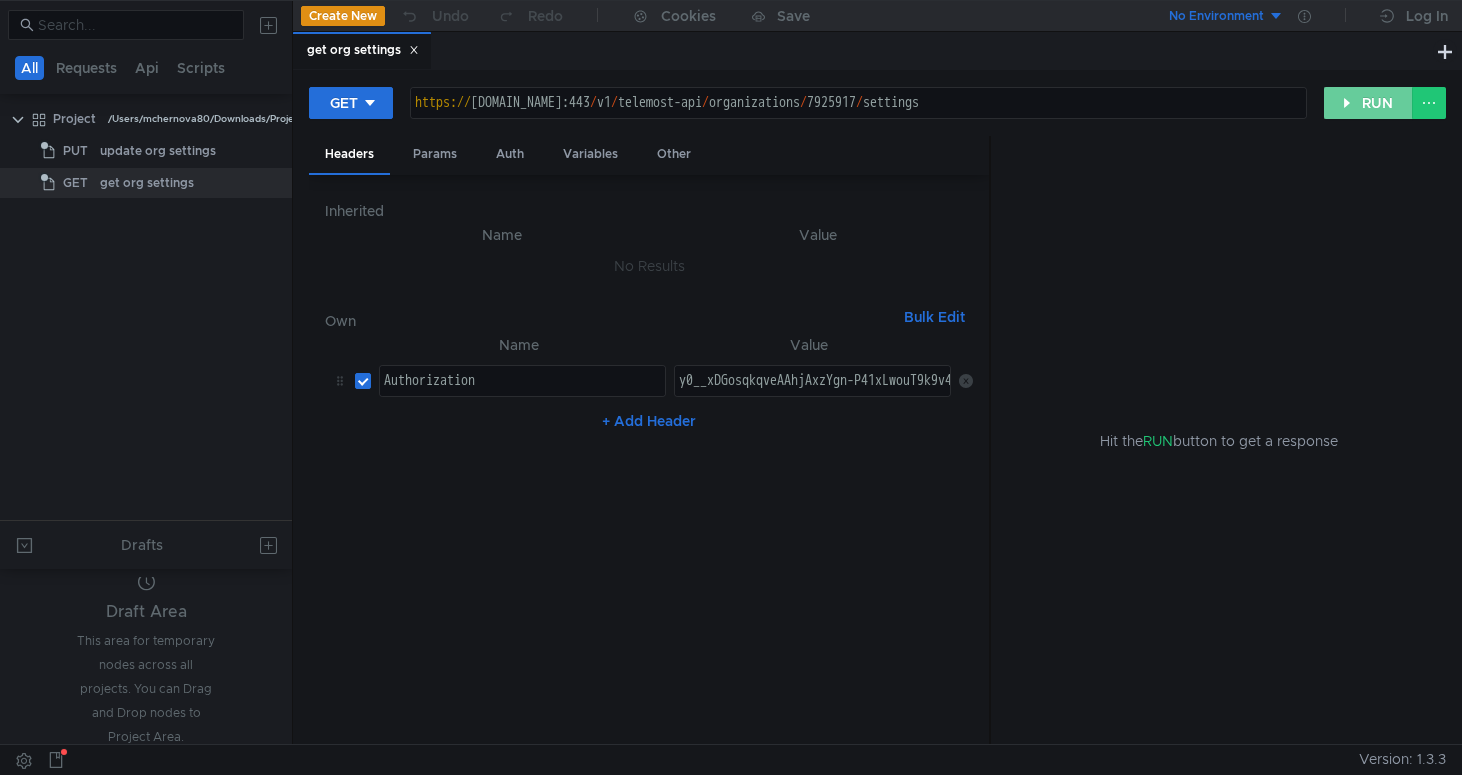 click on "RUN" 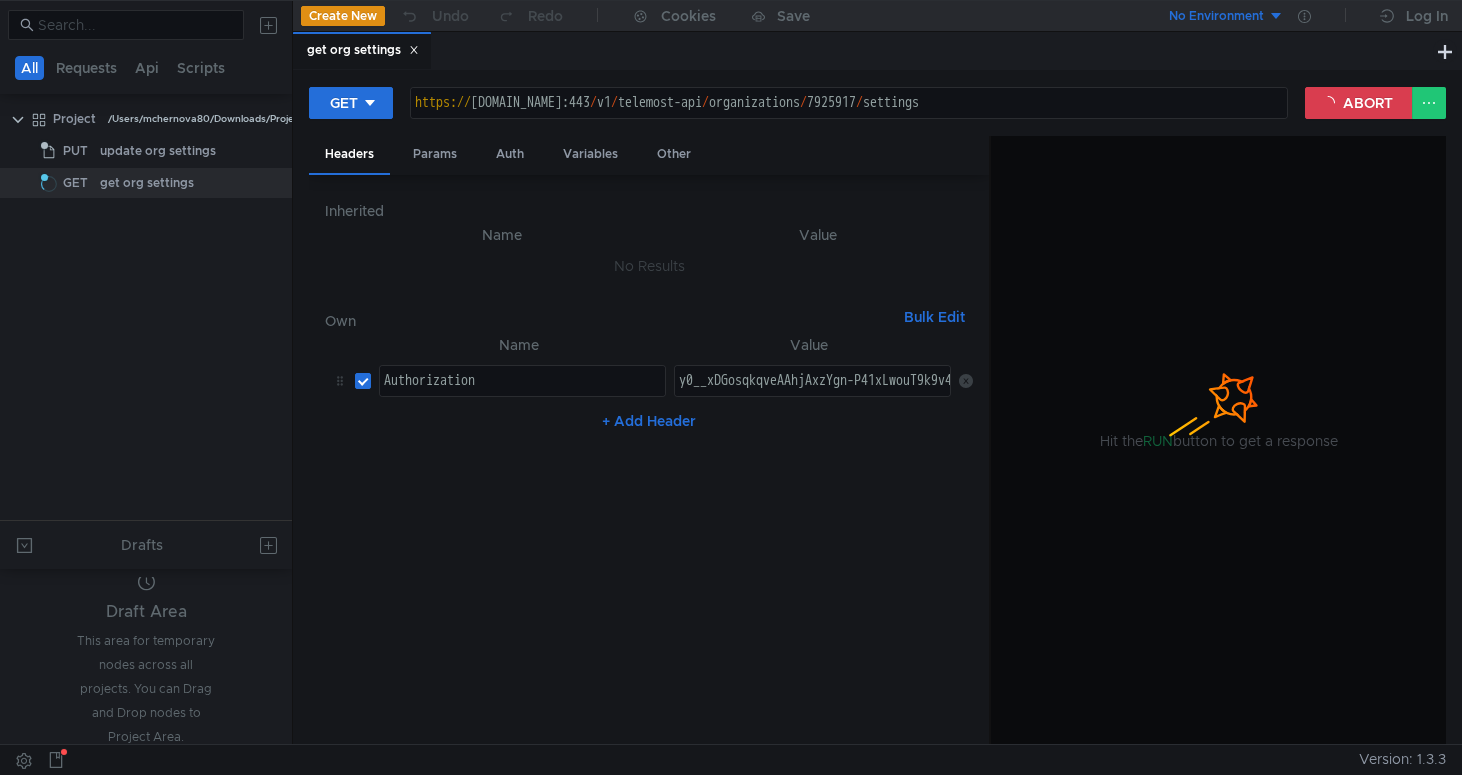 click on "y0__xDGosqkqveAAhjAxzYgn-P41xLwouT9k9v4YA2t3CGesJFfshCOkw" at bounding box center [918, 397] 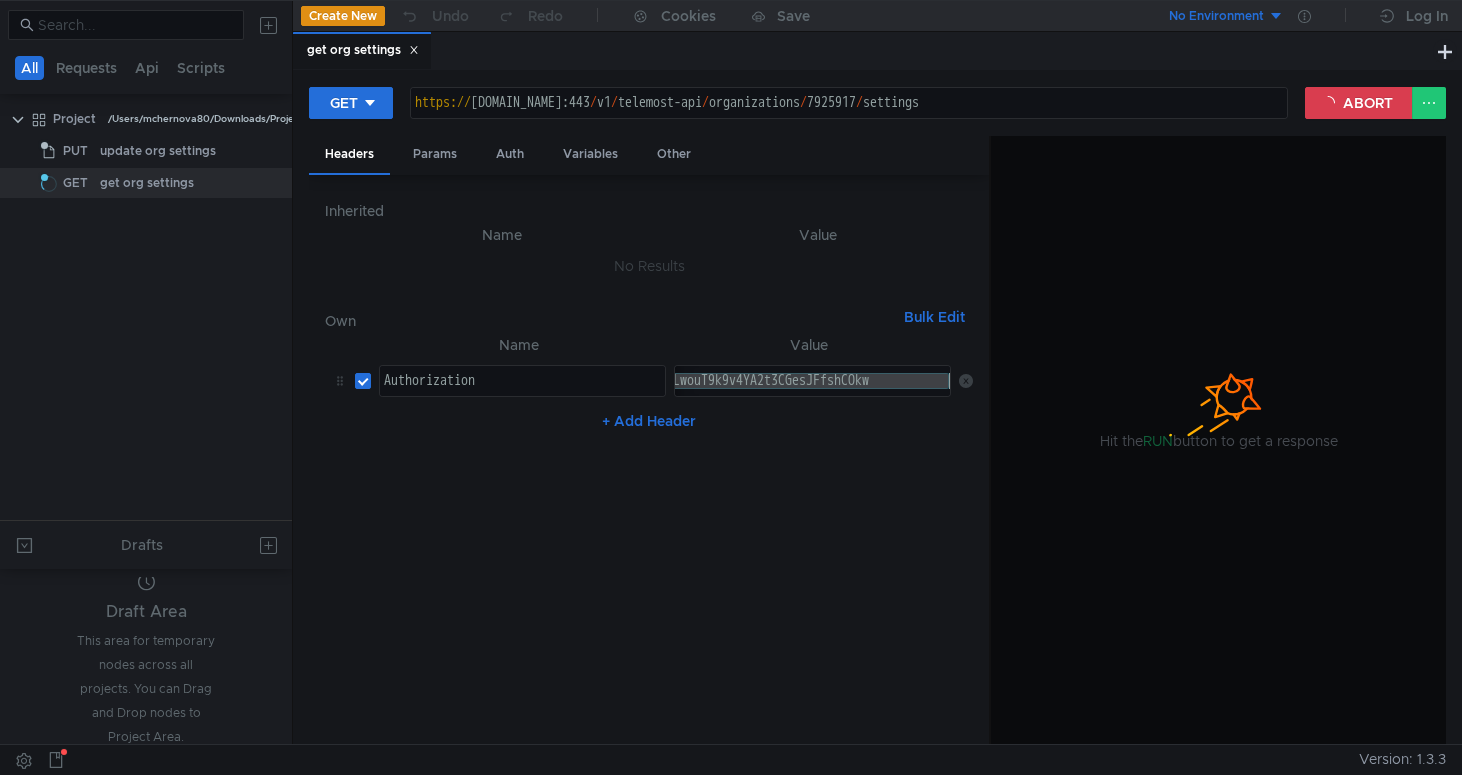click on "y0__xDGosqkqveAAhjAxzYgn-P41xLwouT9k9v4YA2t3CGesJFfshCOkw" at bounding box center [709, 397] 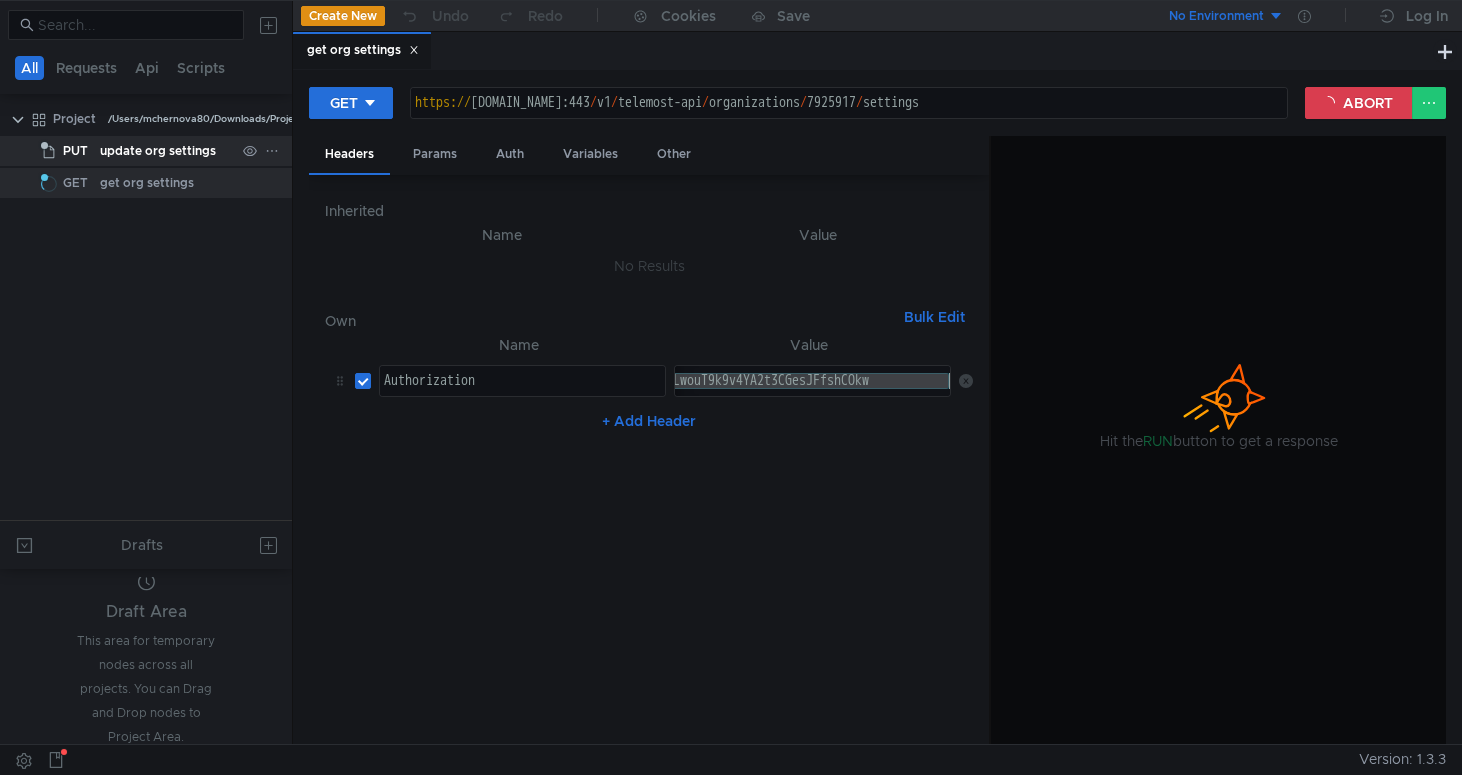 click on "update org settings" 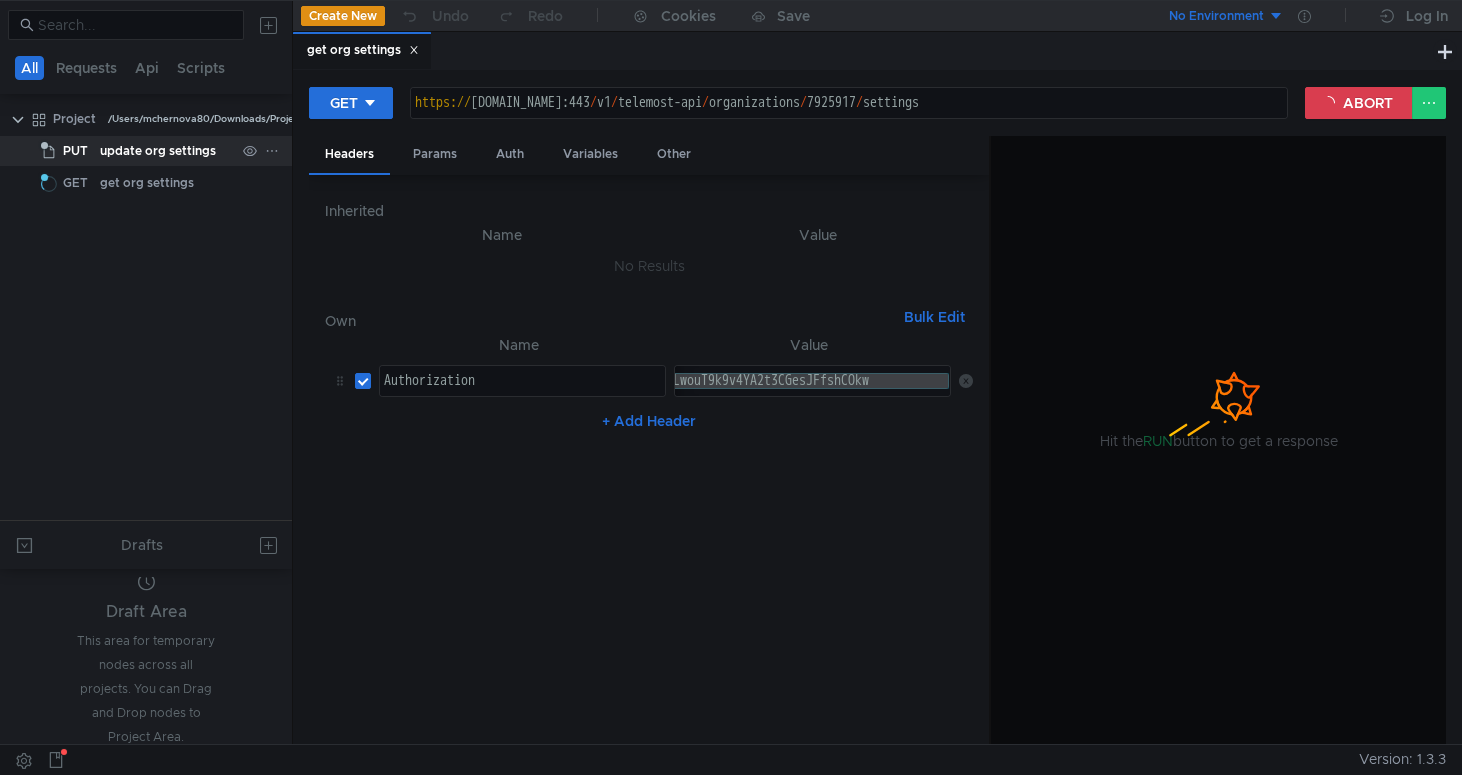 click on "update org settings" 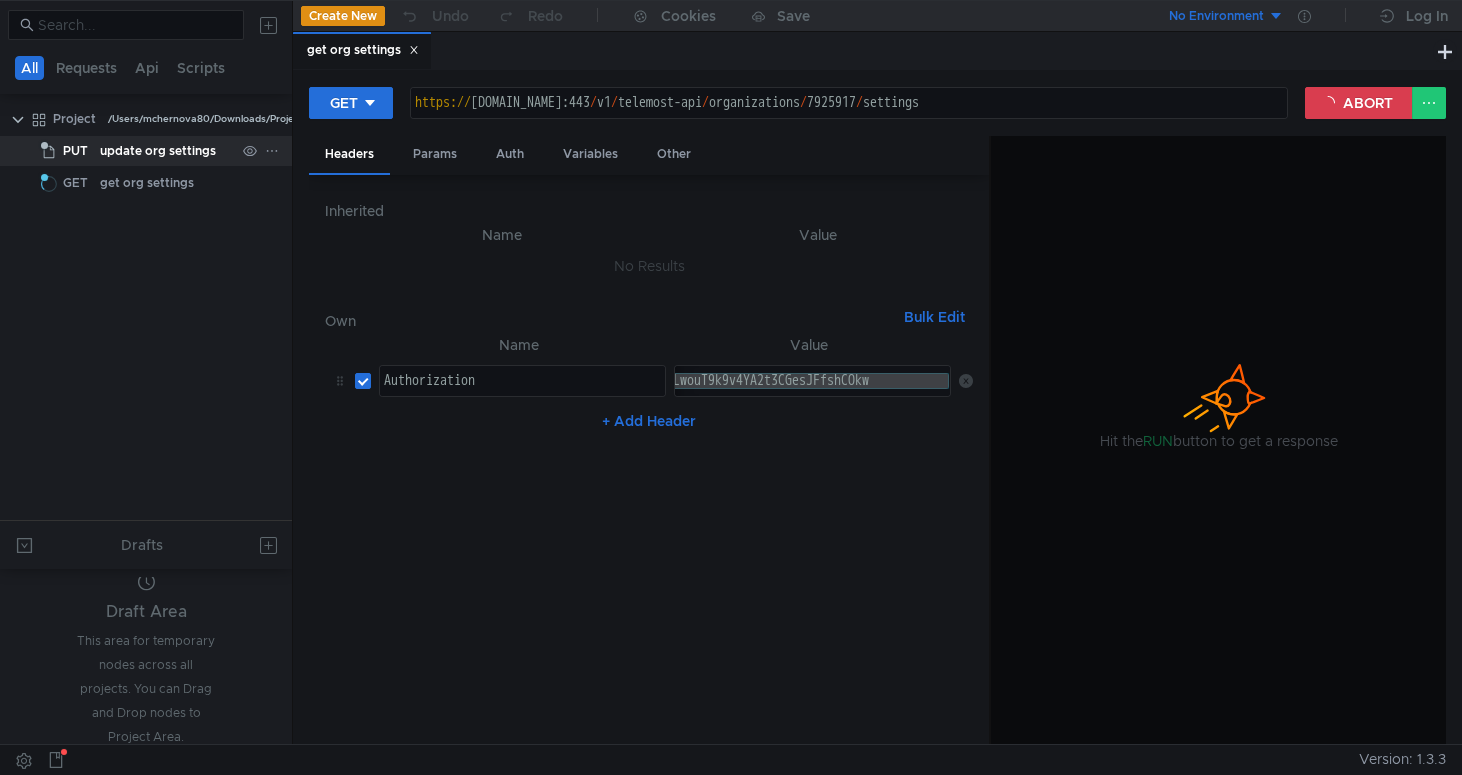 click on "update org settings" 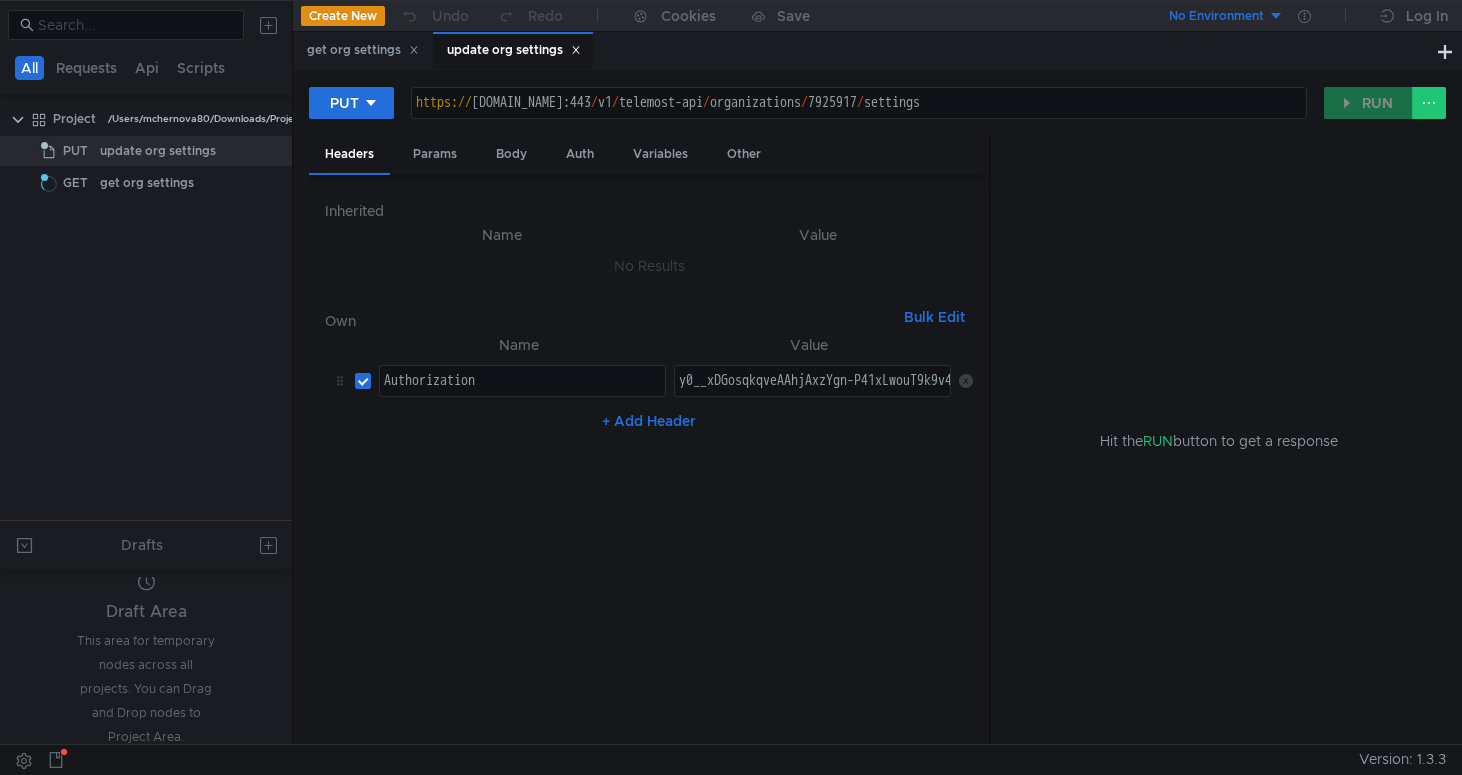 type on "y0__xDGosqkqveAAhjAxzYgn-P41xLwouT9k9v4YA2t3CGesJFfshCOkw" 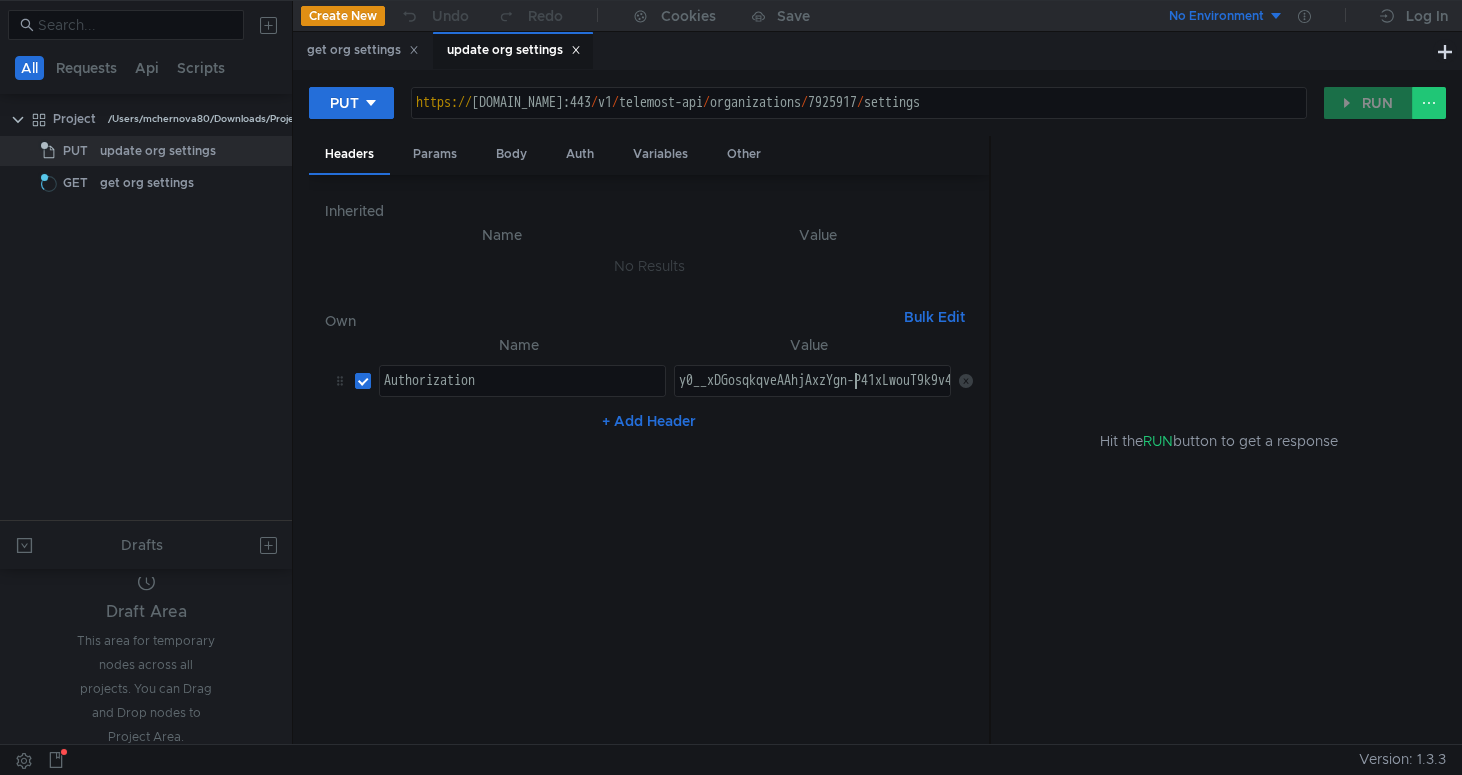 click on "y0__xDGosqkqveAAhjAxzYgn-P41xLwouT9k9v4YA2t3CGesJFfshCOkw" at bounding box center (918, 397) 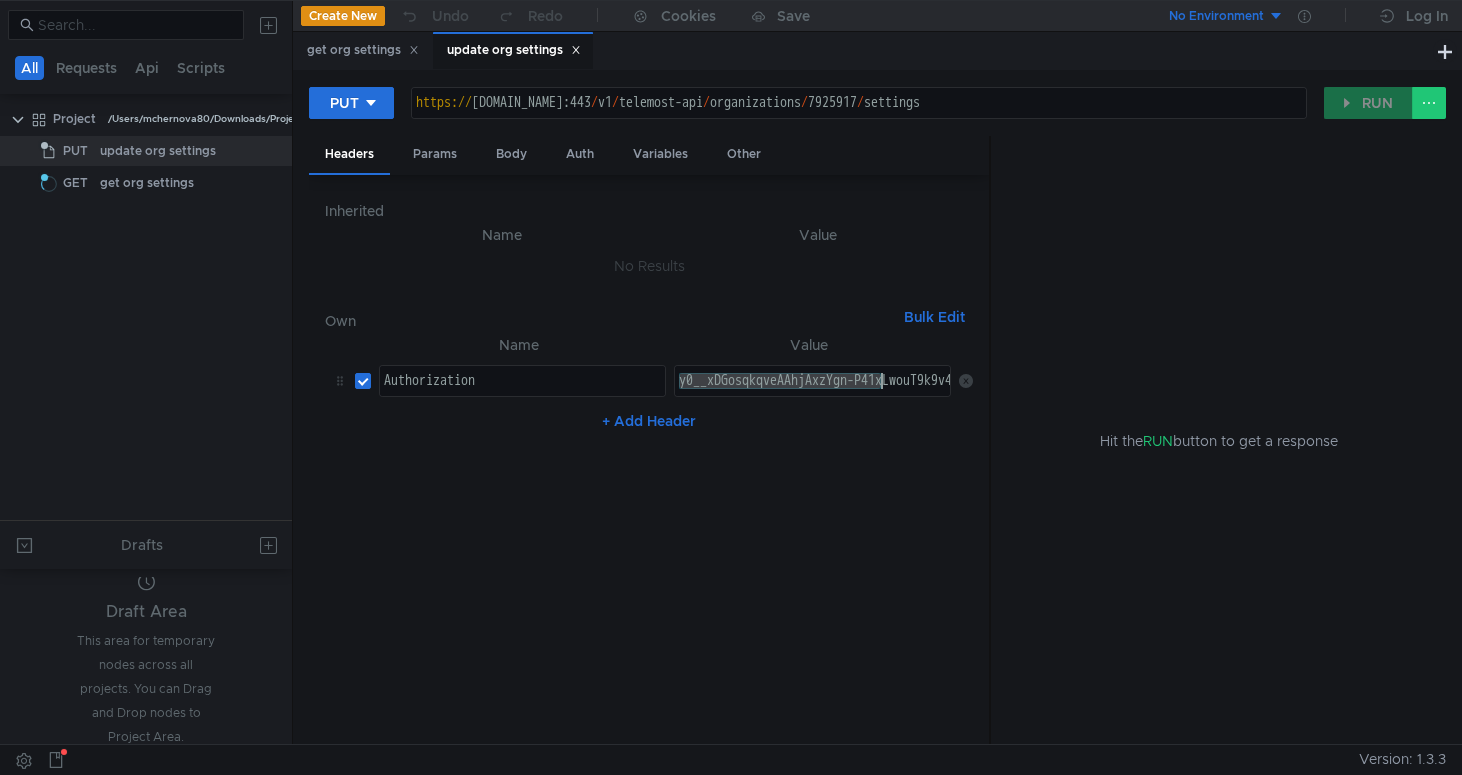 click on "y0__xDGosqkqveAAhjAxzYgn-P41xLwouT9k9v4YA2t3CGesJFfshCOkw" at bounding box center (918, 397) 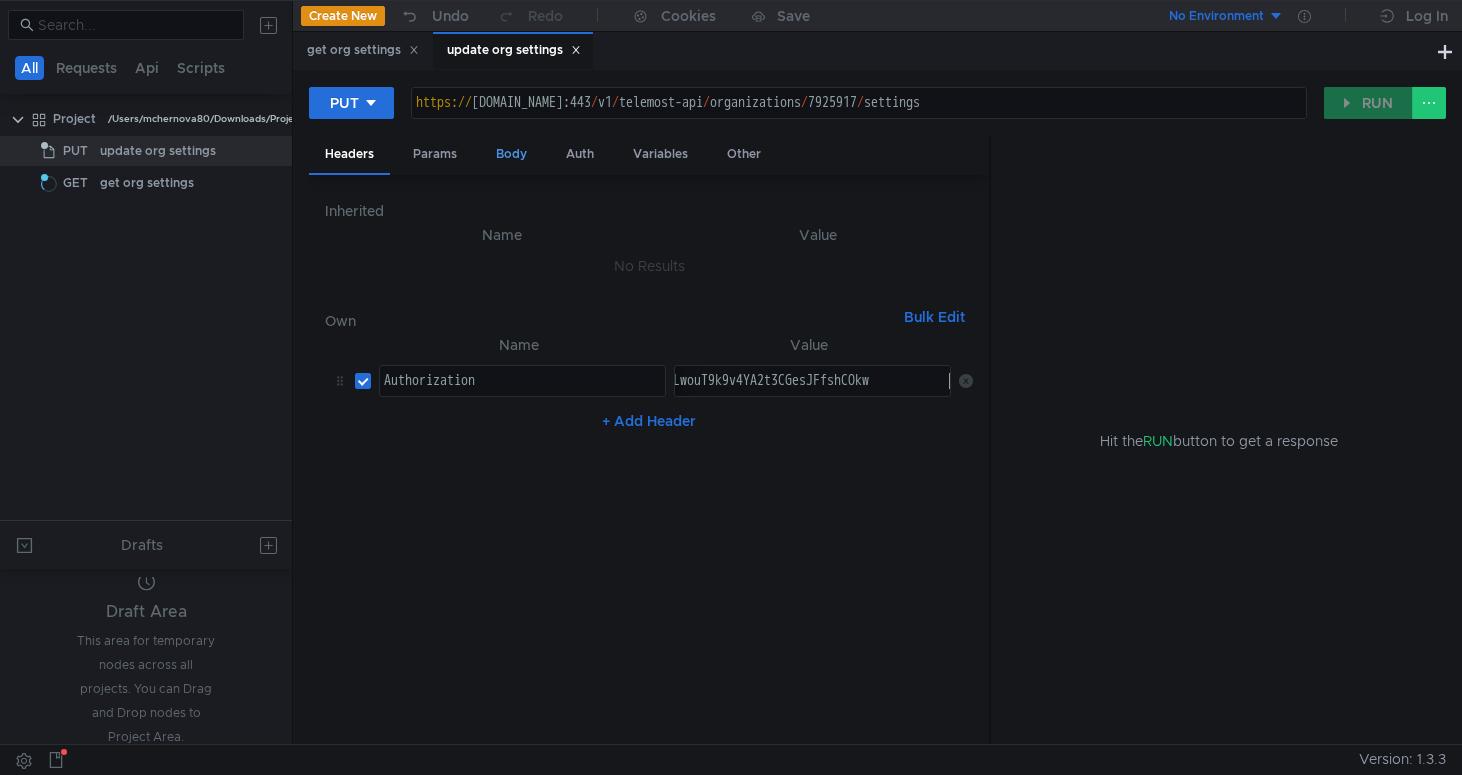click on "Body" at bounding box center [511, 154] 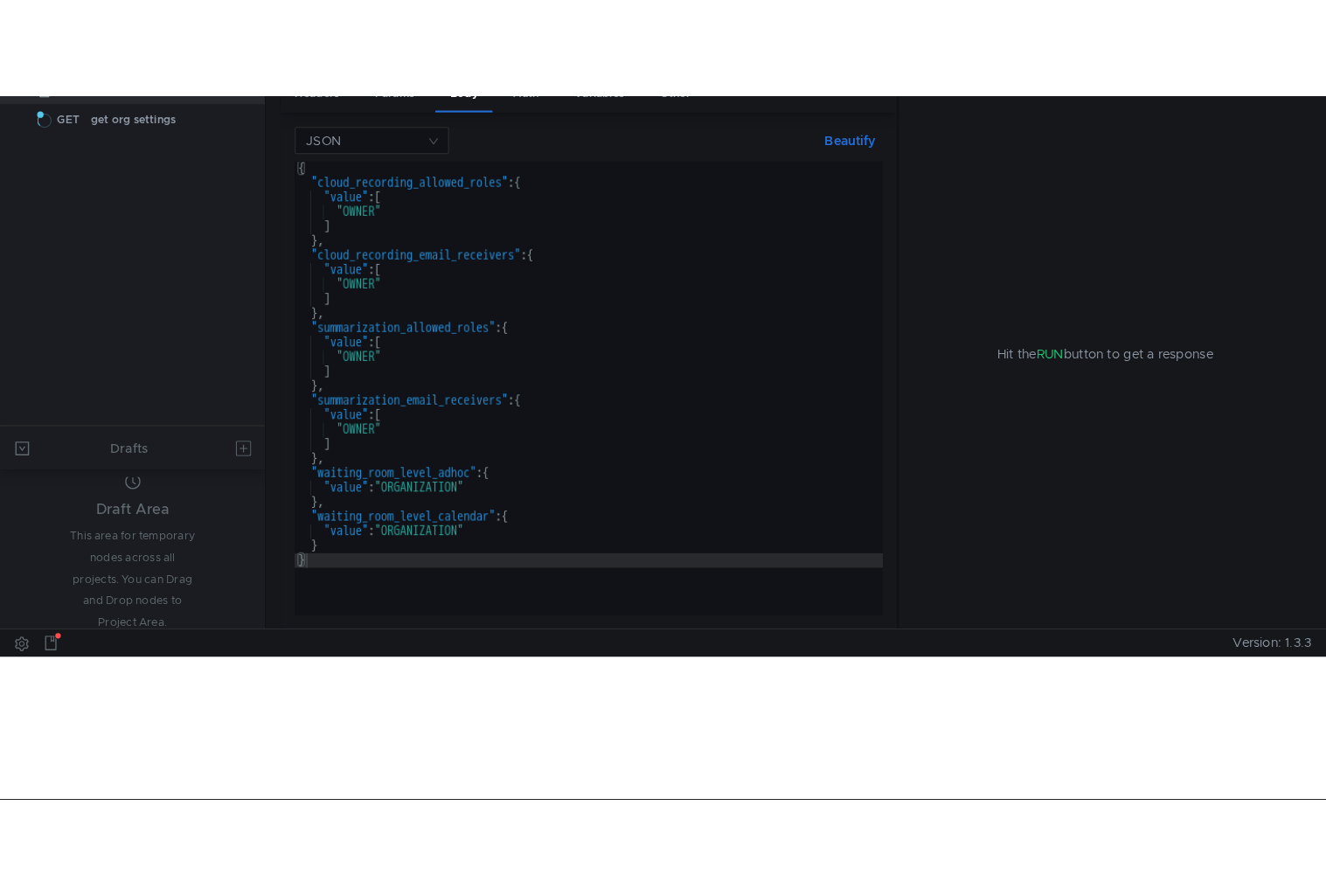 scroll, scrollTop: 0, scrollLeft: 0, axis: both 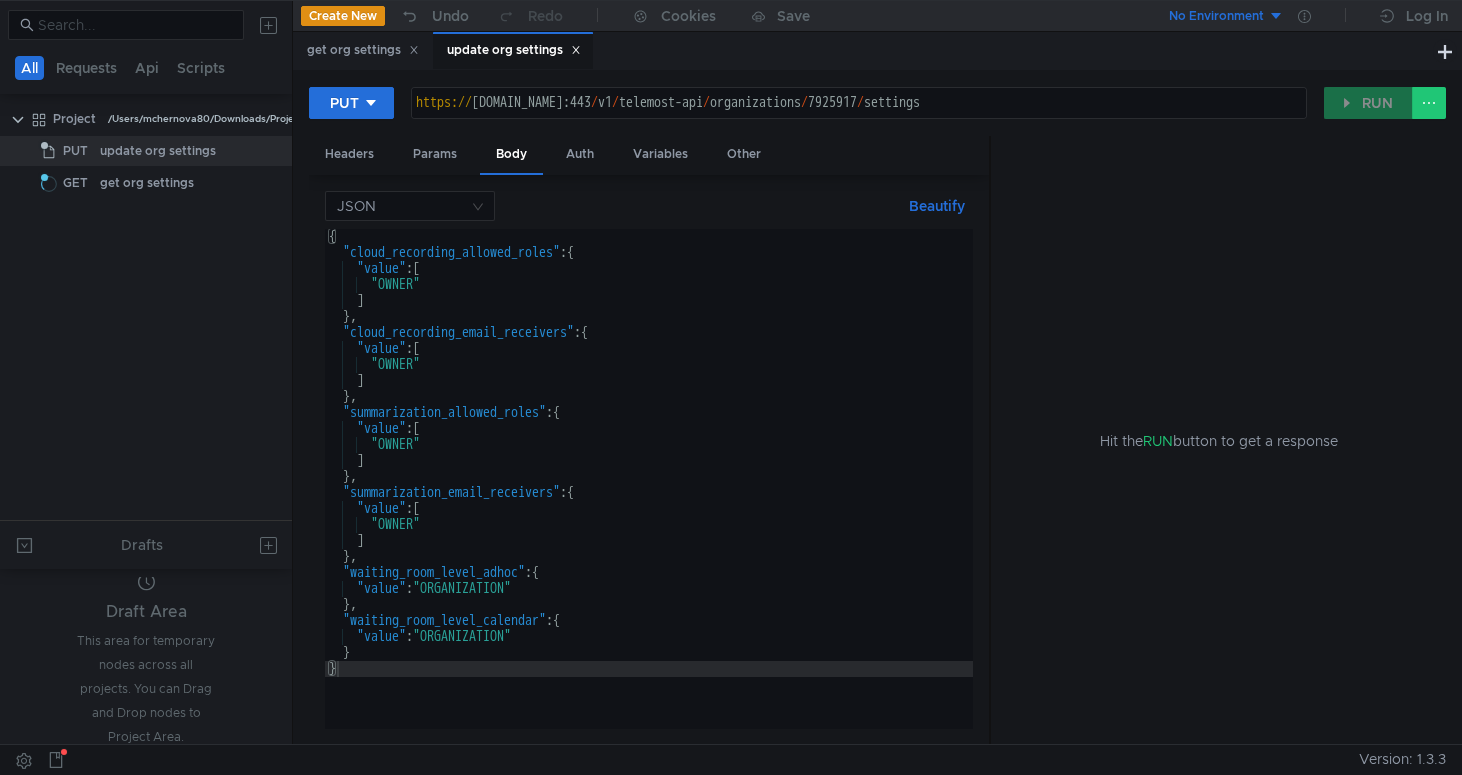 click on "{    "cloud_recording_allowed_roles" :  {       "value" :  [          "OWNER"       ]    } ,    "cloud_recording_email_receivers" :  {       "value" :  [          "OWNER"       ]    } ,    "summarization_allowed_roles" :  {       "value" :  [          "OWNER"       ]    } ,    "summarization_email_receivers" :  {       "value" :  [          "OWNER"       ]    } ,    "waiting_room_level_adhoc" :  {       "value" :  "ORGANIZATION"    } ,    "waiting_room_level_calendar" :  {       "value" :  "ORGANIZATION"    } }" at bounding box center (649, 495) 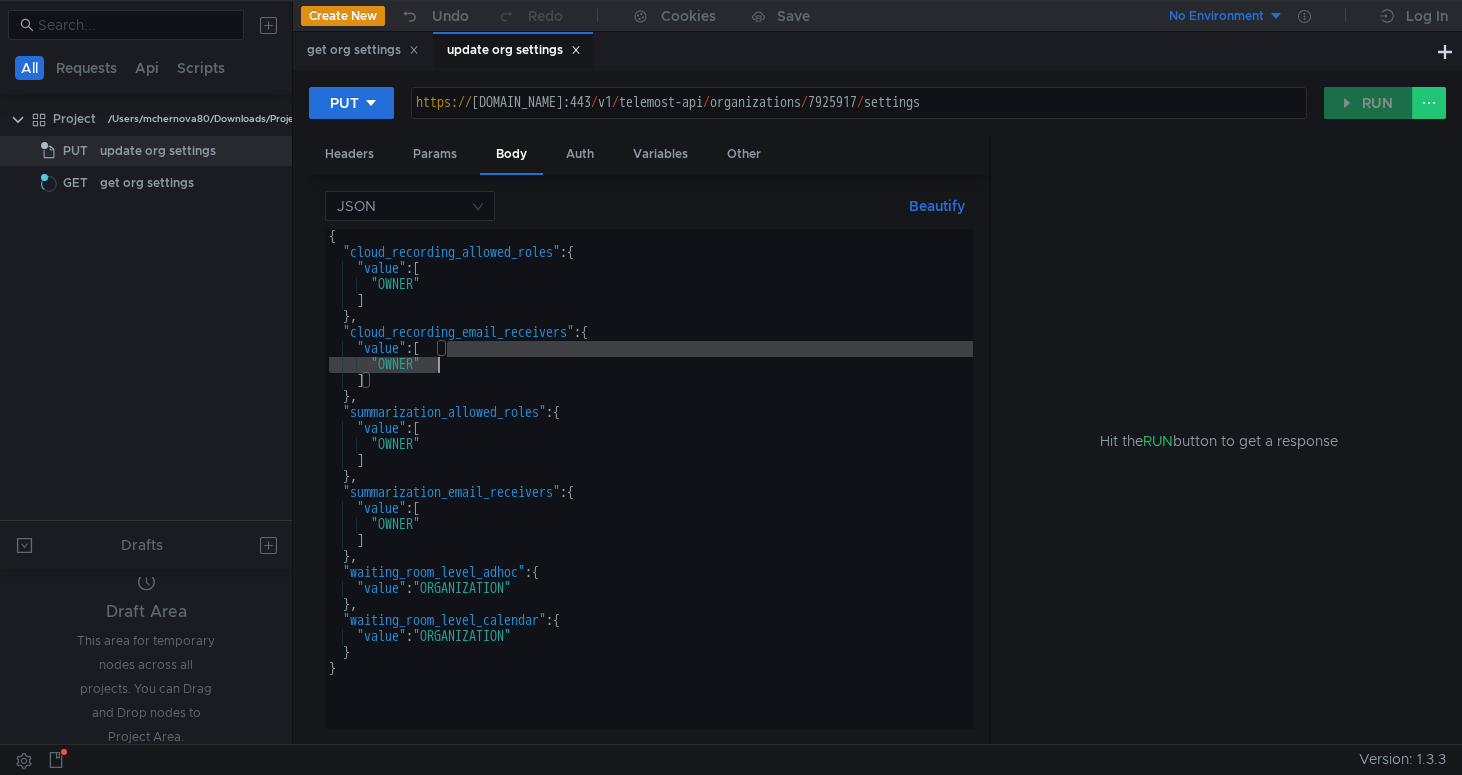 click on "{    "cloud_recording_allowed_roles" :  {       "value" :  [          "OWNER"       ]    } ,    "cloud_recording_email_receivers" :  {       "value" :  [          "OWNER"       ]    } ,    "summarization_allowed_roles" :  {       "value" :  [          "OWNER"       ]    } ,    "summarization_email_receivers" :  {       "value" :  [          "OWNER"       ]    } ,    "waiting_room_level_adhoc" :  {       "value" :  "ORGANIZATION"    } ,    "waiting_room_level_calendar" :  {       "value" :  "ORGANIZATION"    } }" at bounding box center (649, 495) 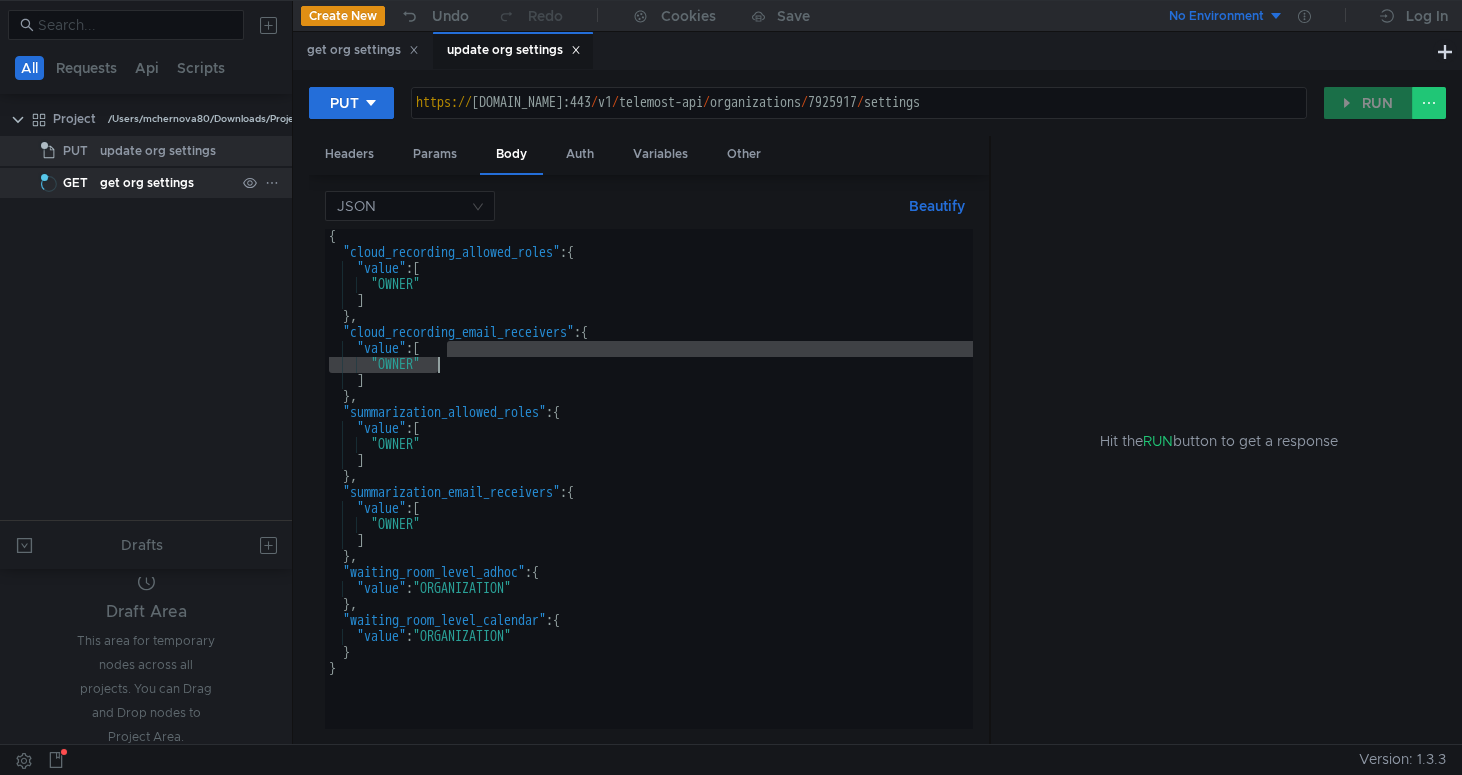 click on "get org settings" 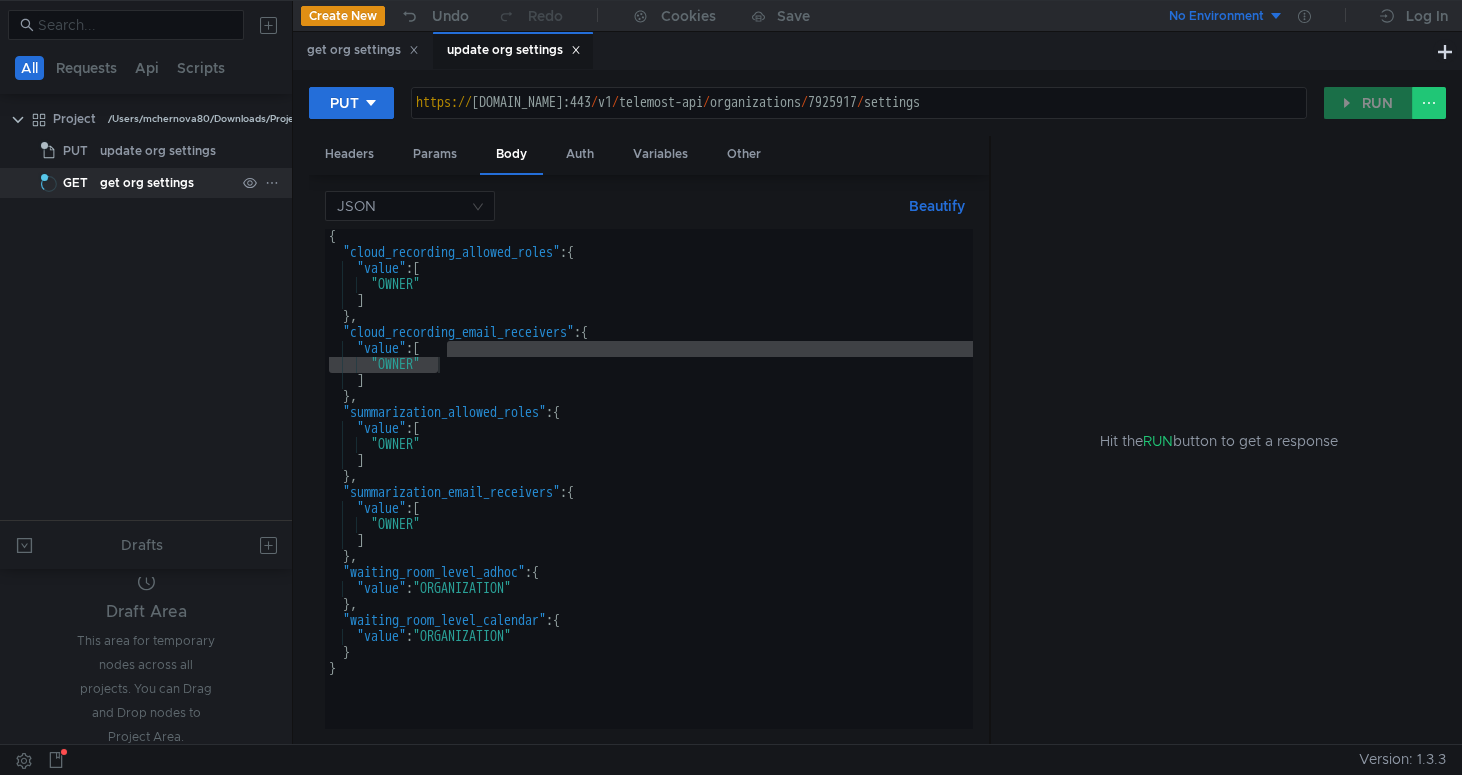 click on "get org settings" 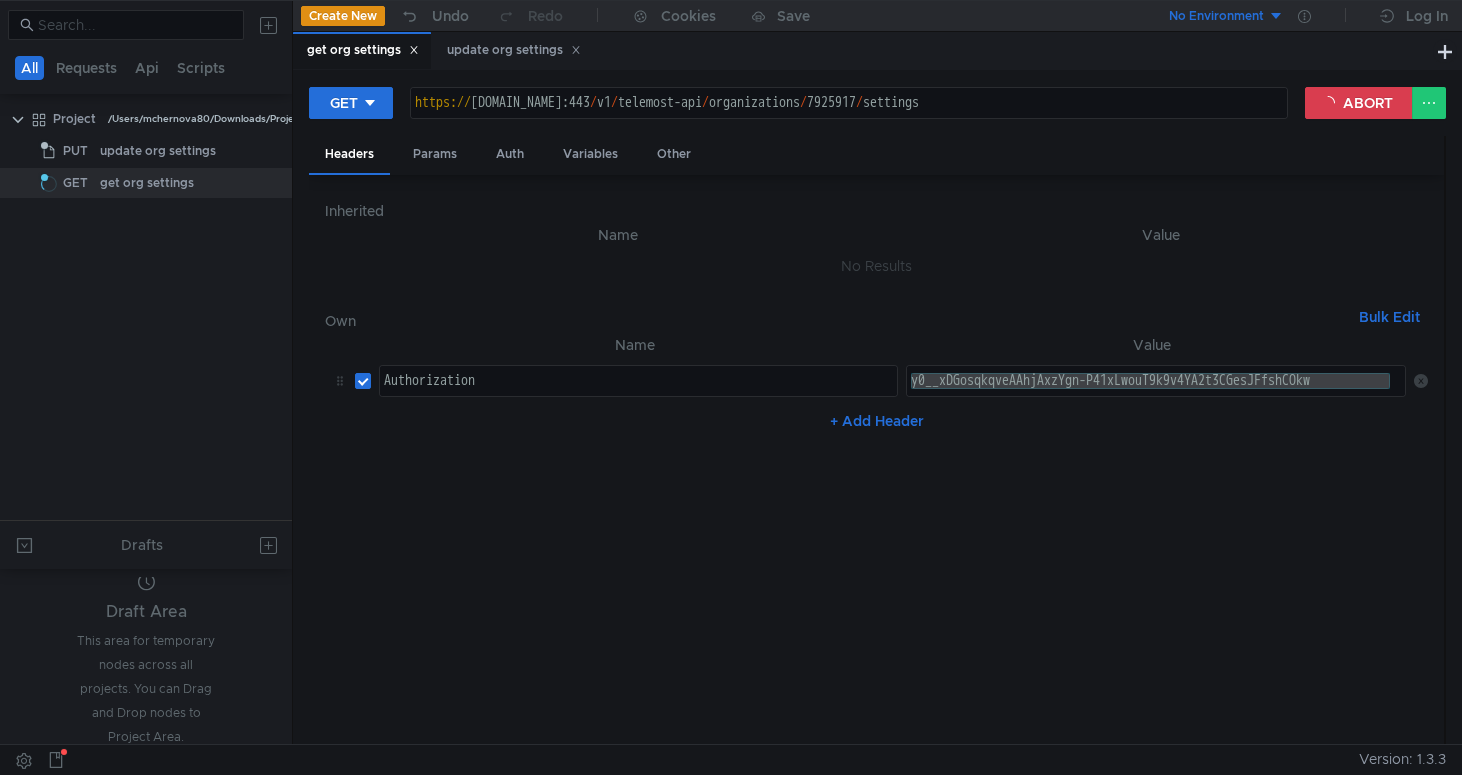 click on "Name Value Authorization     הההההההההההההההההההההההההההההההההההההההההההההההההההההההההההההההההההההההההההההההההההההההההההההההההההההההההההההההההההההההההההההההההההההההההההההההההההההההההההההההההההההההההההההההההההההההההההההההההההההההההההההההההההההההההההההההההההההההההההההההההההההההההההההההה XXXXXXXXXXXXXXXXXXXXXXXXXXXXXXXXXXXXXXXXXXXXXXXXXXXXXXXXXXXXXXXXXXXXXXXXXXXXXXXXXXXXXXXXXXXXXXXXXXXXXXXXXXXXXXXXXXXXXXXXXXXXXXXXXXXXXXXXXXXXXXXXXXXXXXXXXXXXXXXXXXXXXXXXXXXXXXXXXXXXXXXXXXXXXXXXXXXXXXXXXXXXXXXXXXXXXXXXXXXXXXXXXXXXXXXXXXXXXXXXXXXXXXXXXXXXXXXX y0__xDGosqkqveAAhjAxzYgn-P41xLwouT9k9v4YA2t3CGesJFfshCOkw y0__xDGosqkqveAAhjAxzYgn-P41xLwouT9k9v4YA2t3CGesJFfshCOkw      + Add Header" at bounding box center (876, 531) 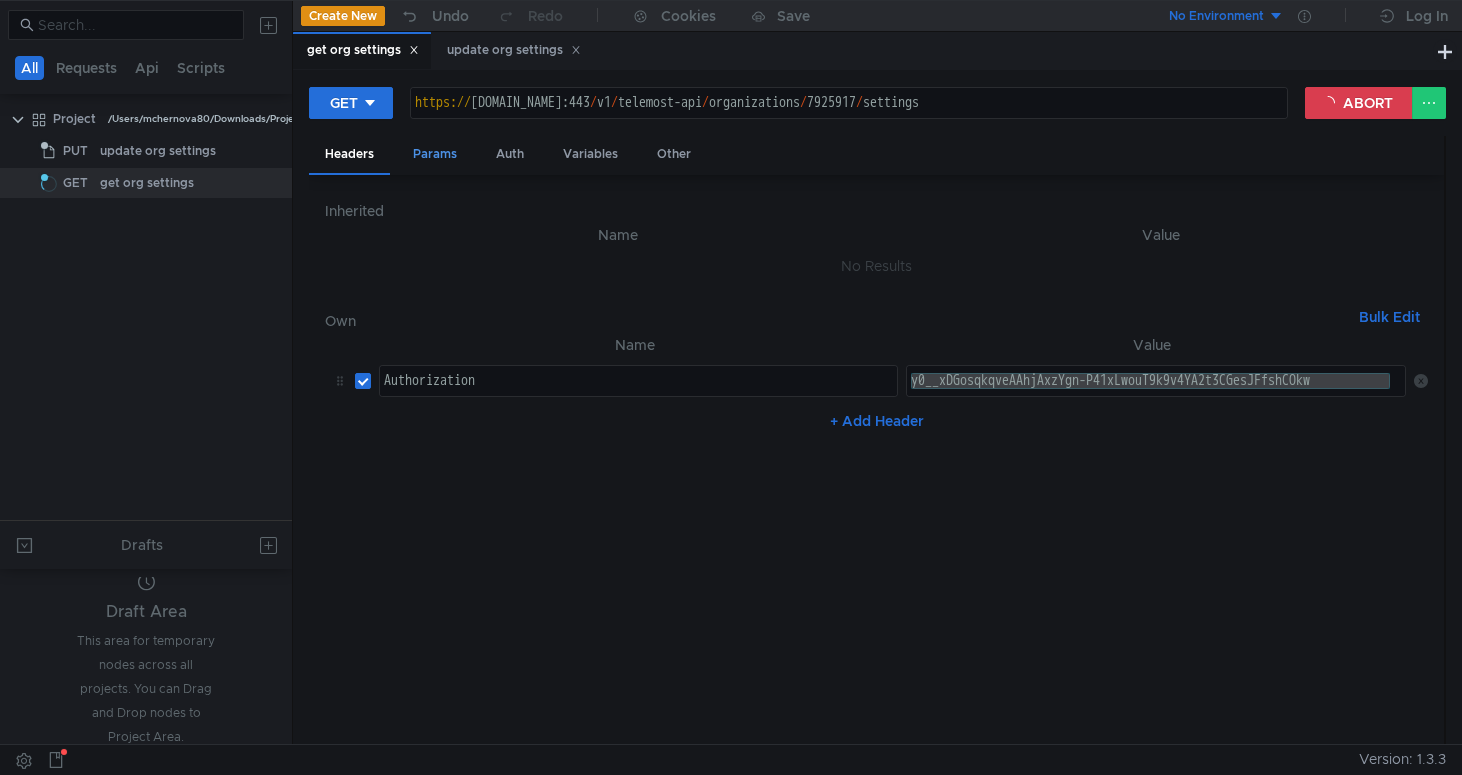 click on "Params" at bounding box center [435, 154] 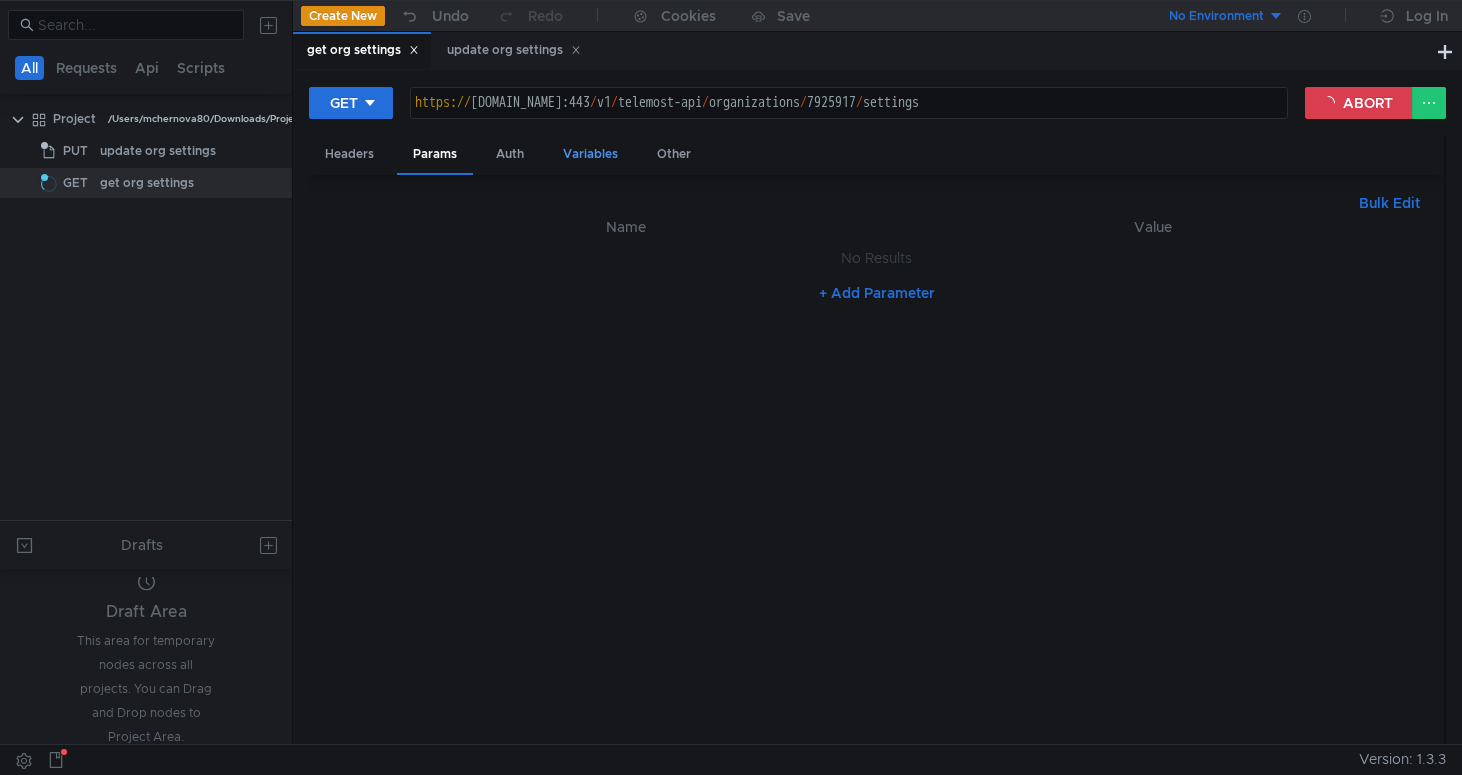 drag, startPoint x: 514, startPoint y: 158, endPoint x: 551, endPoint y: 157, distance: 37.01351 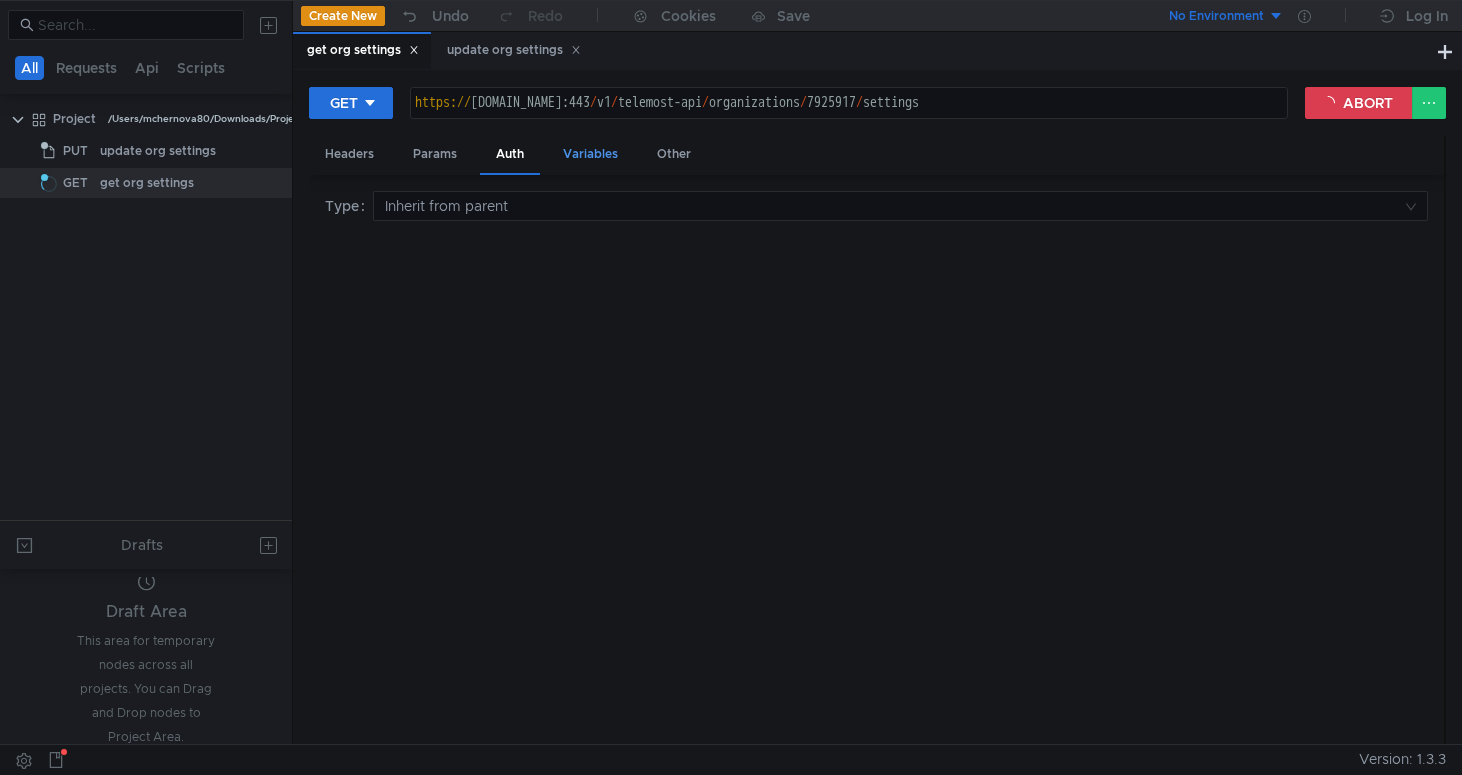click on "Variables" at bounding box center (590, 154) 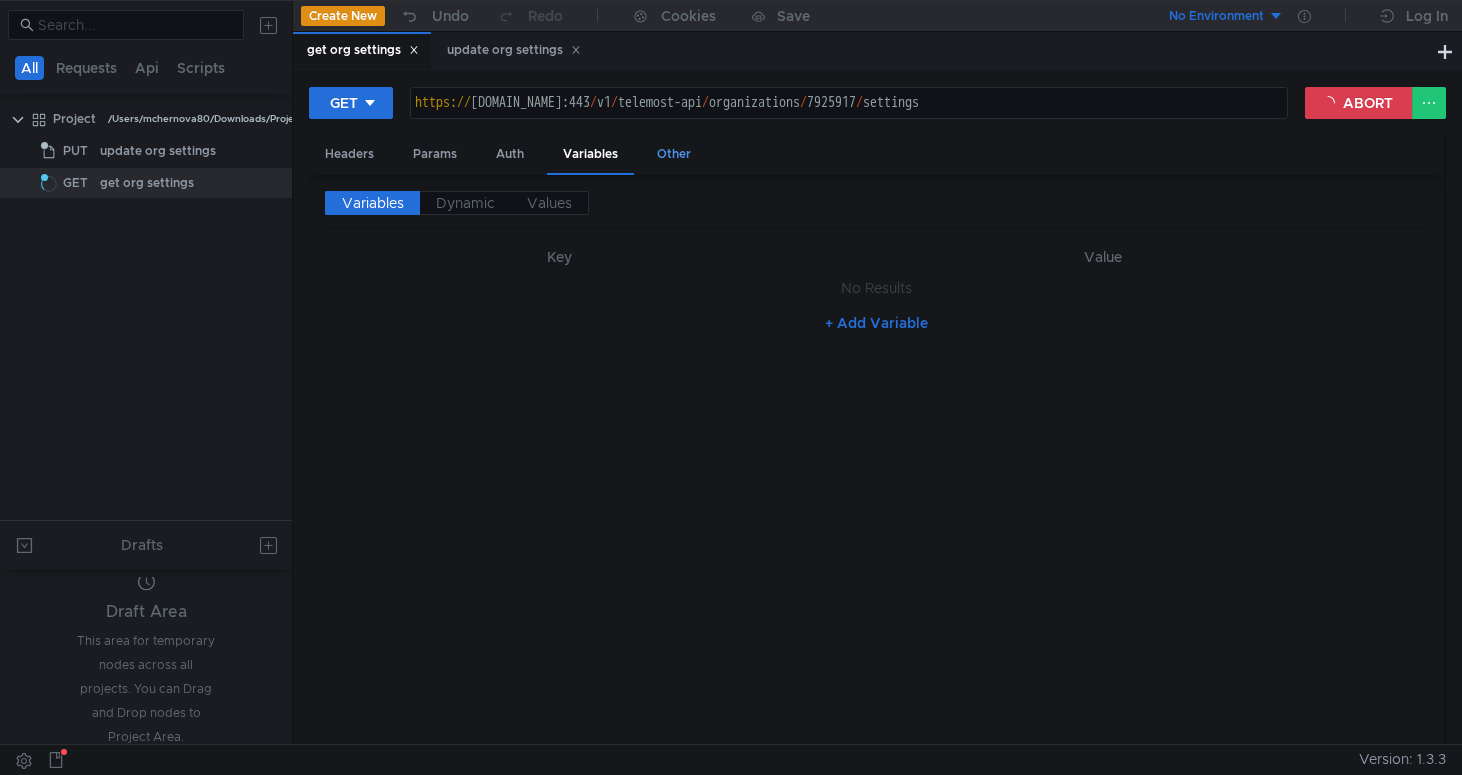 click on "Other" at bounding box center [674, 154] 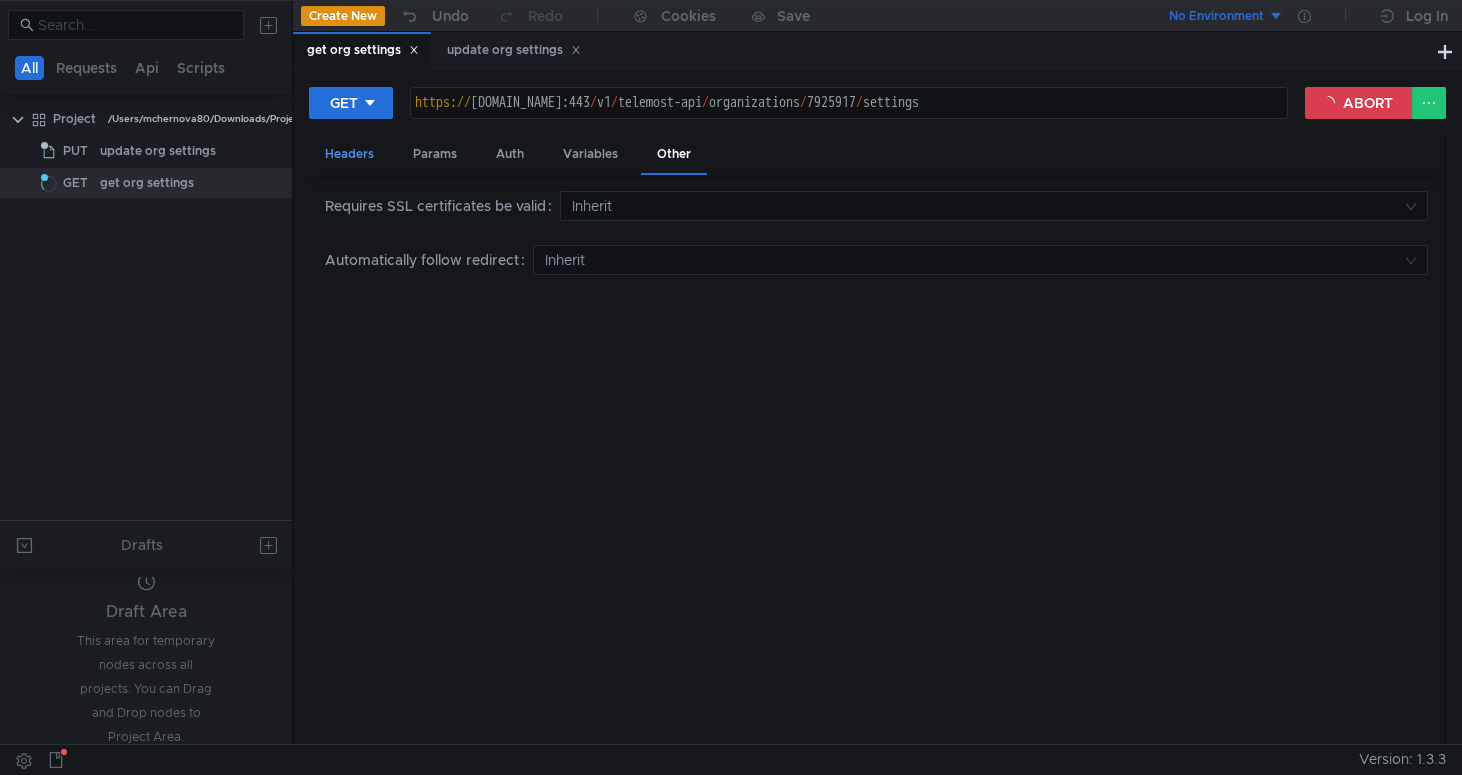 click on "Headers" at bounding box center (349, 154) 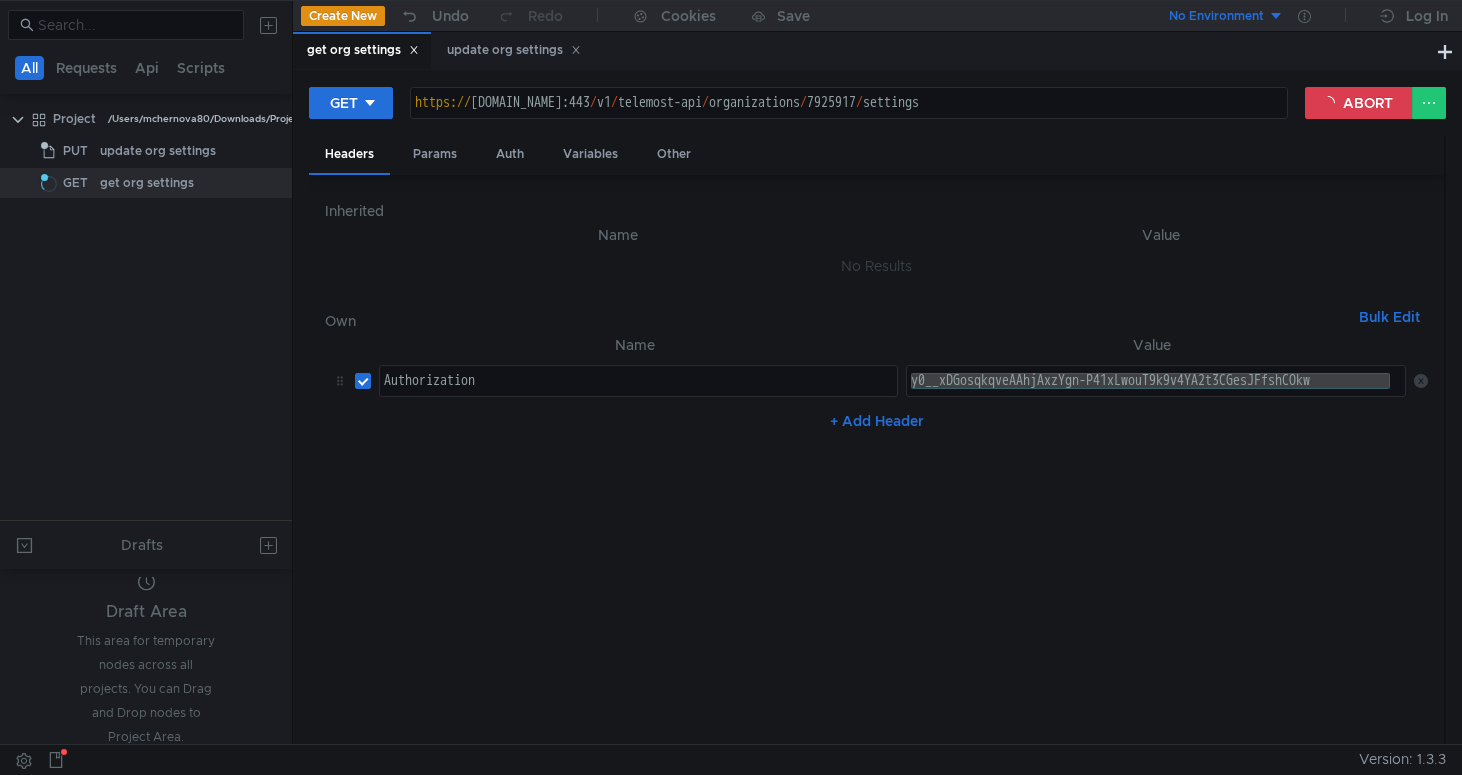 click on "Name Value Authorization     הההההההההההההההההההההההההההההההההההההההההההההההההההההההההההההההההההההההההההההההההההההההההההההההההההההההההההההההההההההההההההההההההההההההההההההההההההההההההההההההההההההההההההההההההההההההההההההההההההההההההההההההההההההההההההההההההההההההההההההההההההההההההההההההה XXXXXXXXXXXXXXXXXXXXXXXXXXXXXXXXXXXXXXXXXXXXXXXXXXXXXXXXXXXXXXXXXXXXXXXXXXXXXXXXXXXXXXXXXXXXXXXXXXXXXXXXXXXXXXXXXXXXXXXXXXXXXXXXXXXXXXXXXXXXXXXXXXXXXXXXXXXXXXXXXXXXXXXXXXXXXXXXXXXXXXXXXXXXXXXXXXXXXXXXXXXXXXXXXXXXXXXXXXXXXXXXXXXXXXXXXXXXXXXXXXXXXXXXXXXXXXXX y0__xDGosqkqveAAhjAxzYgn-P41xLwouT9k9v4YA2t3CGesJFfshCOkw y0__xDGosqkqveAAhjAxzYgn-P41xLwouT9k9v4YA2t3CGesJFfshCOkw      + Add Header" at bounding box center (876, 531) 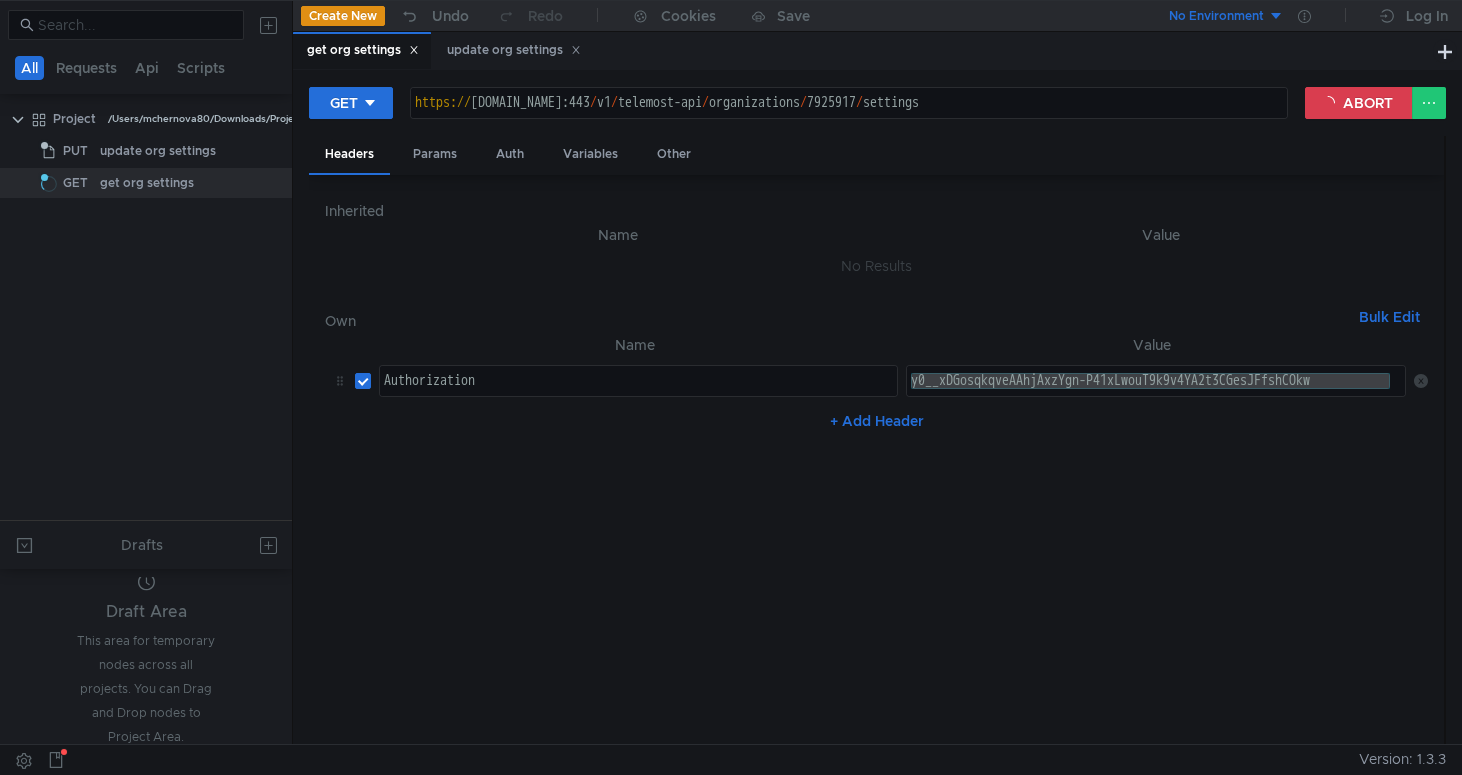 click on "Inherited  Name Value  No Results
Own  Bulk Edit      XXXXXXXXXXXXXXXXXXXXXXXXXXXXXXXXXXXXXXXXXXXXXXXXXXXXXXXXXXXXXXXXXXXXXXXXXXXXXXXXXXXXXXXXXXXXXXXXXXXXXXXXXXXXXXXXXXXXXXXXXXXXXXXXXXXXXXXXXXXXXXXXXXXXXXXXXXXXXXXXXXXXXXXXXXXXXXXXXXXXXXXXXXXXXXXXXXXXXXXXXXXXXXXXXXXXXXXXXXXXXXXXXXXXXXXXXXXXXXXXXXXXXXXXXXXXXXXX Name Value Authorization     הההההההההההההההההההההההההההההההההההההההההההההההההההההההההההההההההההההההההההההההההההההההההההההההההההההההההההההההההההההההההההההההההההההההההההההההההההההההההההההההההההההההההההההההההההההההההההההההההההההההההההההההההההההההההההההההההההההההההההההההההההההההההההההההה y0__xDGosqkqveAAhjAxzYgn-P41xLwouT9k9v4YA2t3CGesJFfshCOkw y0__xDGosqkqveAAhjAxzYgn-P41xLwouT9k9v4YA2t3CGesJFfshCOkw      + Add Header" at bounding box center (876, 460) 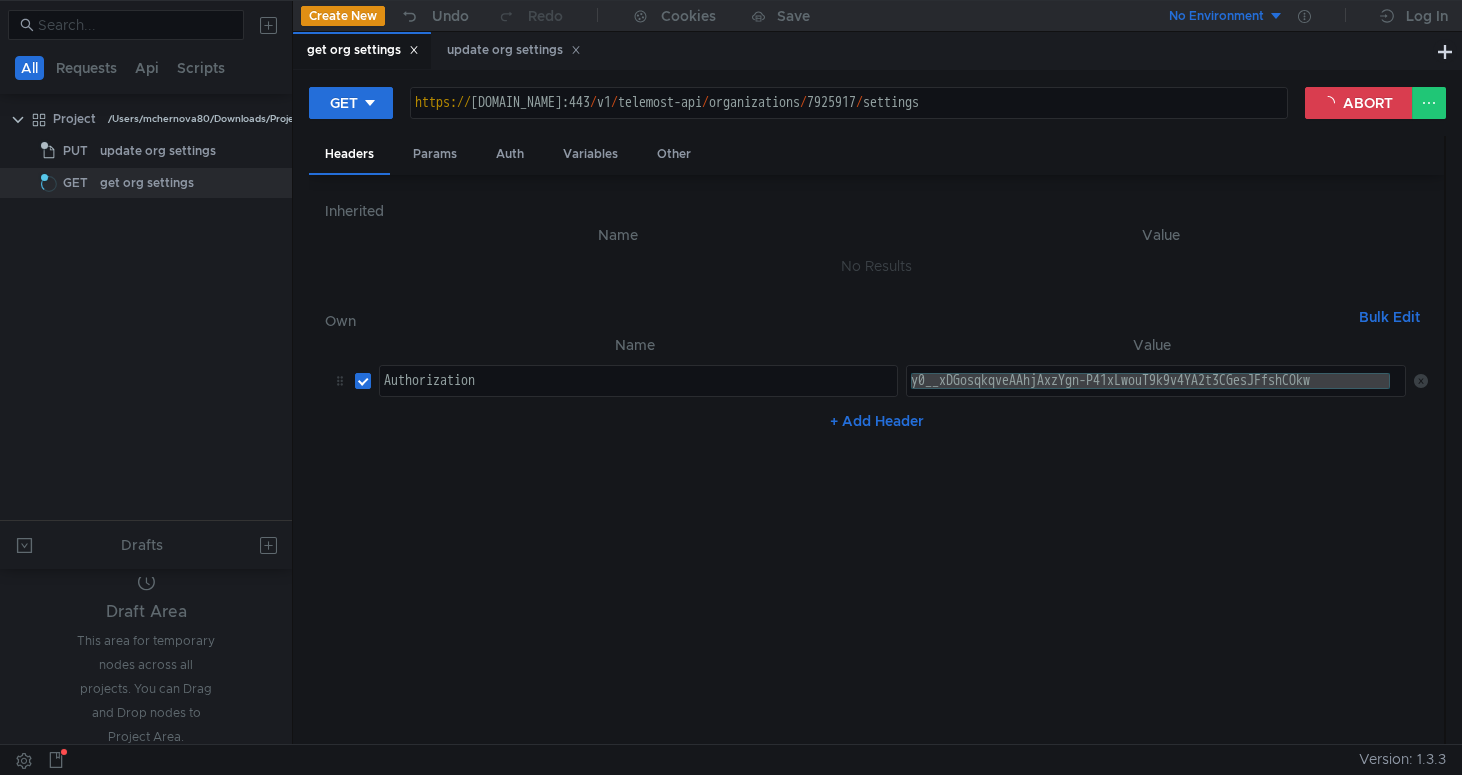 click on "Name Value Authorization     הההההההההההההההההההההההההההההההההההההההההההההההההההההההההההההההההההההההההההההההההההההההההההההההההההההההההההההההההההההההההההההההההההההההההההההההההההההההההההההההההההההההההההההההההההההההההההההההההההההההההההההההההההההההההההההההההההההההההההההההההההההההההההההההה XXXXXXXXXXXXXXXXXXXXXXXXXXXXXXXXXXXXXXXXXXXXXXXXXXXXXXXXXXXXXXXXXXXXXXXXXXXXXXXXXXXXXXXXXXXXXXXXXXXXXXXXXXXXXXXXXXXXXXXXXXXXXXXXXXXXXXXXXXXXXXXXXXXXXXXXXXXXXXXXXXXXXXXXXXXXXXXXXXXXXXXXXXXXXXXXXXXXXXXXXXXXXXXXXXXXXXXXXXXXXXXXXXXXXXXXXXXXXXXXXXXXXXXXXXXXXXXX y0__xDGosqkqveAAhjAxzYgn-P41xLwouT9k9v4YA2t3CGesJFfshCOkw y0__xDGosqkqveAAhjAxzYgn-P41xLwouT9k9v4YA2t3CGesJFfshCOkw      + Add Header" at bounding box center [876, 531] 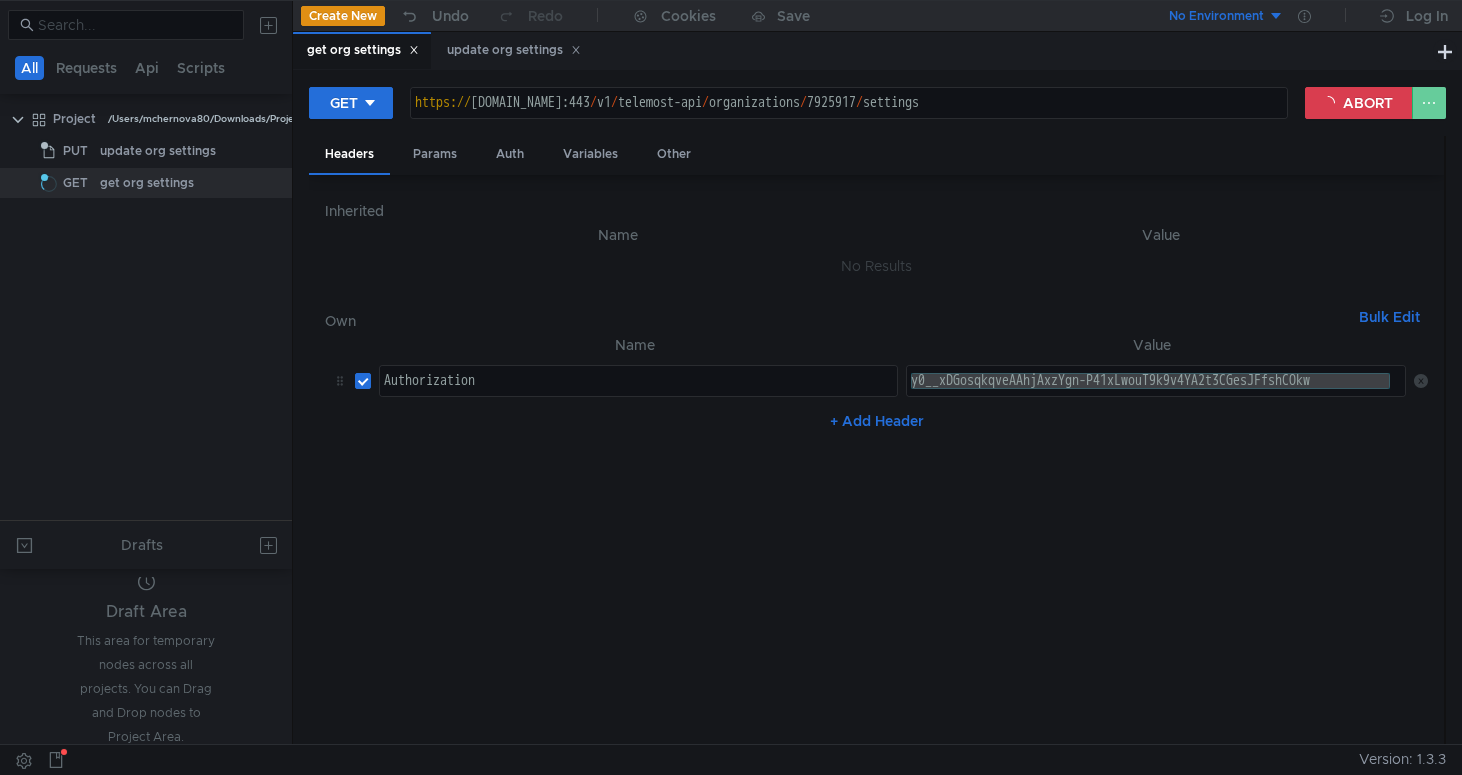 click 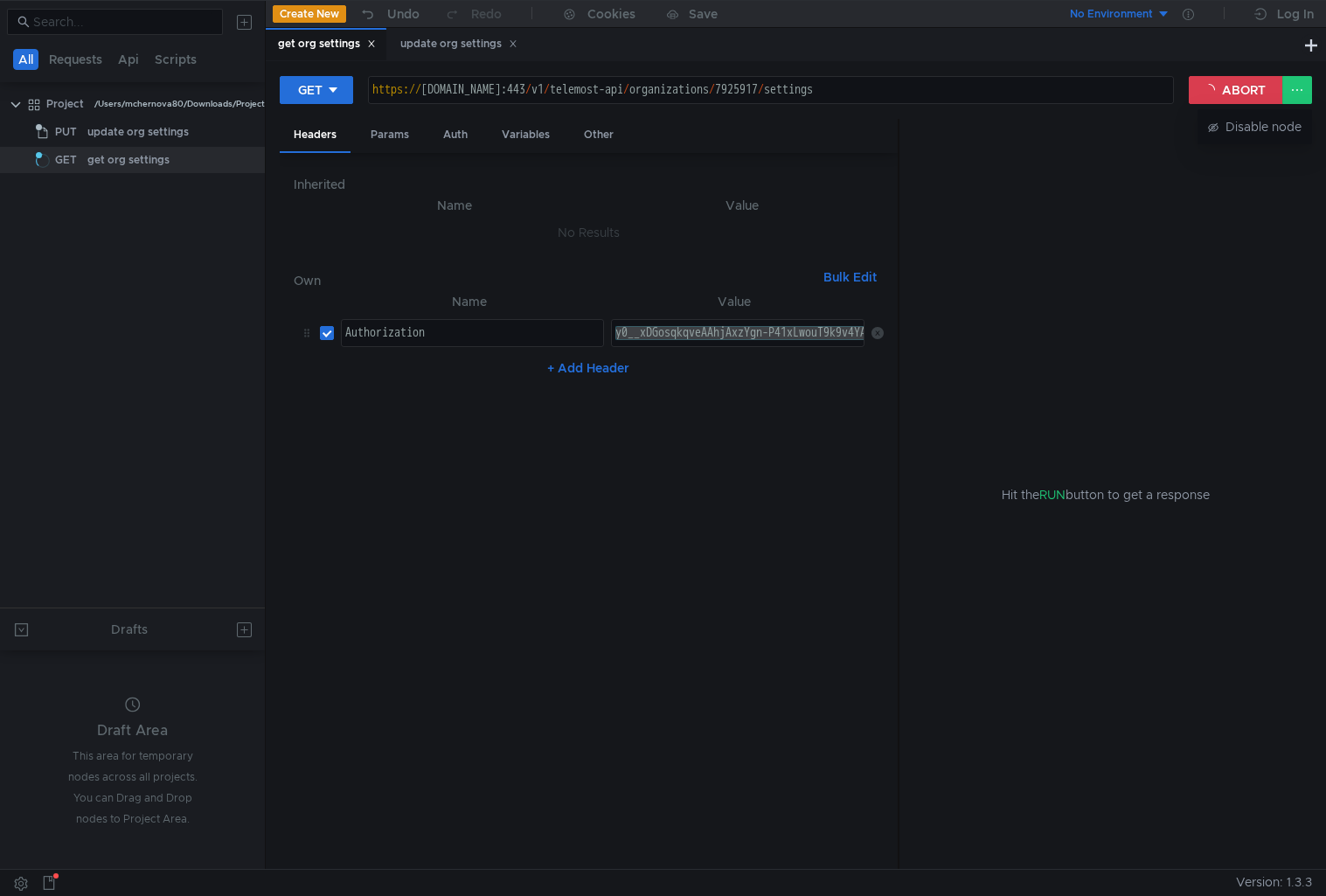 click at bounding box center [663, 448] 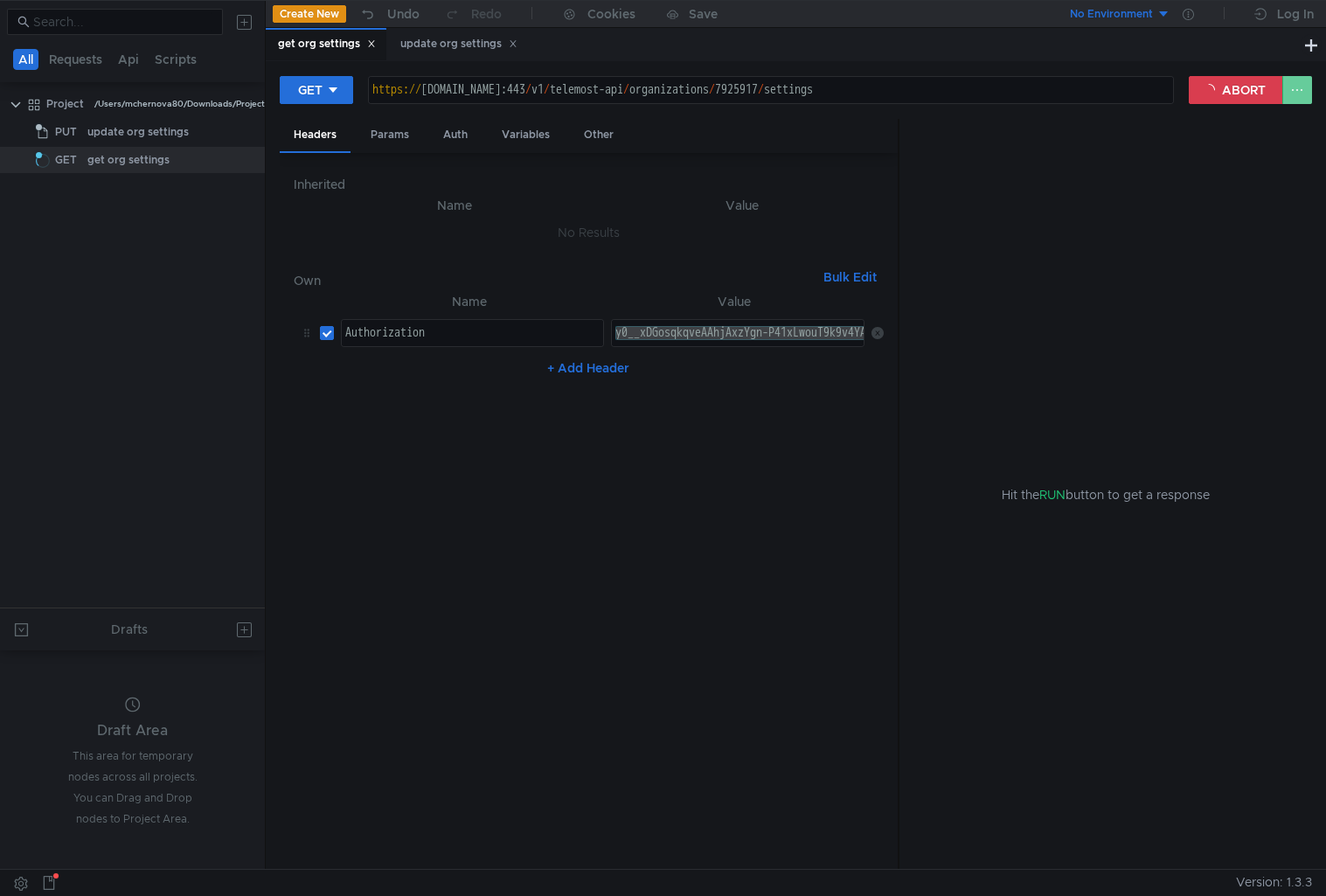click 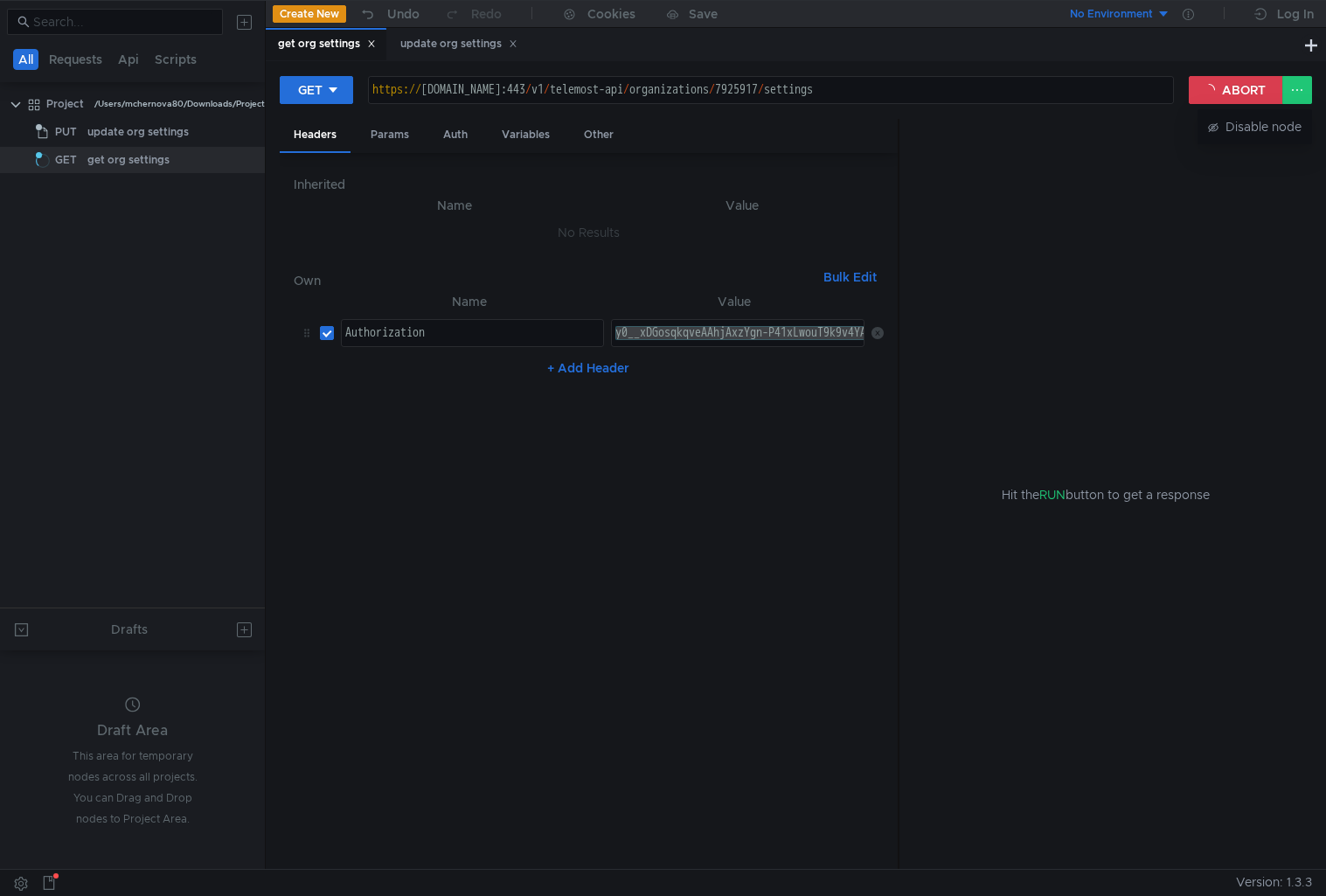 click at bounding box center (663, 448) 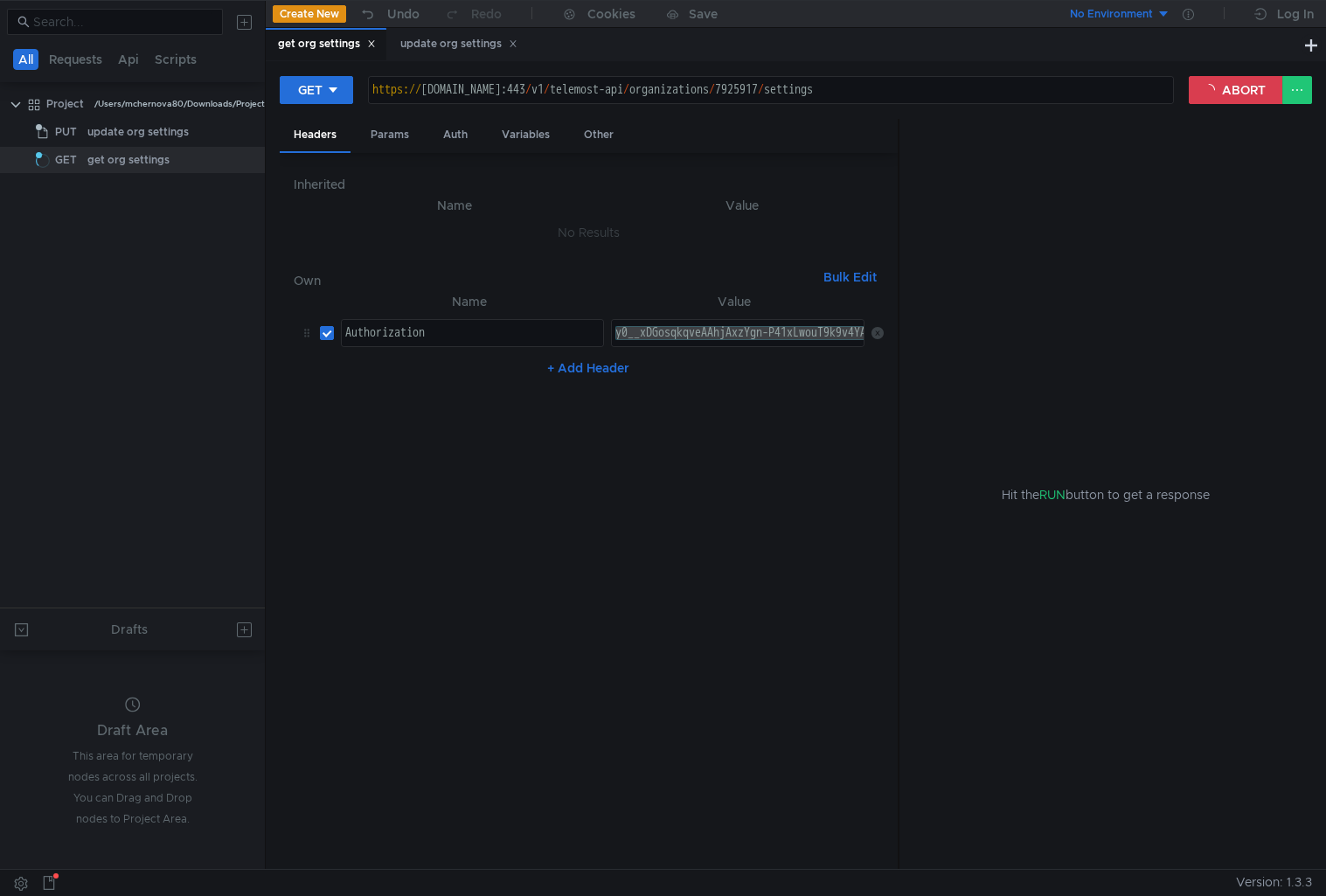 click on "y0__xDGosqkqveAAhjAxzYgn-P41xLwouT9k9v4YA2t3CGesJFfshCOkw" at bounding box center [824, 347] 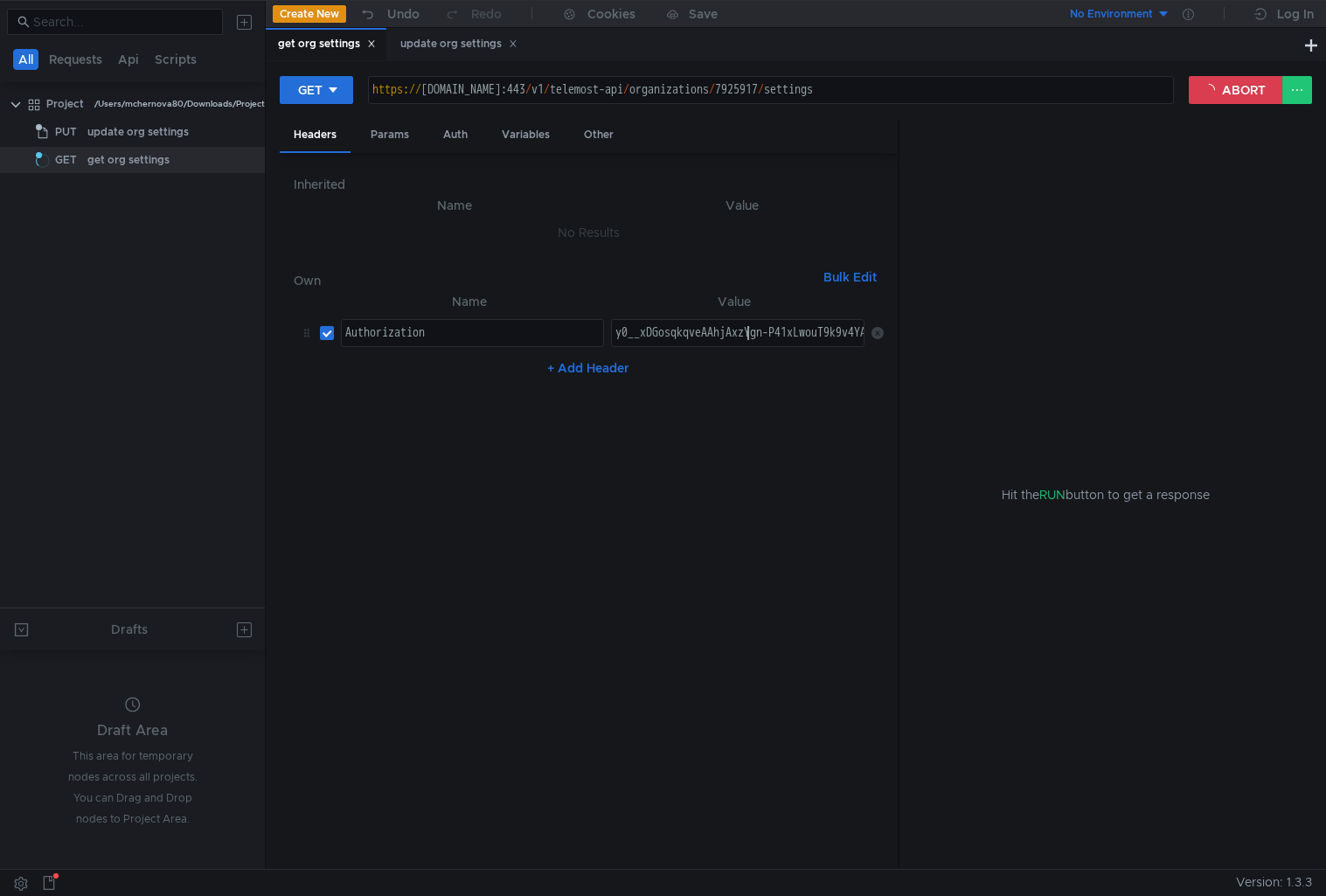 drag, startPoint x: 1086, startPoint y: 416, endPoint x: 1081, endPoint y: 431, distance: 15.811388 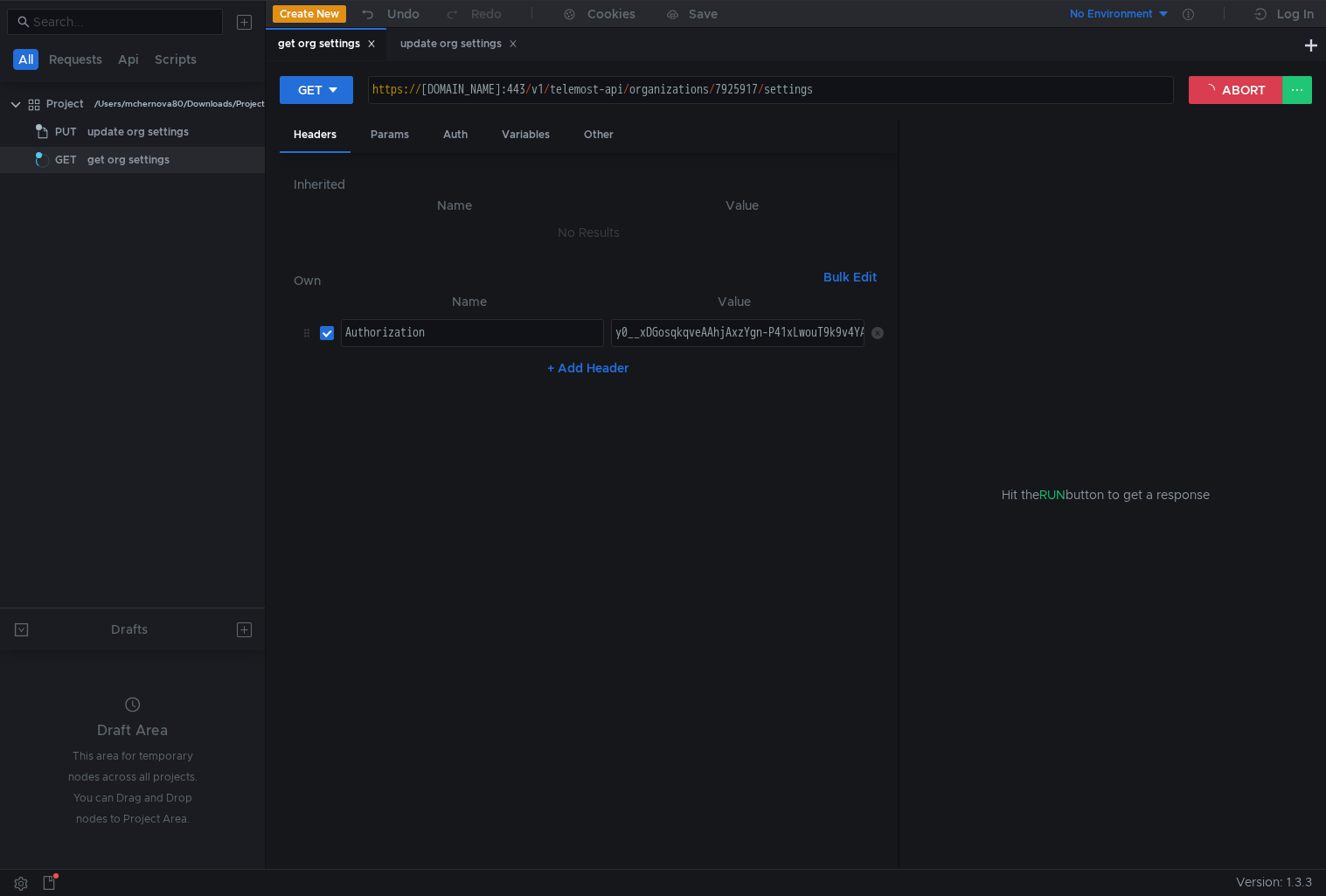 drag, startPoint x: 1060, startPoint y: 501, endPoint x: 1023, endPoint y: 477, distance: 44.10215 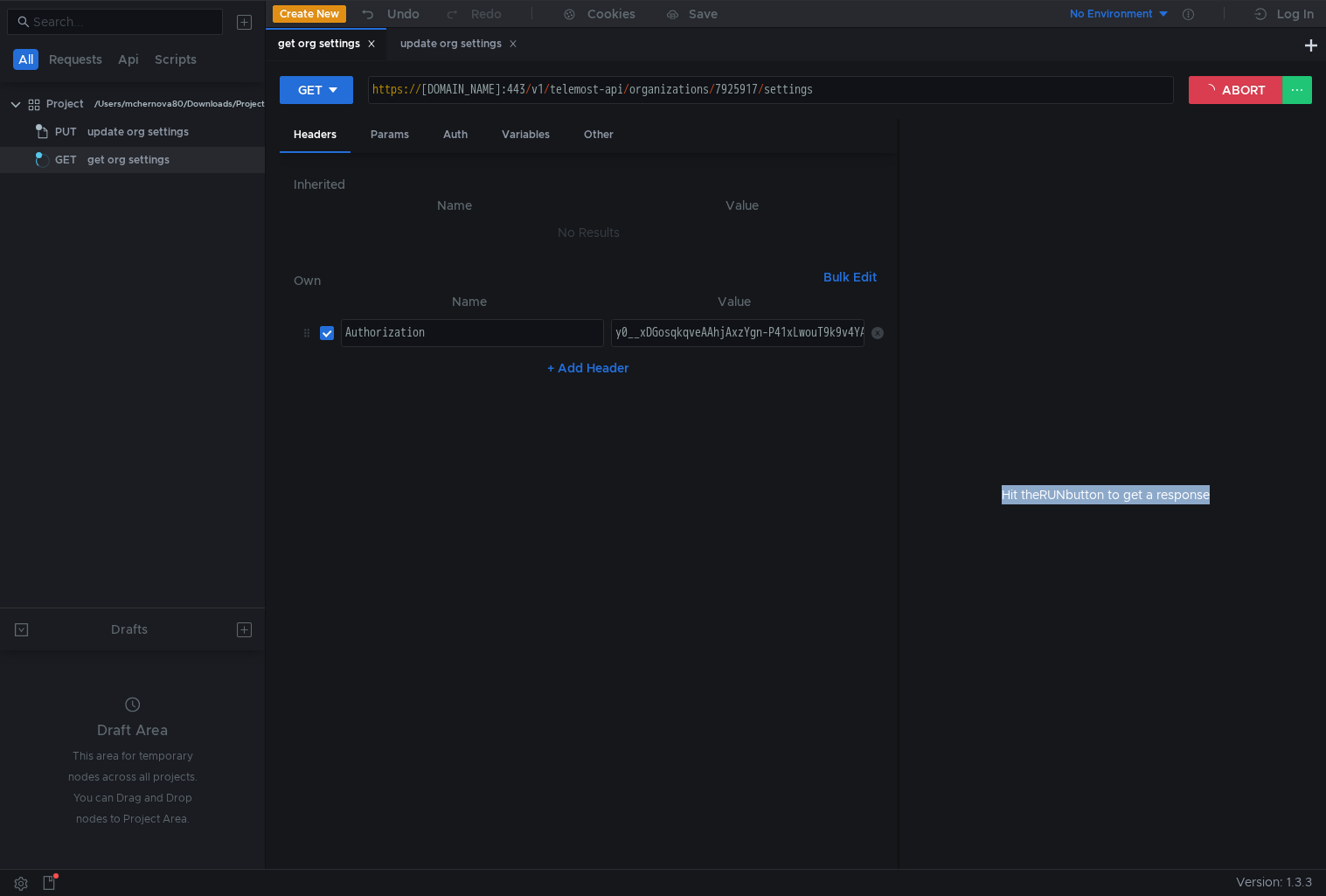 click on "RUN" at bounding box center [1052, 495] 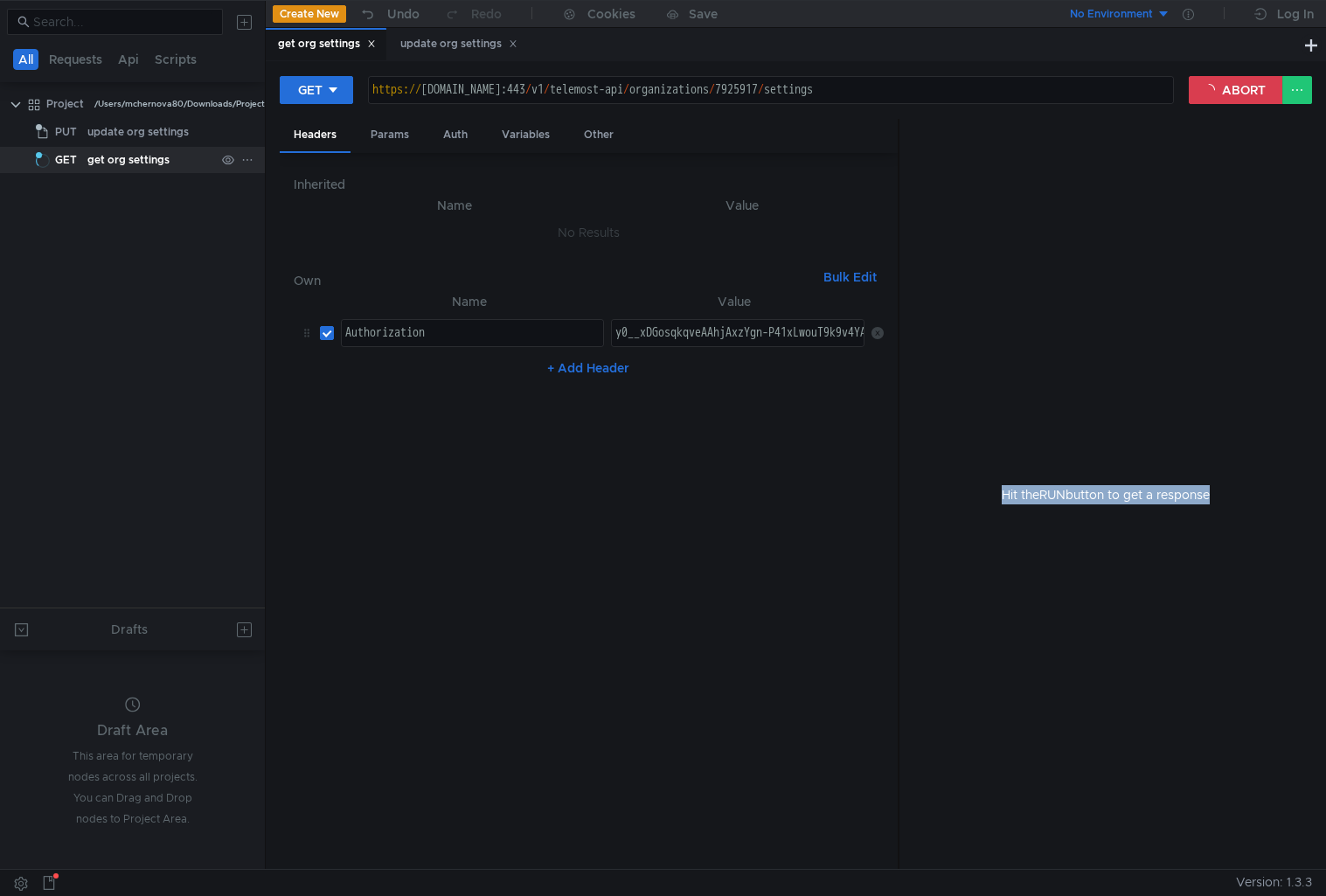 click on "get org settings" 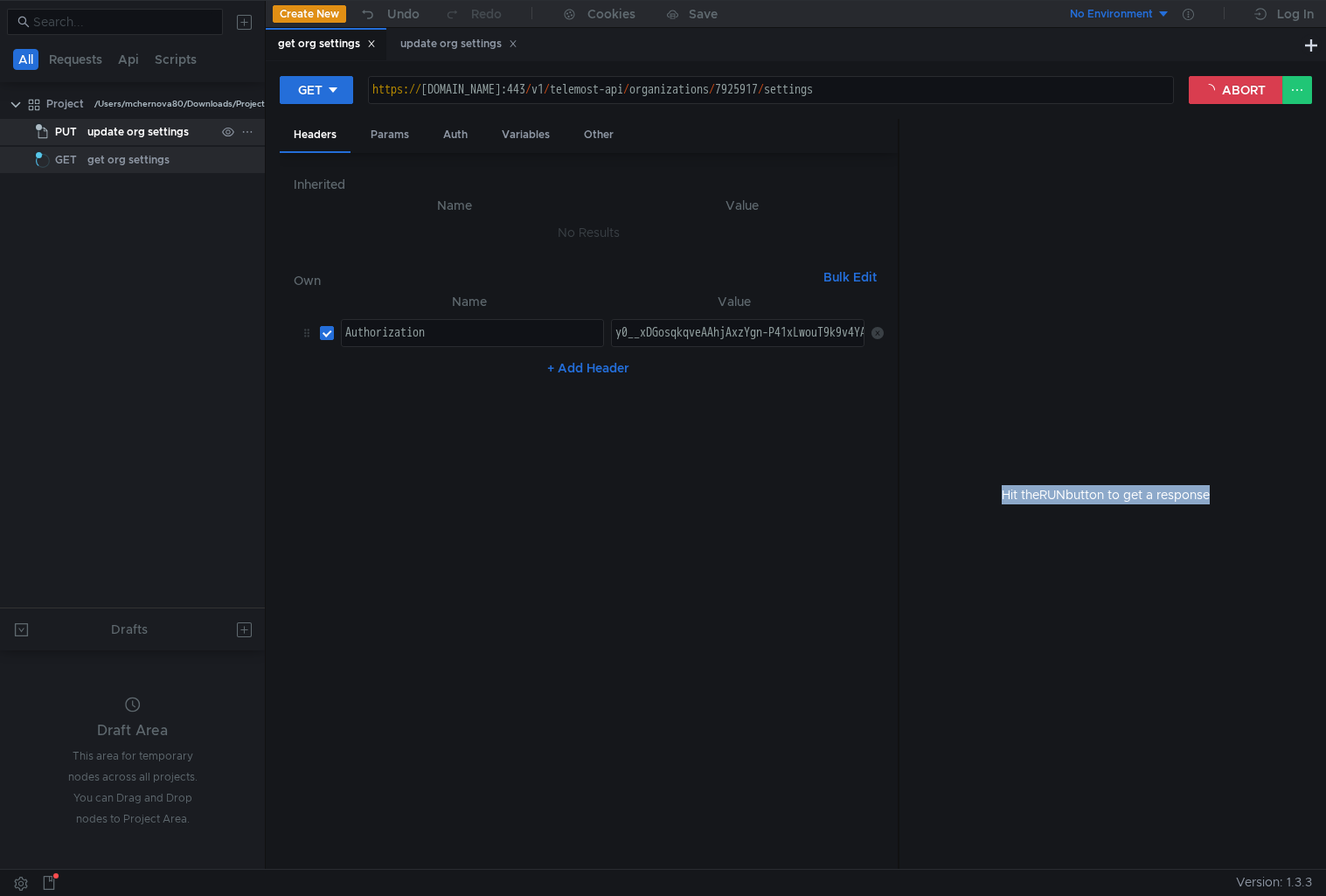click on "update org settings" 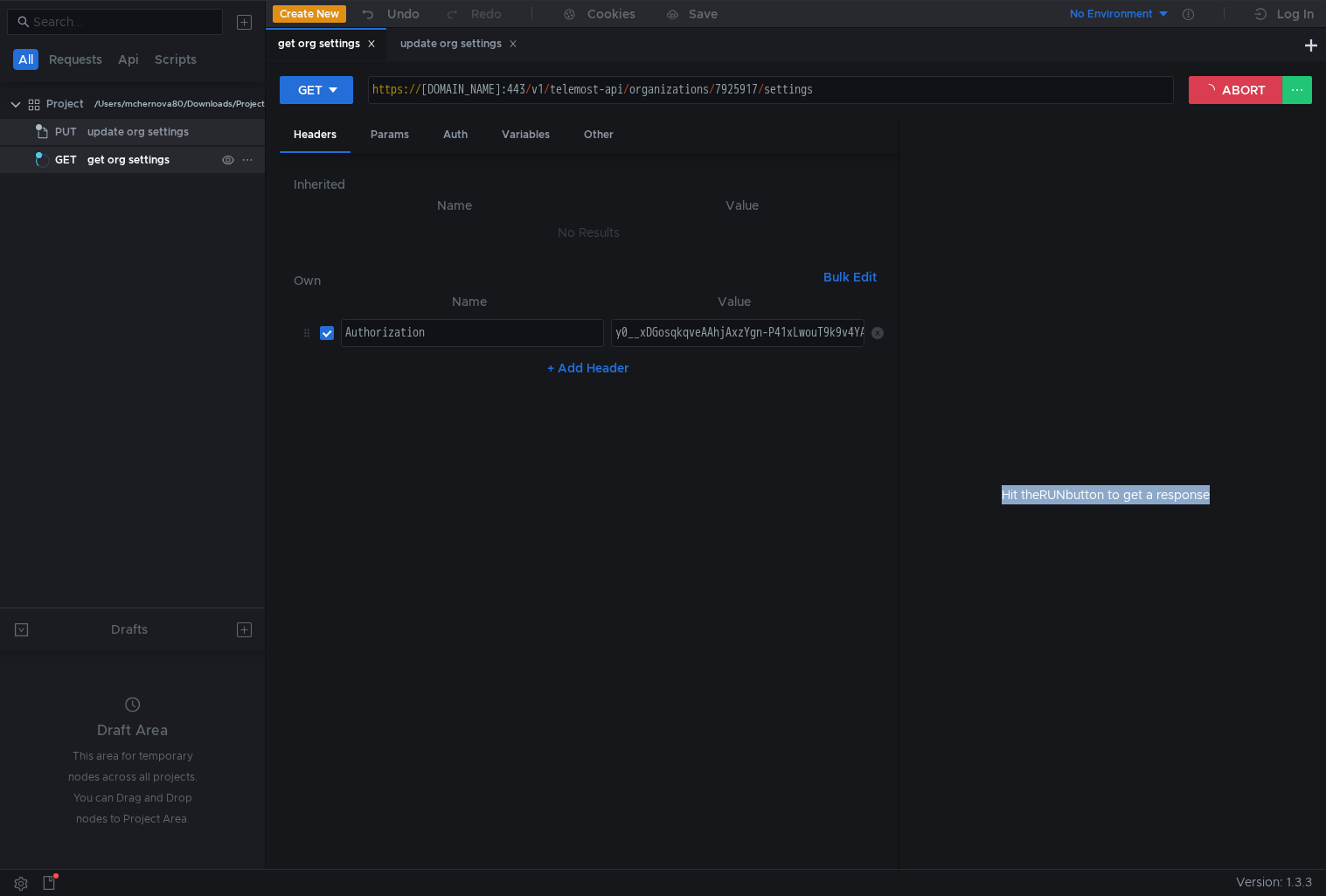 click on "get org settings" 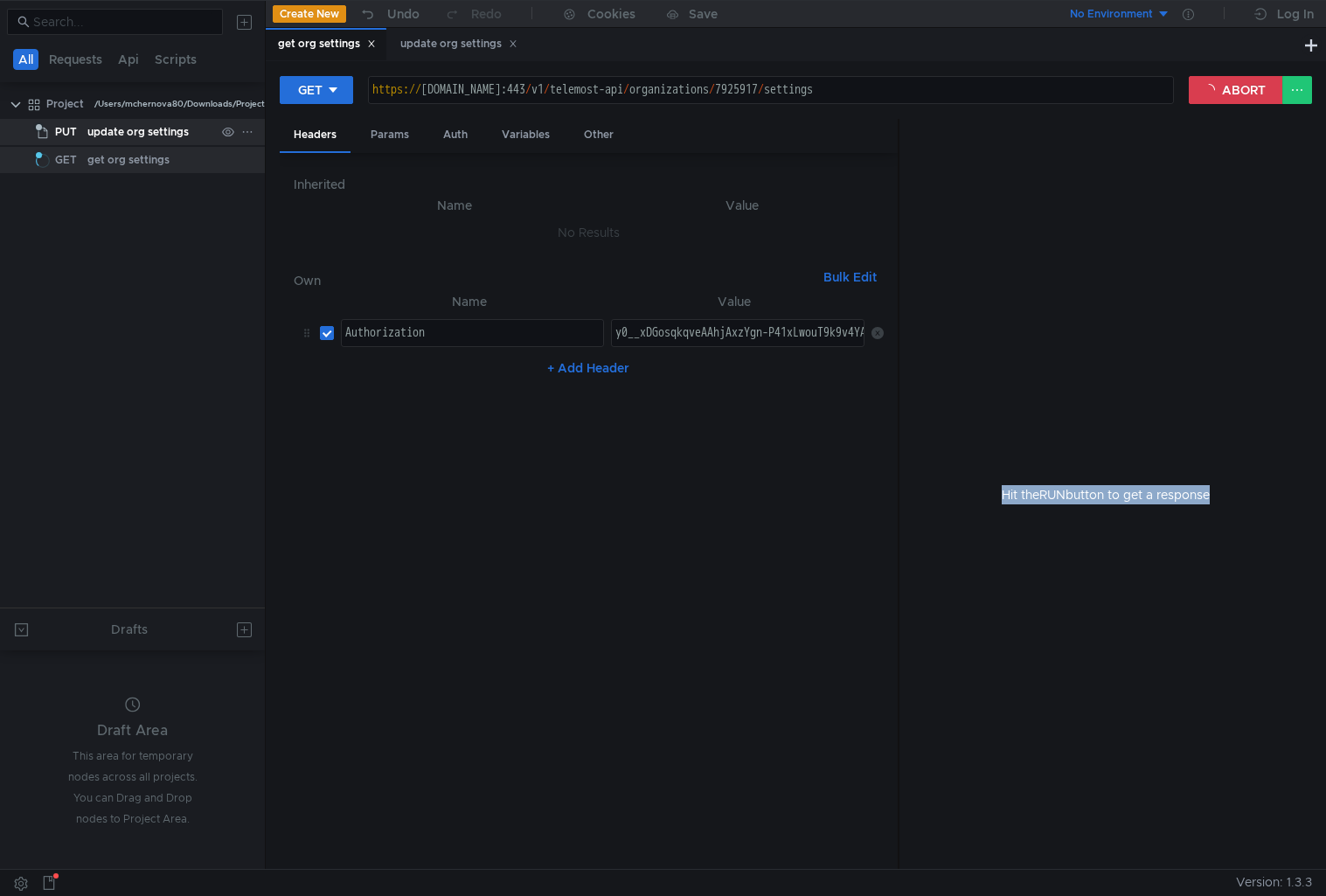 click on "update org settings" 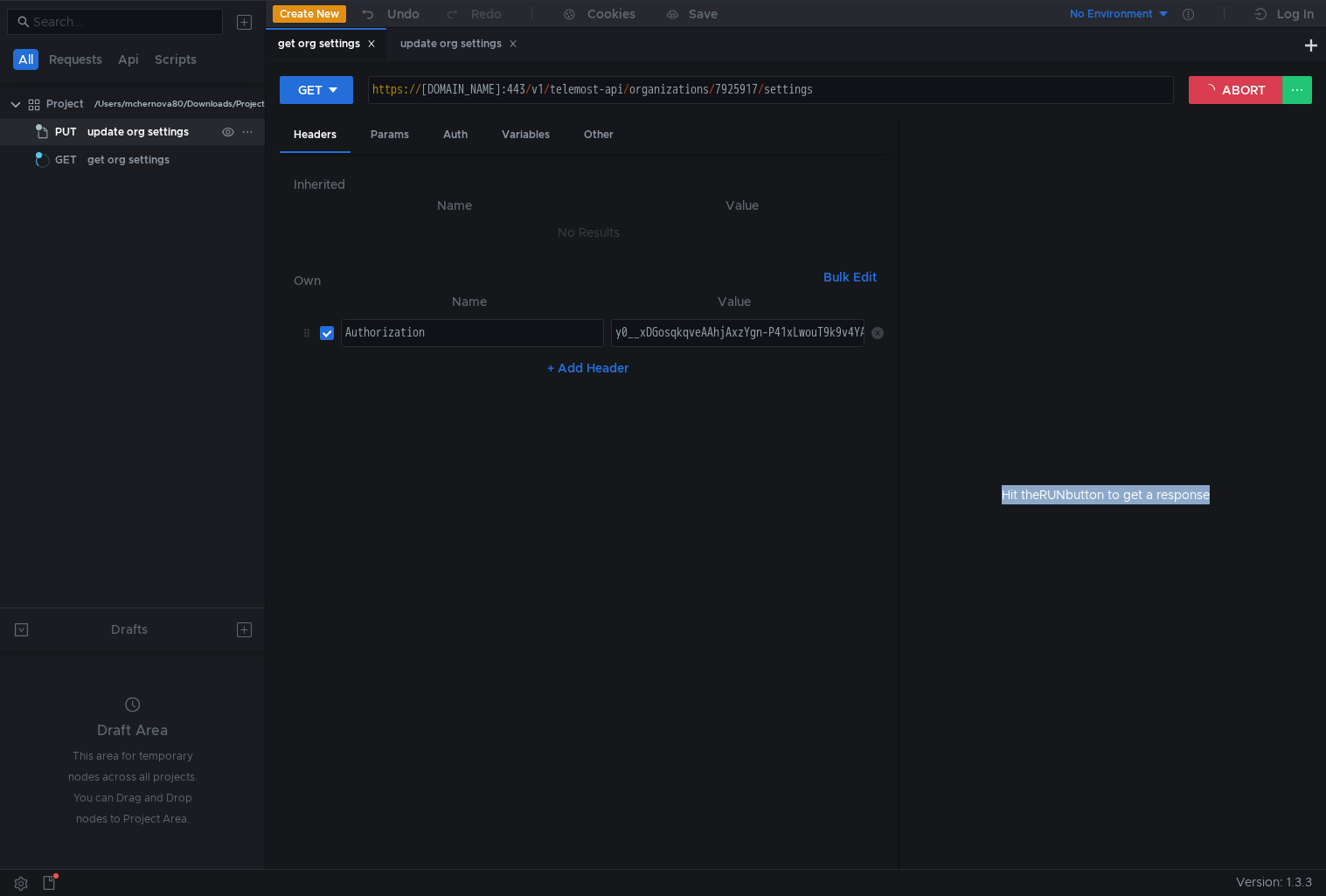 click on "update org settings" 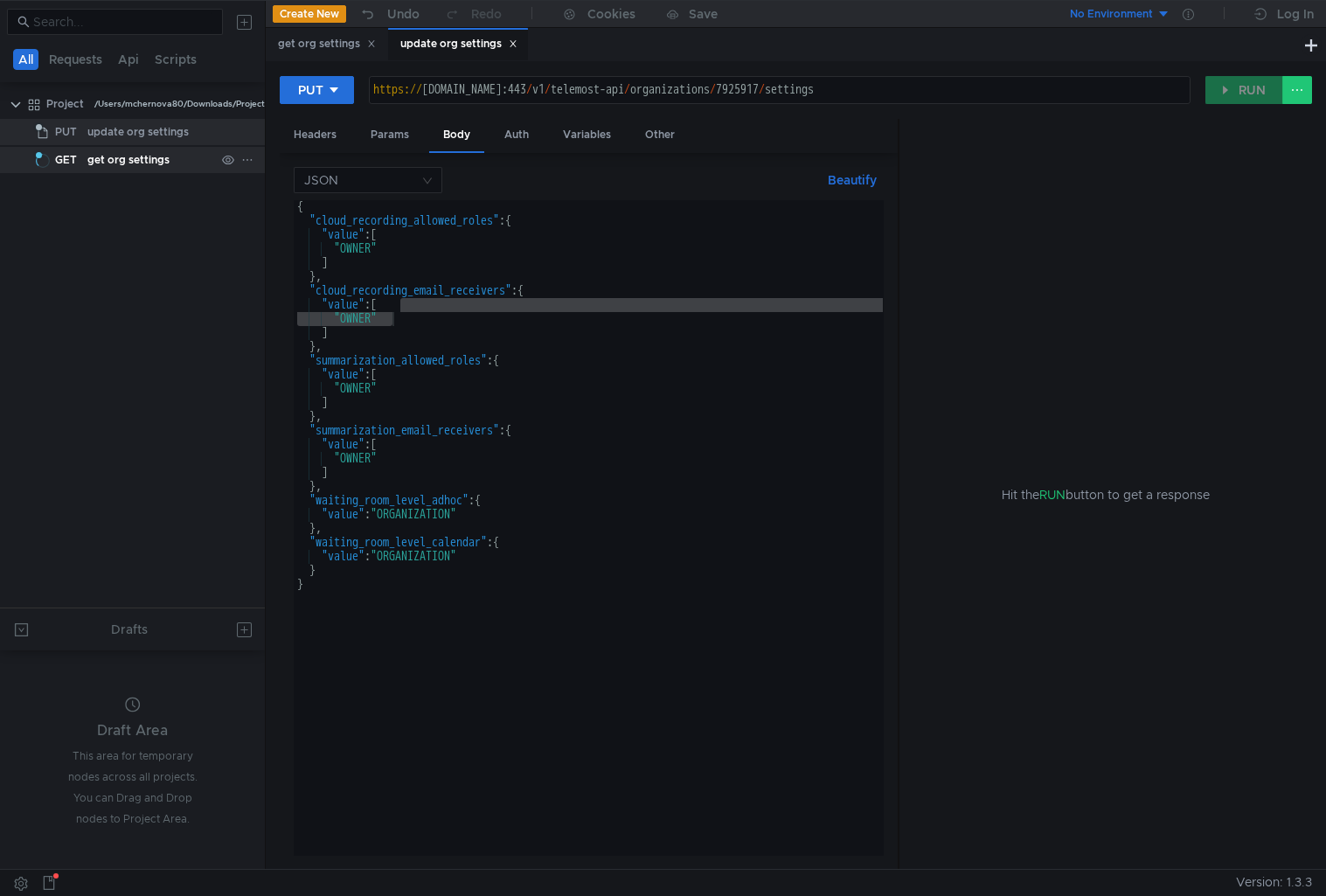 click on "get org settings" 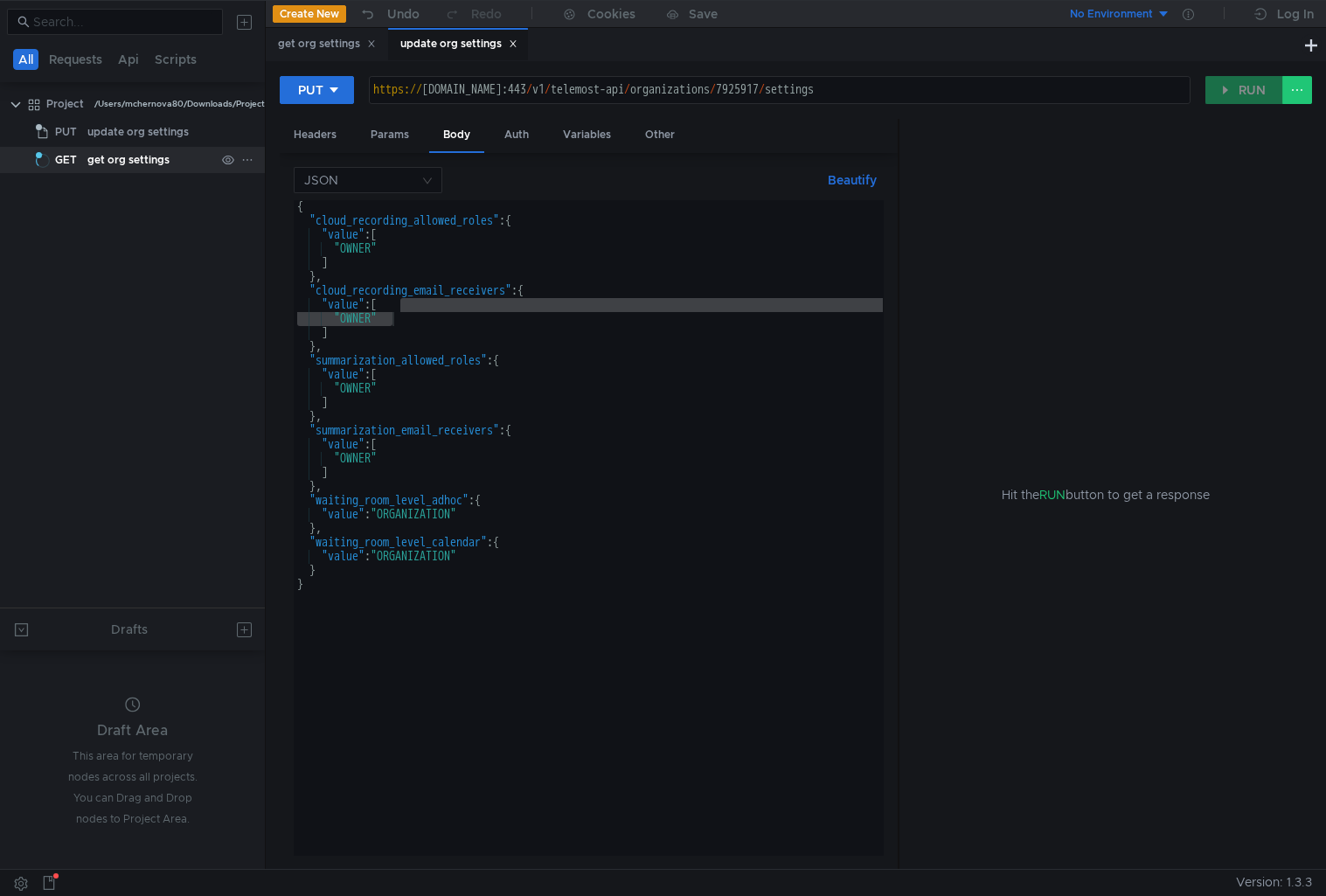 click on "get org settings" 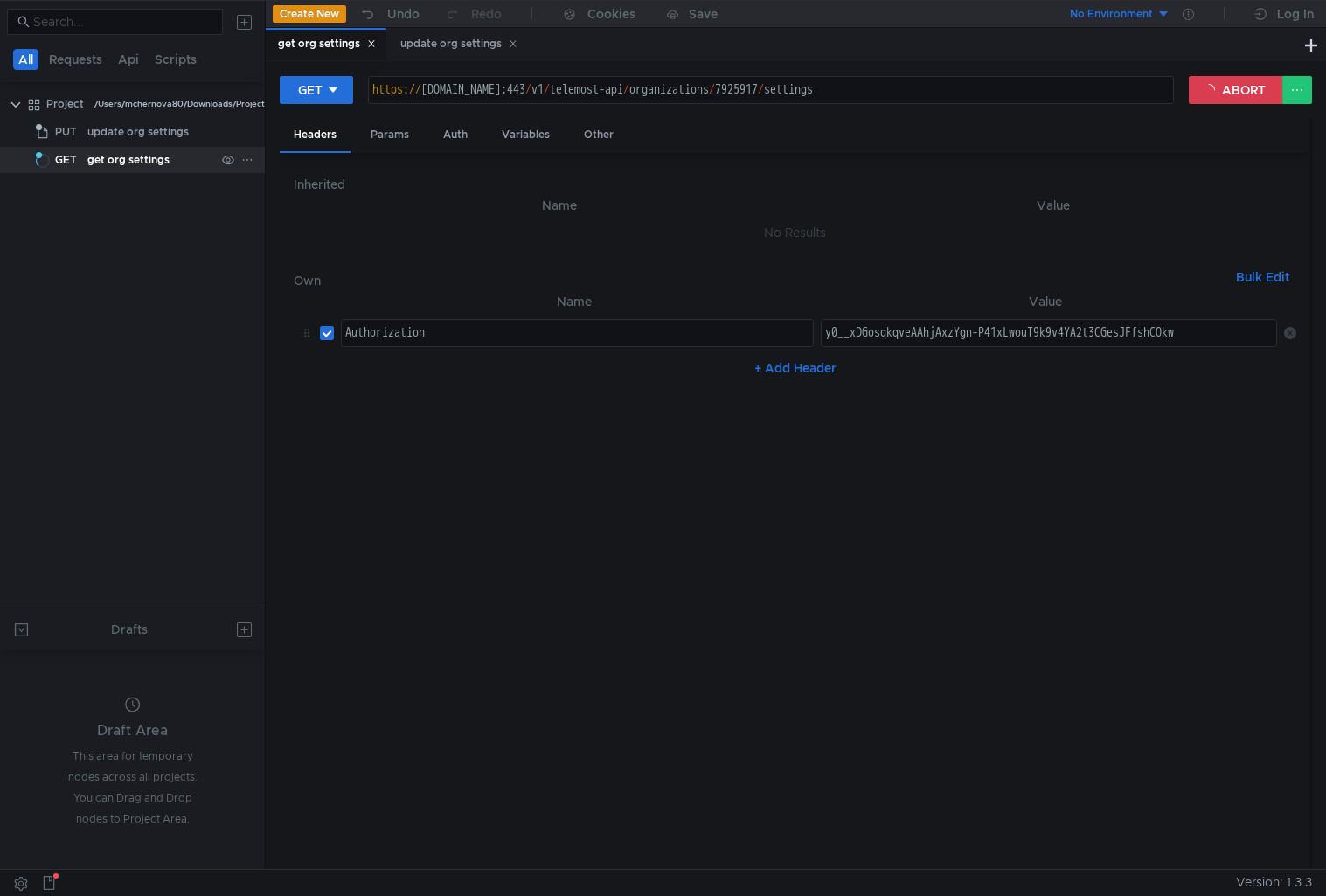 click on "get org settings" 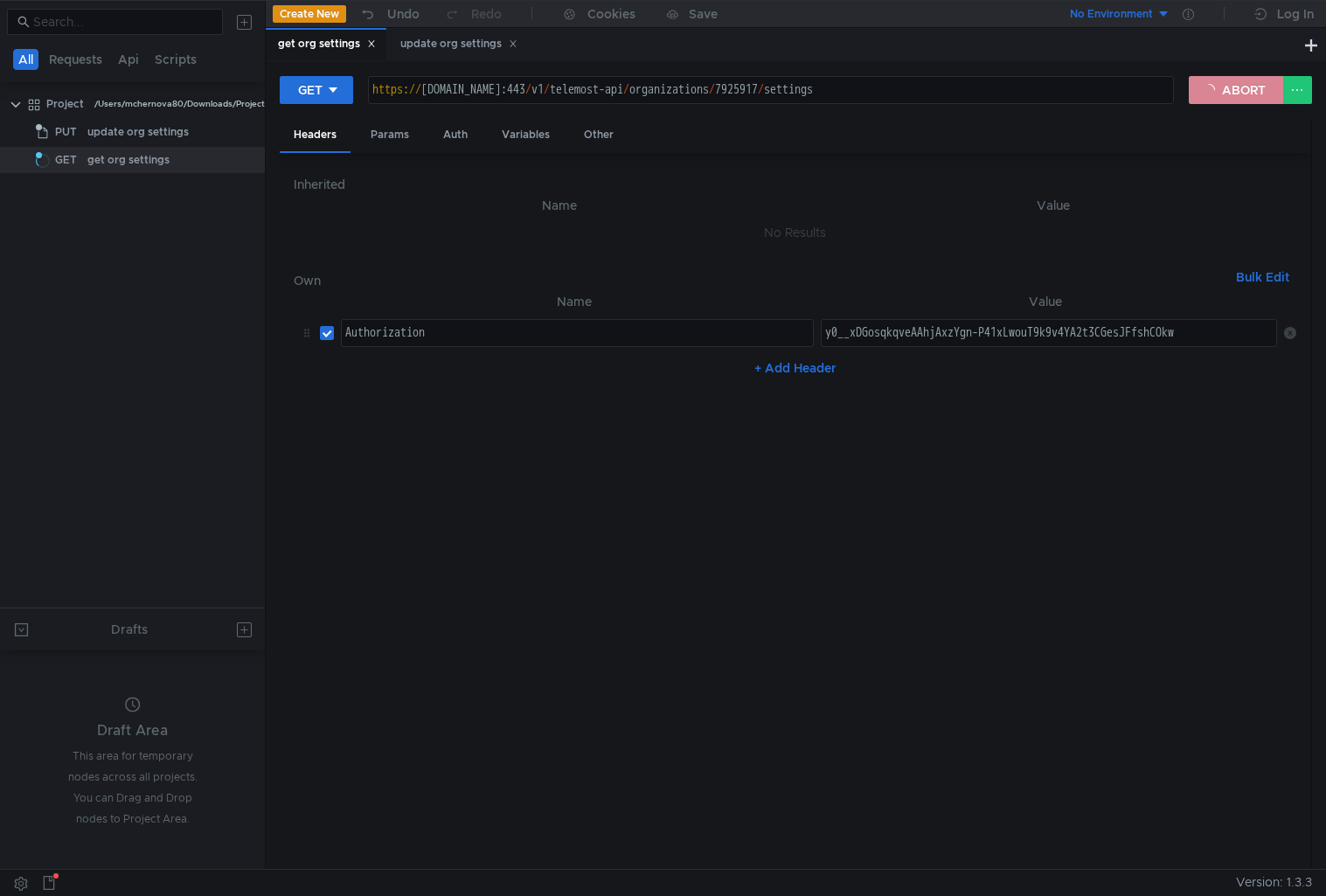 click on "ABORT" 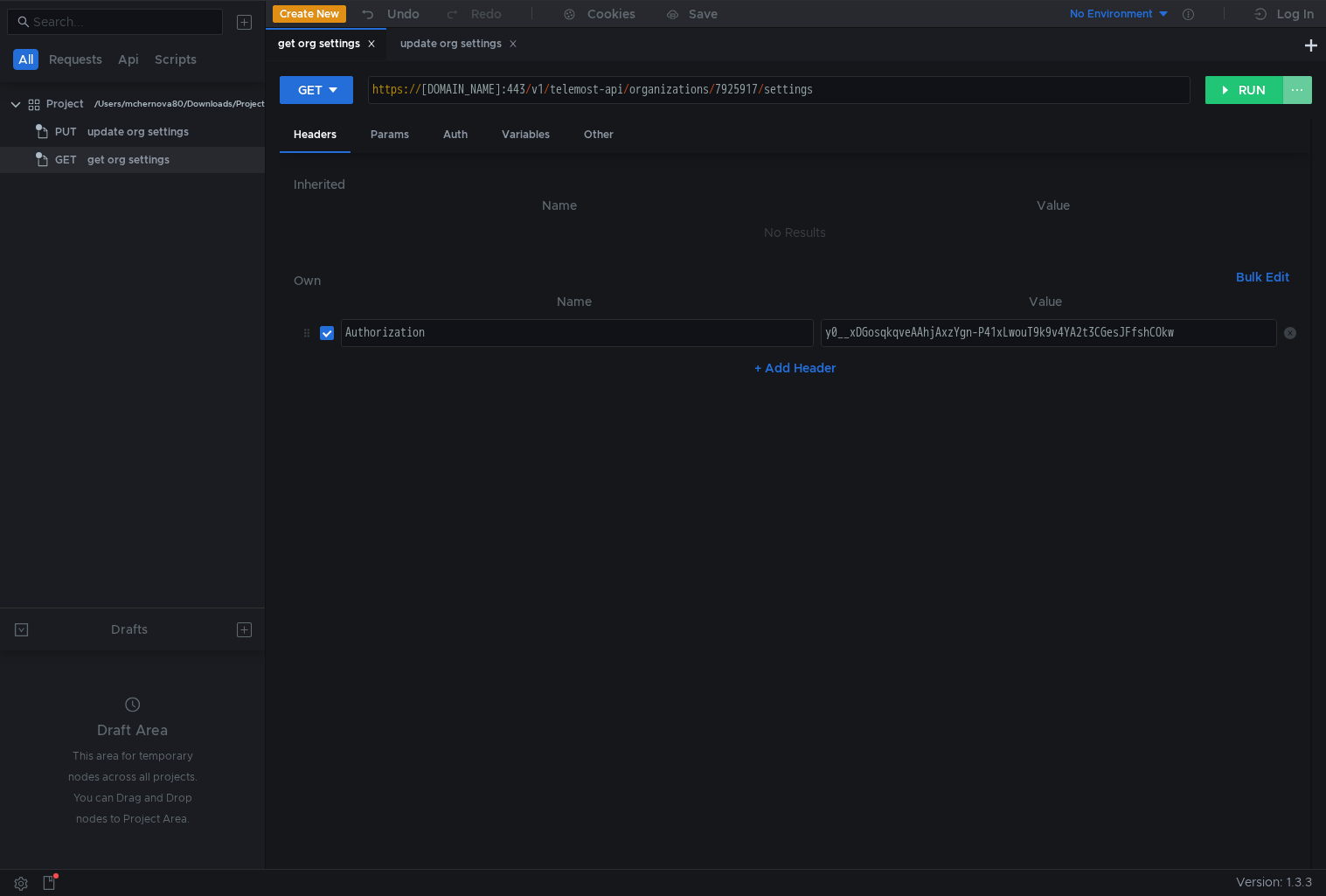 click 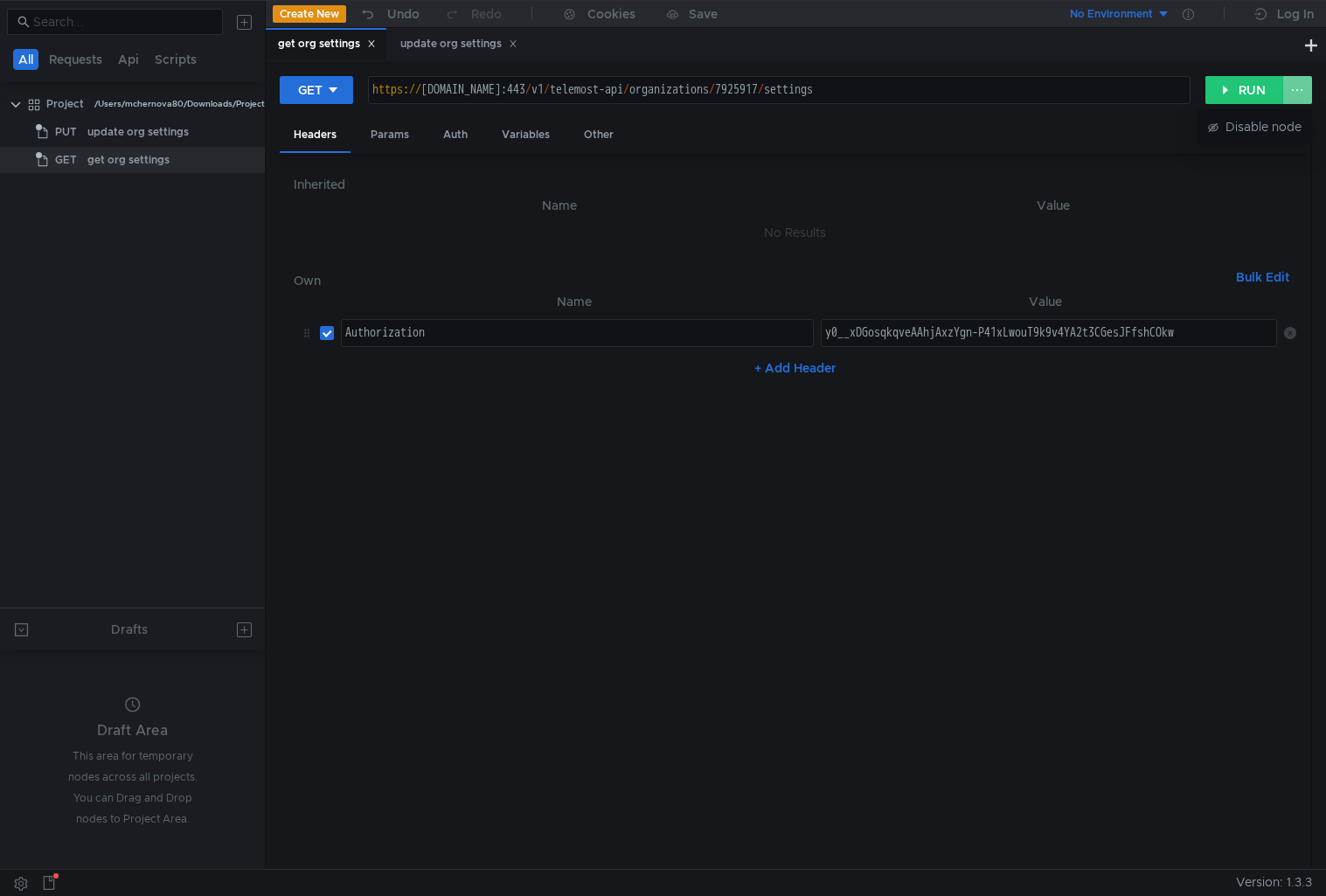 click at bounding box center (663, 448) 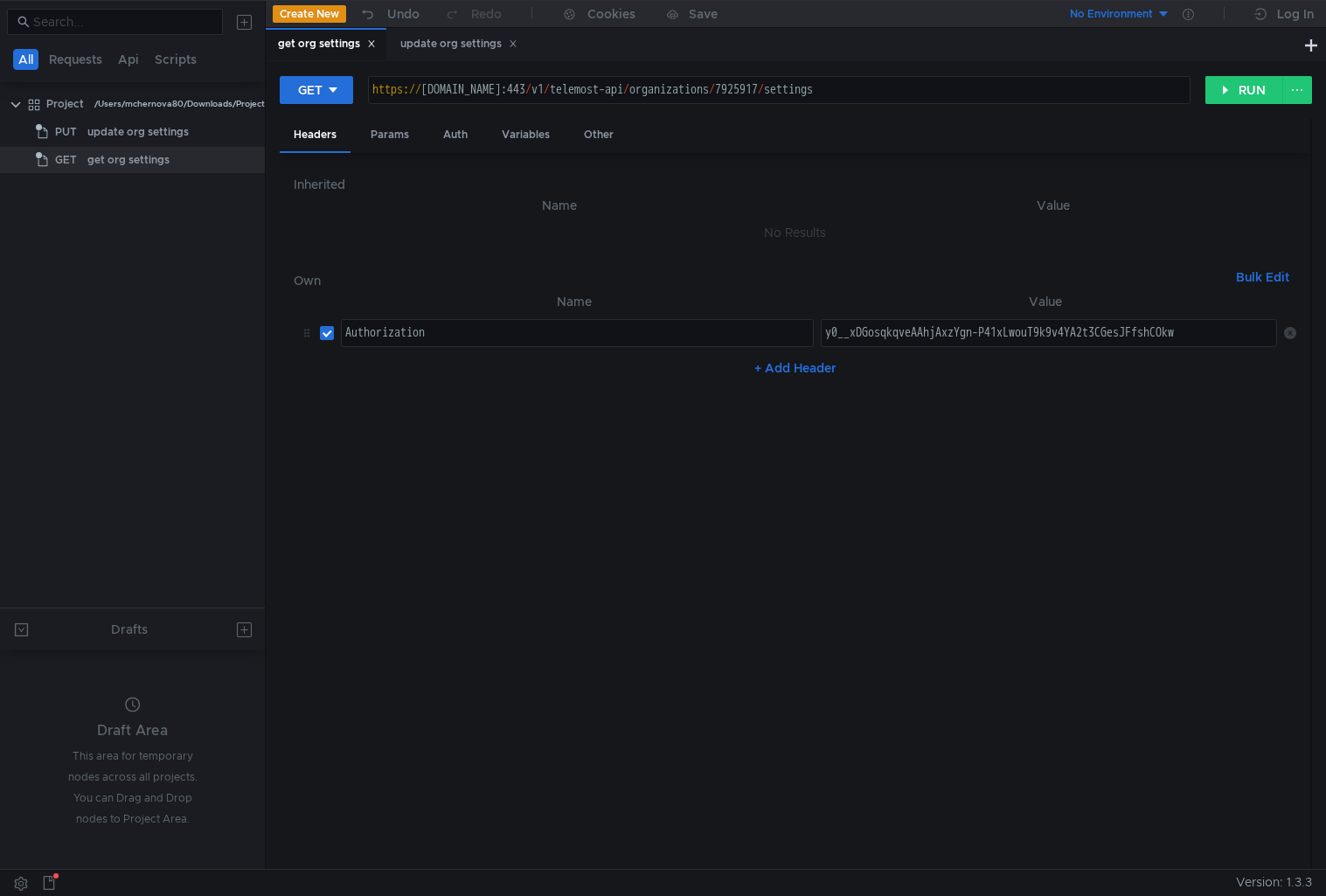 click on "y0__xDGosqkqveAAhjAxzYgn-P41xLwouT9k9v4YA2t3CGesJFfshCOkw" at bounding box center [1051, 347] 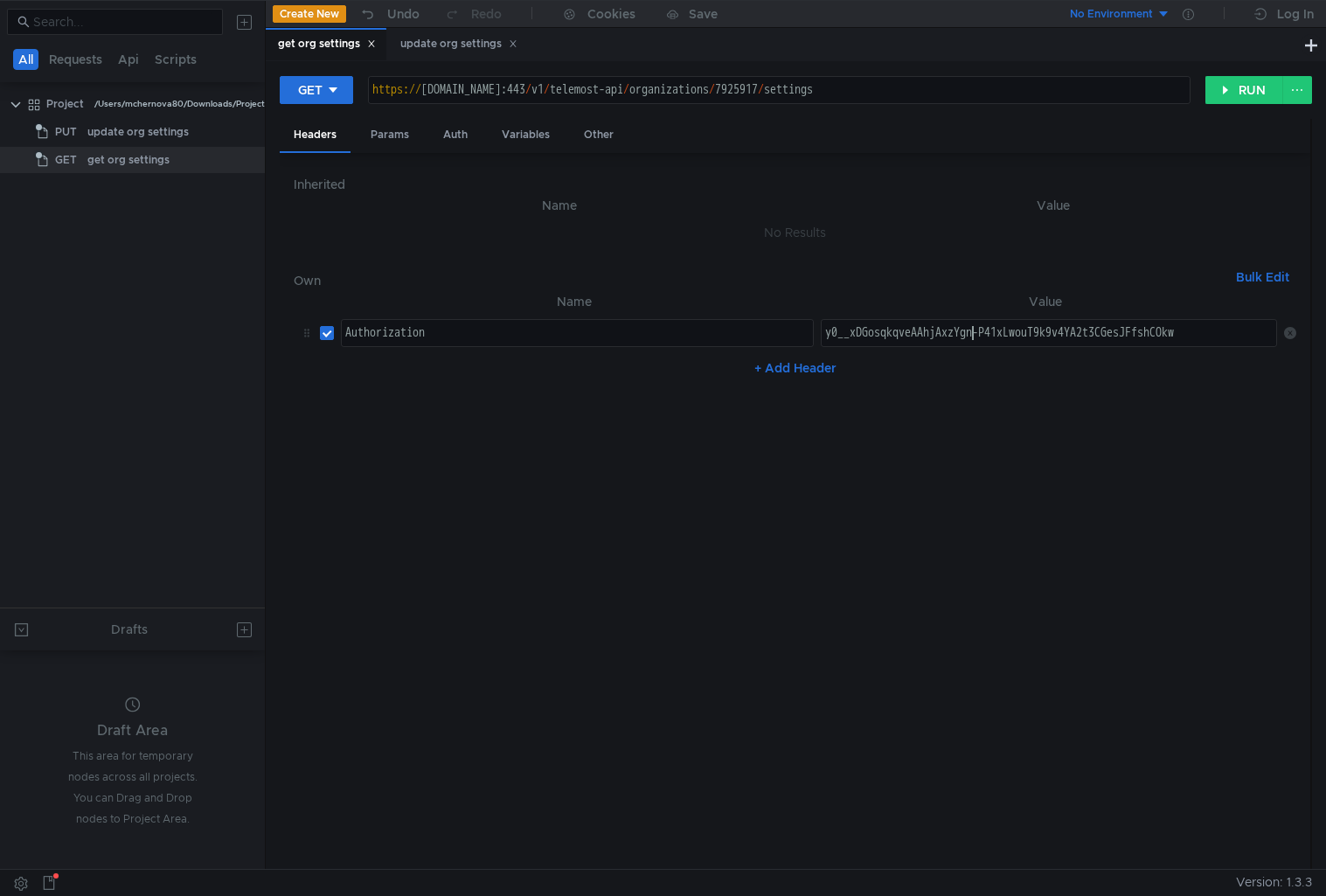 click on "y0__xDGosqkqveAAhjAxzYgn-P41xLwouT9k9v4YA2t3CGesJFfshCOkw" at bounding box center [1051, 347] 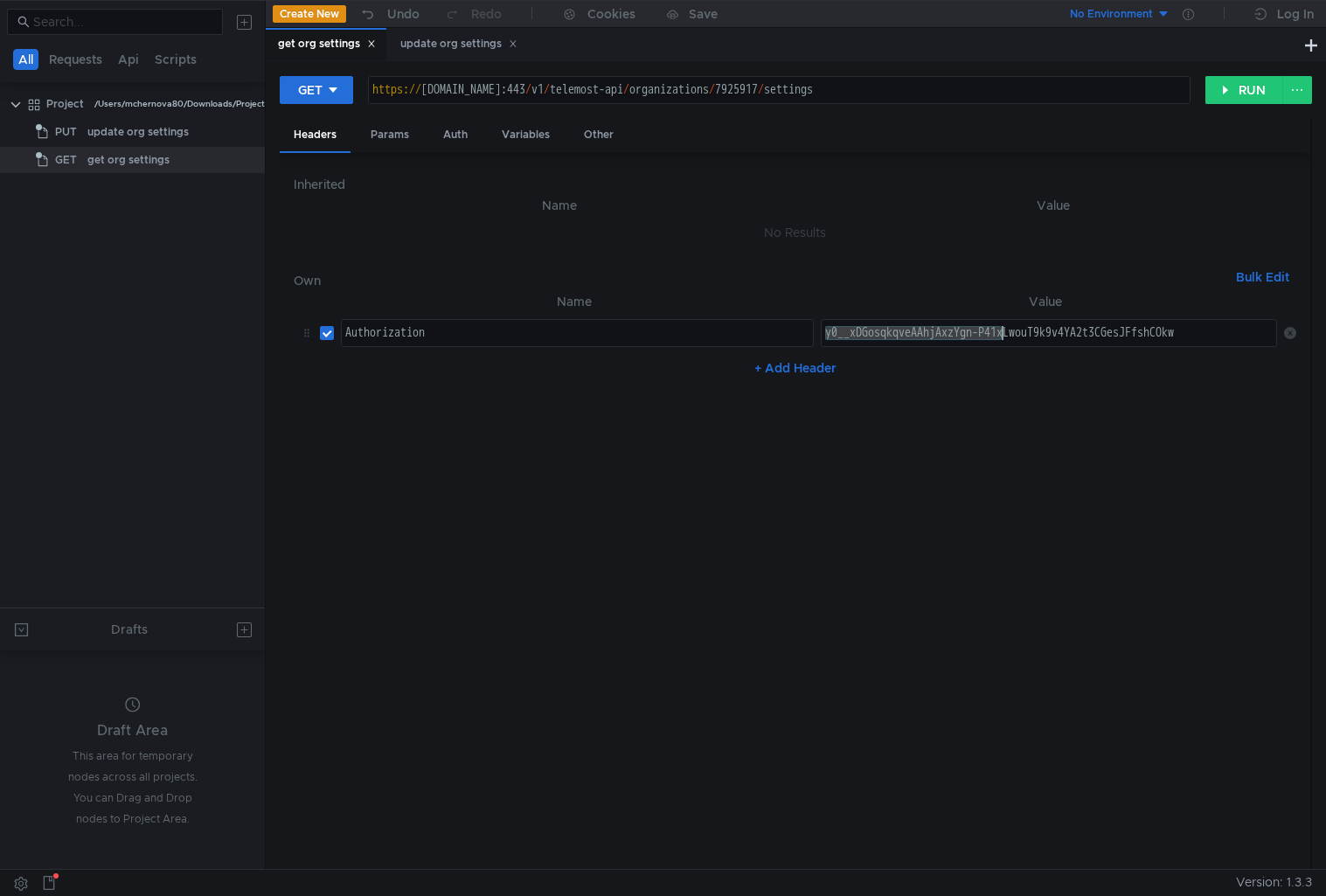 click on "y0__xDGosqkqveAAhjAxzYgn-P41xLwouT9k9v4YA2t3CGesJFfshCOkw" at bounding box center (1051, 347) 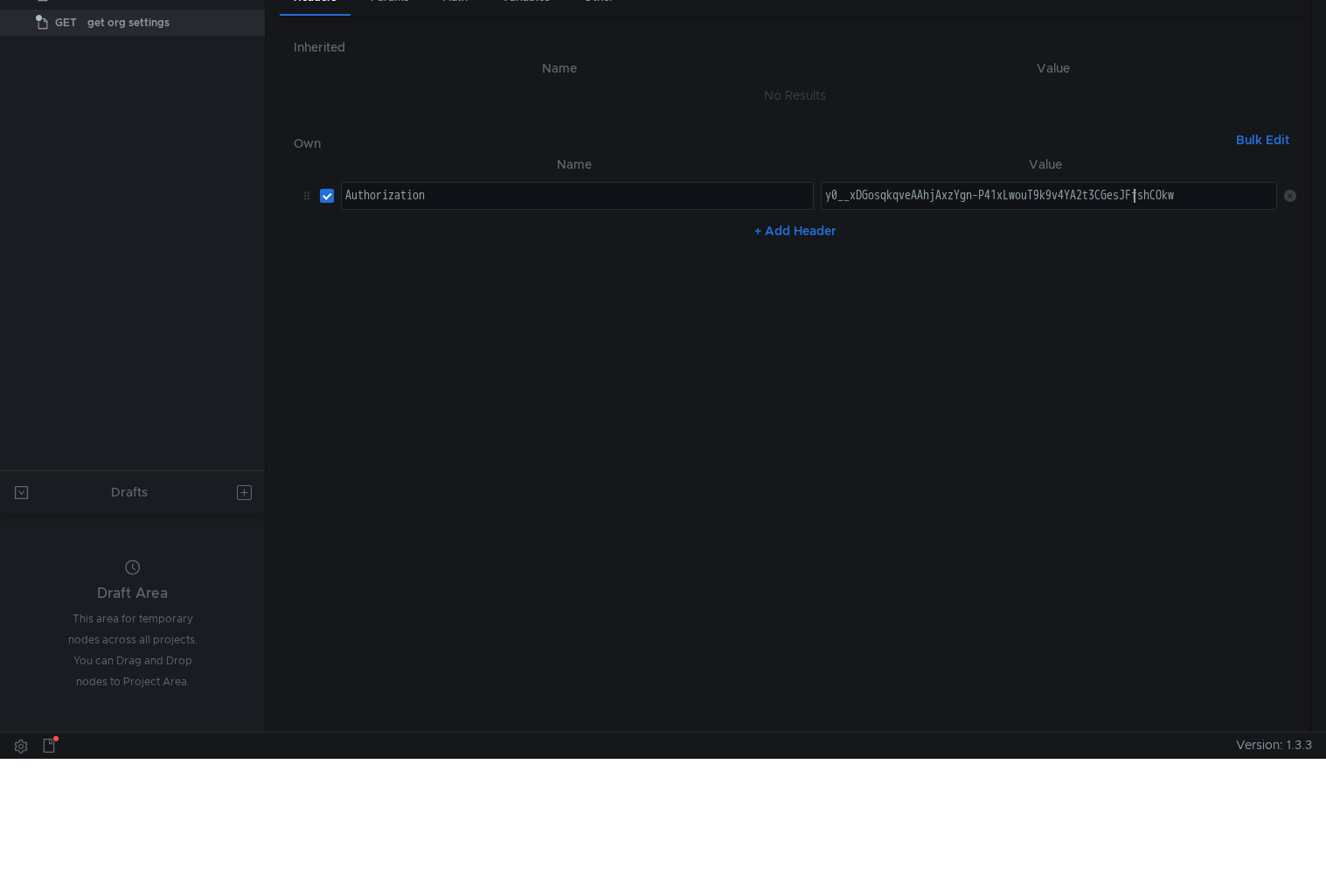 scroll, scrollTop: 0, scrollLeft: 0, axis: both 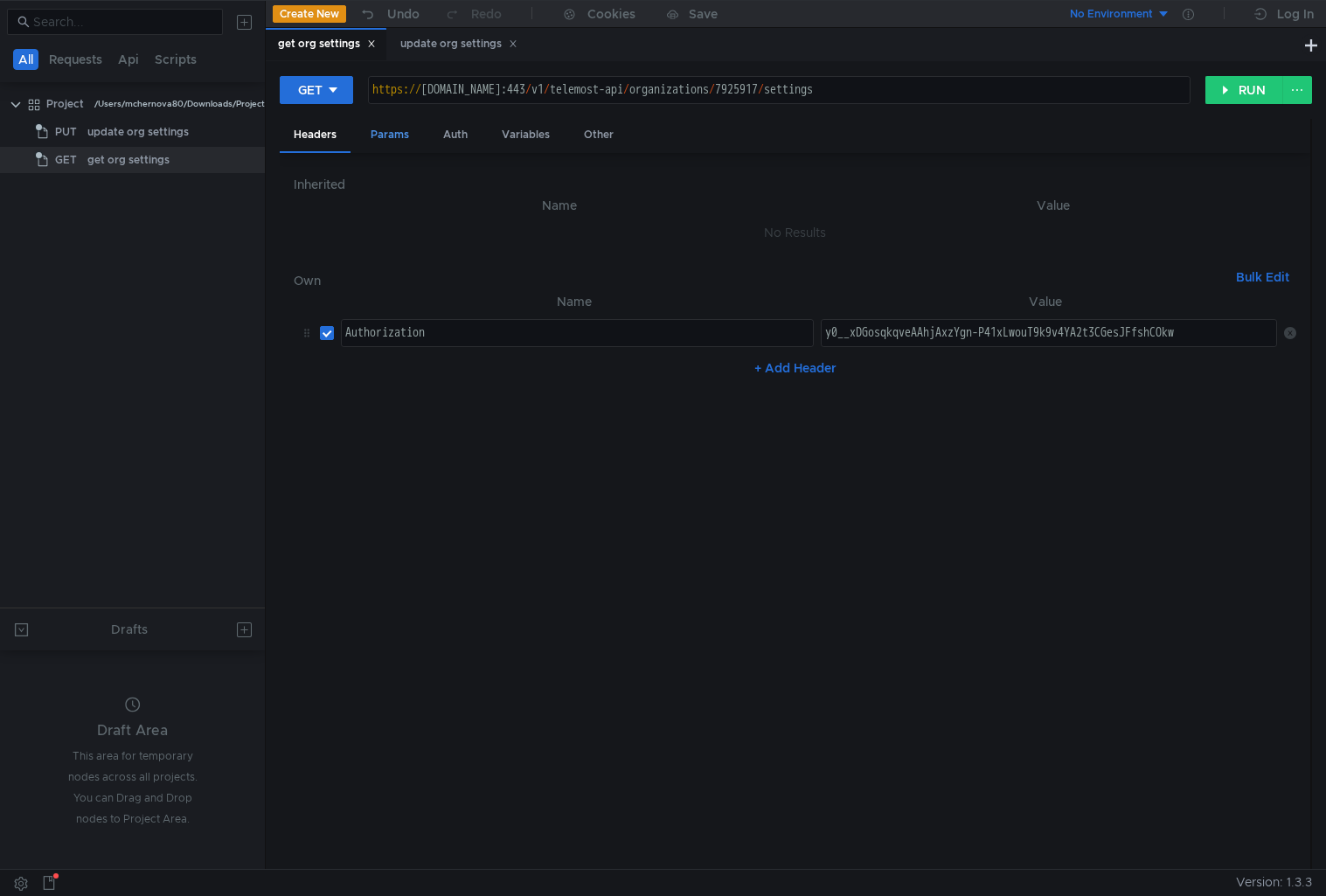 click on "Params" at bounding box center (390, 135) 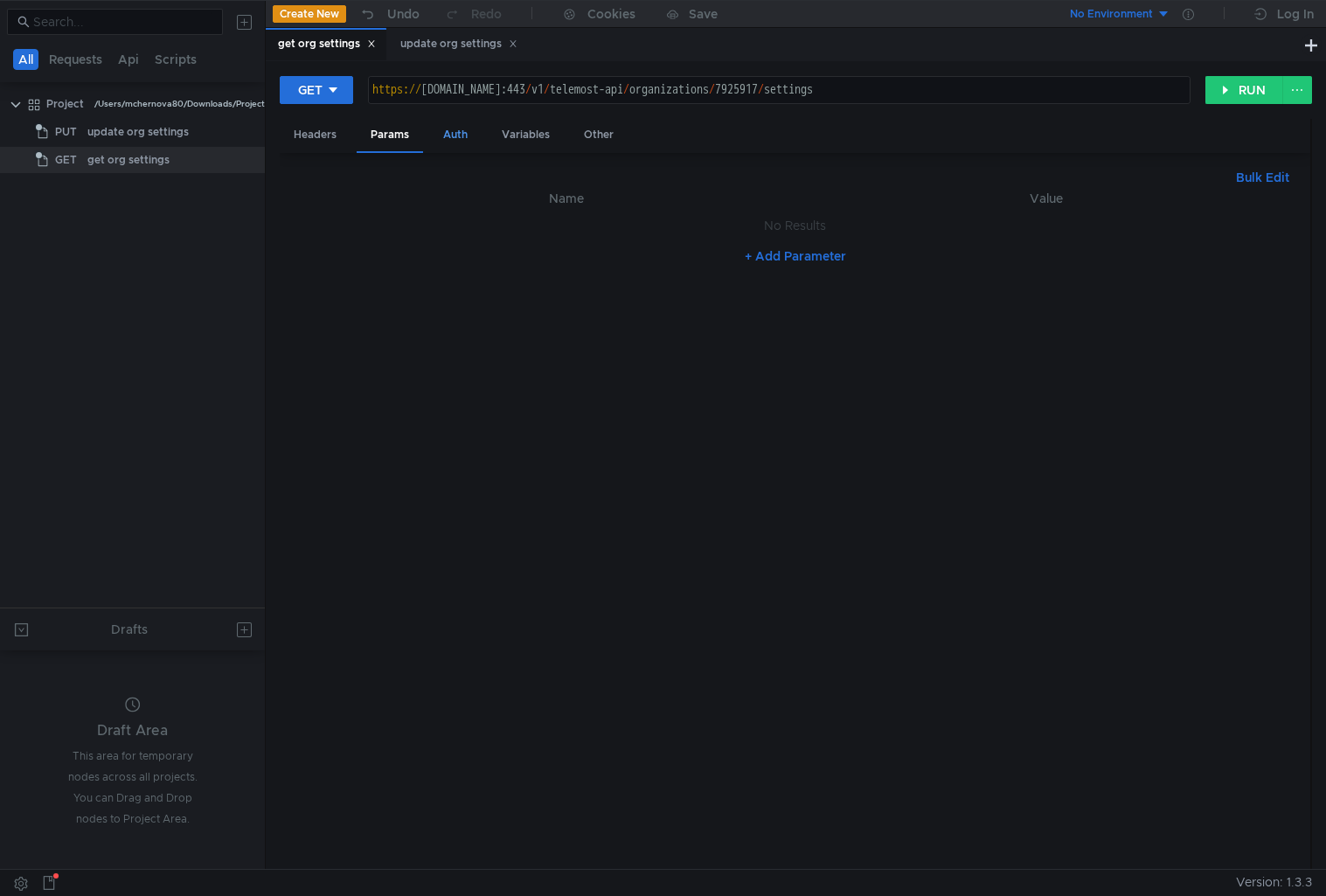 click on "Auth" at bounding box center [455, 135] 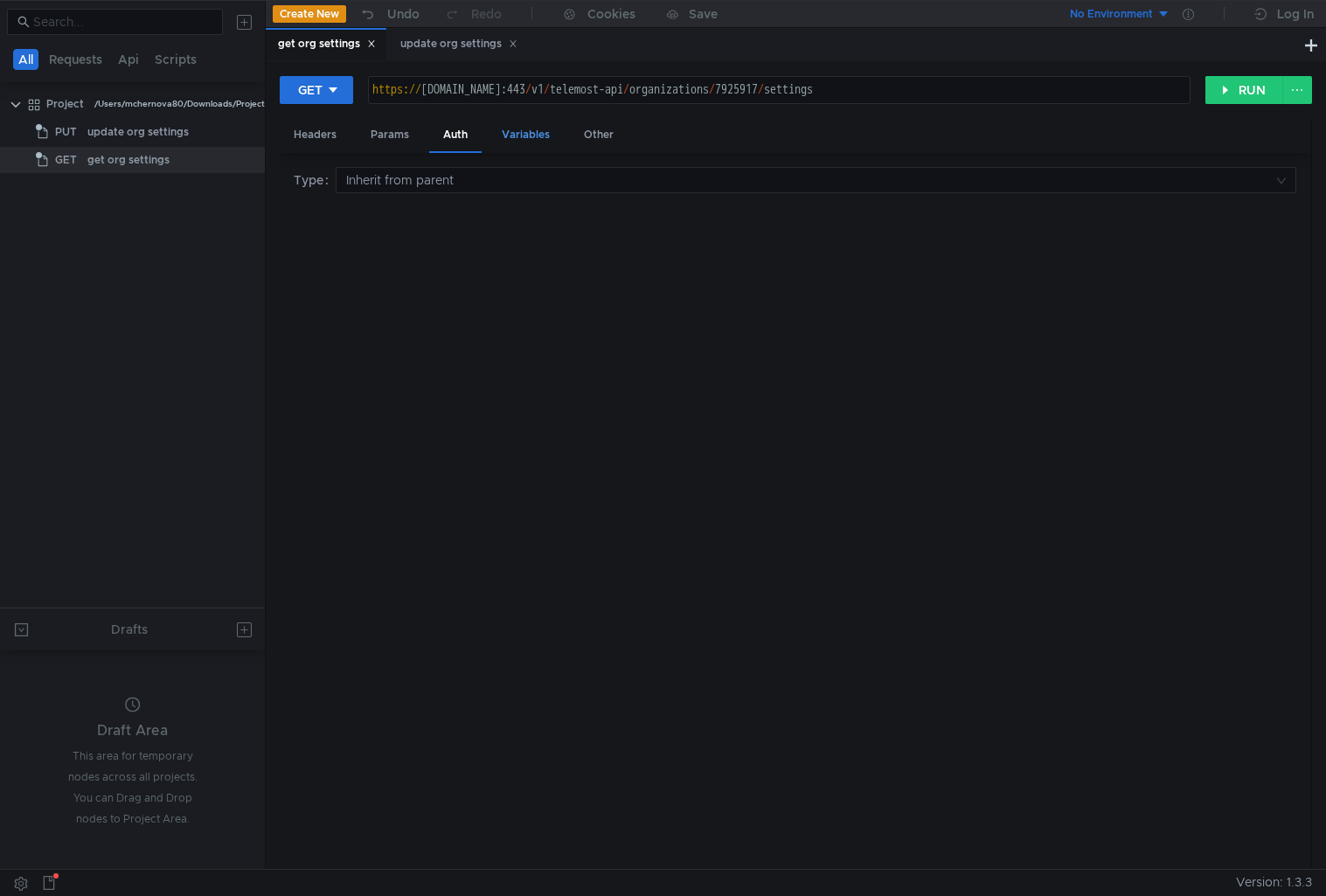 click on "Variables" at bounding box center (525, 135) 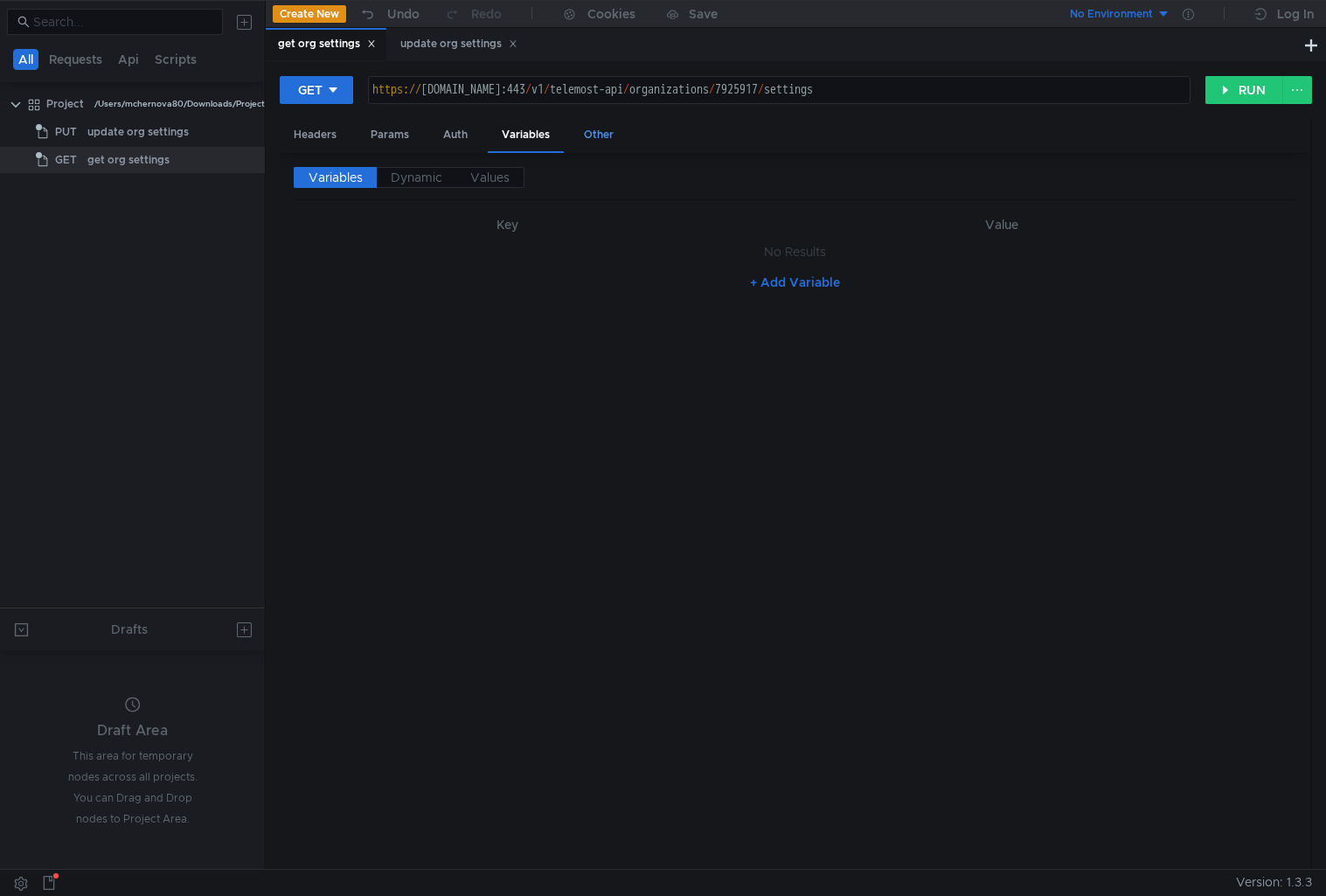 click on "Other" at bounding box center [599, 135] 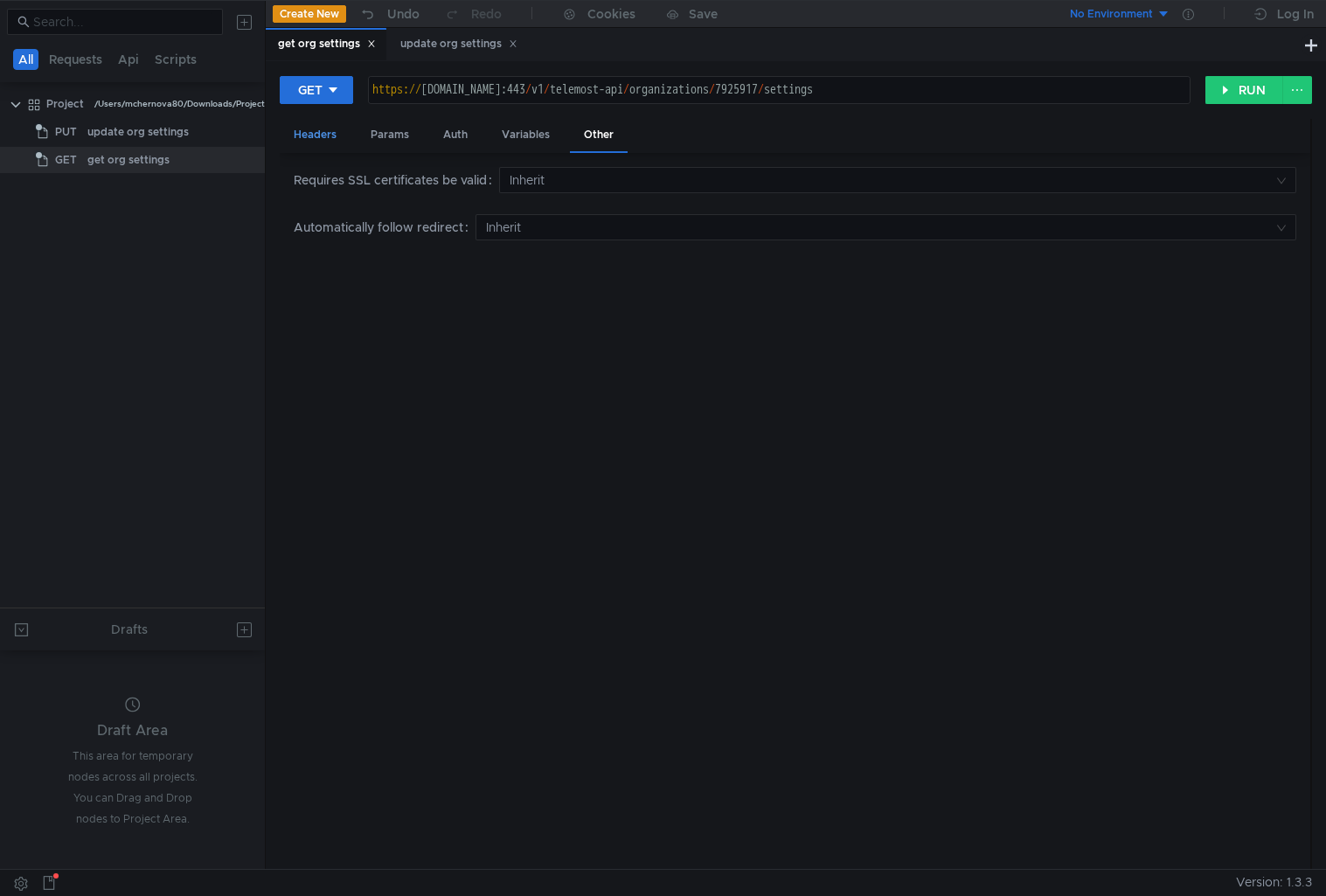 click on "Headers" at bounding box center [315, 135] 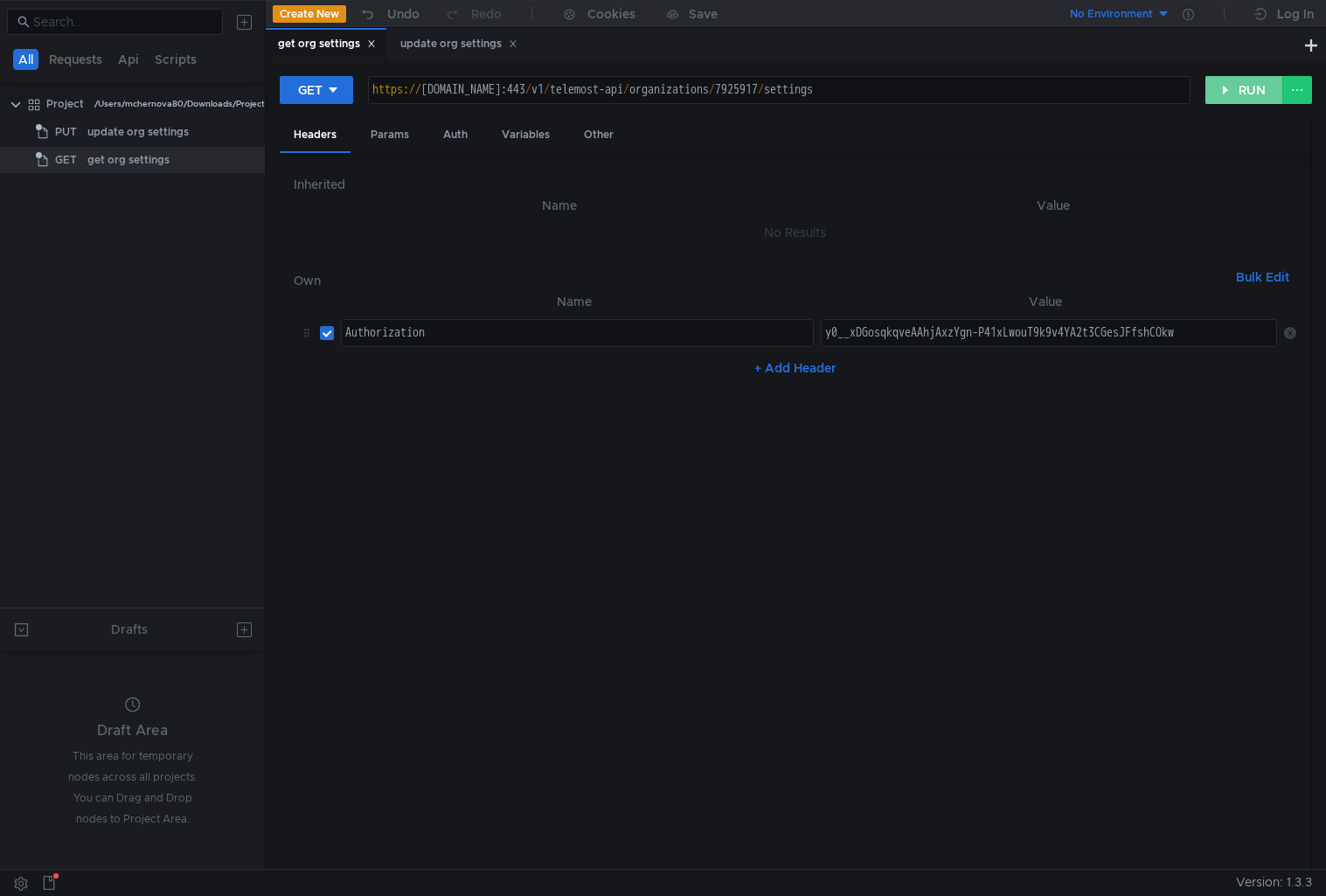 click on "RUN" 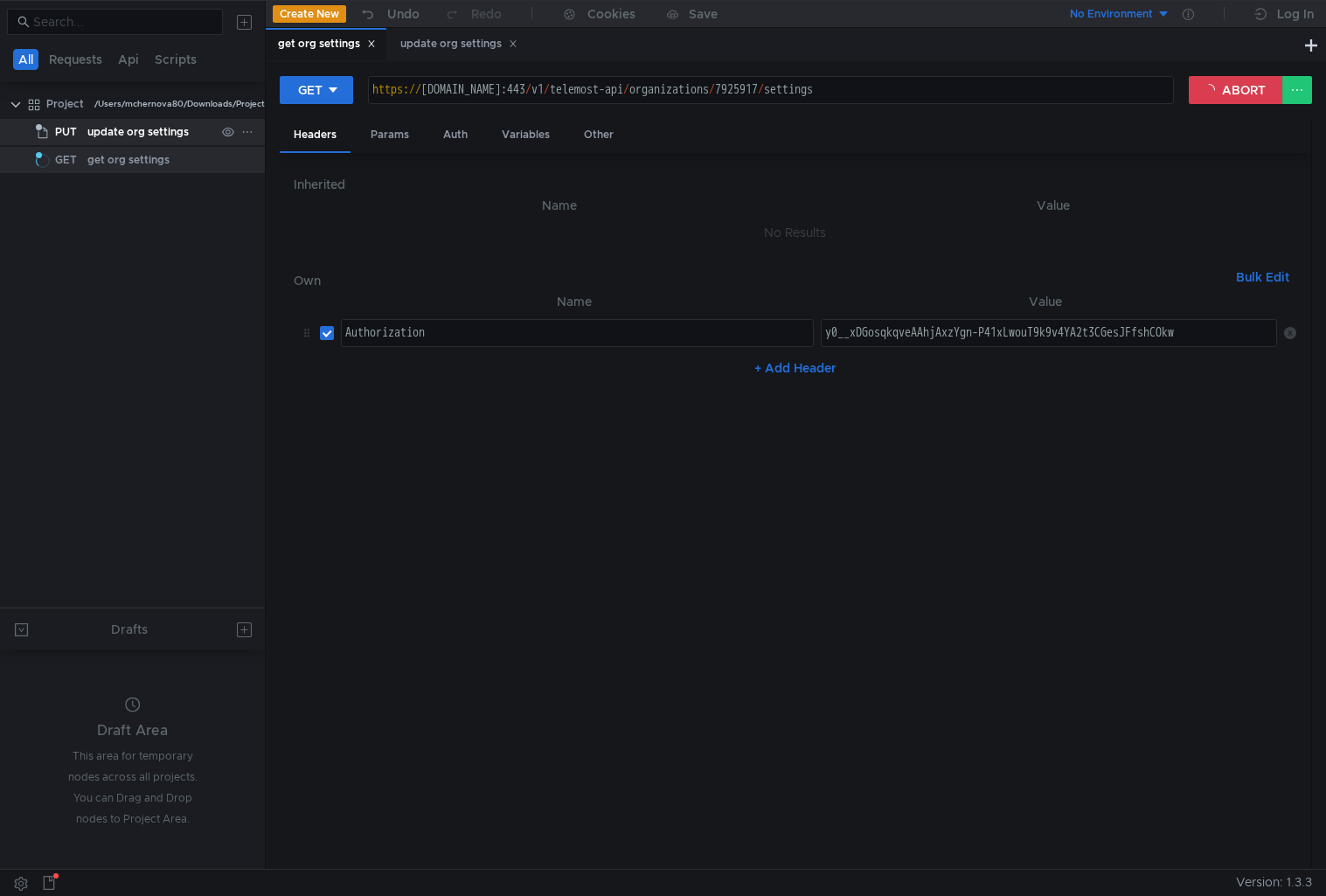 click on "update org settings" 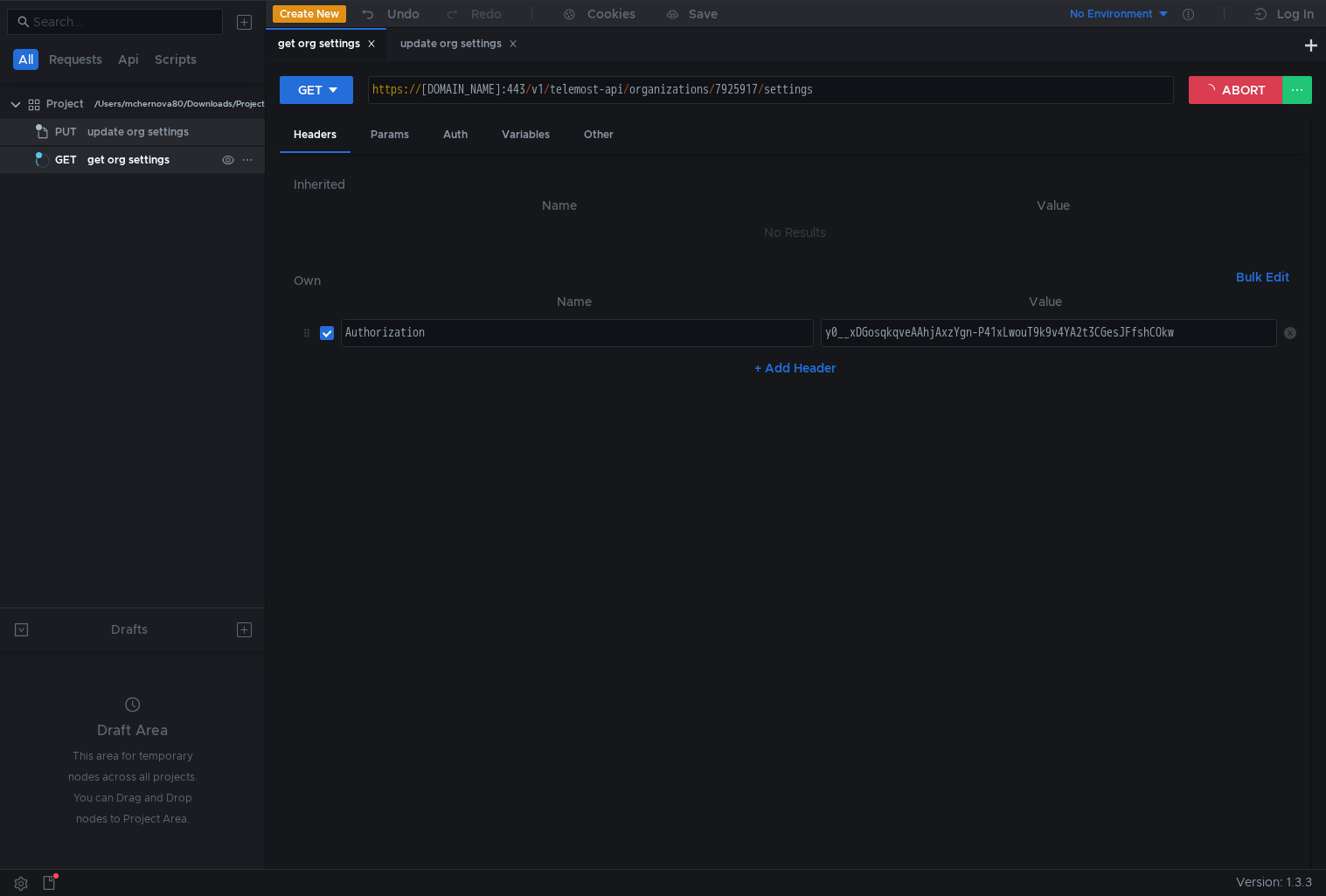 click on "get org settings" 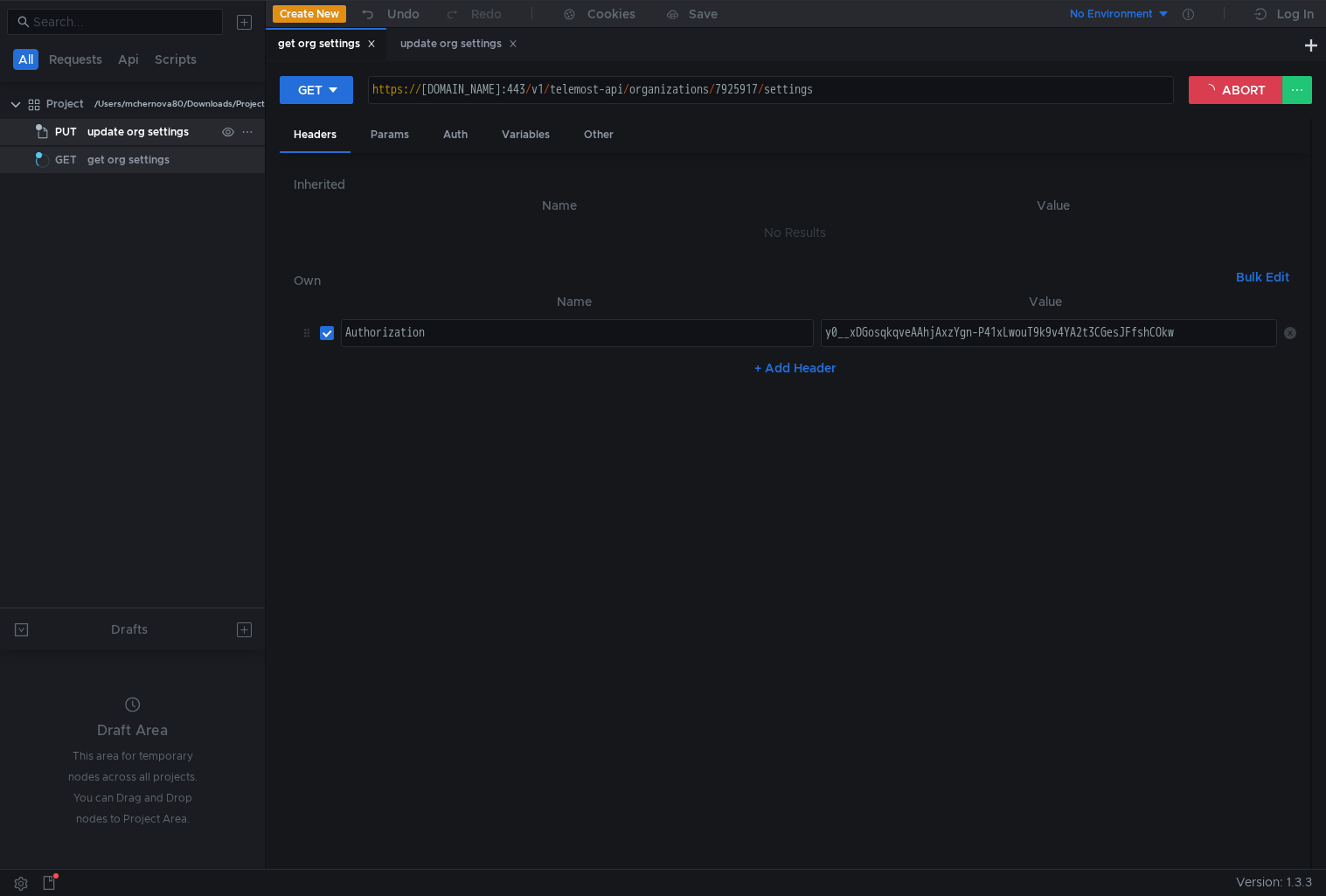 click on "update org settings" 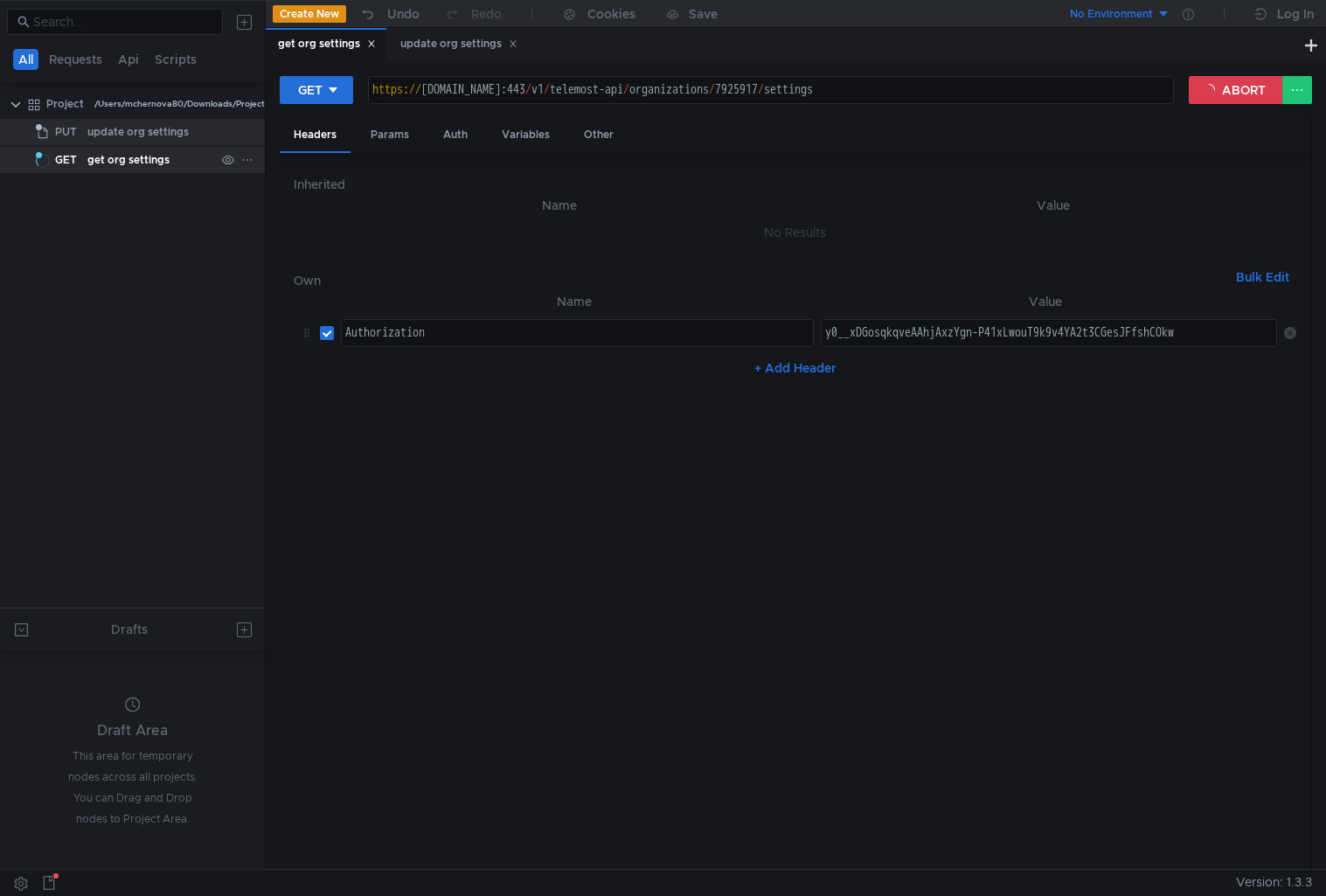 click on "get org settings" 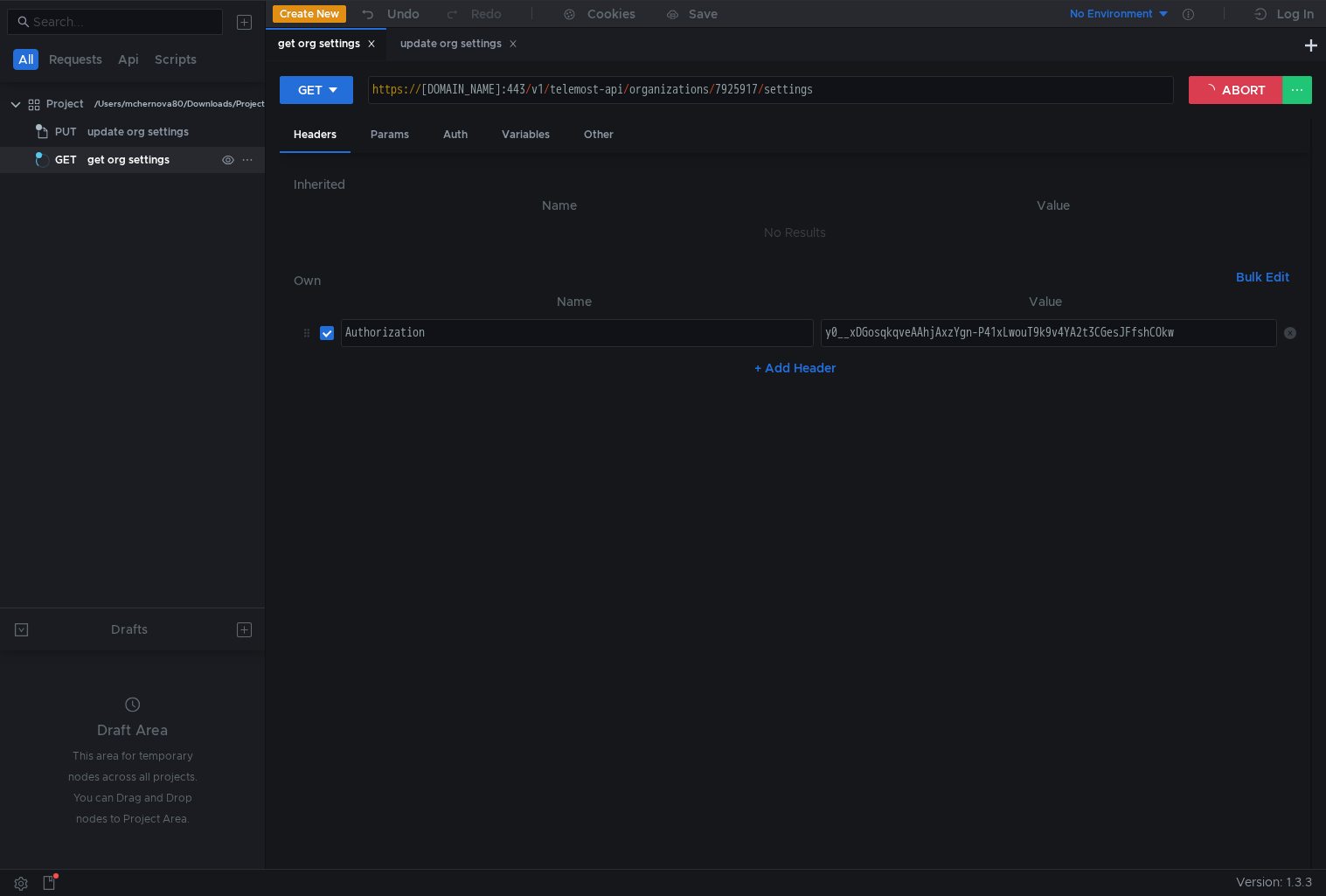 click on "get org settings" 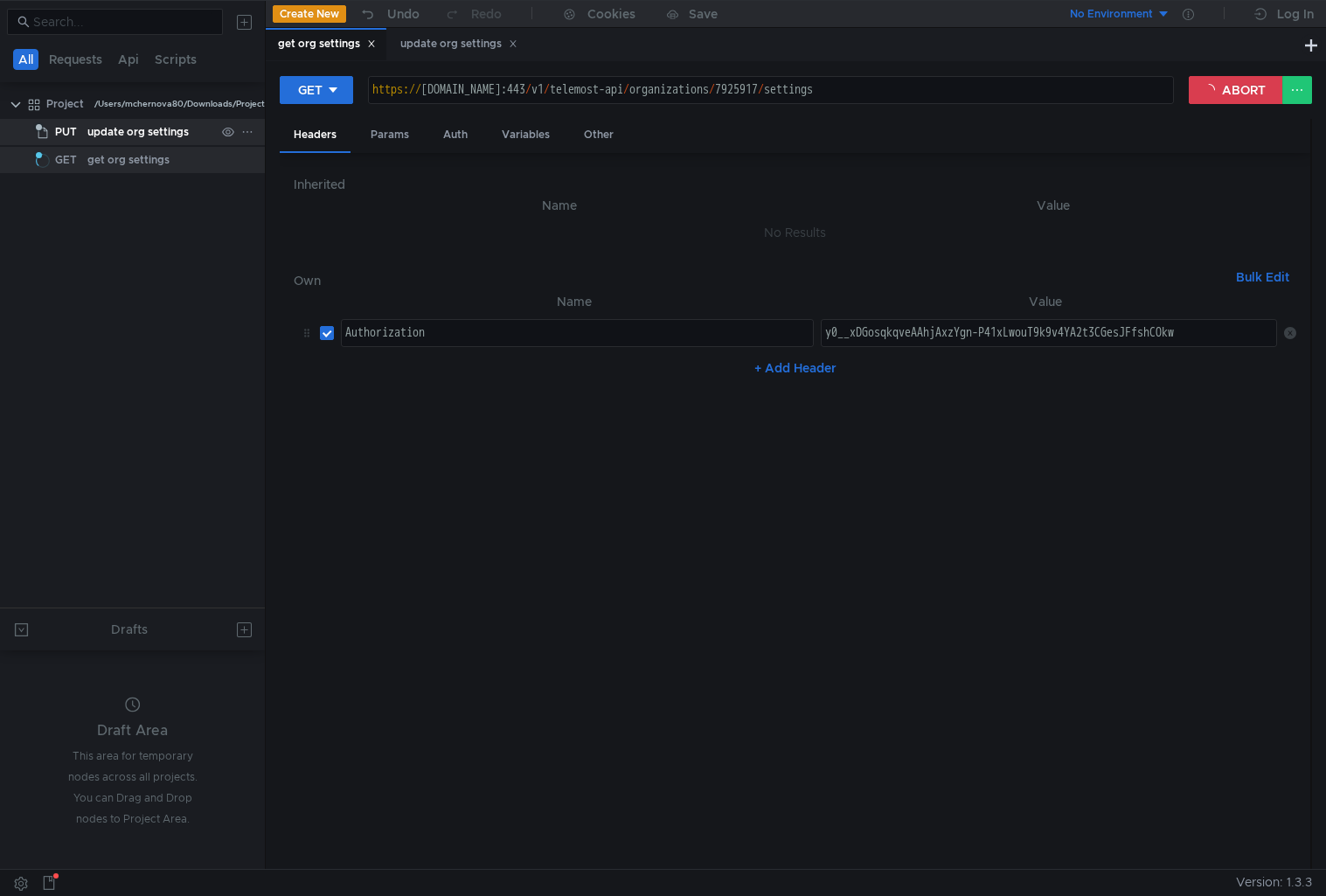 click on "update org settings" 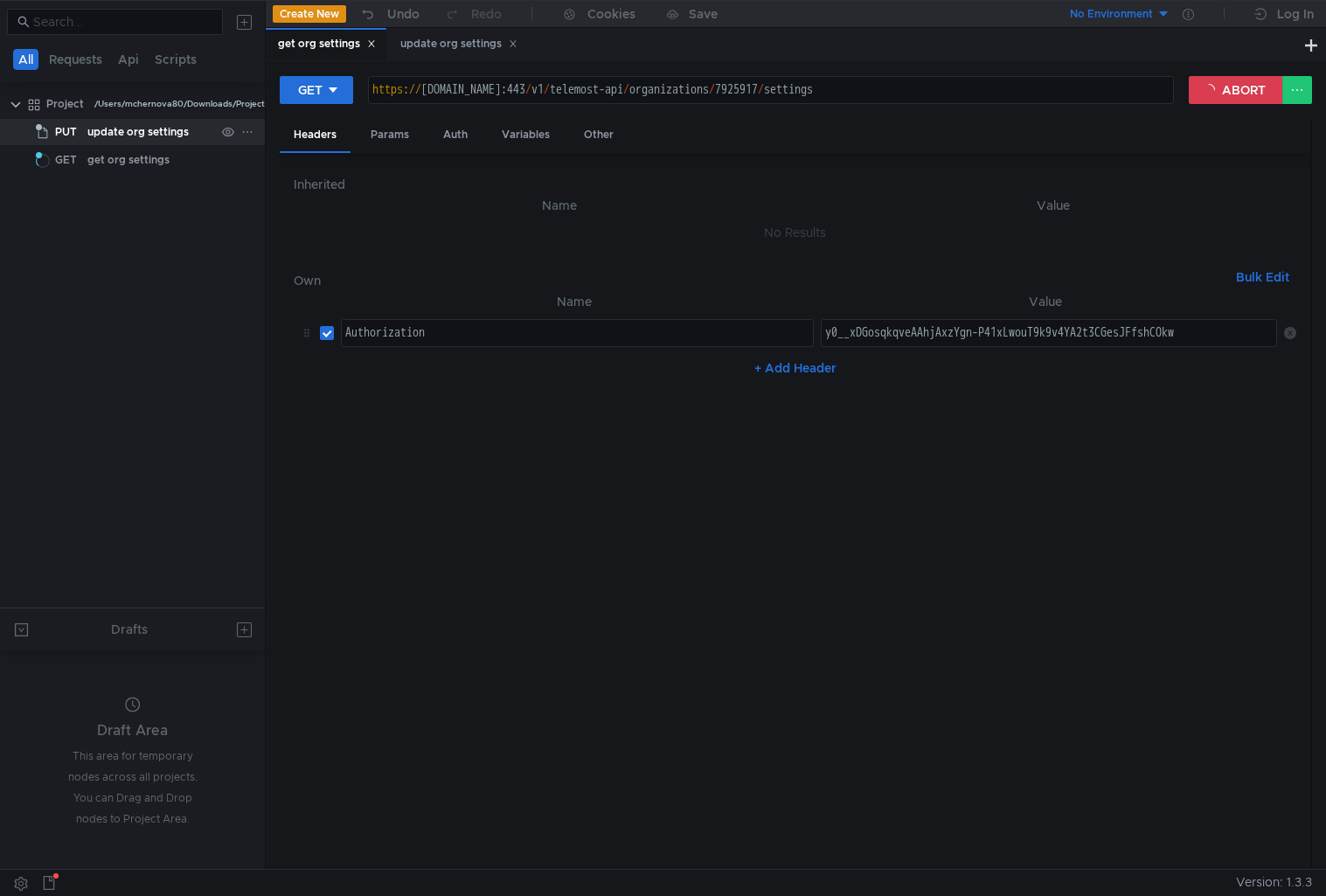click on "update org settings" 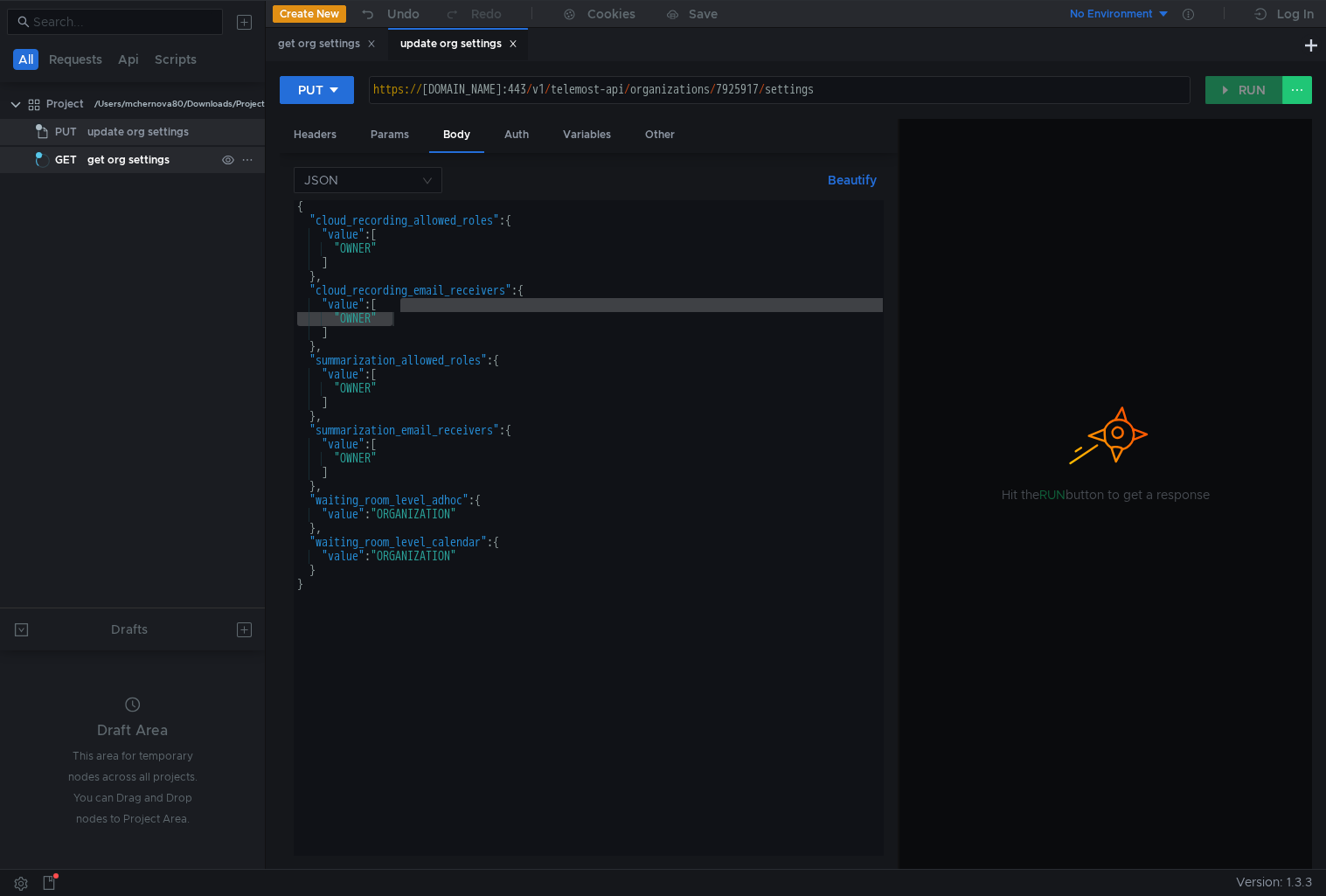 click on "get org settings" 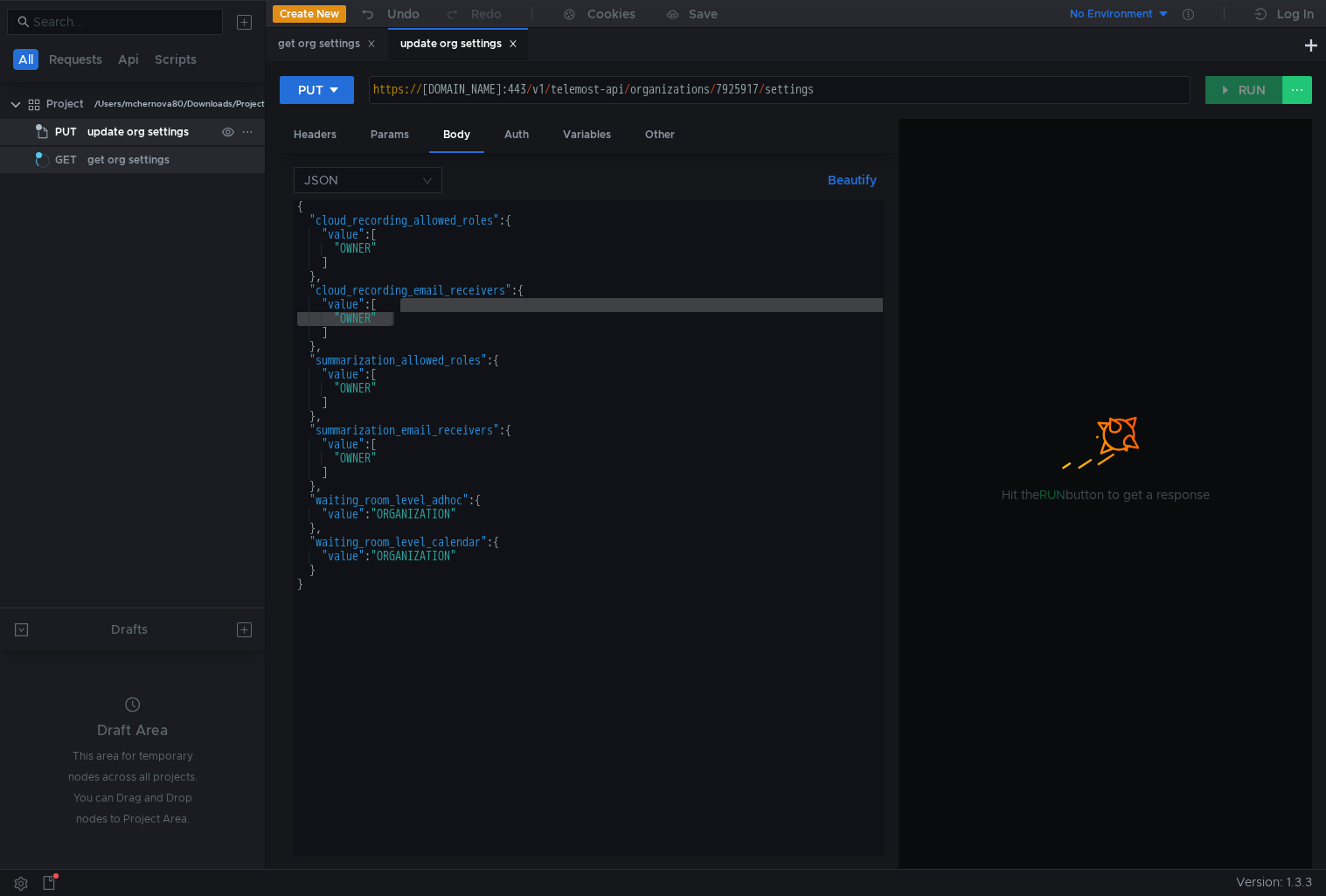 click on "update org settings" 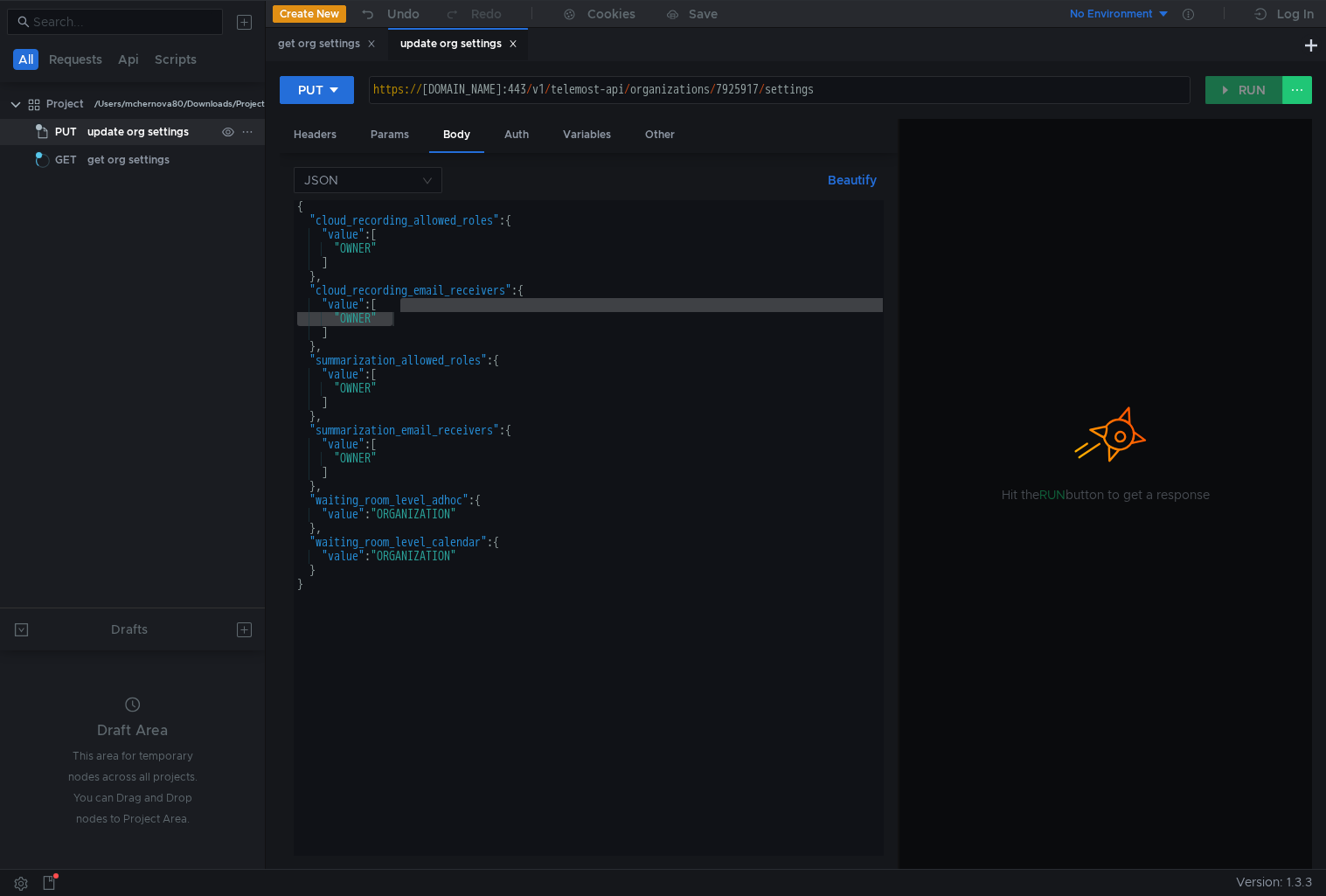 click on "update org settings" 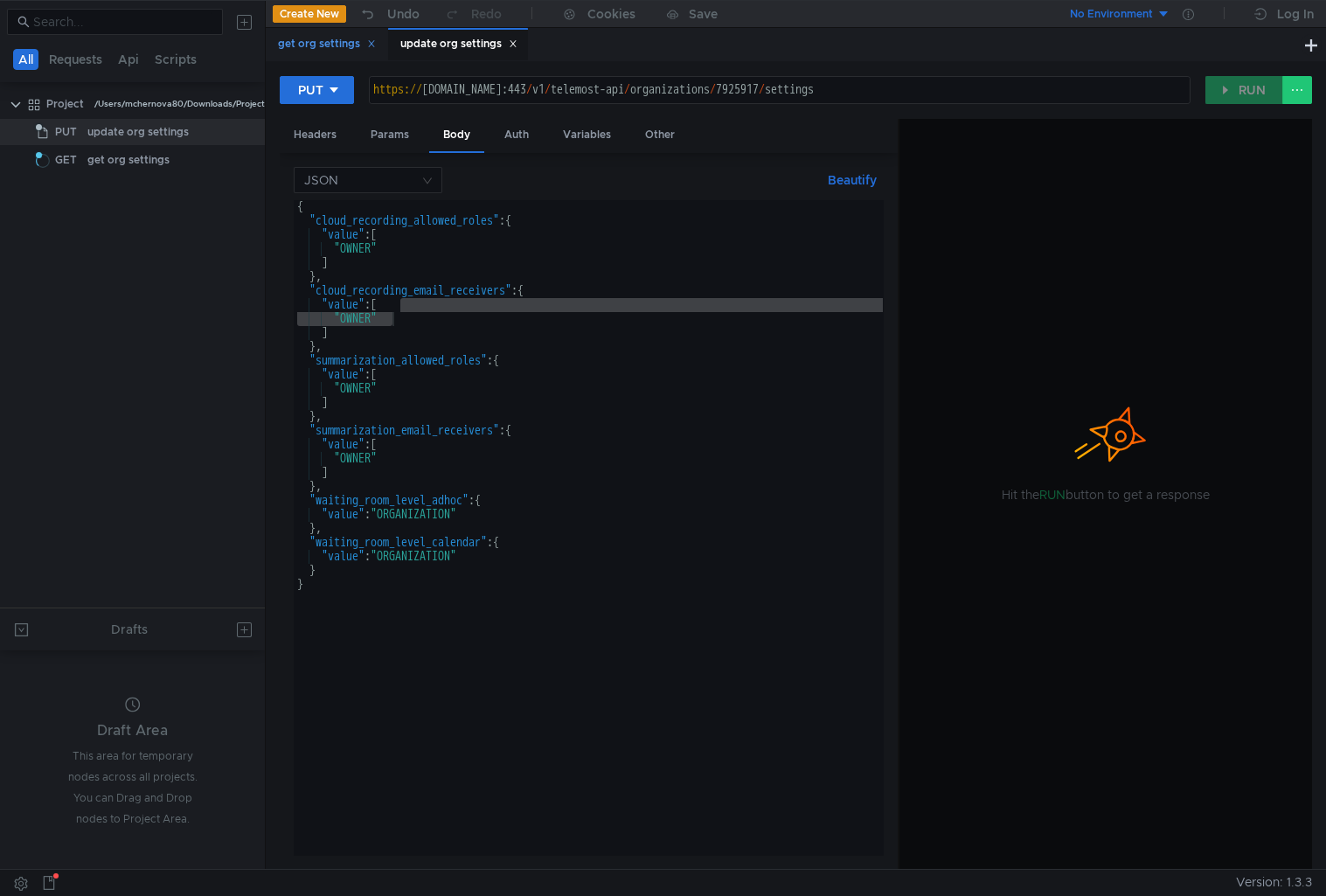 click on "get org settings" at bounding box center [327, 44] 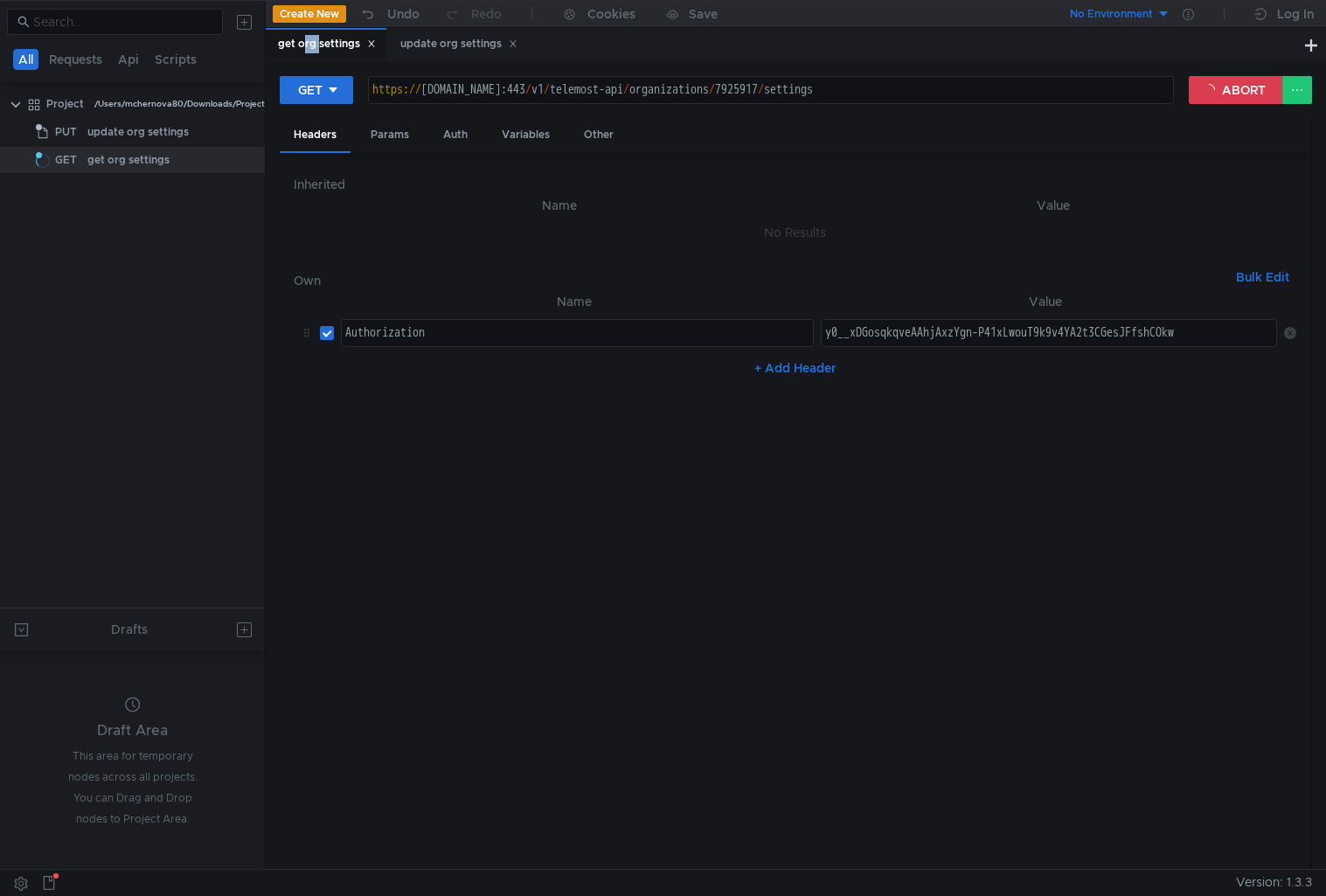 click on "get org settings" at bounding box center (327, 44) 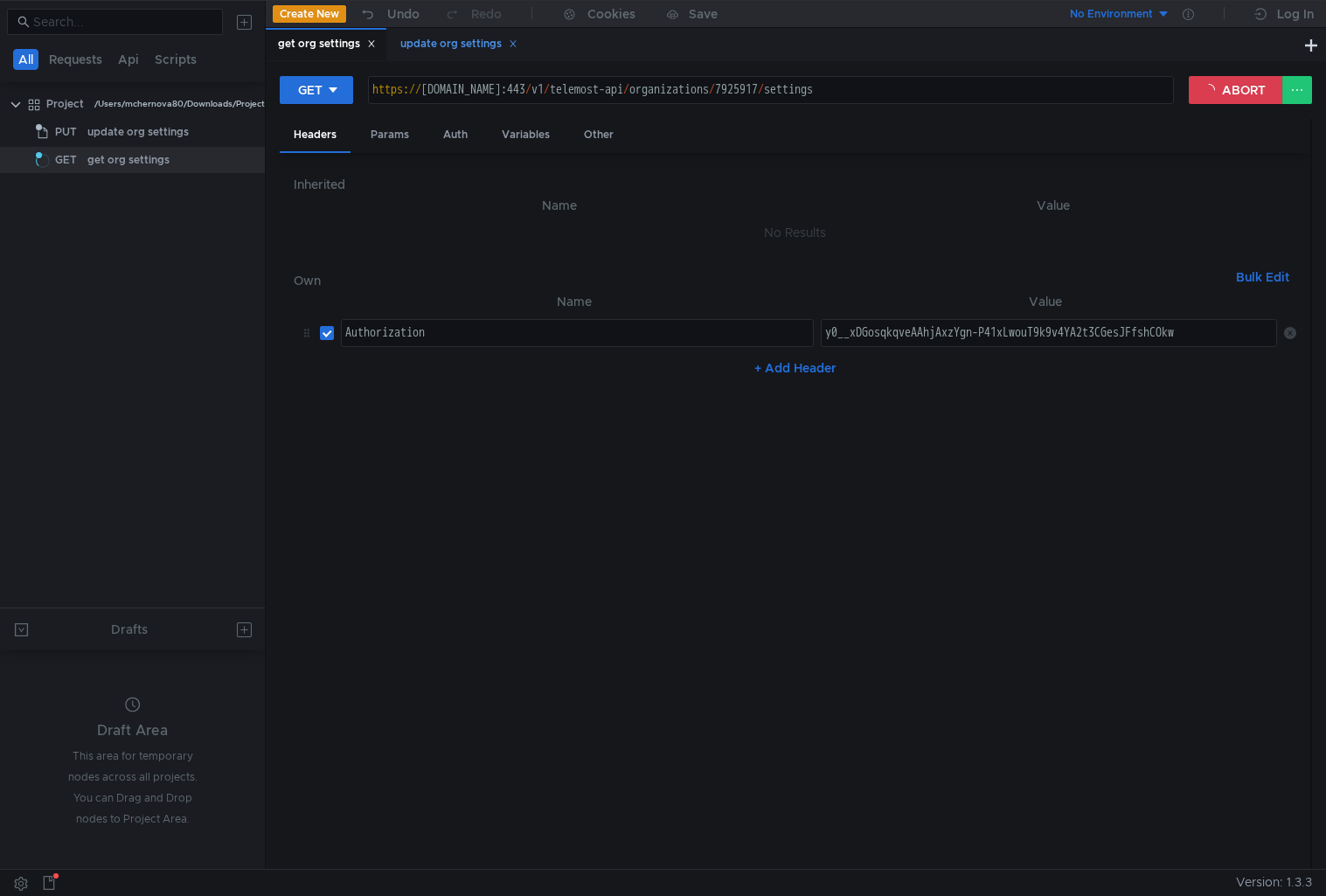 click on "update org settings" at bounding box center (459, 44) 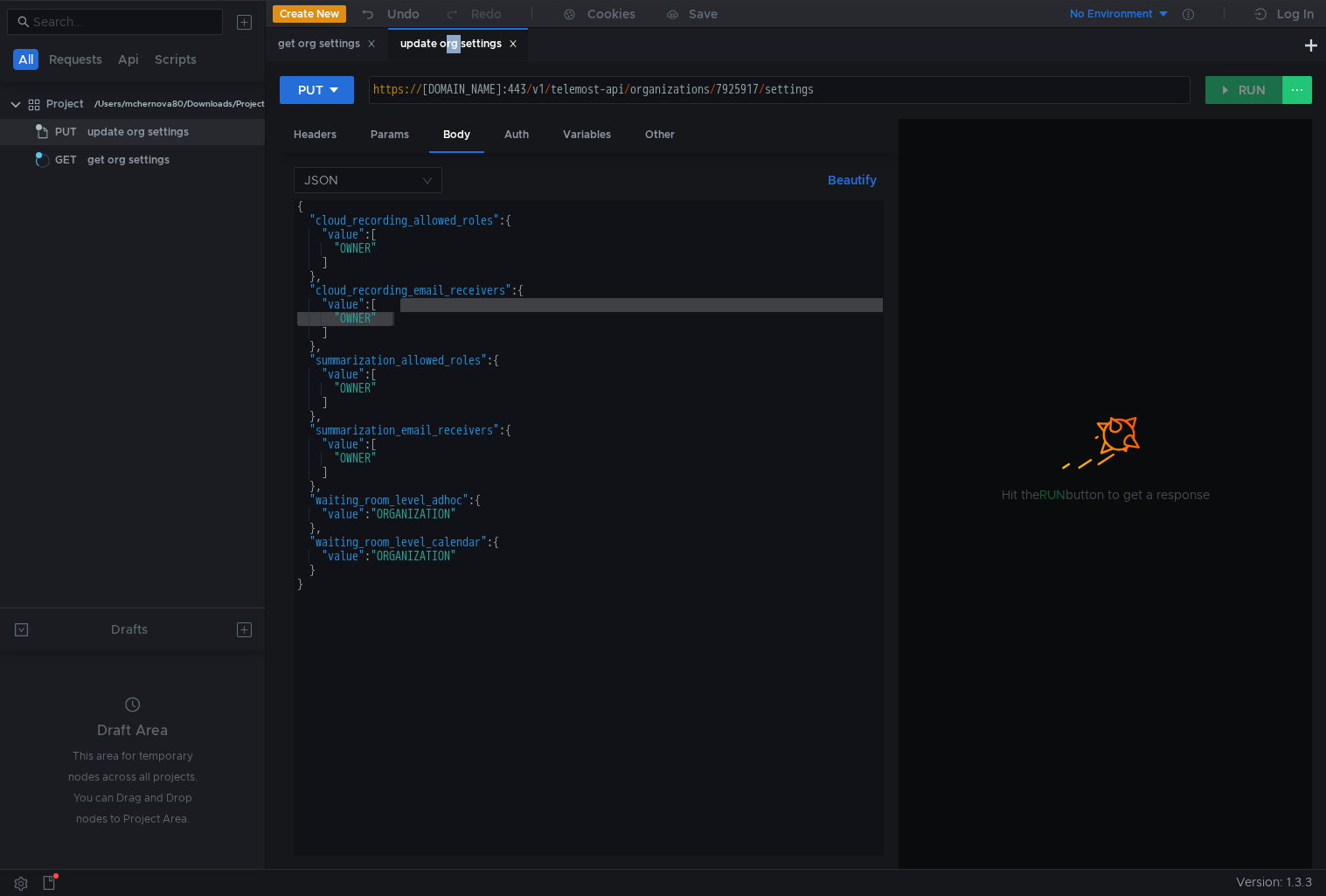 click on "update org settings" at bounding box center [459, 44] 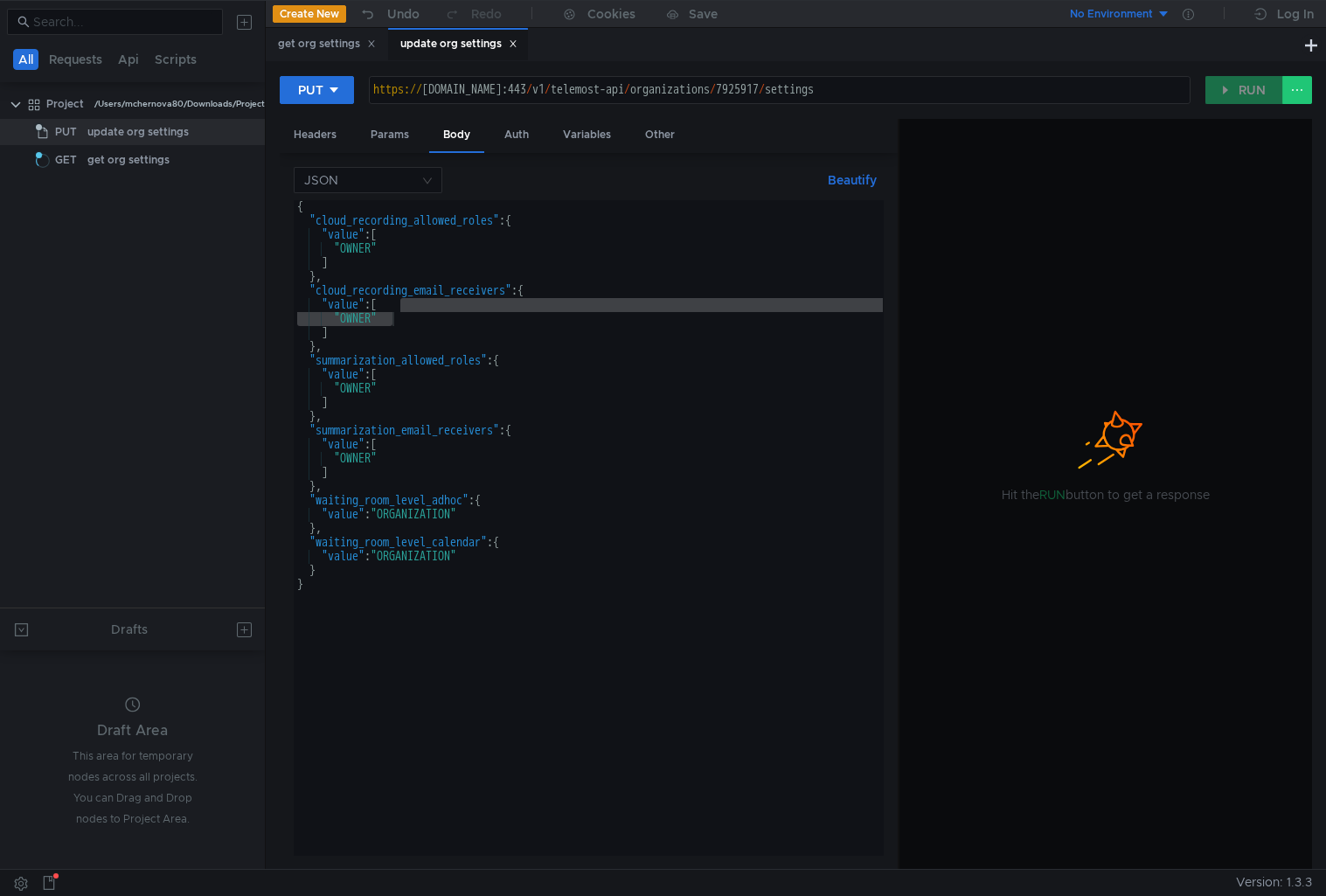 click 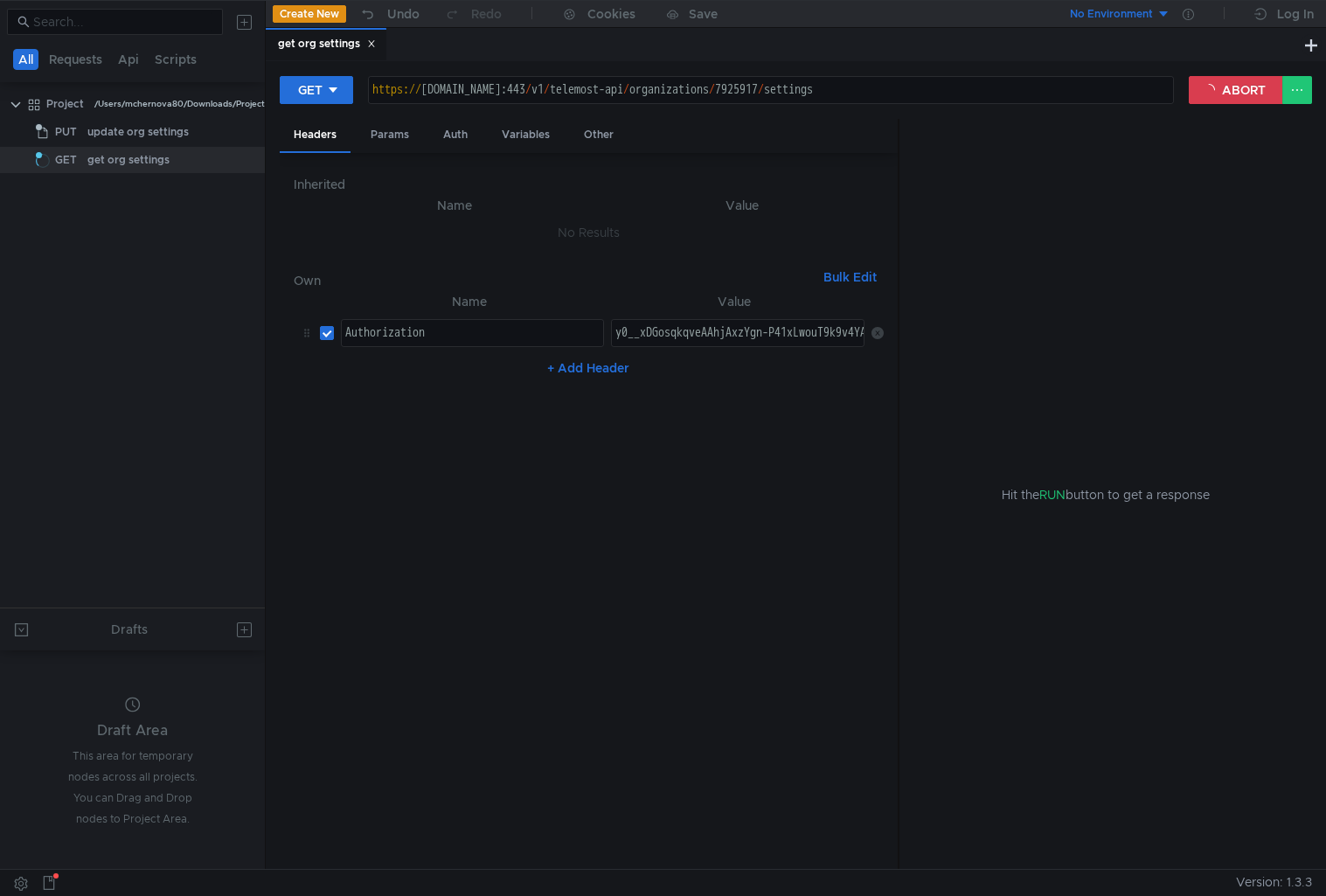 click on "Hit the  RUN  button to get a response" at bounding box center (1106, 495) 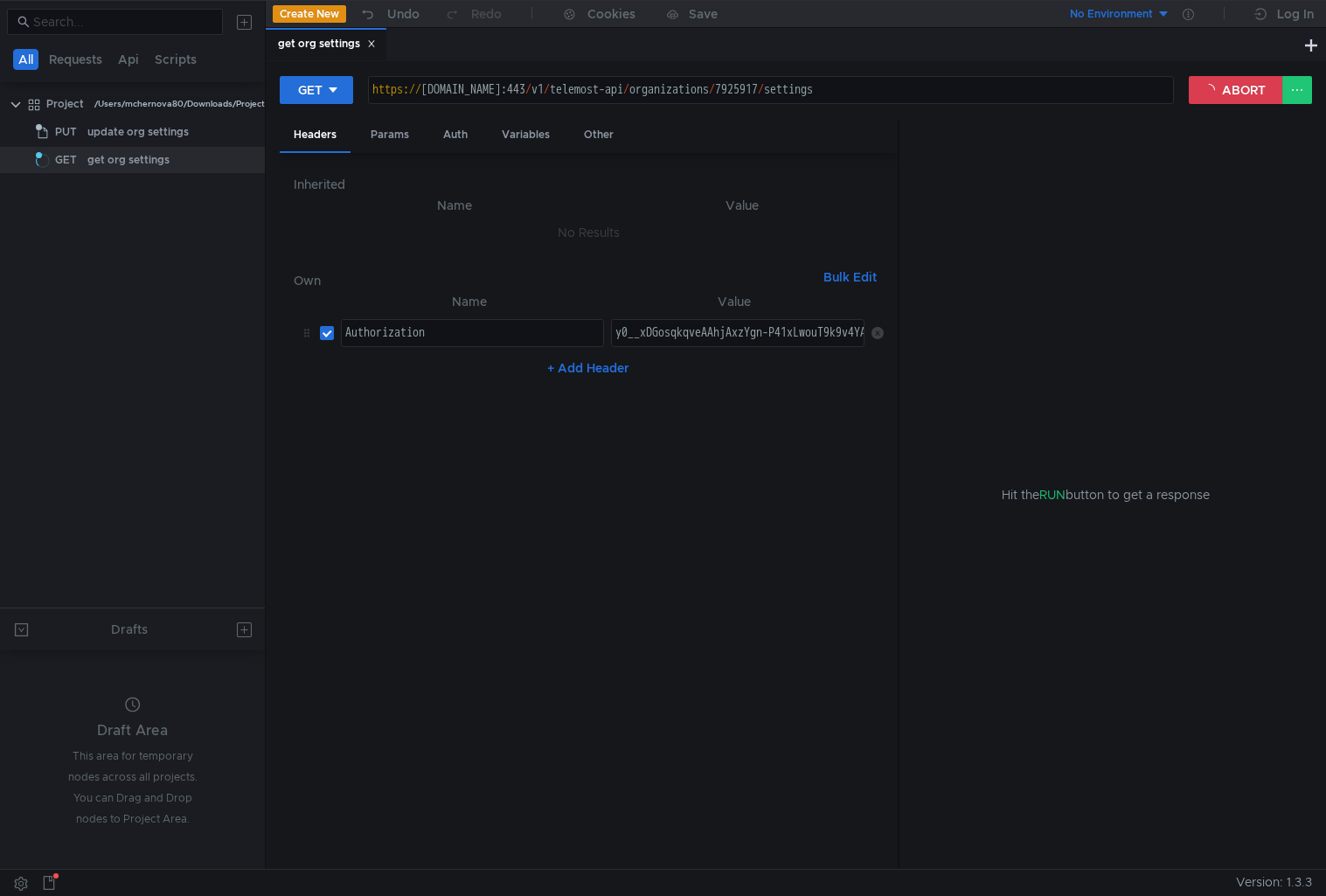 click on "Hit the  RUN  button to get a response" at bounding box center [1106, 495] 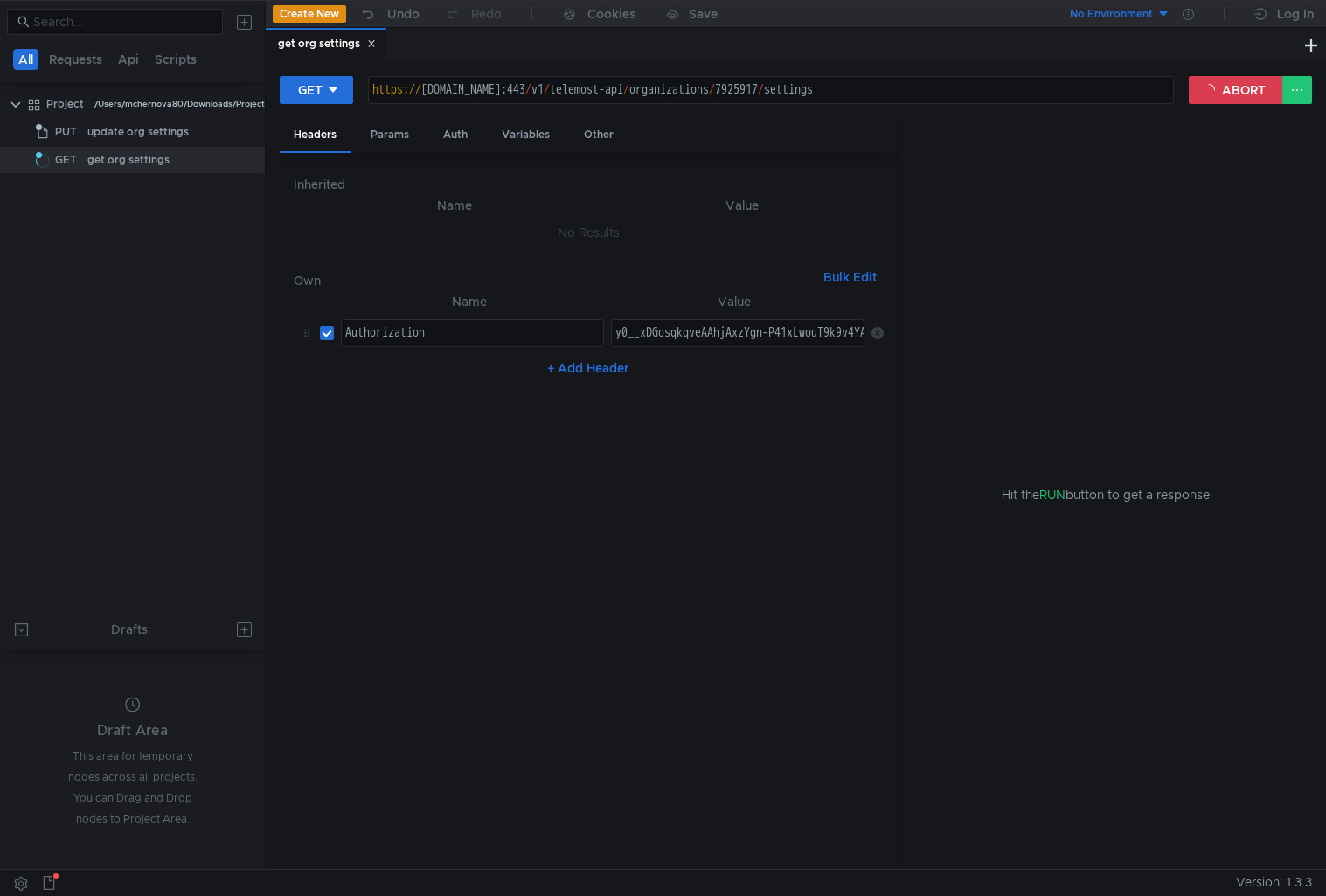 click on "Hit the  RUN  button to get a response" at bounding box center (1106, 495) 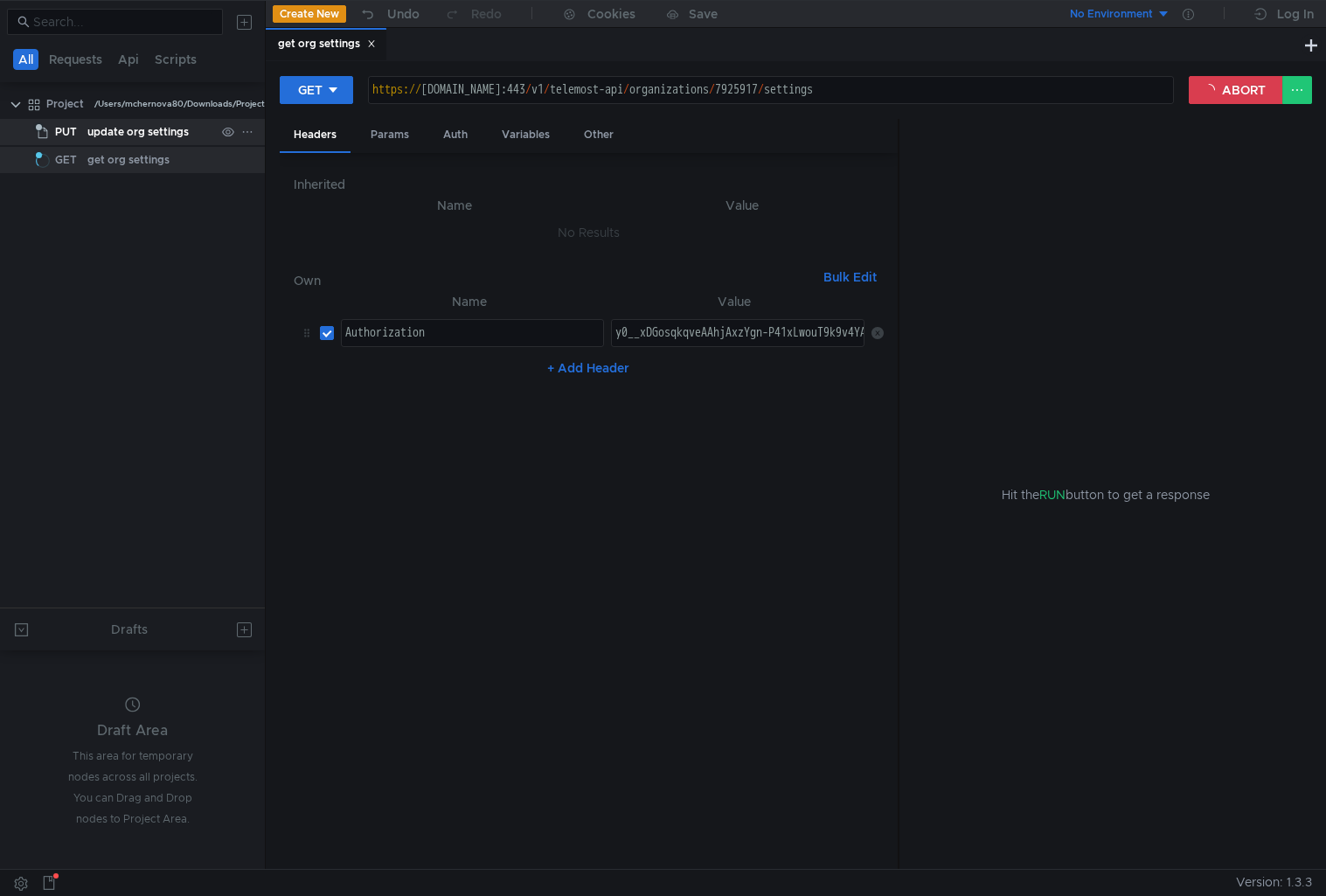 click on "update org settings" 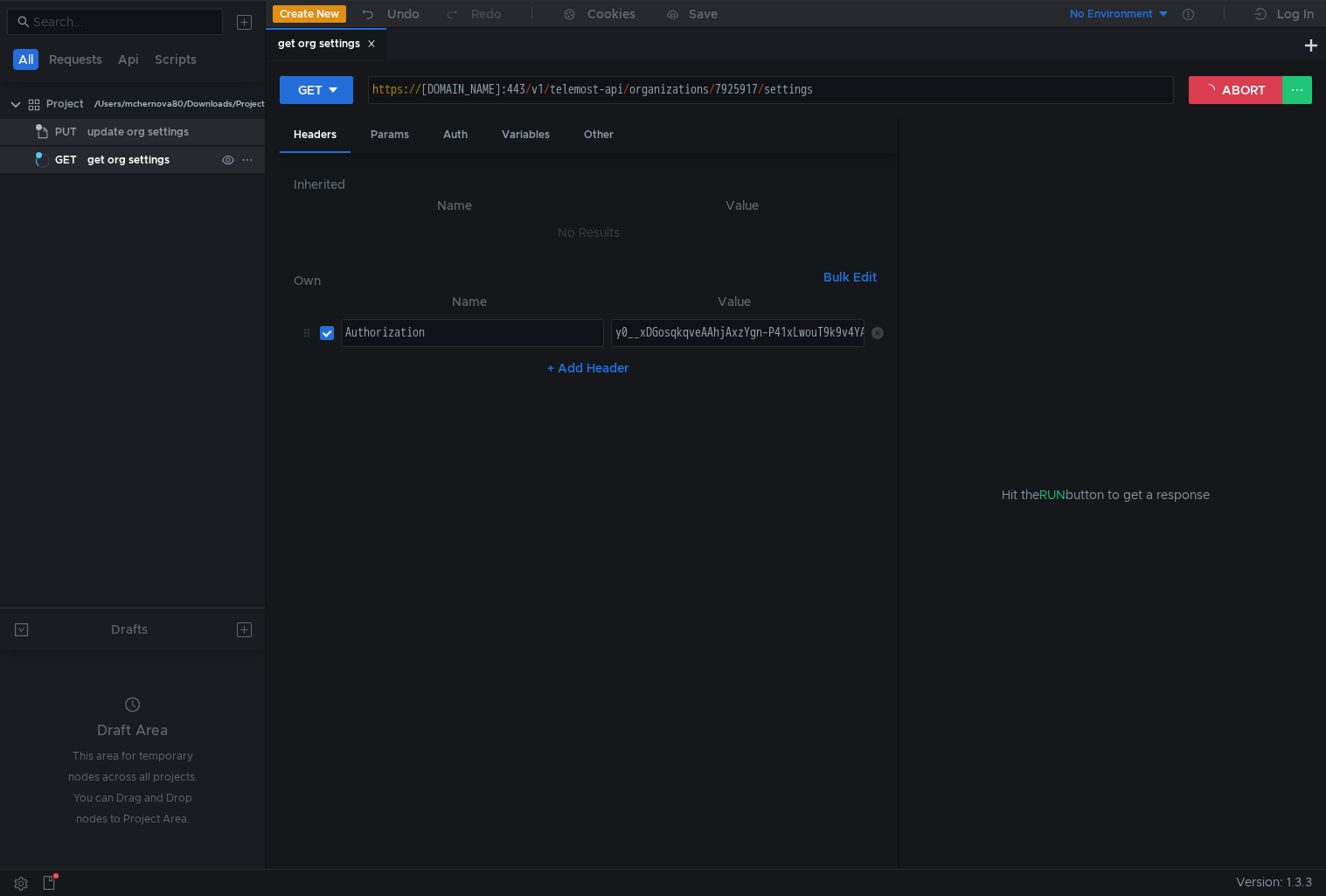 click on "get org settings" 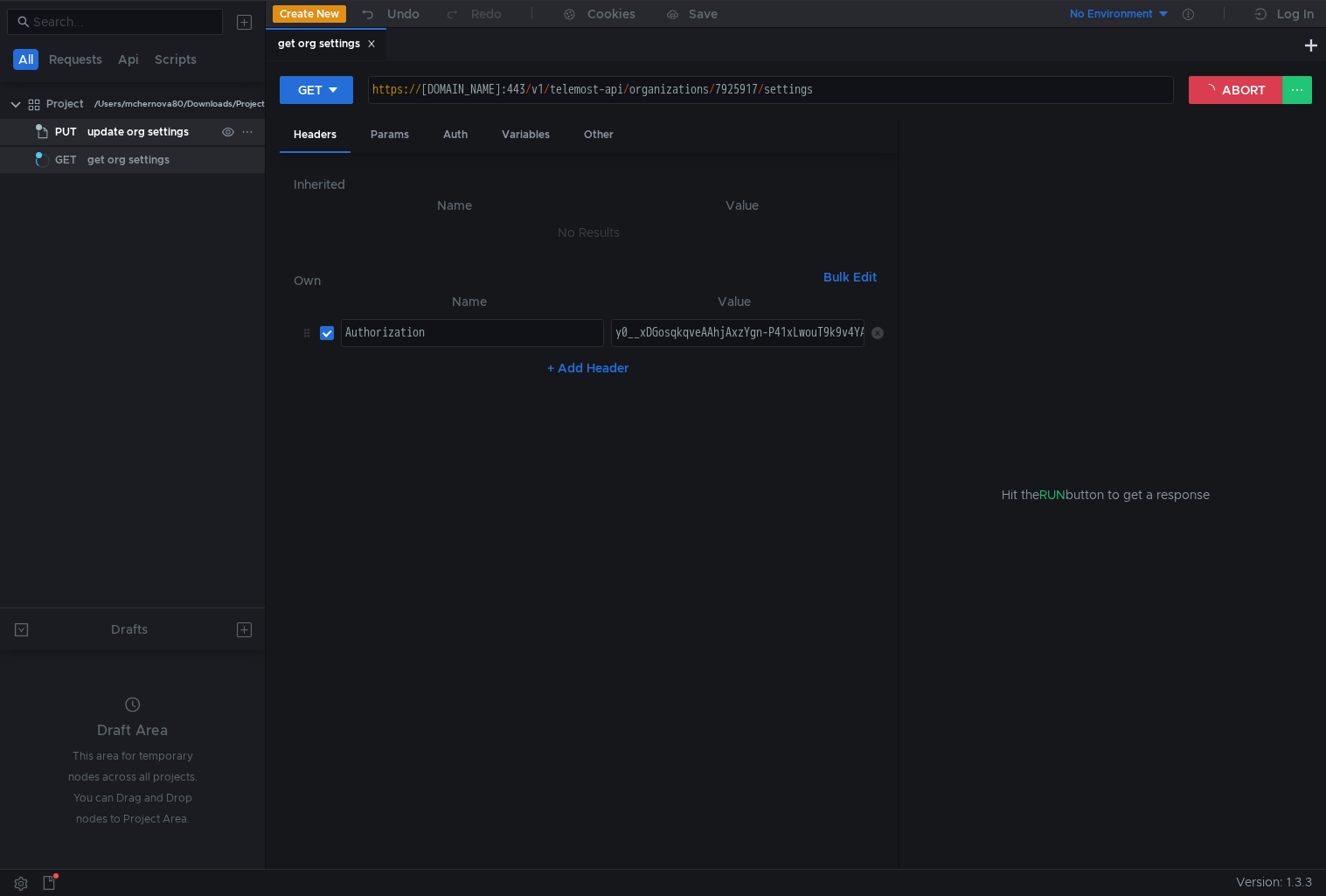 click on "update org settings" 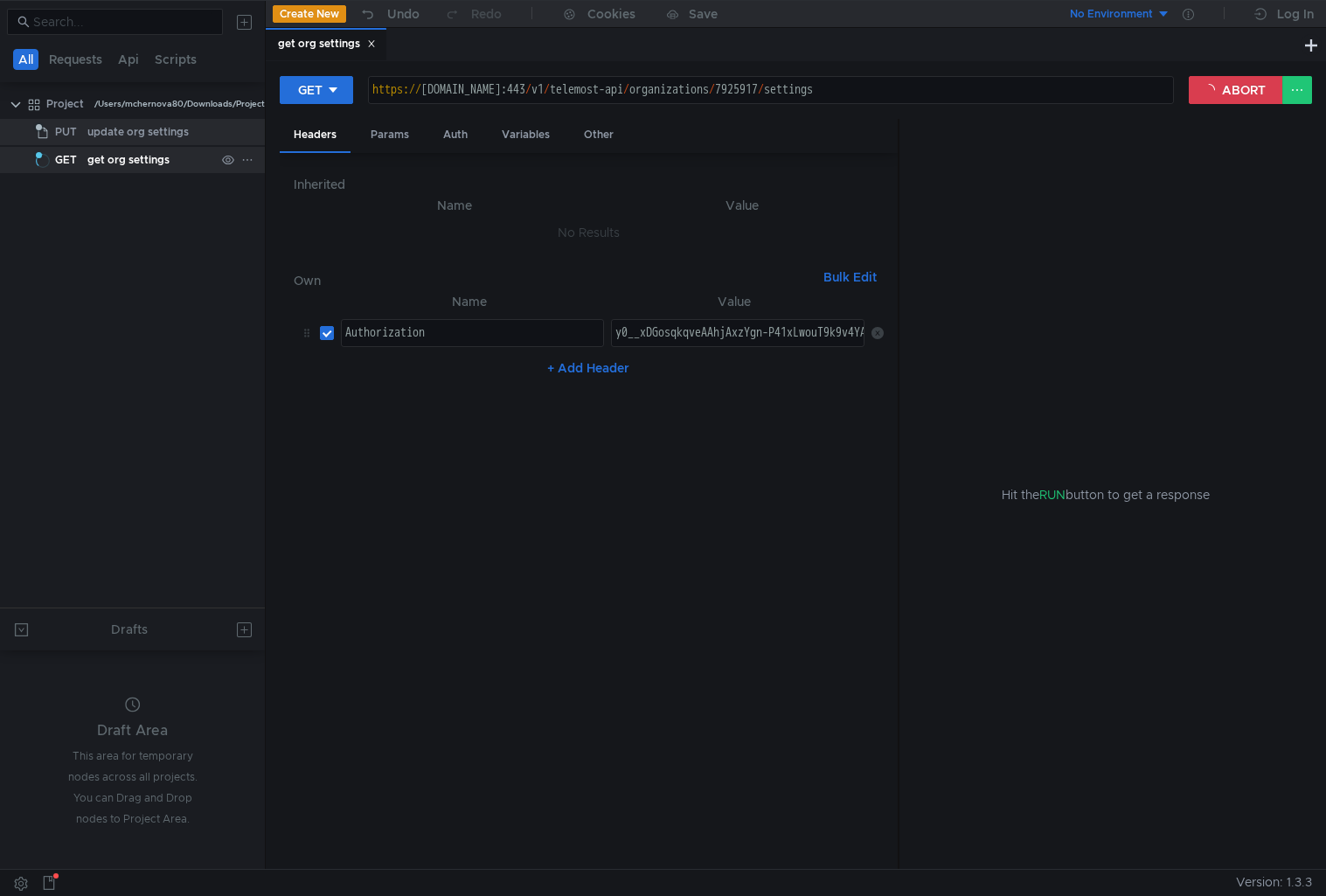 click on "get org settings" 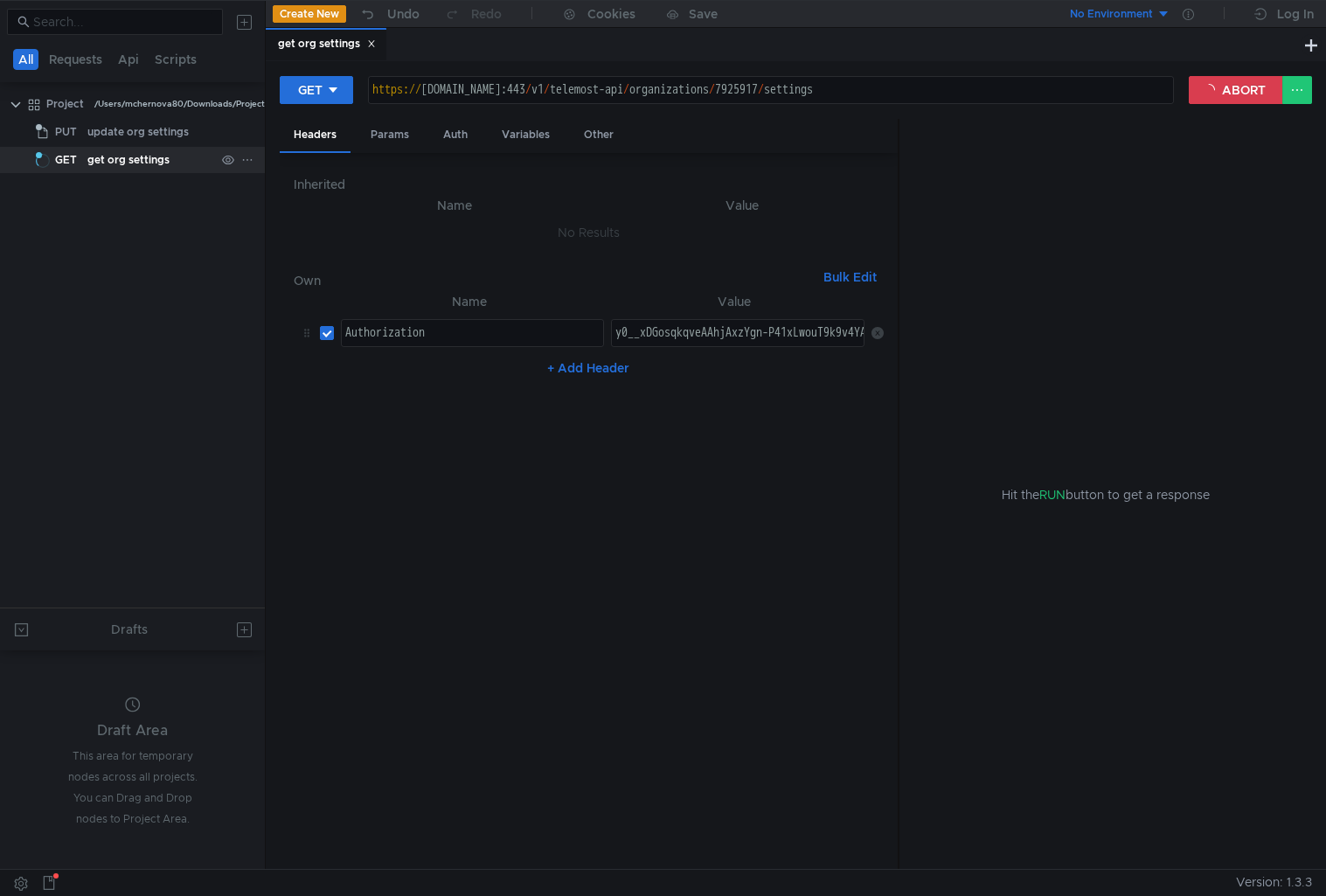 click on "get org settings" 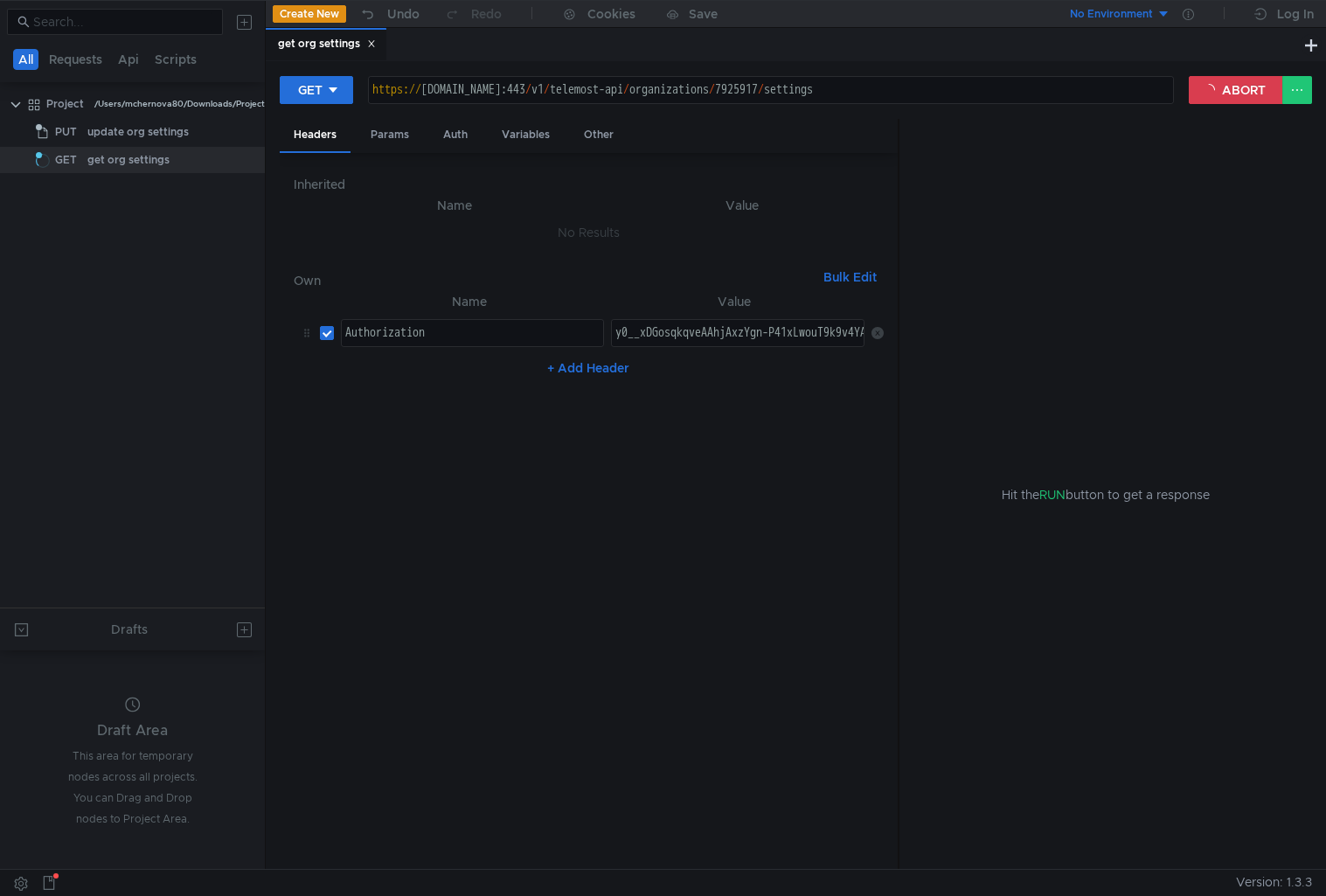 type on "[URL][DOMAIN_NAME]" 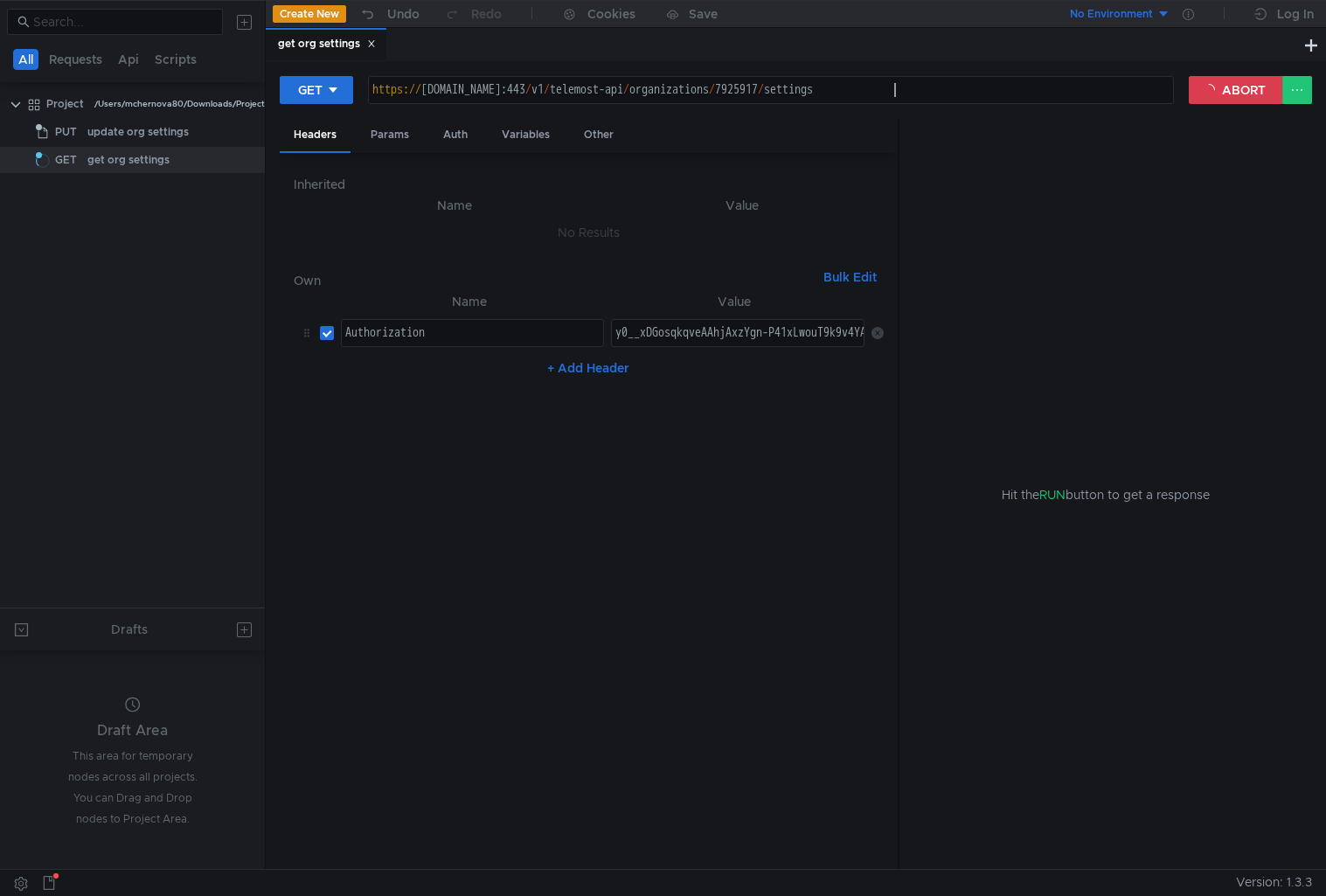 click on "https:// [DOMAIN_NAME]:443 / v1 / telemost-api / organizations / 7925917 / settings" at bounding box center (771, 104) 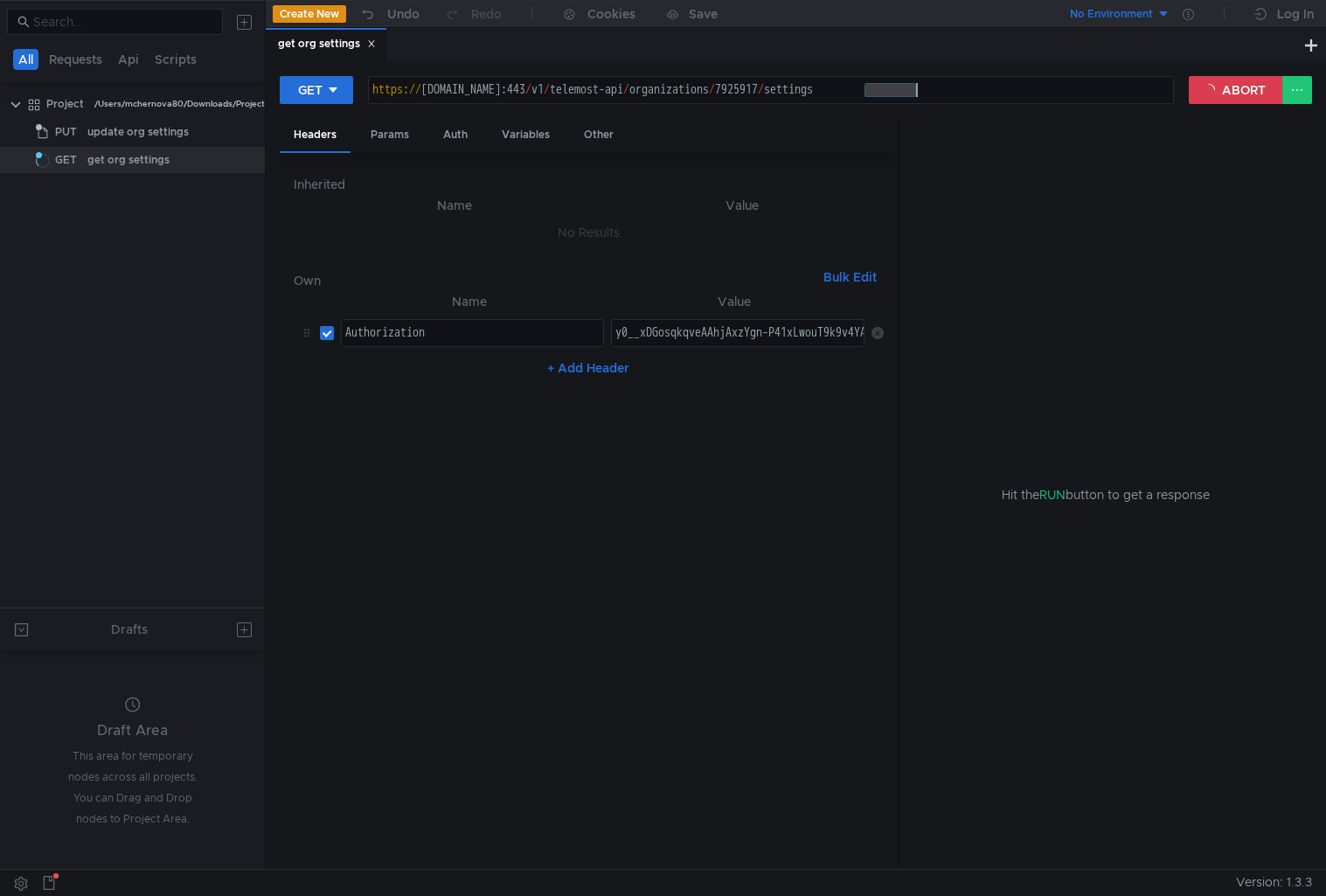 click on "https:// [DOMAIN_NAME]:443 / v1 / telemost-api / organizations / 7925917 / settings" at bounding box center (771, 104) 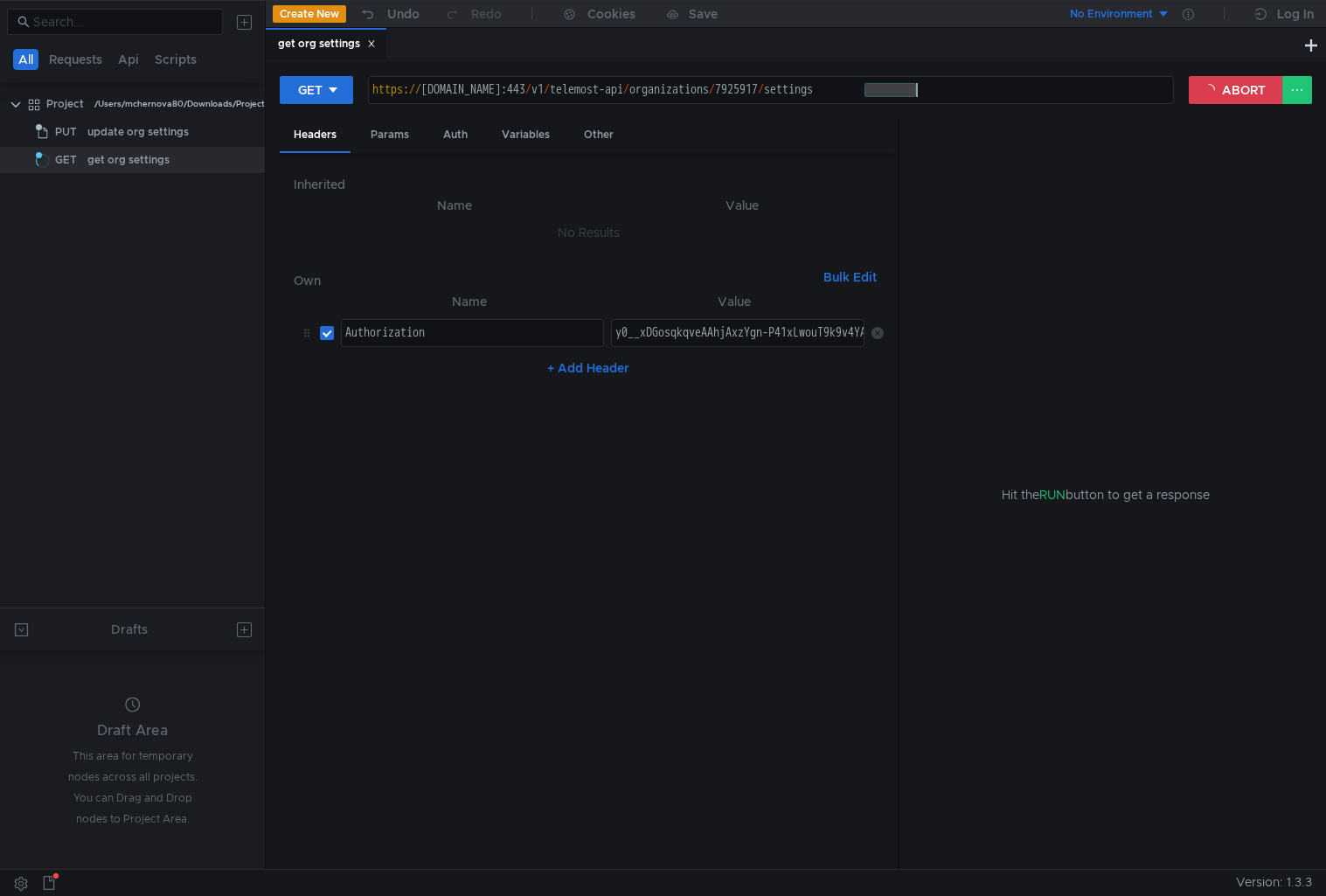 click on "Hit the  RUN  button to get a response" at bounding box center [1106, 495] 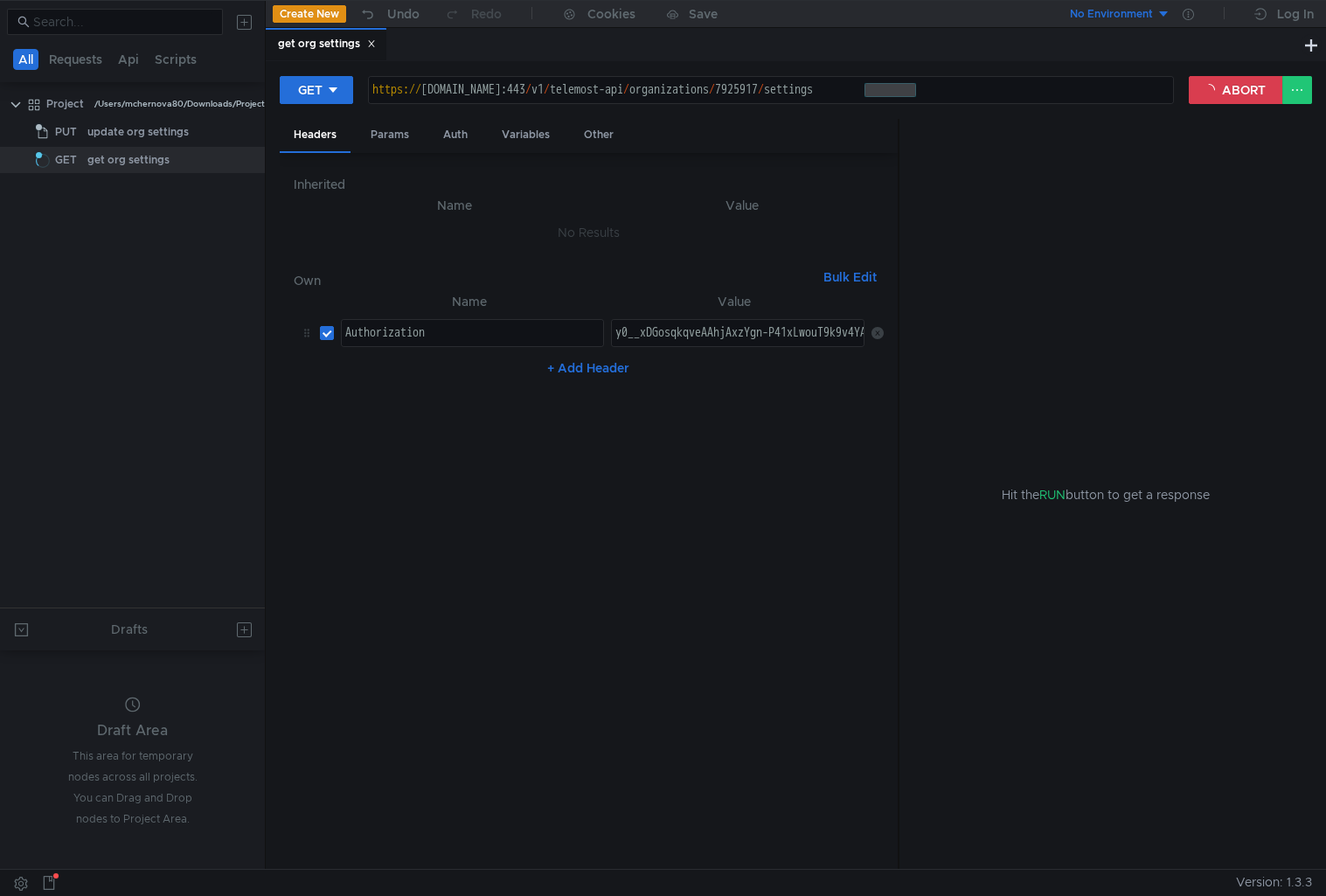 click on "Hit the  RUN  button to get a response" at bounding box center (1106, 495) 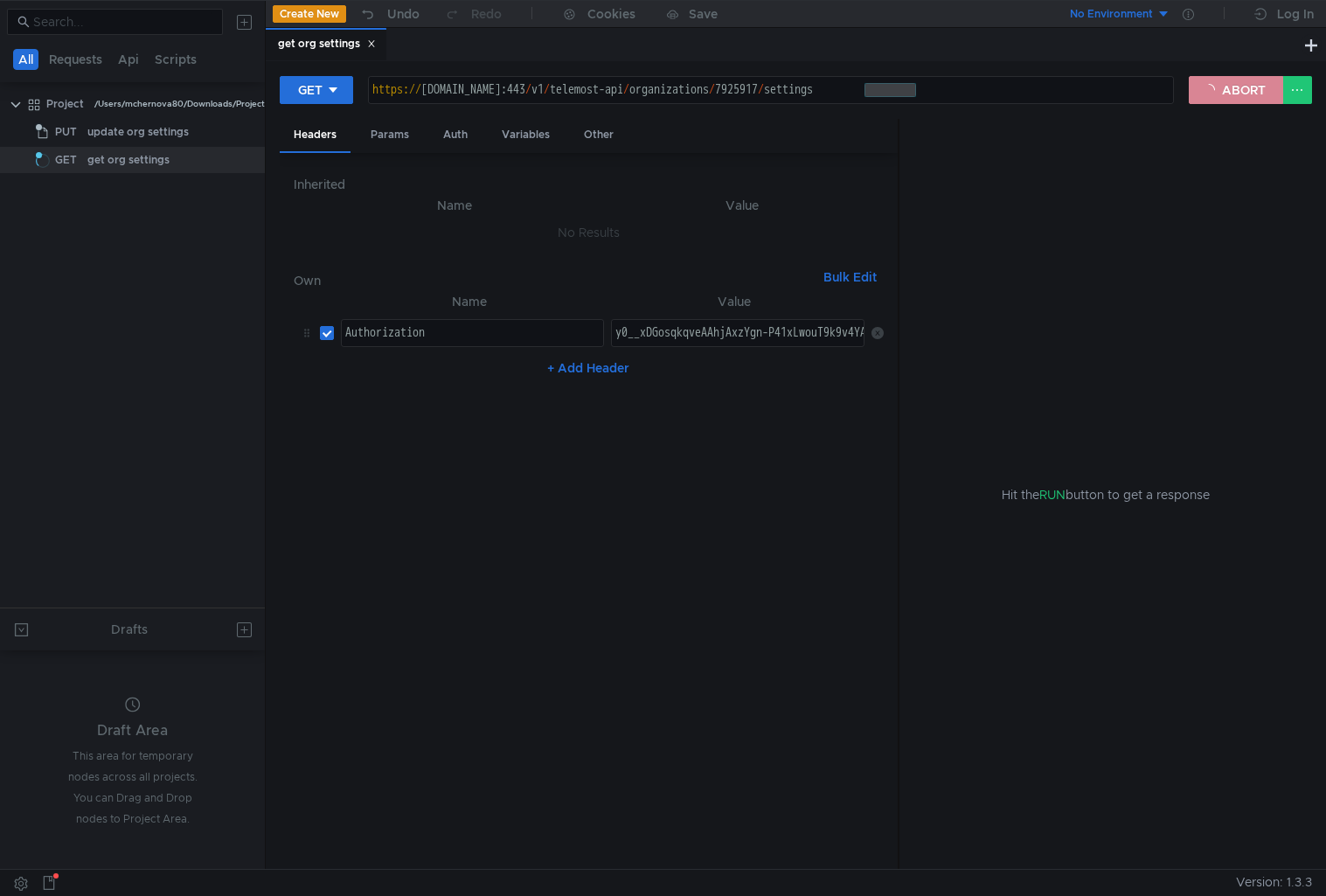 click on "ABORT" 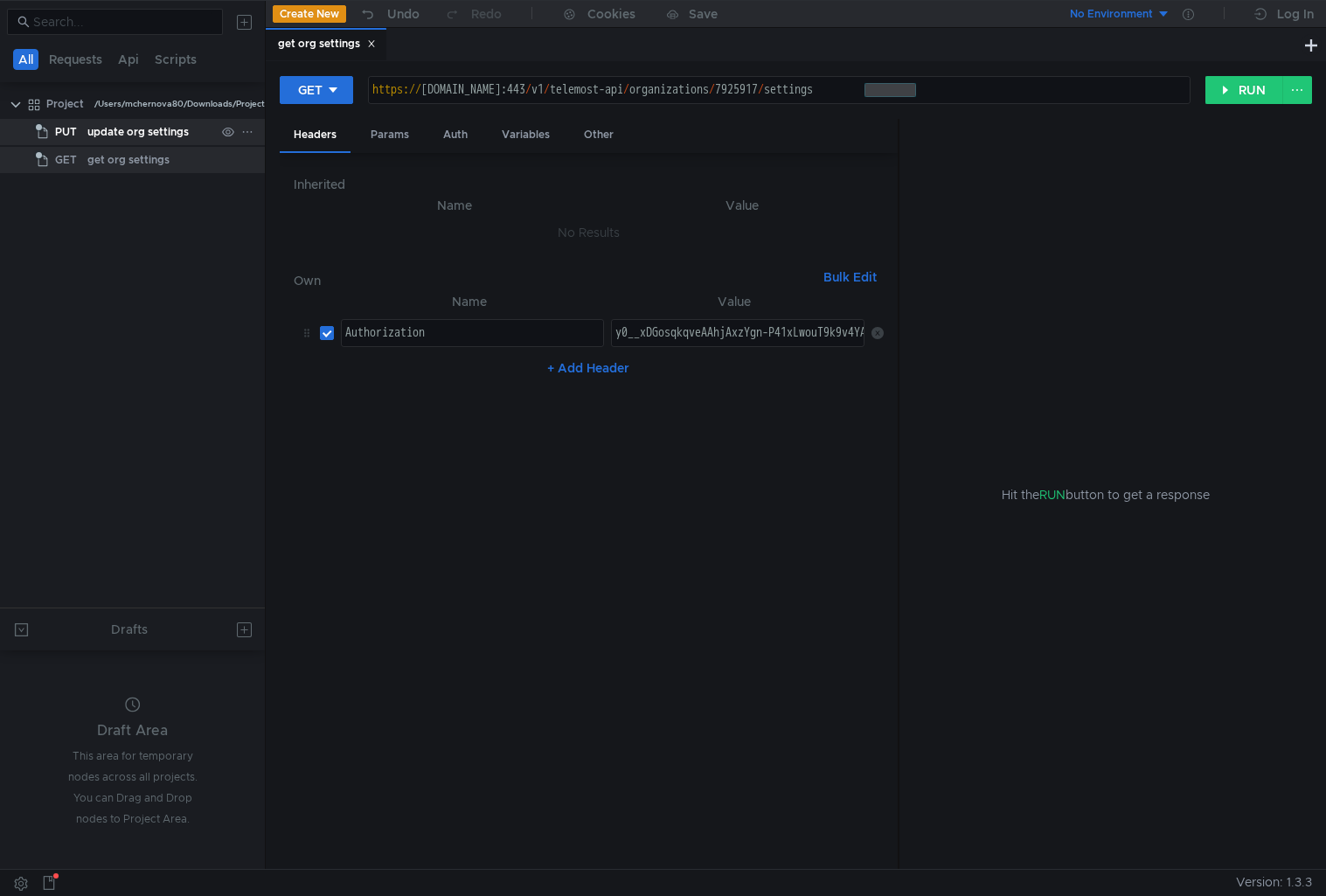 click on "update org settings" 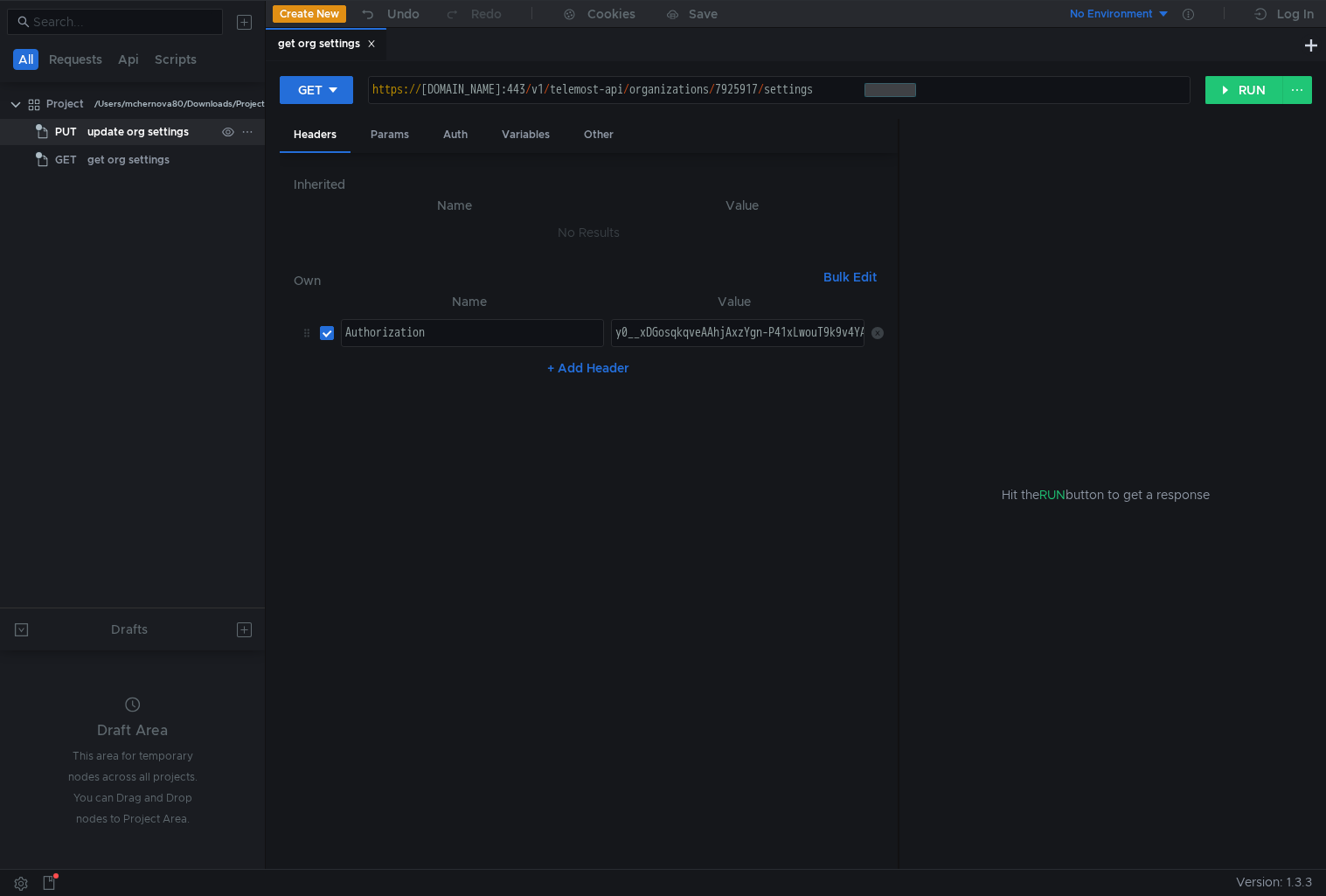 click on "update org settings" 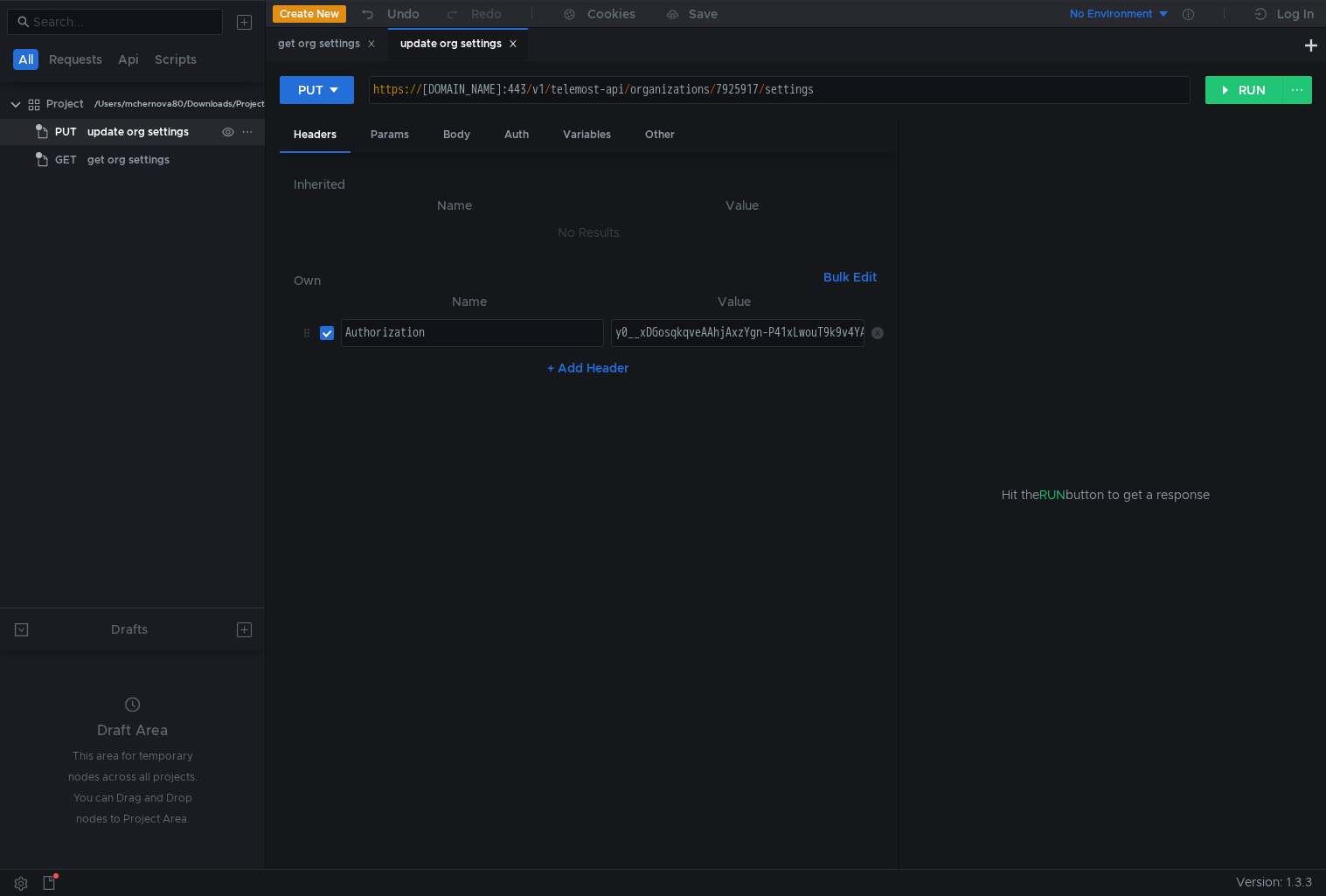 click on "update org settings" 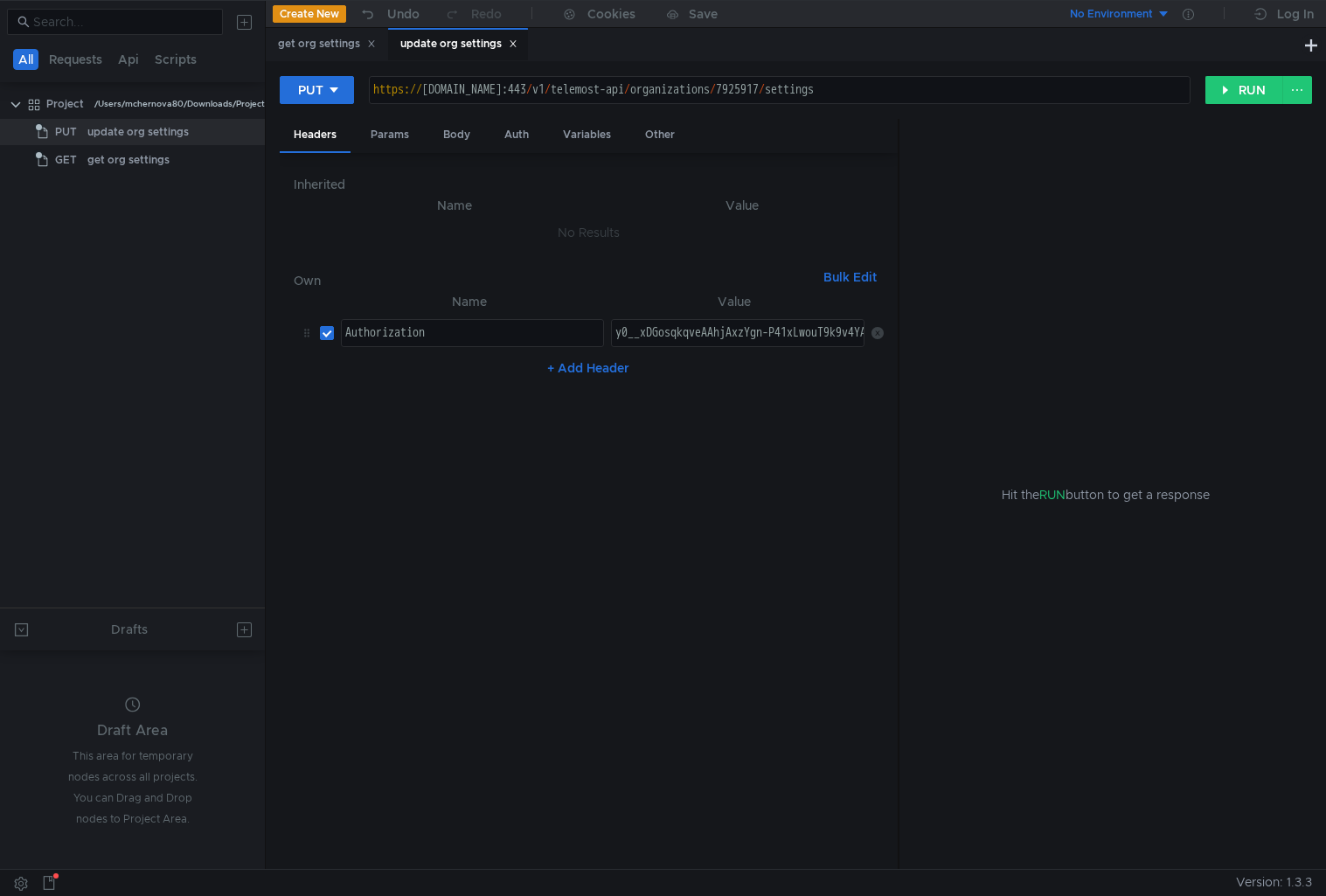 type on "y0__xDGosqkqveAAhjAxzYgn-P41xLwouT9k9v4YA2t3CGesJFfshCOkw" 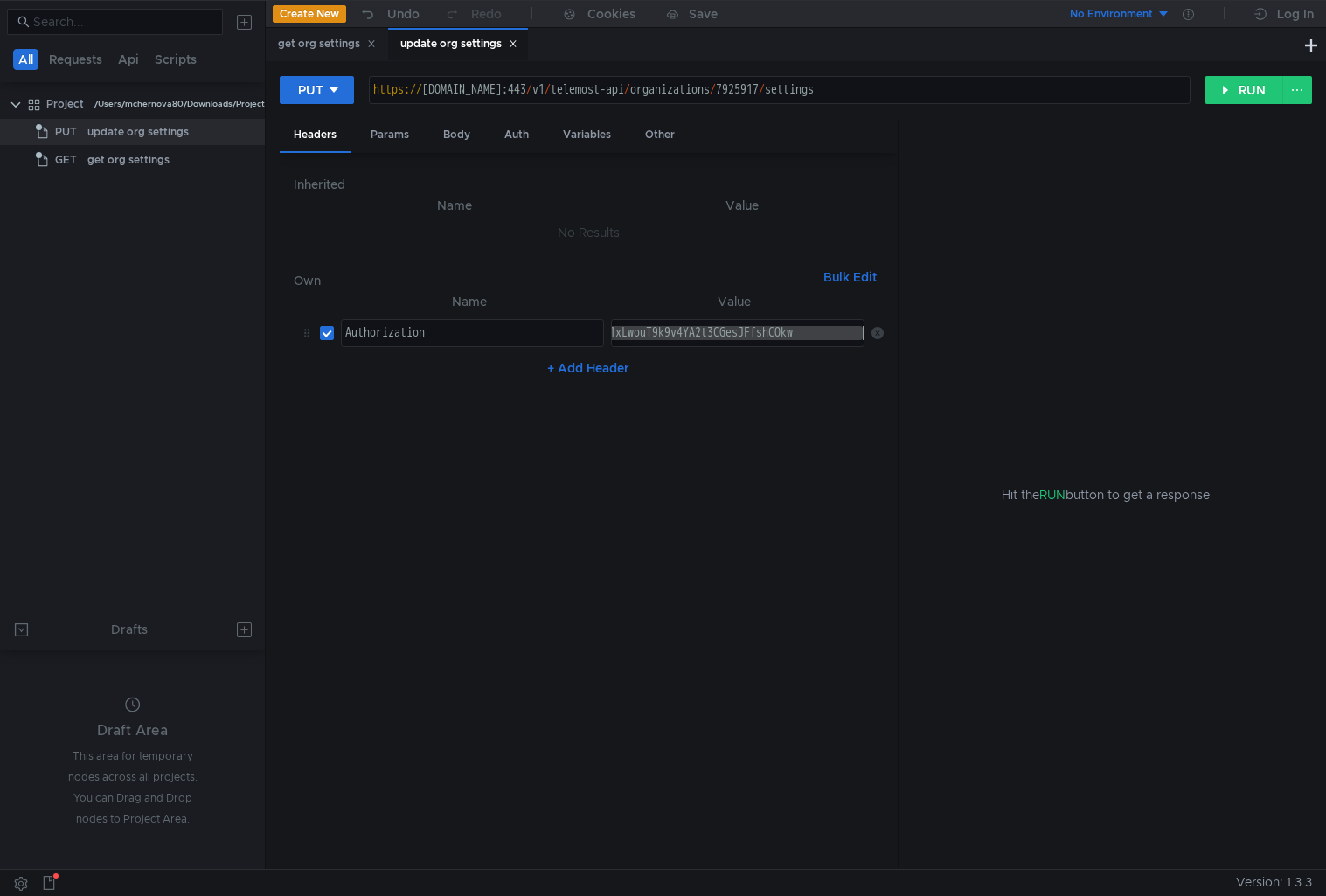 drag, startPoint x: 850, startPoint y: 330, endPoint x: 1070, endPoint y: 331, distance: 220.00227 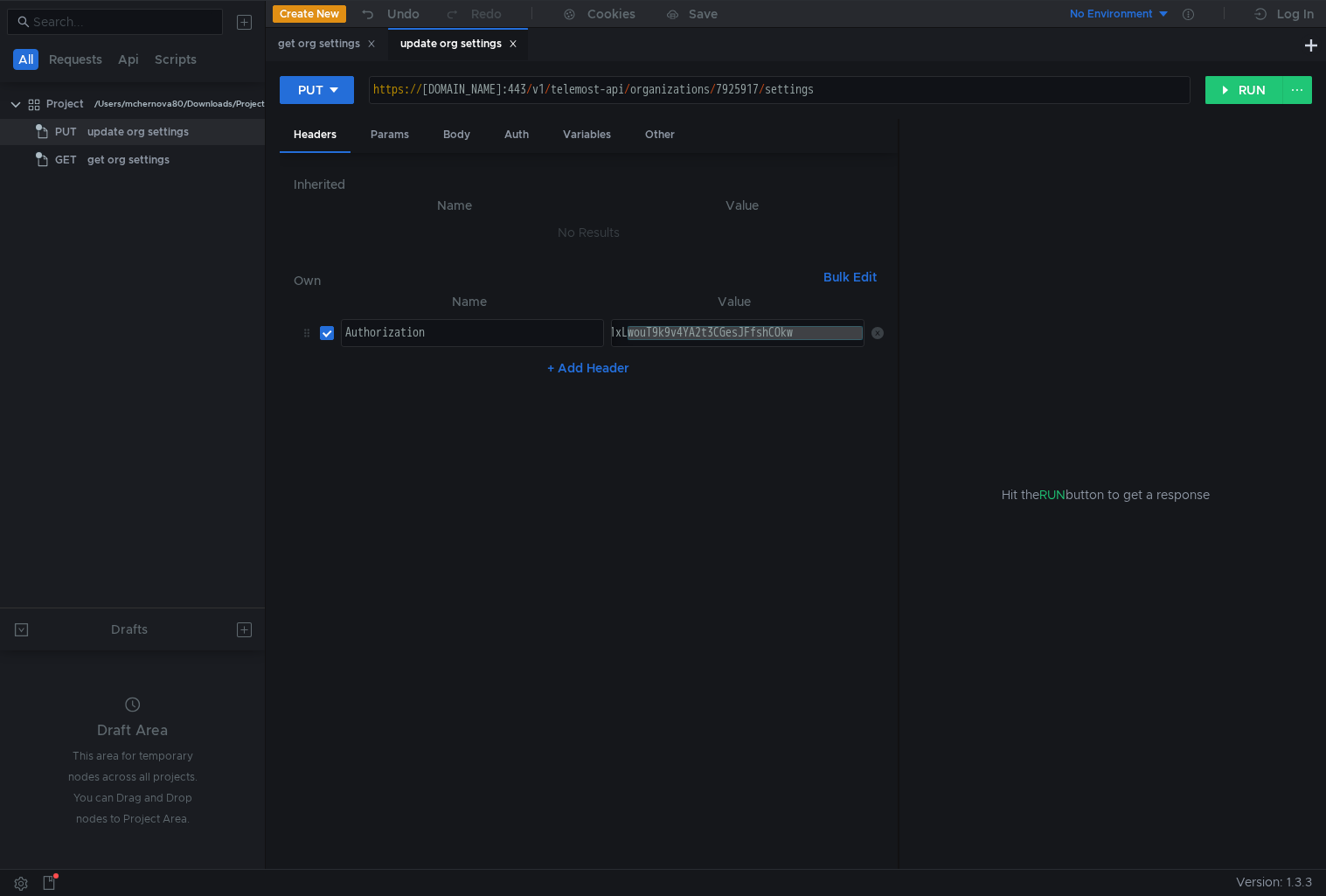 click on "Name Value Authorization     הההההההההההההההההההההההההההההההההההההההההההההההההההההההההההההההההההההההההההההההההההההההההההההההההההההההההההההההההההההההההההההההההההההההההההההההההההההההההההההההההההההההההההההההההההההההההההההההההההההההההההההההההההההההההההההההההההההההההההההההההההההההההההההההה XXXXXXXXXXXXXXXXXXXXXXXXXXXXXXXXXXXXXXXXXXXXXXXXXXXXXXXXXXXXXXXXXXXXXXXXXXXXXXXXXXXXXXXXXXXXXXXXXXXXXXXXXXXXXXXXXXXXXXXXXXXXXXXXXXXXXXXXXXXXXXXXXXXXXXXXXXXXXXXXXXXXXXXXXXXXXXXXXXXXXXXXXXXXXXXXXXXXXXXXXXXXXXXXXXXXXXXXXXXXXXXXXXXXXXXXXXXXXXXXXXXXXXXXXXXXXXXX y0__xDGosqkqveAAhjAxzYgn-P41xLwouT9k9v4YA2t3CGesJFfshCOkw y0__xDGosqkqveAAhjAxzYgn-P41xLwouT9k9v4YA2t3CGesJFfshCOkw      + Add Header" at bounding box center (588, 573) 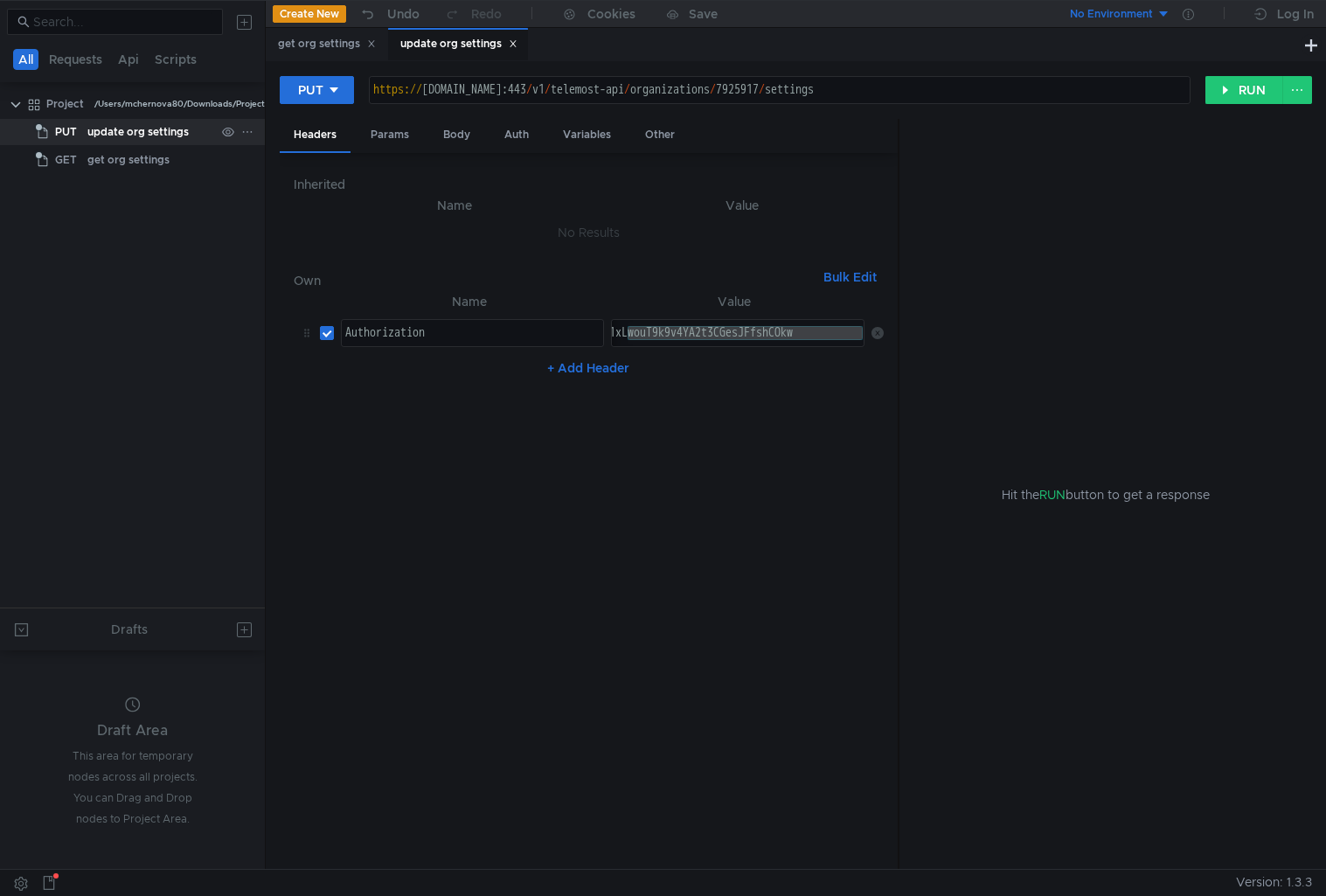 click on "update org settings" 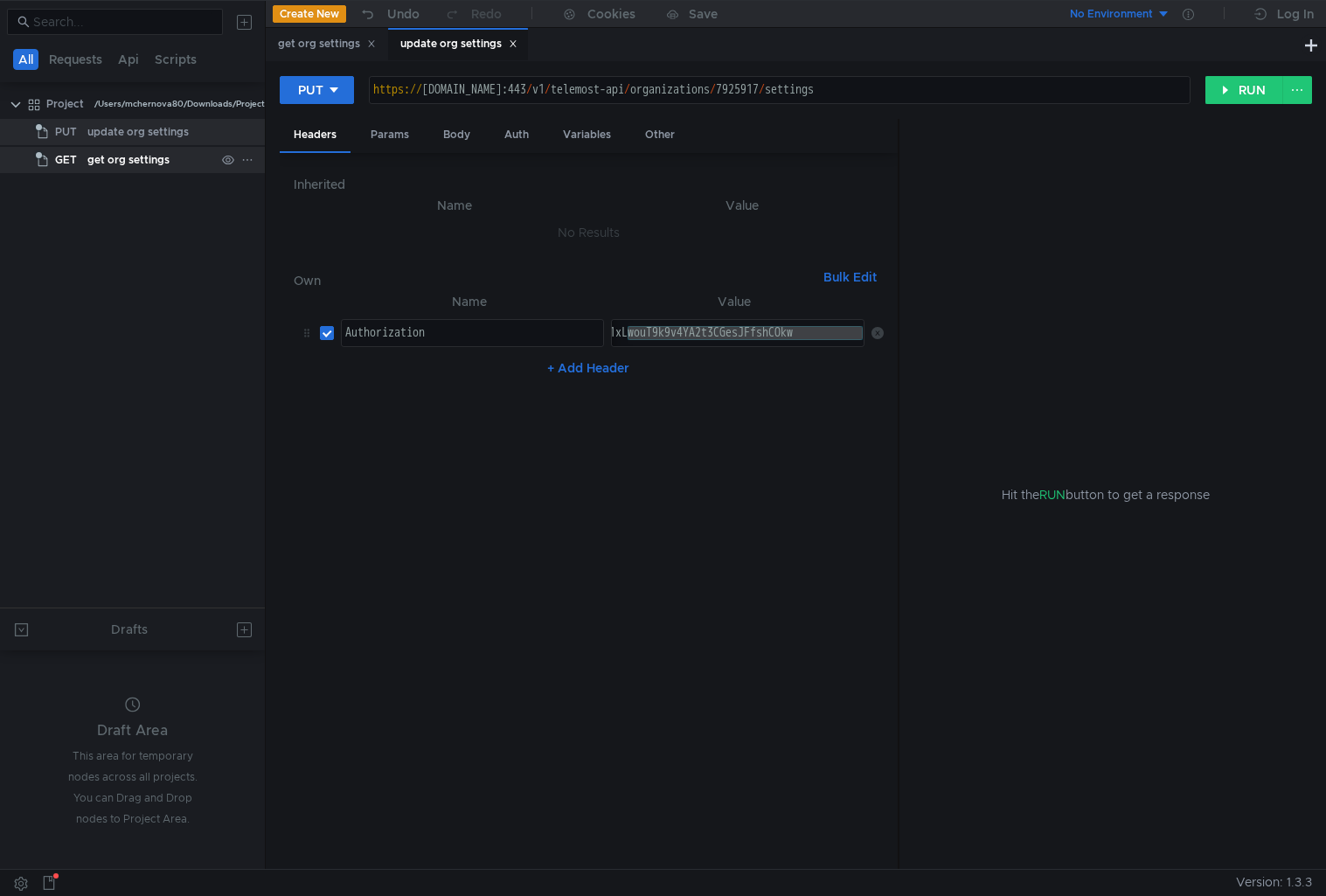 click on "get org settings" 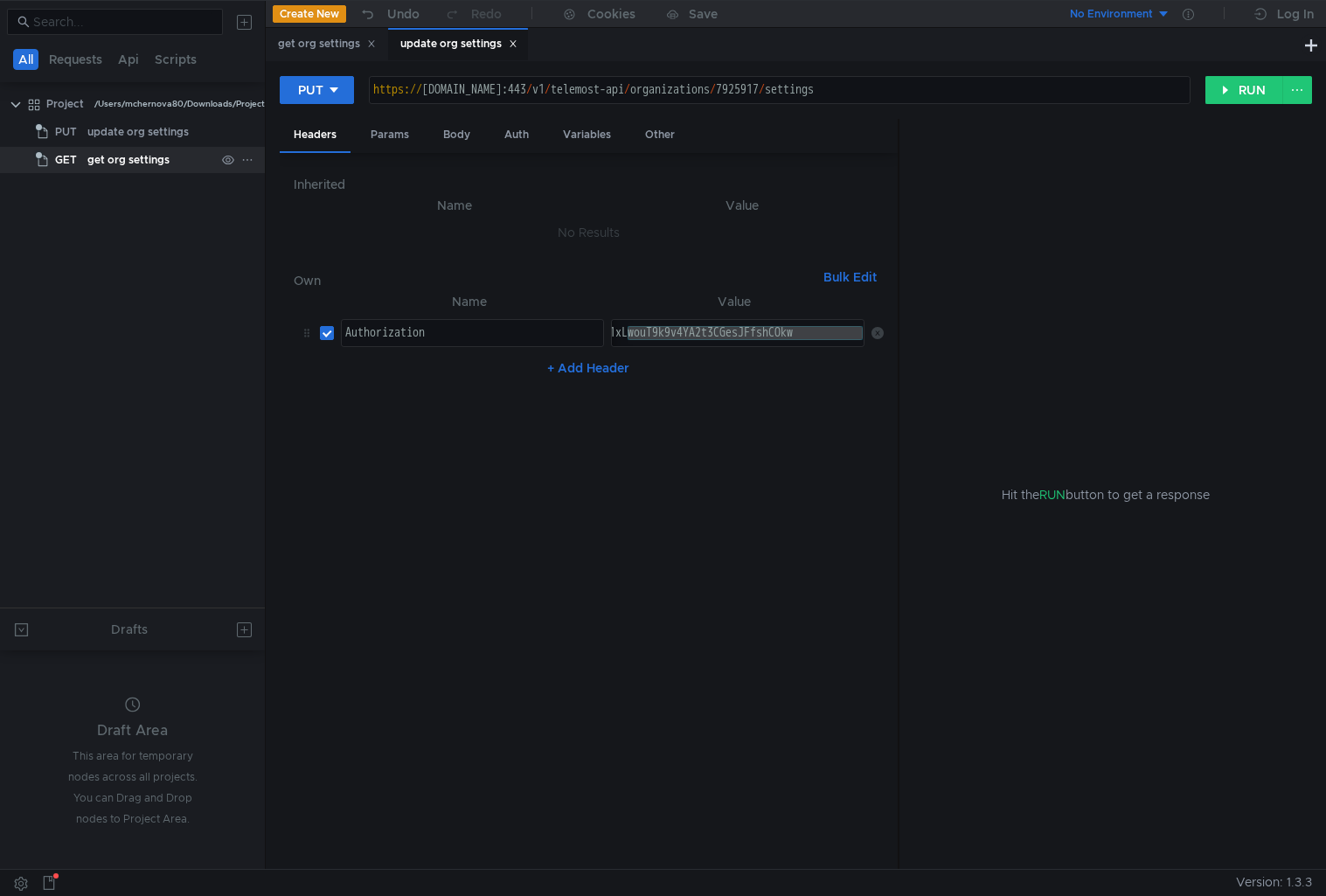 click on "get org settings" 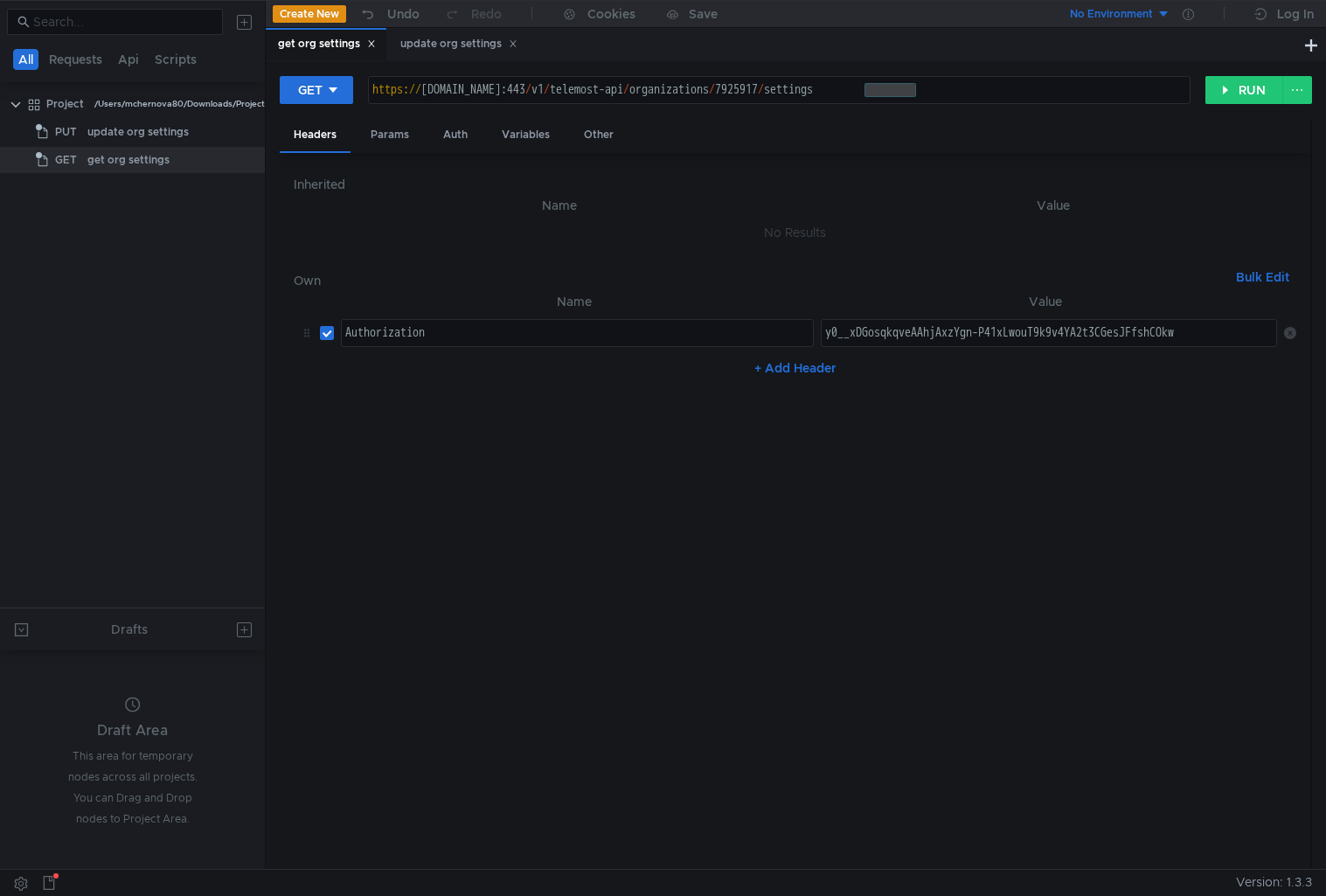 click 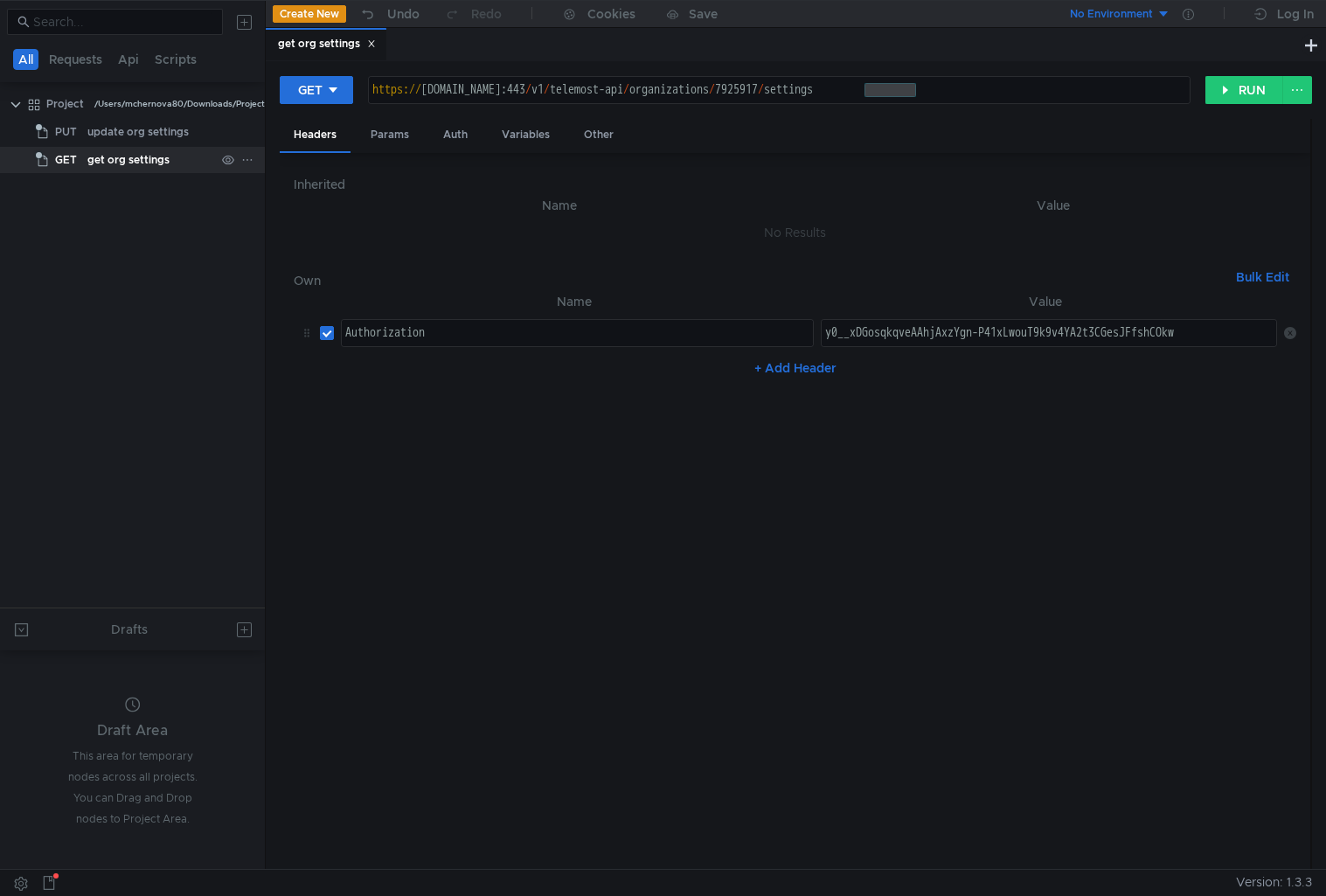 click on "get org settings" 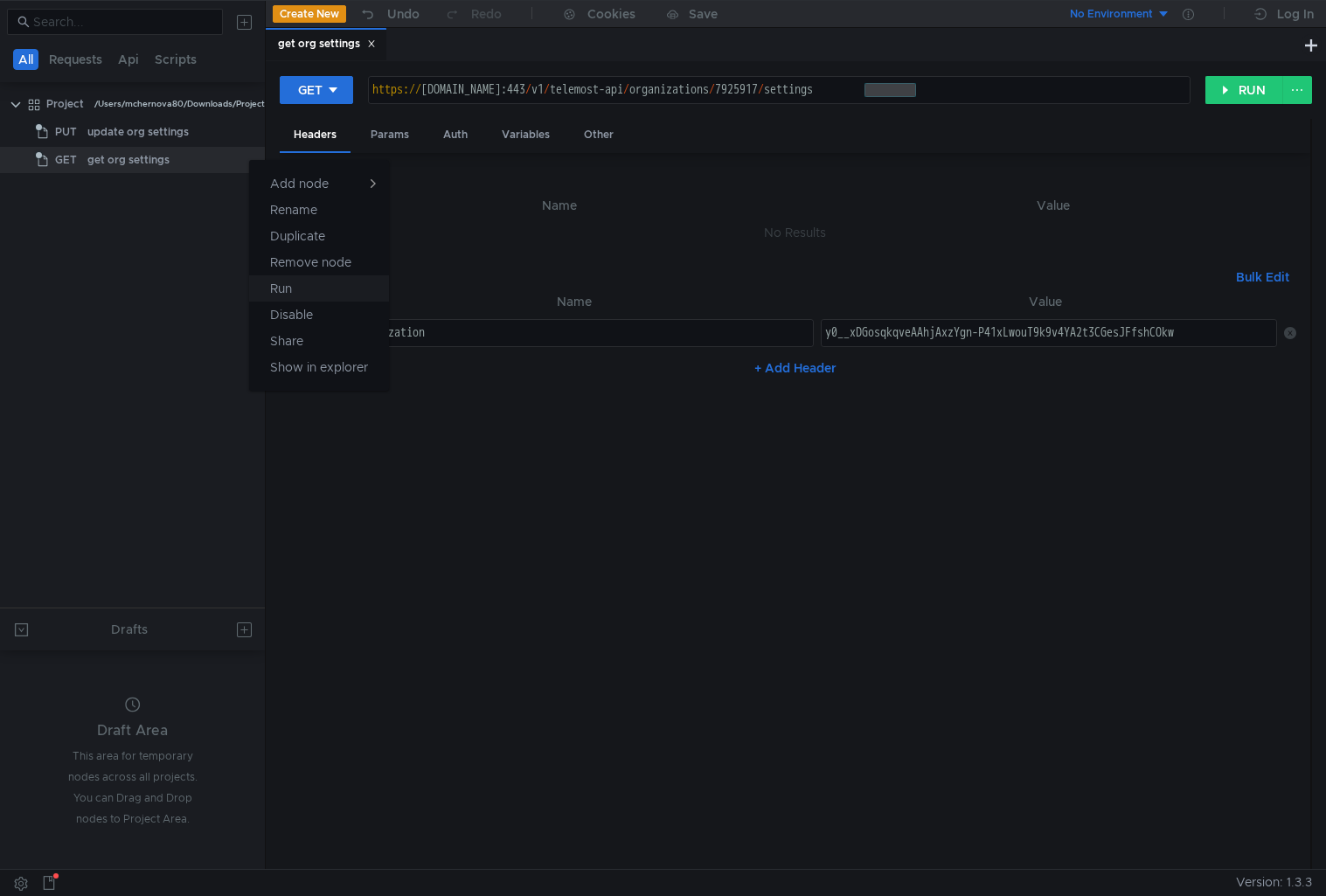 click on "Run" at bounding box center [319, 288] 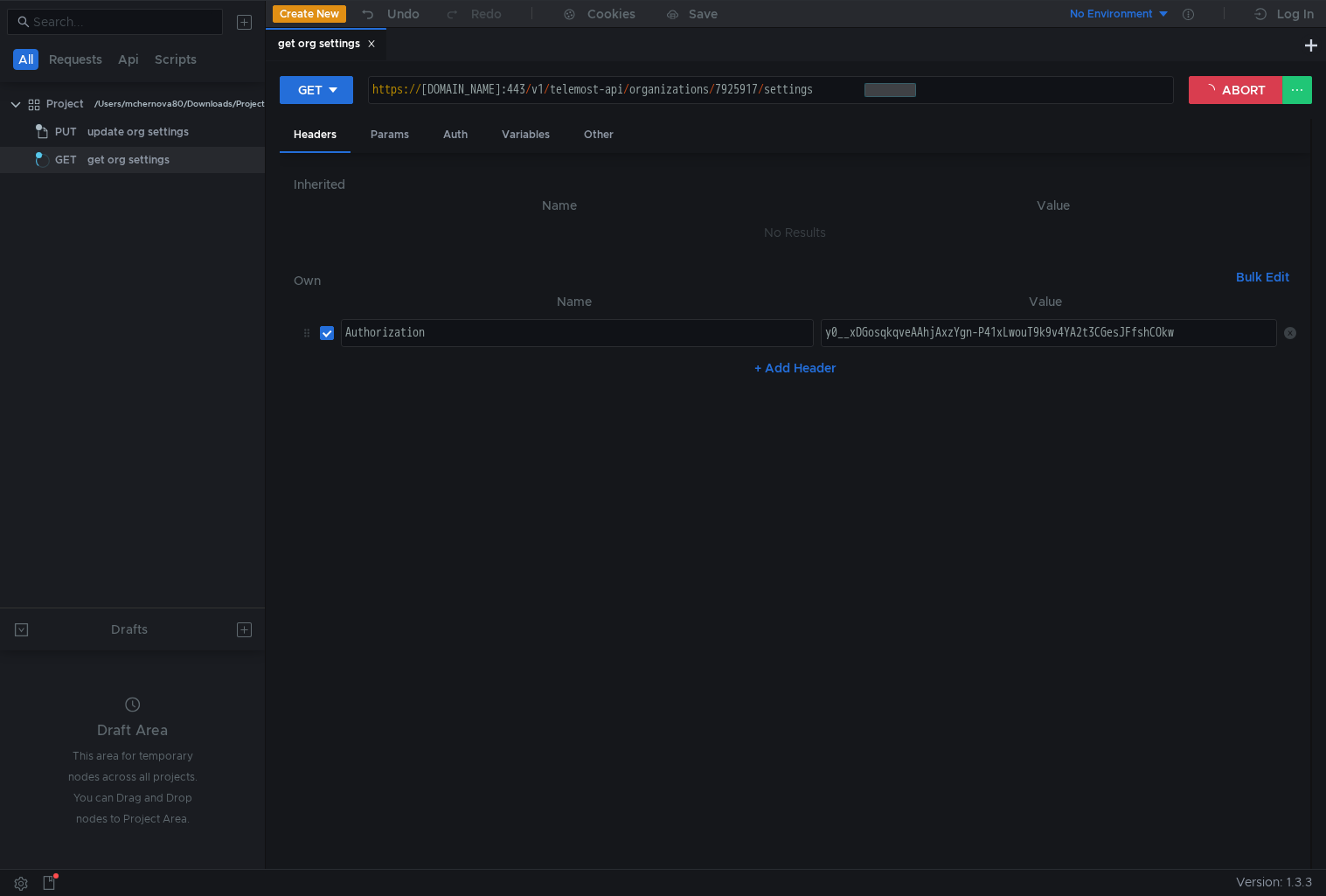 scroll, scrollTop: 0, scrollLeft: 0, axis: both 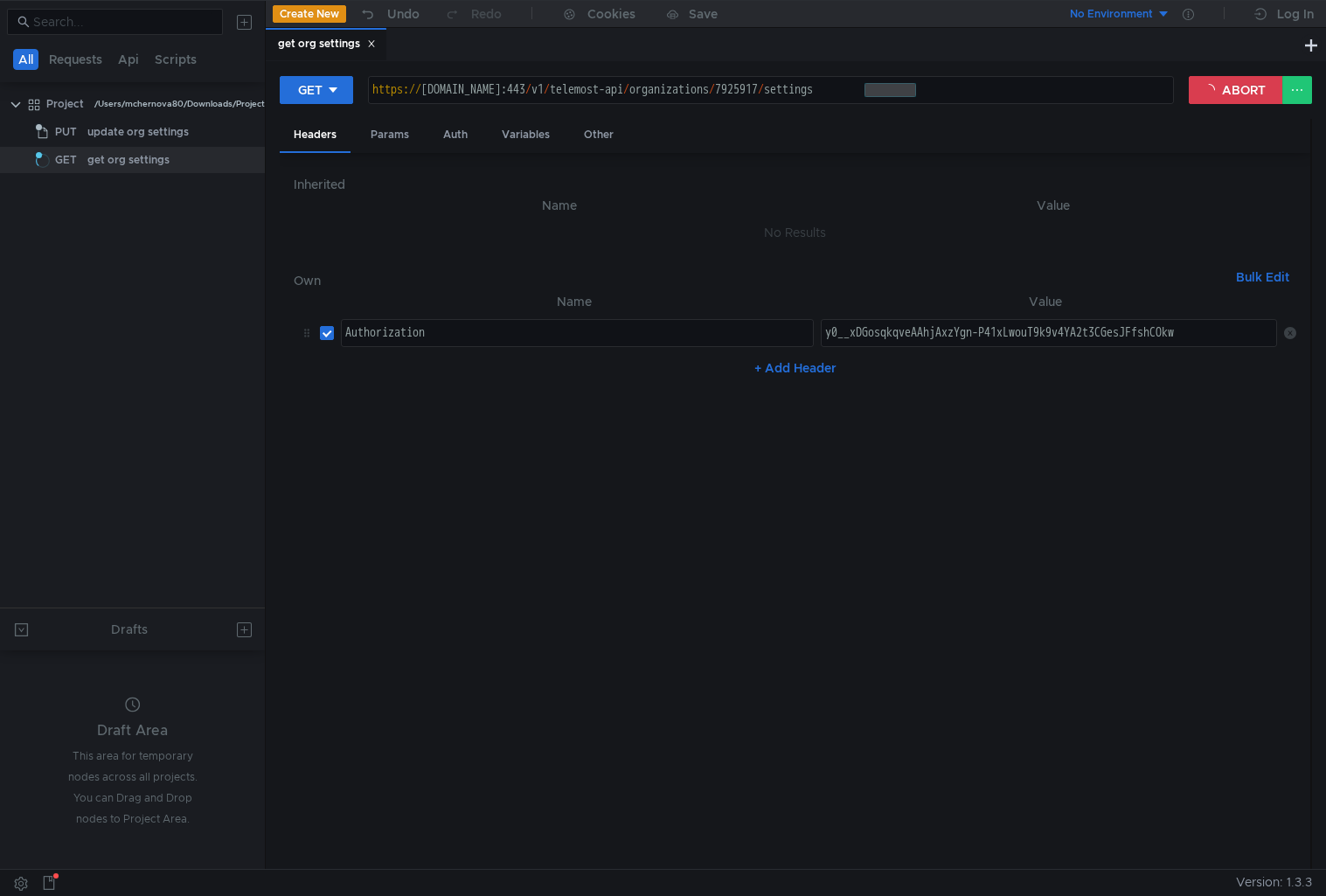 click on "Name Value Authorization     הההההההההההההההההההההההההההההההההההההההההההההההההההההההההההההההההההההההההההההההההההההההההההההההההההההההההההההההההההההההההההההההההההההההההההההההההההההההההההההההההההההההההההההההההההההההההההההההההההההההההההההההההההההההההההההההההההההההההההההההההההההההההההההההה XXXXXXXXXXXXXXXXXXXXXXXXXXXXXXXXXXXXXXXXXXXXXXXXXXXXXXXXXXXXXXXXXXXXXXXXXXXXXXXXXXXXXXXXXXXXXXXXXXXXXXXXXXXXXXXXXXXXXXXXXXXXXXXXXXXXXXXXXXXXXXXXXXXXXXXXXXXXXXXXXXXXXXXXXXXXXXXXXXXXXXXXXXXXXXXXXXXXXXXXXXXXXXXXXXXXXXXXXXXXXXXXXXXXXXXXXXXXXXXXXXXXXXXXXXXXXXXX y0__xDGosqkqveAAhjAxzYgn-P41xLwouT9k9v4YA2t3CGesJFfshCOkw y0__xDGosqkqveAAhjAxzYgn-P41xLwouT9k9v4YA2t3CGesJFfshCOkw      + Add Header" at bounding box center (795, 573) 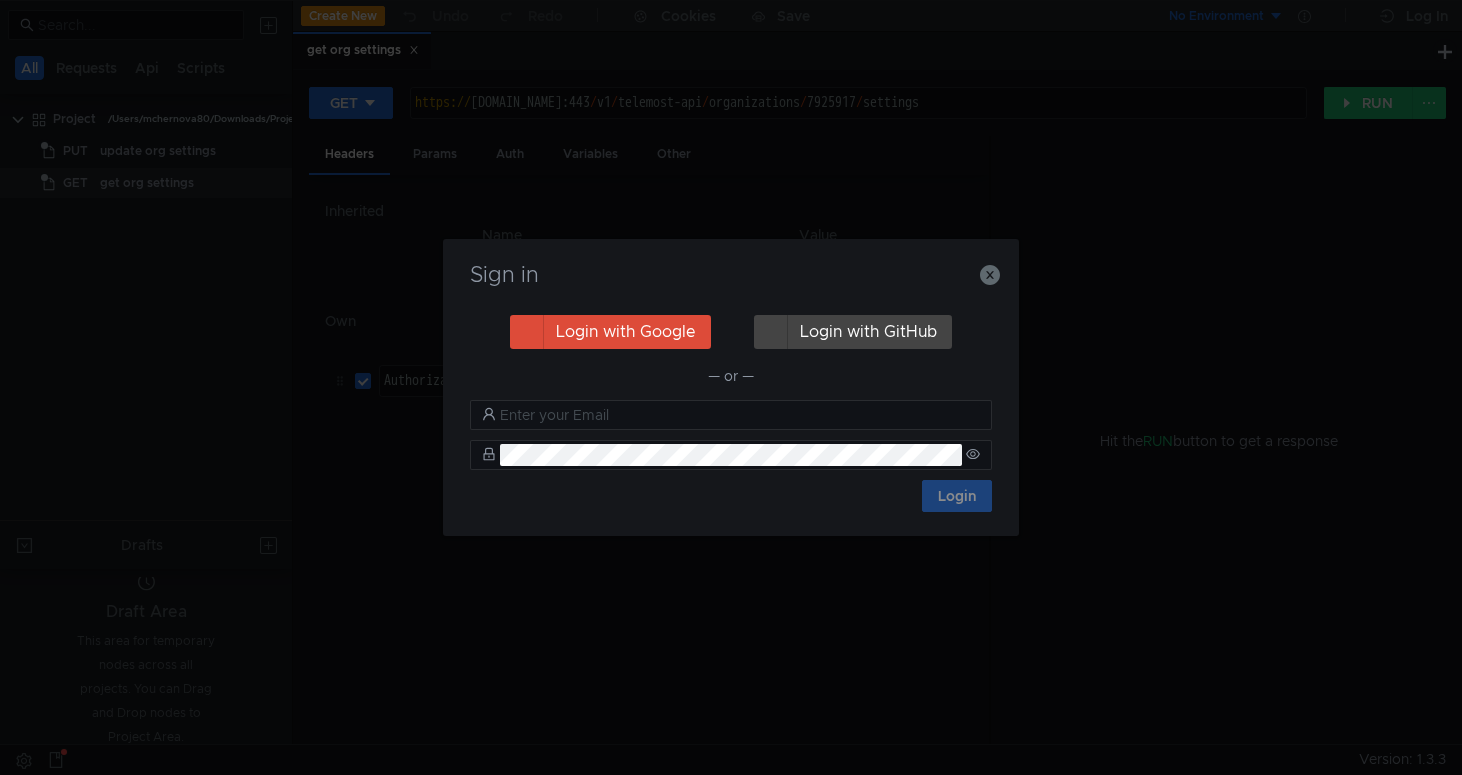 scroll, scrollTop: 0, scrollLeft: 0, axis: both 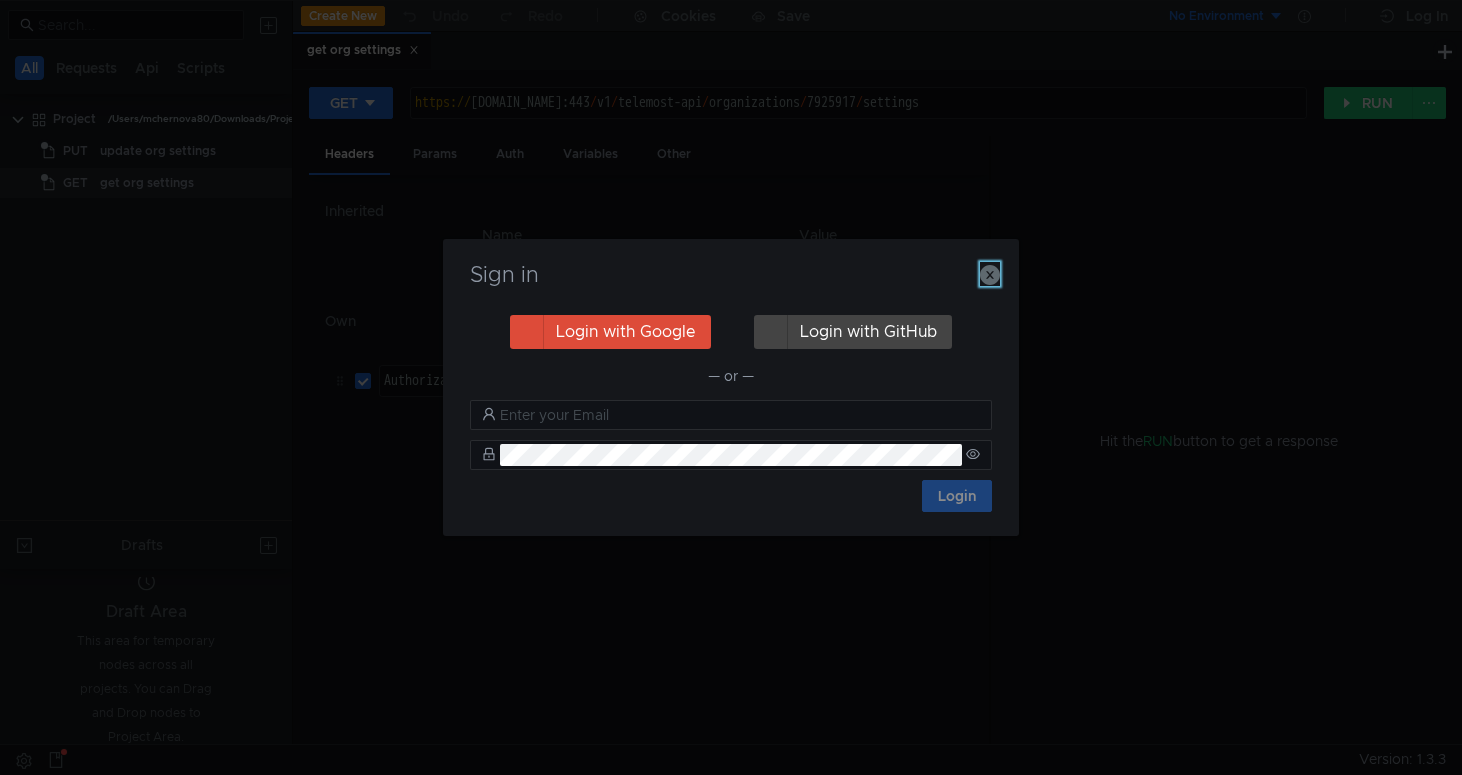 click 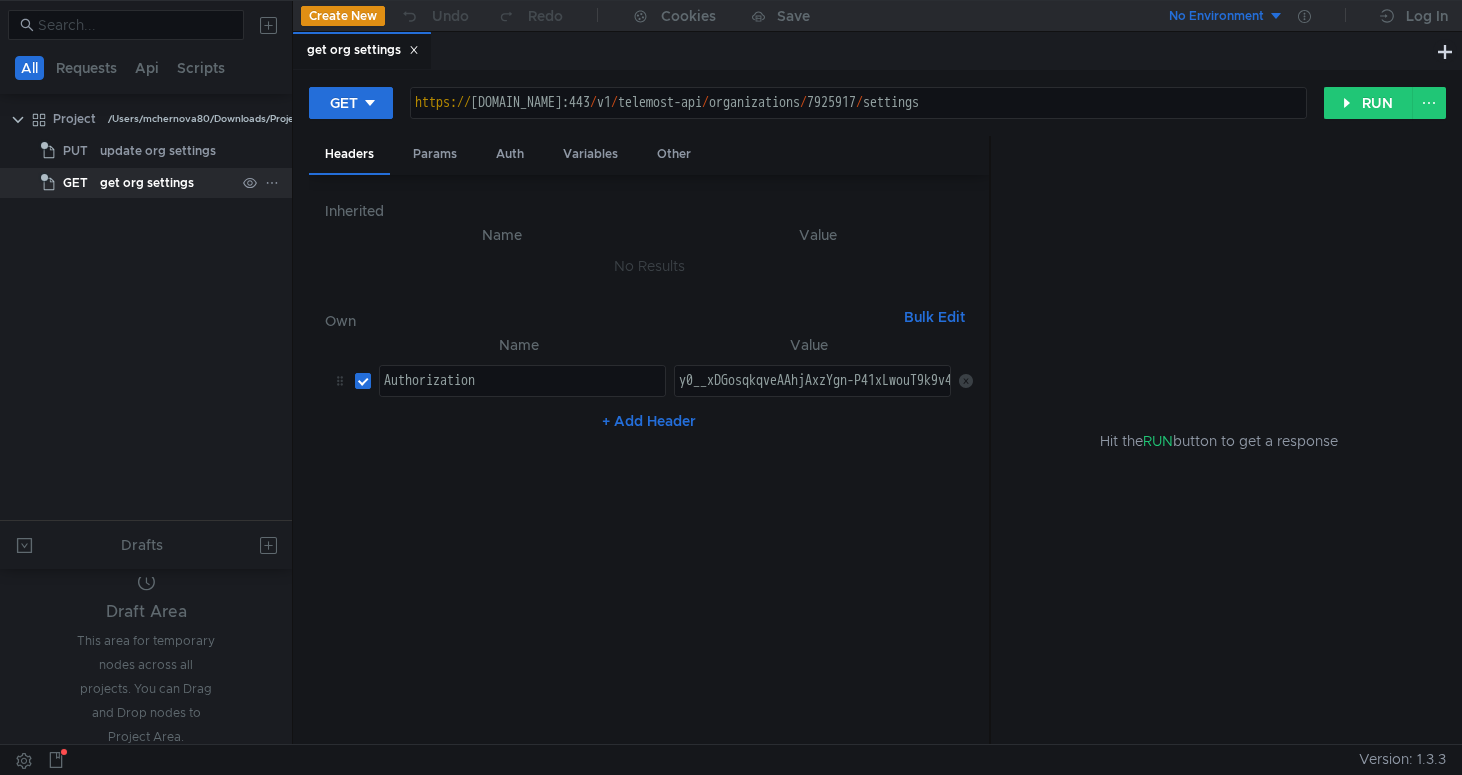 click on "get org settings" 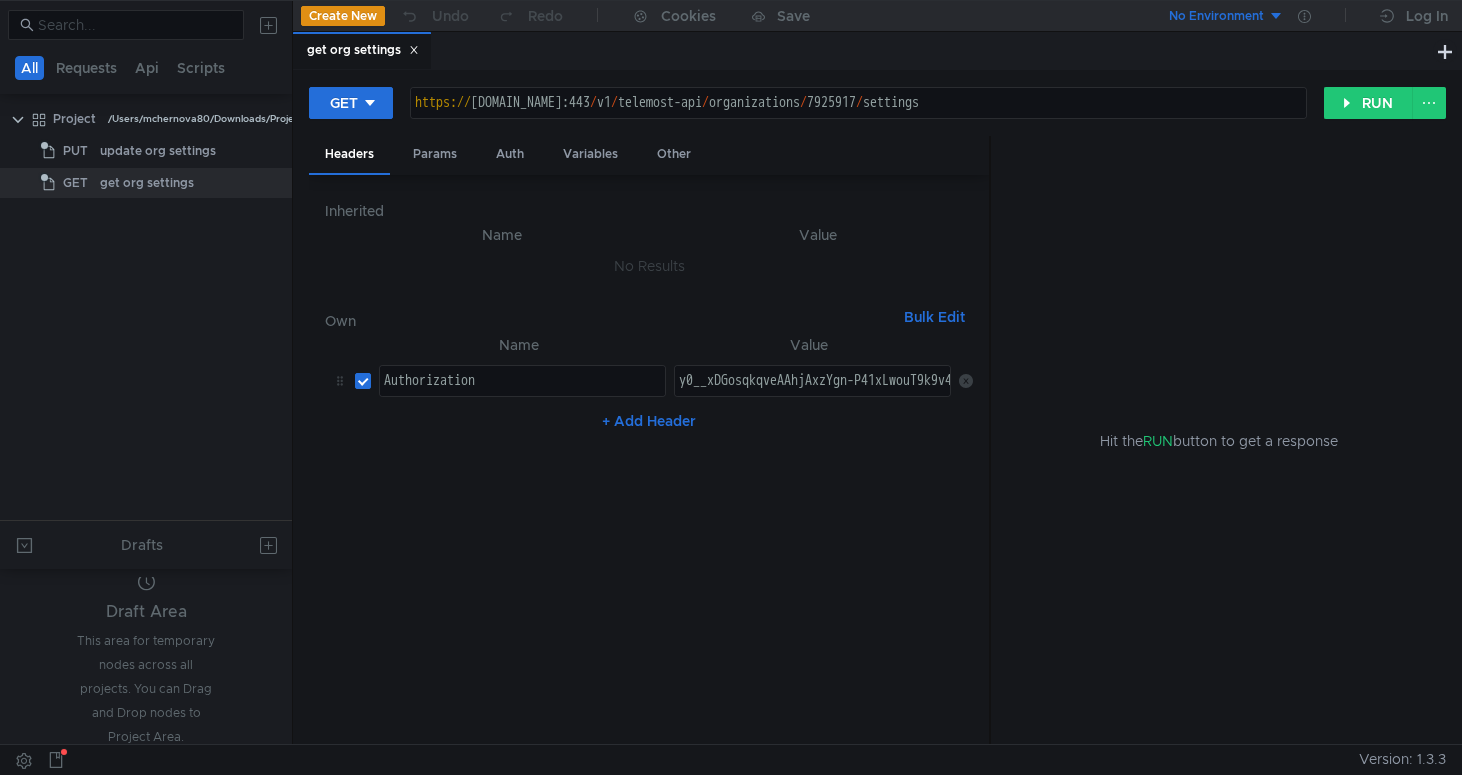 type on "y0__xDGosqkqveAAhjAxzYgn-P41xLwouT9k9v4YA2t3CGesJFfshCOkw" 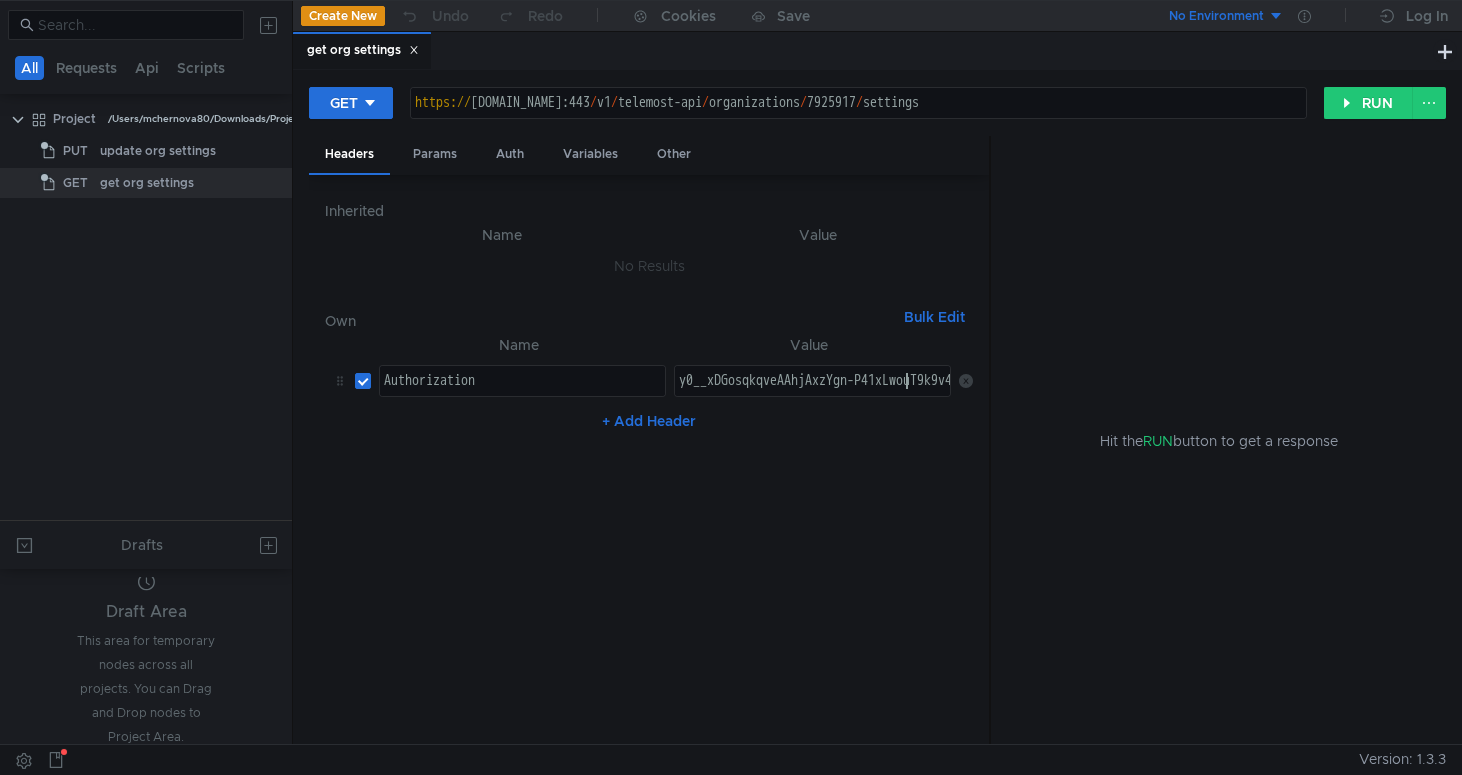 drag, startPoint x: 1140, startPoint y: 385, endPoint x: 1384, endPoint y: 429, distance: 247.93547 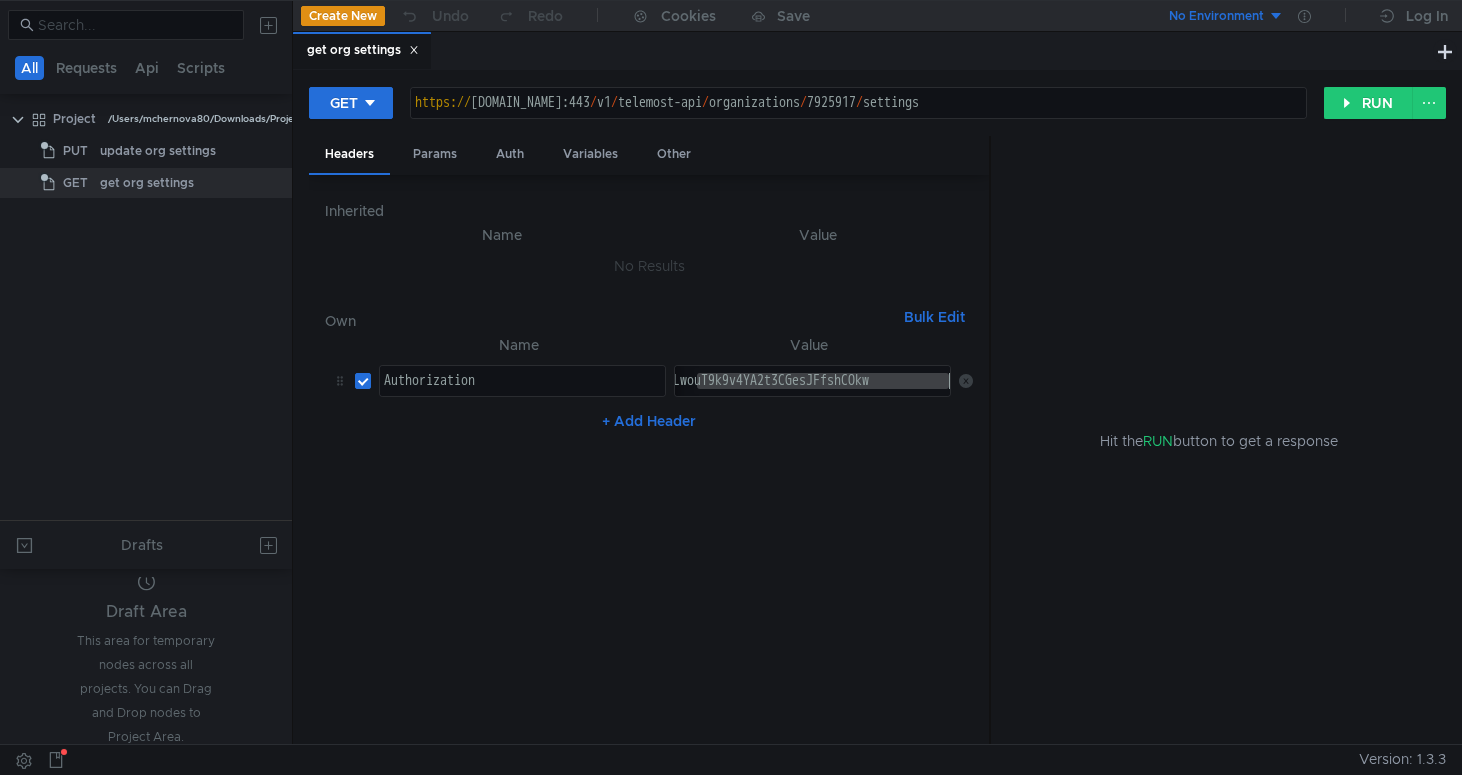 click on "https:// [DOMAIN_NAME]:443 / v1 / telemost-api / organizations / 7925917 / settings" at bounding box center (858, 119) 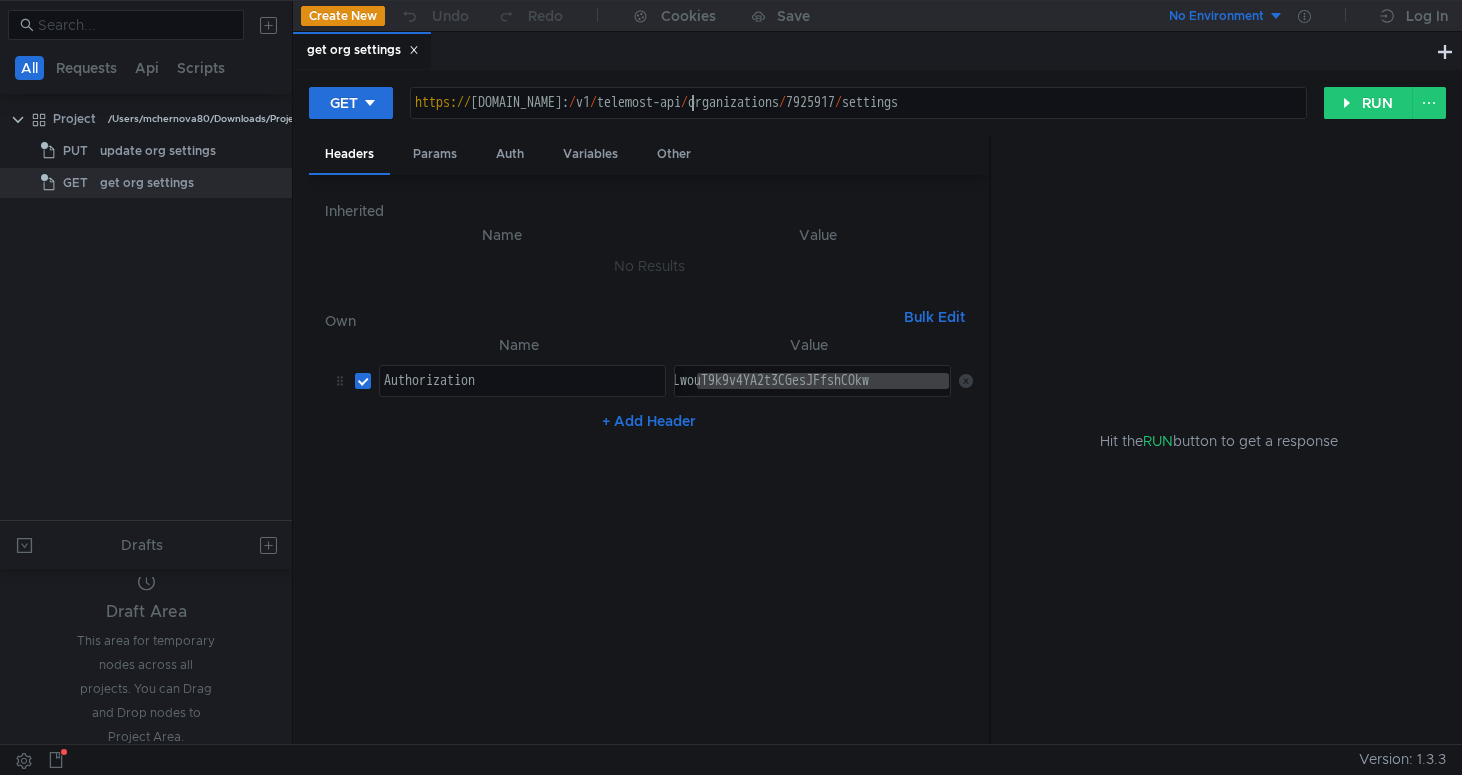 type on "[URL][DOMAIN_NAME]" 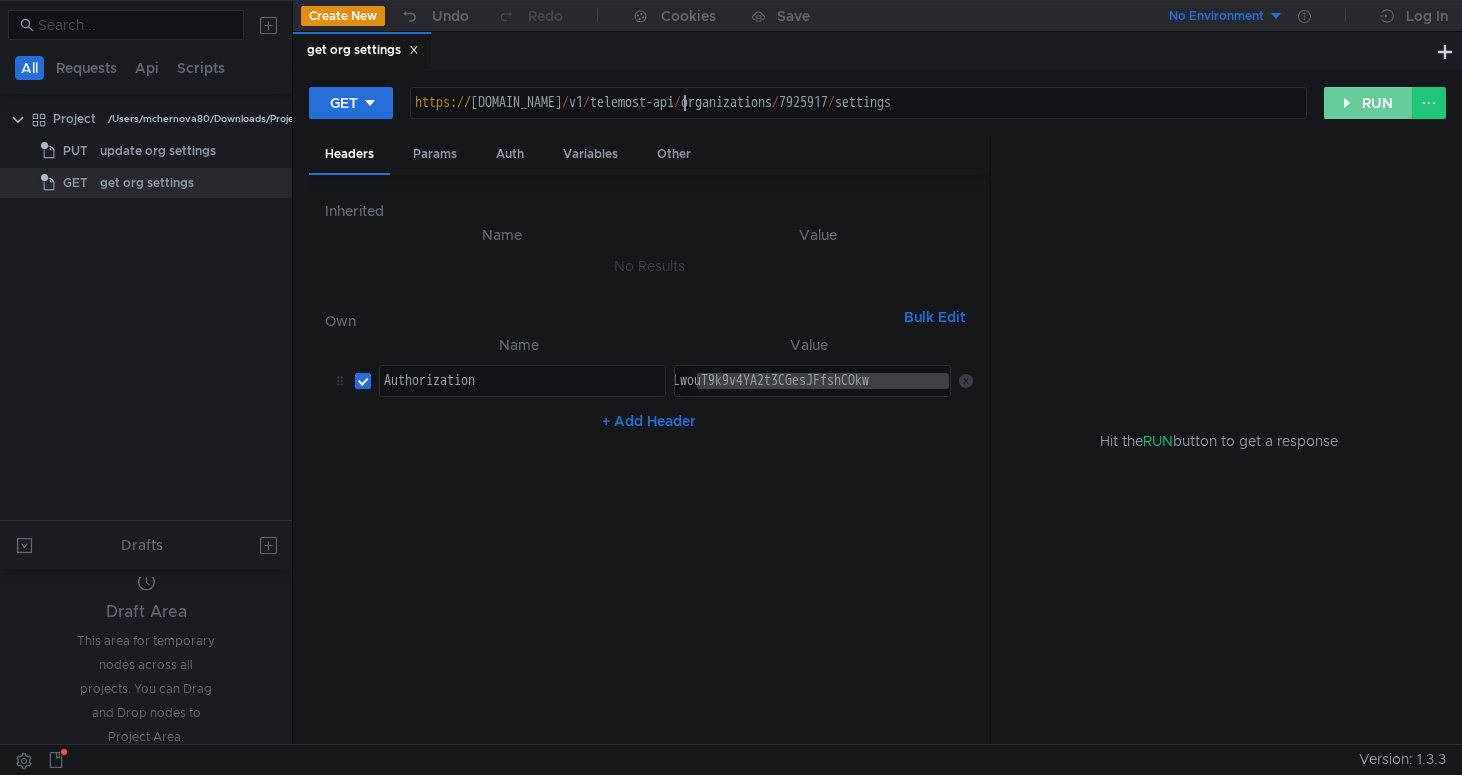 click on "RUN" 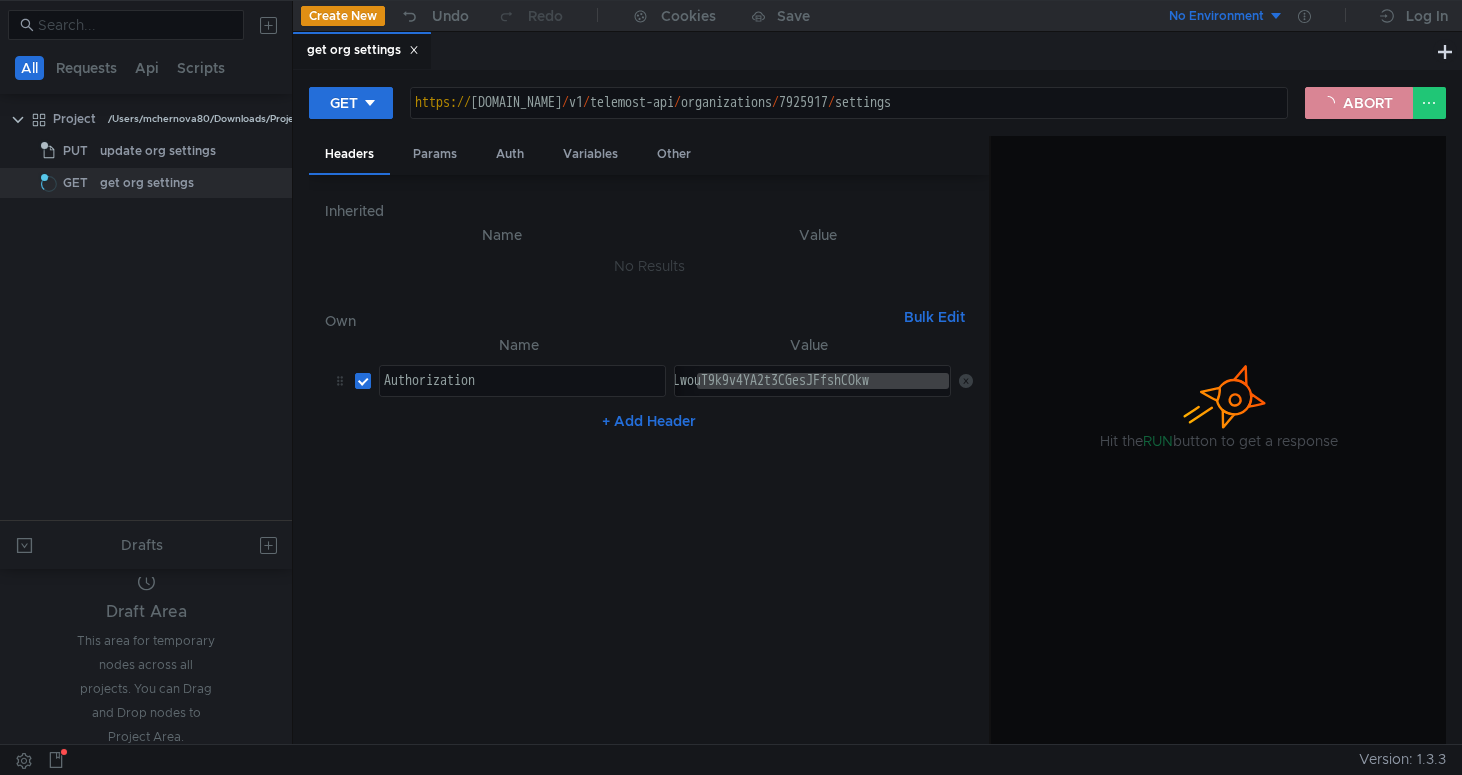 click on "ABORT" 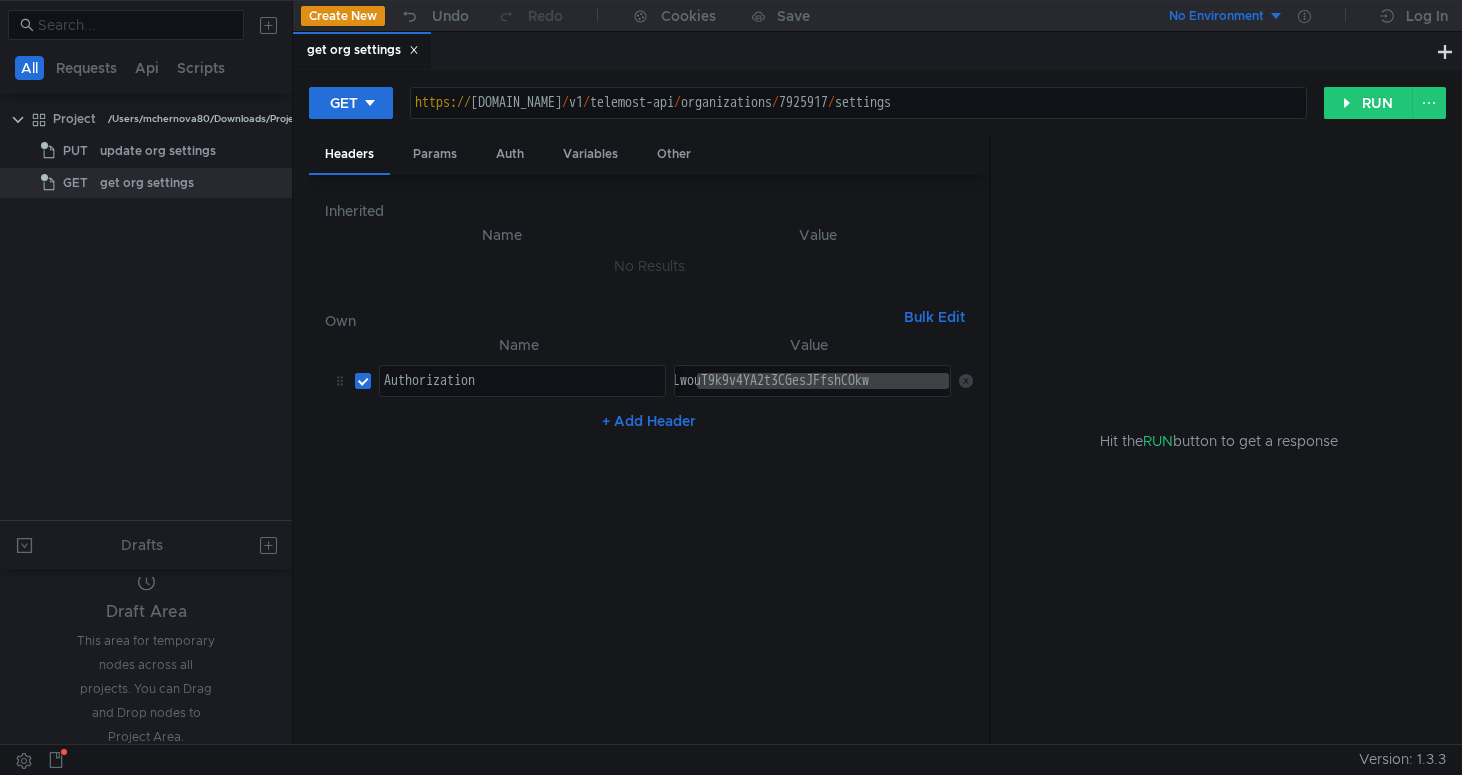 drag, startPoint x: 186, startPoint y: 384, endPoint x: 173, endPoint y: 341, distance: 44.922153 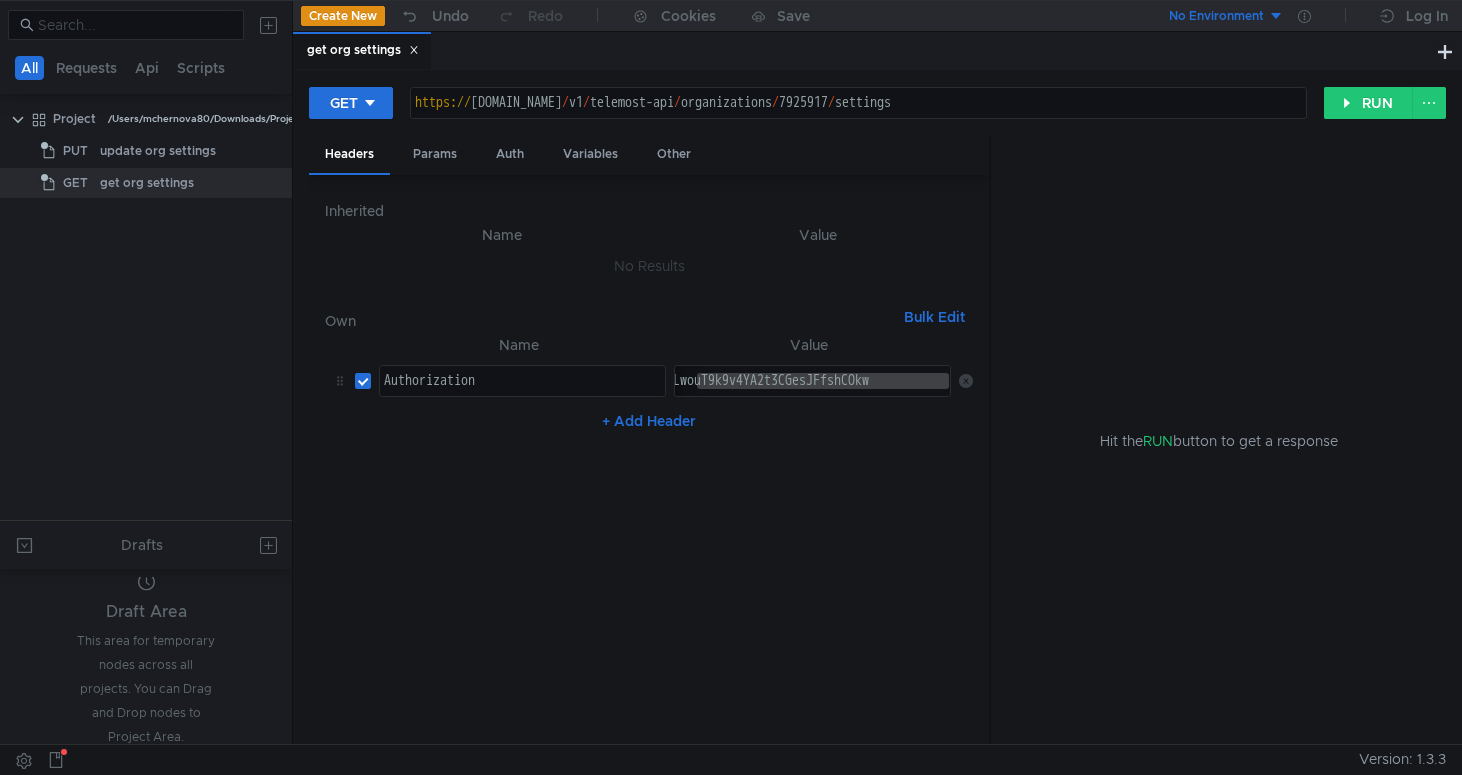 click 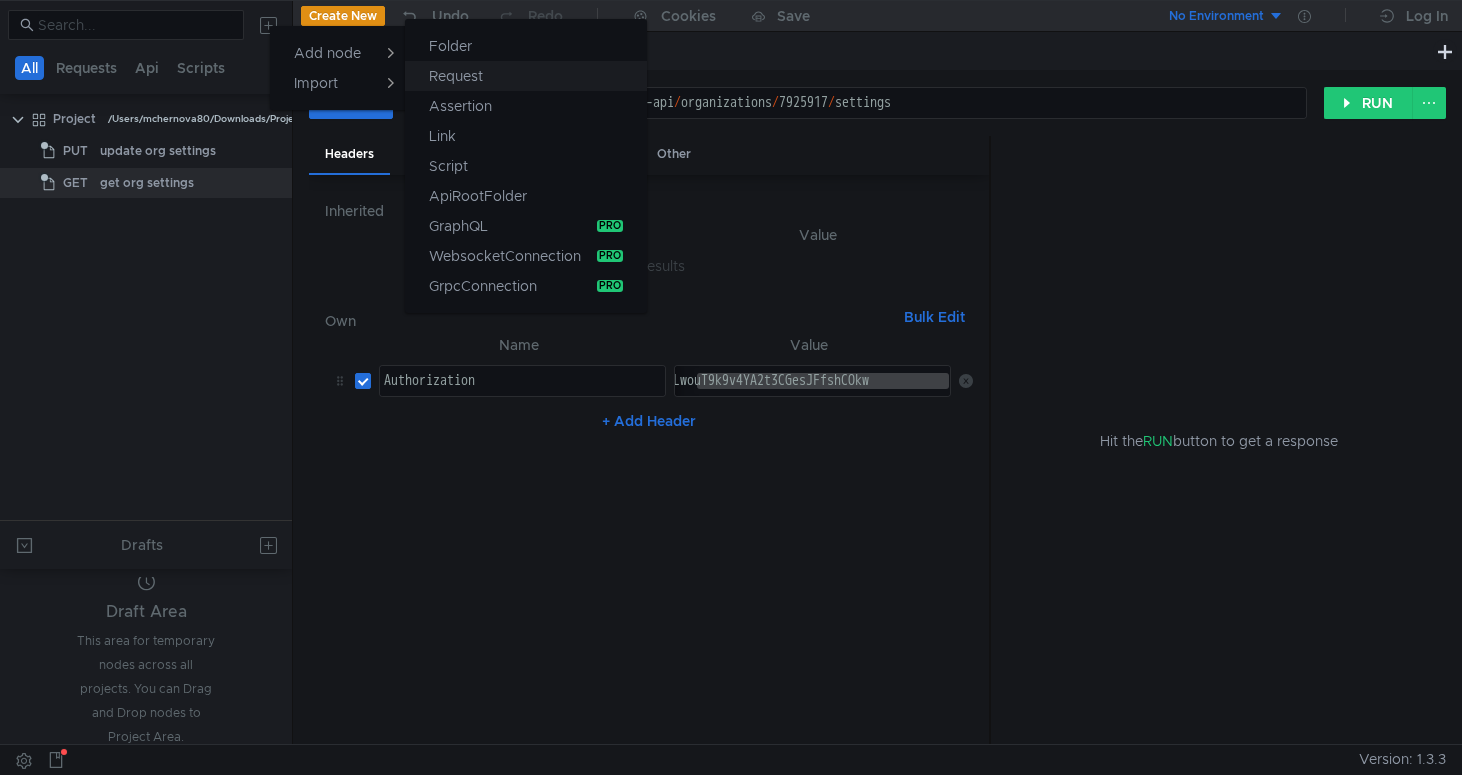 click on "Request" at bounding box center [526, 76] 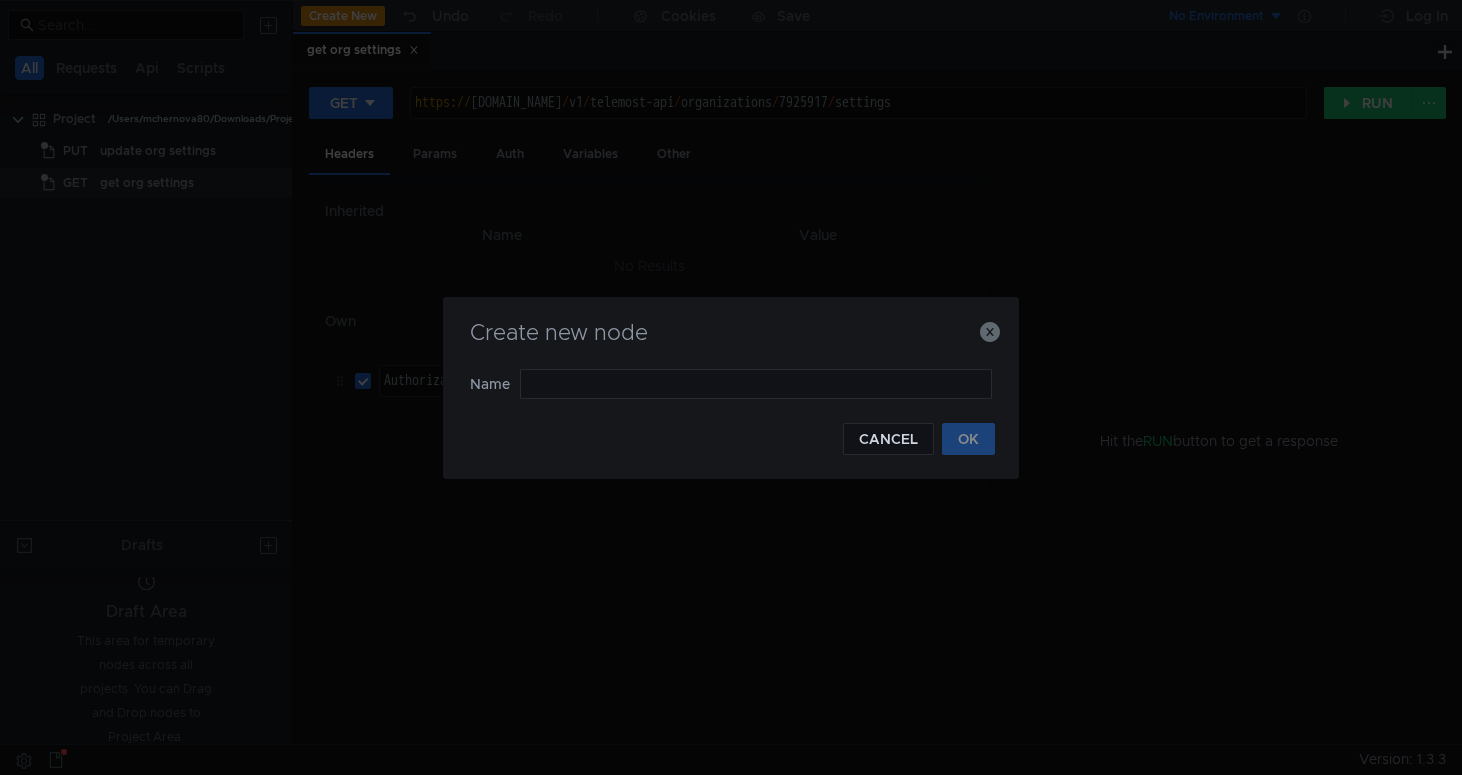 type on "ttps://[DOMAIN_NAME][URL]" 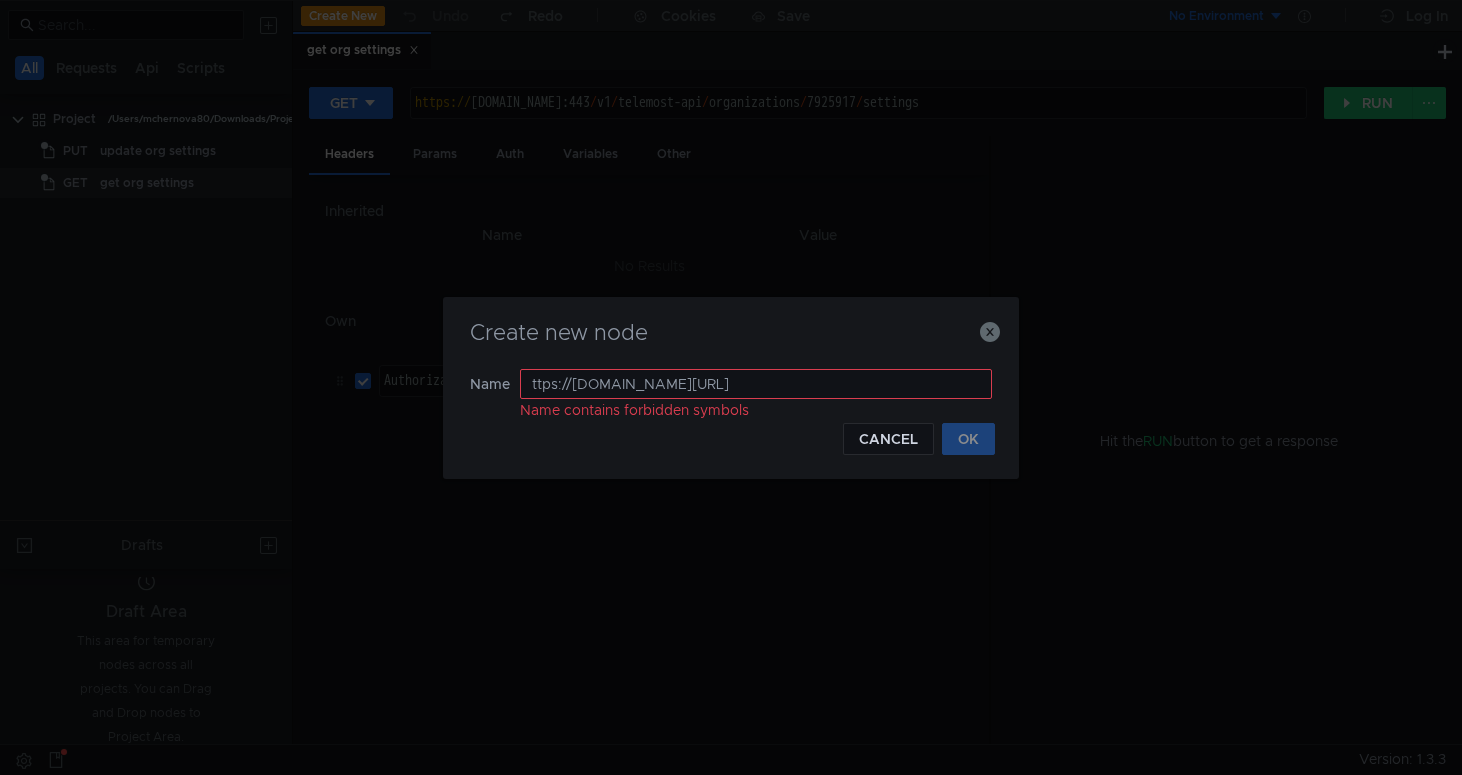 click on "ttps://[DOMAIN_NAME][URL]" at bounding box center [756, 384] 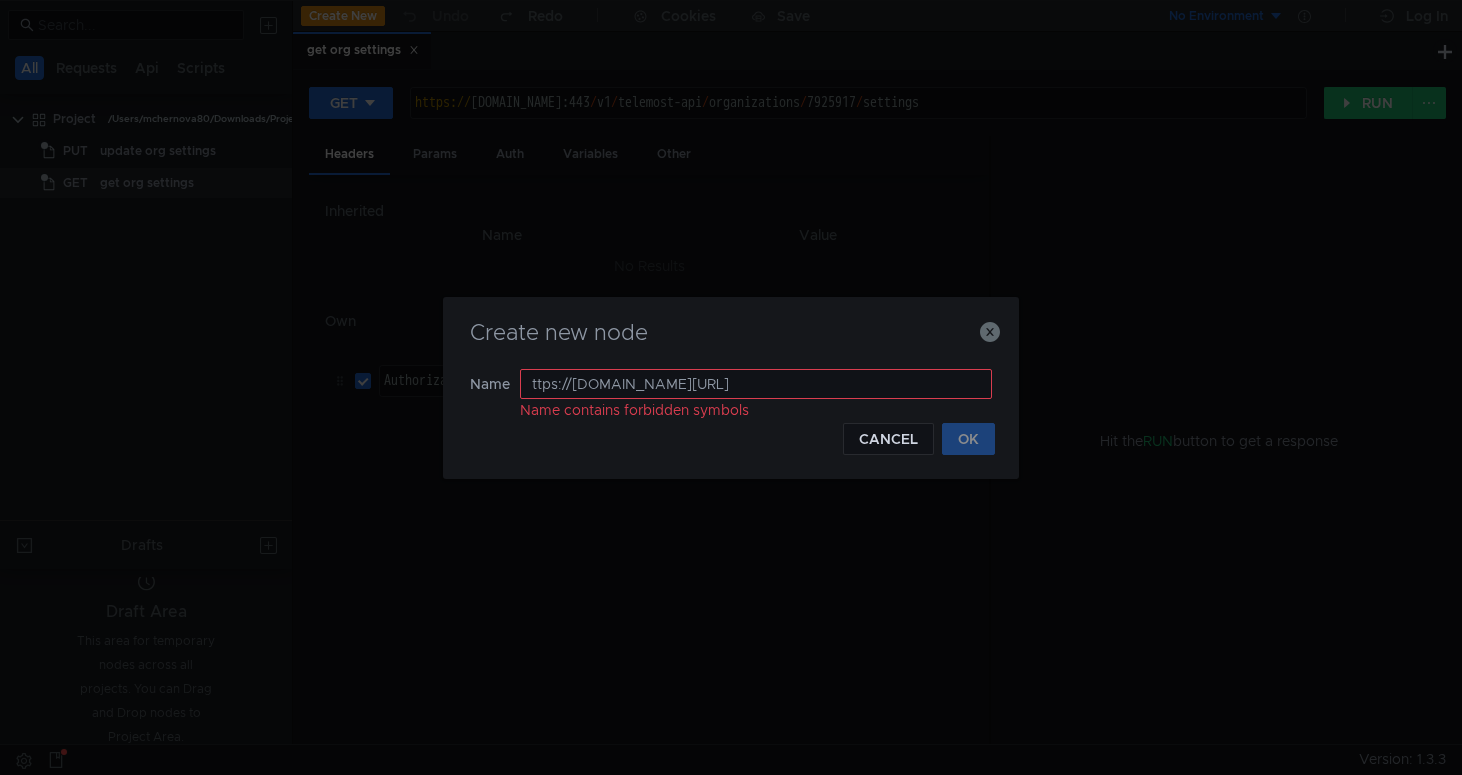 drag, startPoint x: 531, startPoint y: 376, endPoint x: 312, endPoint y: 371, distance: 219.05707 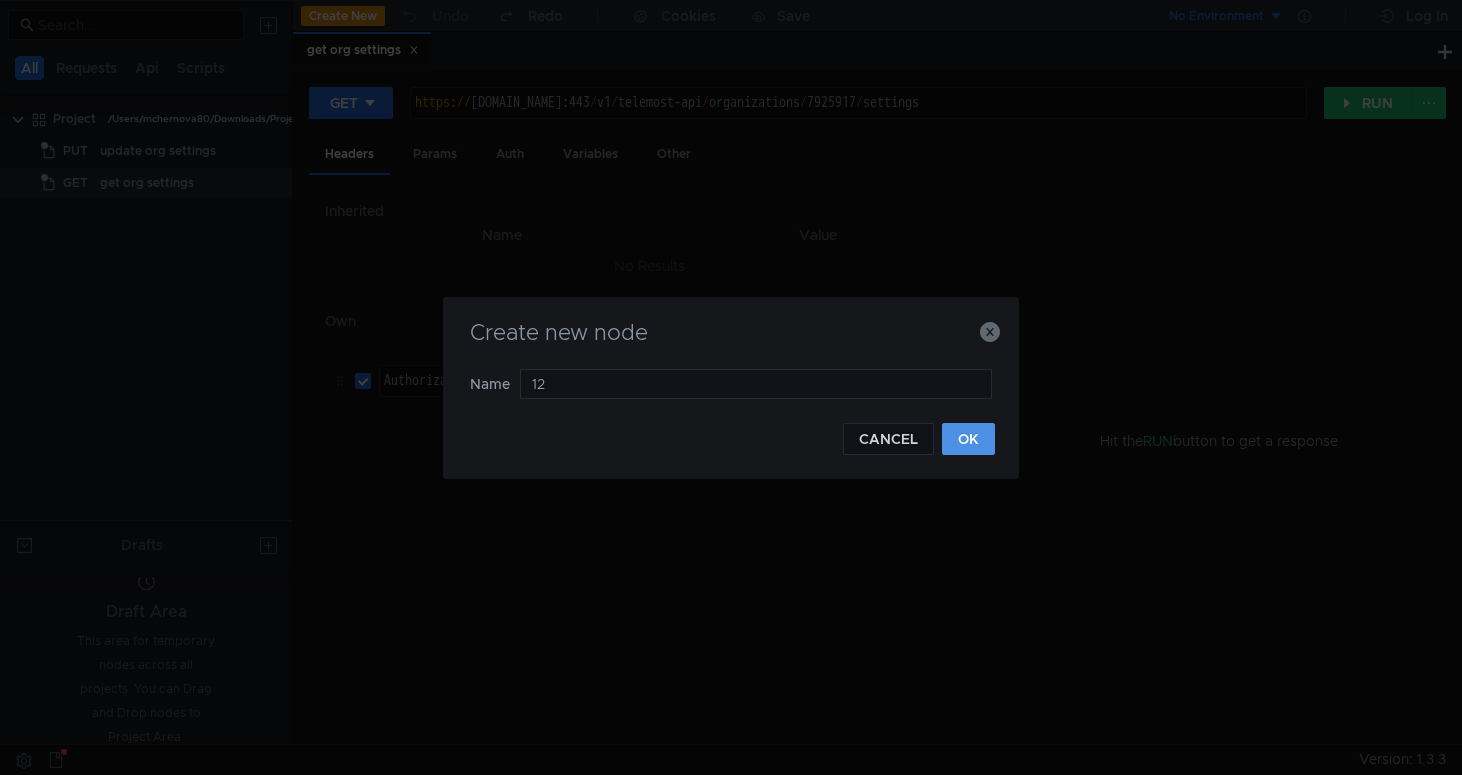 type on "12" 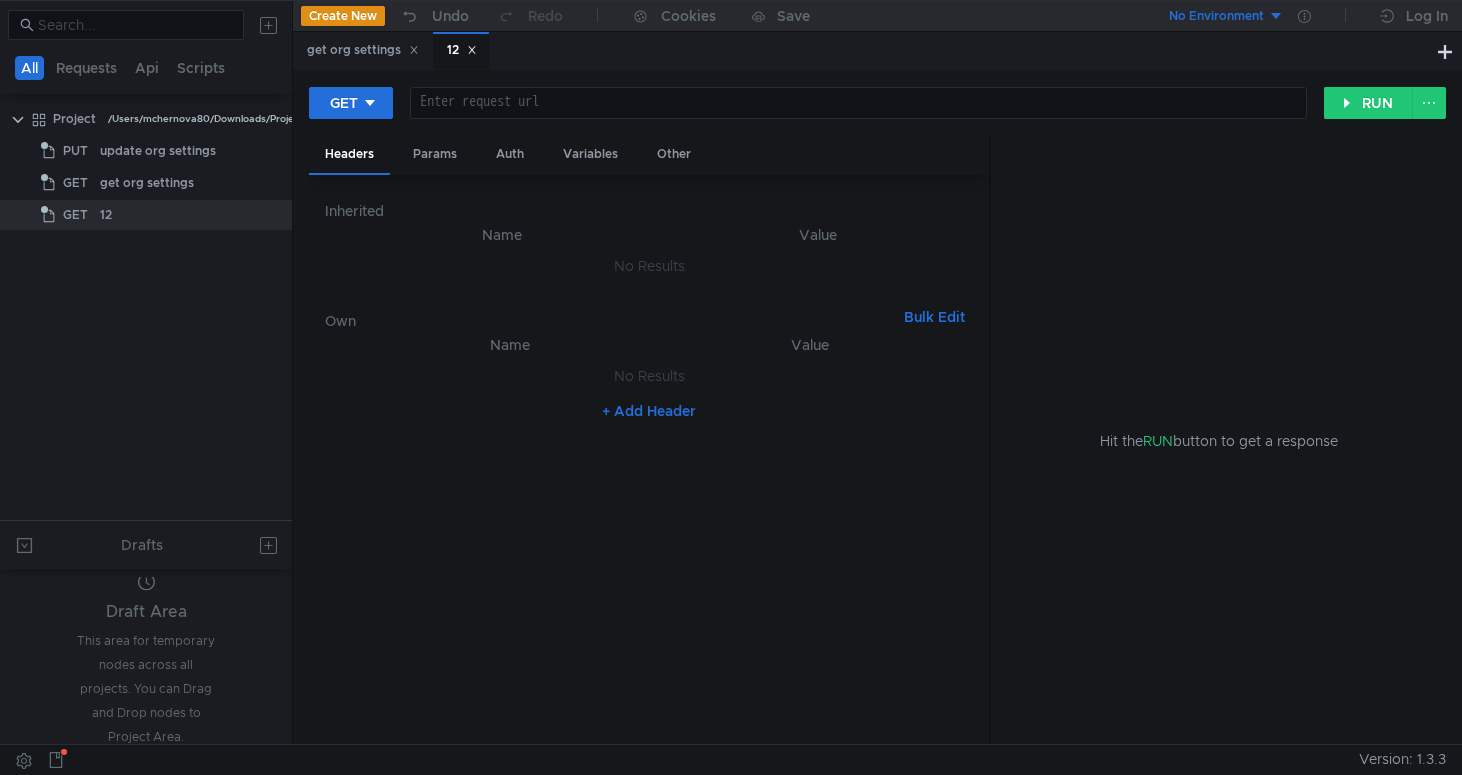 click at bounding box center [858, 119] 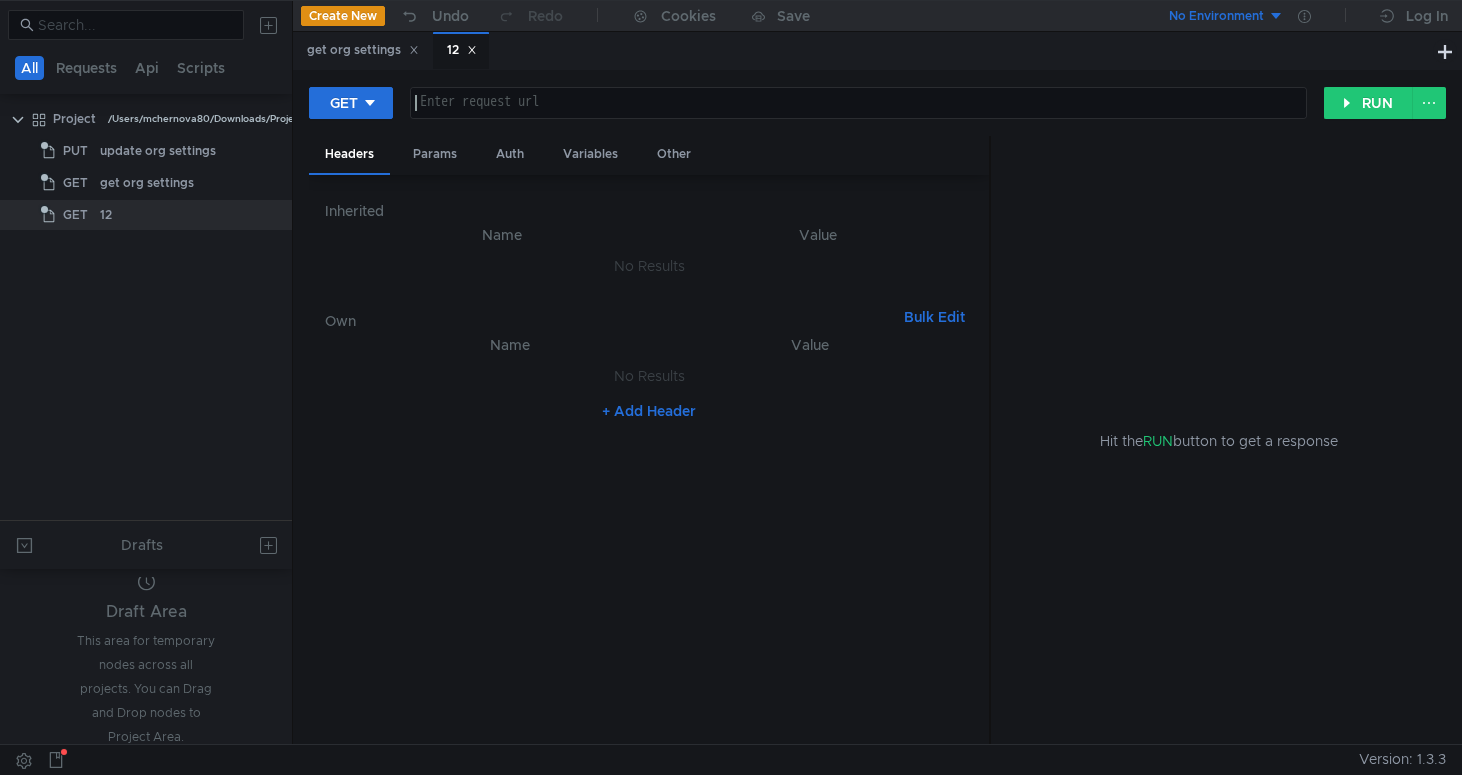 paste on "ttps://[DOMAIN_NAME][URL]" 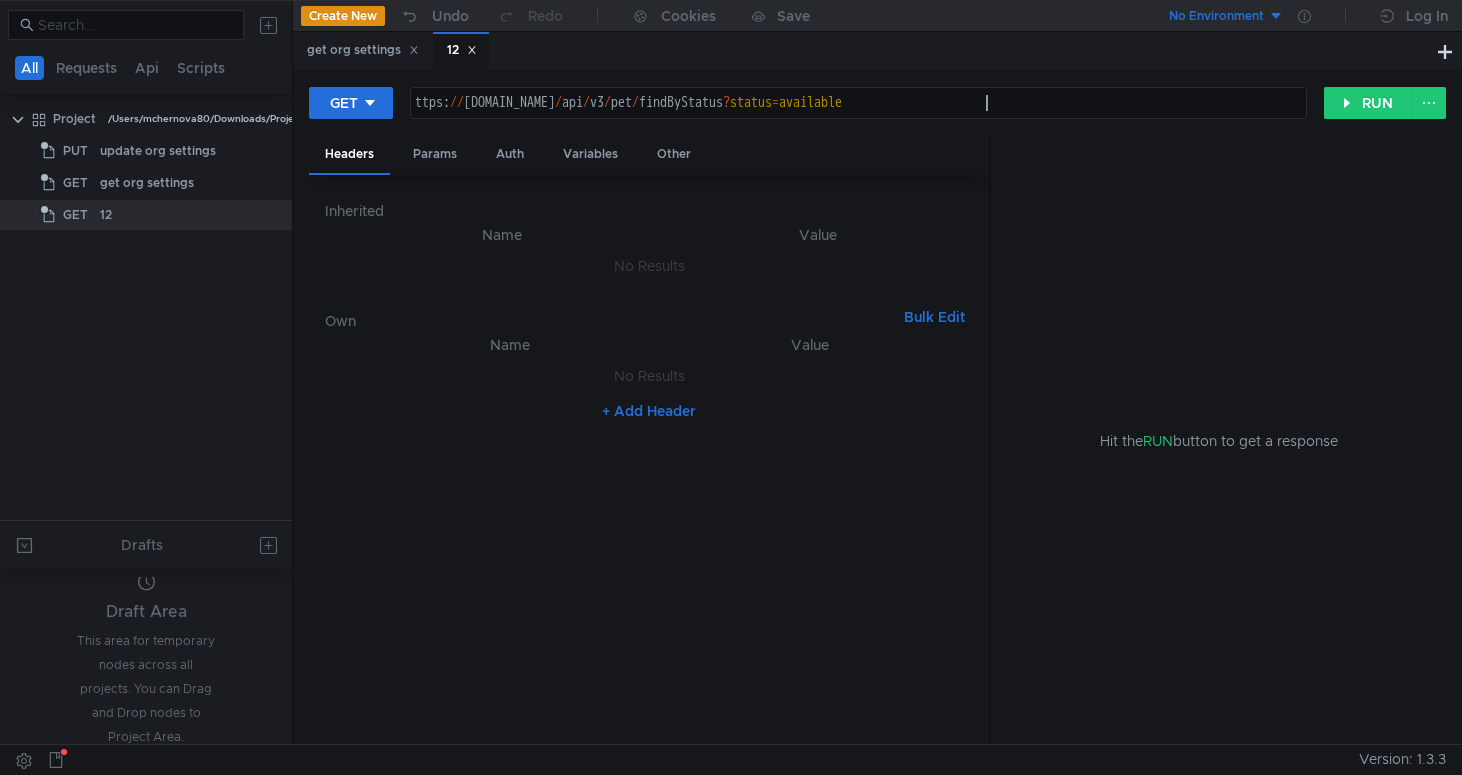 click on "ttps: // [DOMAIN_NAME] / api / v3 / pet / findByStatus ? status = available" at bounding box center (858, 119) 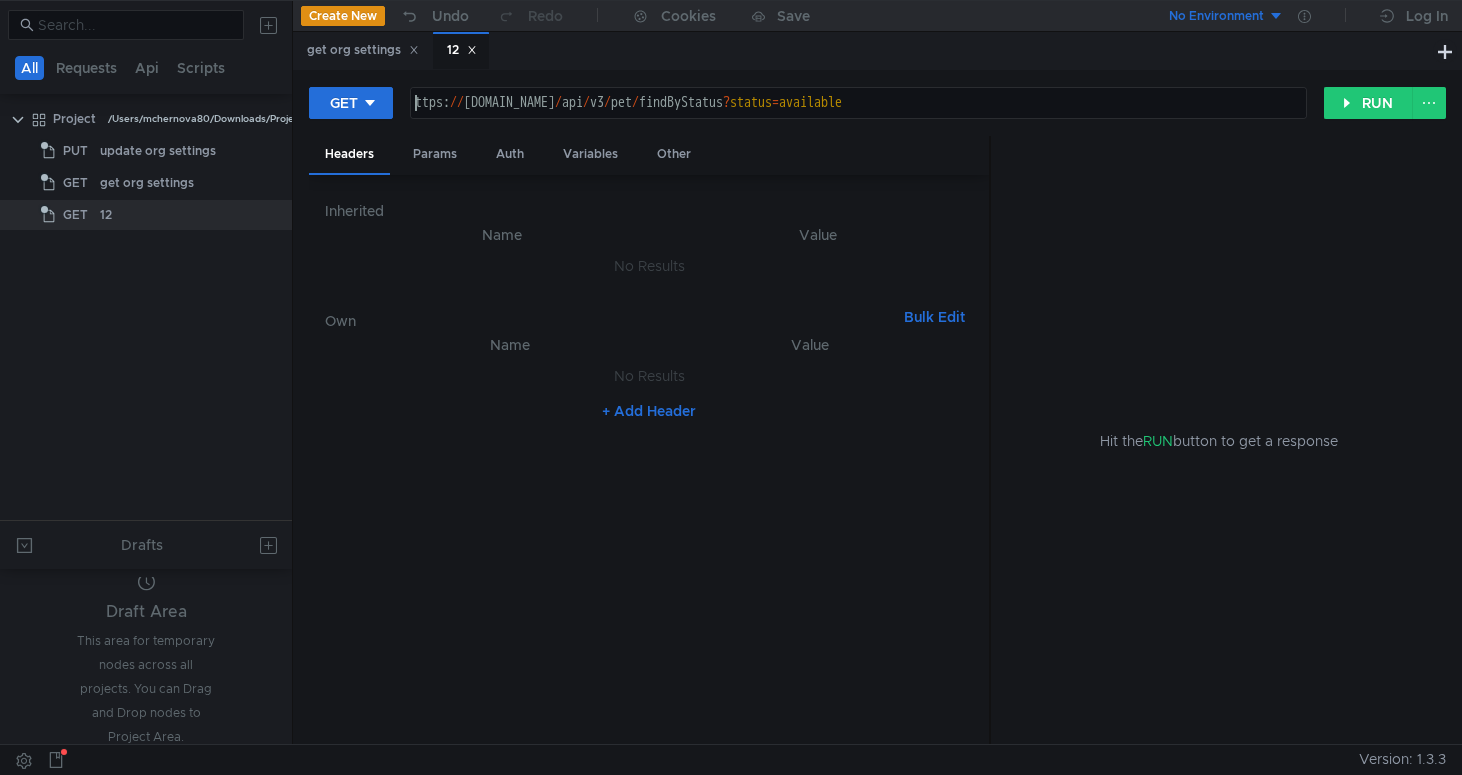 scroll, scrollTop: 0, scrollLeft: 2, axis: horizontal 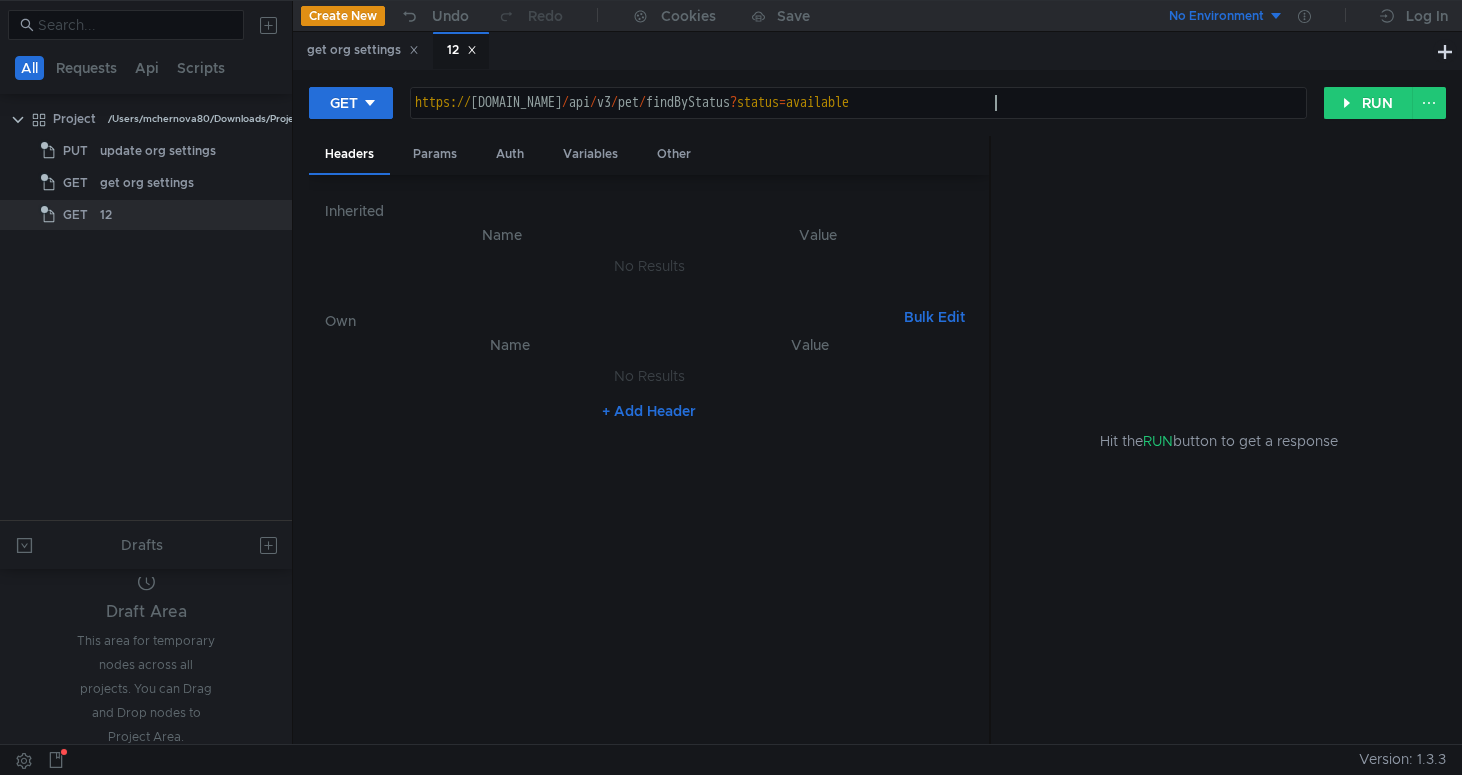 click on "https:// [DOMAIN_NAME] / api / v3 / pet / findByStatus ? status = available" at bounding box center (858, 119) 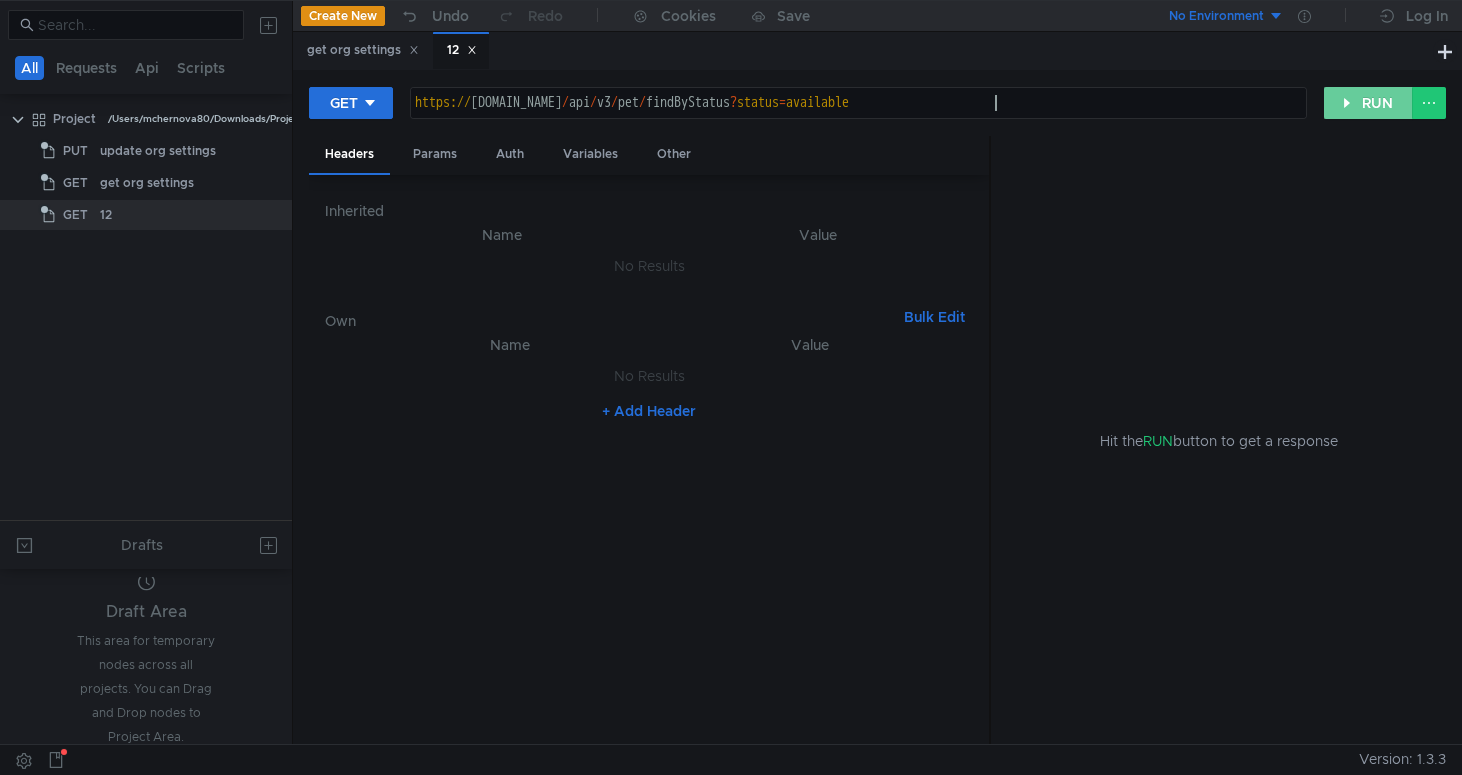 type on "[URL][DOMAIN_NAME]" 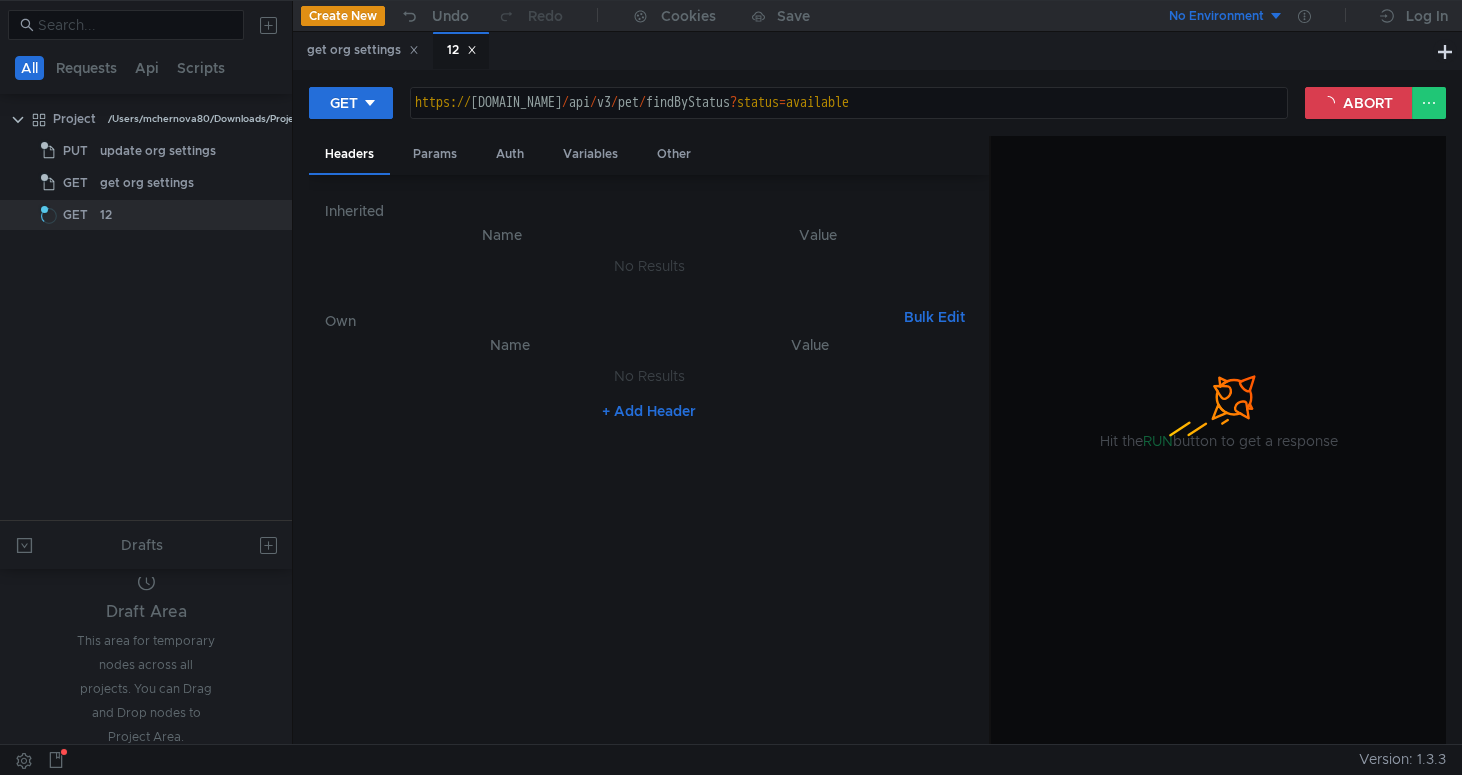 click on "Name Value  No Results
+ Add Header" at bounding box center (649, 531) 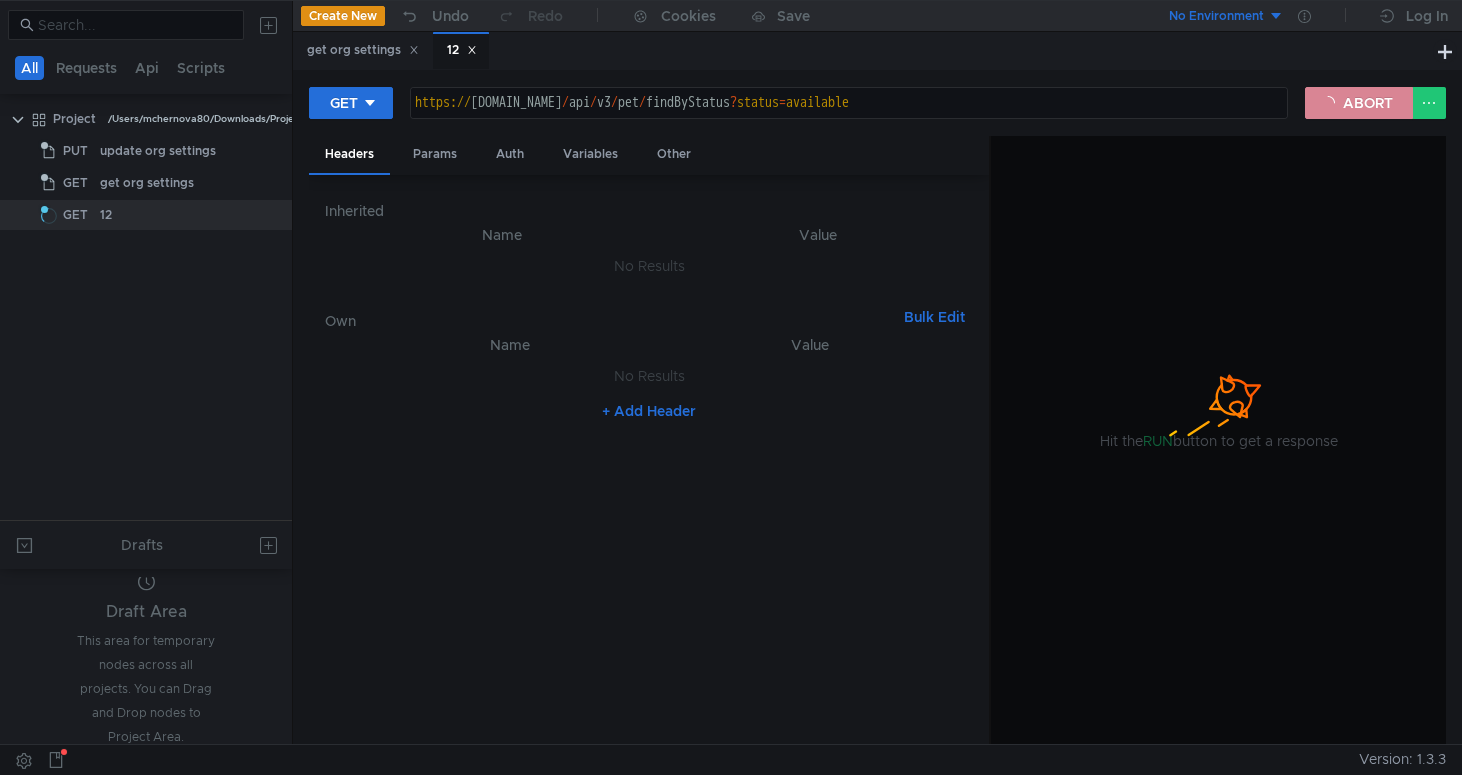 click on "ABORT" 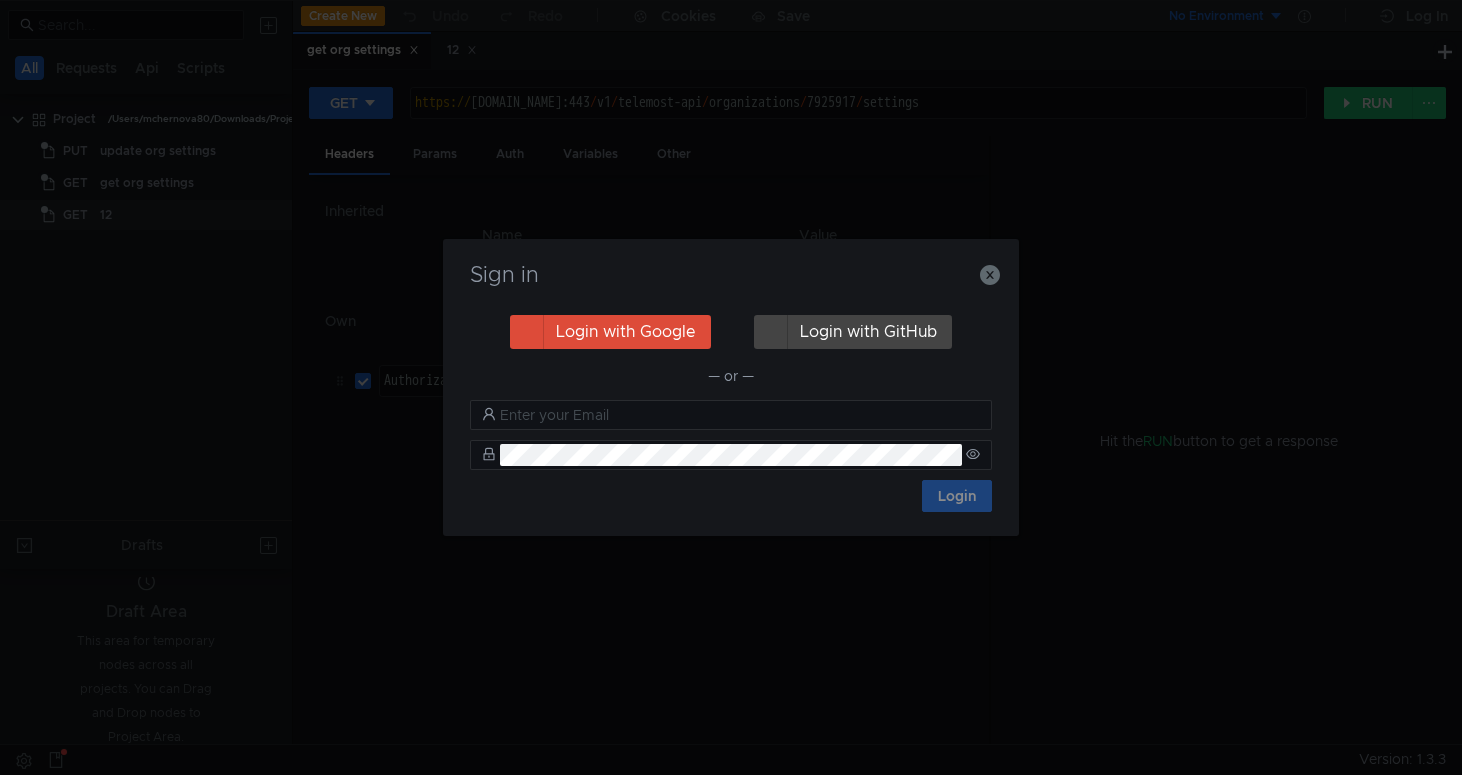scroll, scrollTop: 0, scrollLeft: 0, axis: both 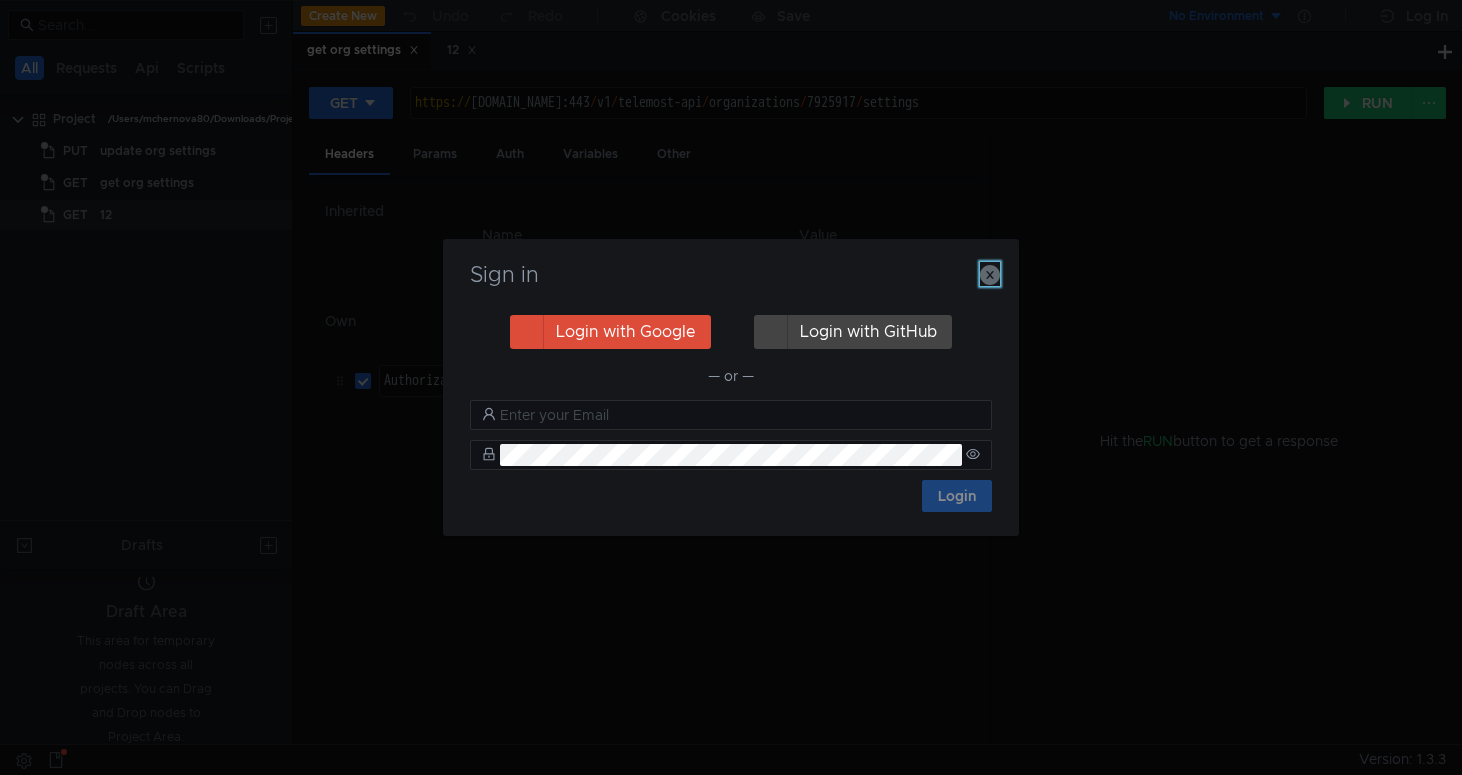 click 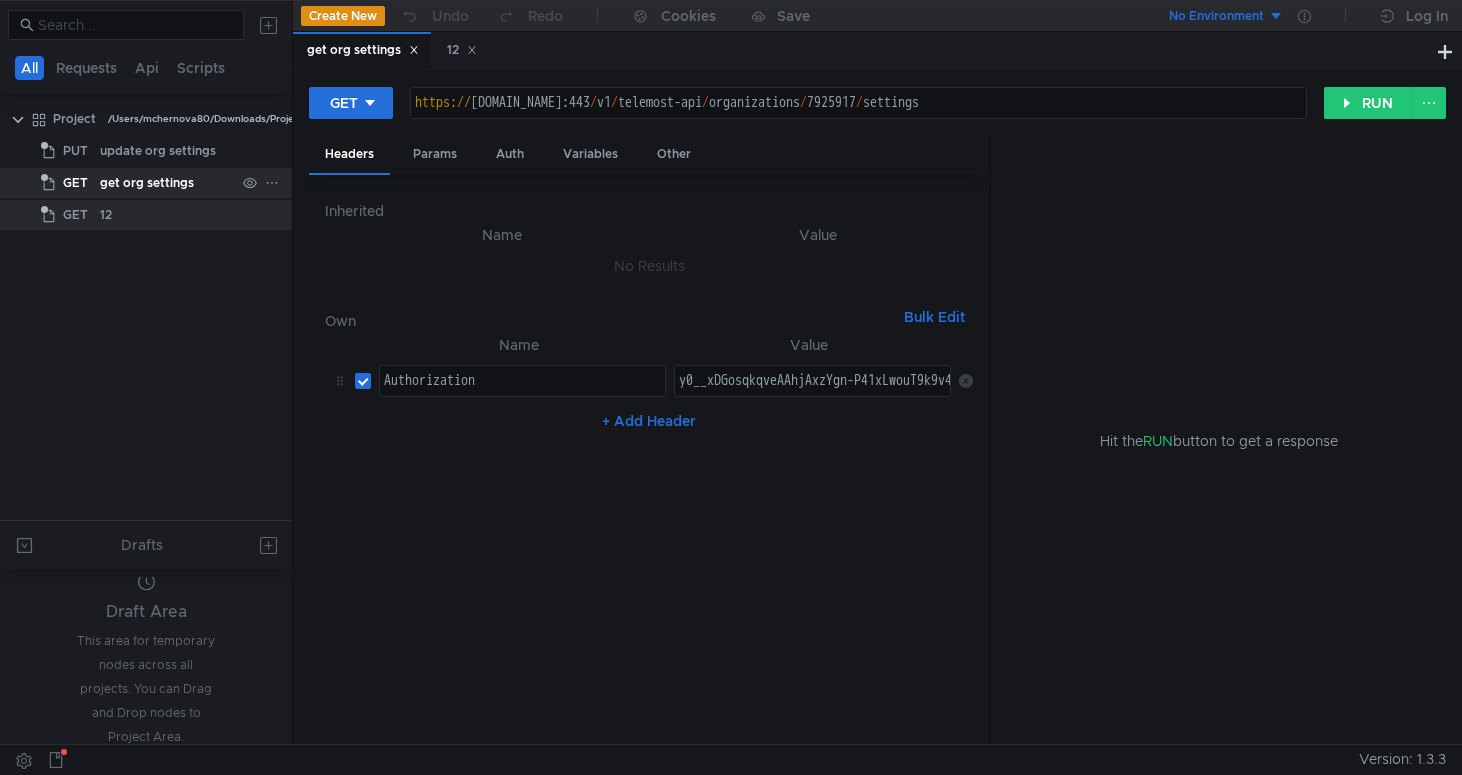 click on "get org settings" 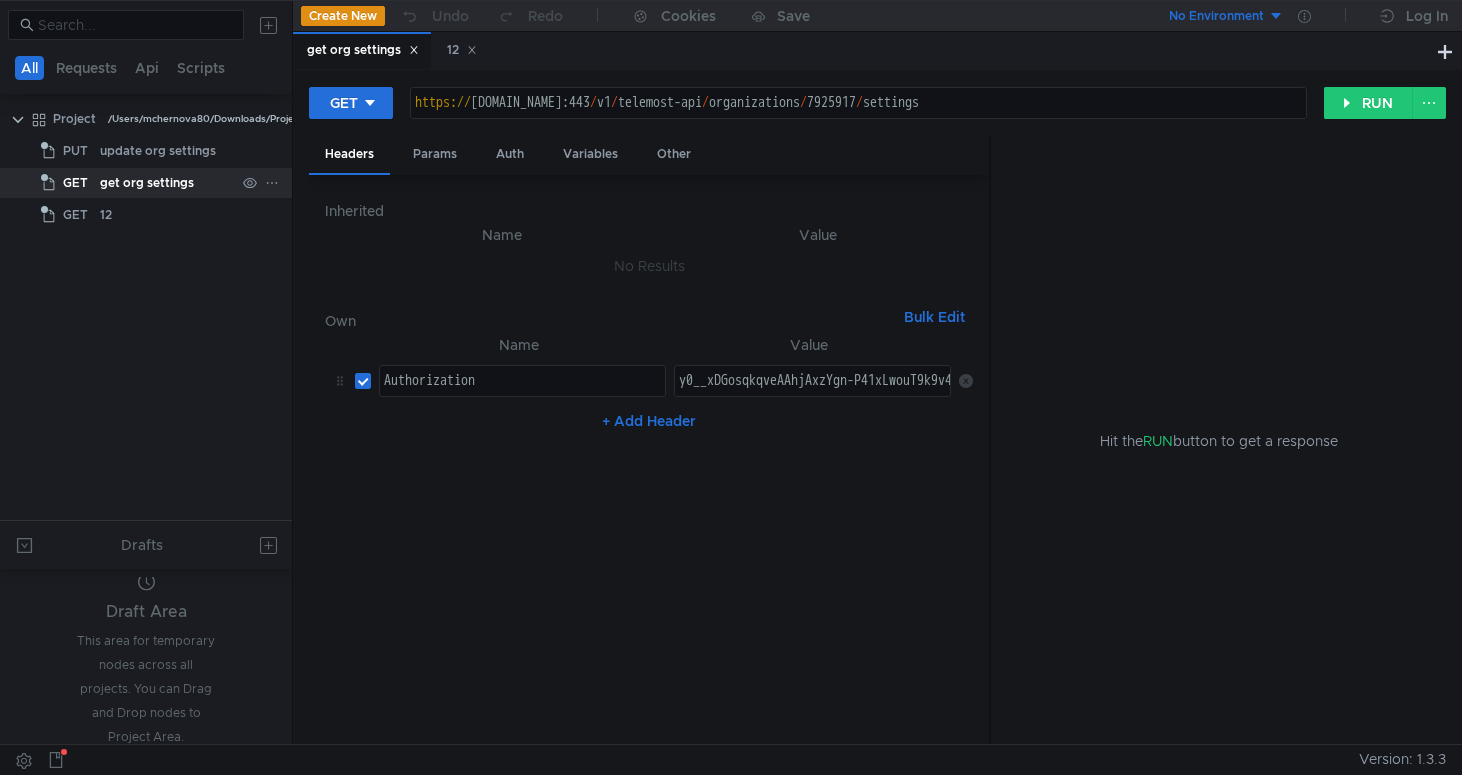 click on "get org settings" 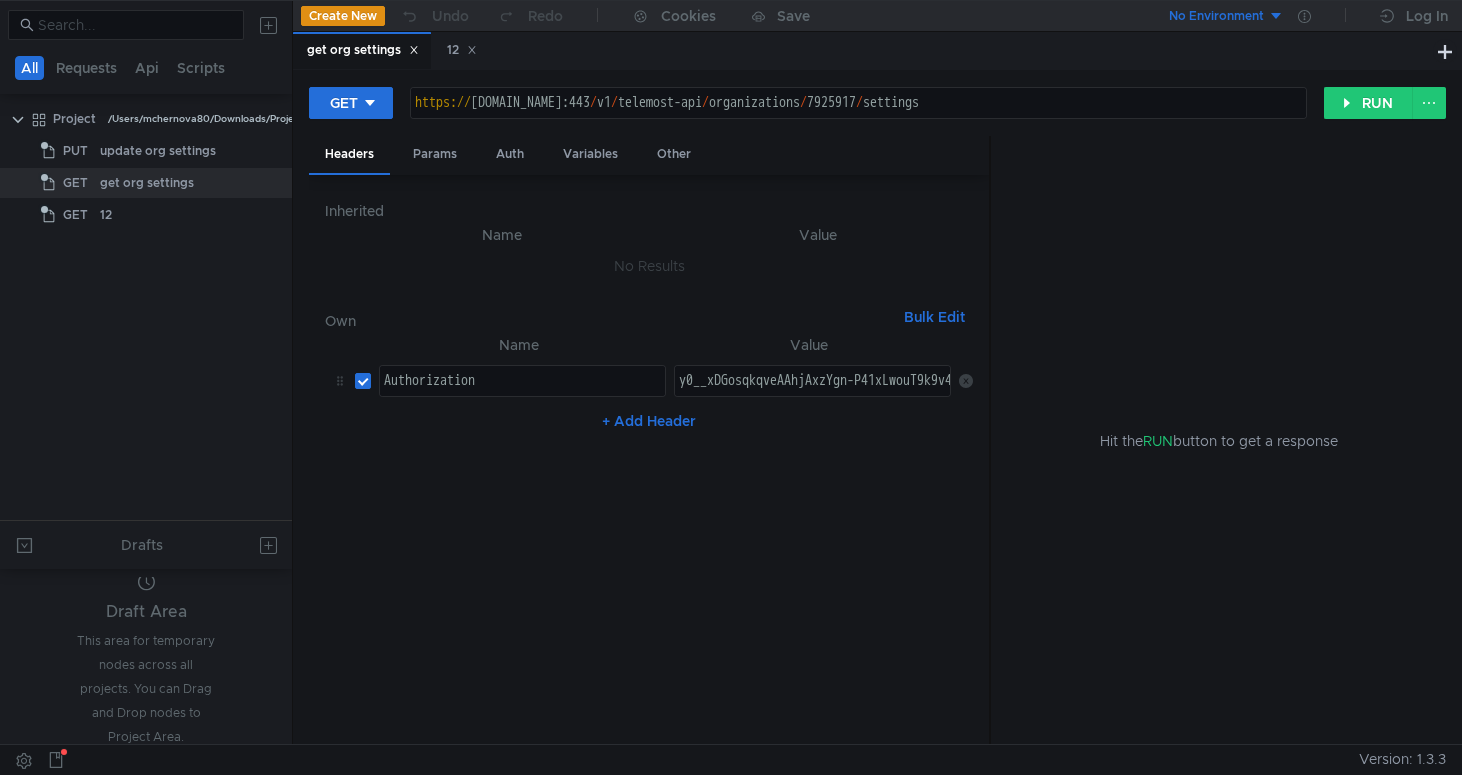 click 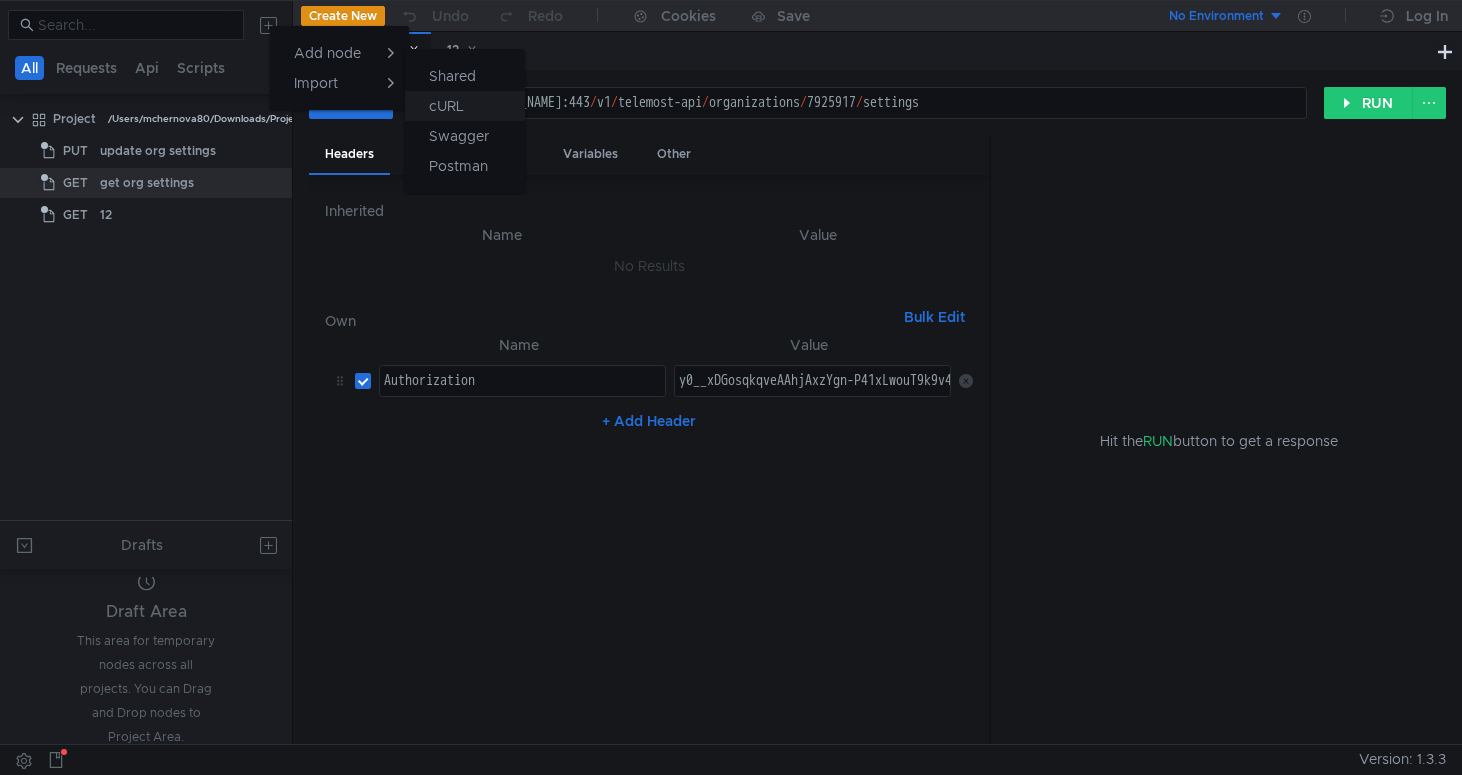 click on "cURL" at bounding box center (465, 106) 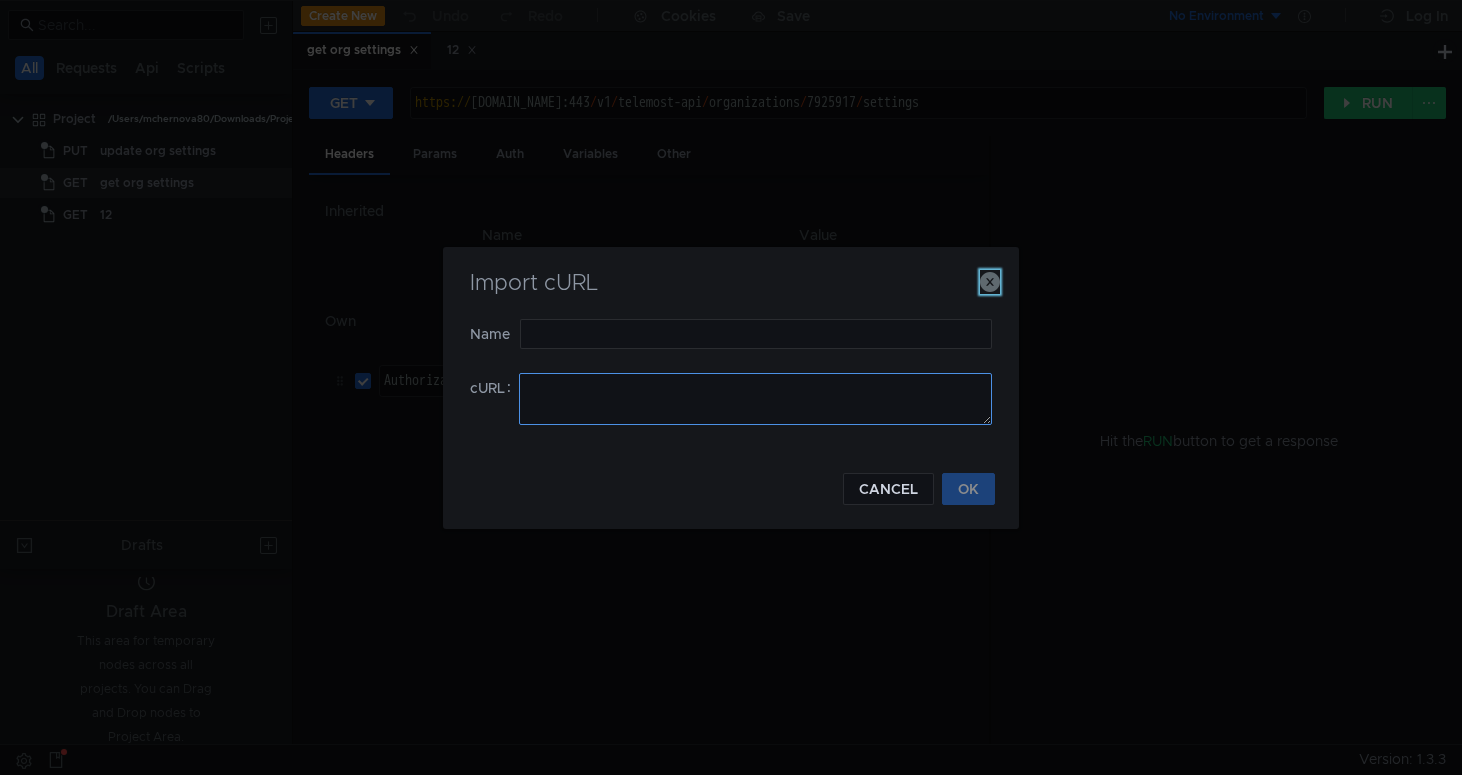 drag, startPoint x: 989, startPoint y: 285, endPoint x: 750, endPoint y: 391, distance: 261.45172 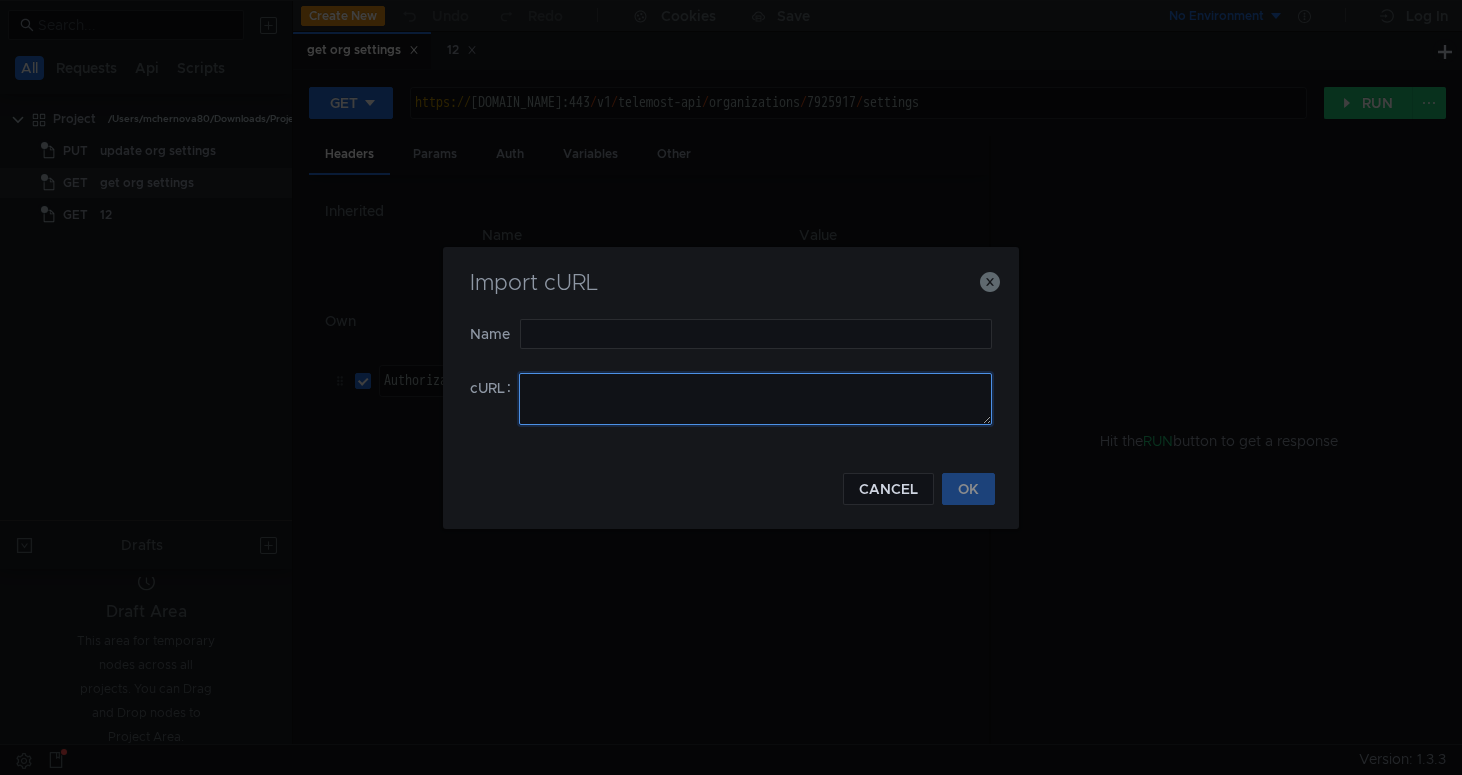click 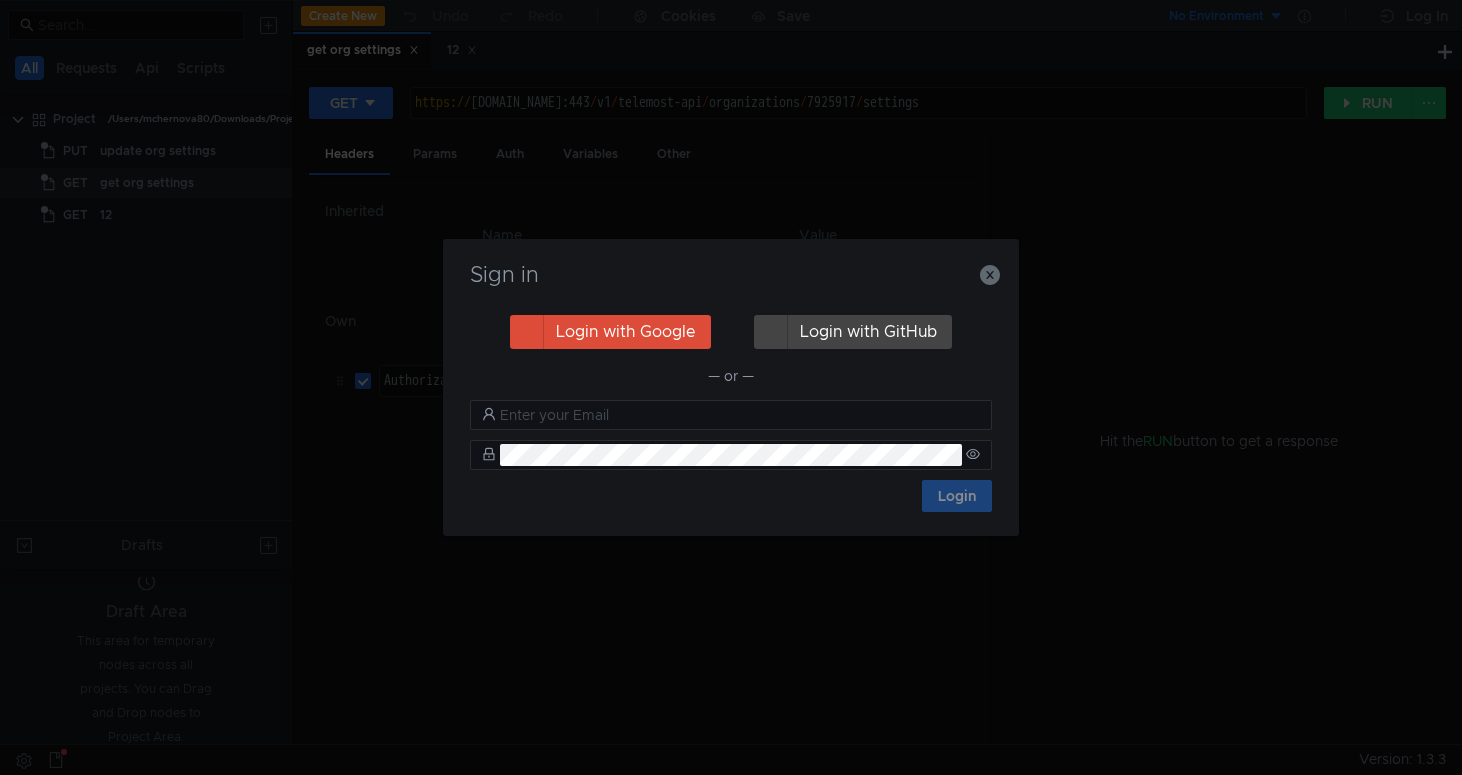 scroll, scrollTop: 0, scrollLeft: 0, axis: both 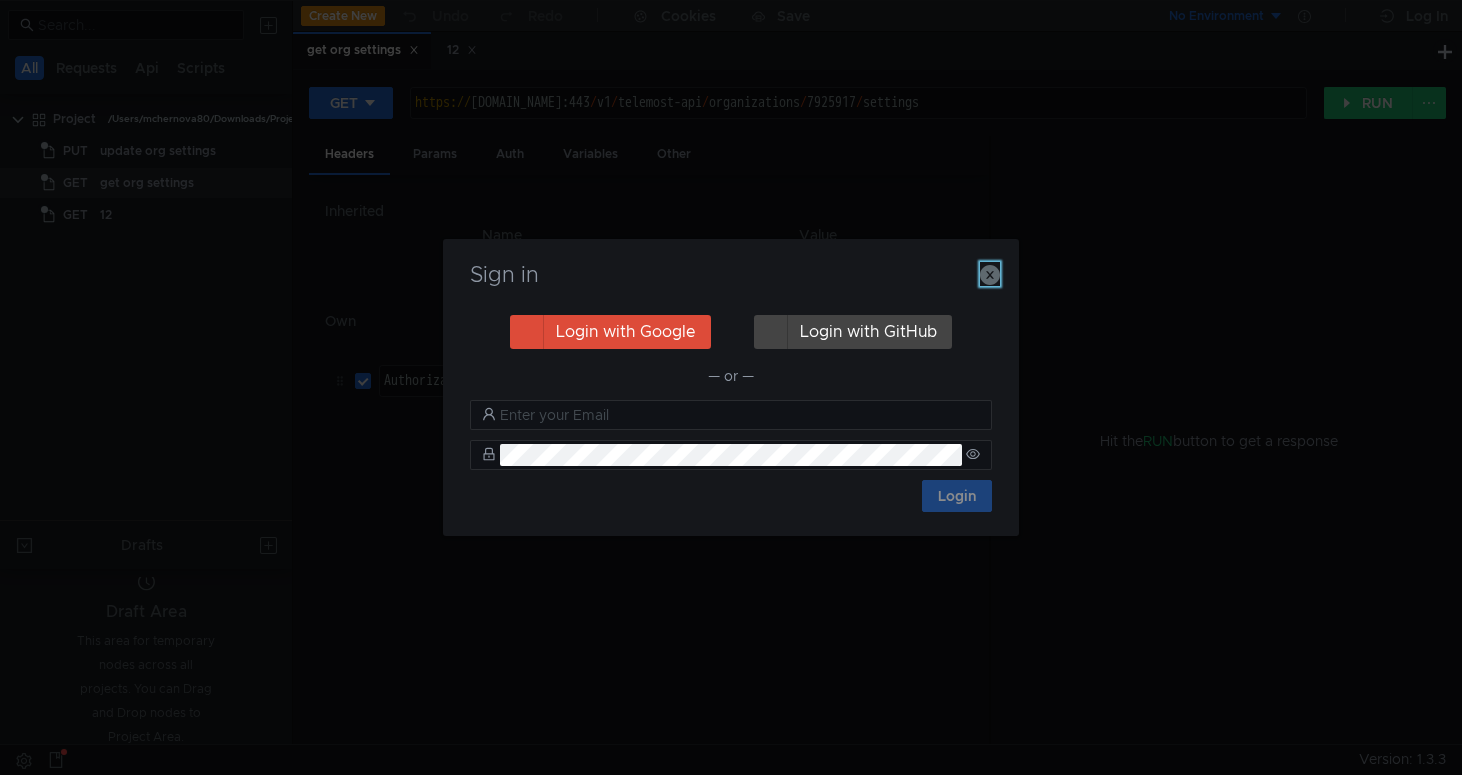 click 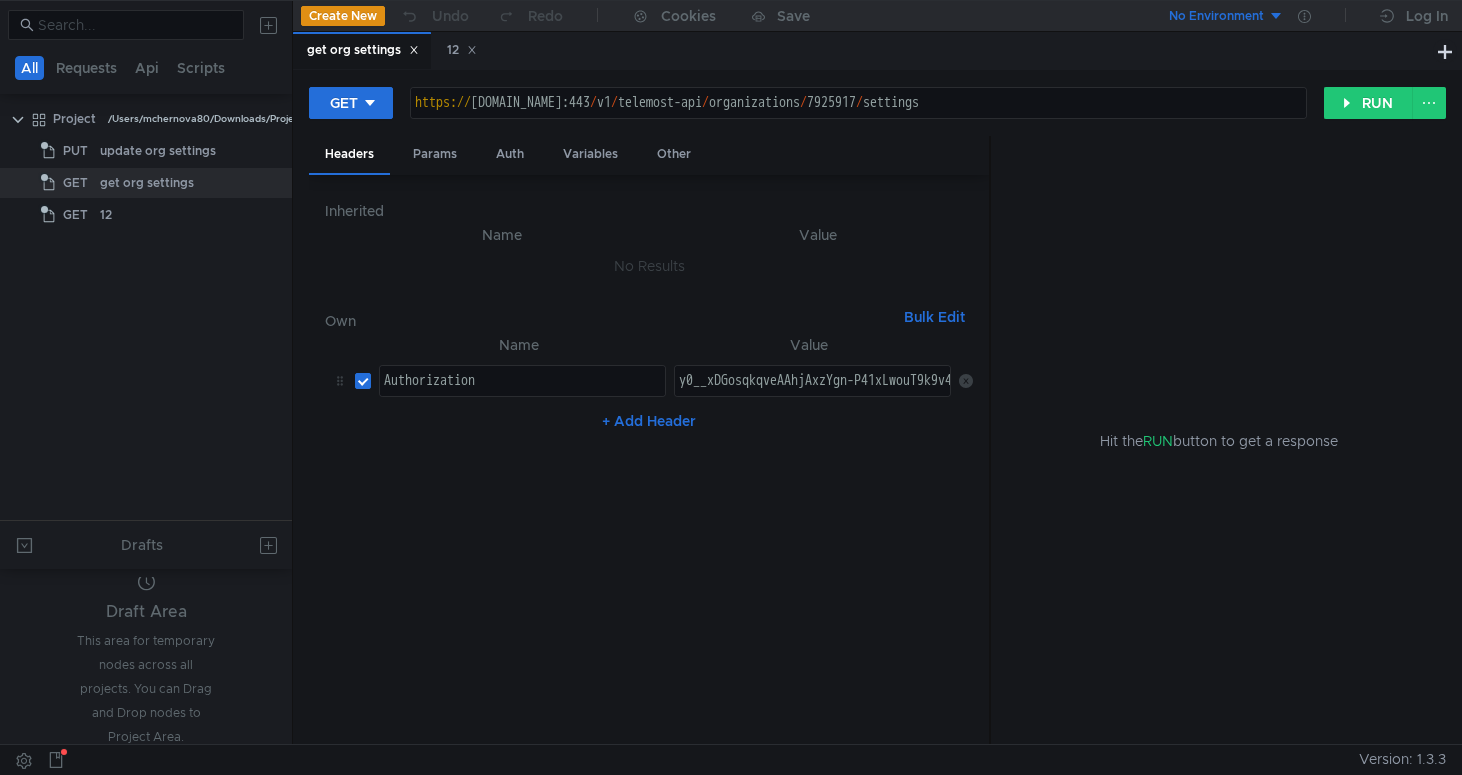 click on "Hit the  RUN  button to get a response" at bounding box center [1218, 441] 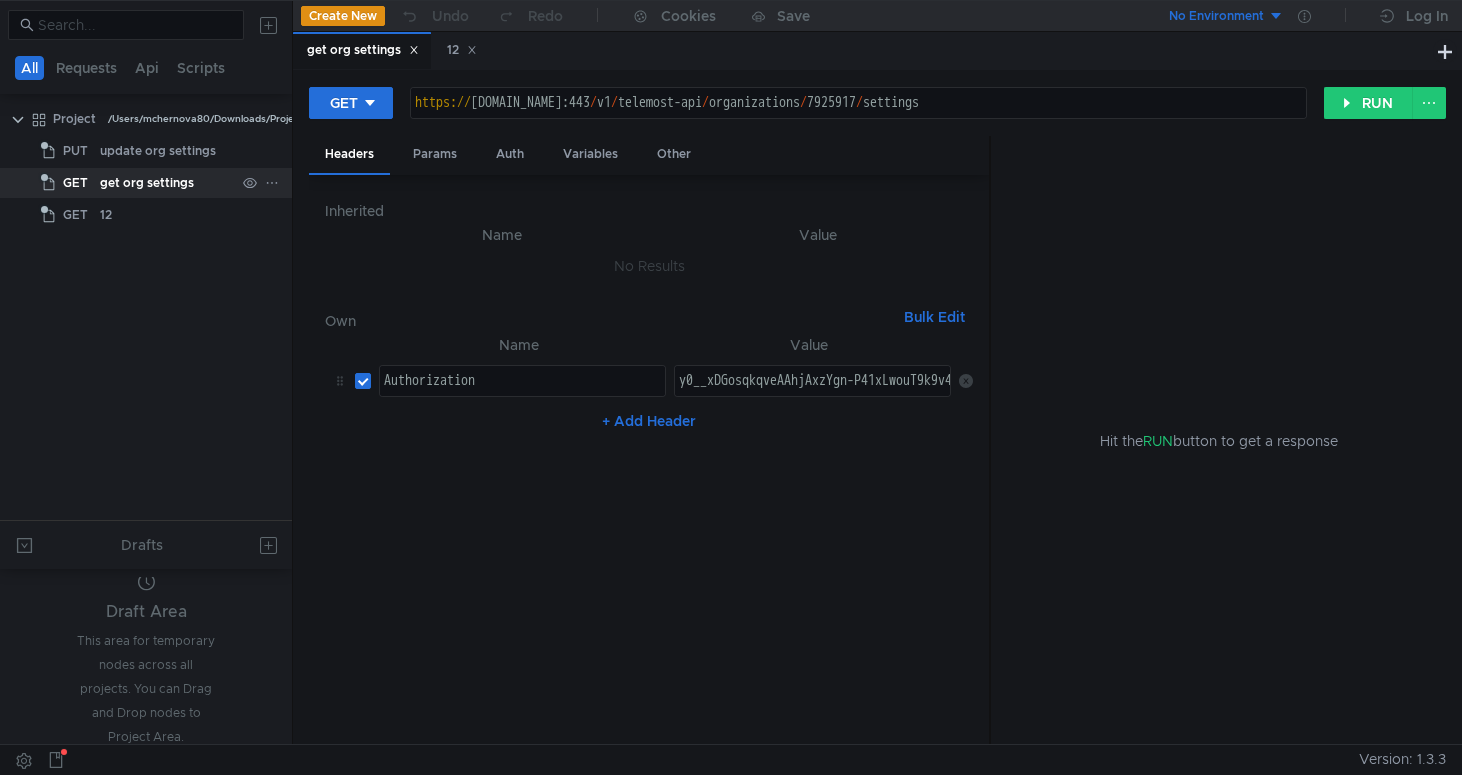 click on "get org settings" 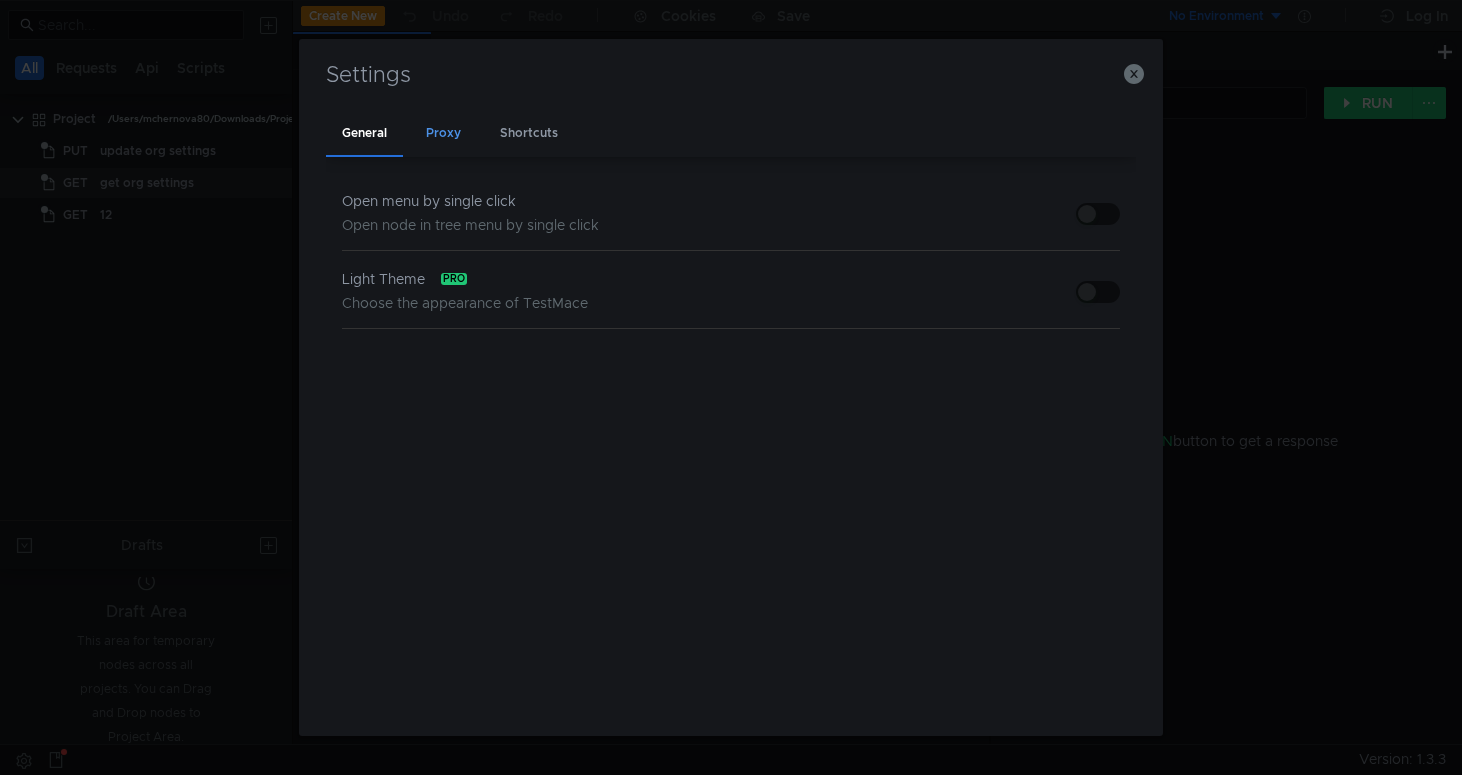 click on "Proxy" 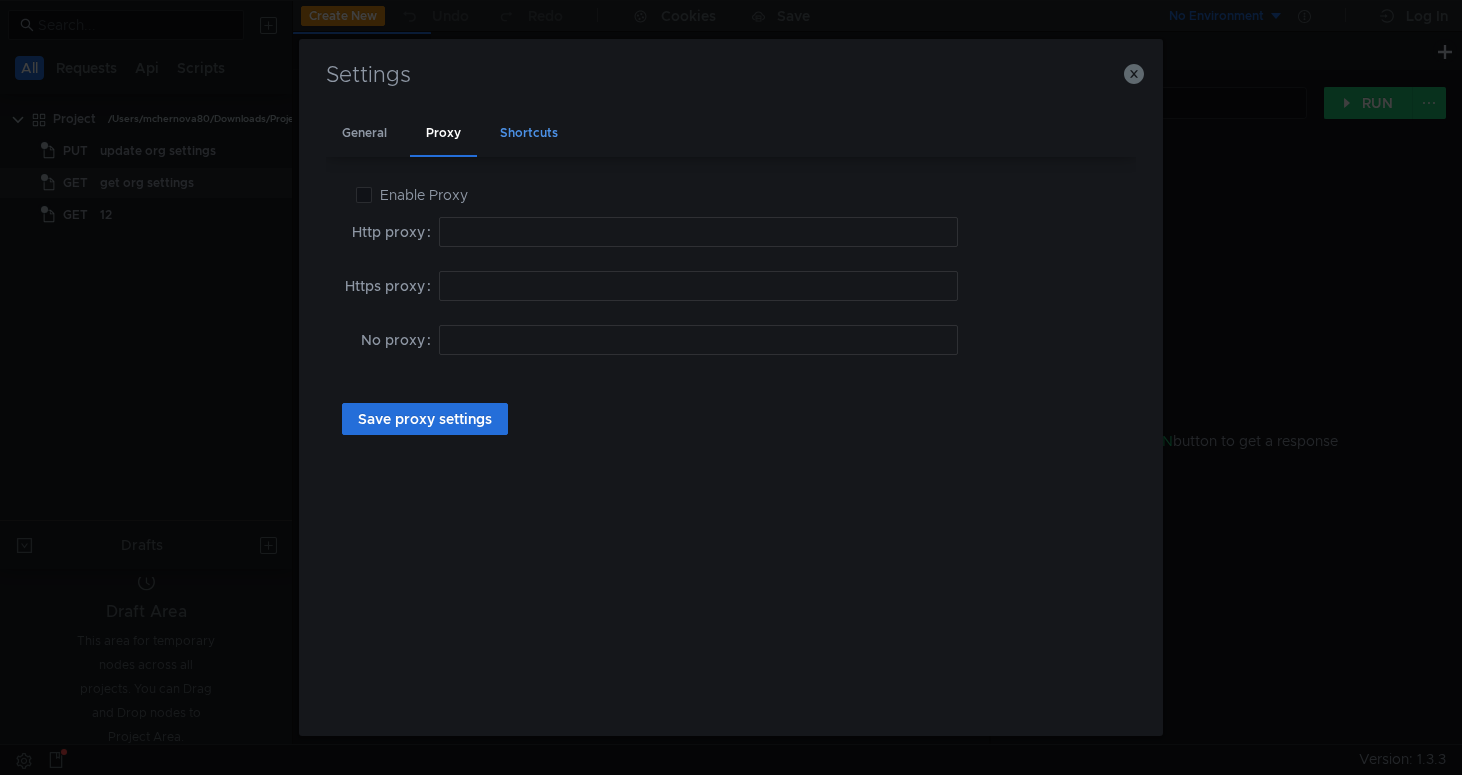 click on "Shortcuts" 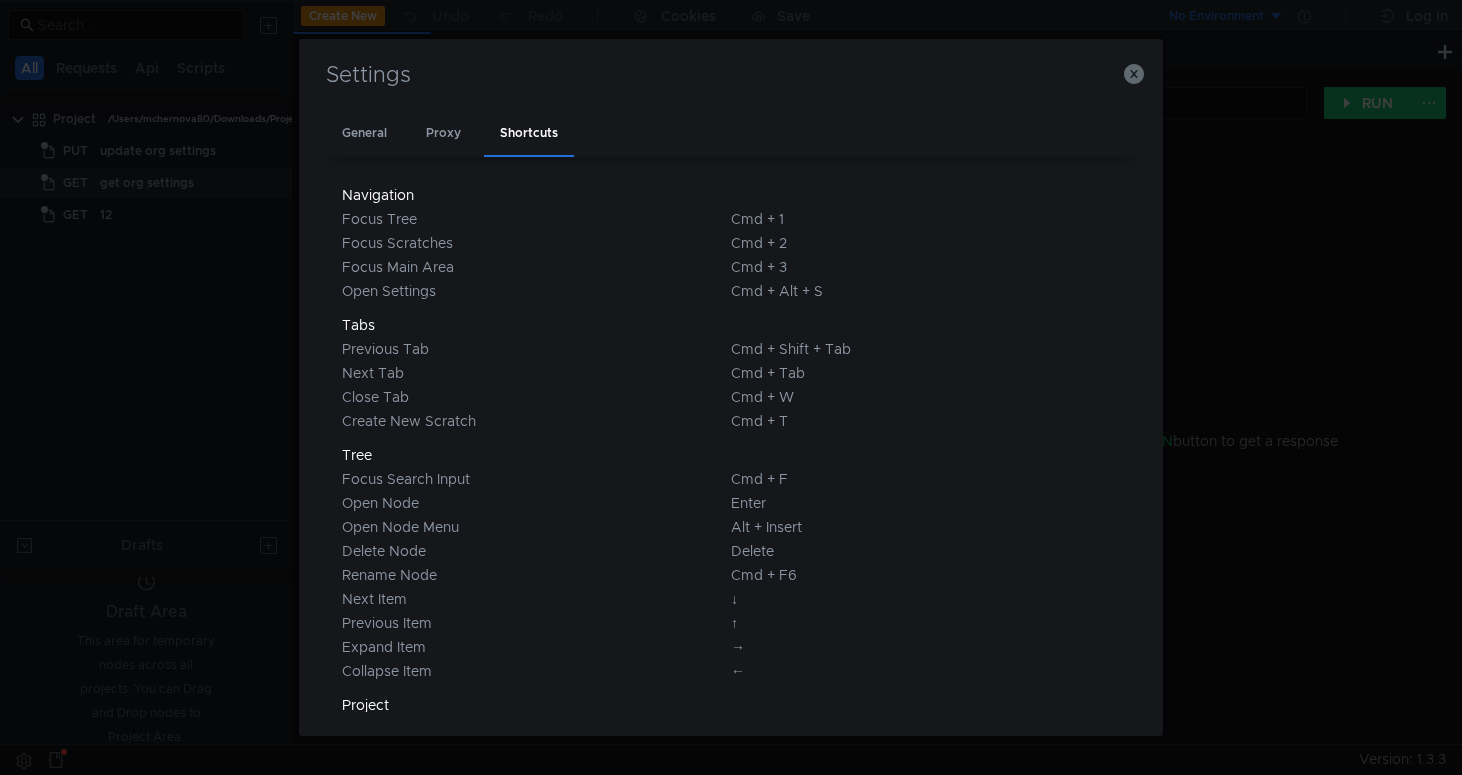drag, startPoint x: 360, startPoint y: 143, endPoint x: 502, endPoint y: 109, distance: 146.0137 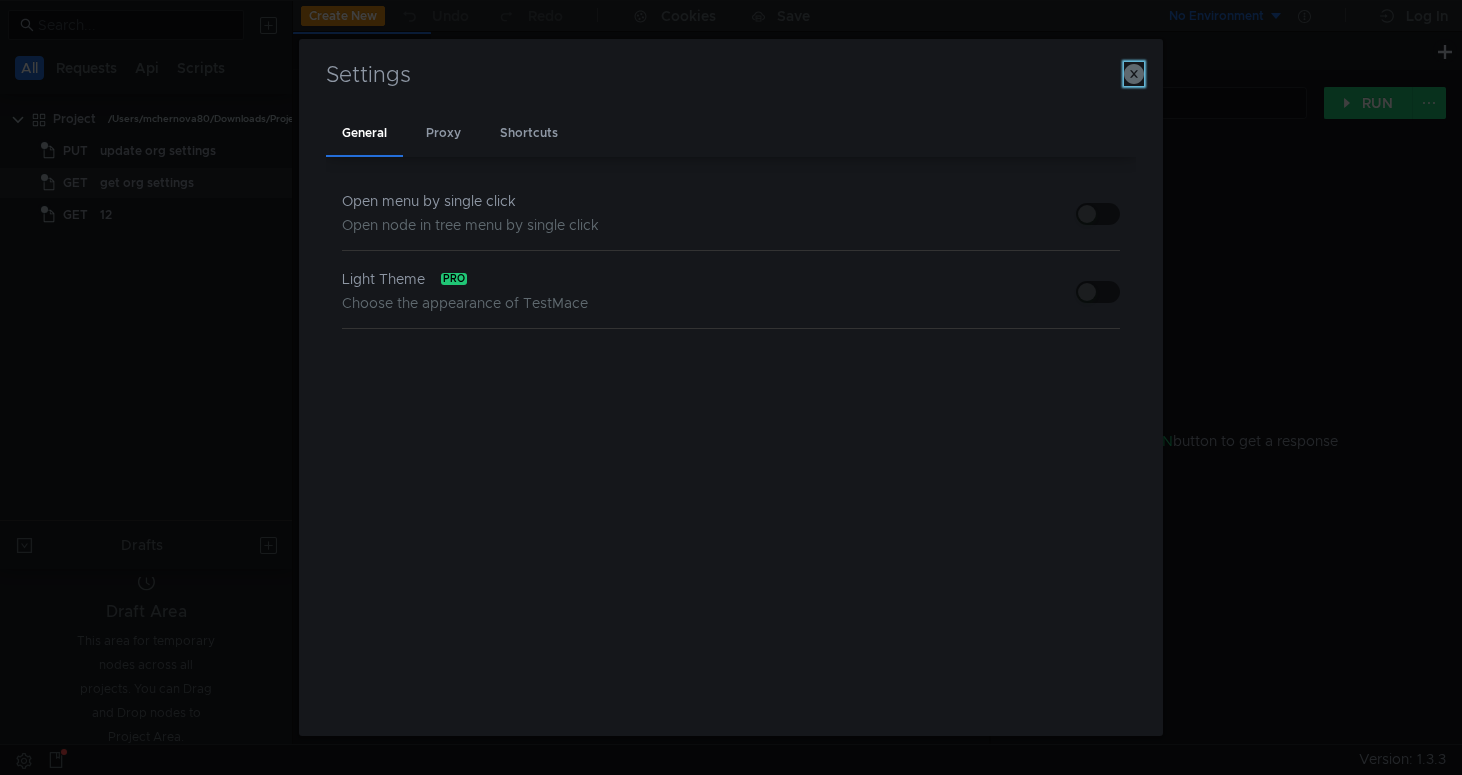 click 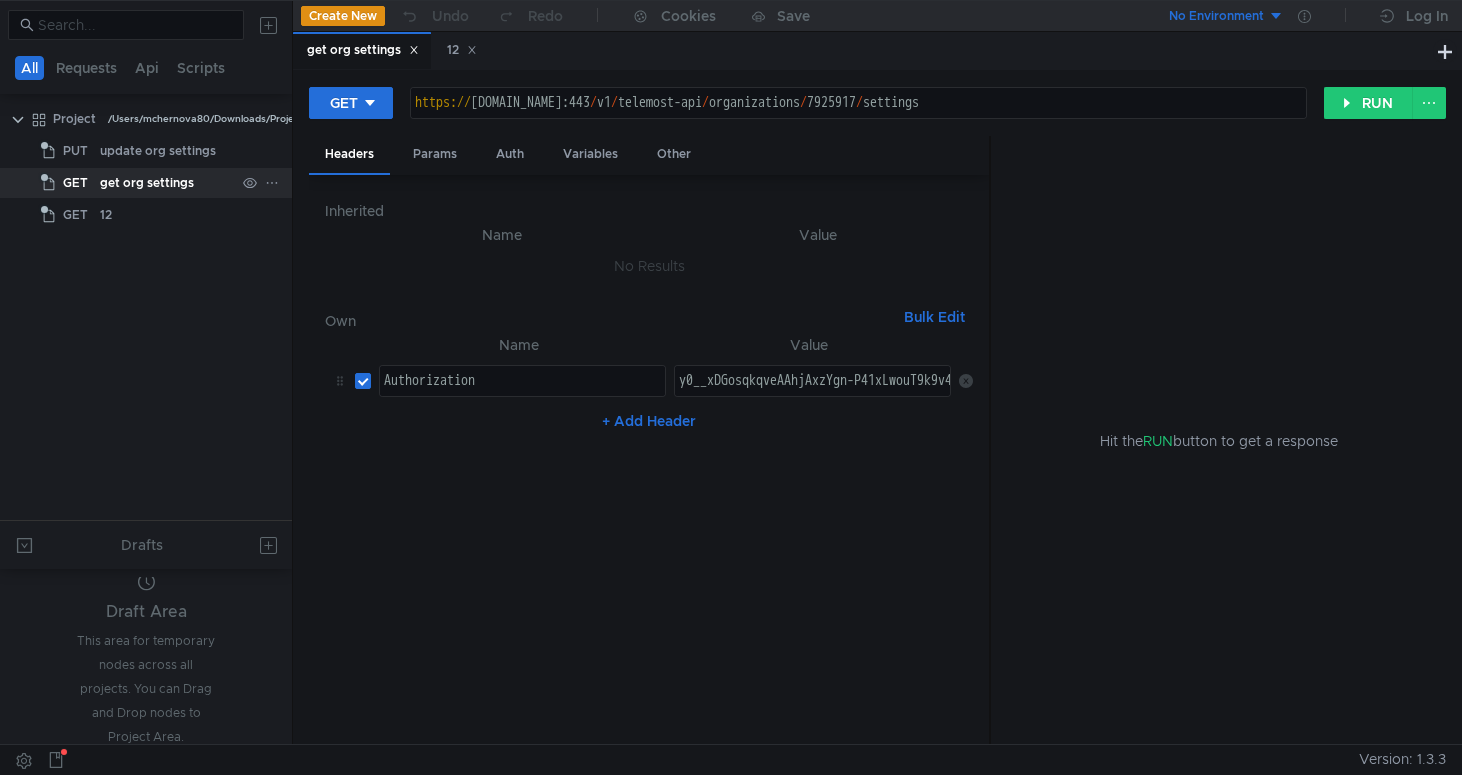 click on "get org settings" 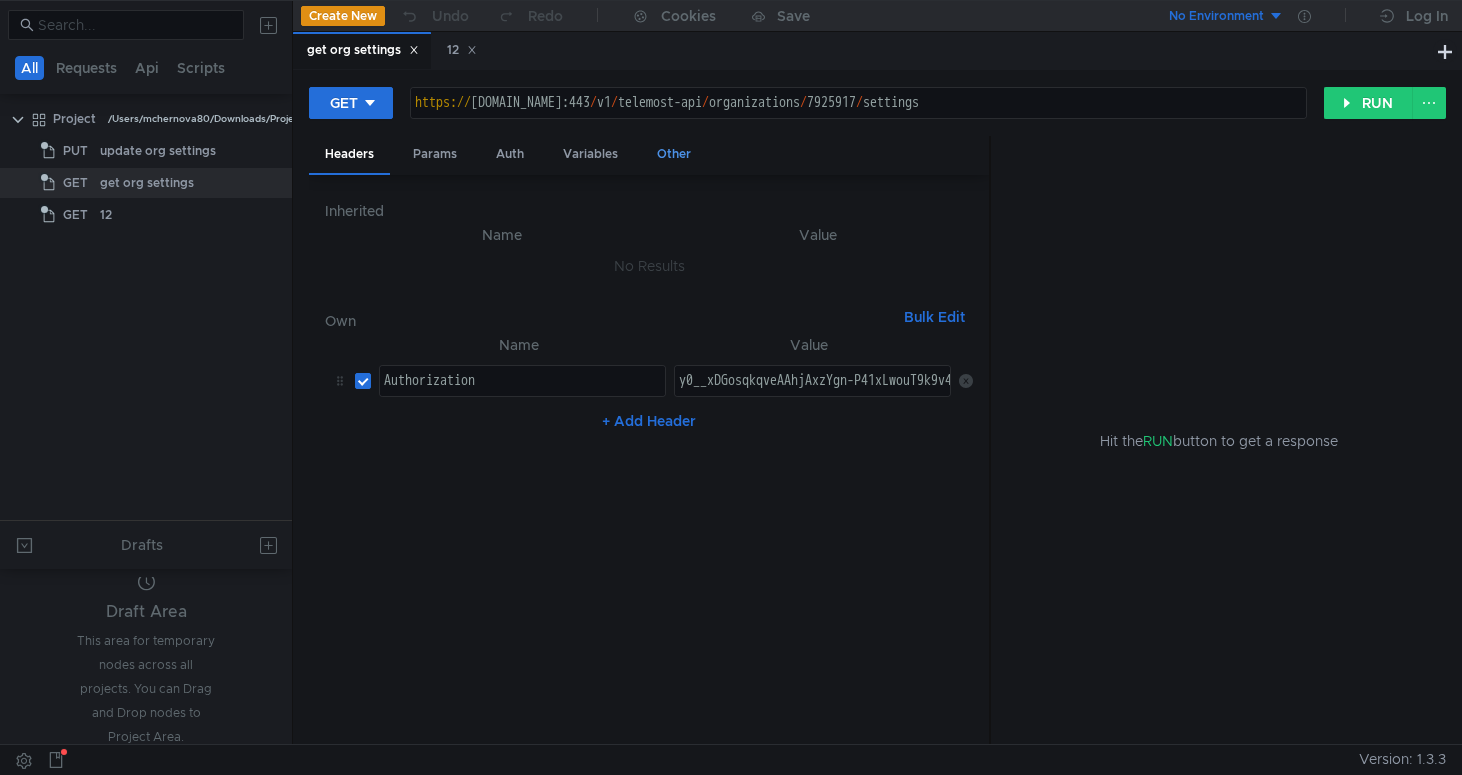 click on "Other" at bounding box center (674, 154) 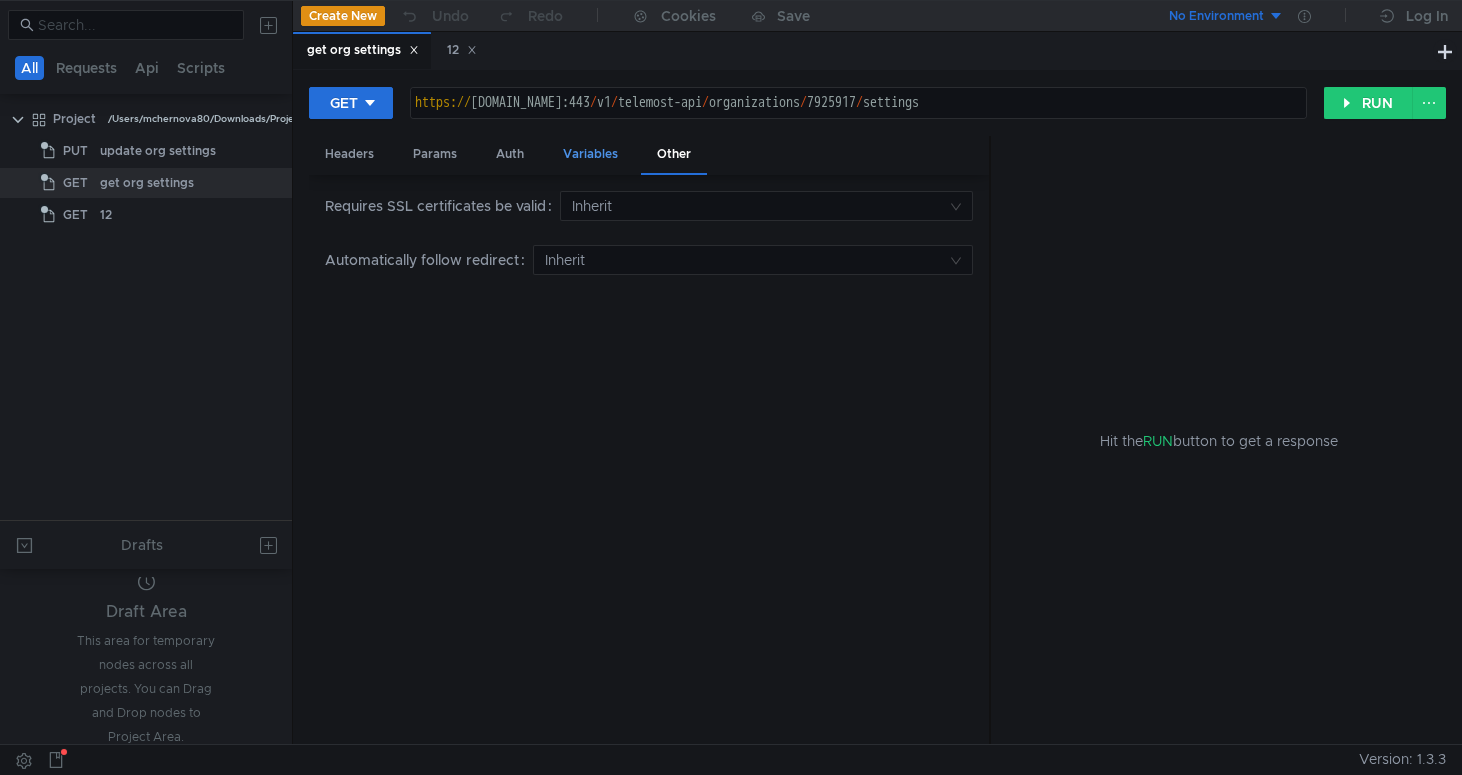 click on "Variables" at bounding box center (590, 154) 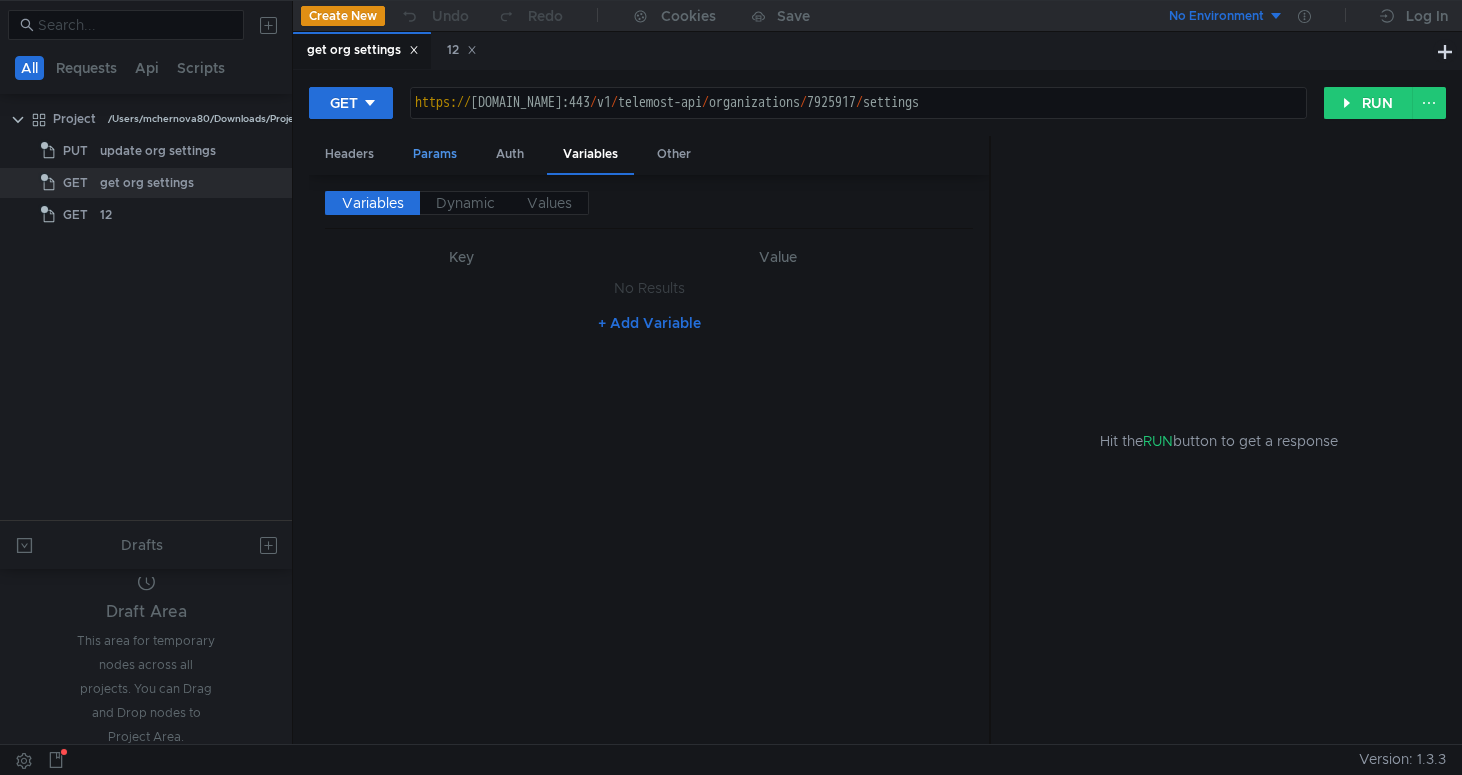 drag, startPoint x: 540, startPoint y: 156, endPoint x: 459, endPoint y: 157, distance: 81.00617 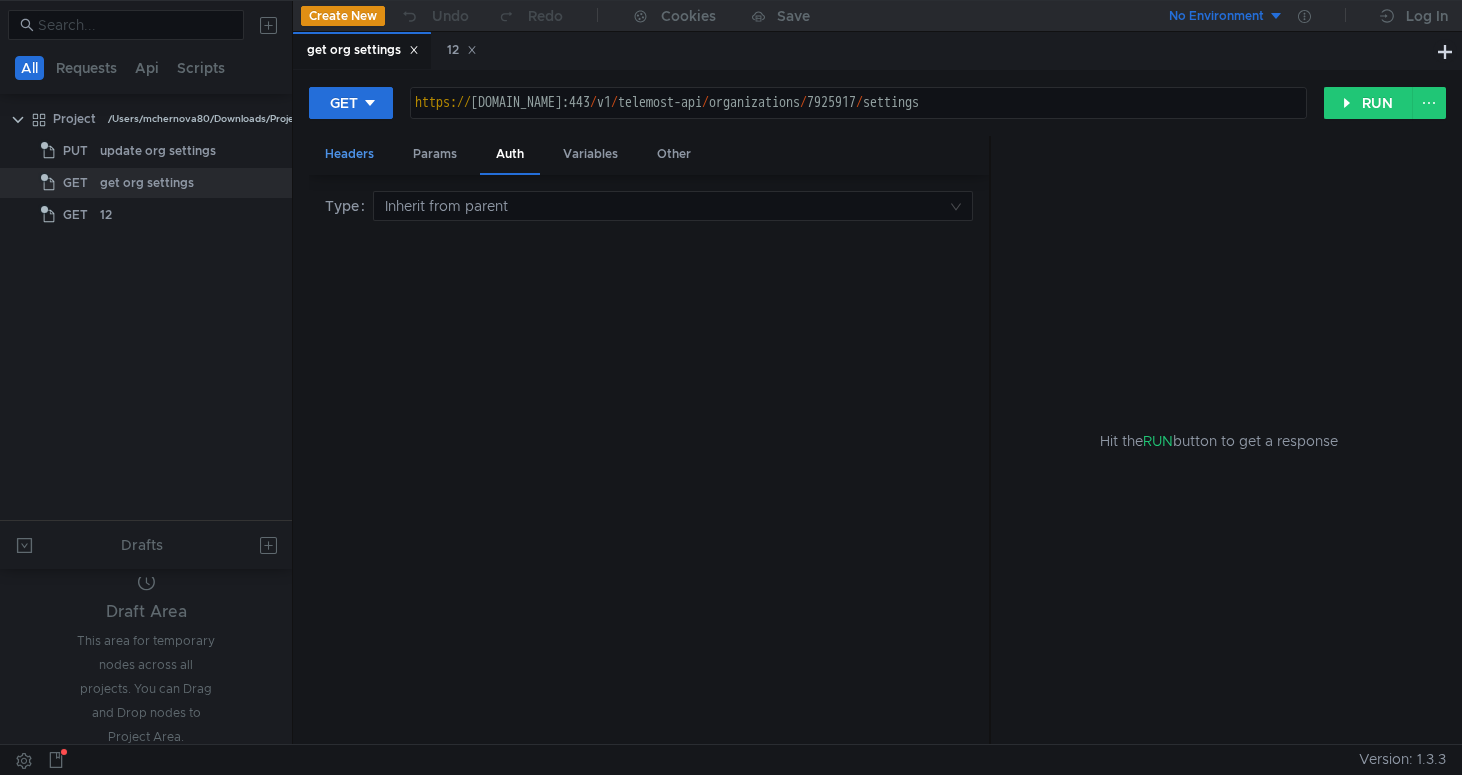 click on "Headers" at bounding box center [349, 154] 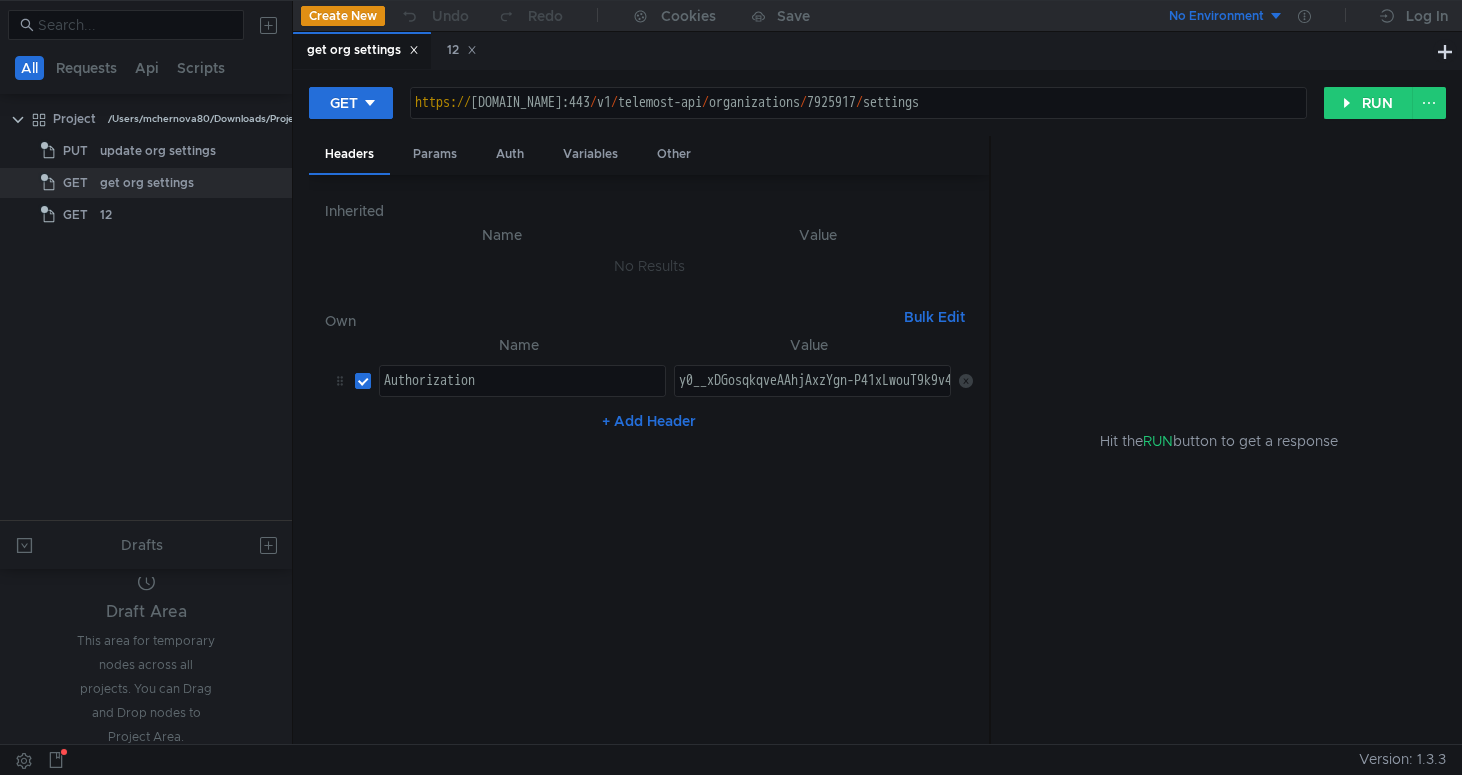 click on "https:// [DOMAIN_NAME]:443 / v1 / telemost-api / organizations / 7925917 / settings" at bounding box center (858, 119) 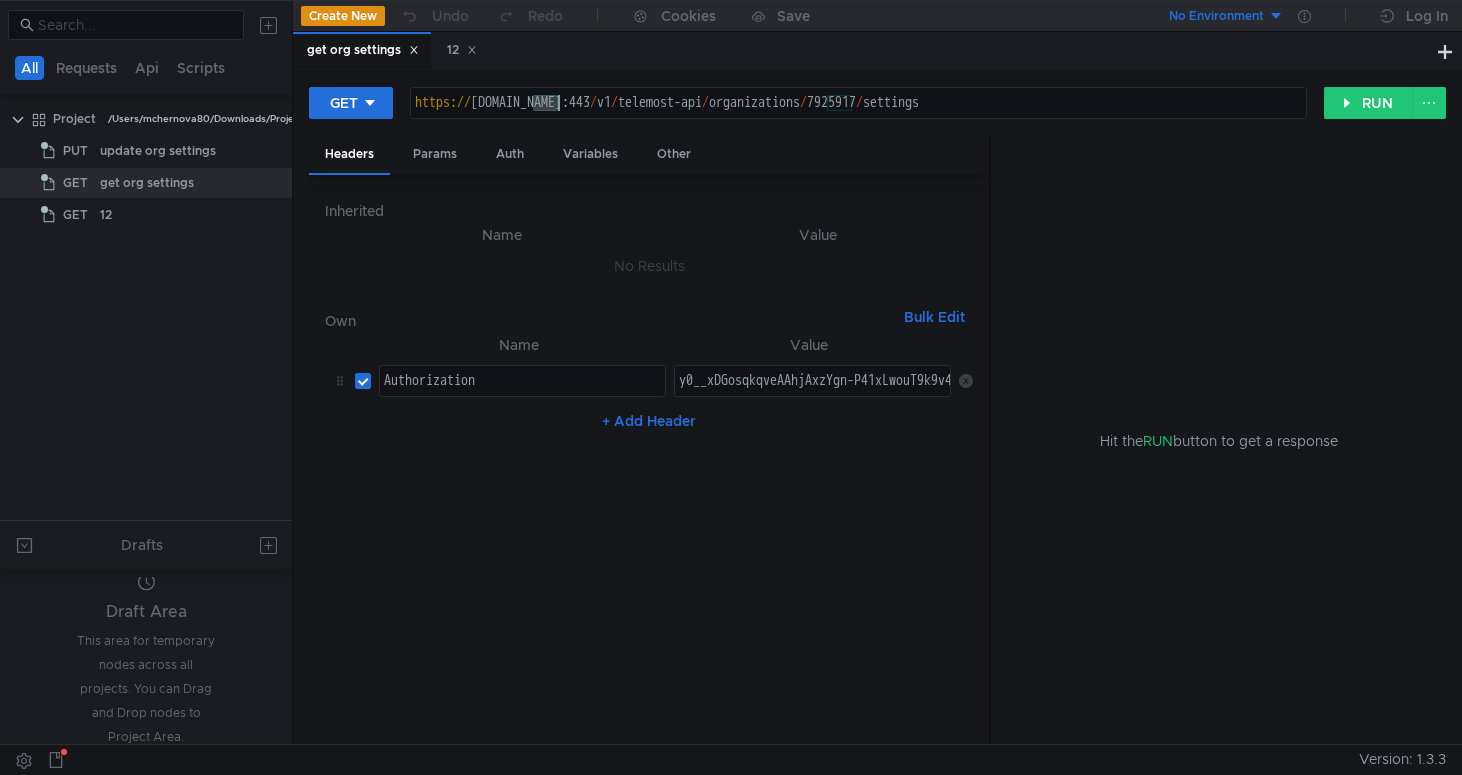 click on "https:// [DOMAIN_NAME]:443 / v1 / telemost-api / organizations / 7925917 / settings" at bounding box center (858, 119) 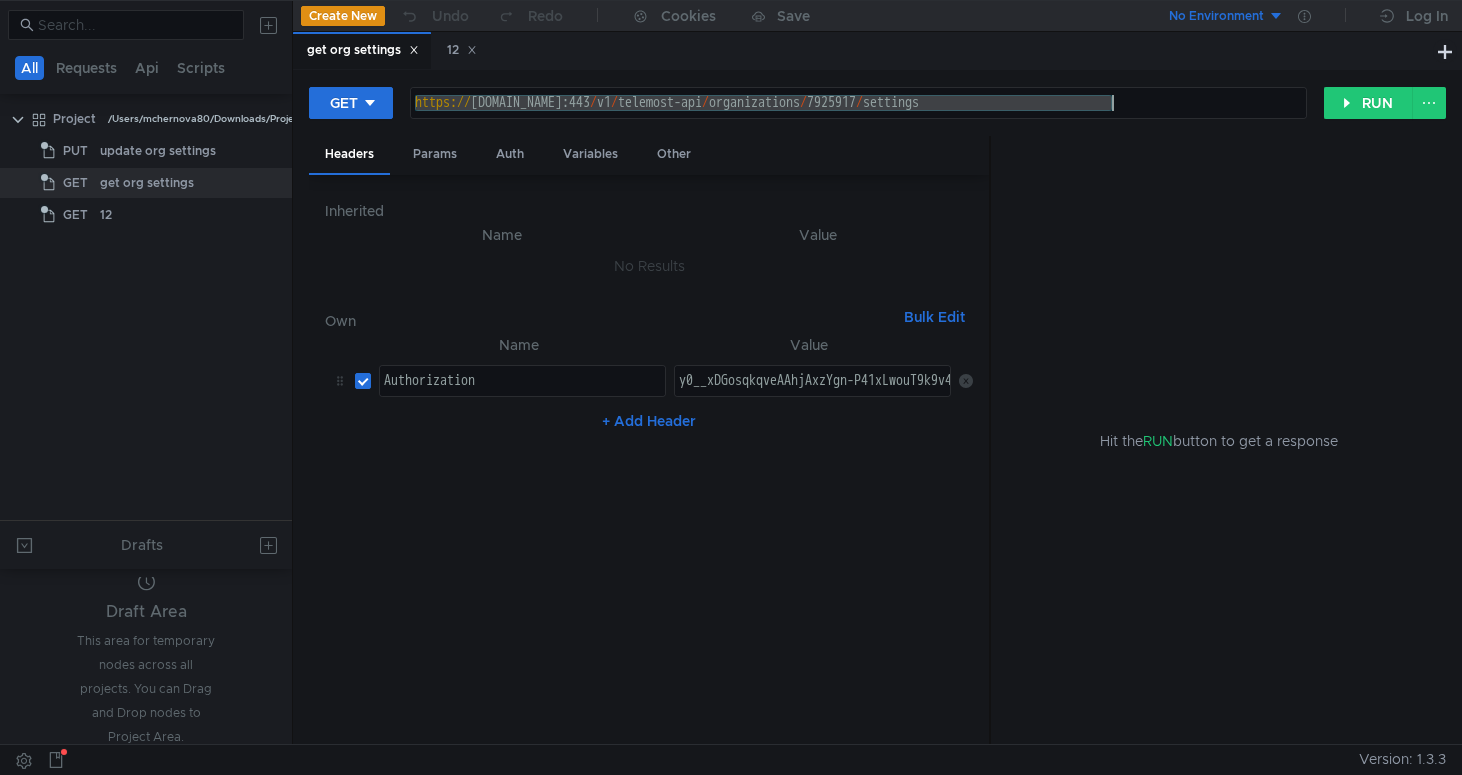 click on "Authorization" at bounding box center [522, 397] 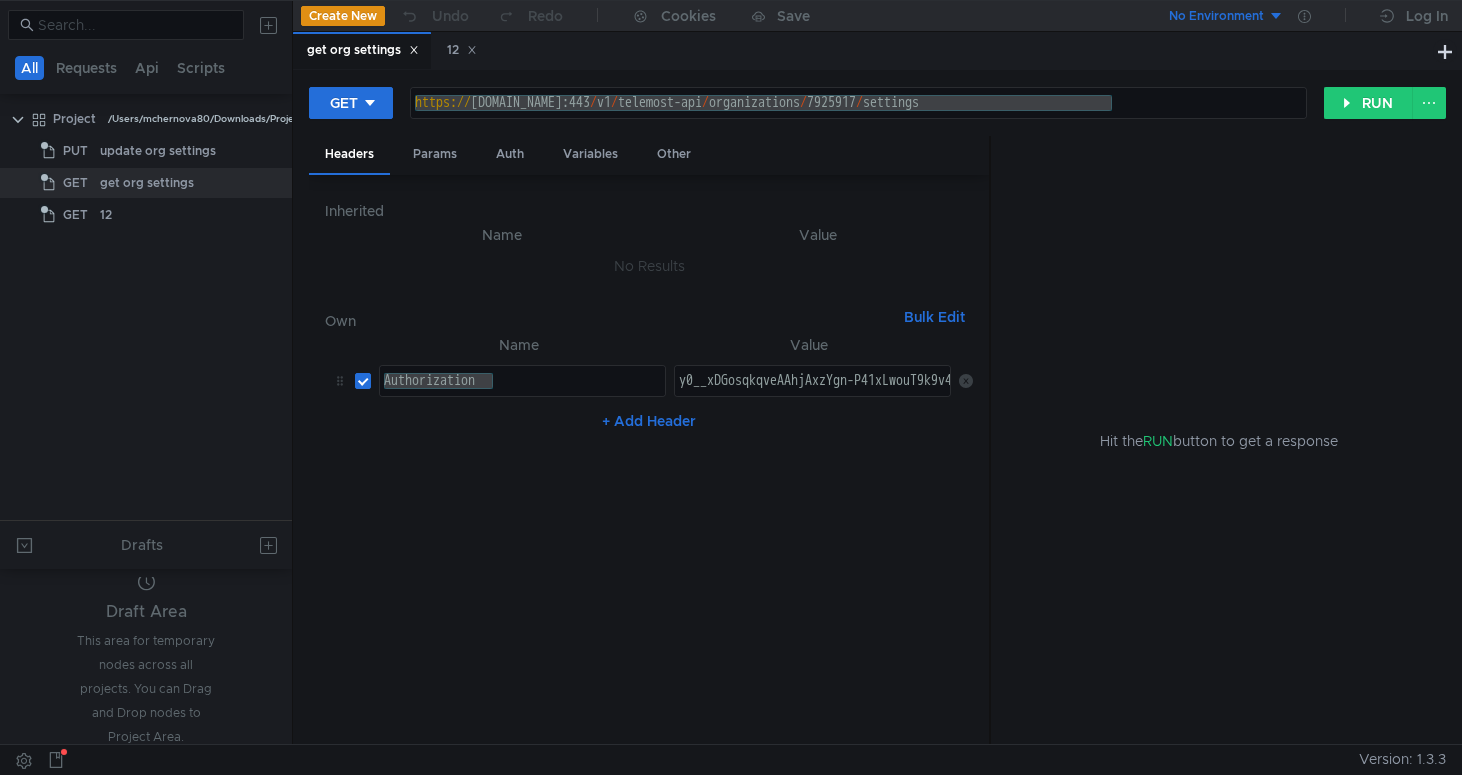 click on "y0__xDGosqkqveAAhjAxzYgn-P41xLwouT9k9v4YA2t3CGesJFfshCOkw" at bounding box center [918, 397] 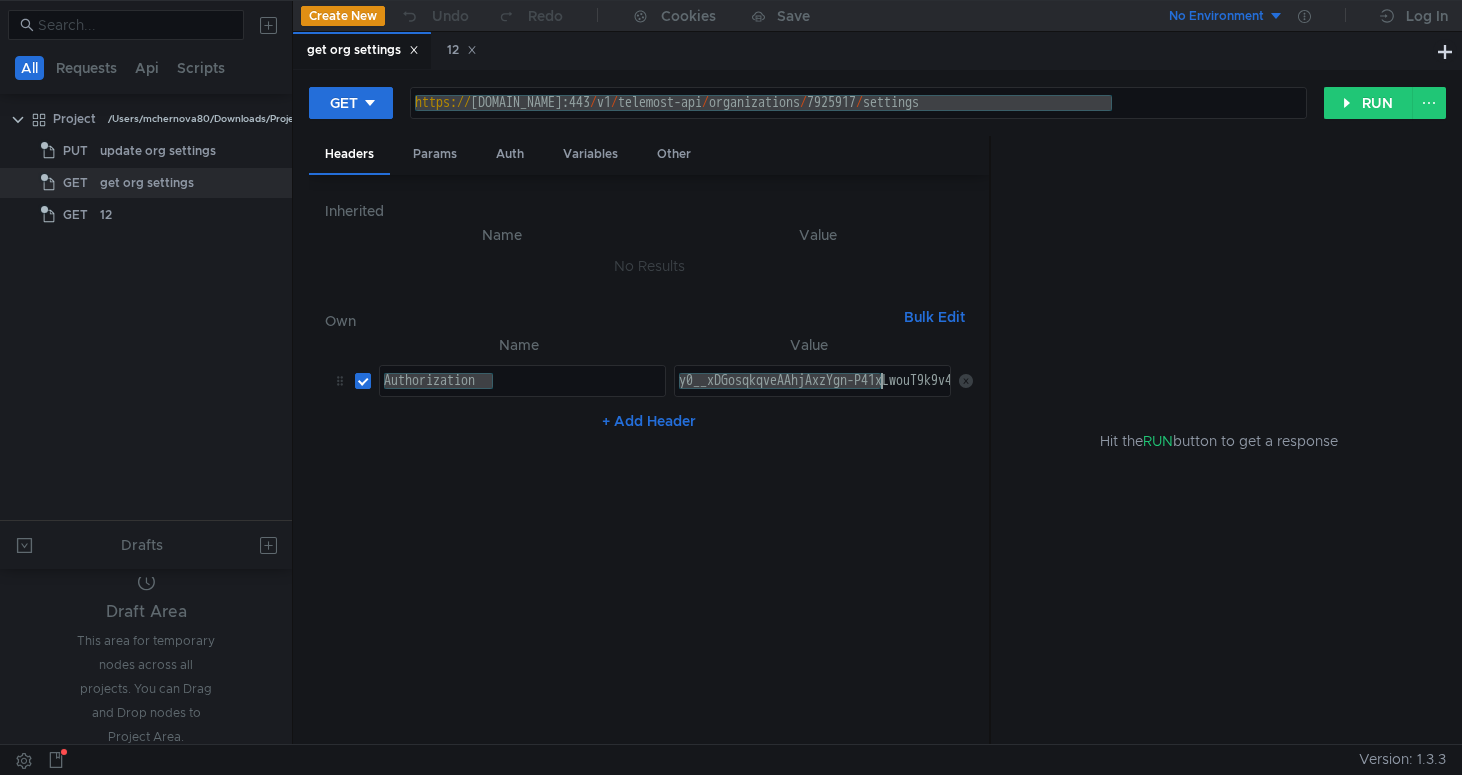 click on "y0__xDGosqkqveAAhjAxzYgn-P41xLwouT9k9v4YA2t3CGesJFfshCOkw" at bounding box center (918, 397) 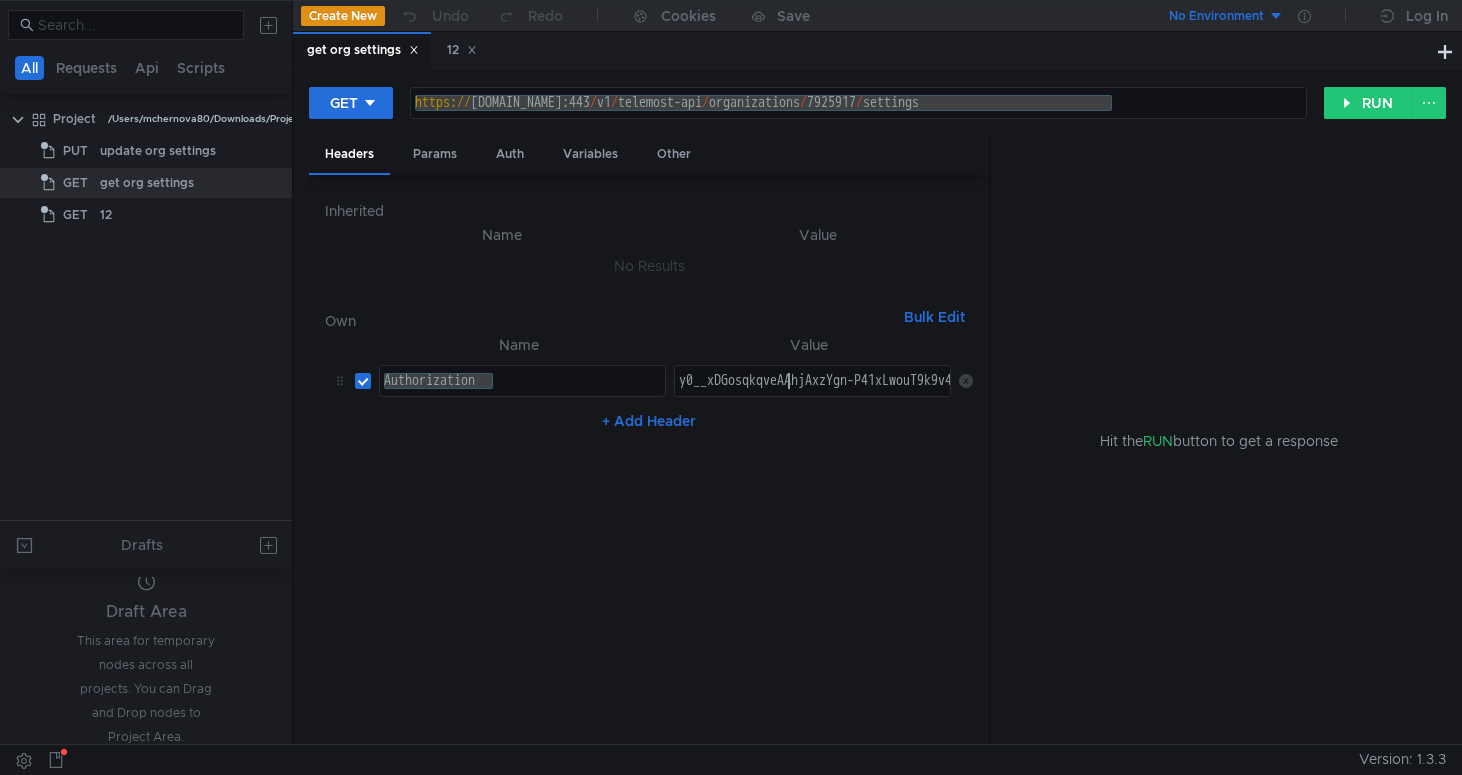 click on "y0__xDGosqkqveAAhjAxzYgn-P41xLwouT9k9v4YA2t3CGesJFfshCOkw" at bounding box center [918, 397] 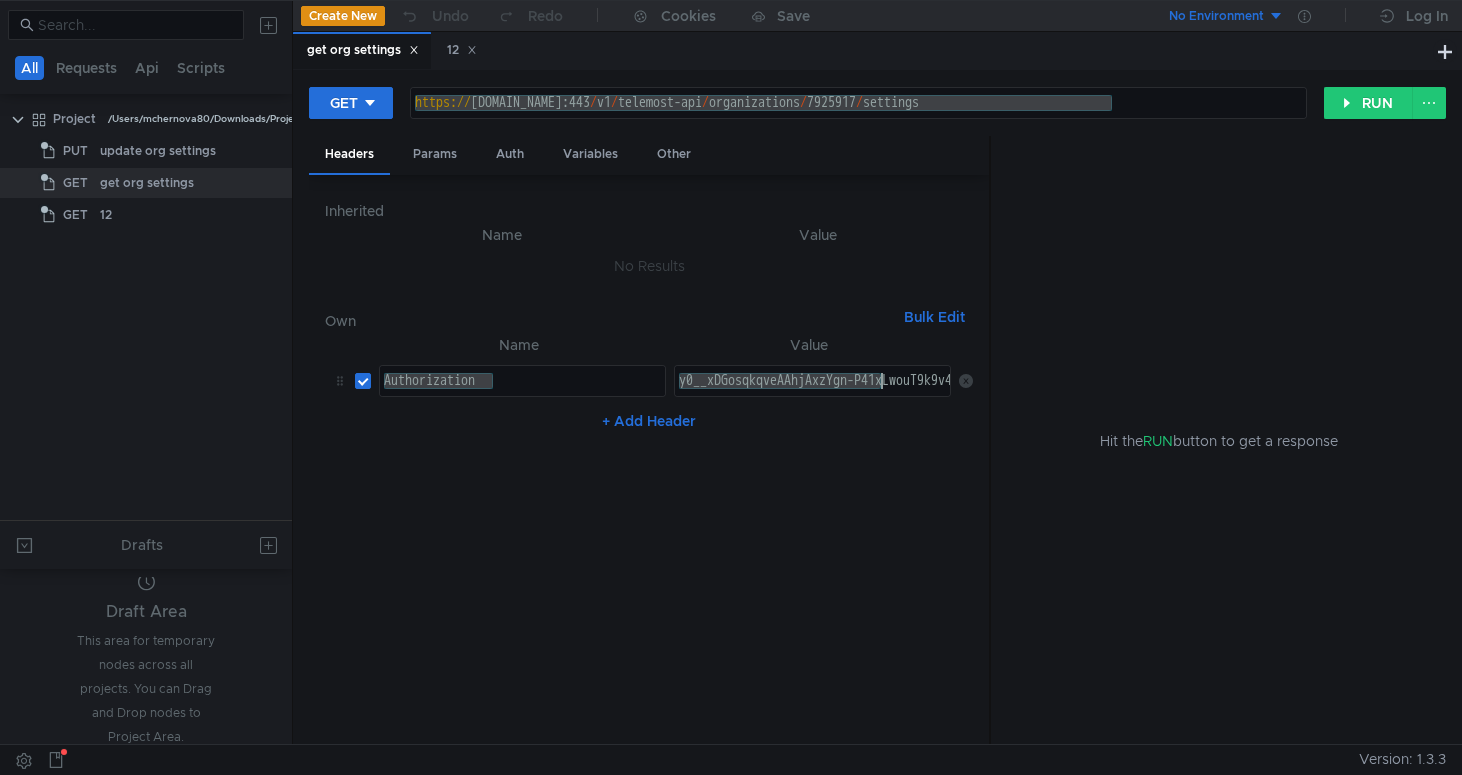 click on "y0__xDGosqkqveAAhjAxzYgn-P41xLwouT9k9v4YA2t3CGesJFfshCOkw" at bounding box center (918, 397) 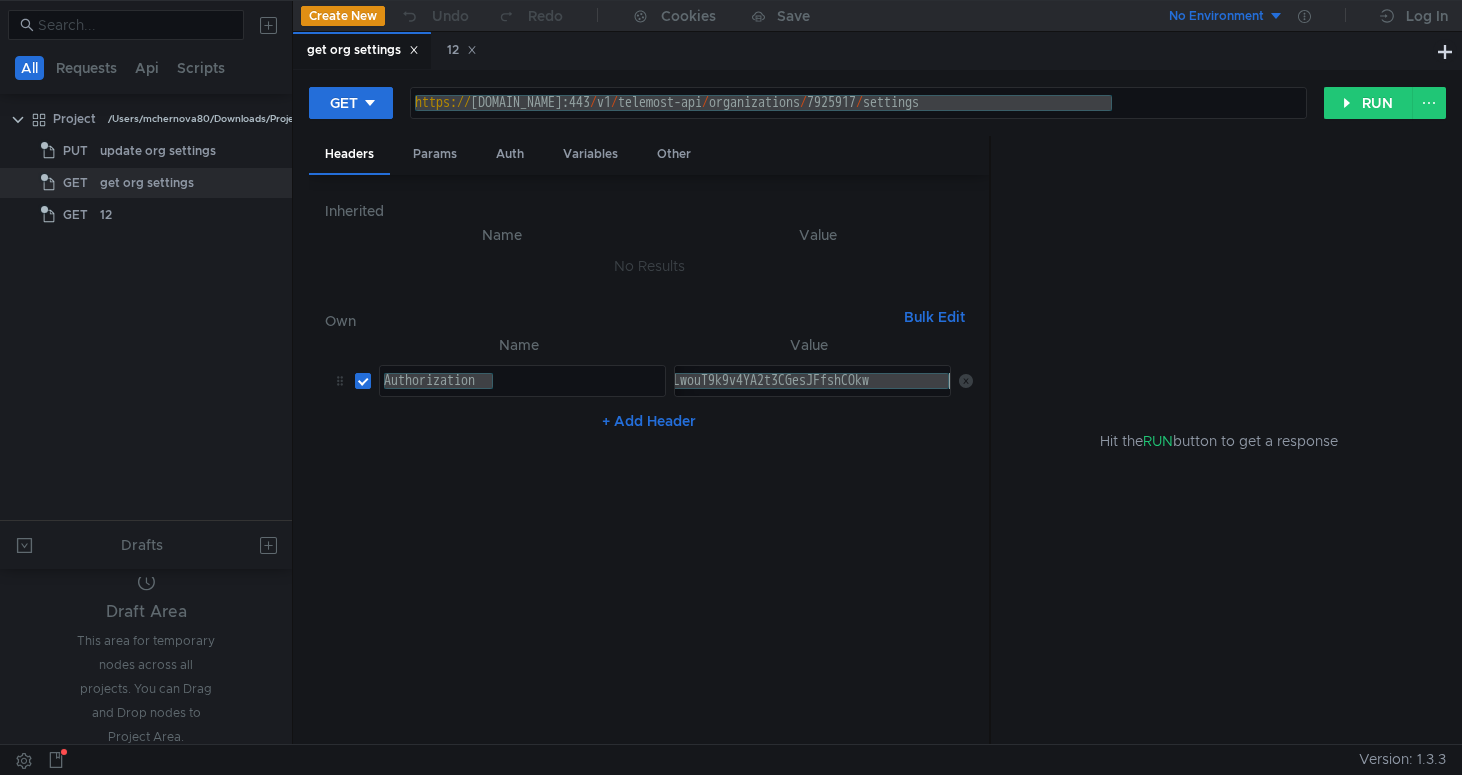 click on "y0__xDGosqkqveAAhjAxzYgn-P41xLwouT9k9v4YA2t3CGesJFfshCOkw" at bounding box center [709, 397] 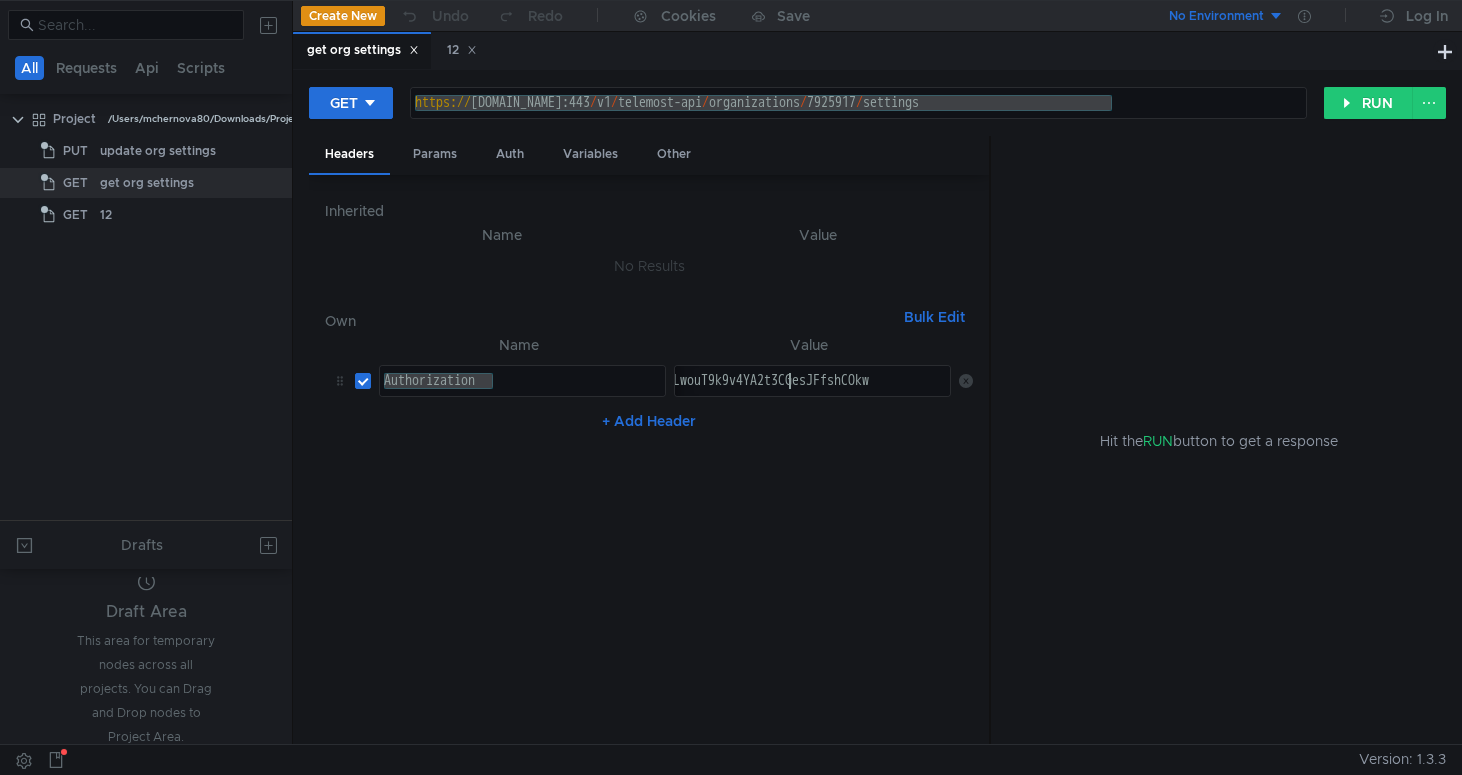 click on "y0__xDGosqkqveAAhjAxzYgn-P41xLwouT9k9v4YA2t3CGesJFfshCOkw" at bounding box center (709, 397) 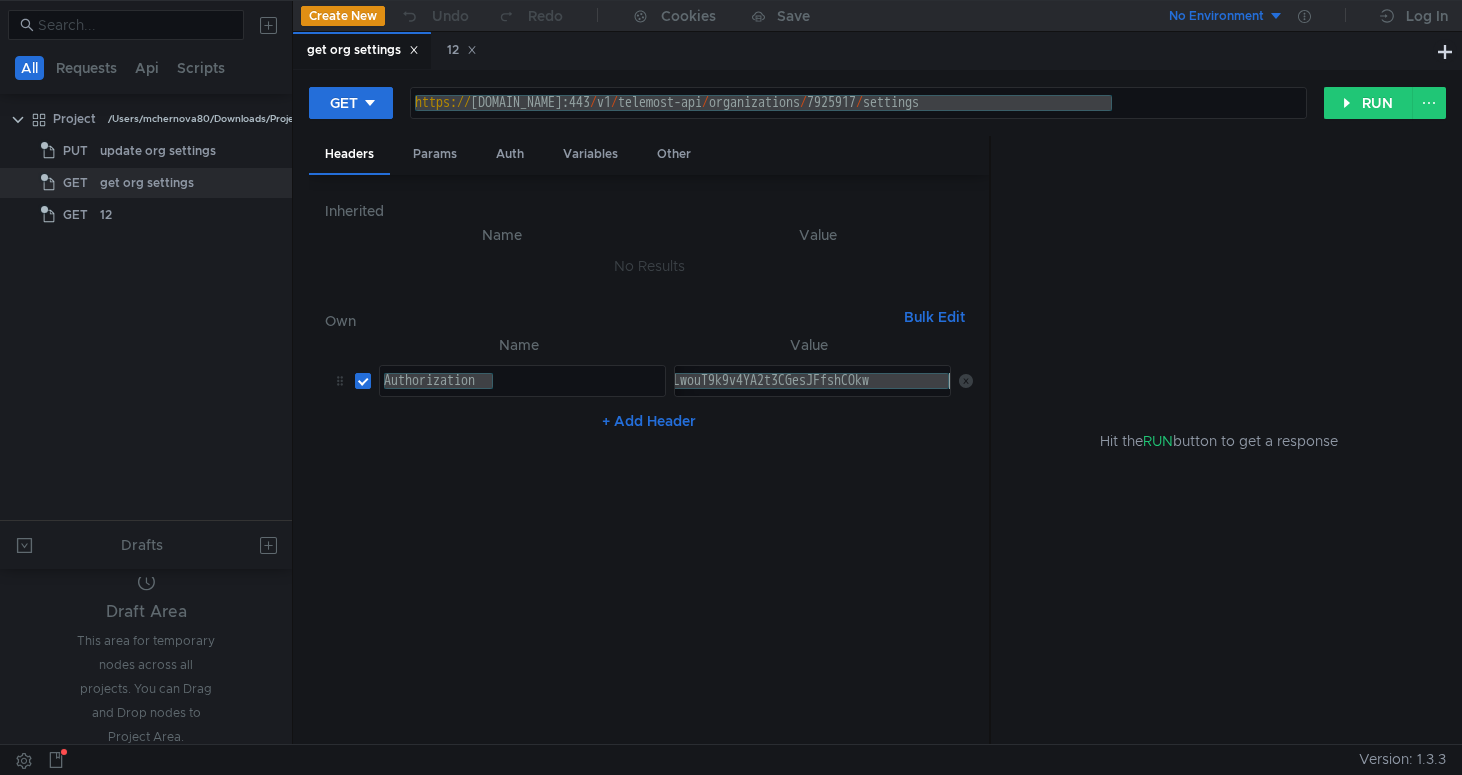 click on "y0__xDGosqkqveAAhjAxzYgn-P41xLwouT9k9v4YA2t3CGesJFfshCOkw" at bounding box center [709, 397] 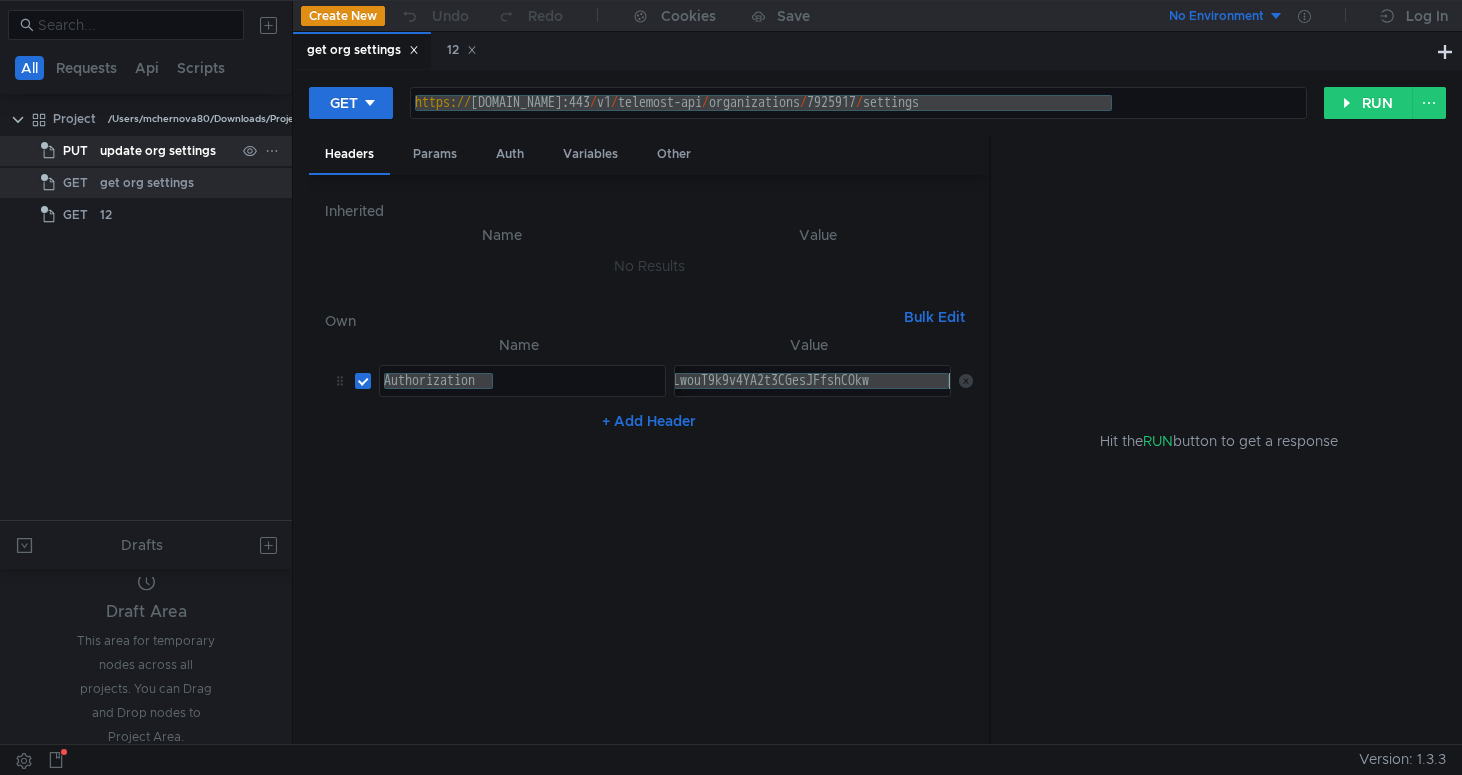 click on "update org settings" 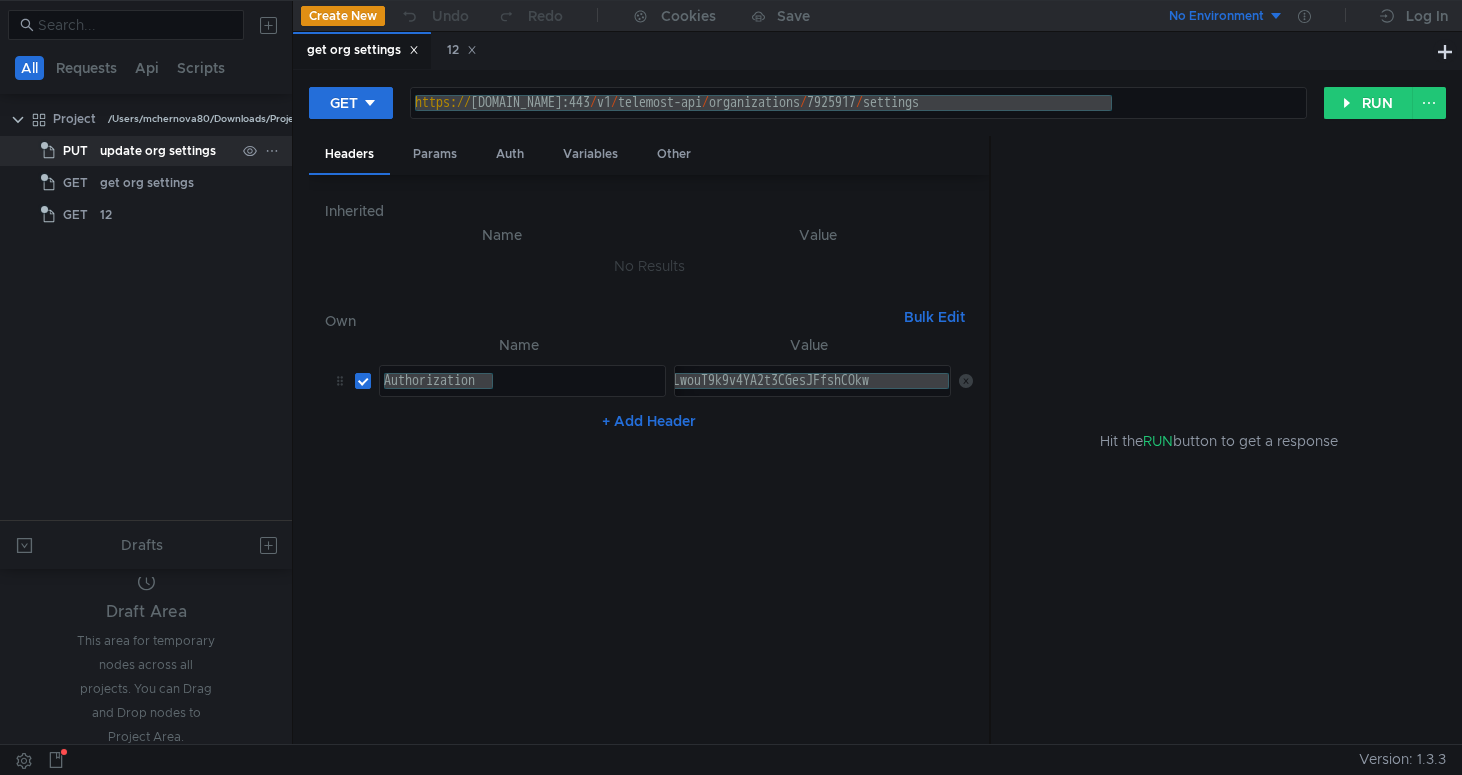 click on "update org settings" 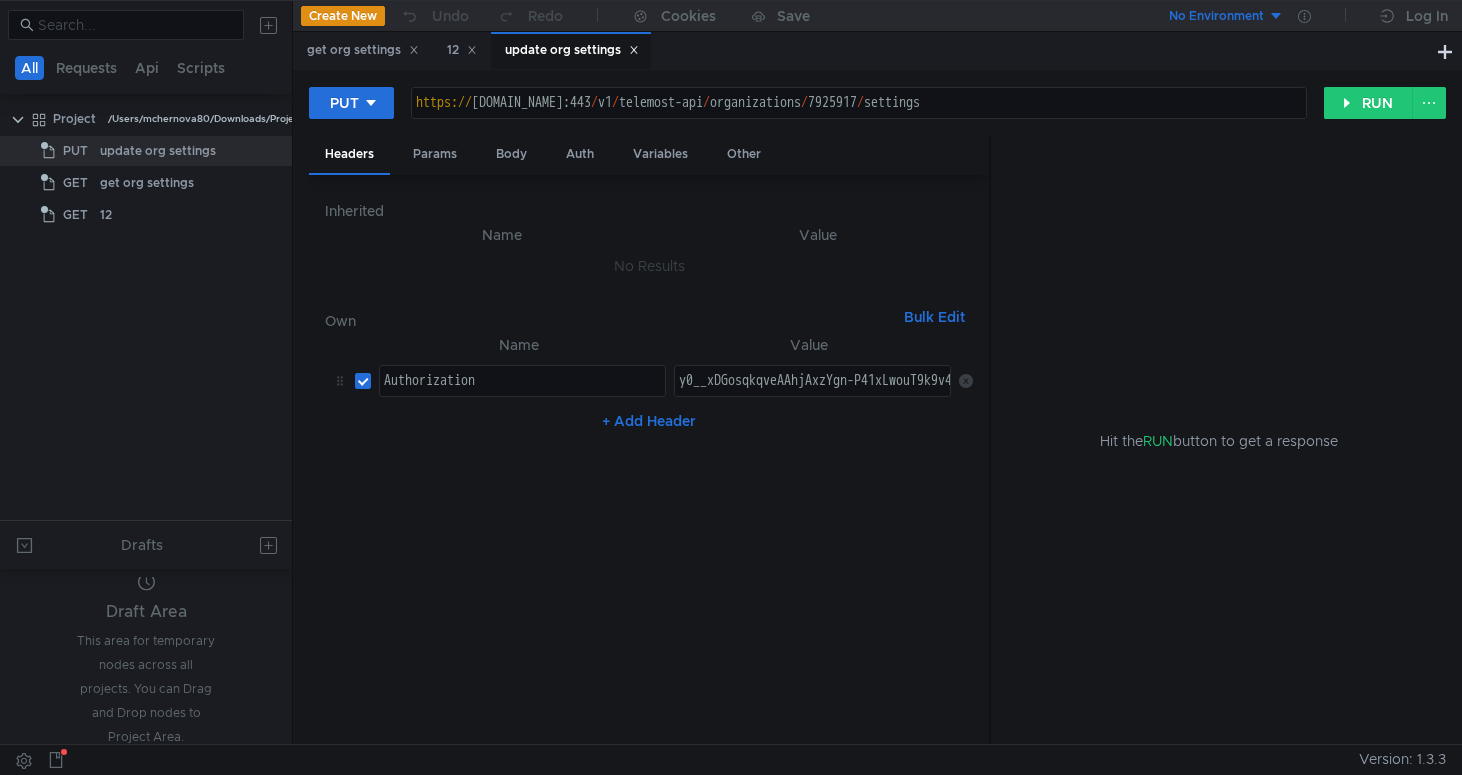 type on "[URL][DOMAIN_NAME]" 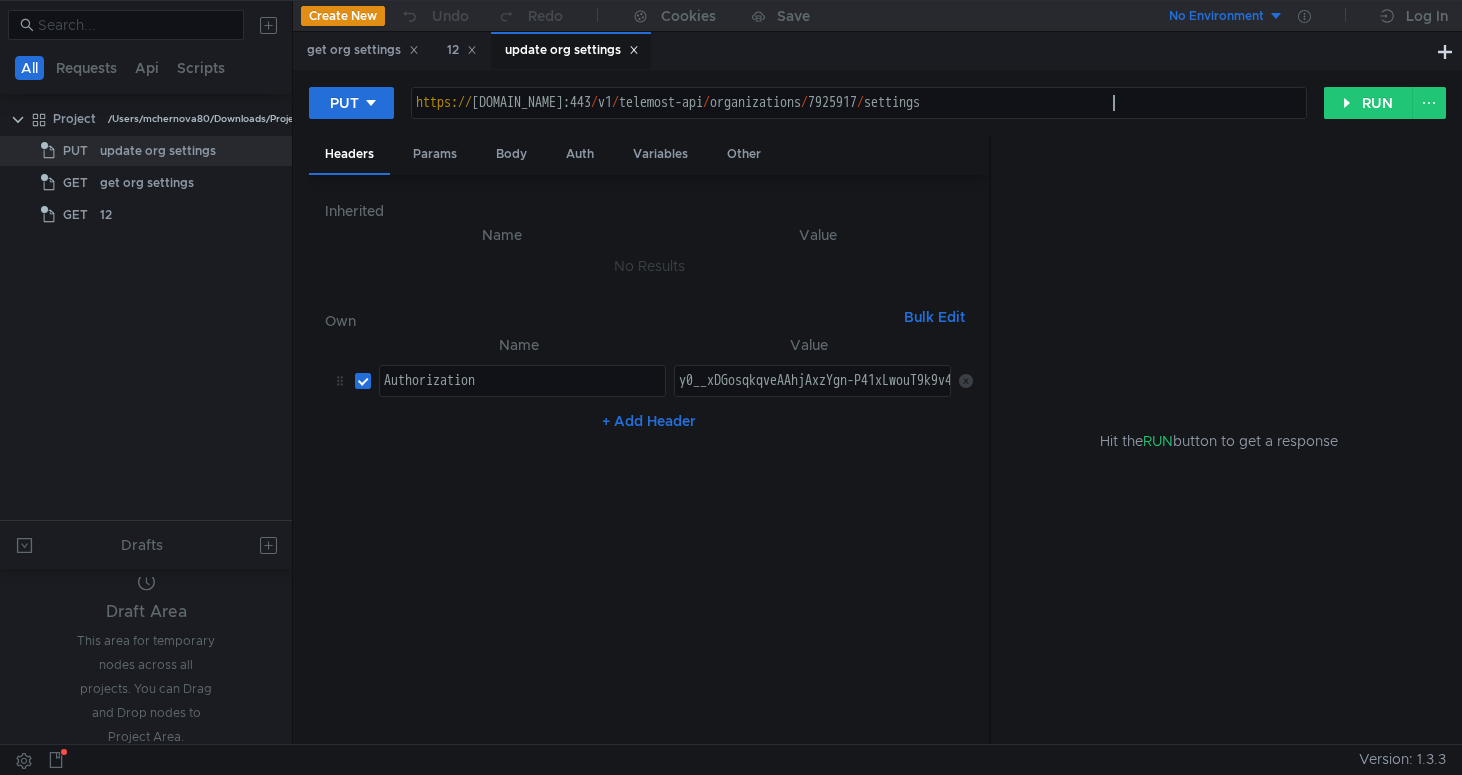 click on "https:// [DOMAIN_NAME]:443 / v1 / telemost-api / organizations / 7925917 / settings" at bounding box center (859, 119) 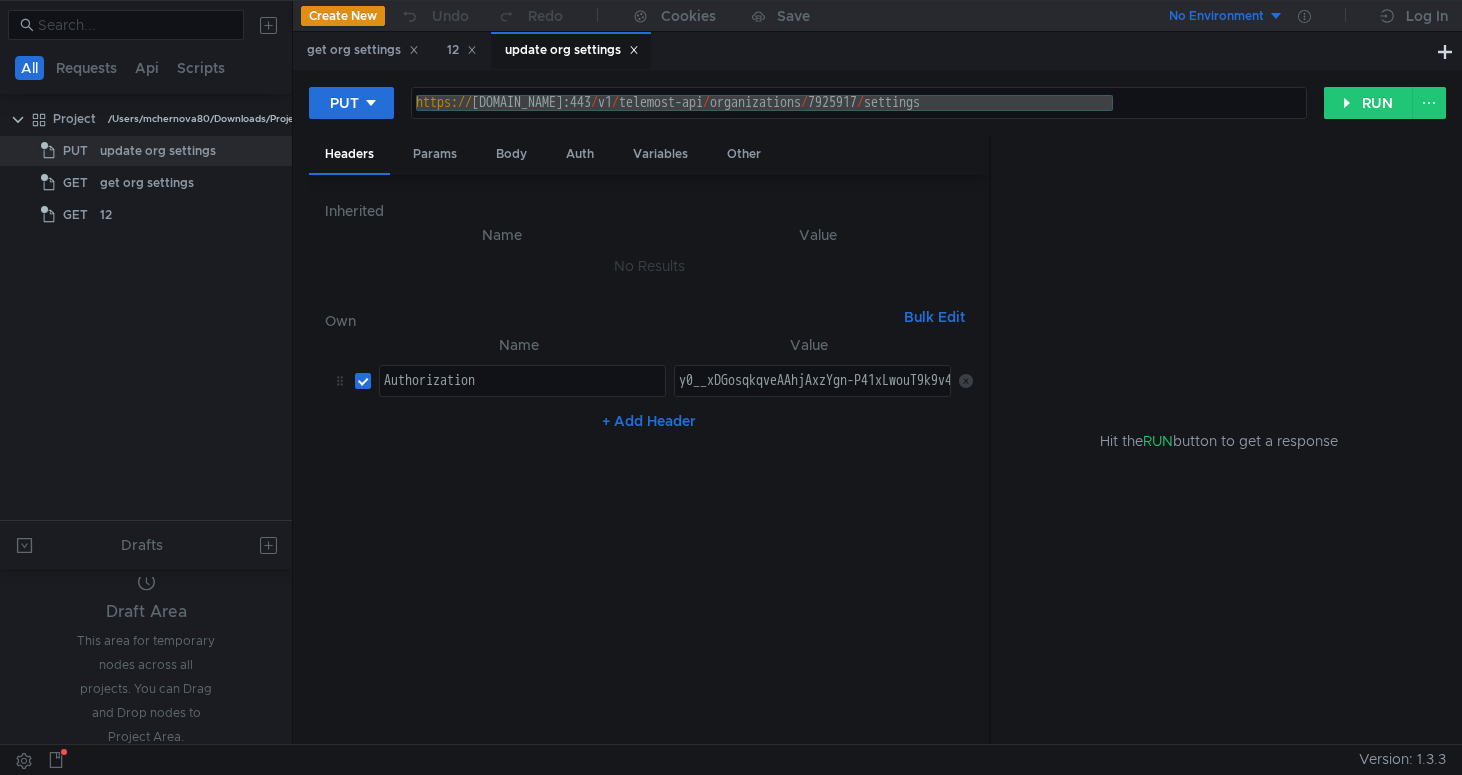 click on "update org settings" 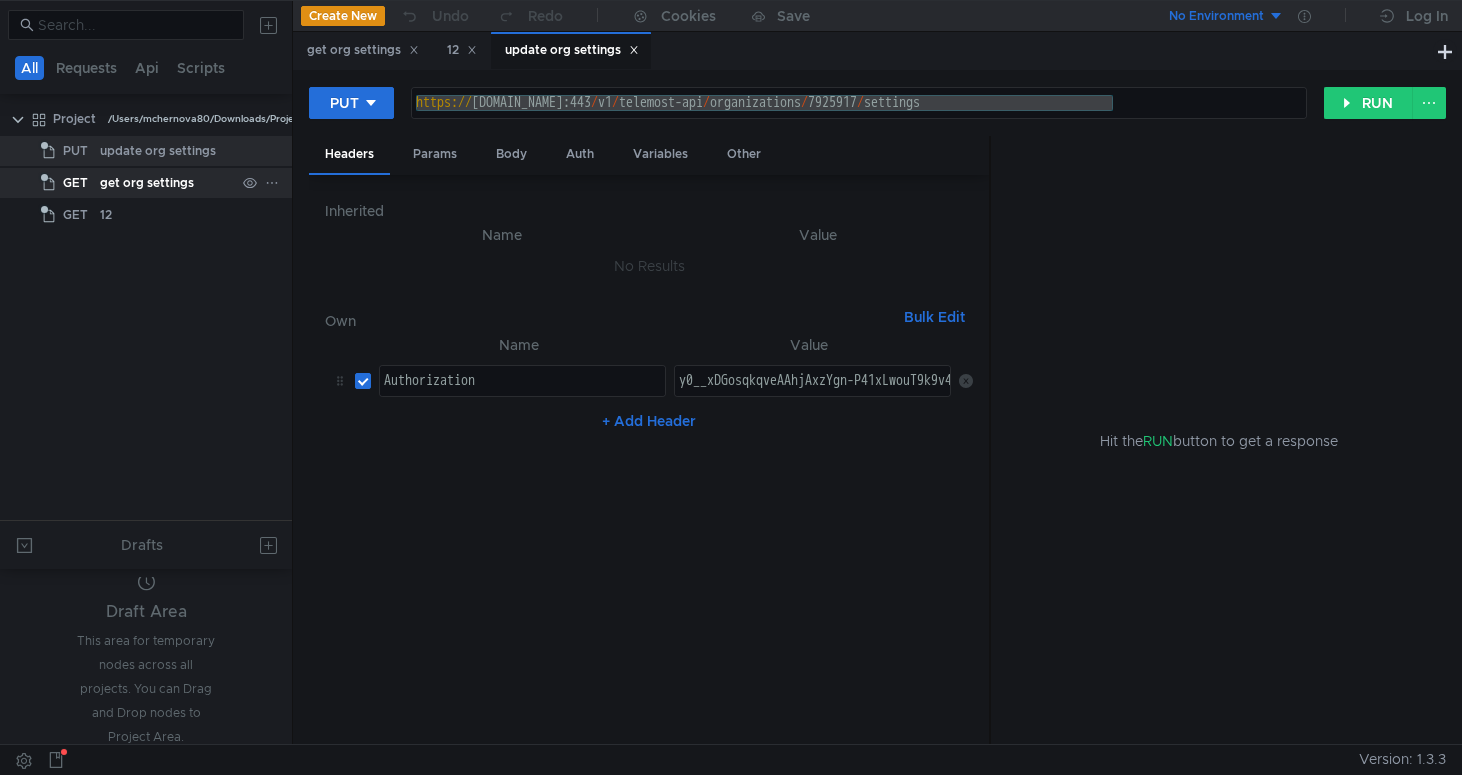 click on "get org settings" 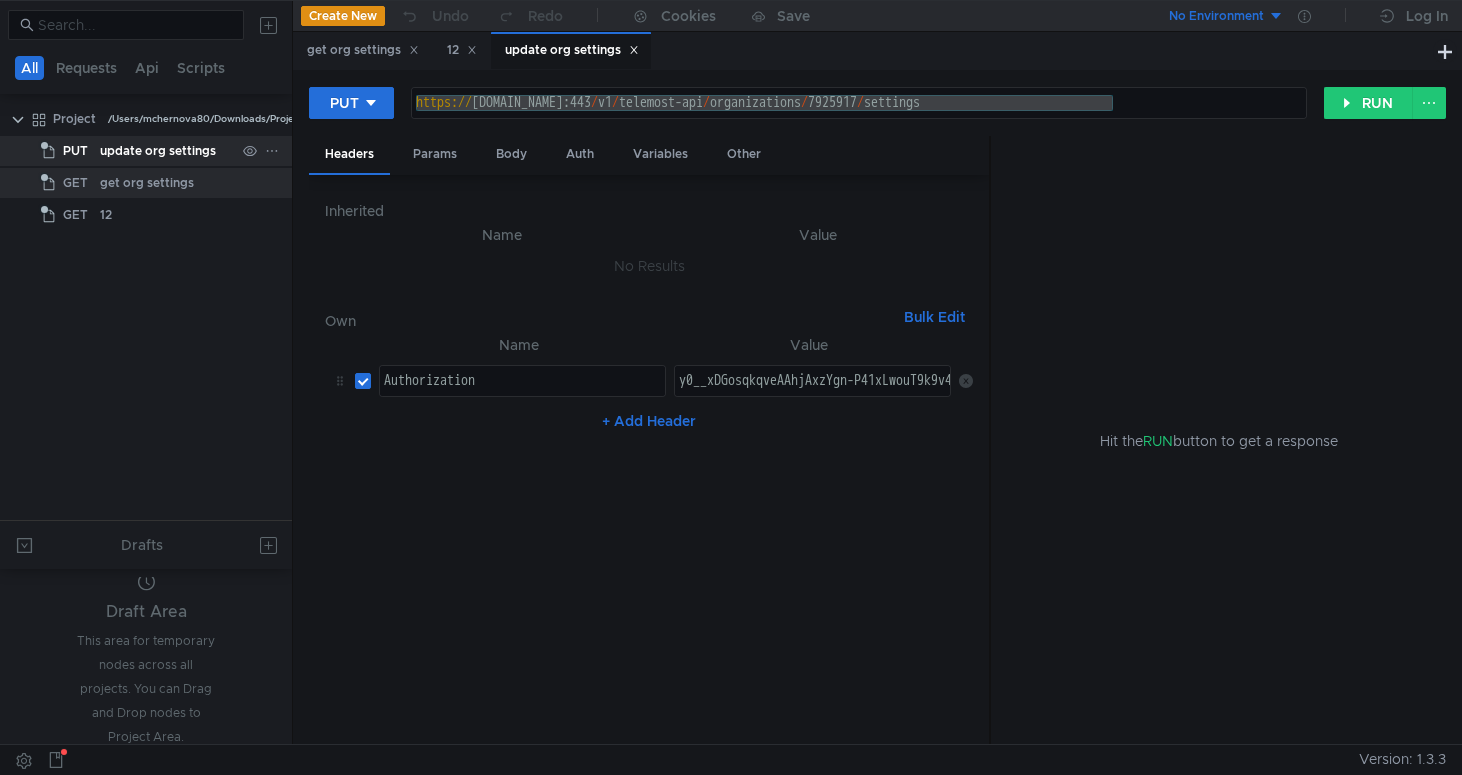 click on "update org settings" 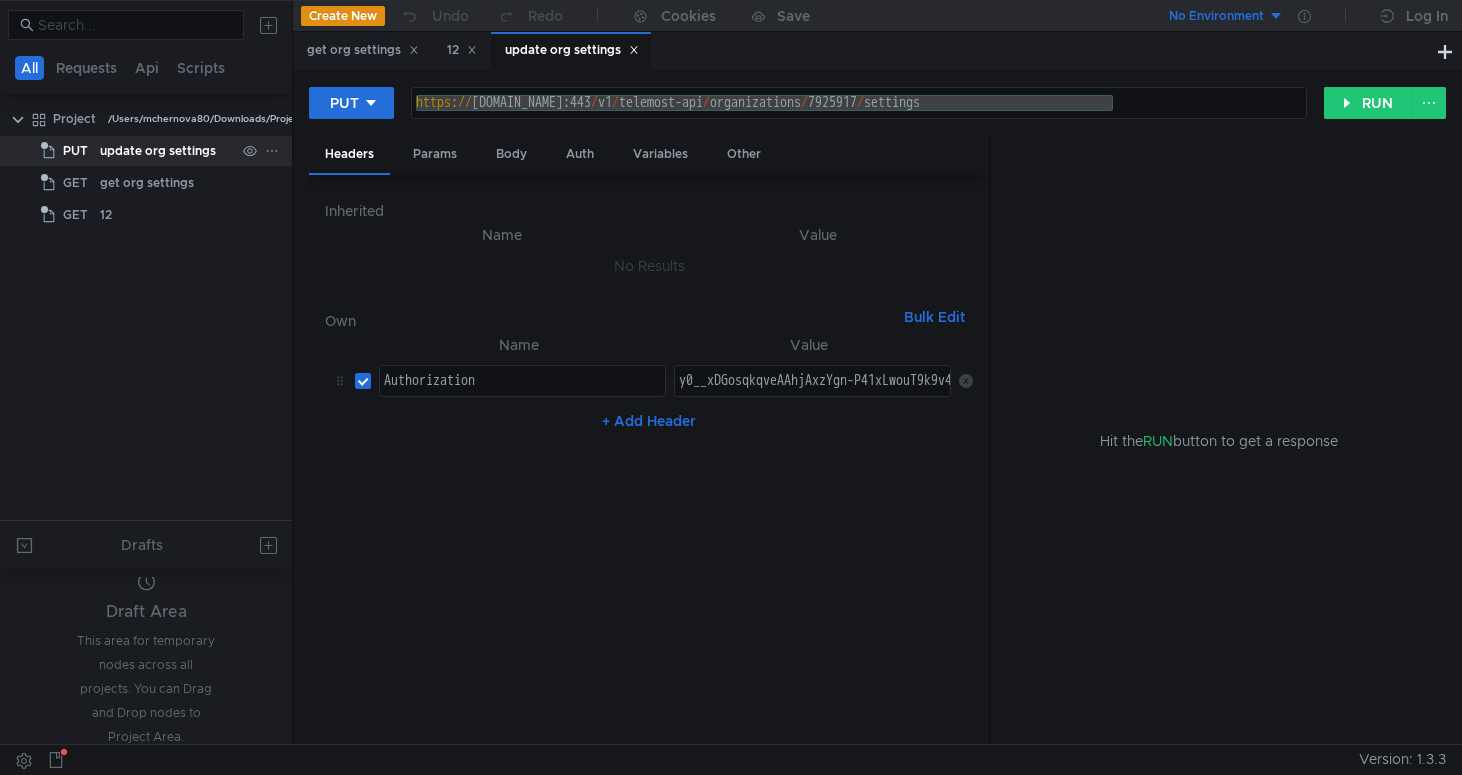 click on "update org settings" 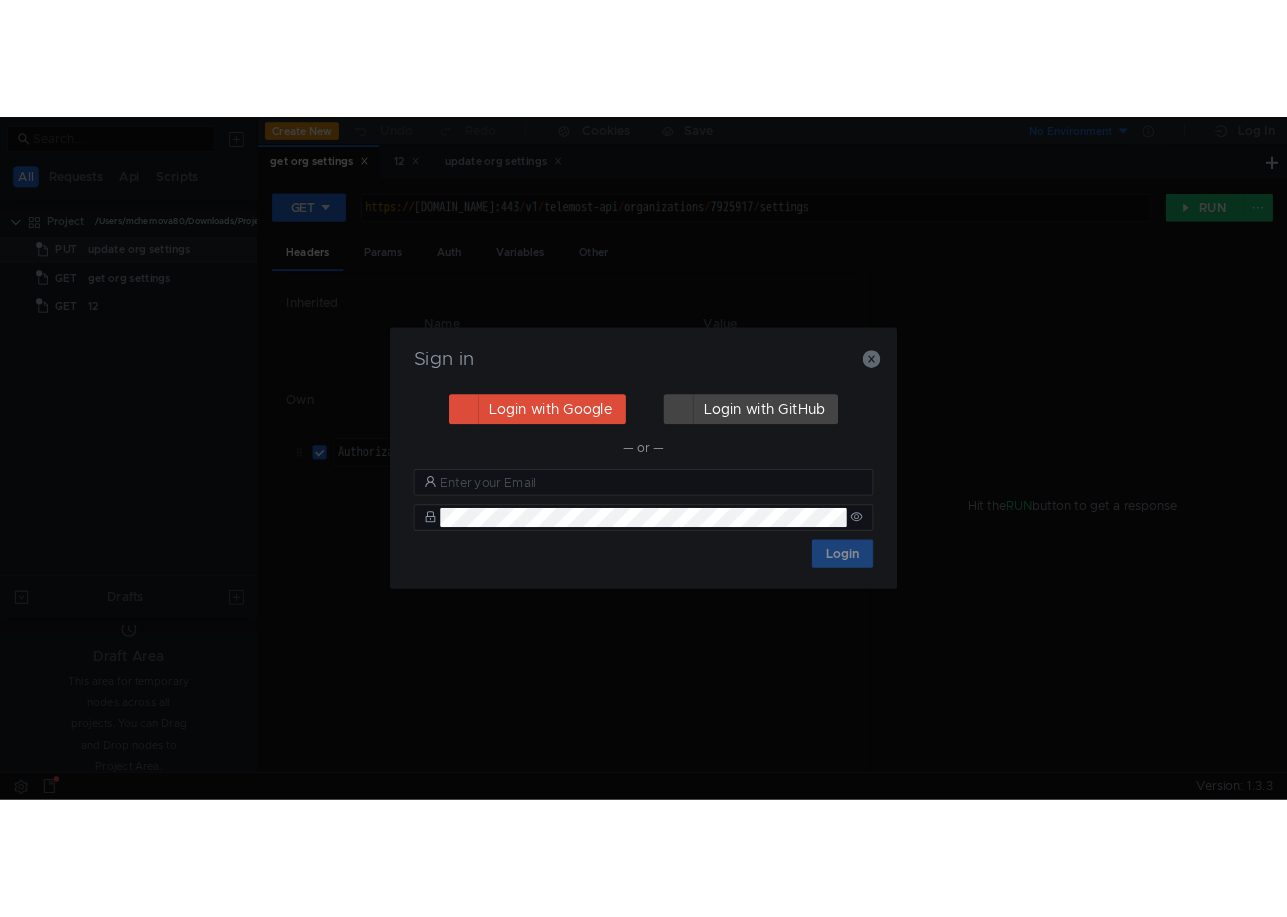 scroll, scrollTop: 0, scrollLeft: 0, axis: both 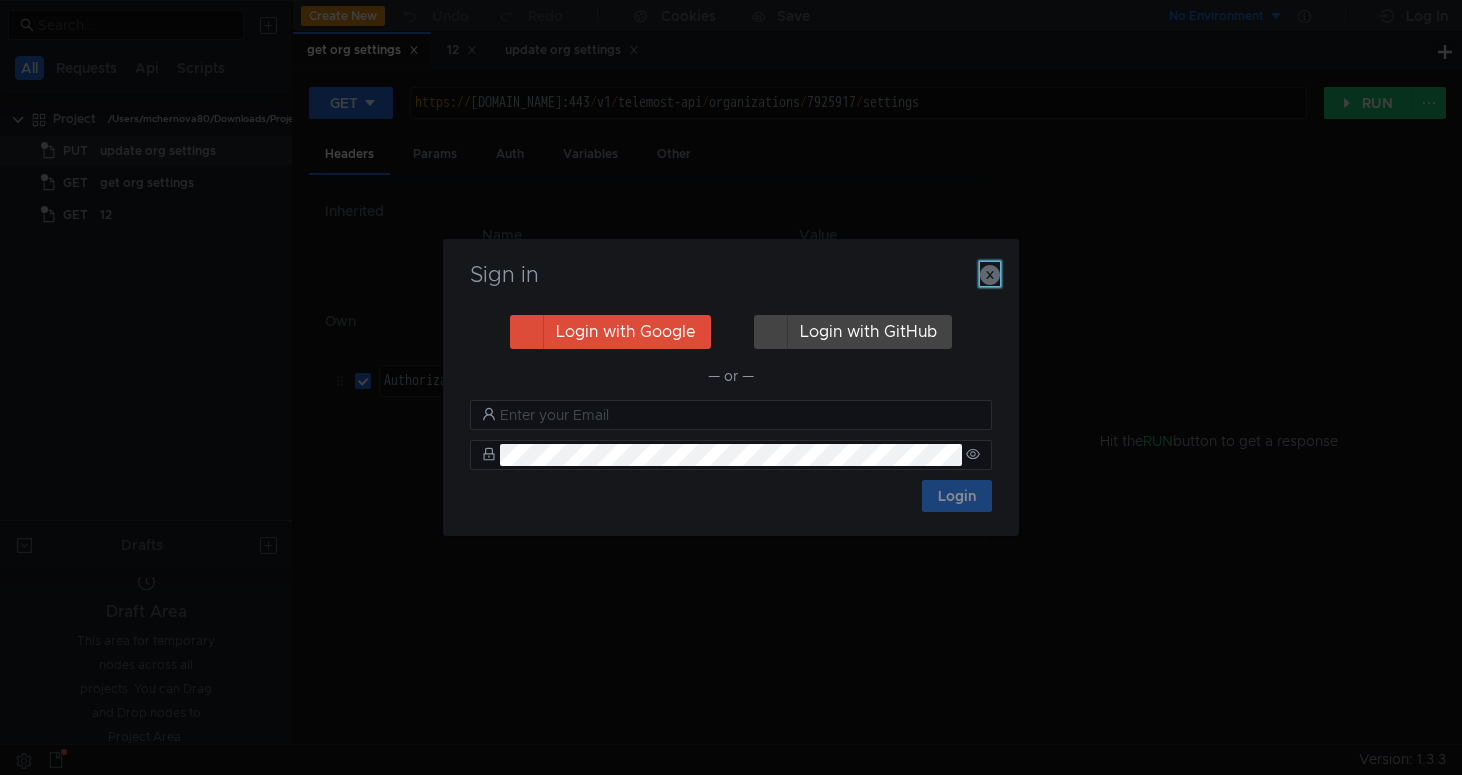 click 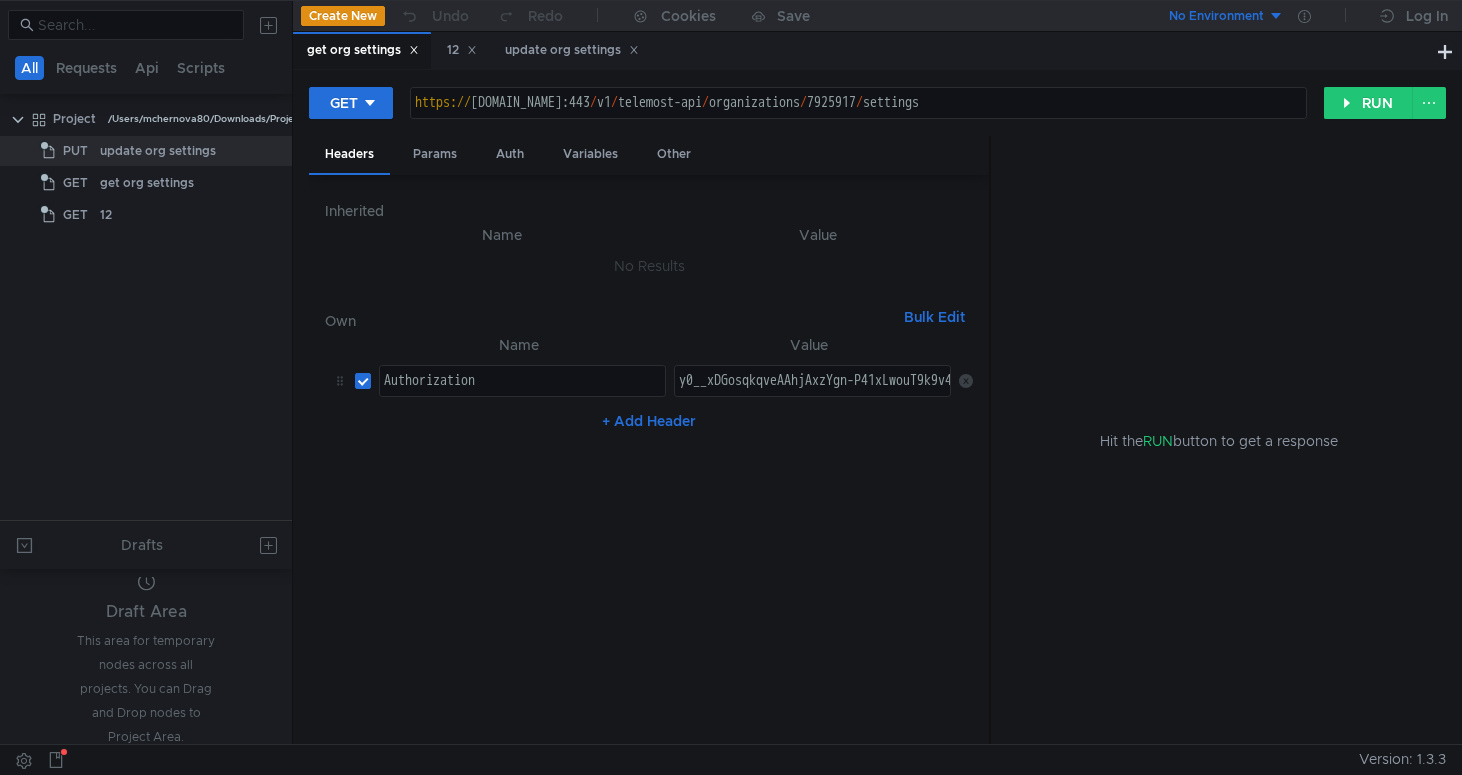 click on "https:// [DOMAIN_NAME]:443 / v1 / telemost-api / organizations / 7925917 / settings" at bounding box center [858, 119] 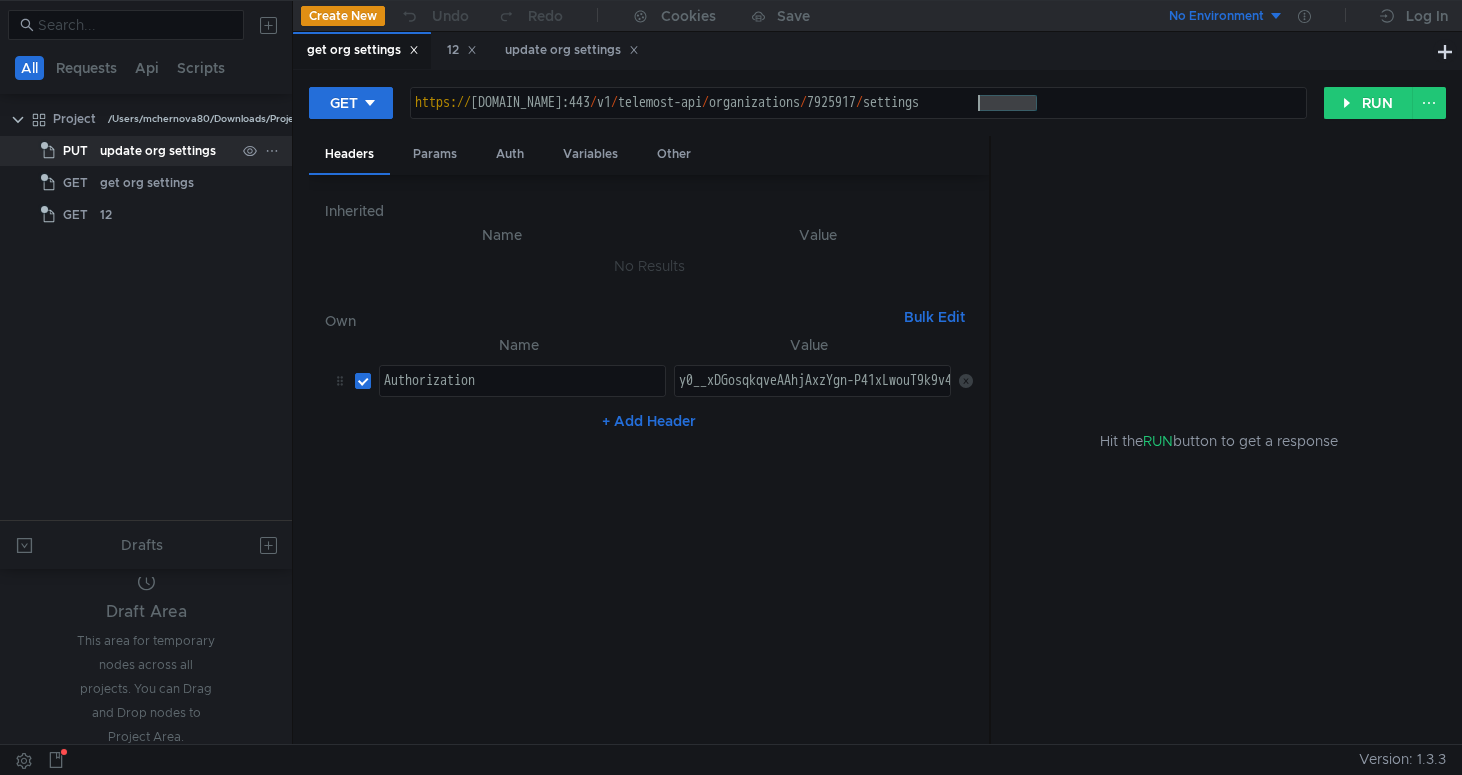 click on "update org settings" 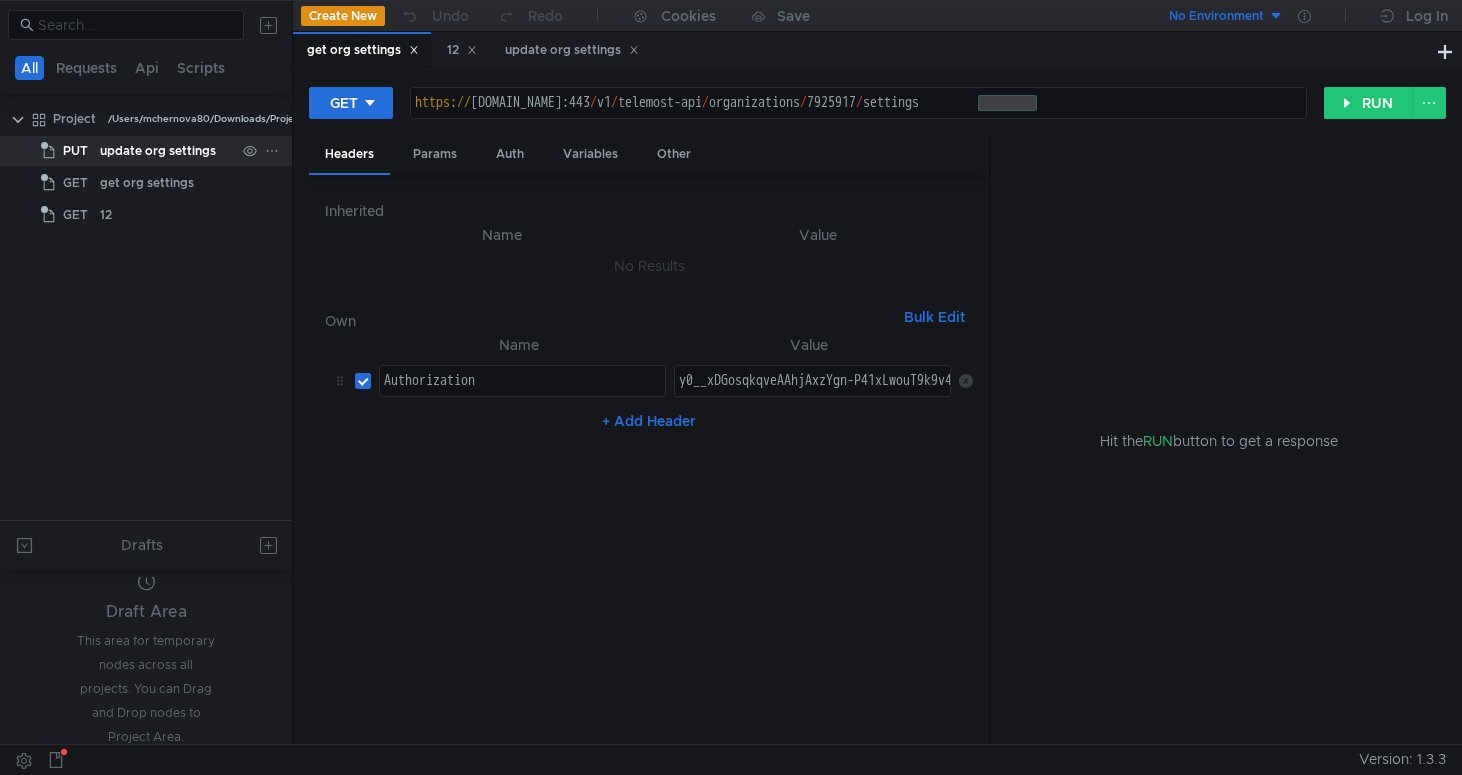 click on "update org settings" 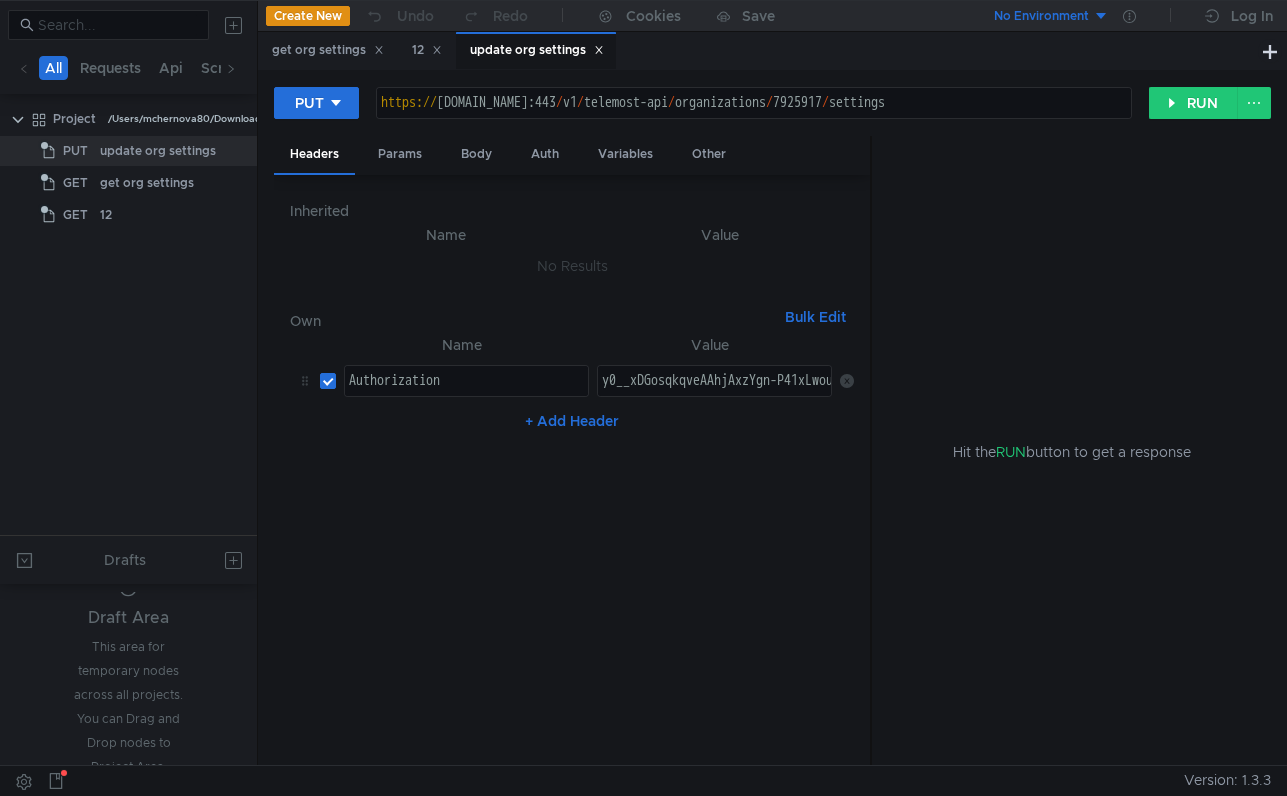 click on "y0__xDGosqkqveAAhjAxzYgn-P41xLwouT9k9v4YA2t3CGesJFfshCOkw" at bounding box center (841, 397) 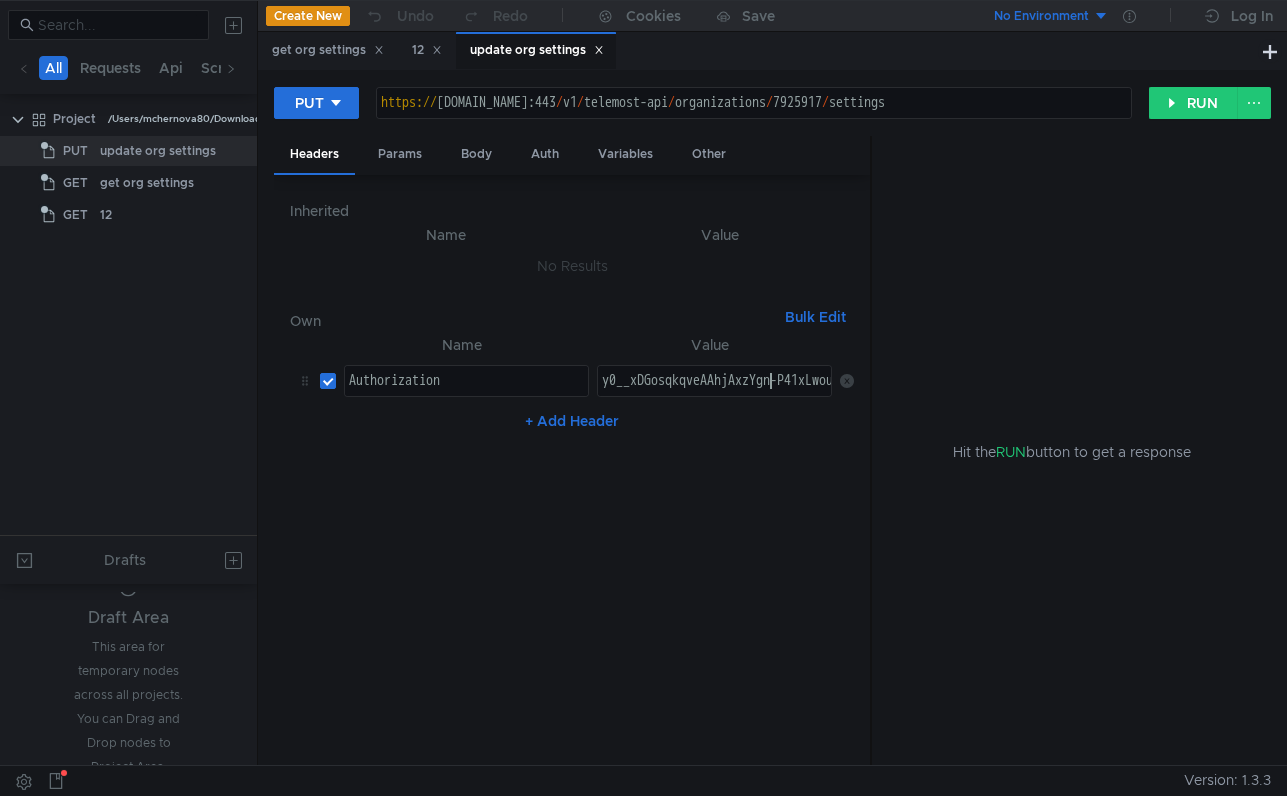click on "y0__xDGosqkqveAAhjAxzYgn-P41xLwouT9k9v4YA2t3CGesJFfshCOkw" at bounding box center (841, 397) 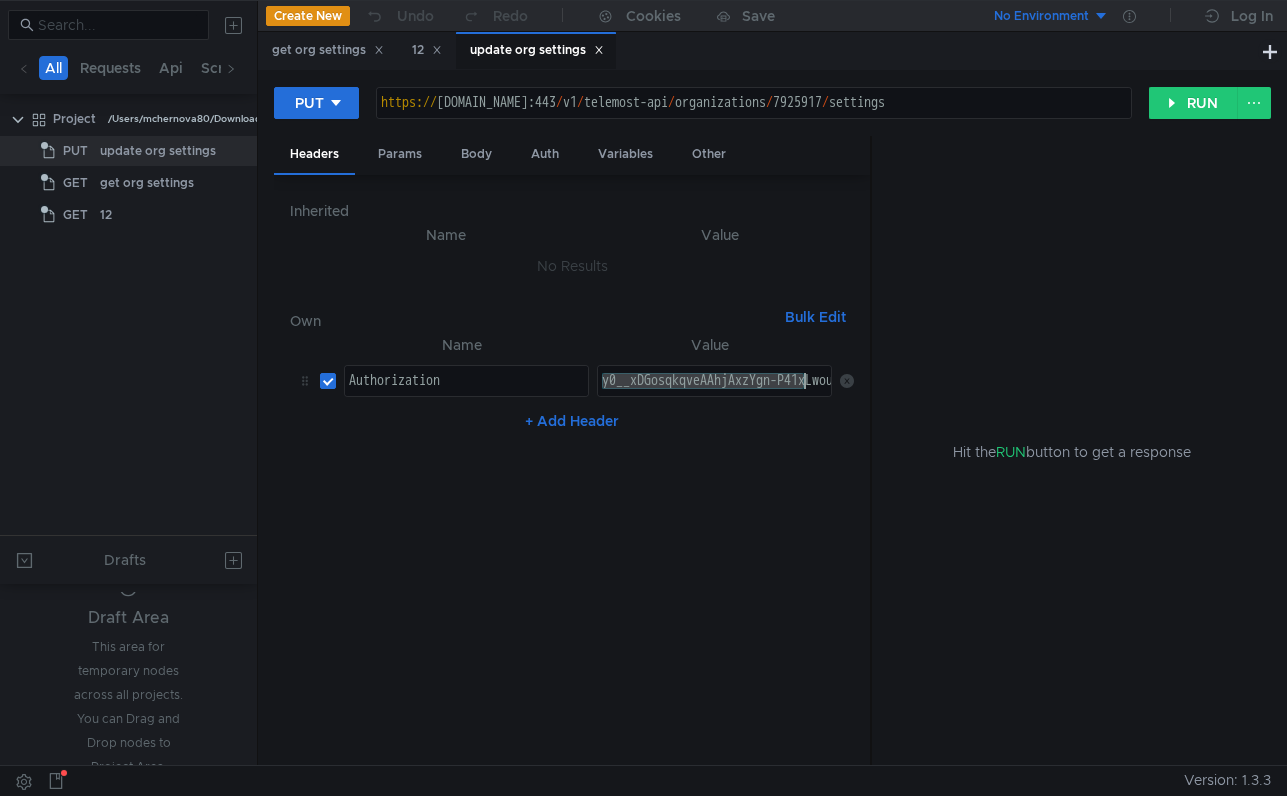 click on "y0__xDGosqkqveAAhjAxzYgn-P41xLwouT9k9v4YA2t3CGesJFfshCOkw" at bounding box center [841, 397] 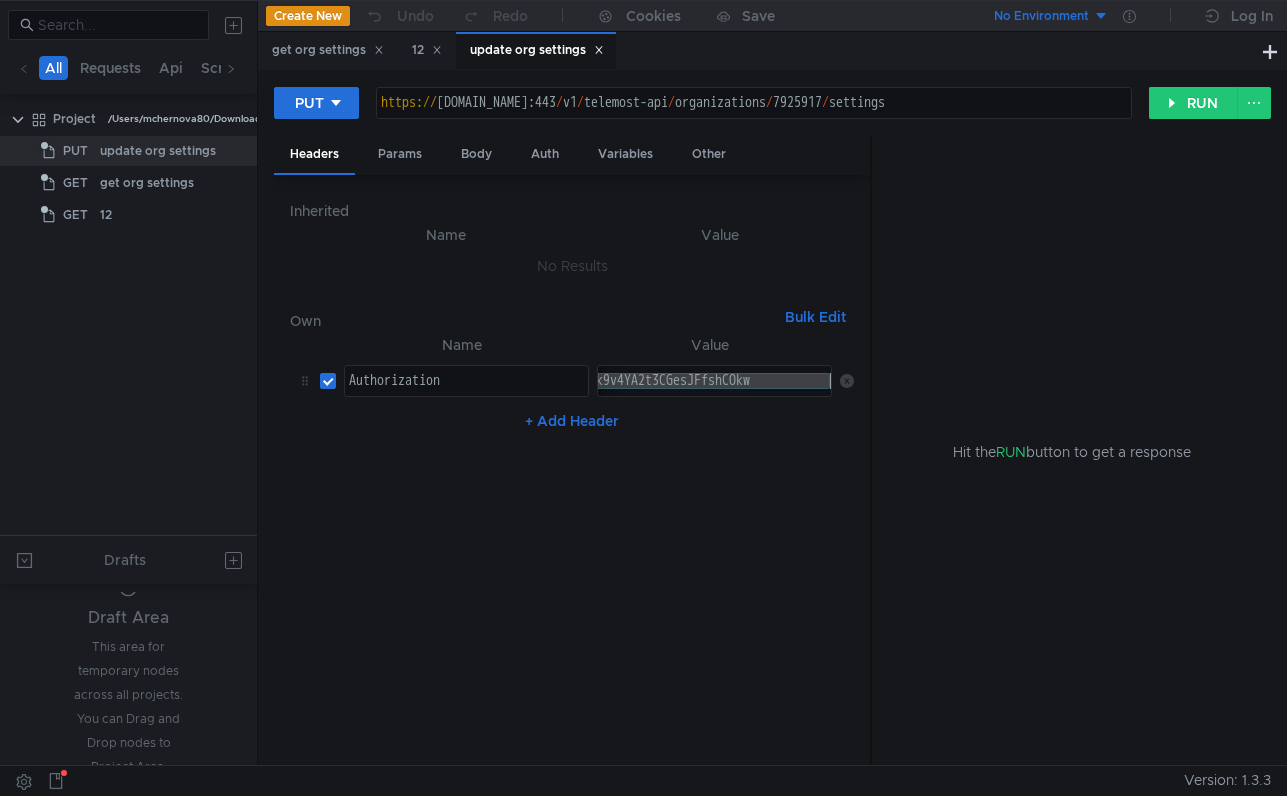paste on "ie5Tggm7HR3xMZKHElH366vN196a7AhiCxTI-CvA" 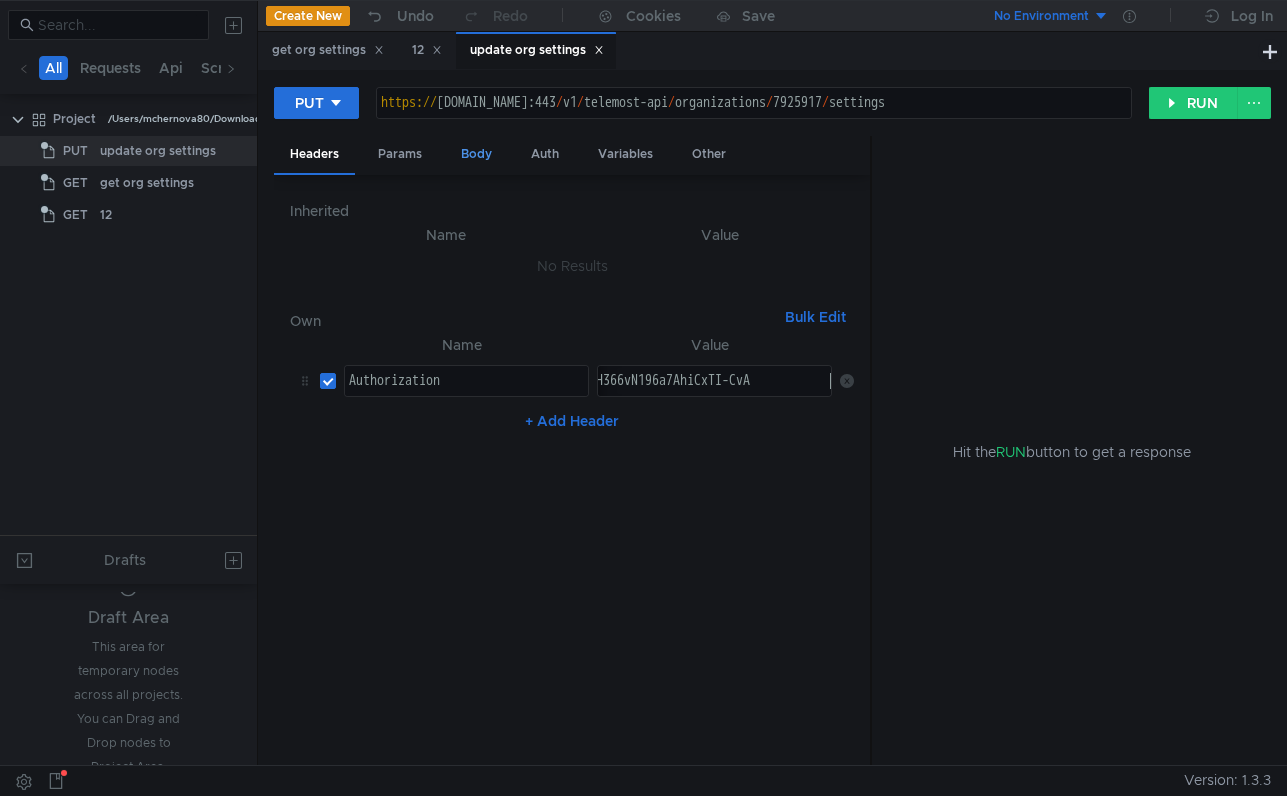 click on "Body" at bounding box center [476, 154] 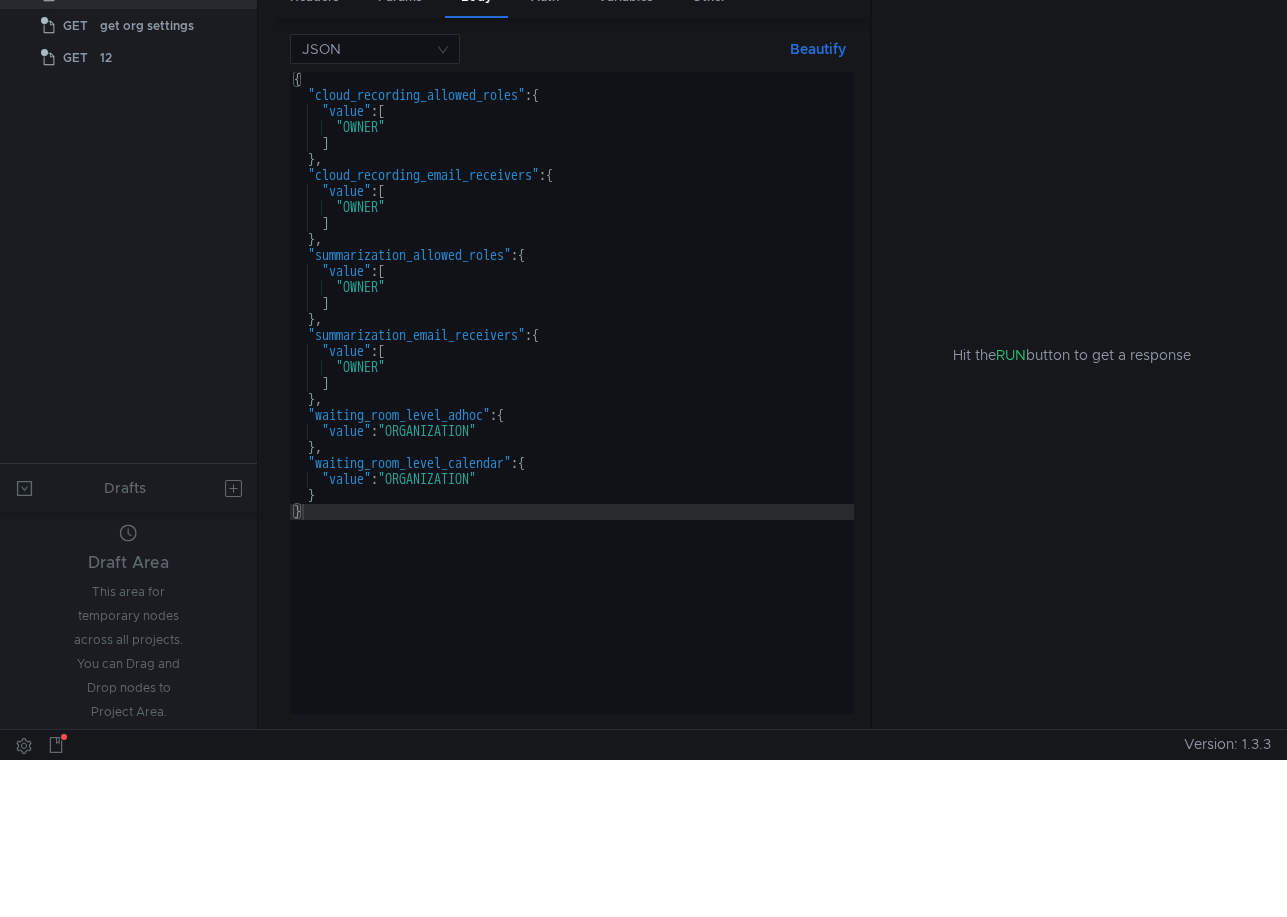 scroll, scrollTop: 0, scrollLeft: 0, axis: both 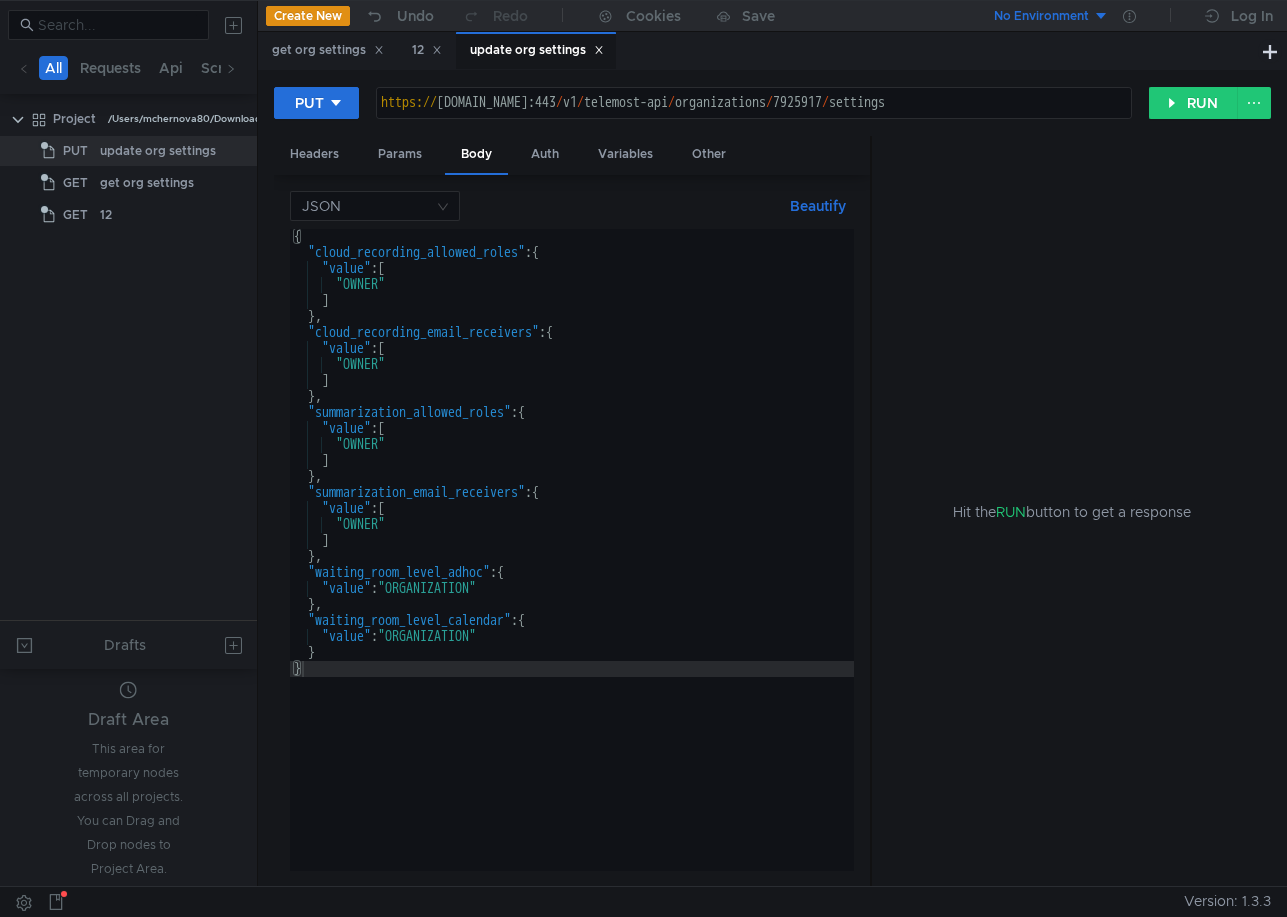 click on "{    "cloud_recording_allowed_roles" :  {       "value" :  [          "OWNER"       ]    } ,    "cloud_recording_email_receivers" :  {       "value" :  [          "OWNER"       ]    } ,    "summarization_allowed_roles" :  {       "value" :  [          "OWNER"       ]    } ,    "summarization_email_receivers" :  {       "value" :  [          "OWNER"       ]    } ,    "waiting_room_level_adhoc" :  {       "value" :  "ORGANIZATION"    } ,    "waiting_room_level_calendar" :  {       "value" :  "ORGANIZATION"    } }" at bounding box center [572, 566] 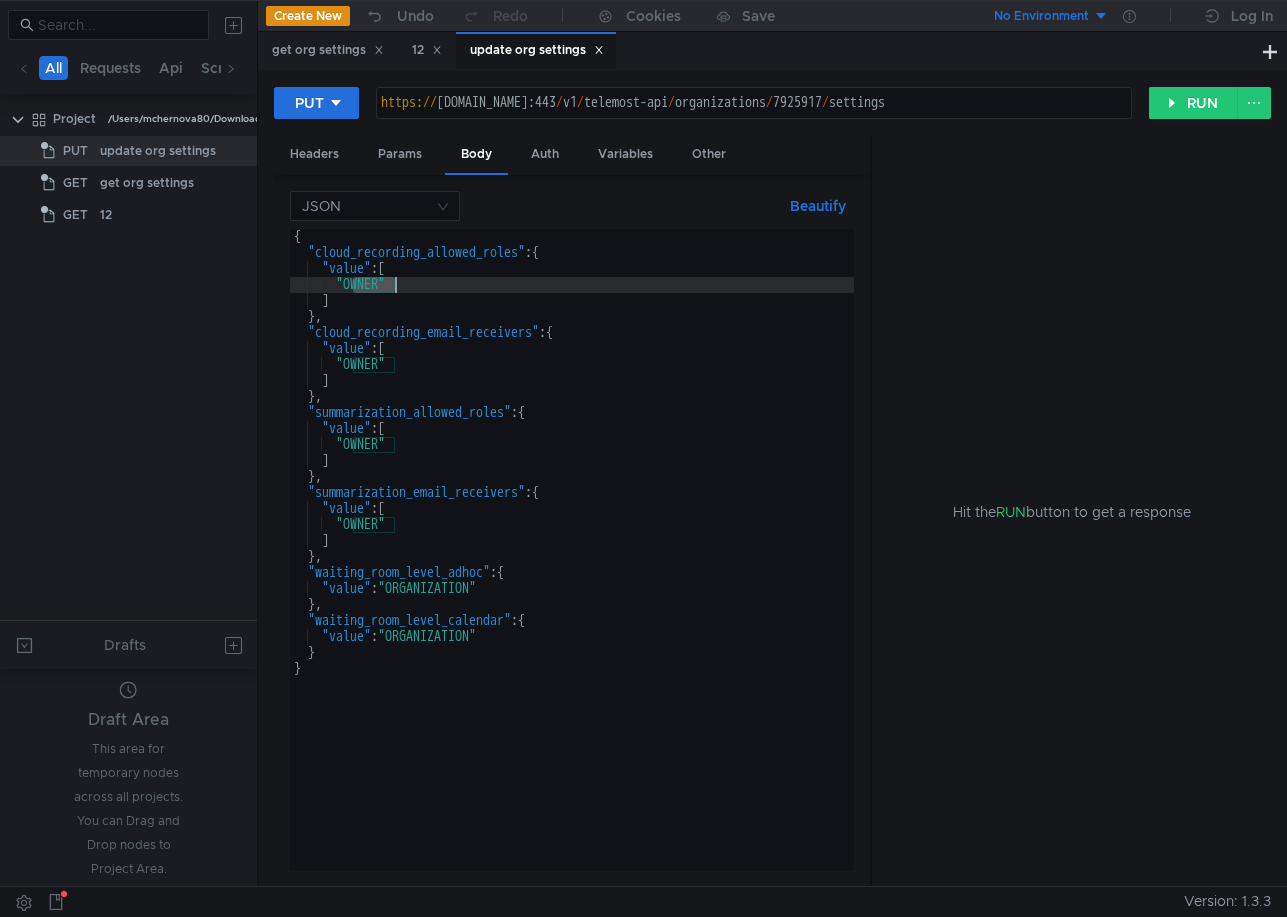 click on "{    "cloud_recording_allowed_roles" :  {       "value" :  [          "OWNER"       ]    } ,    "cloud_recording_email_receivers" :  {       "value" :  [          "OWNER"       ]    } ,    "summarization_allowed_roles" :  {       "value" :  [          "OWNER"       ]    } ,    "summarization_email_receivers" :  {       "value" :  [          "OWNER"       ]    } ,    "waiting_room_level_adhoc" :  {       "value" :  "ORGANIZATION"    } ,    "waiting_room_level_calendar" :  {       "value" :  "ORGANIZATION"    } }" at bounding box center (572, 566) 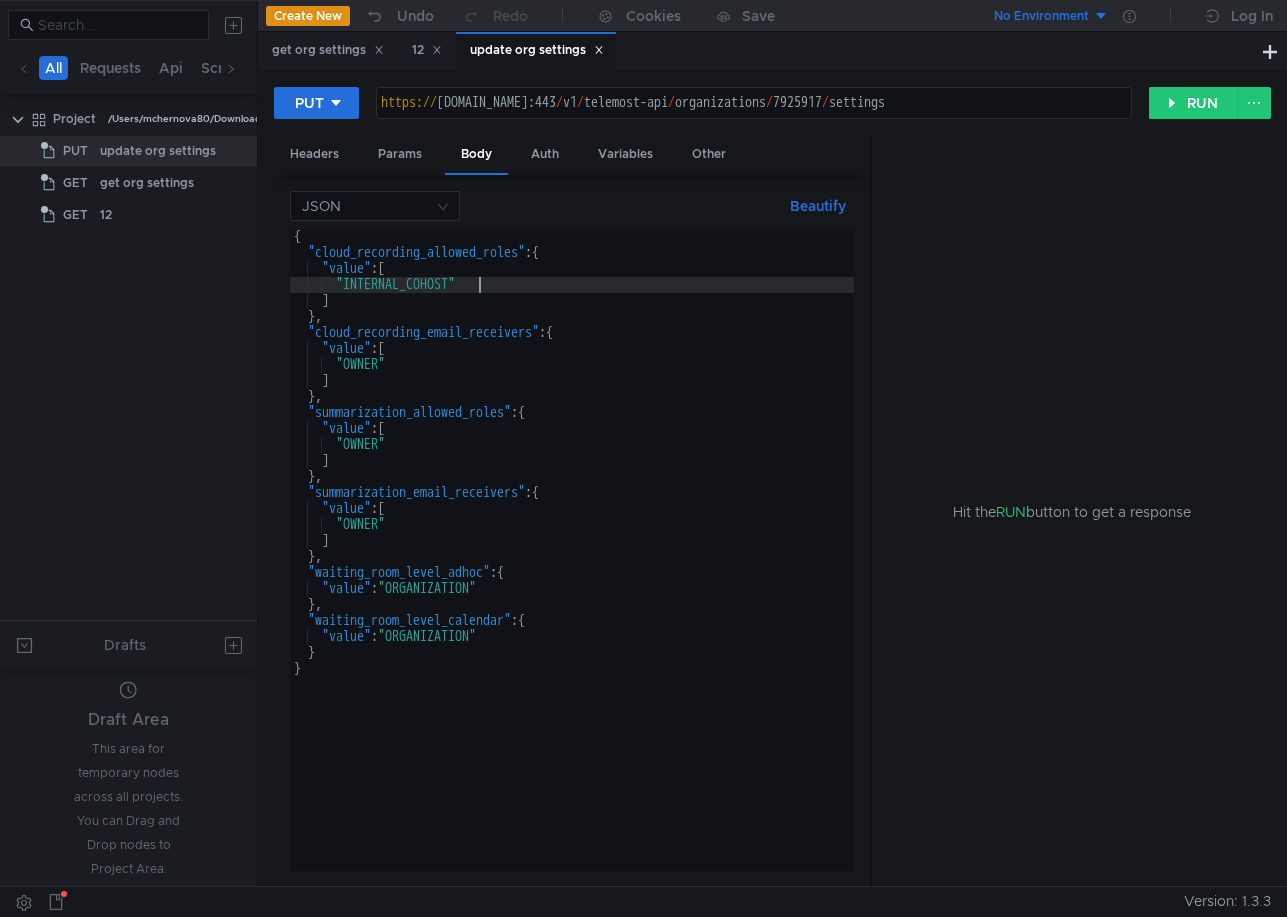 click on "{    "cloud_recording_allowed_roles" :  {       "value" :  [          "INTERNAL_COHOST"       ]    } ,    "cloud_recording_email_receivers" :  {       "value" :  [          "OWNER"       ]    } ,    "summarization_allowed_roles" :  {       "value" :  [          "OWNER"       ]    } ,    "summarization_email_receivers" :  {       "value" :  [          "OWNER"       ]    } ,    "waiting_room_level_adhoc" :  {       "value" :  "ORGANIZATION"    } ,    "waiting_room_level_calendar" :  {       "value" :  "ORGANIZATION"    } }" at bounding box center (572, 566) 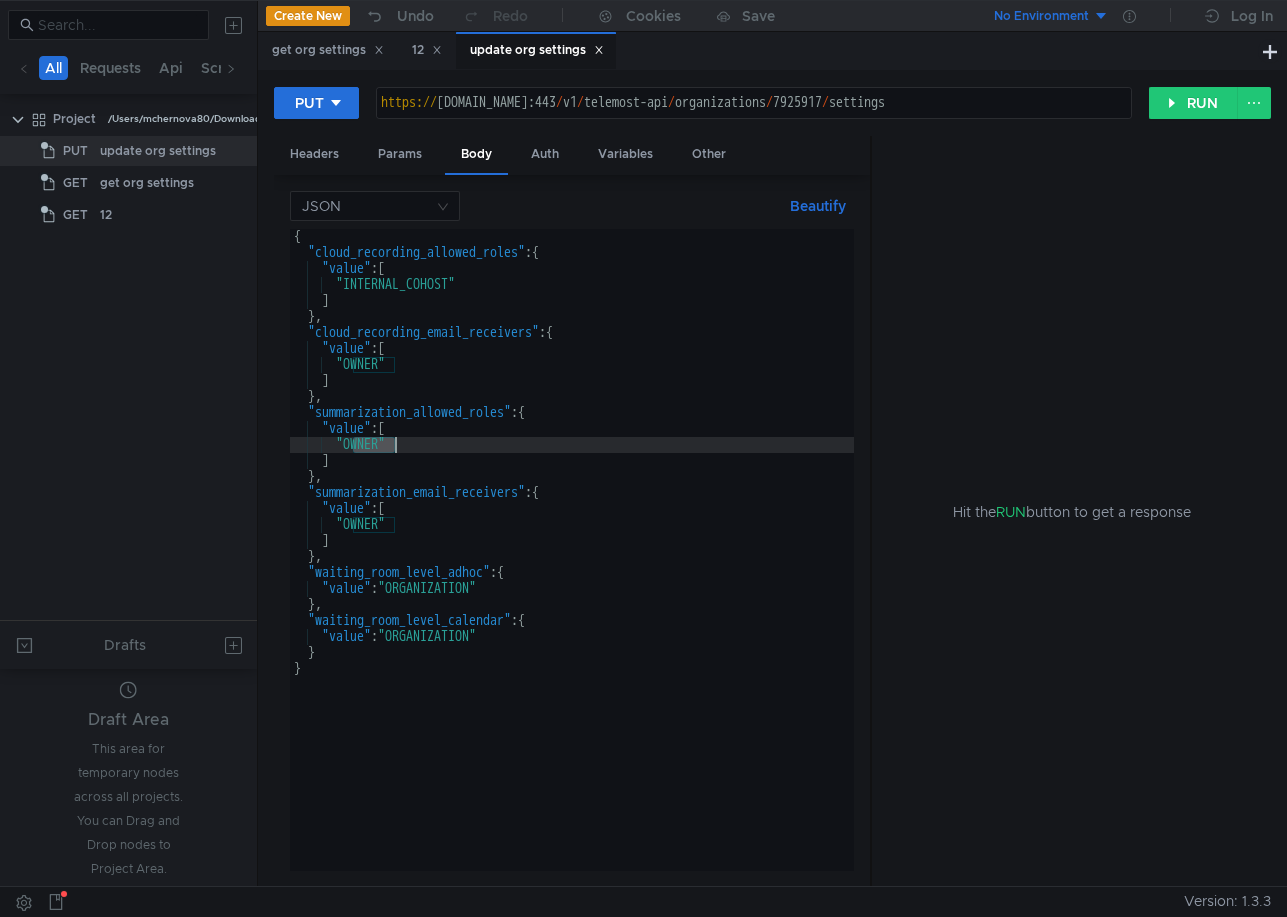 paste on "INTERNAL_COHOST" 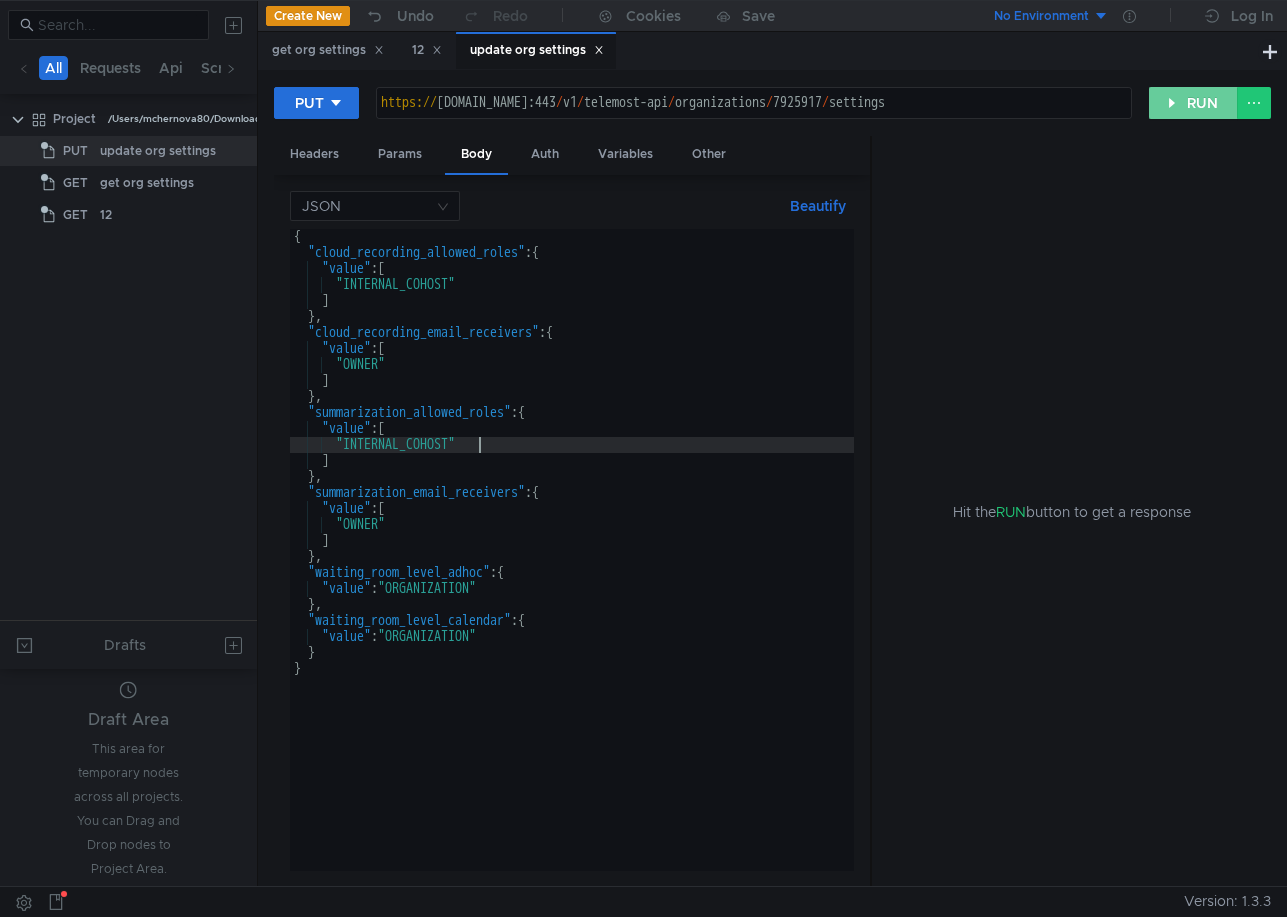 click on "RUN" 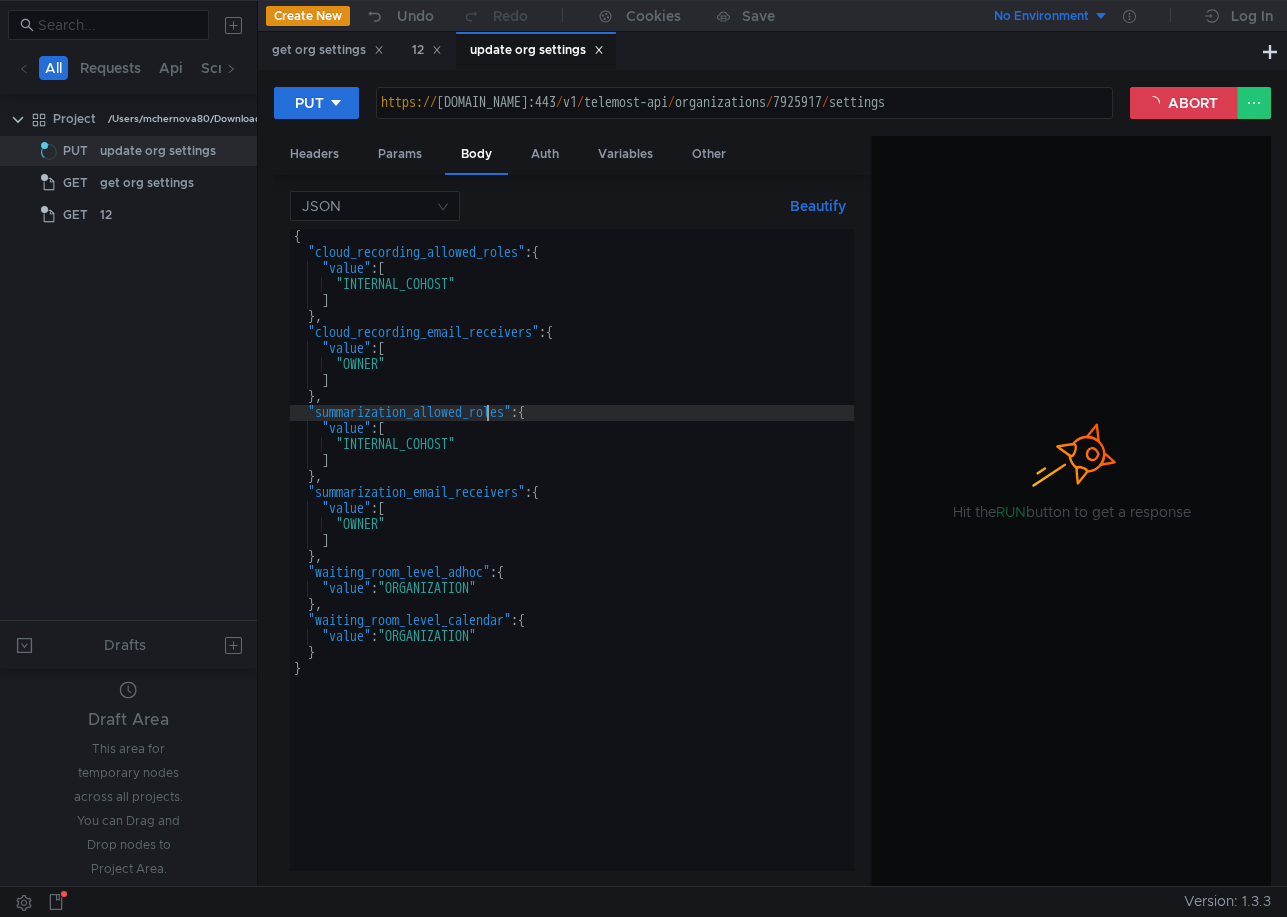 click on "{    "cloud_recording_allowed_roles" :  {       "value" :  [          "INTERNAL_COHOST"       ]    } ,    "cloud_recording_email_receivers" :  {       "value" :  [          "OWNER"       ]    } ,    "summarization_allowed_roles" :  {       "value" :  [          "INTERNAL_COHOST"       ]    } ,    "summarization_email_receivers" :  {       "value" :  [          "OWNER"       ]    } ,    "waiting_room_level_adhoc" :  {       "value" :  "ORGANIZATION"    } ,    "waiting_room_level_calendar" :  {       "value" :  "ORGANIZATION"    } }" at bounding box center (572, 566) 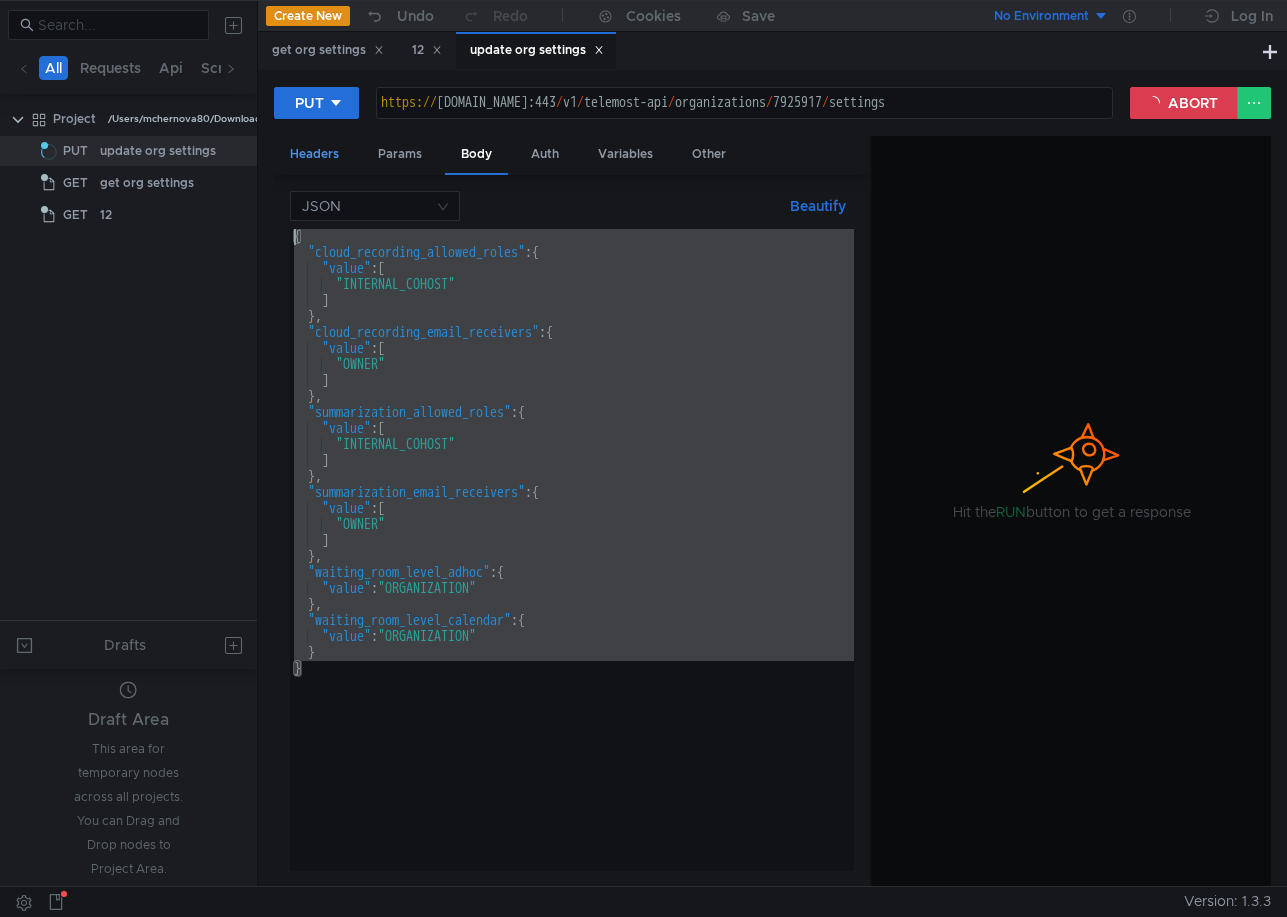 drag, startPoint x: 337, startPoint y: 669, endPoint x: 285, endPoint y: 136, distance: 535.5306 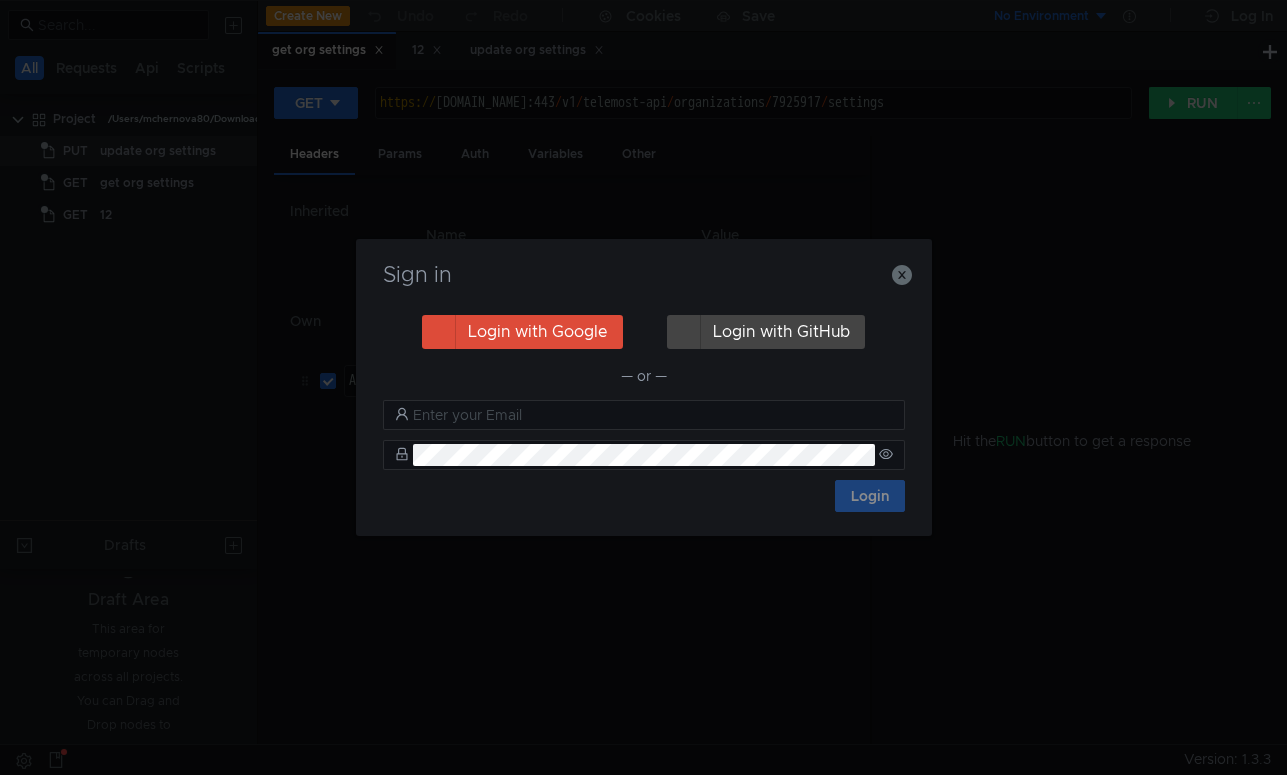 scroll, scrollTop: 0, scrollLeft: 0, axis: both 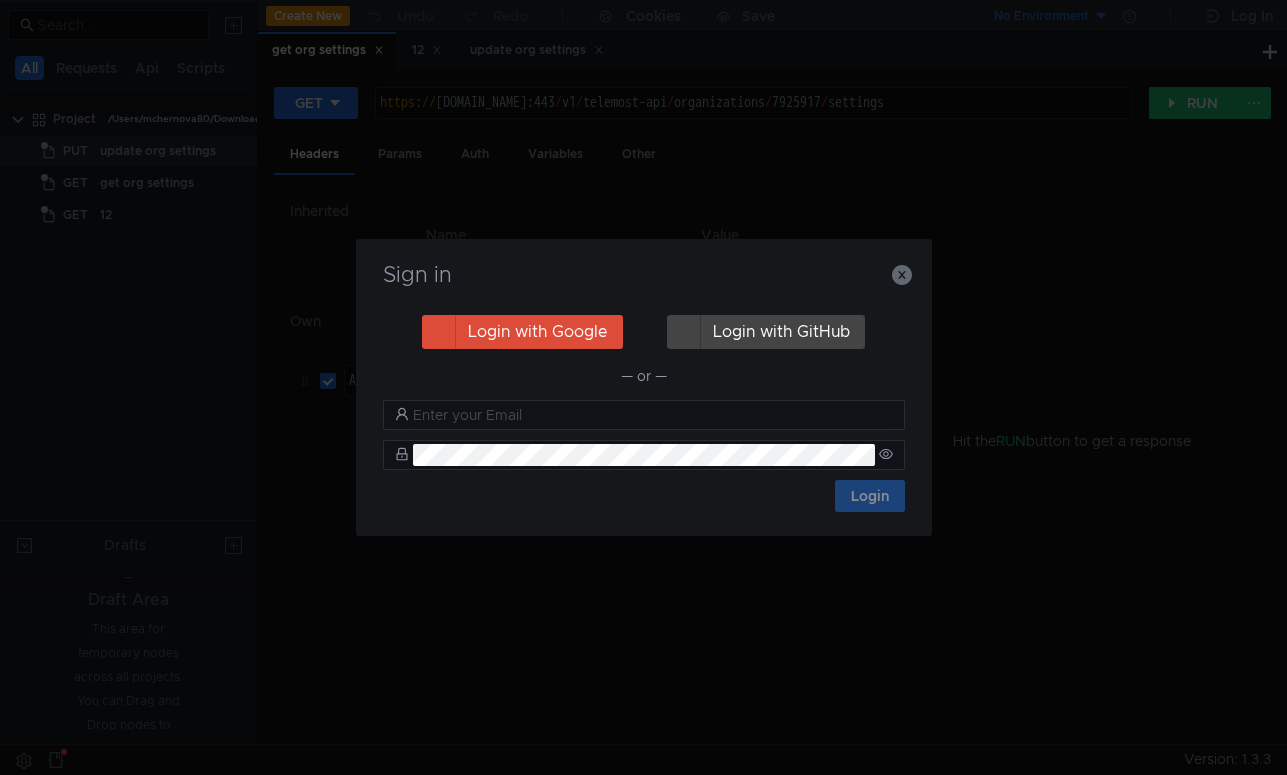 click on "Sign in" 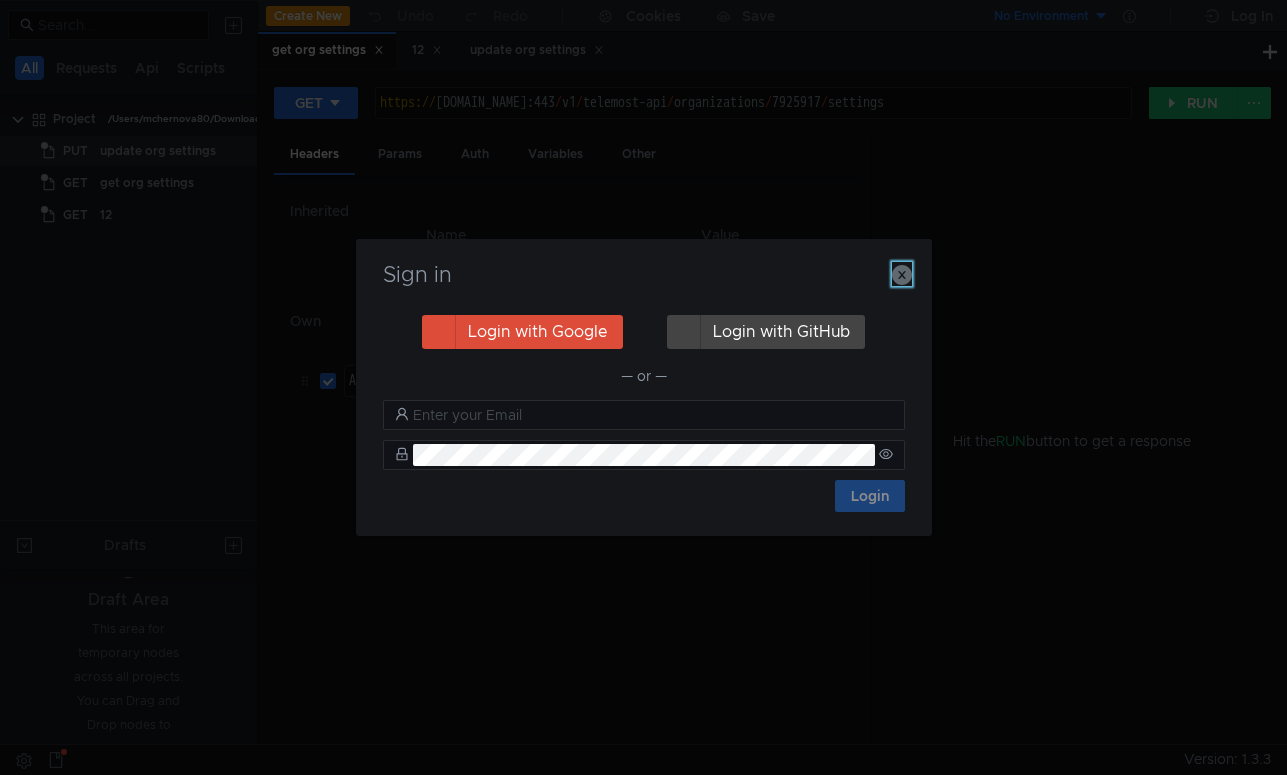 click 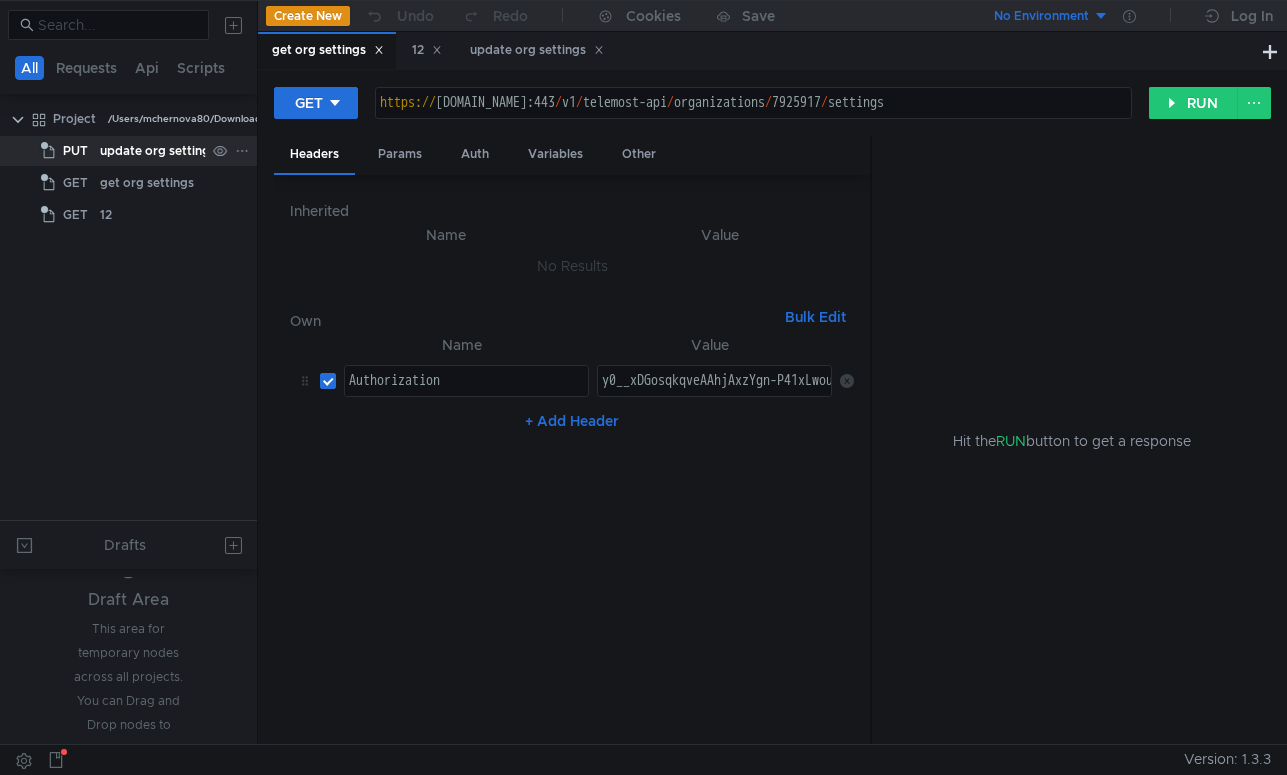 click on "update org settings" 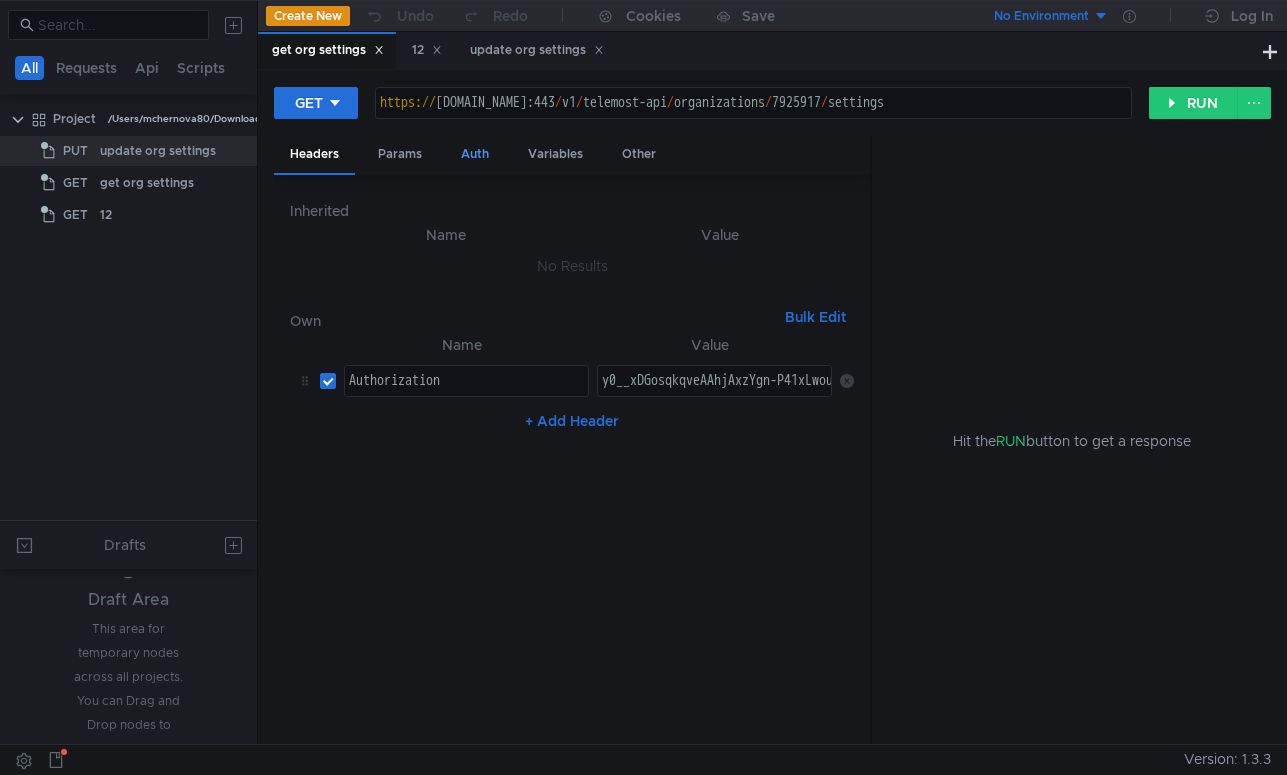 click on "Auth" at bounding box center [475, 154] 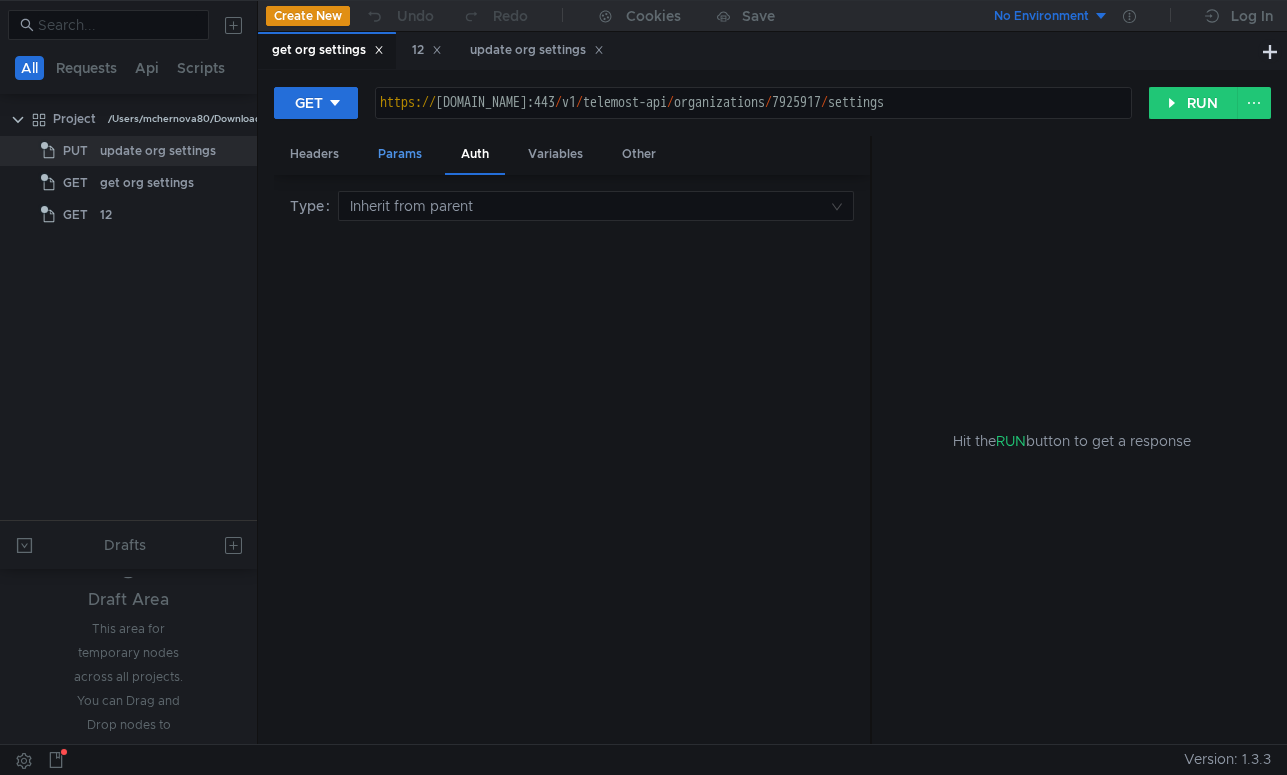 click on "Params" at bounding box center [400, 154] 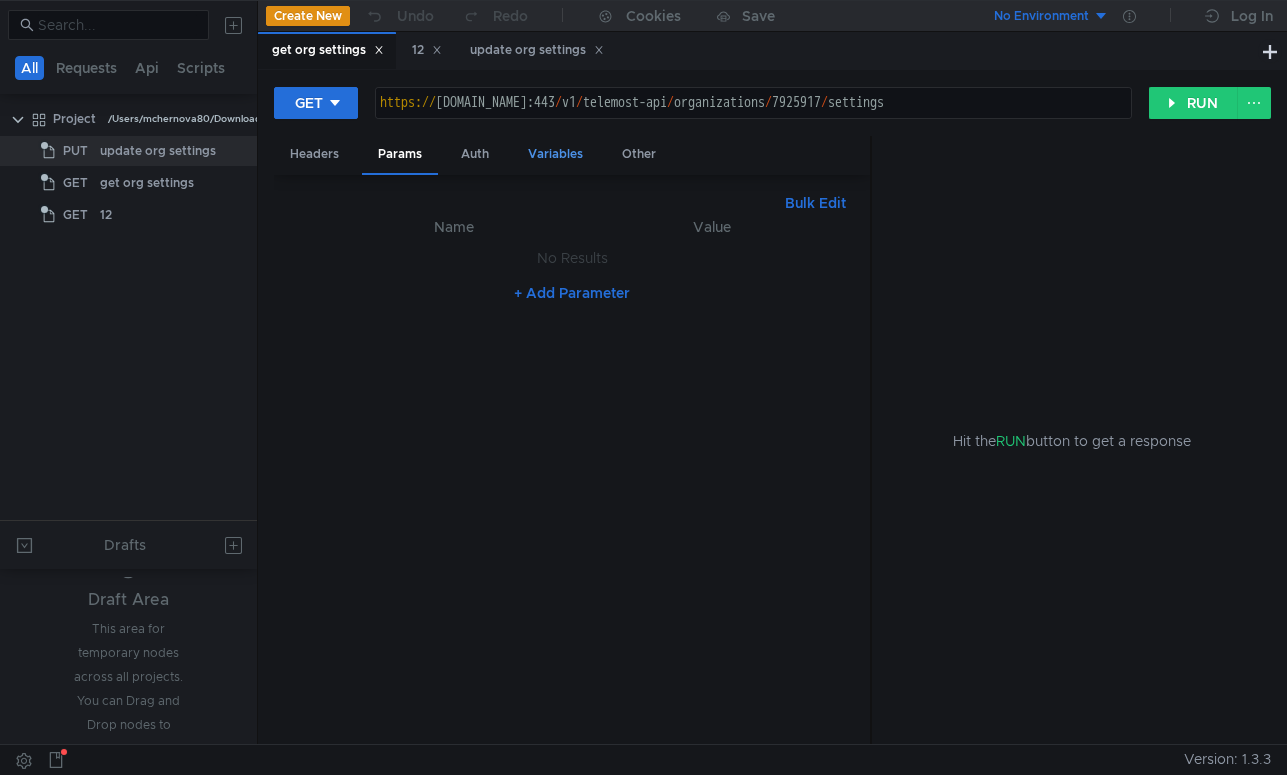 click on "Variables" at bounding box center [555, 154] 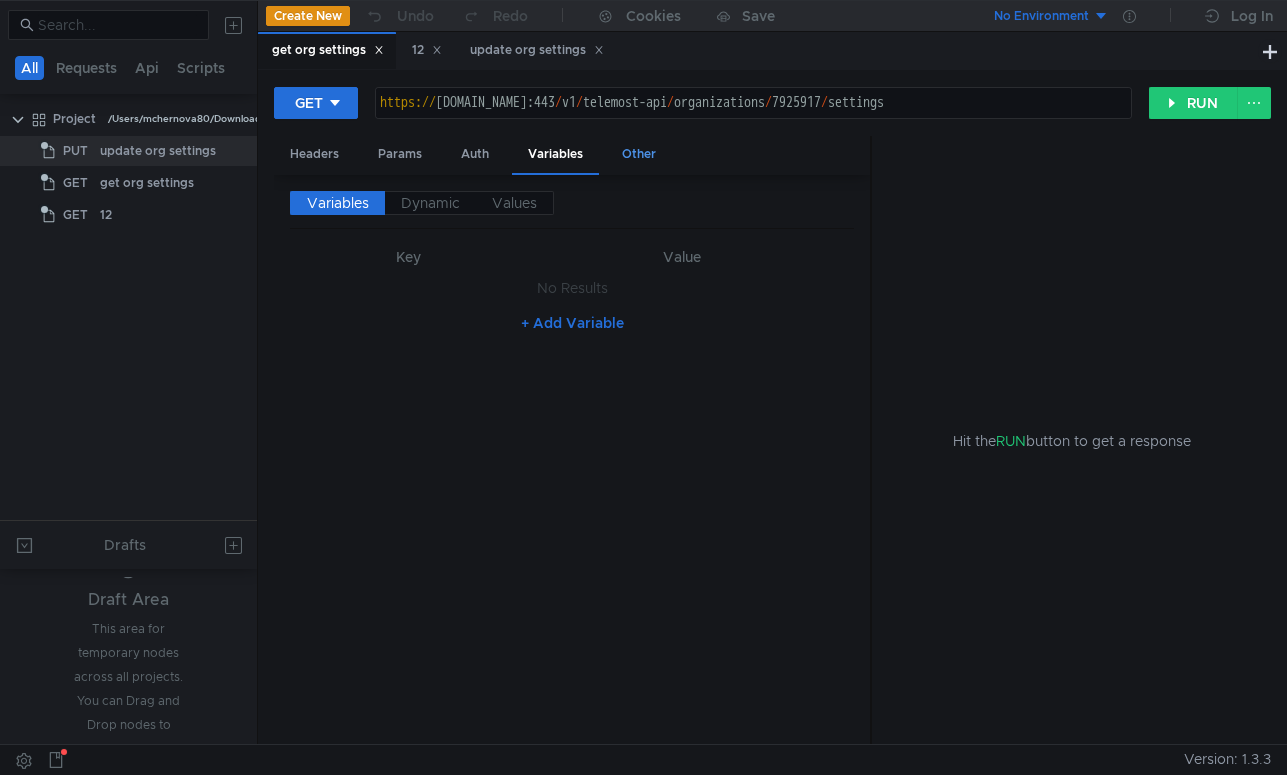 click on "Other" at bounding box center (639, 154) 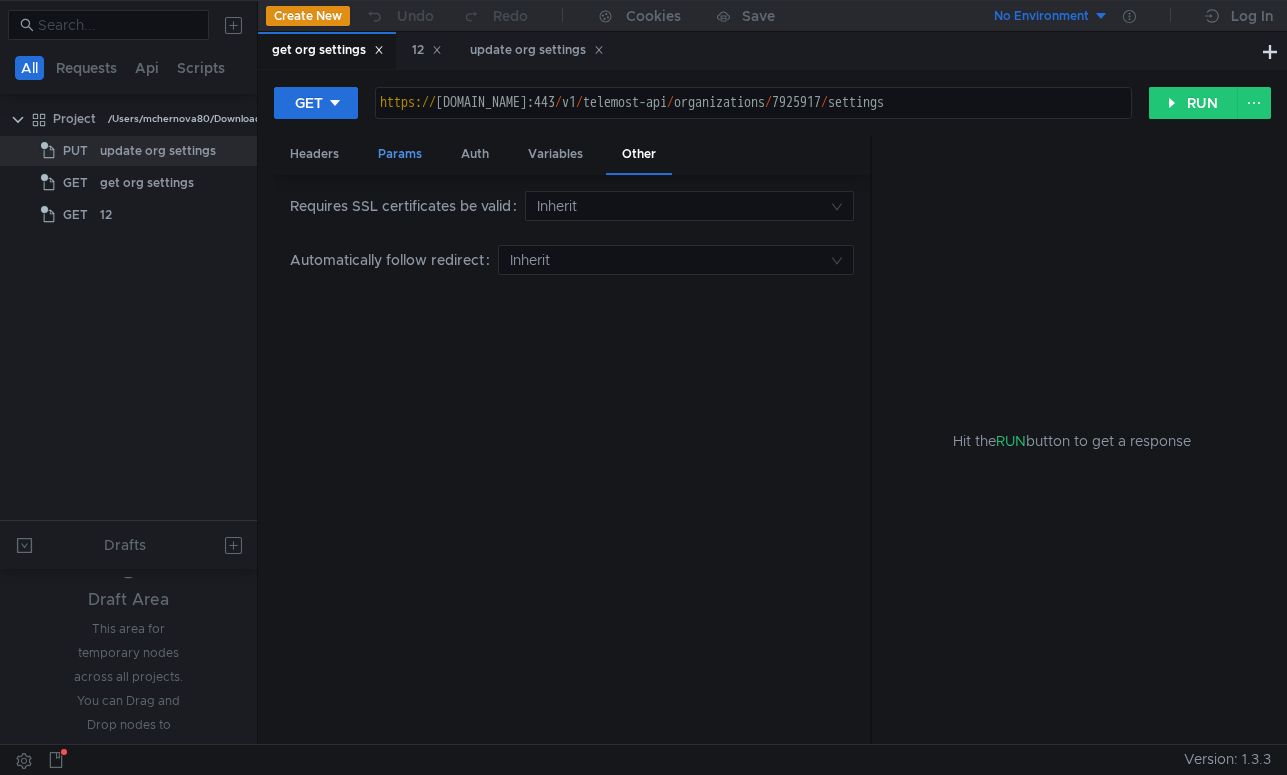 click on "Params" at bounding box center [400, 154] 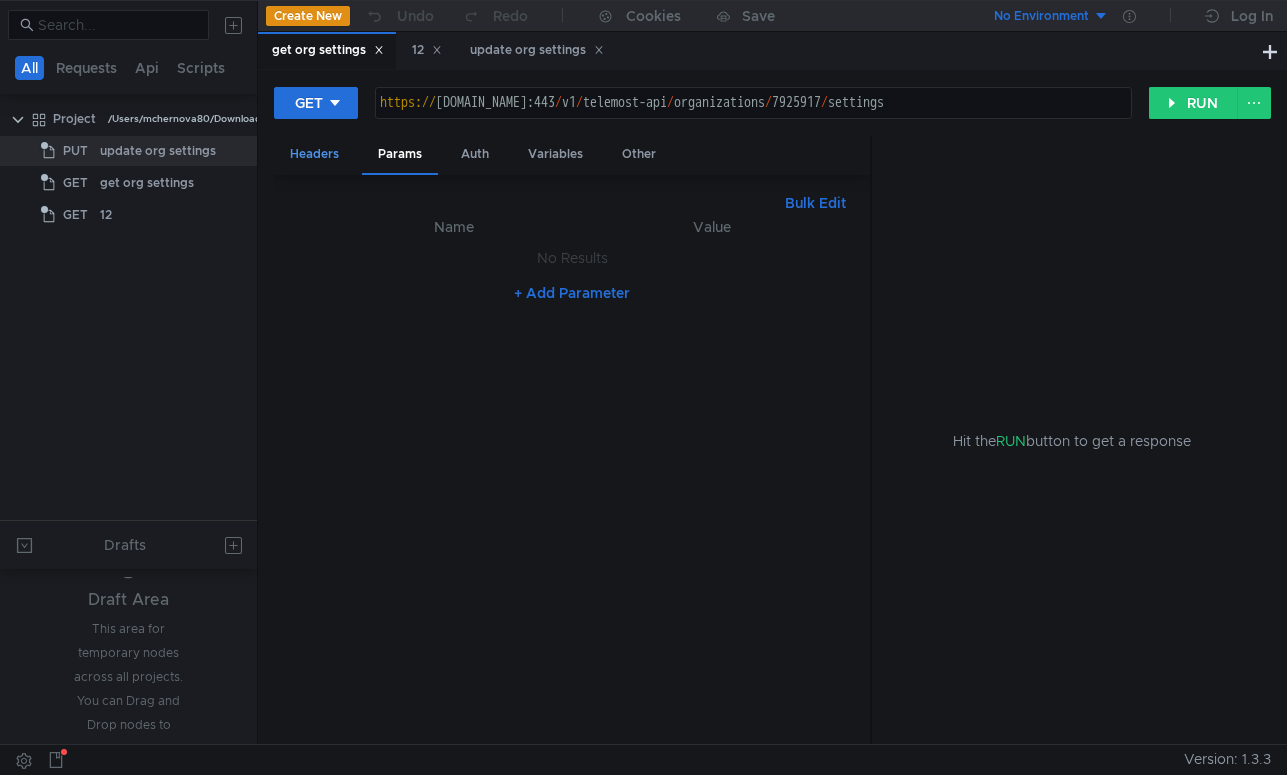 drag, startPoint x: 329, startPoint y: 151, endPoint x: 323, endPoint y: 171, distance: 20.880613 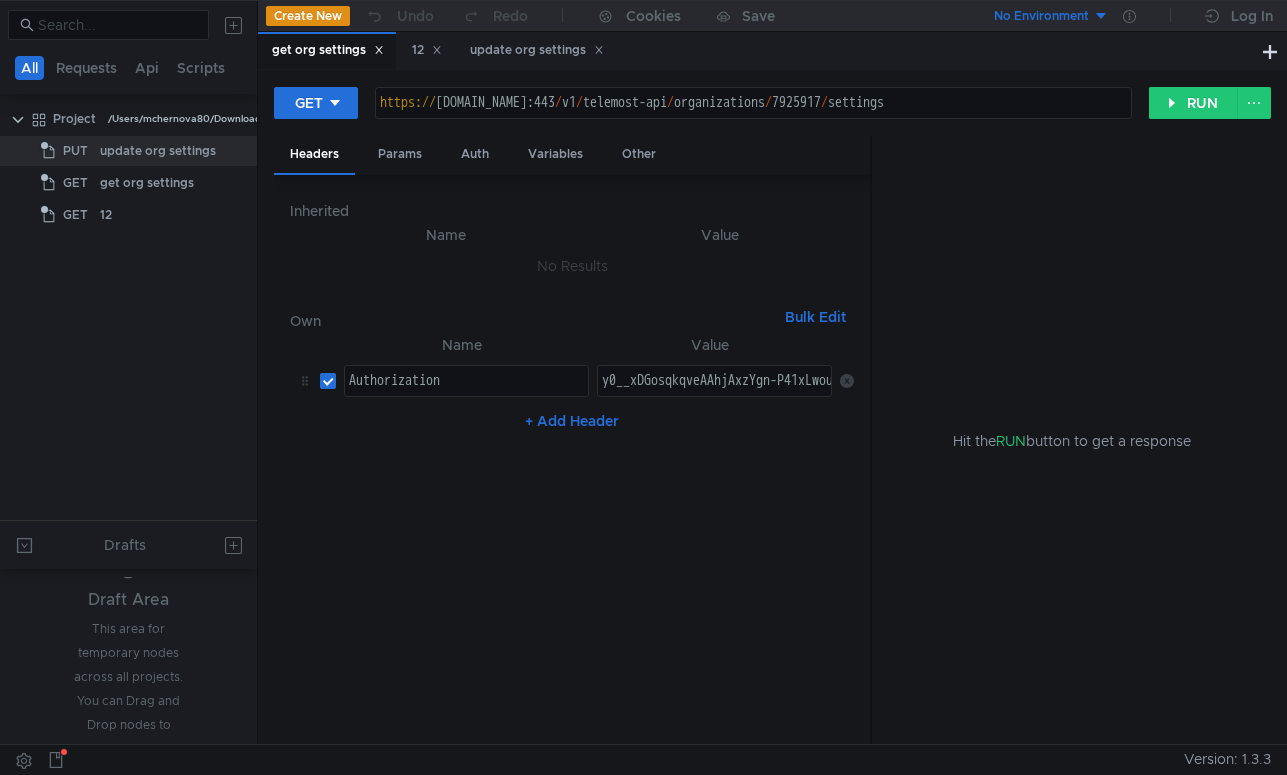 click on "/Users/mchernova80/Downloads/Project" 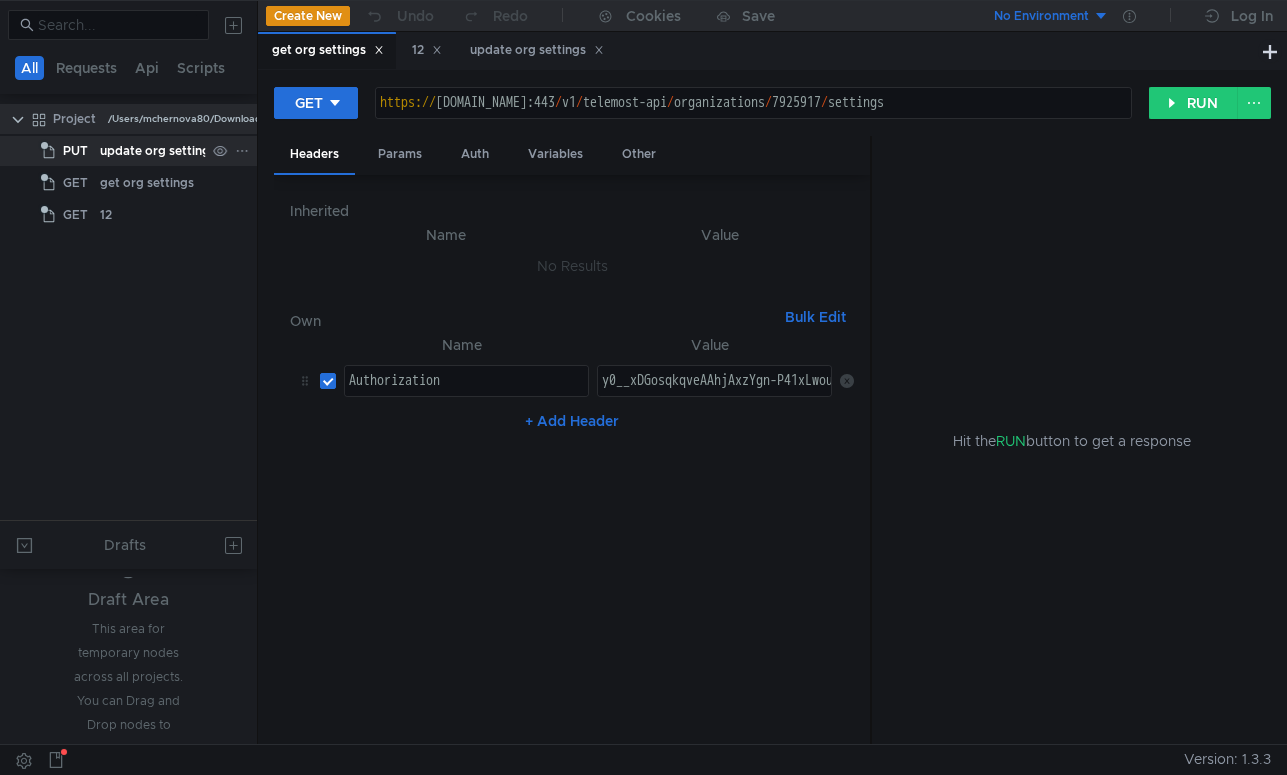 click on "update org settings" 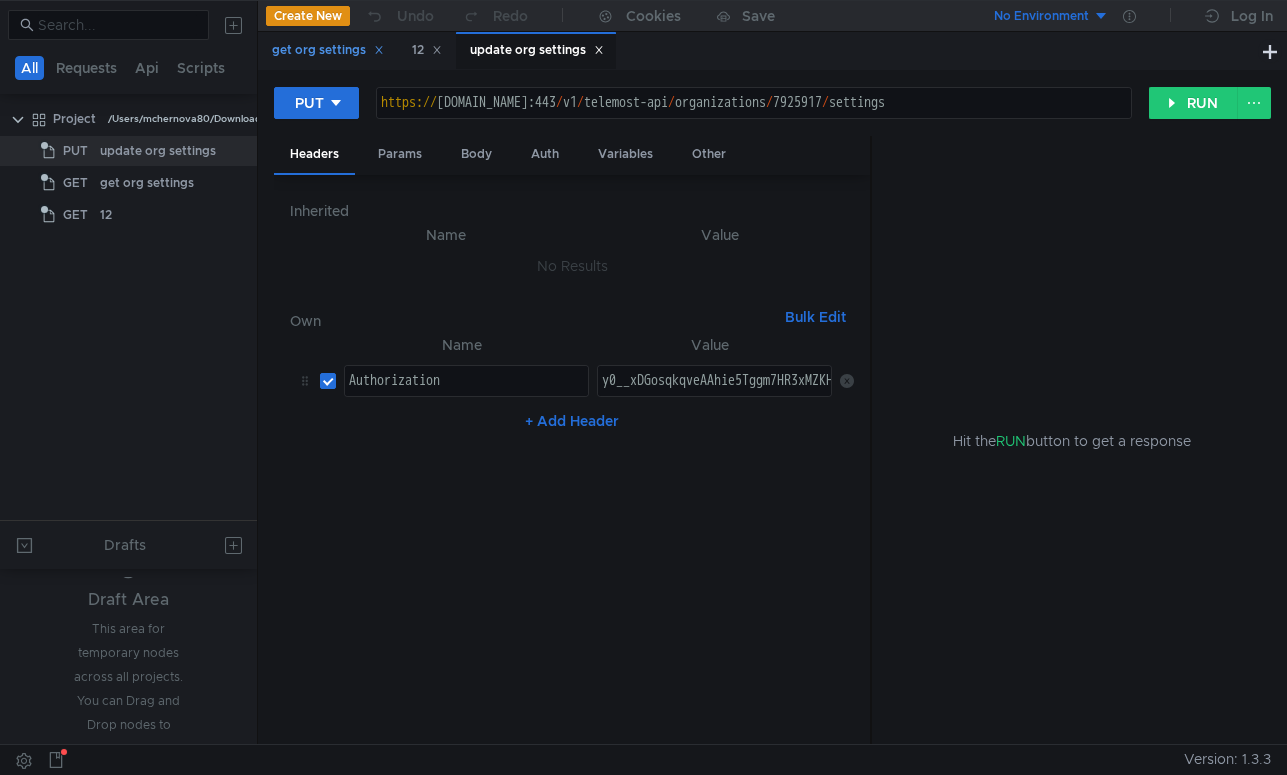 click 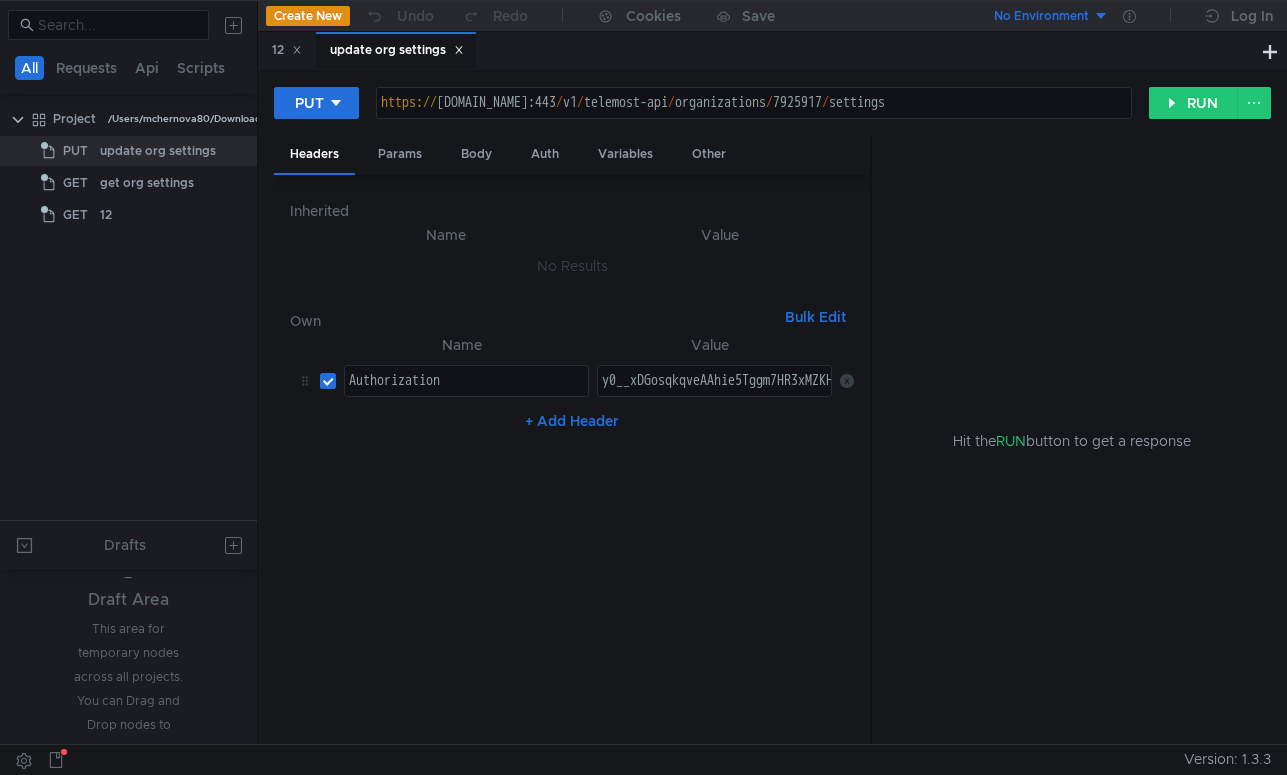 click on "update org settings" at bounding box center [397, 50] 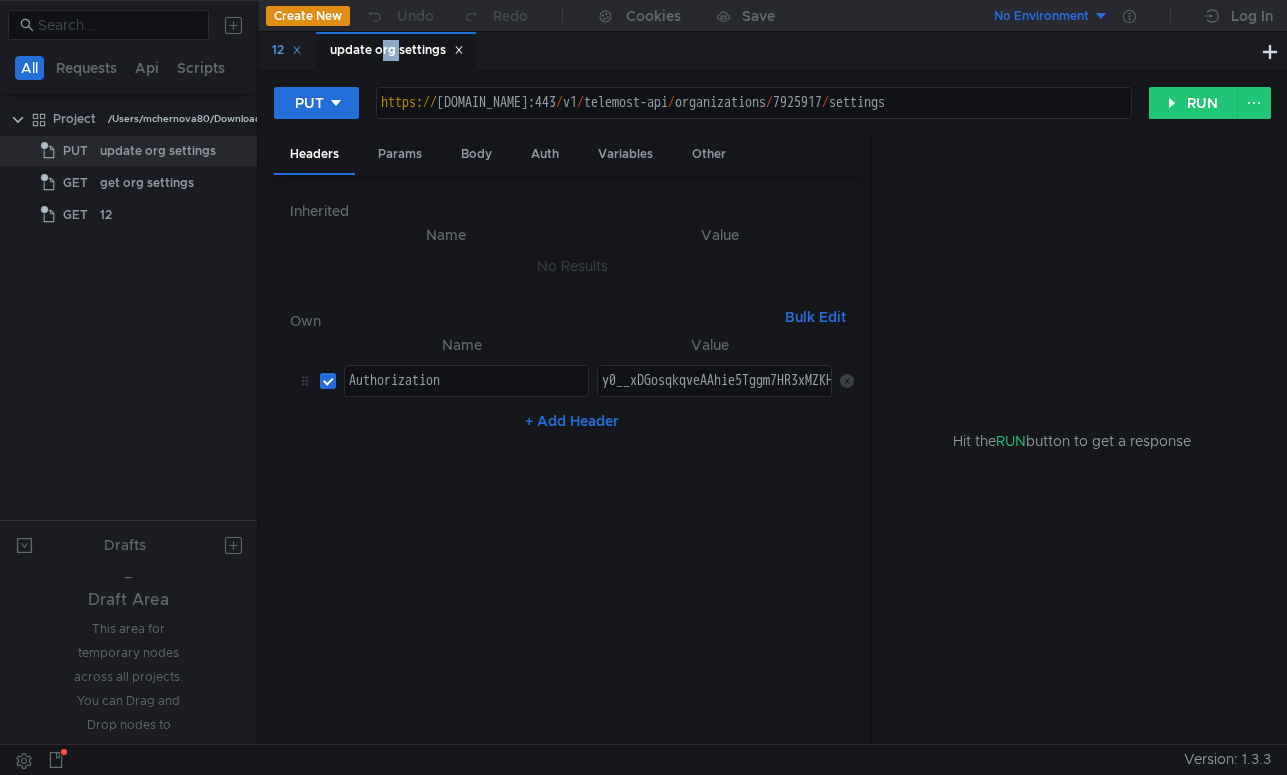 click on "12" at bounding box center [286, 50] 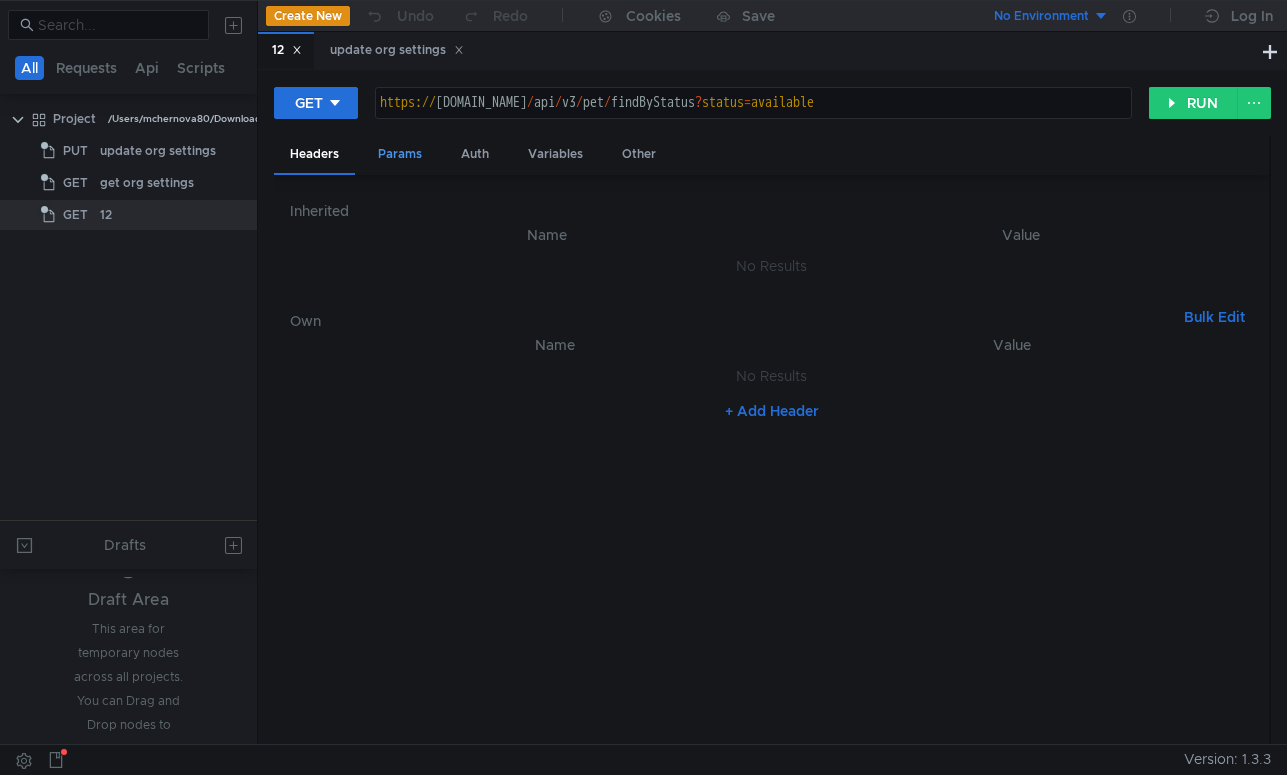 click on "Params" at bounding box center (400, 154) 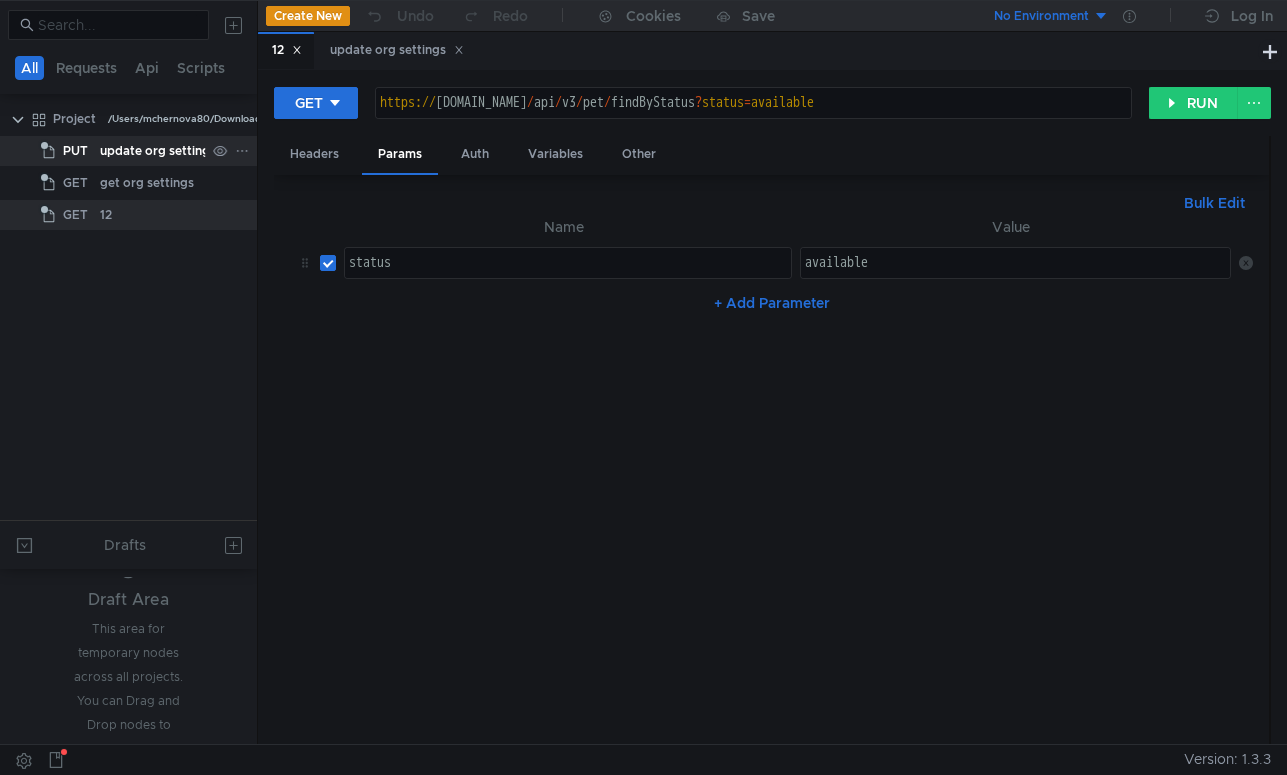 click on "update org settings" 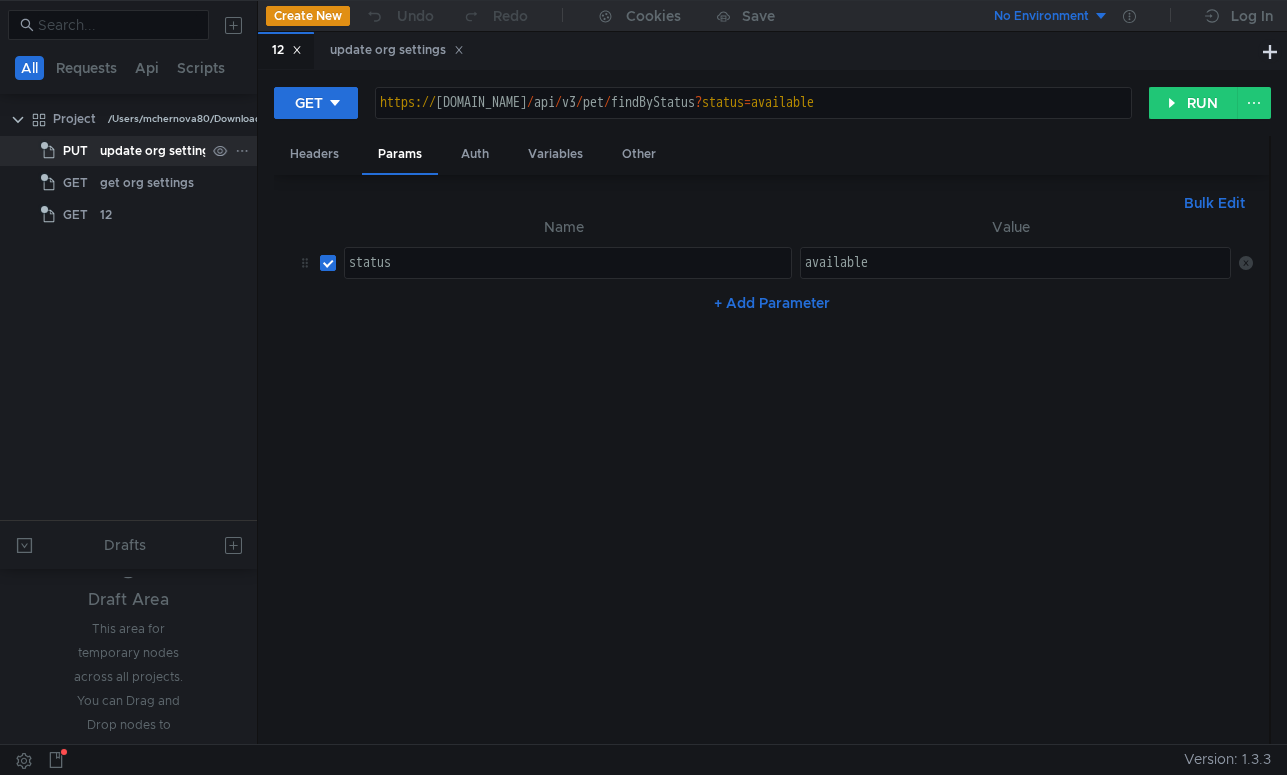 click on "update org settings" 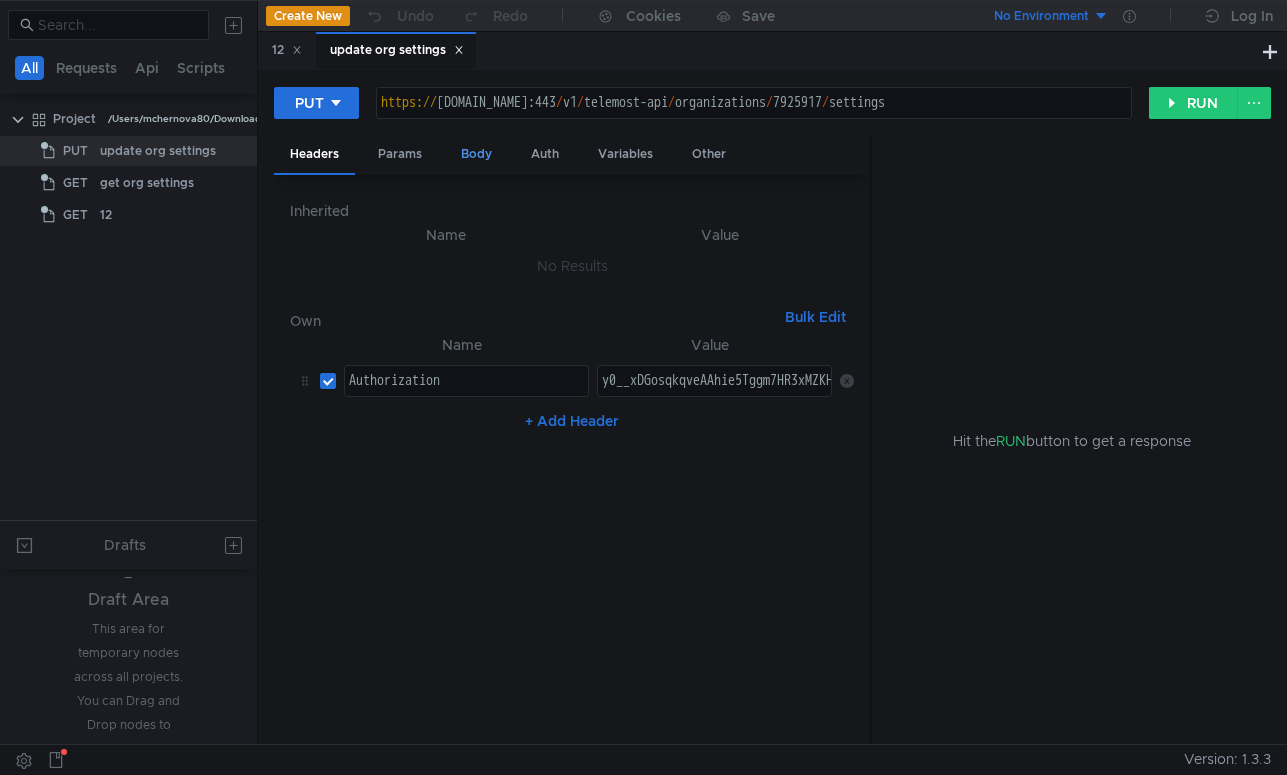click on "Body" at bounding box center [476, 154] 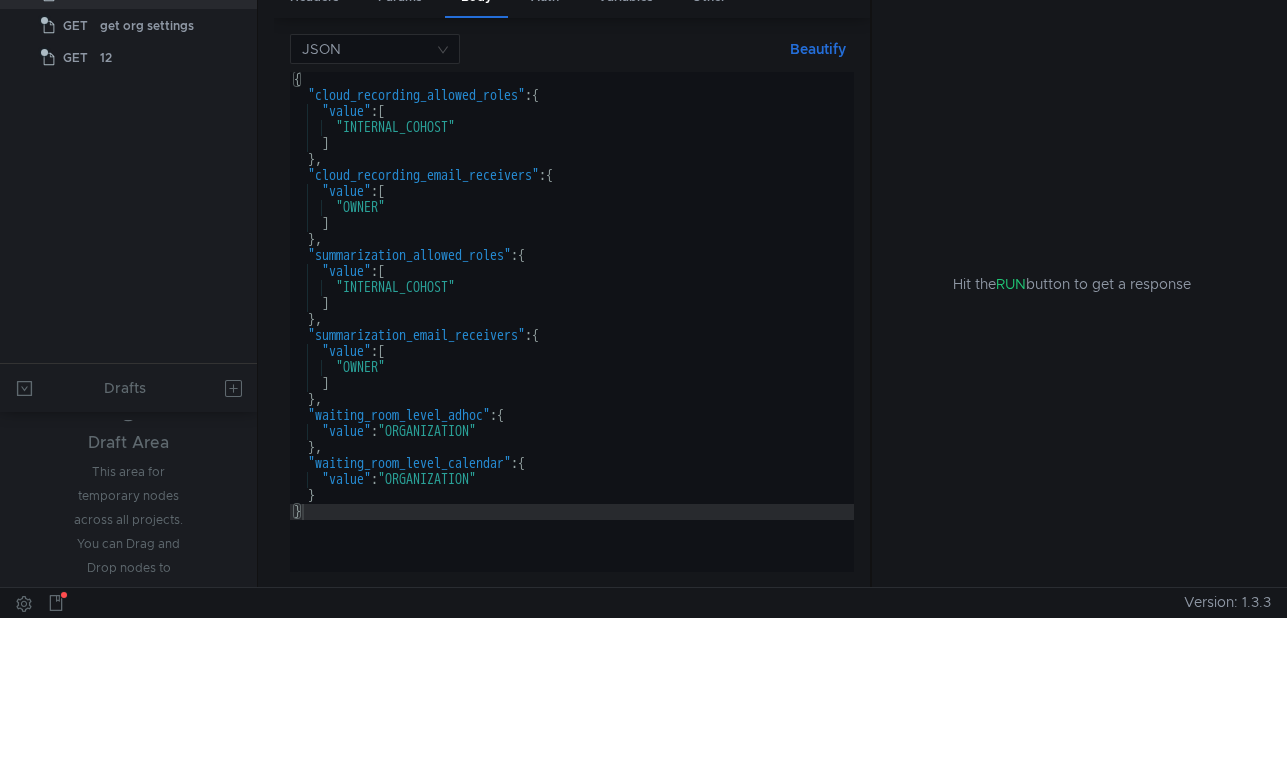 scroll, scrollTop: 0, scrollLeft: 0, axis: both 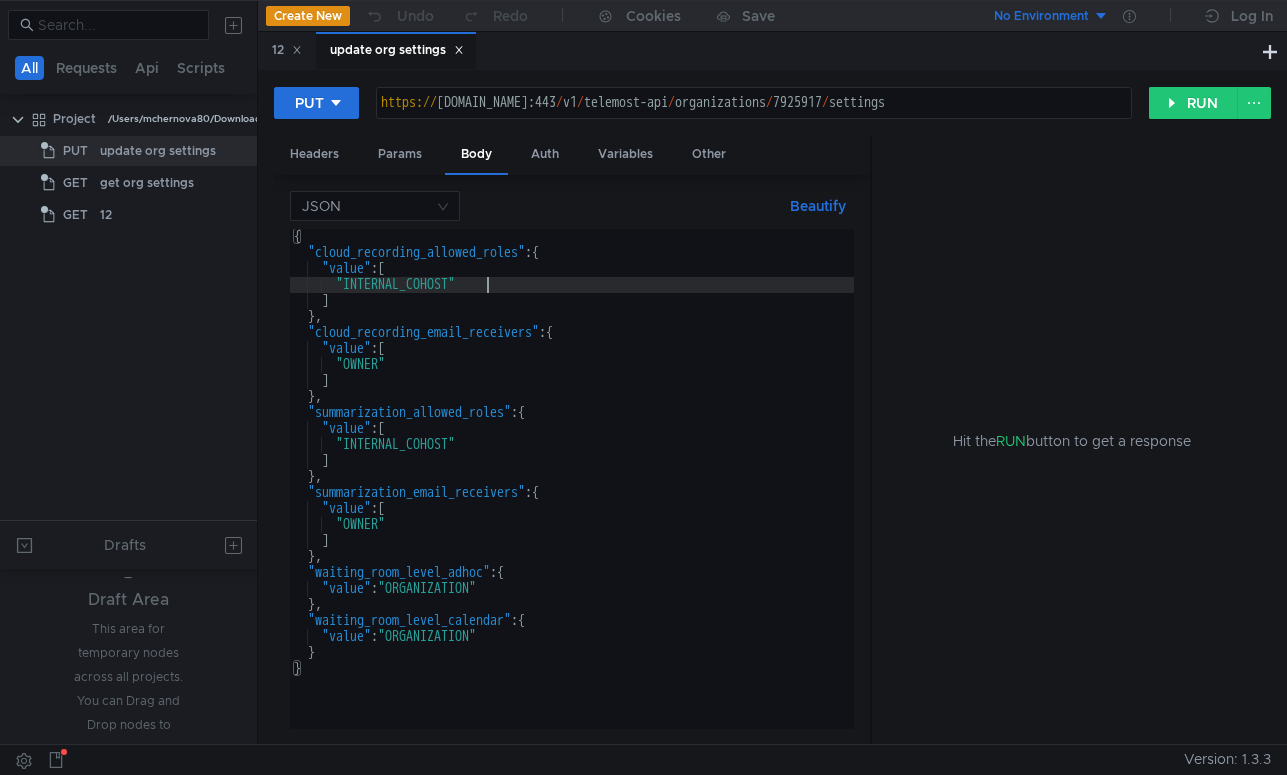 type on ""INTERNAL_COHOST"" 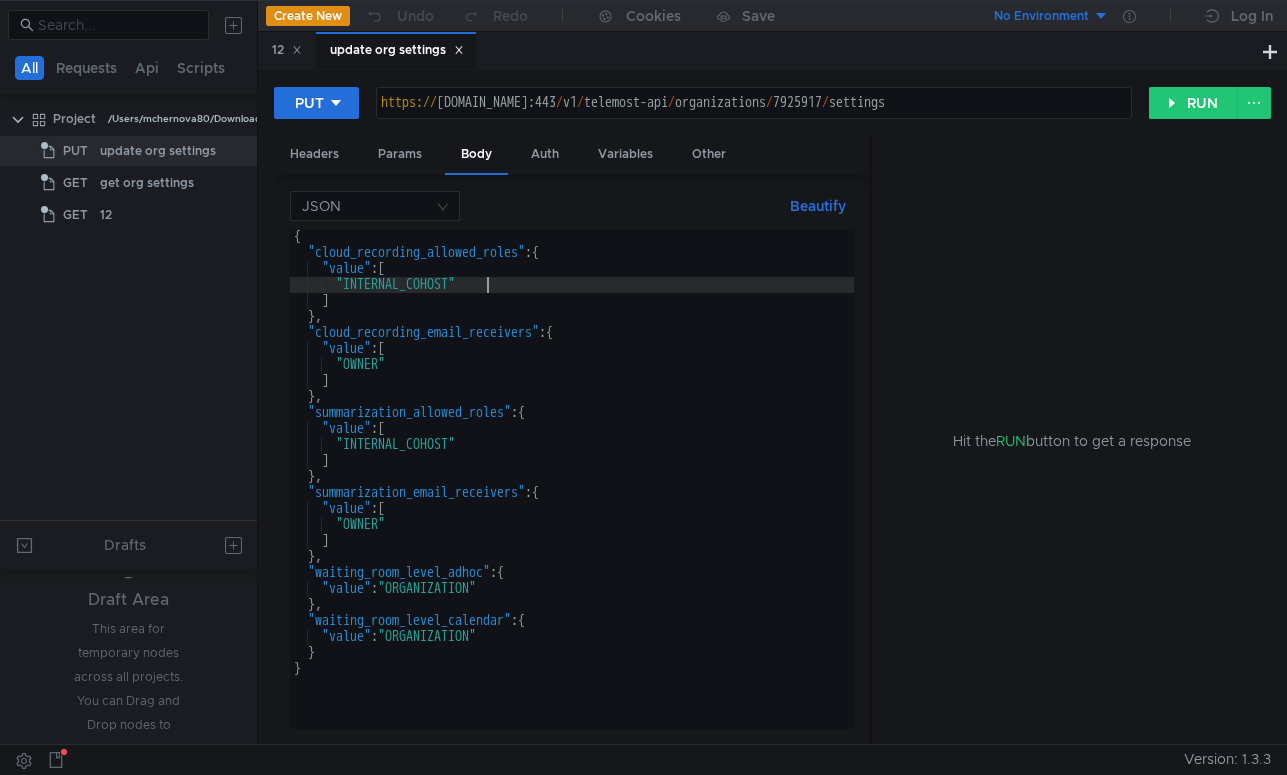 click 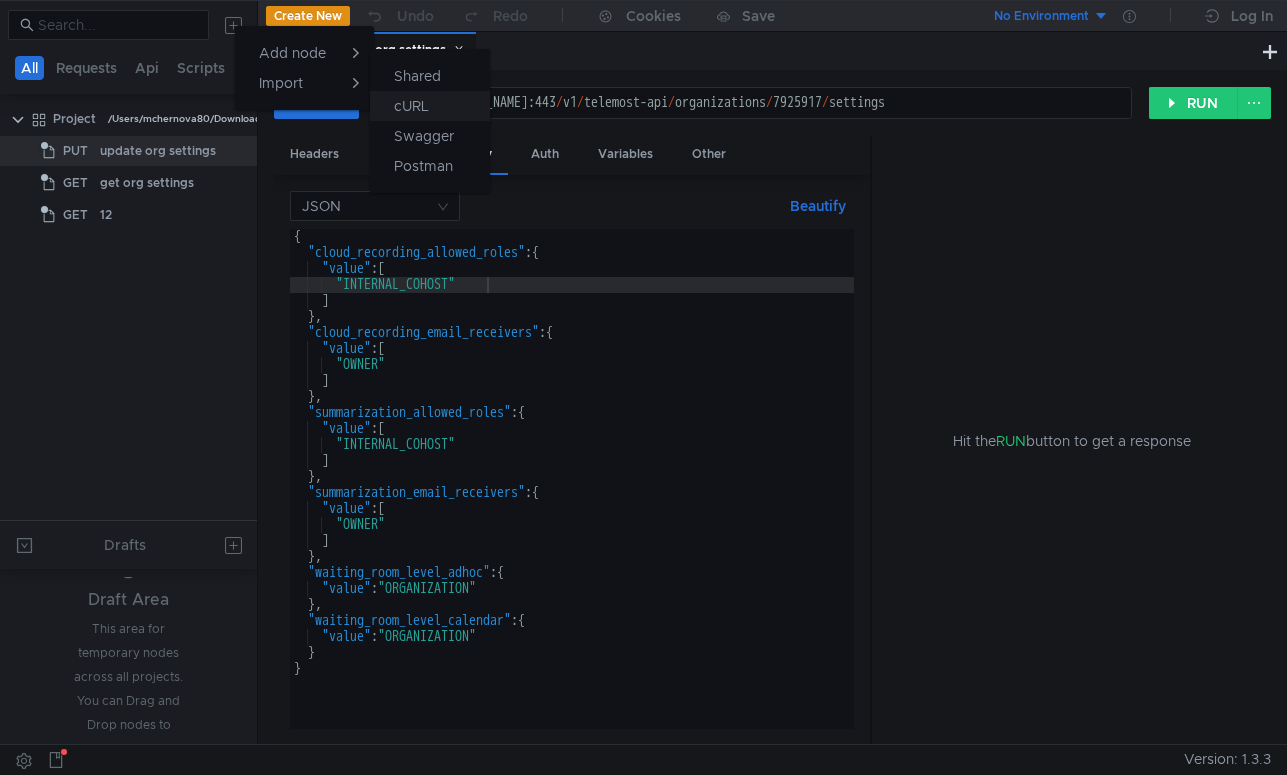 click on "cURL" at bounding box center (411, 106) 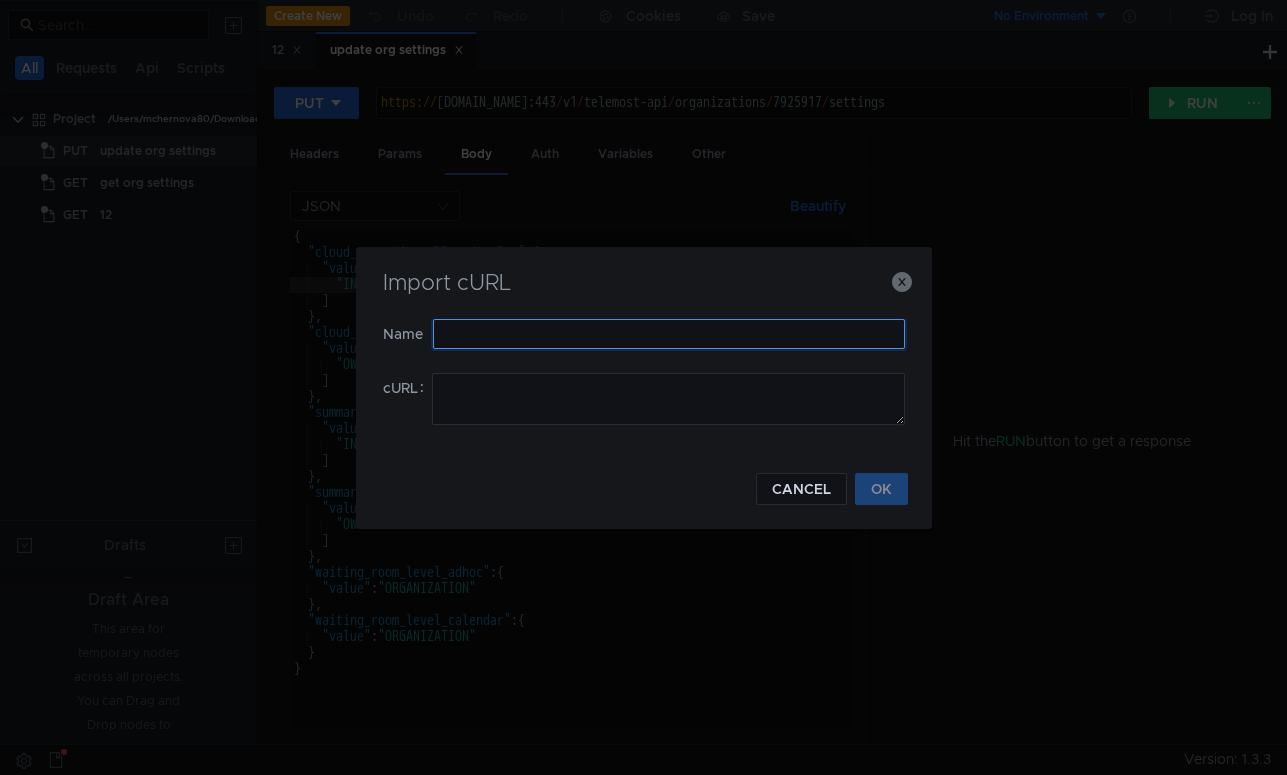 click at bounding box center [669, 334] 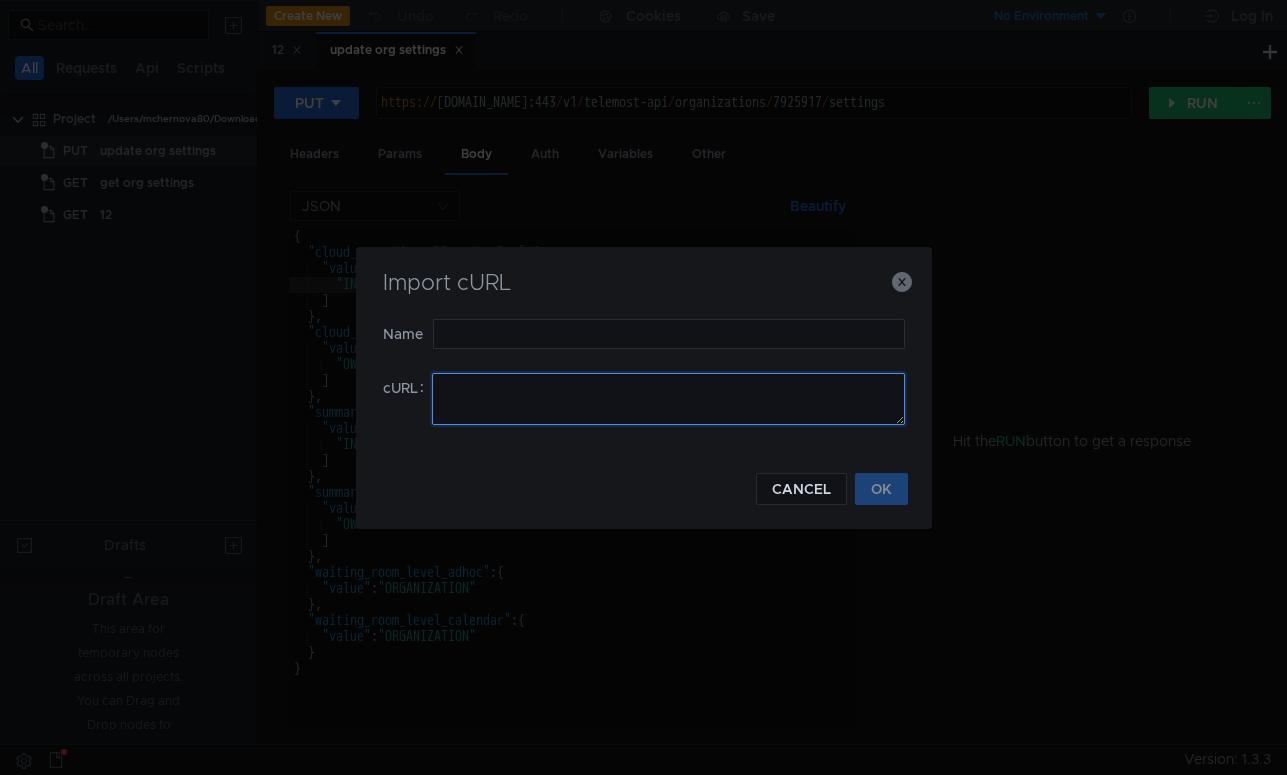click 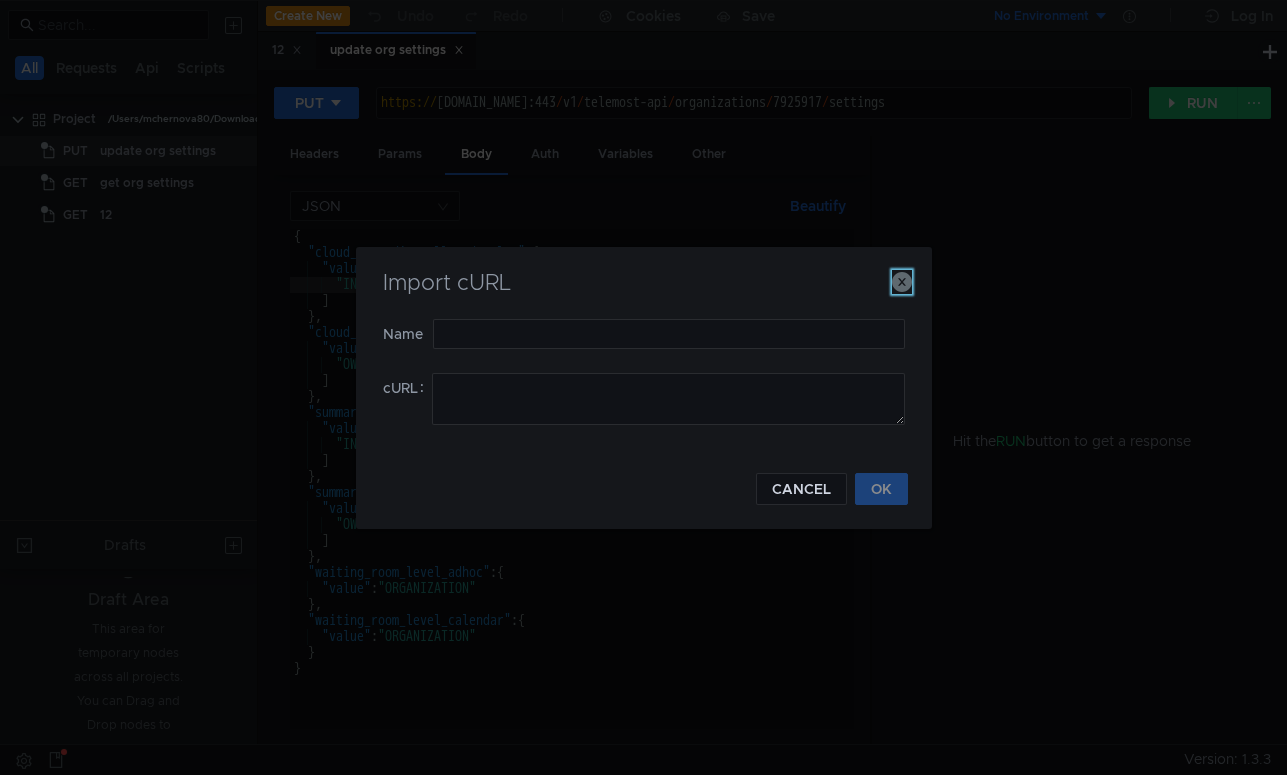 click 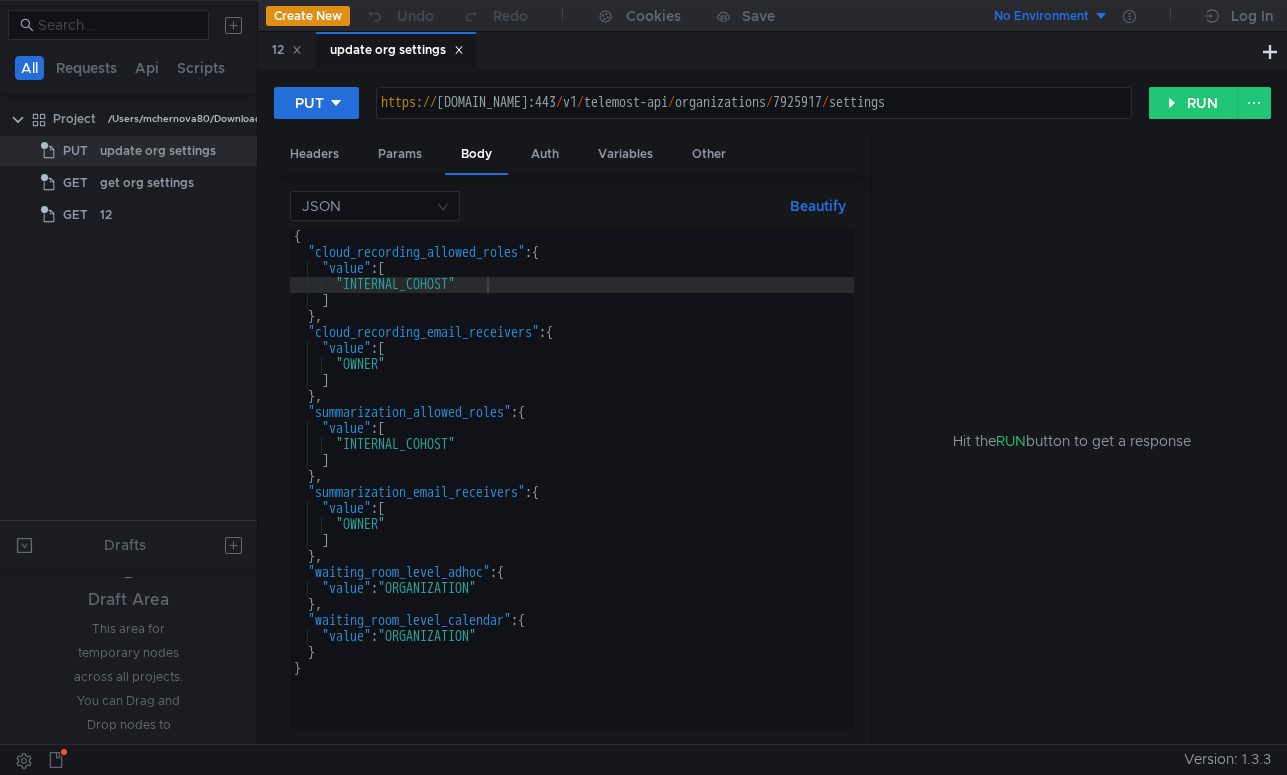 type on "[URL][DOMAIN_NAME]" 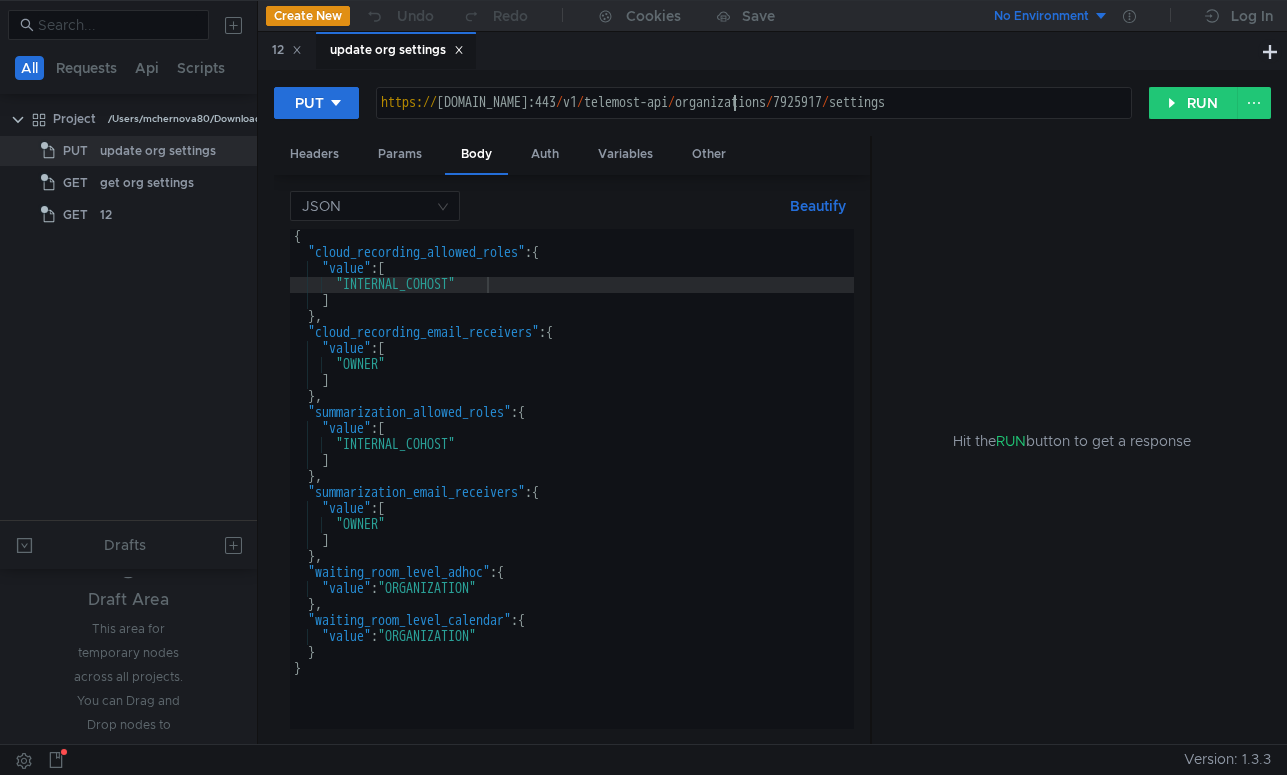 click on "https:// [DOMAIN_NAME]:443 / v1 / telemost-api / organizations / 7925917 / settings" at bounding box center (754, 119) 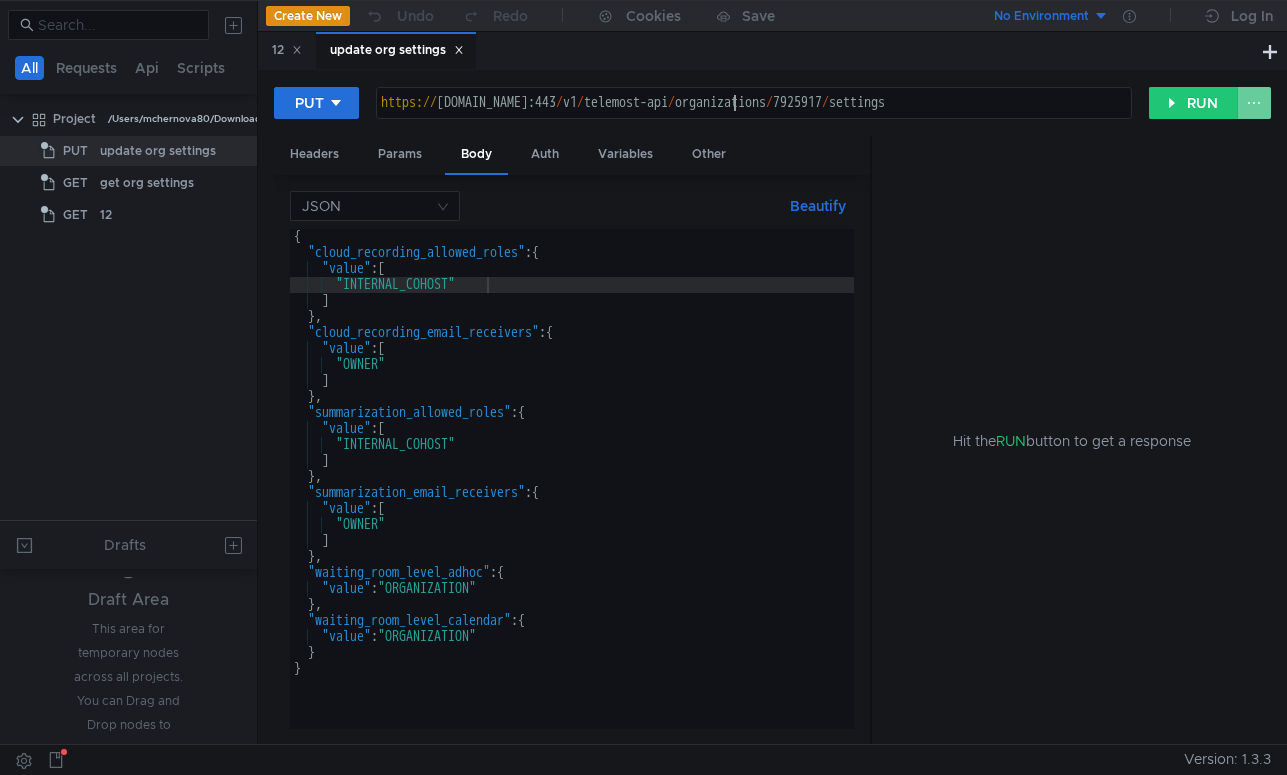 click 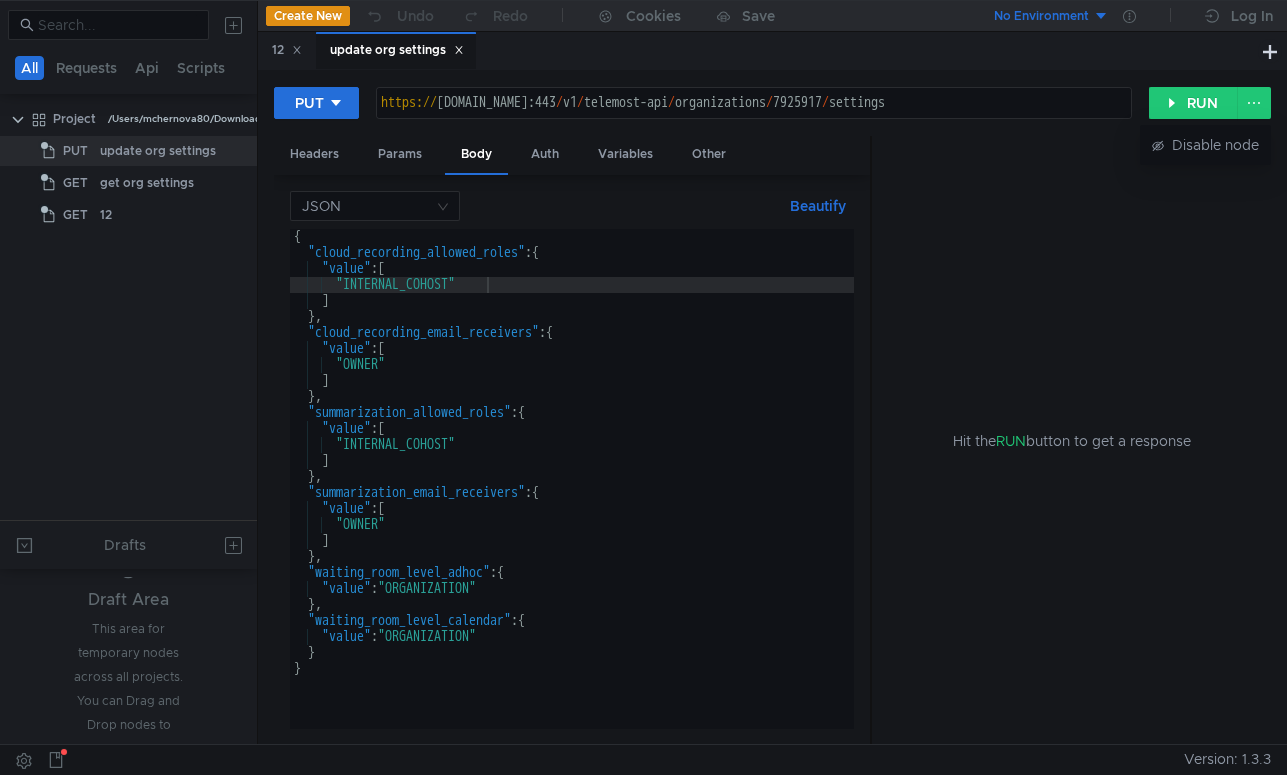 click at bounding box center (643, 387) 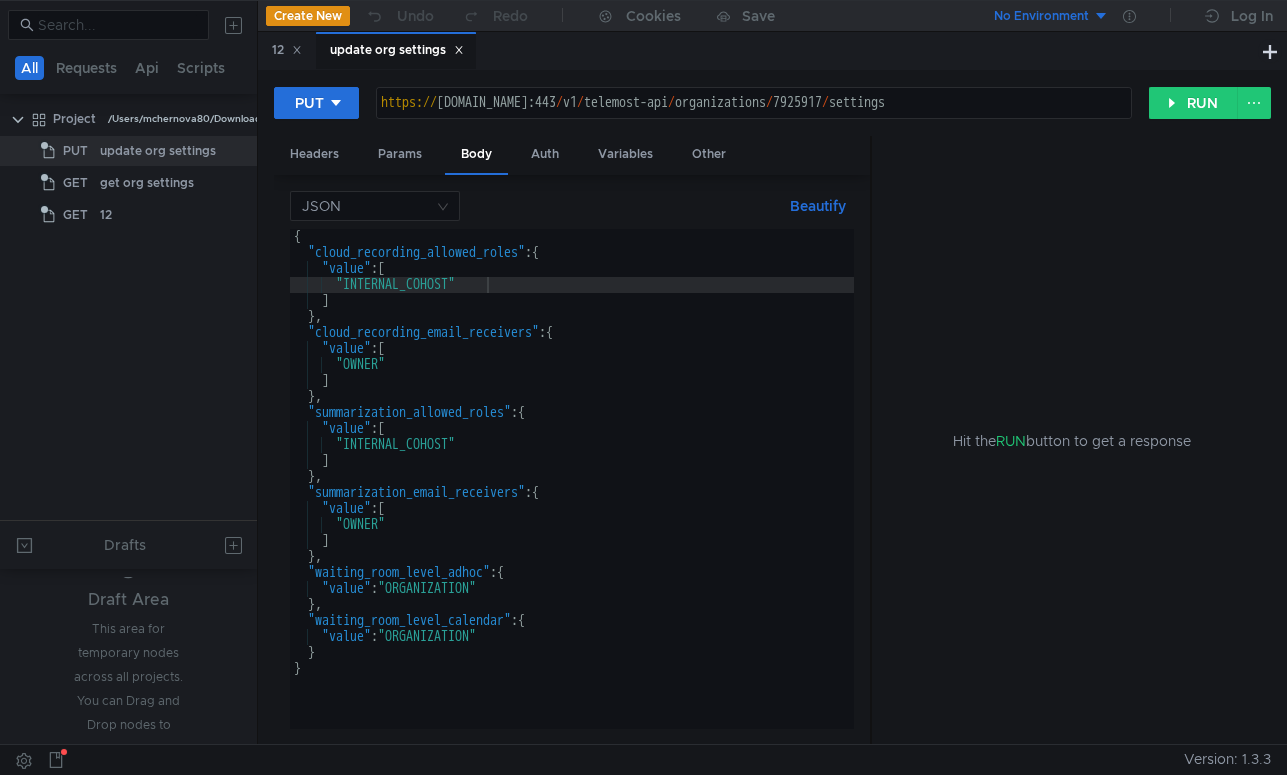 click on "JSON  Beautify" at bounding box center (572, 206) 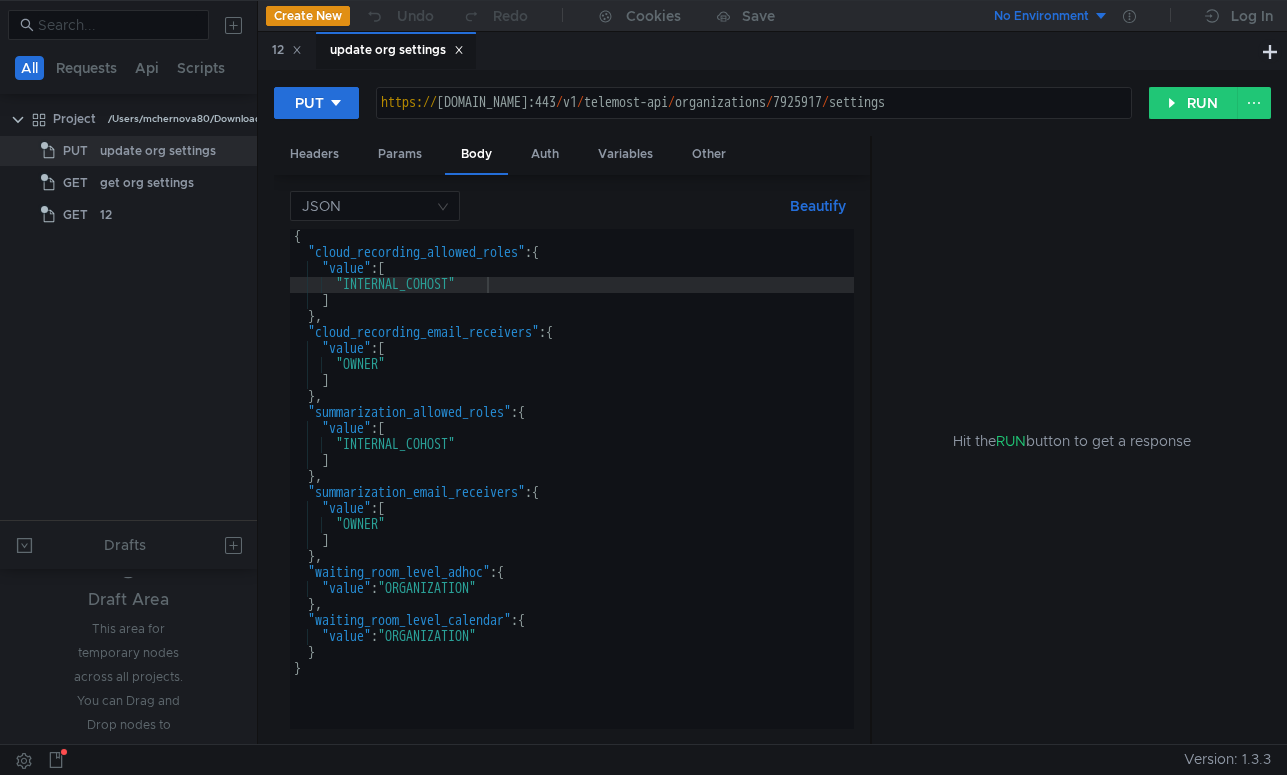 click 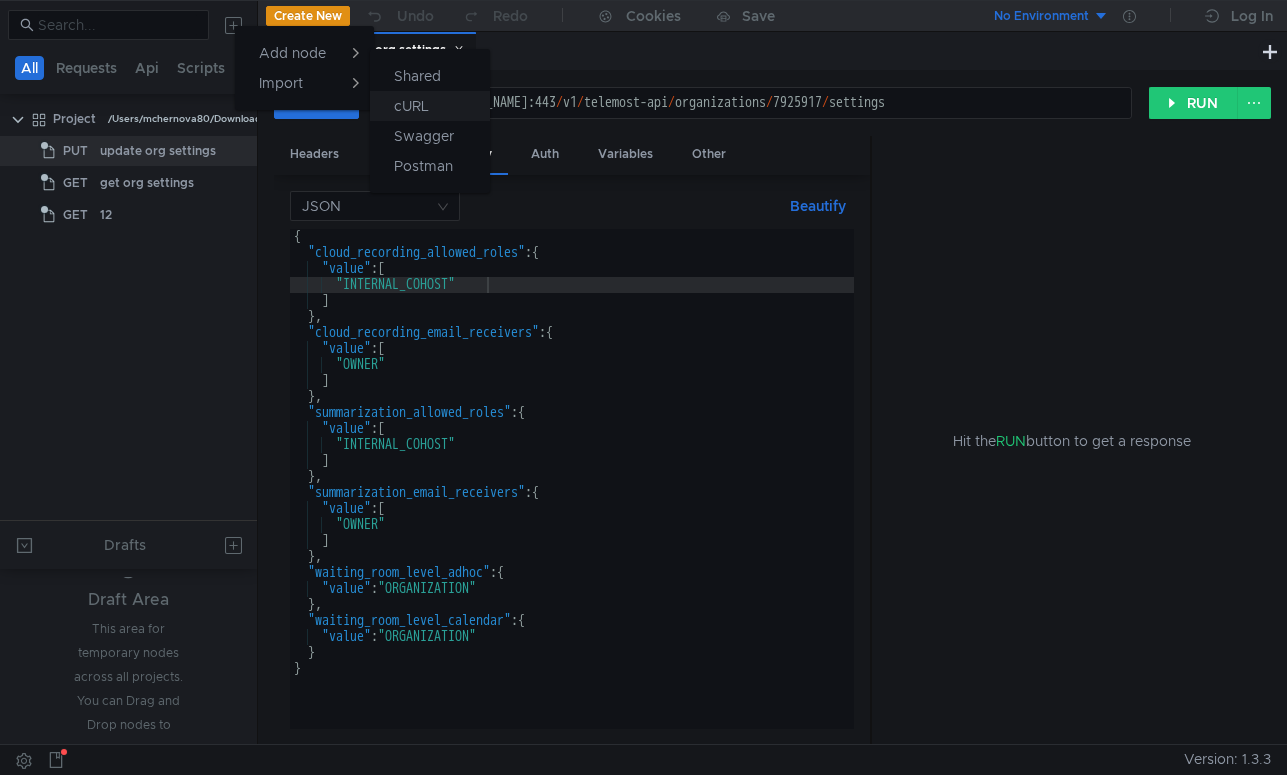 click on "cURL" at bounding box center (430, 106) 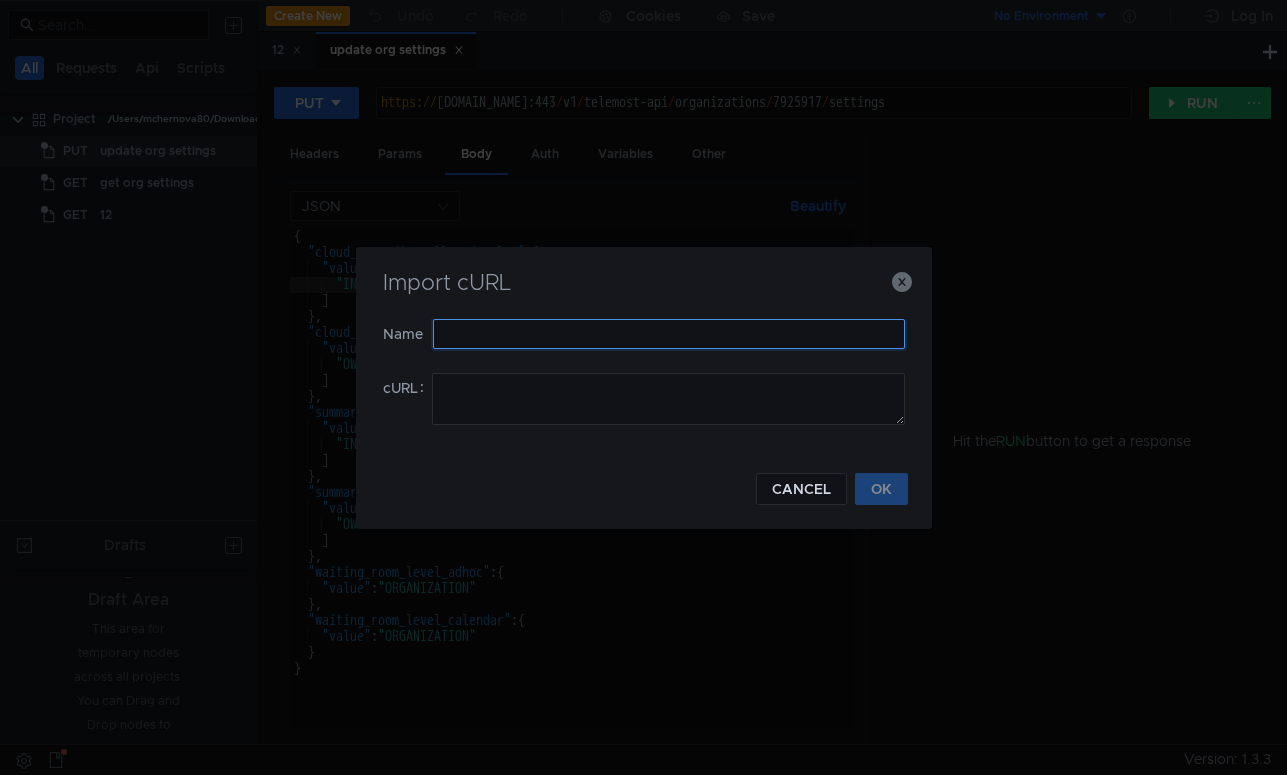 paste on "curl '[URL][DOMAIN_NAME]" 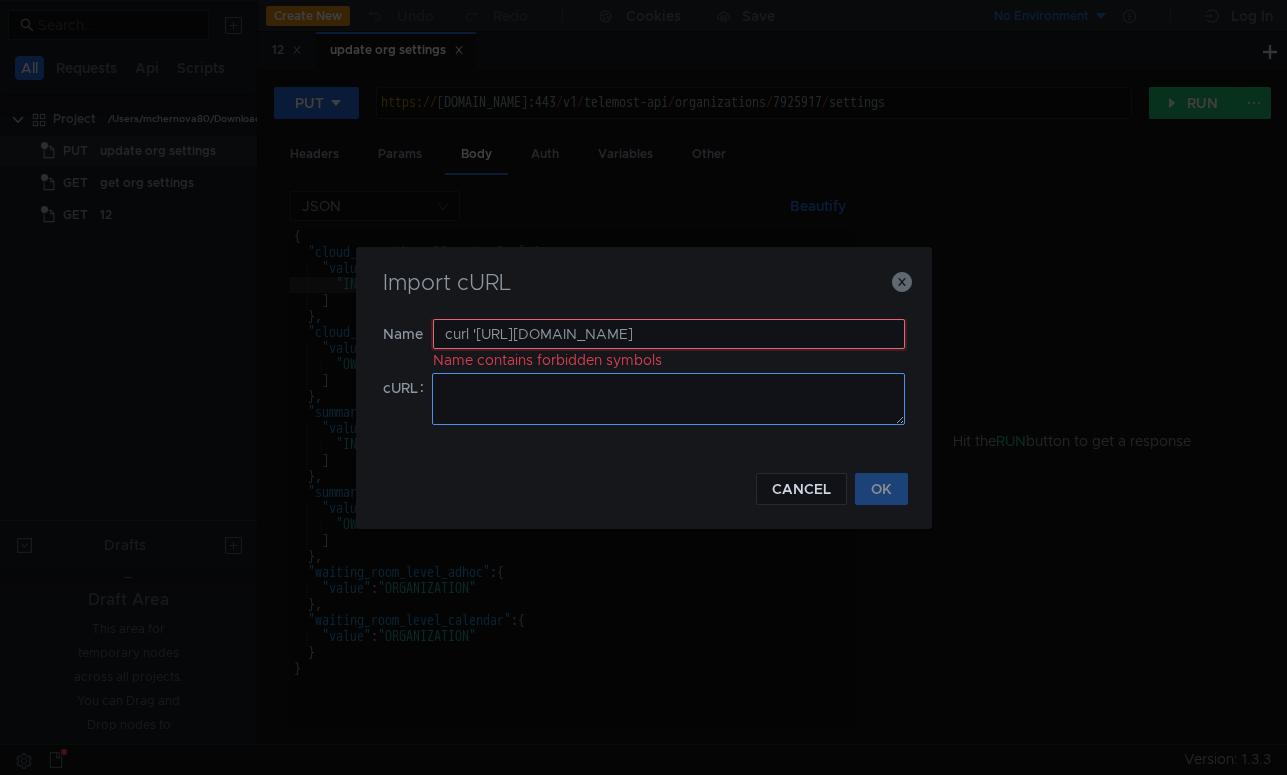 type on "curl '[URL][DOMAIN_NAME]" 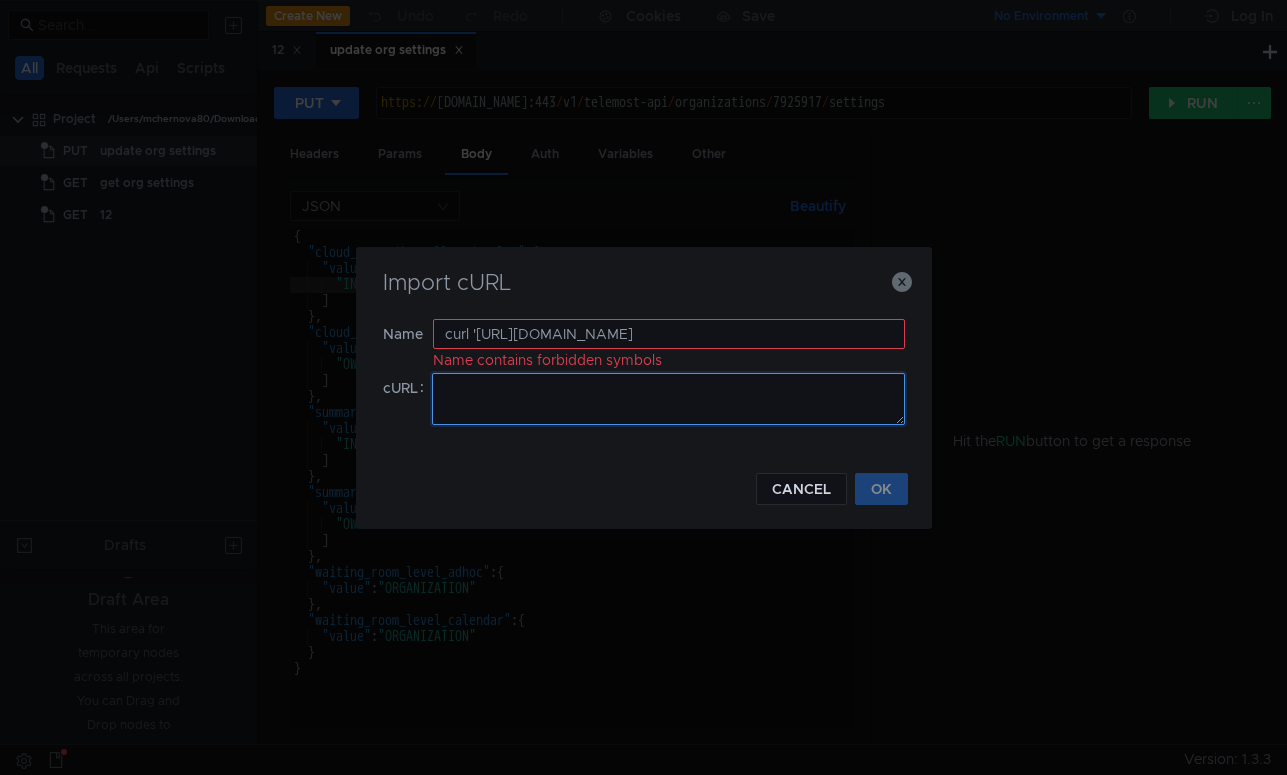 click 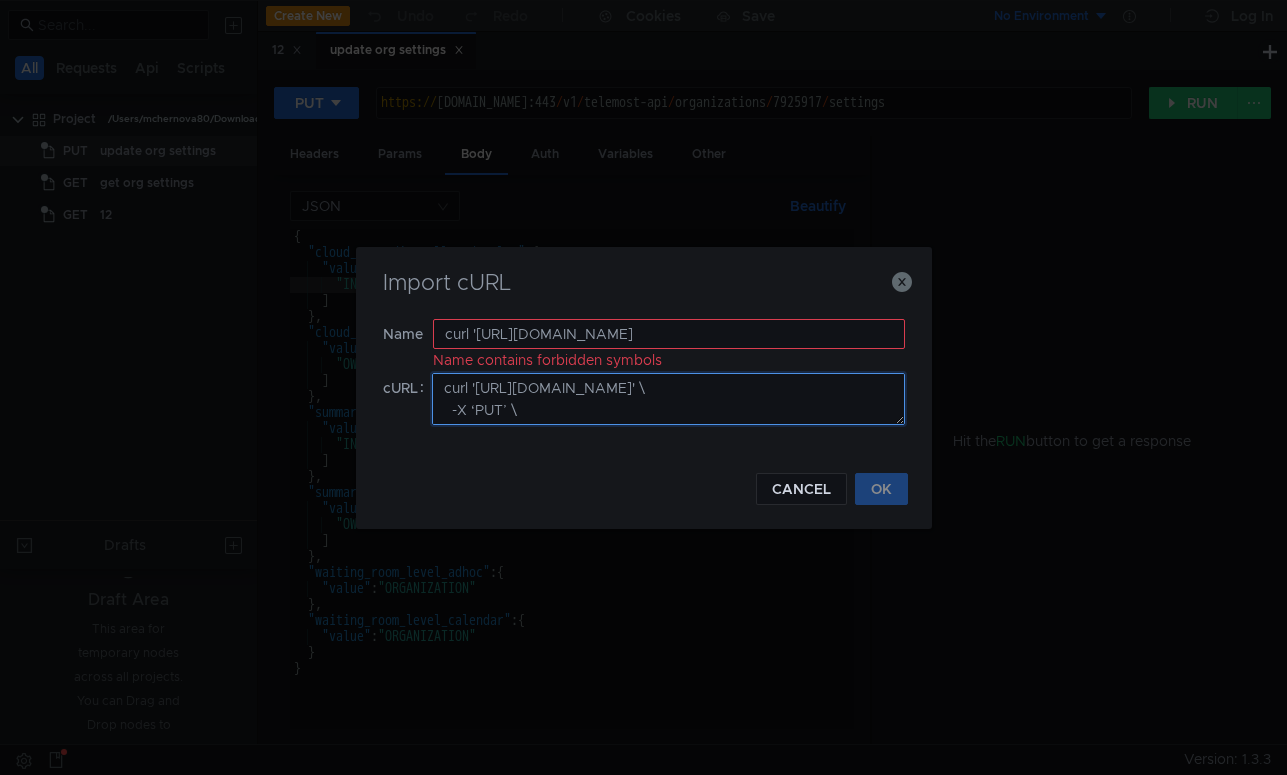 scroll, scrollTop: 238, scrollLeft: 0, axis: vertical 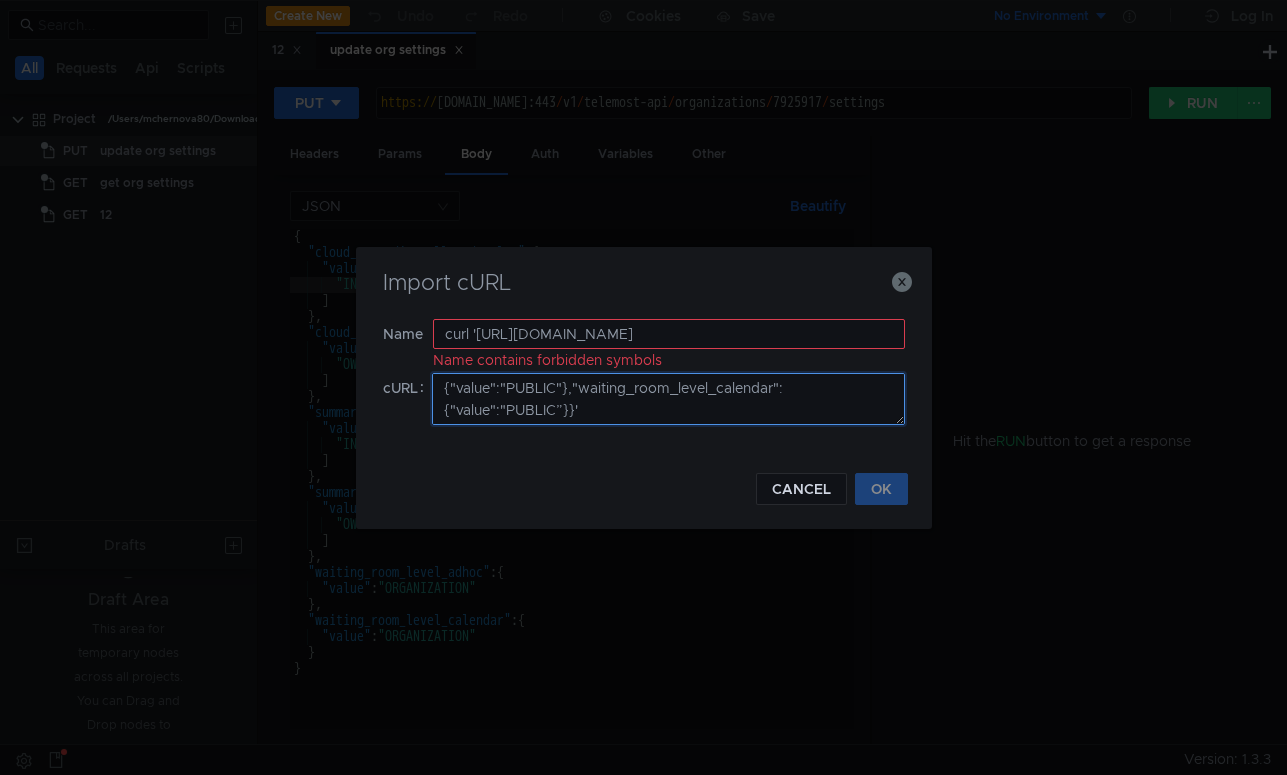 type on "curl '[URL][DOMAIN_NAME]' \
-X ‘PUT’ \
-H '[AUTH_TOKEN] \
-d '{"cloud_recording_allowed_roles":{"value":["OWNER"]},"cloud_recording_email_receivers":{"value":["OWNER"]},"summarization_allowed_roles":{"value":["OWNER"]},"summarization_email_receivers":{"value":["OWNER"]},"waiting_room_level_adhoc":{"value":"PUBLIC"},"waiting_room_level_calendar":{"value":"PUBLIC”}}'" 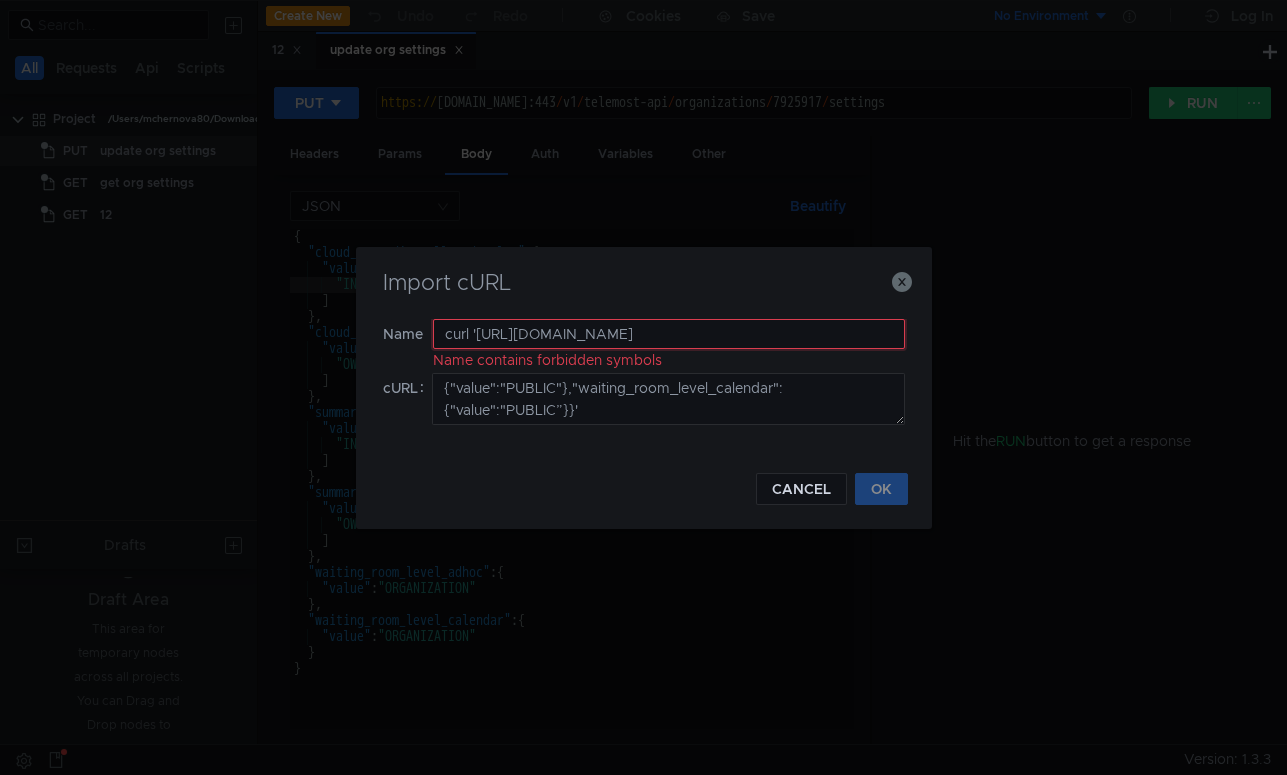 click on "curl '[URL][DOMAIN_NAME]" at bounding box center (669, 334) 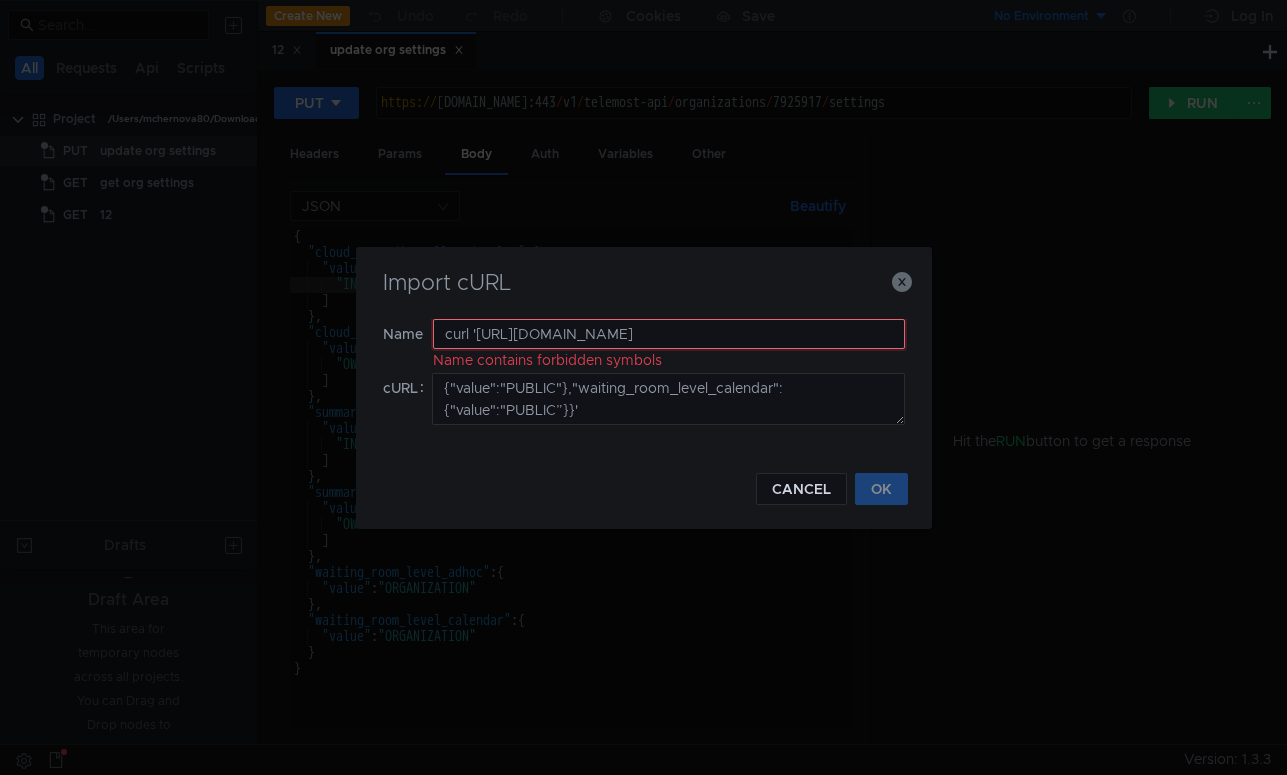 drag, startPoint x: 442, startPoint y: 332, endPoint x: 1413, endPoint y: 344, distance: 971.07416 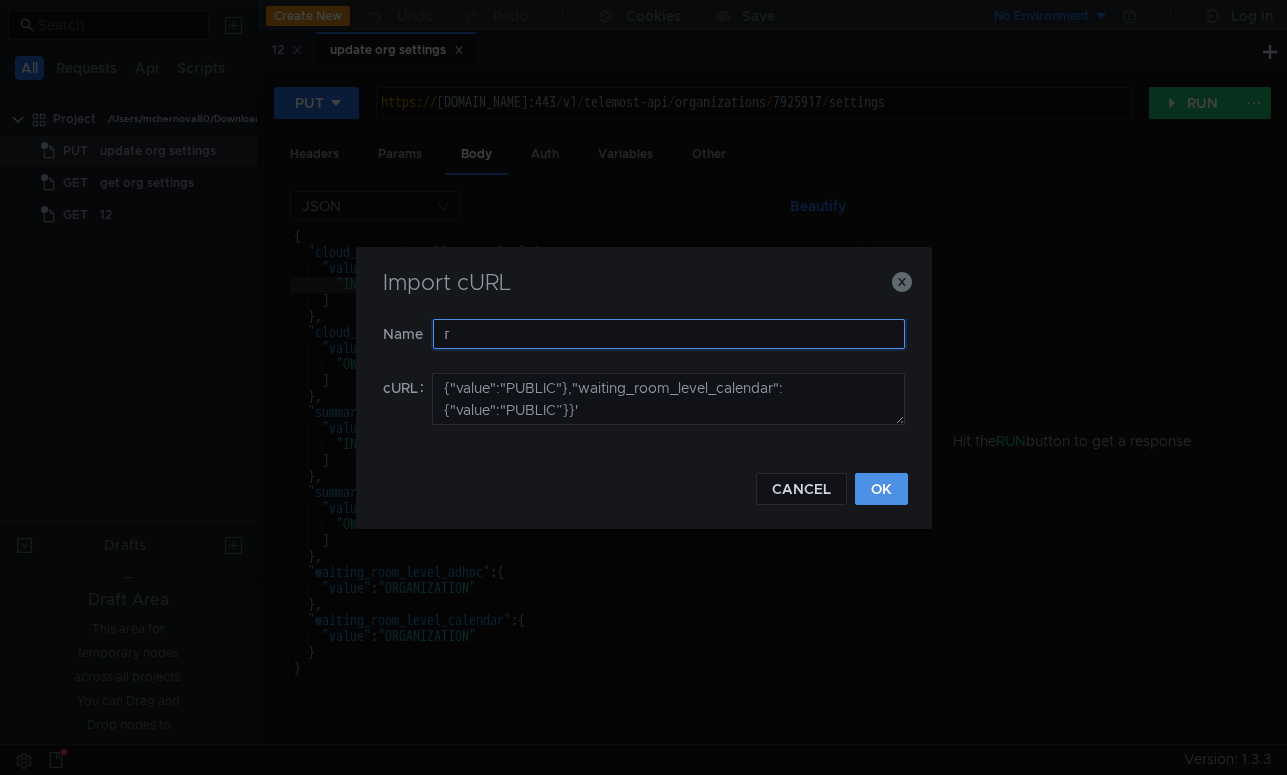 type on "г" 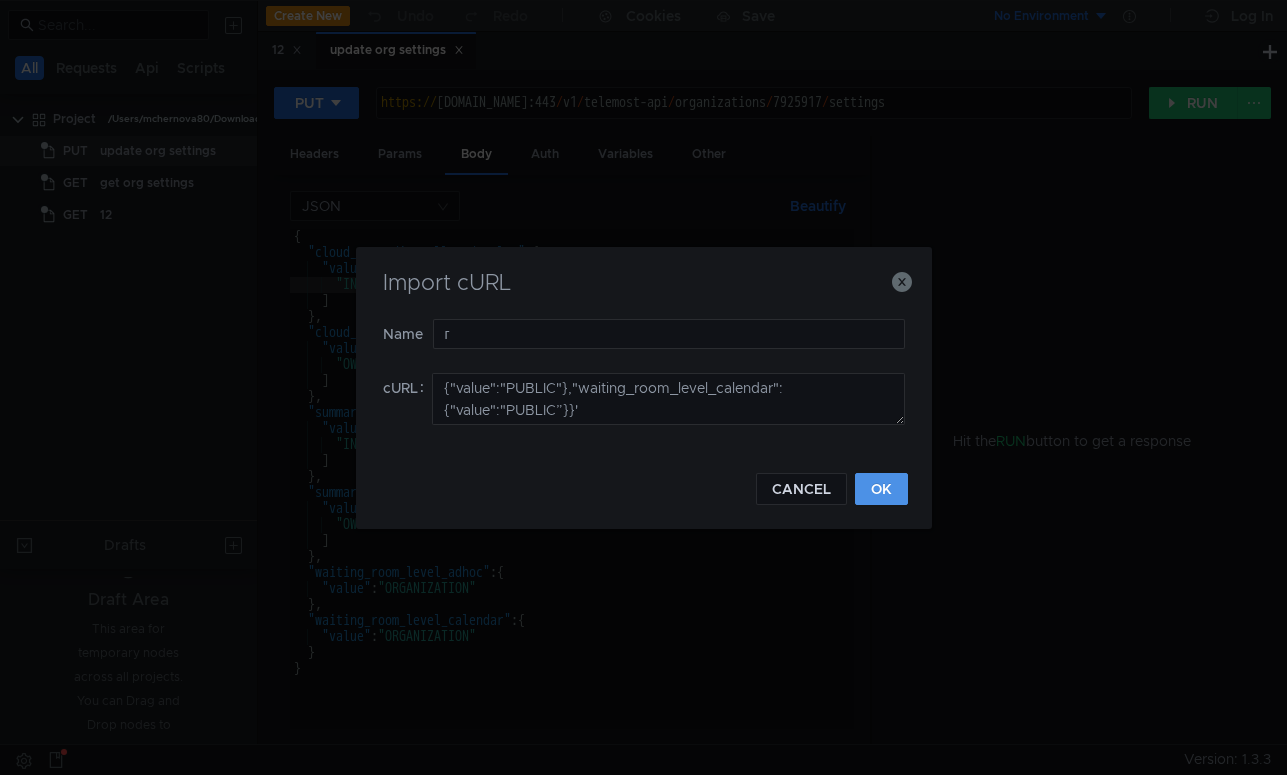 click on "OK" 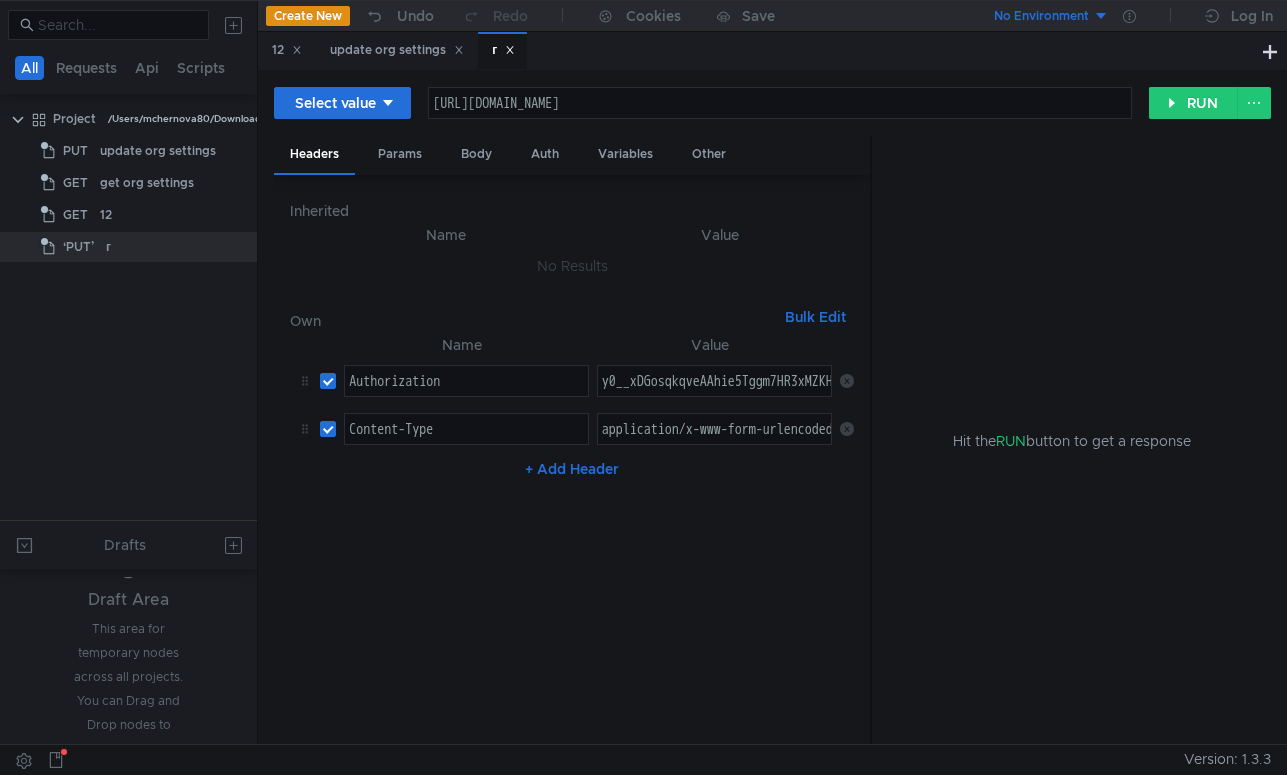 click on "Hit the  RUN  button to get a response" at bounding box center [1071, 441] 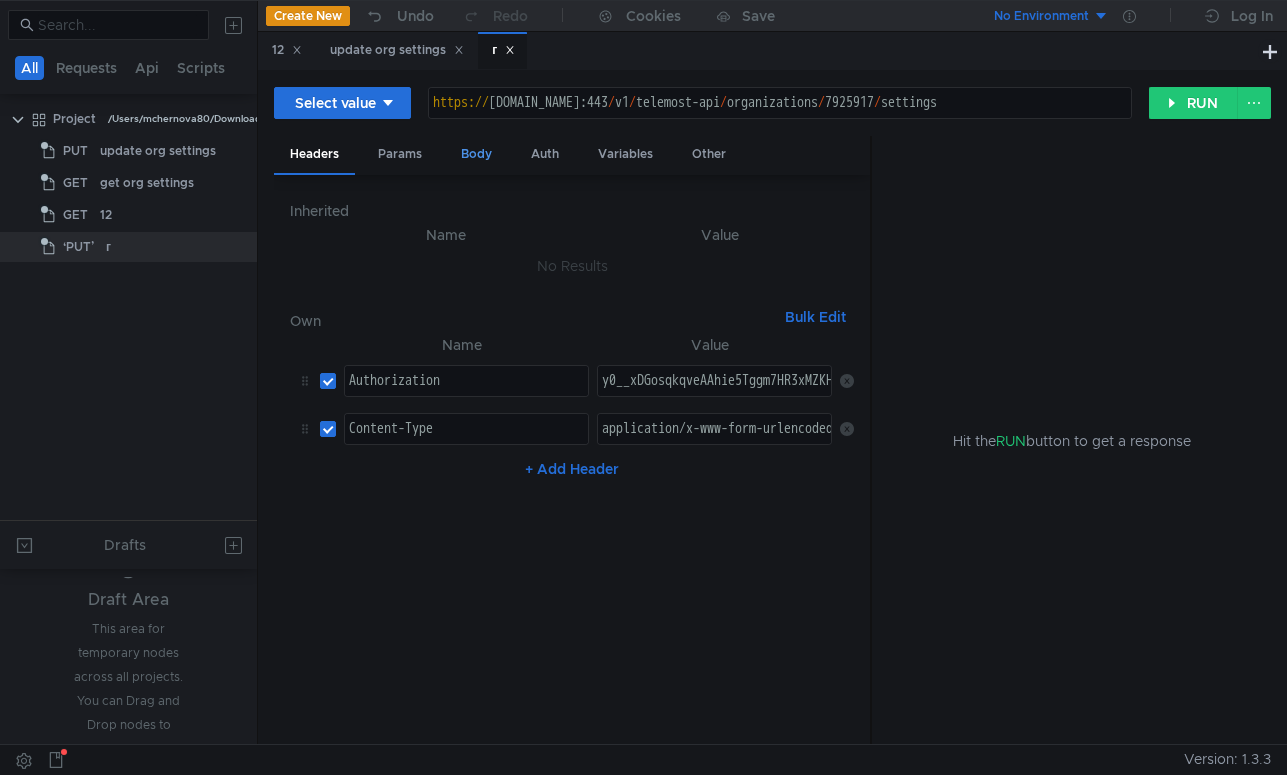 click on "Body" at bounding box center [476, 154] 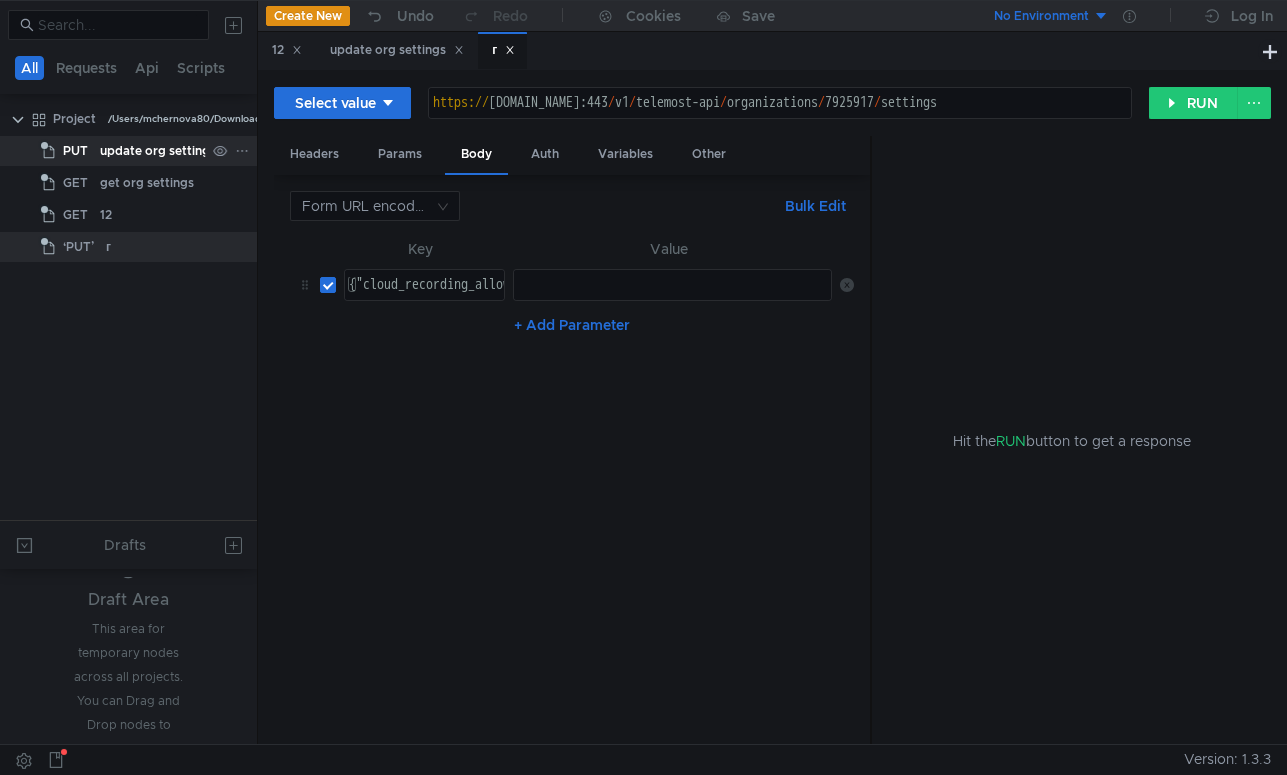 click on "update org settings" 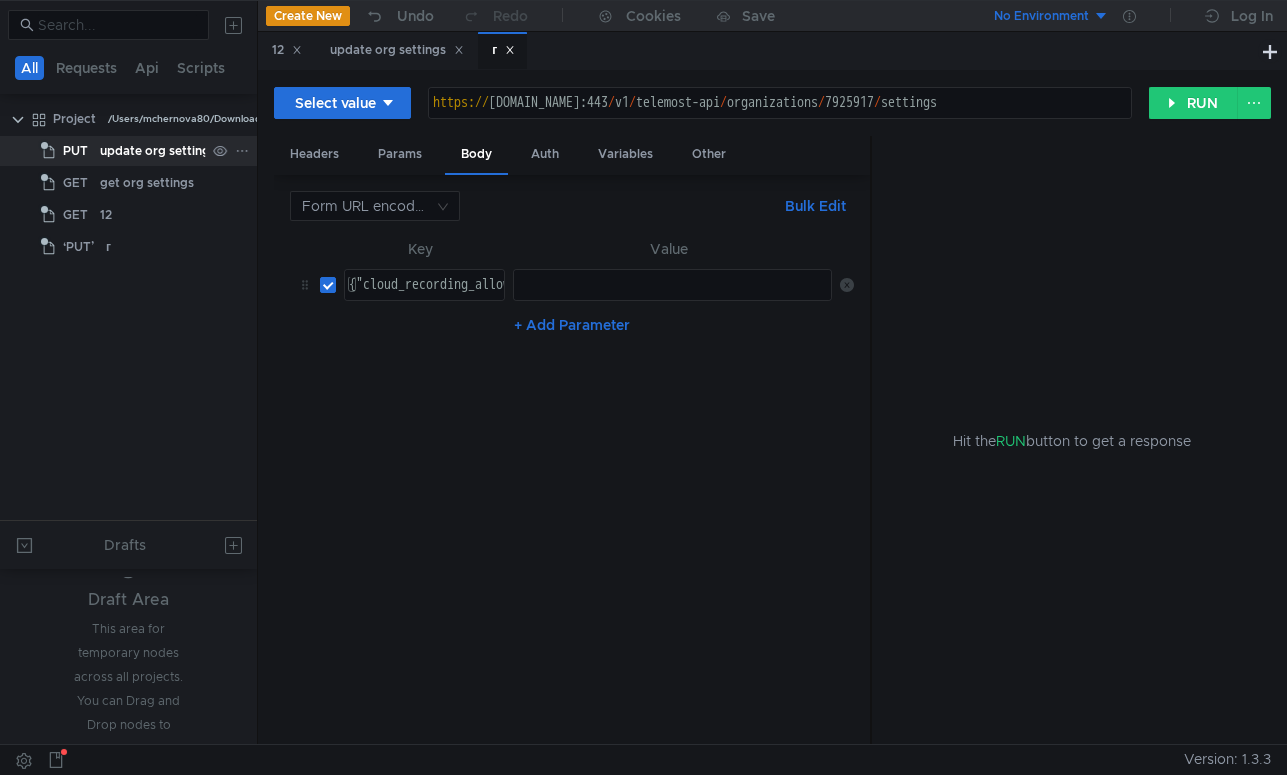 click 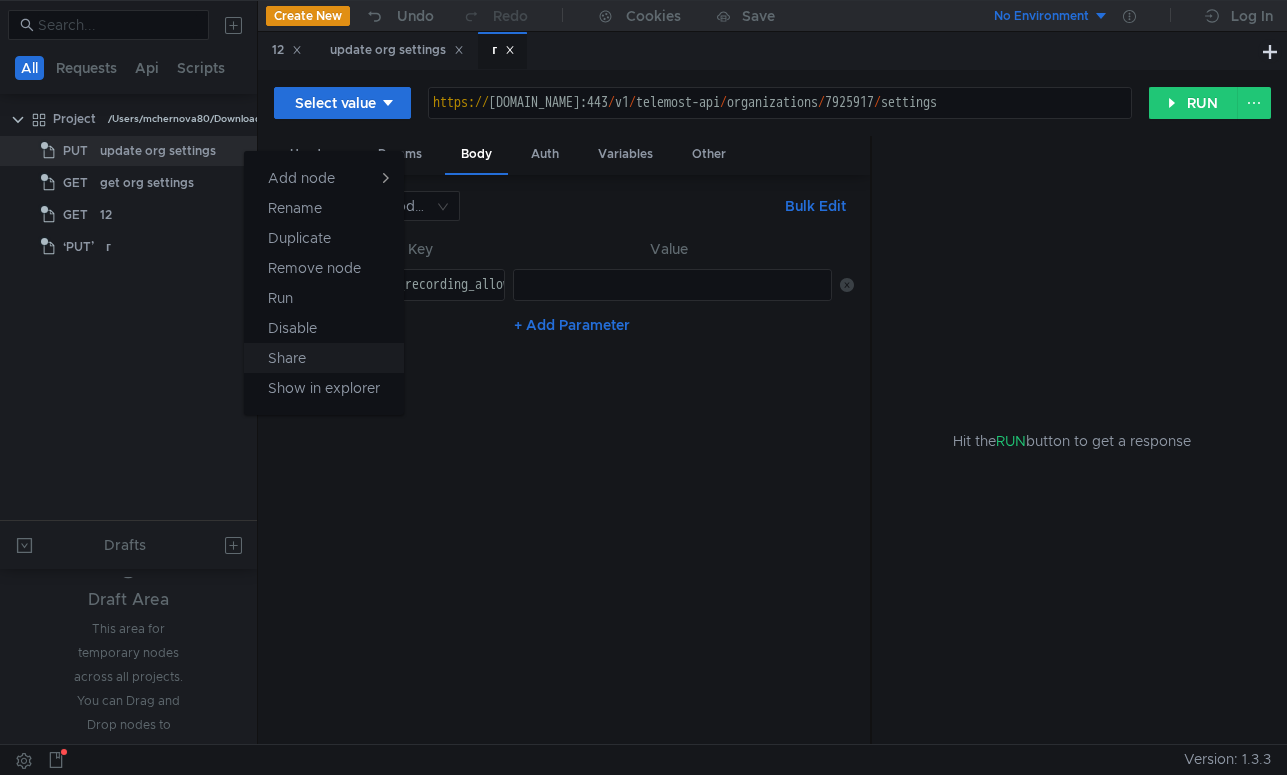 click on "Share" at bounding box center [324, 358] 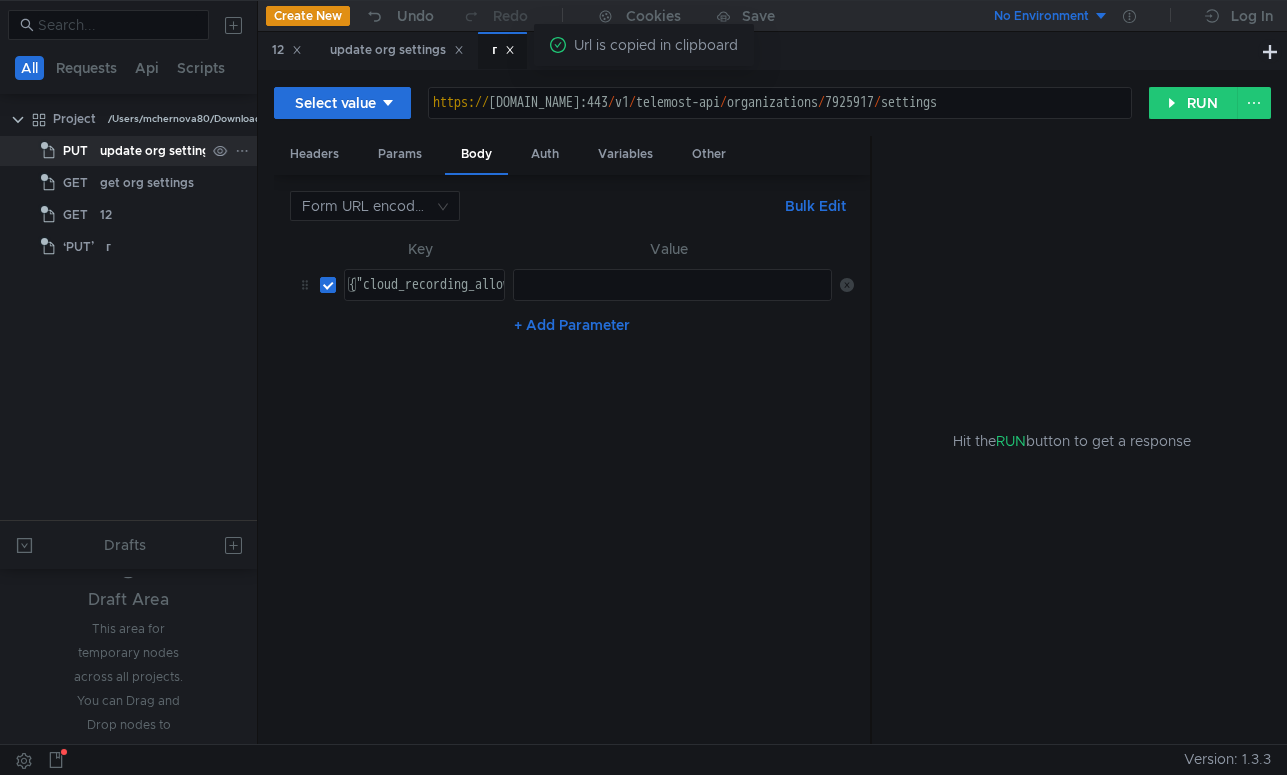 click on "update org settings" 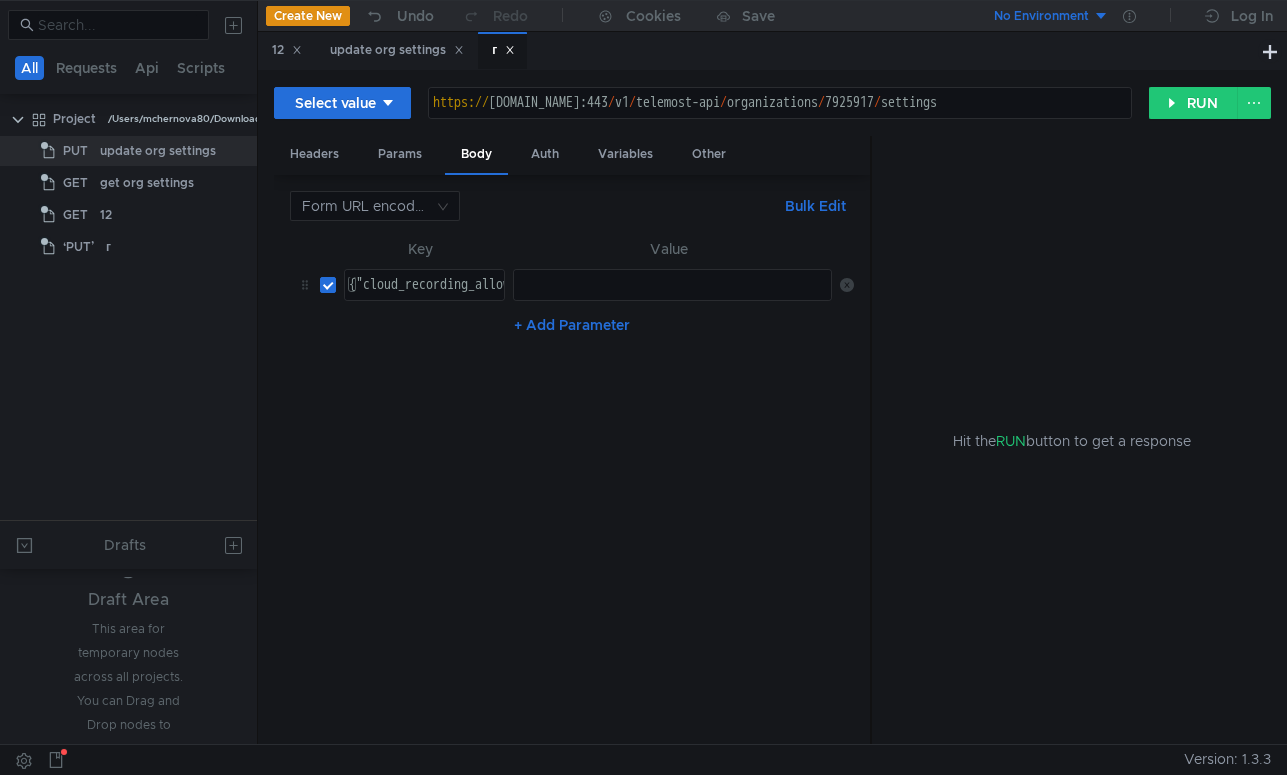 click 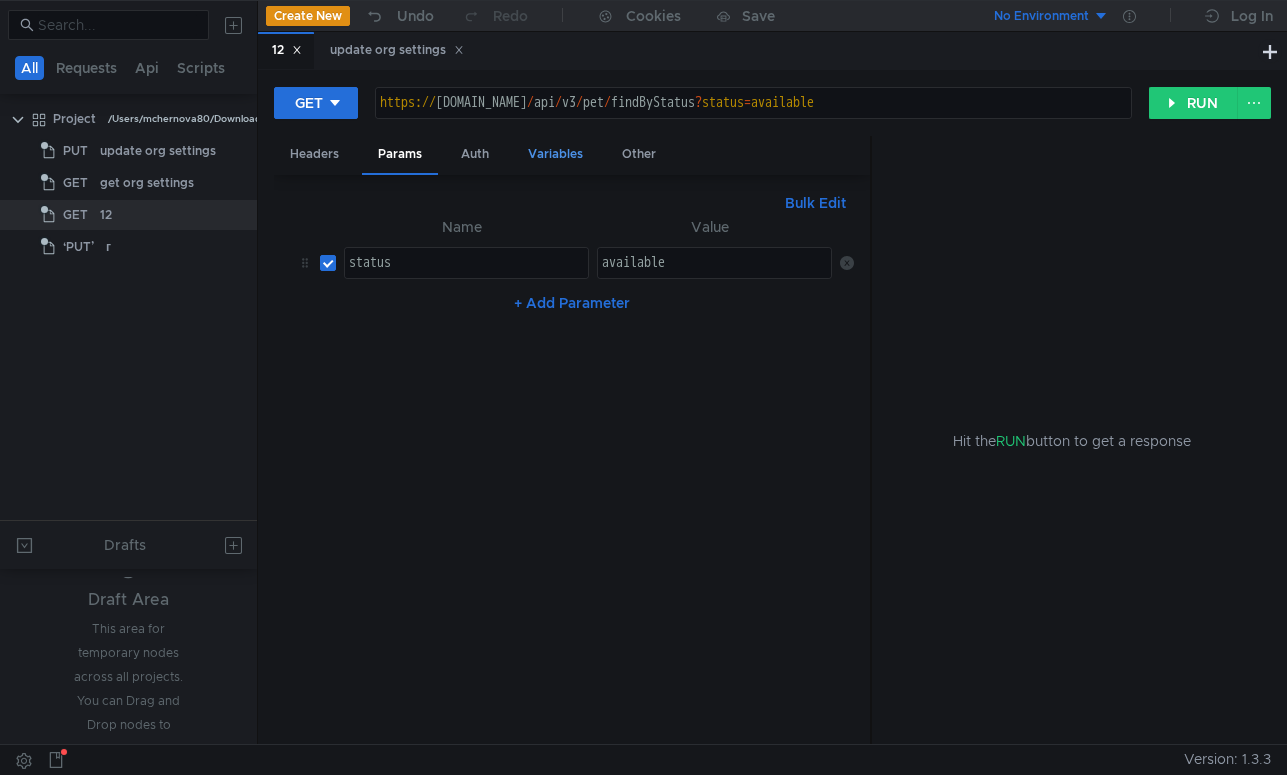 click on "Variables" at bounding box center (555, 154) 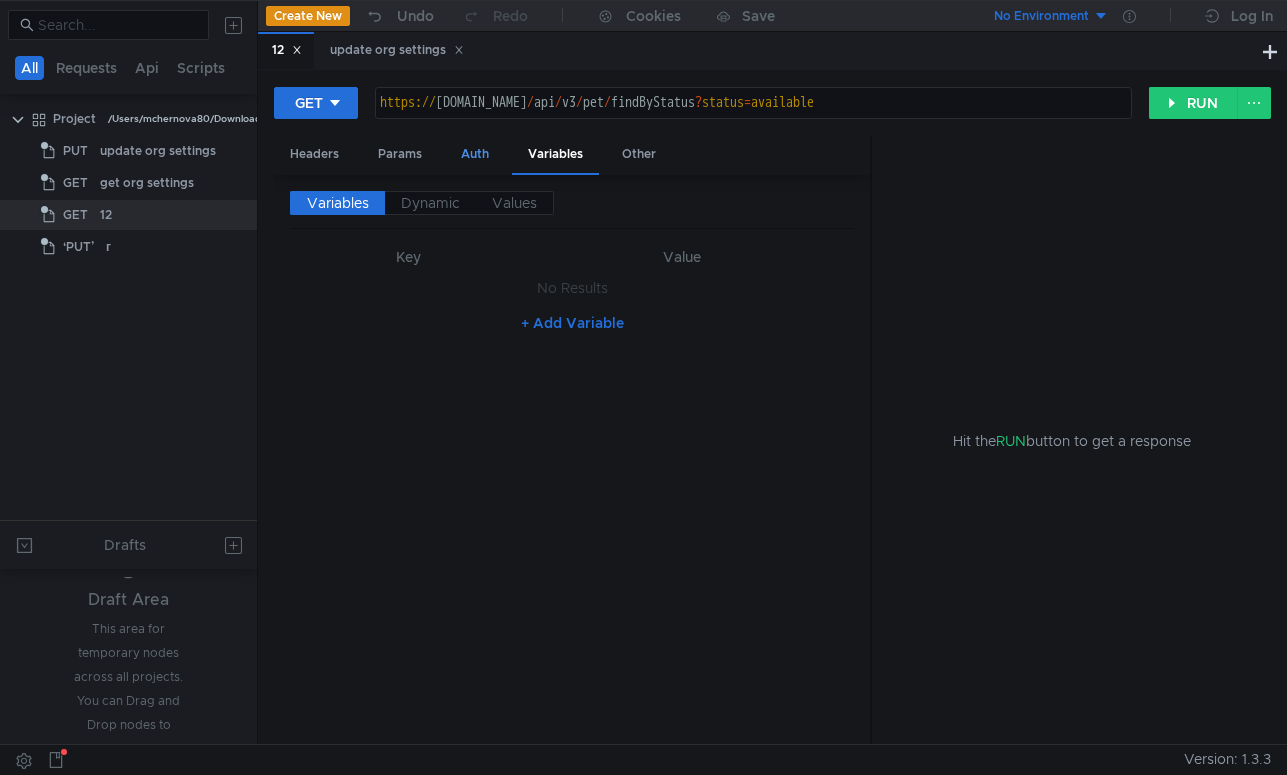 click on "Auth" at bounding box center (475, 154) 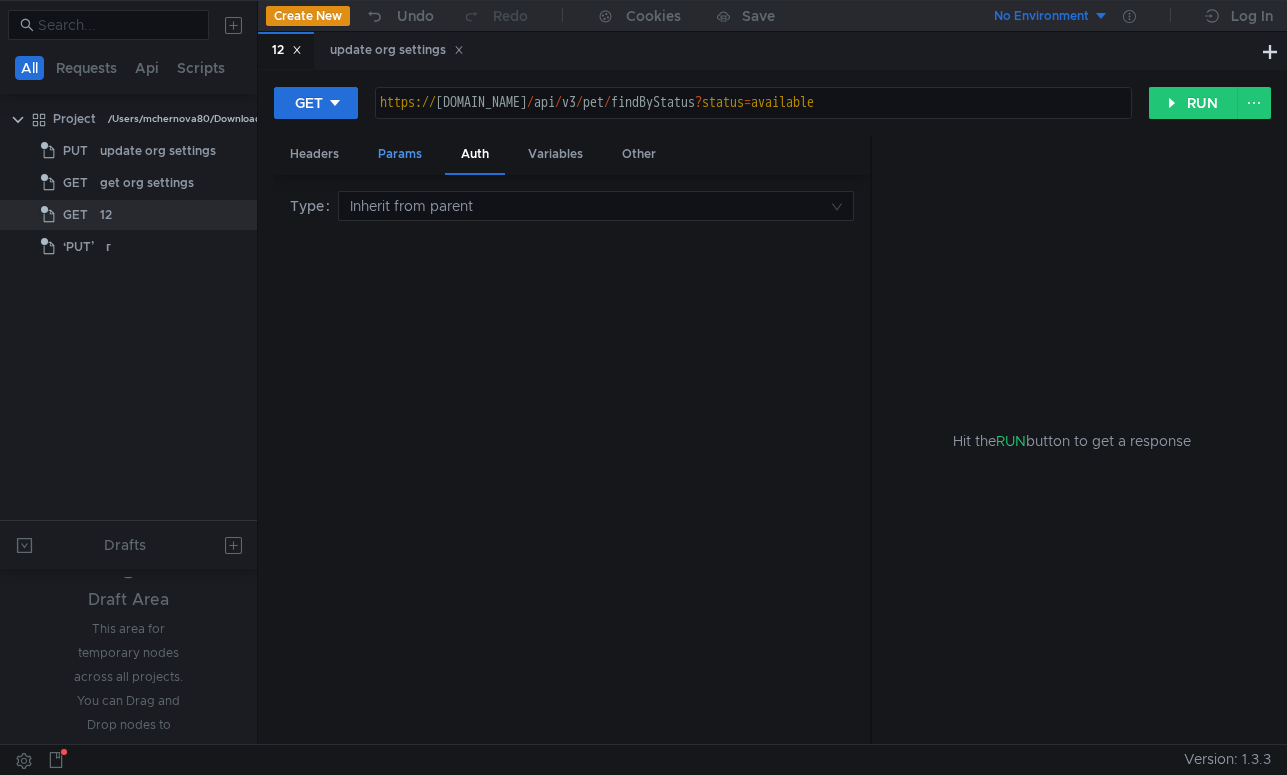 click on "Params" at bounding box center (400, 154) 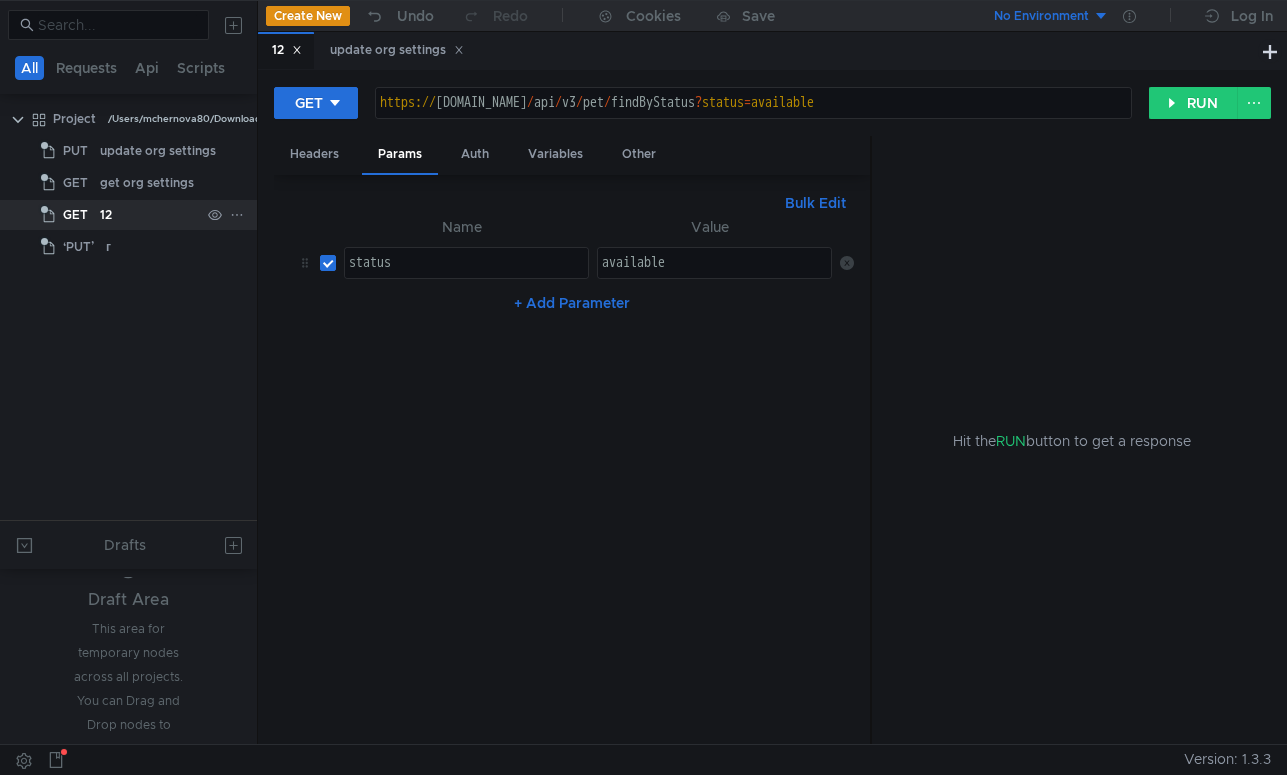 click 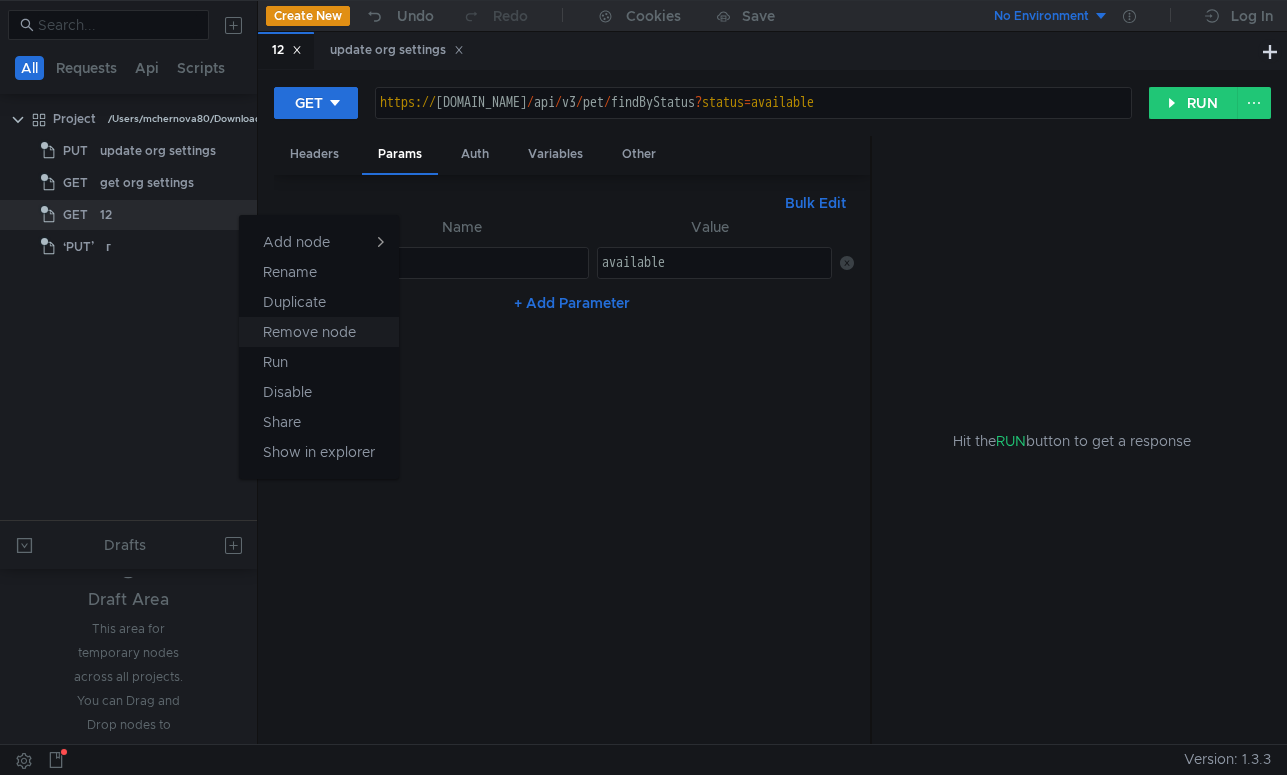 click on "Remove node" at bounding box center (309, 332) 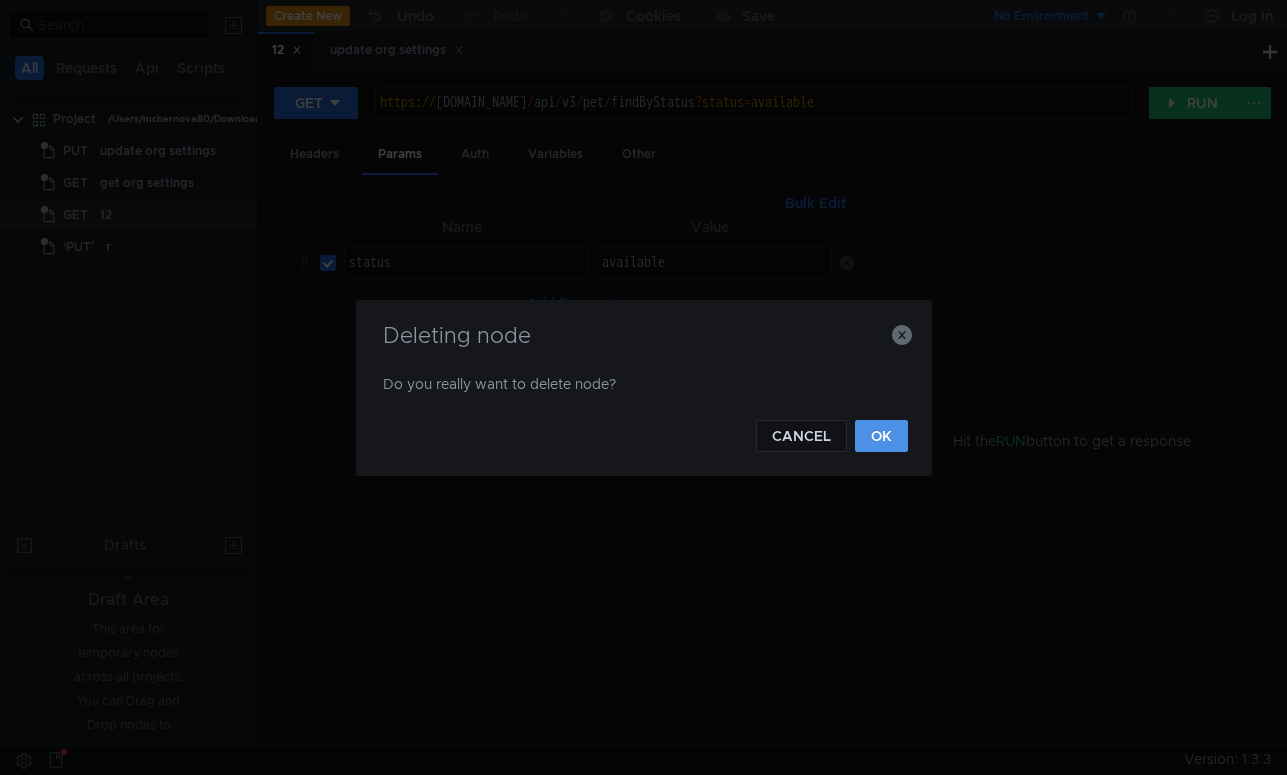 click on "OK" 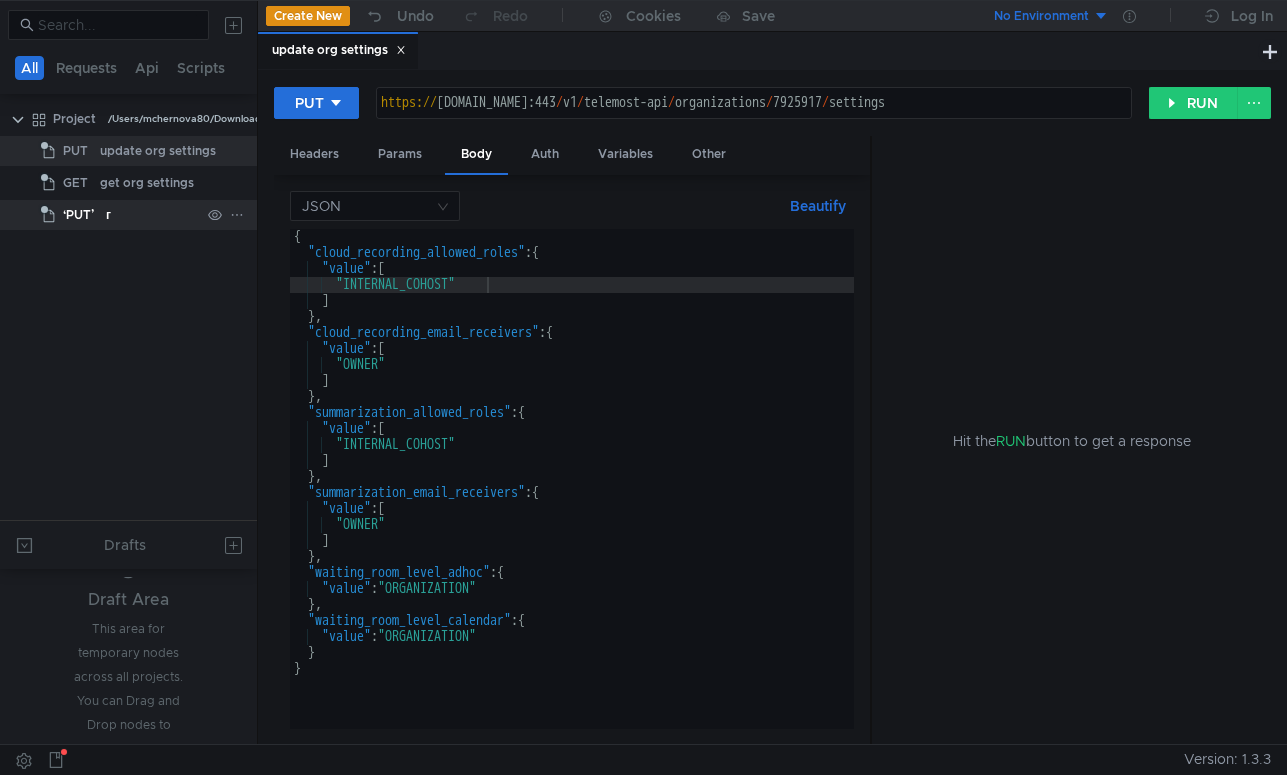 click on "г" 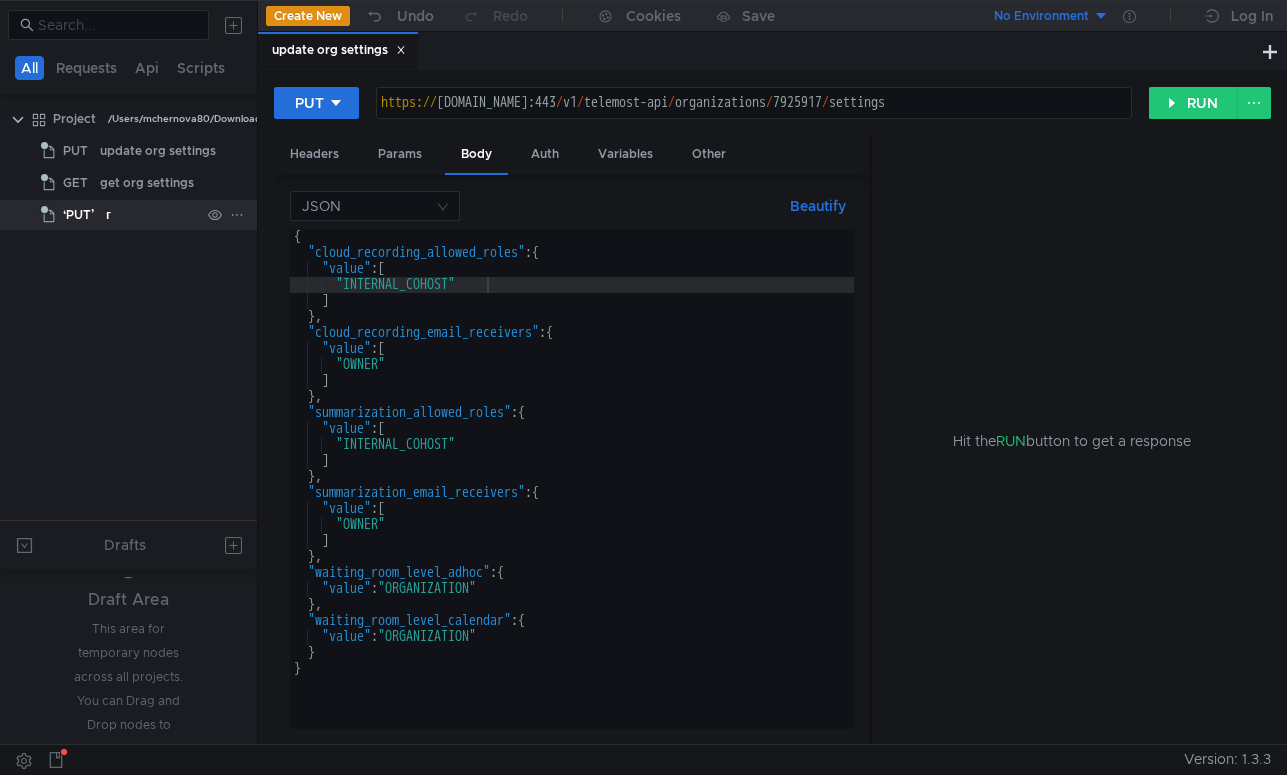 click on "г" 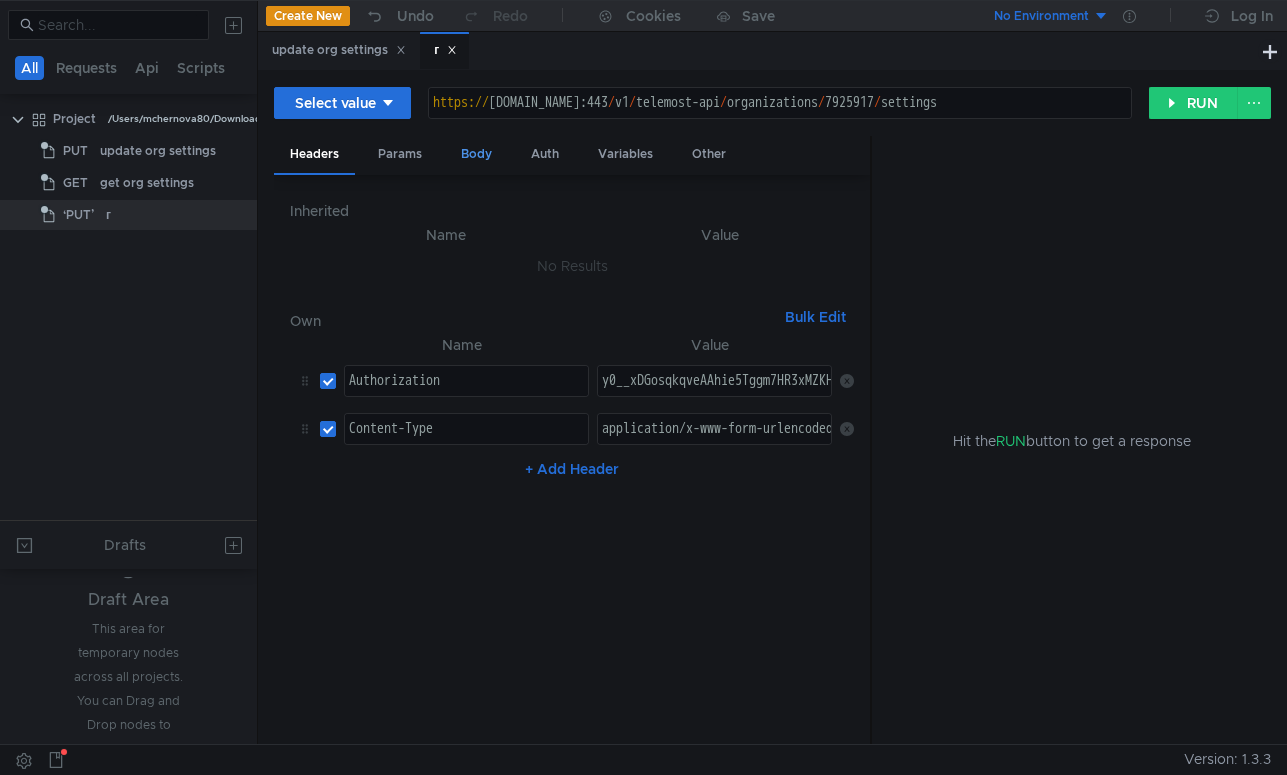 click on "Body" at bounding box center (476, 154) 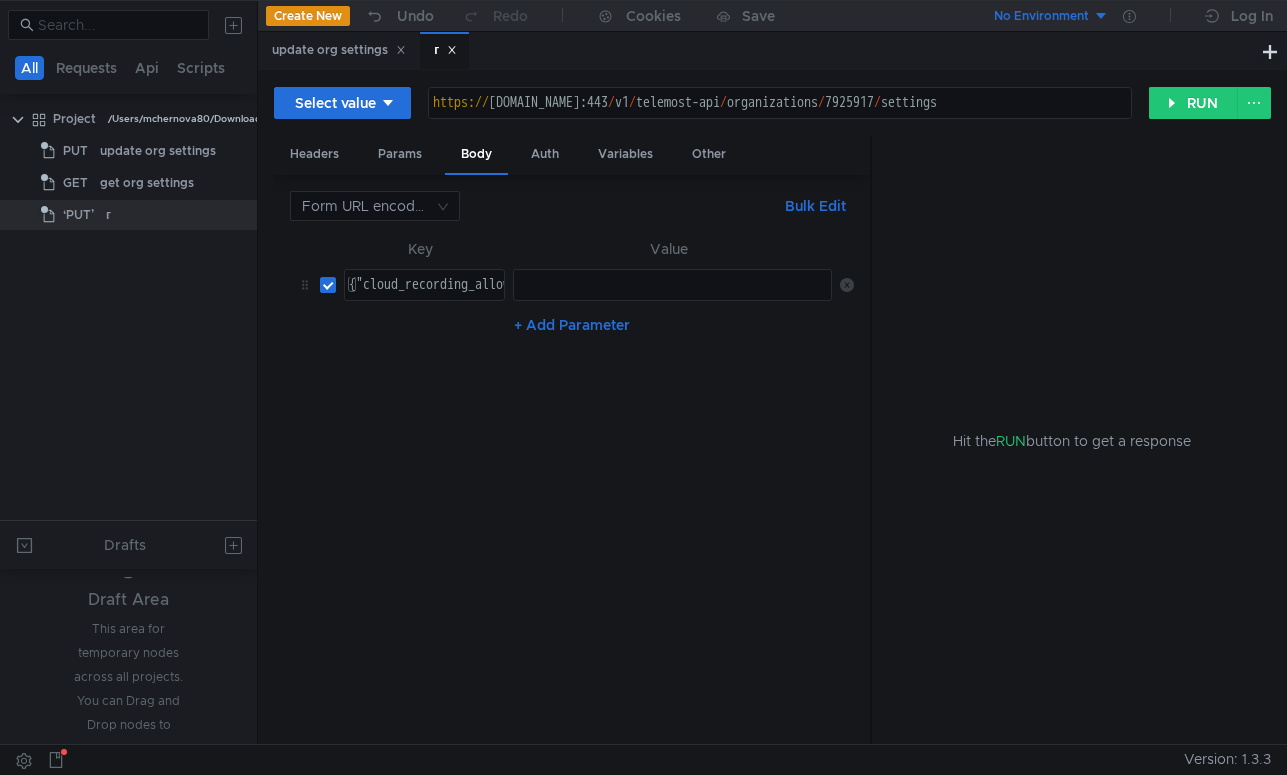 type on "{"cloud_recording_allowed_roles":{"value":["OWNER"]},"cloud_recording_email_receivers":{"value":["OWNER"]},"summarization_allowed_roles":{"value":["OWNER"]},"summarization_email_receivers":{"value":["OWNER"]},"waiting_room_level_adhoc":{"value":"PUBLIC"},"waiting_room_level_calendar":{"value":"PUBLIC”}}" 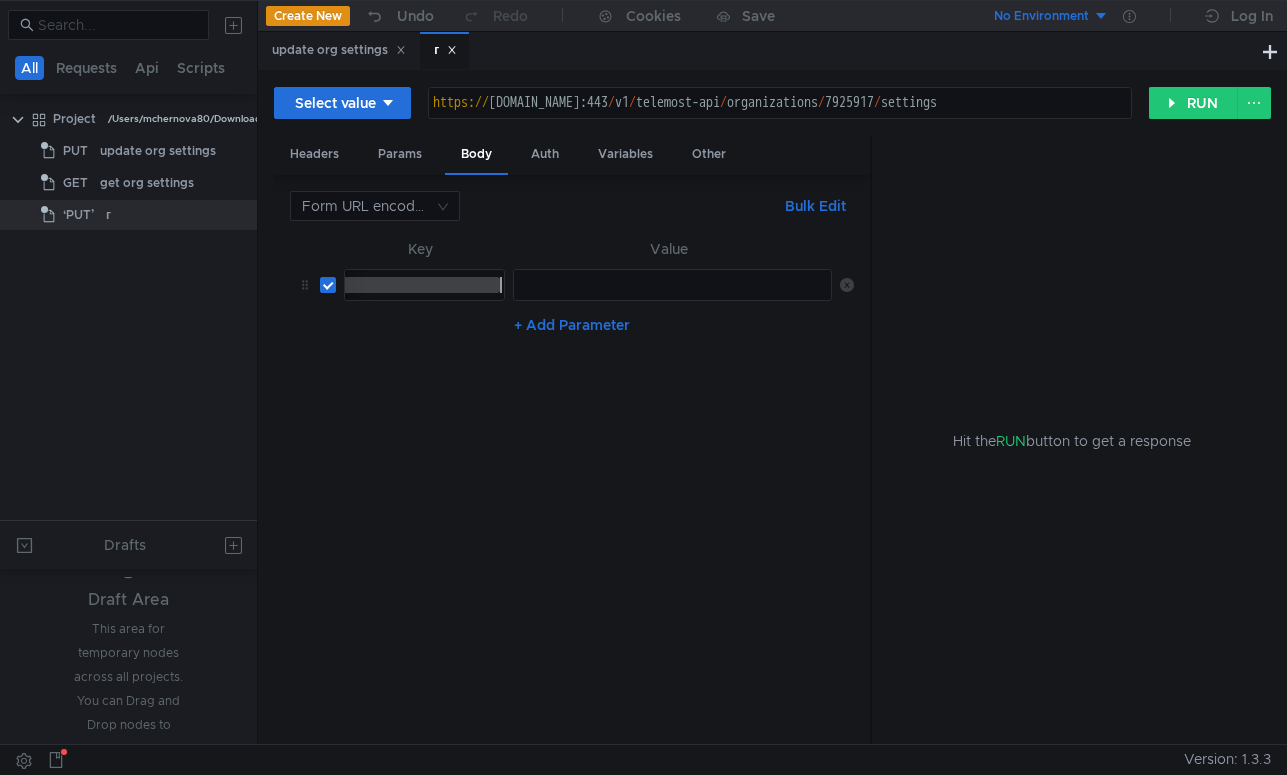 drag, startPoint x: 418, startPoint y: 289, endPoint x: 730, endPoint y: 288, distance: 312.00162 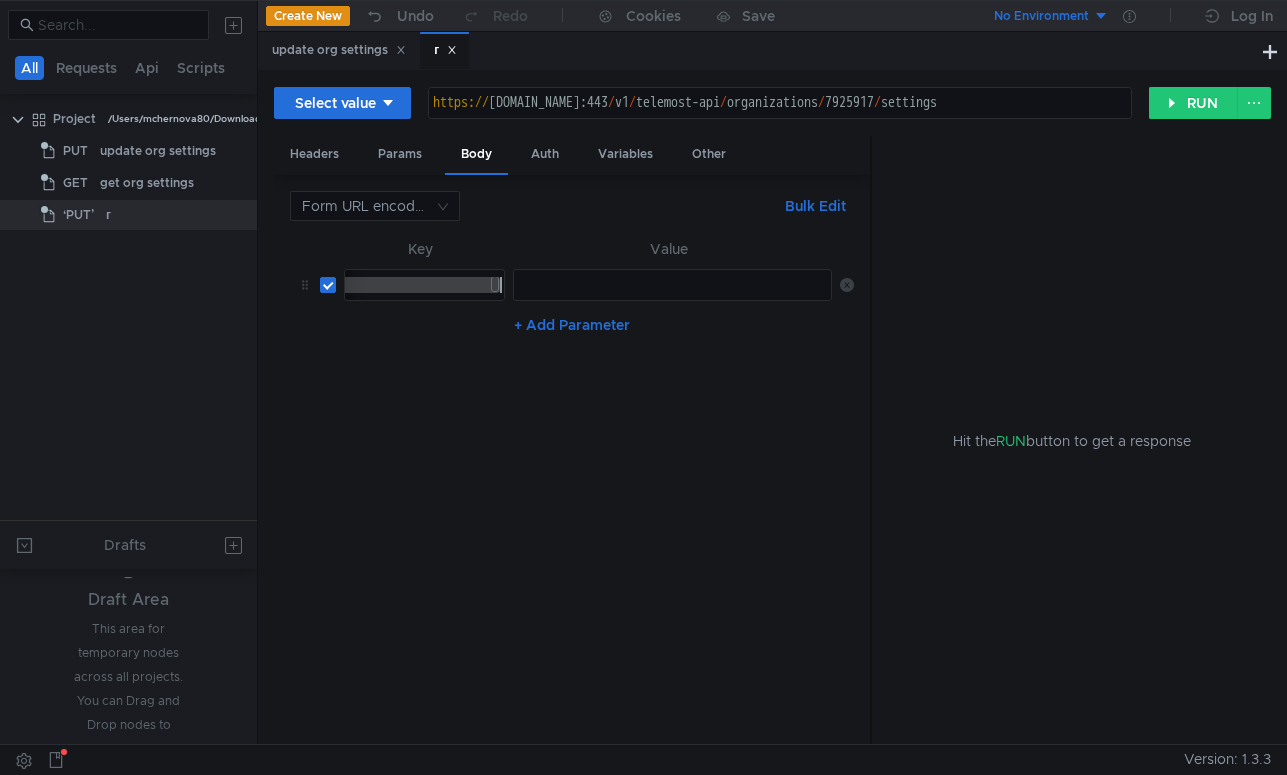 click 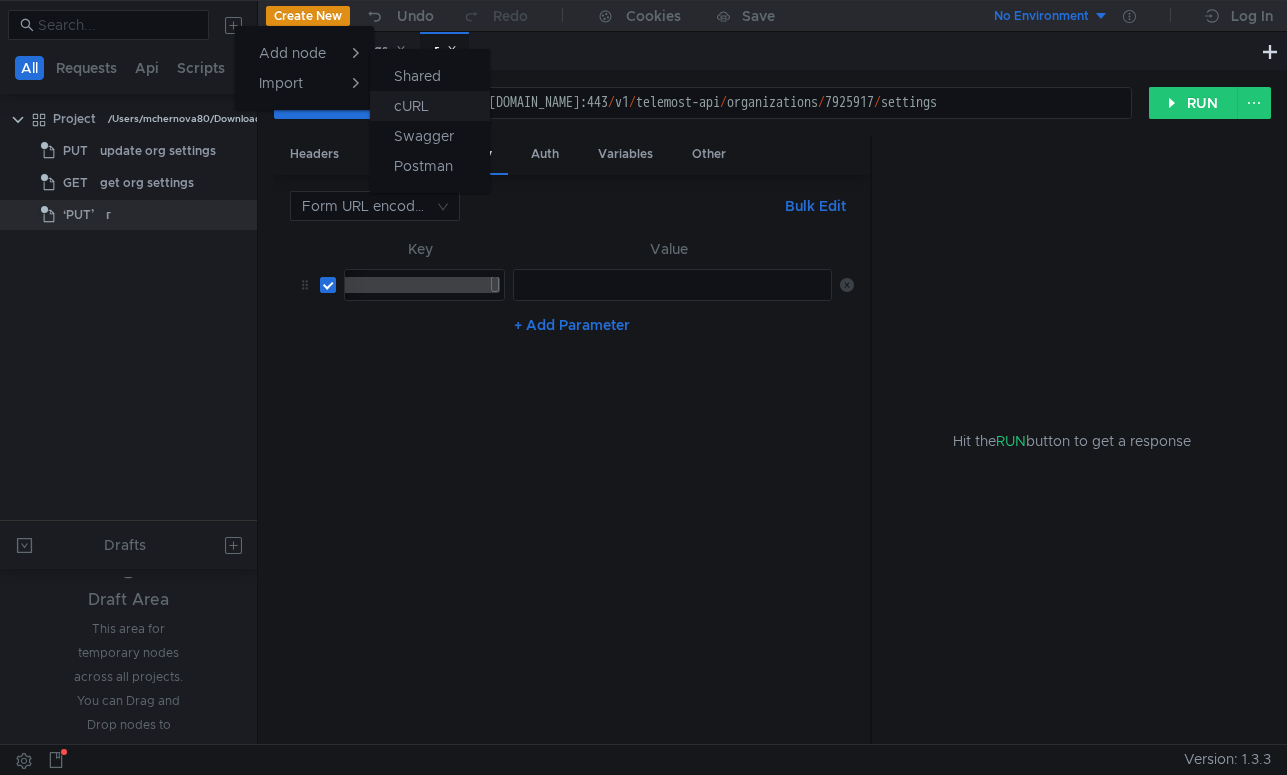 click on "cURL" at bounding box center (430, 106) 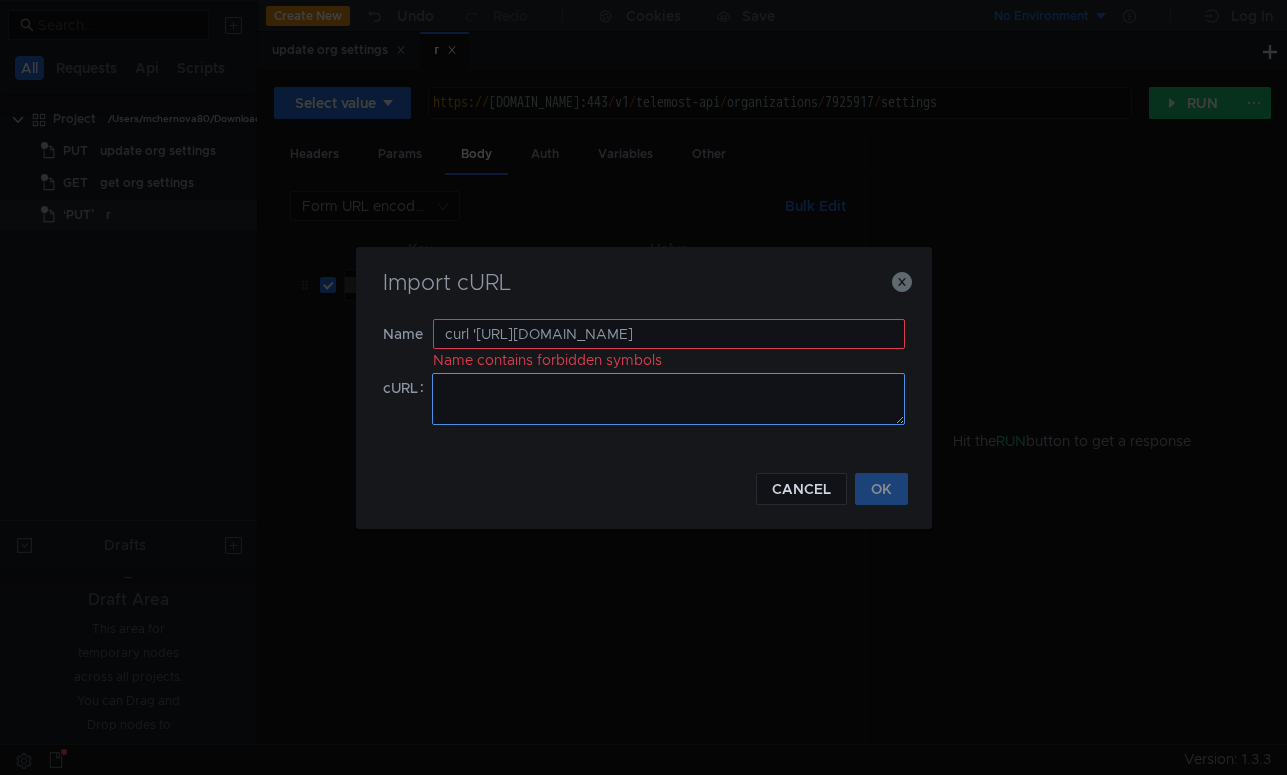 type on "curl '[URL][DOMAIN_NAME]" 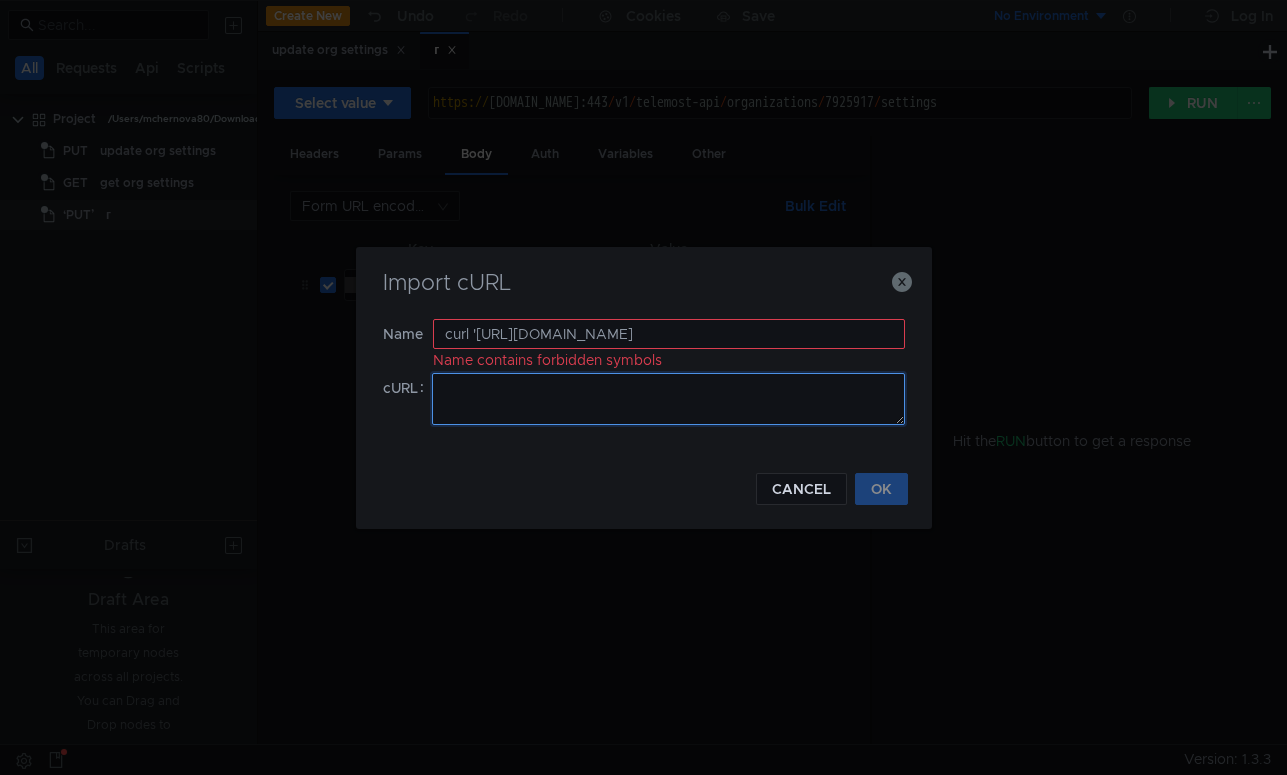 click 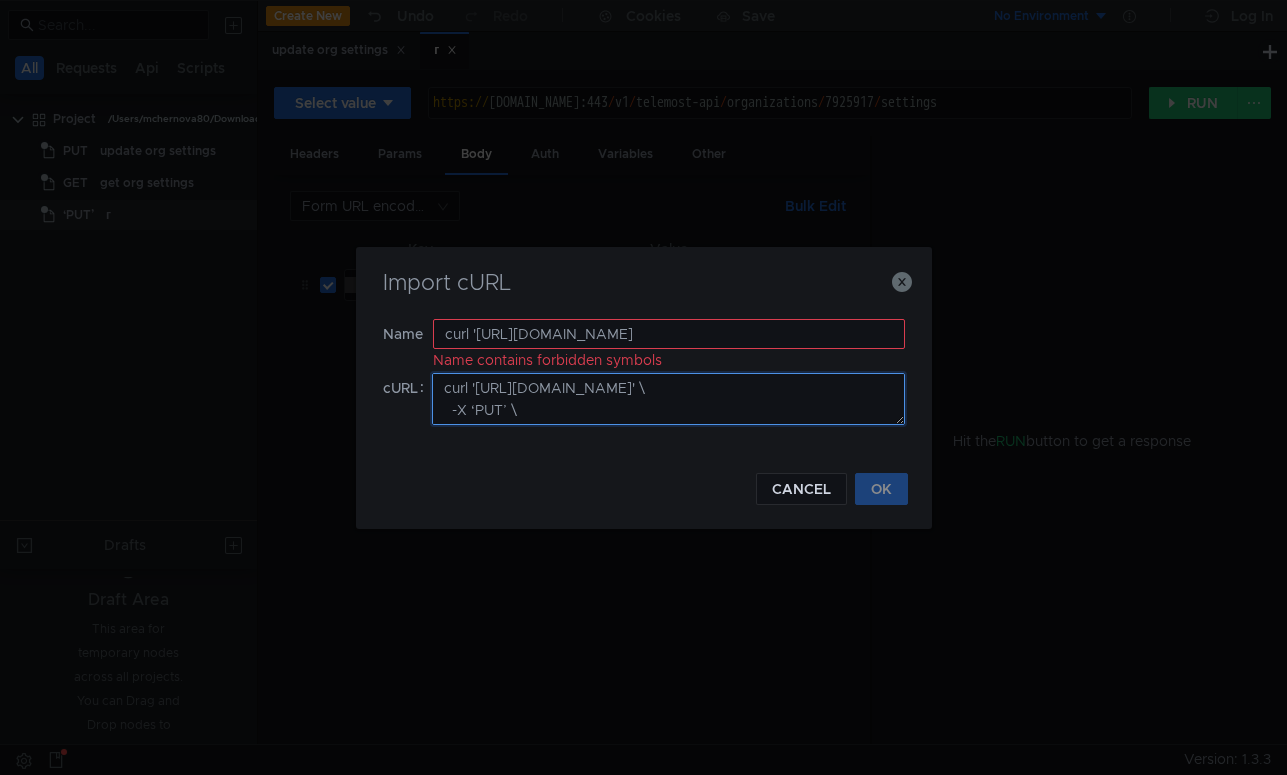 scroll, scrollTop: 238, scrollLeft: 0, axis: vertical 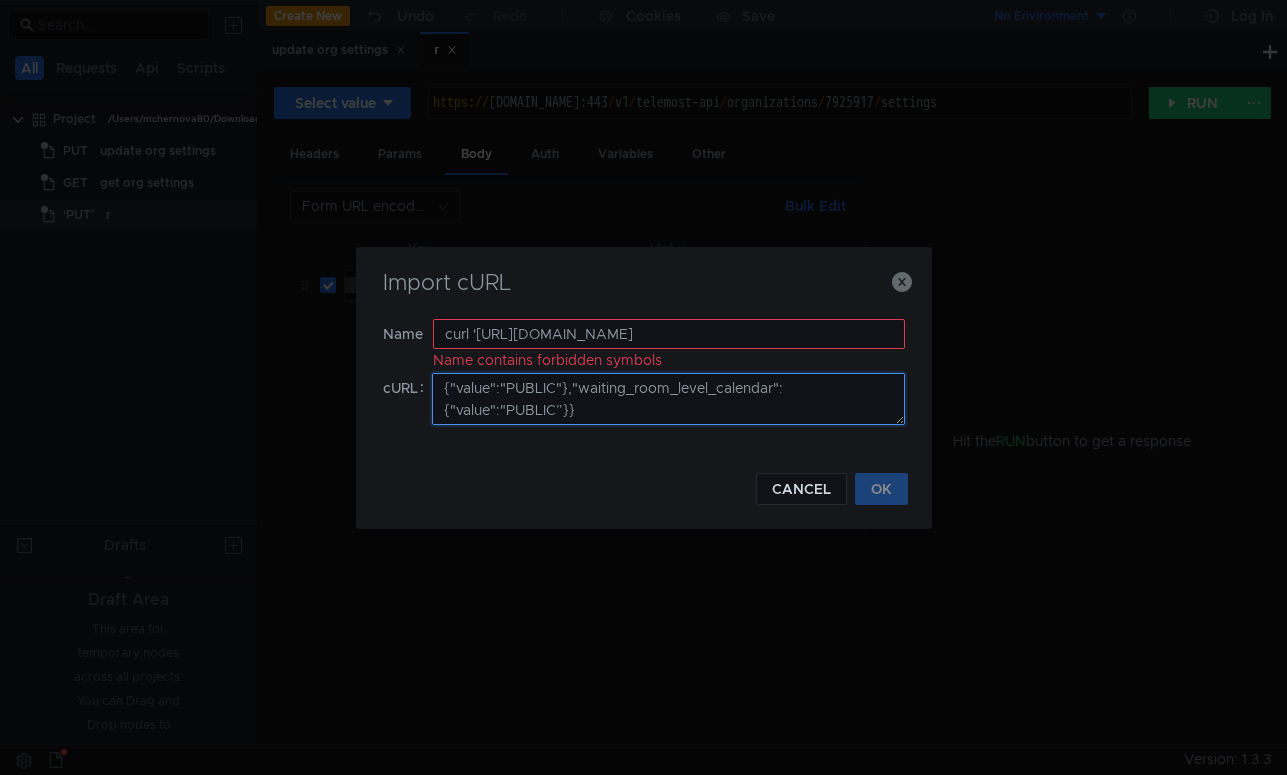 type on "curl '[URL][DOMAIN_NAME]' \
-X ‘PUT’ \
-H '[AUTH_TOKEN] \
-d {"cloud_recording_allowed_roles":{"value":["OWNER"]},"cloud_recording_email_receivers":{"value":["OWNER"]},"summarization_allowed_roles":{"value":["OWNER"]},"summarization_email_receivers":{"value":["OWNER"]},"waiting_room_level_adhoc":{"value":"PUBLIC"},"waiting_room_level_calendar":{"value":"PUBLIC”}}" 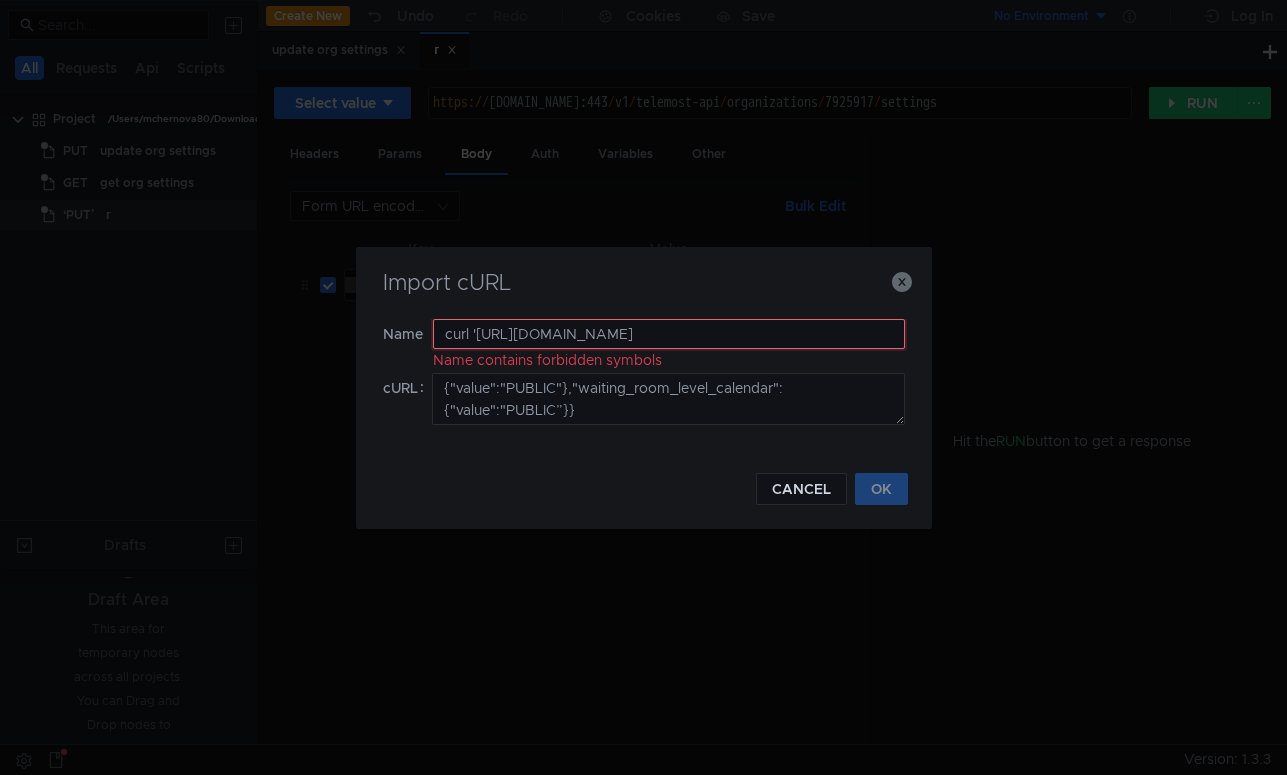 drag, startPoint x: 444, startPoint y: 341, endPoint x: 1113, endPoint y: 347, distance: 669.0269 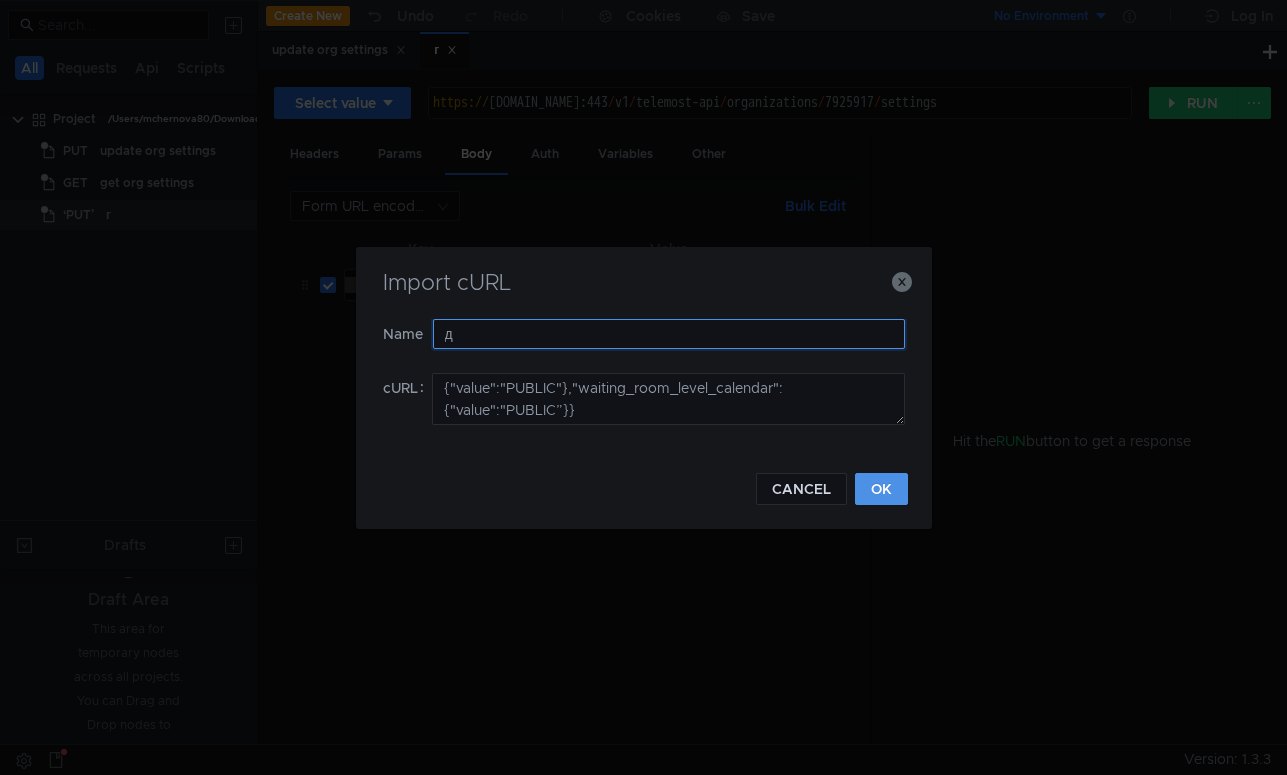 type on "д" 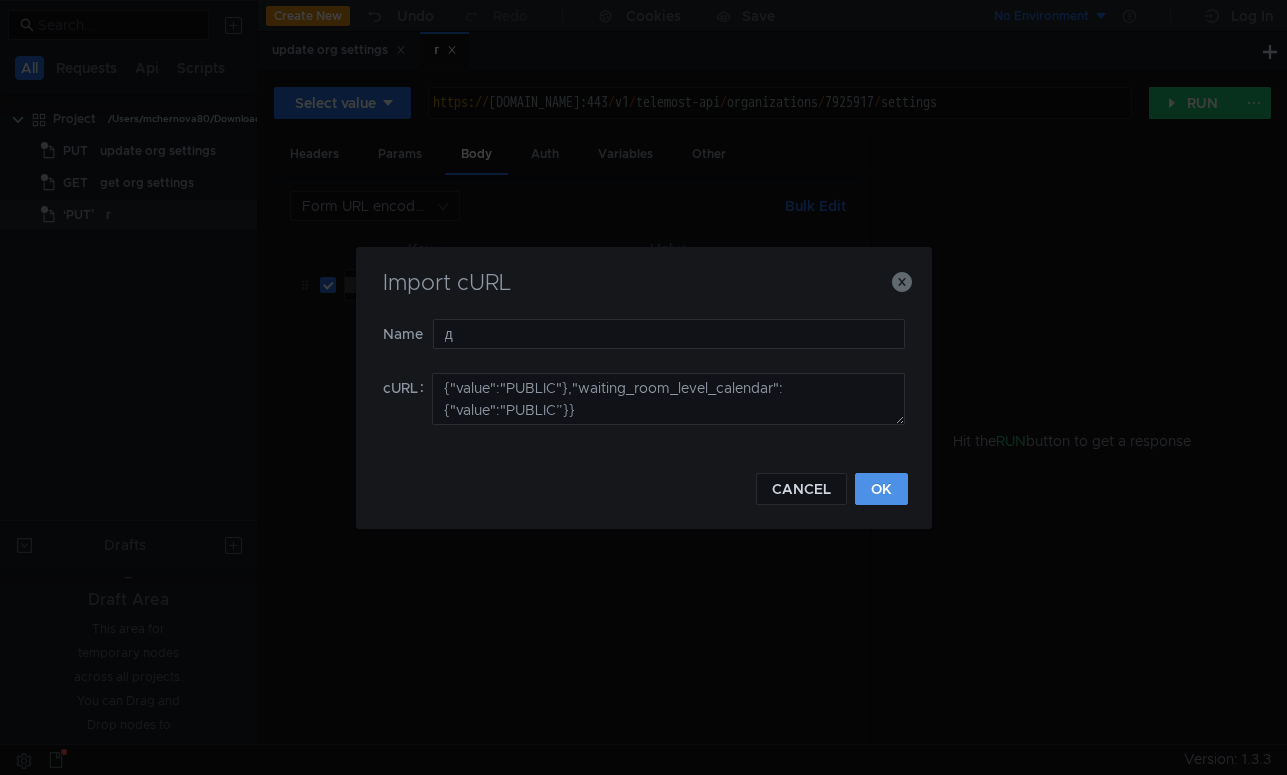 click on "OK" 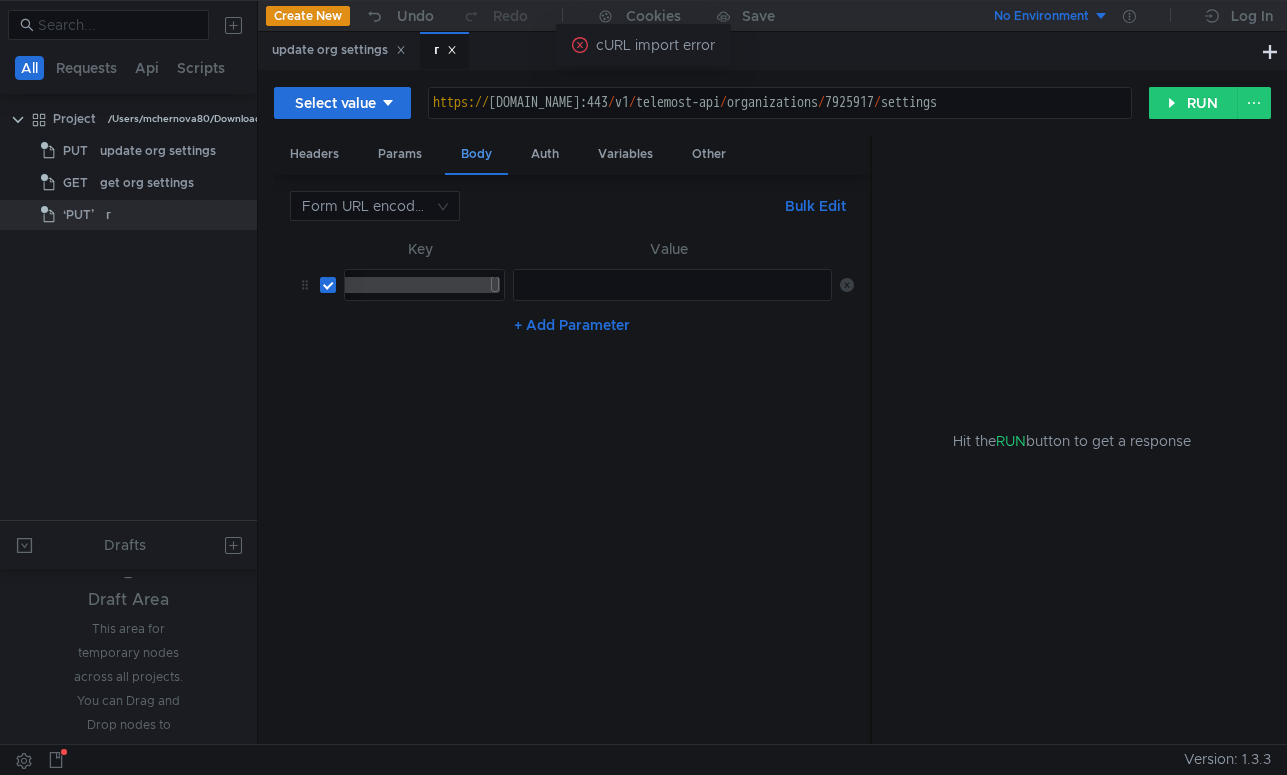 click on "Body" at bounding box center [476, 155] 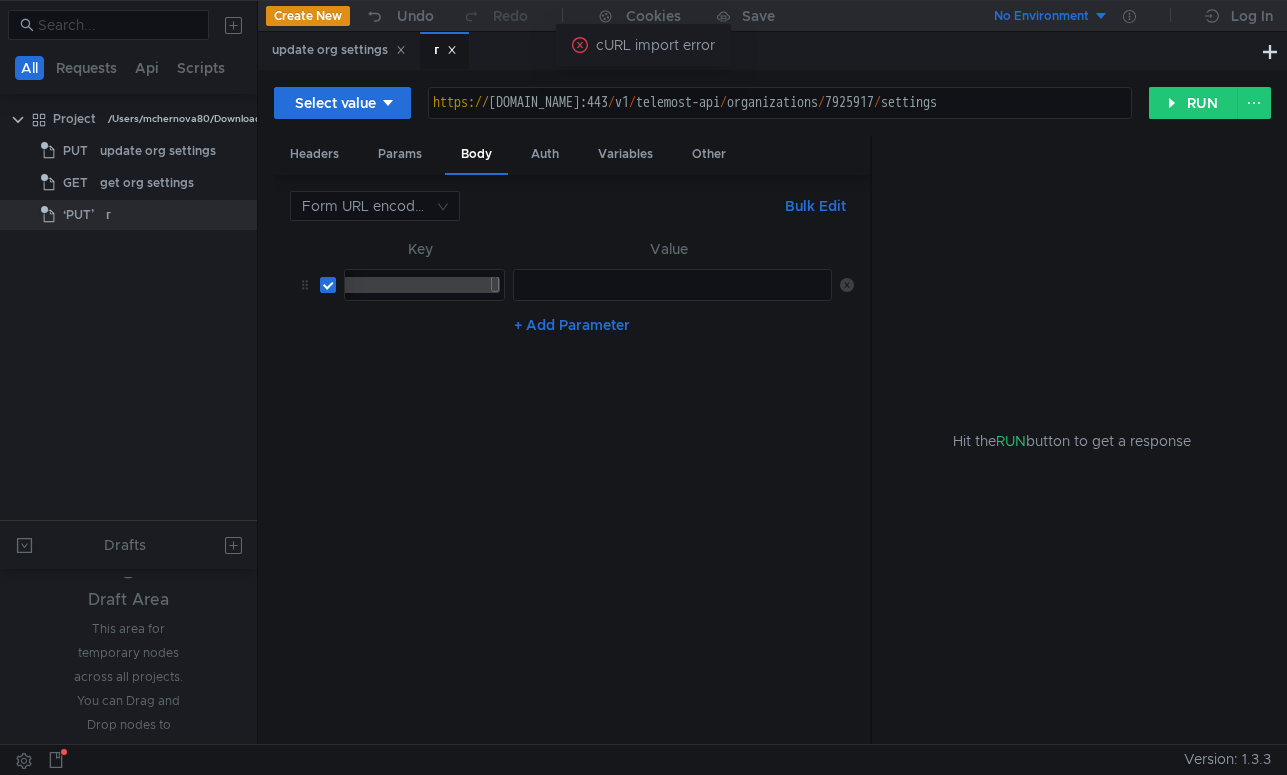click on "{"cloud_recording_allowed_roles":{"value":["OWNER"]},"cloud_recording_email_receivers":{"value":["OWNER"]},"summarization_allowed_roles":{"value":["OWNER"]},"summarization_email_receivers":{"value":["OWNER"]},"waiting_room_level_adhoc":{"value":"PUBLIC"},"waiting_room_level_calendar":{"value":"PUBLIC”}}" at bounding box center (-777, 301) 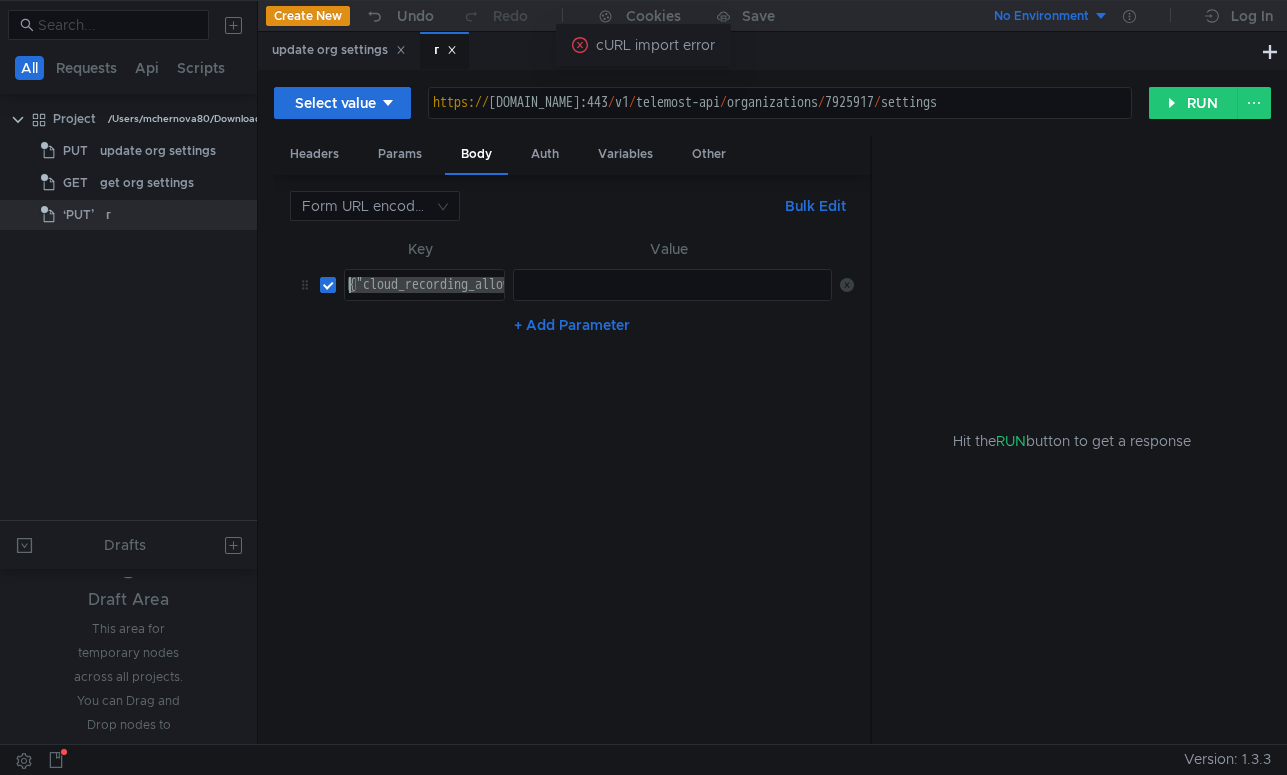 drag, startPoint x: 448, startPoint y: 289, endPoint x: -105, endPoint y: 285, distance: 553.01447 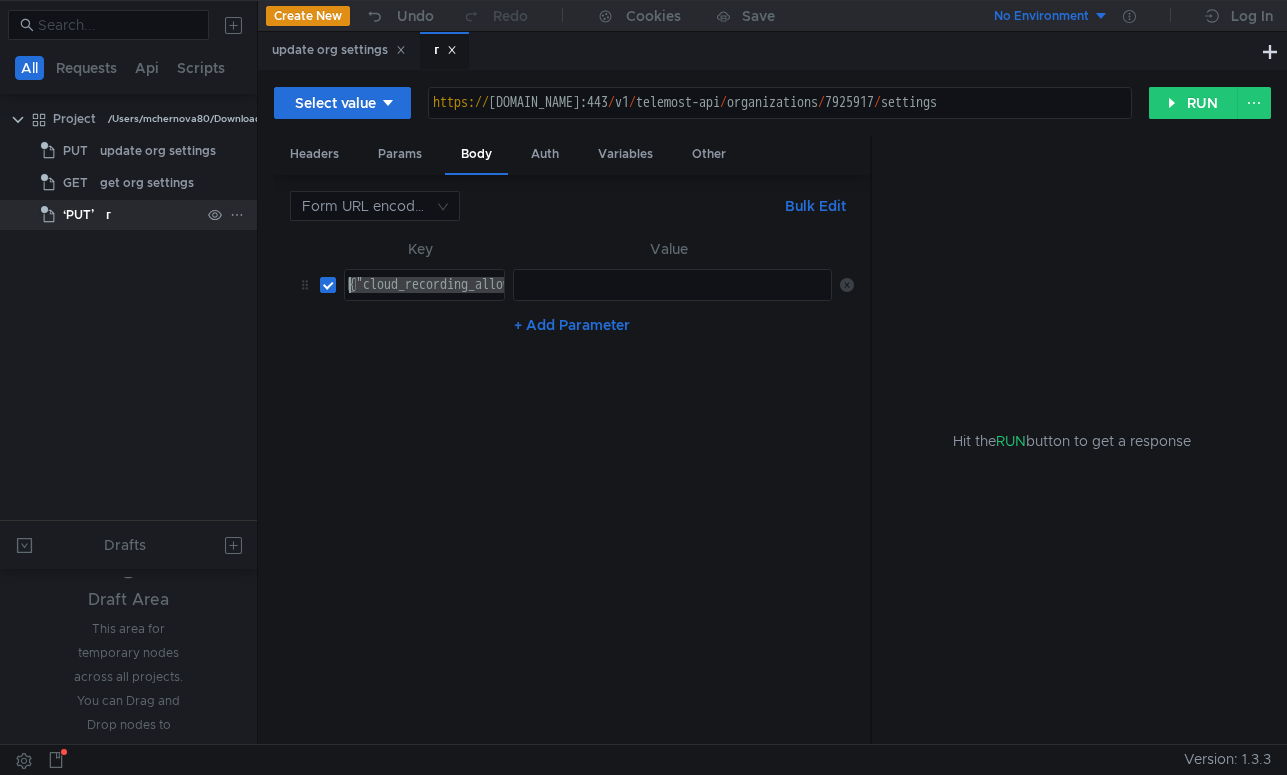 click 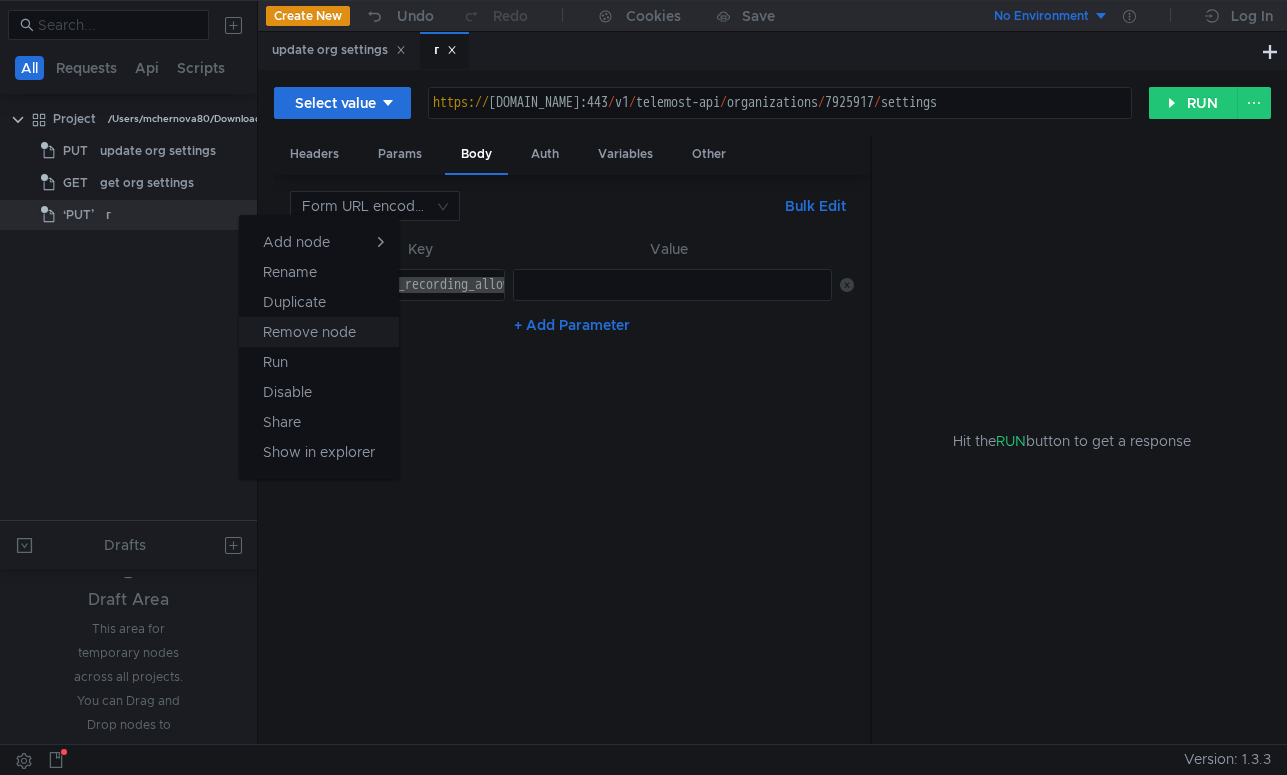 click on "Remove node" at bounding box center [309, 332] 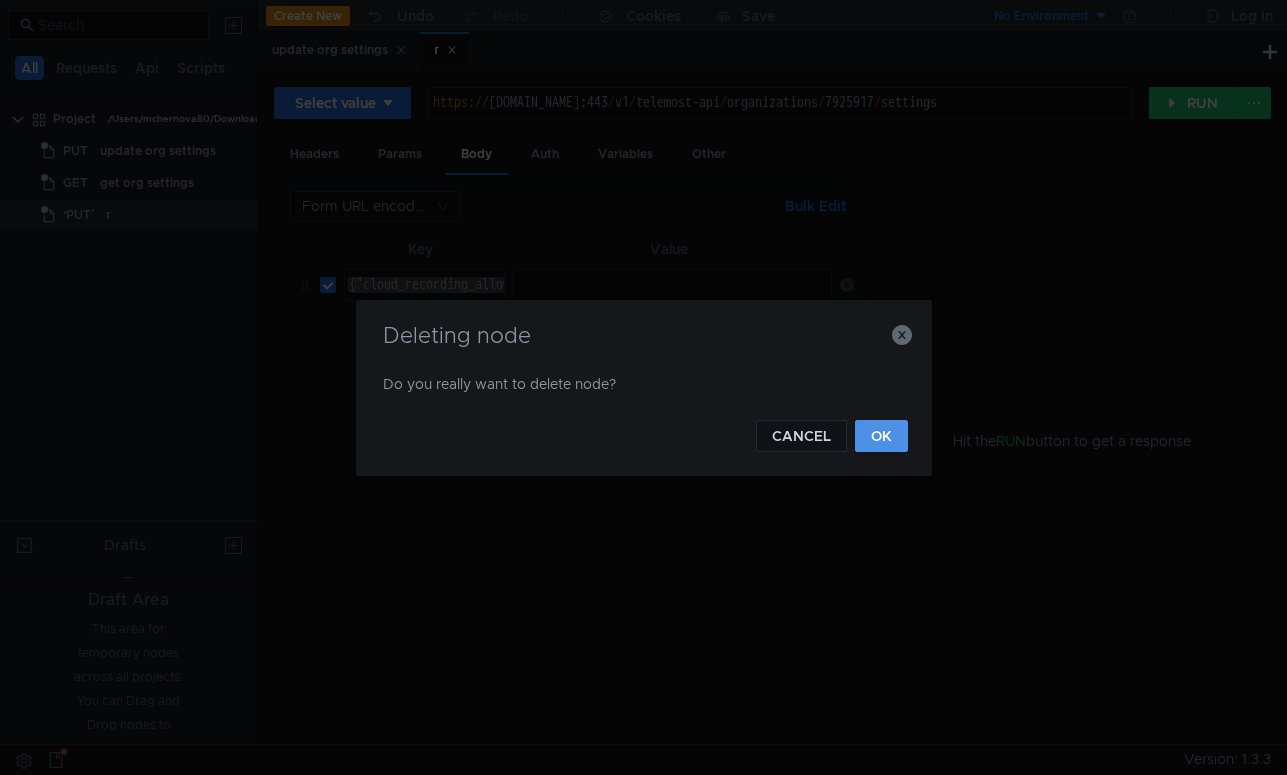 click on "OK" 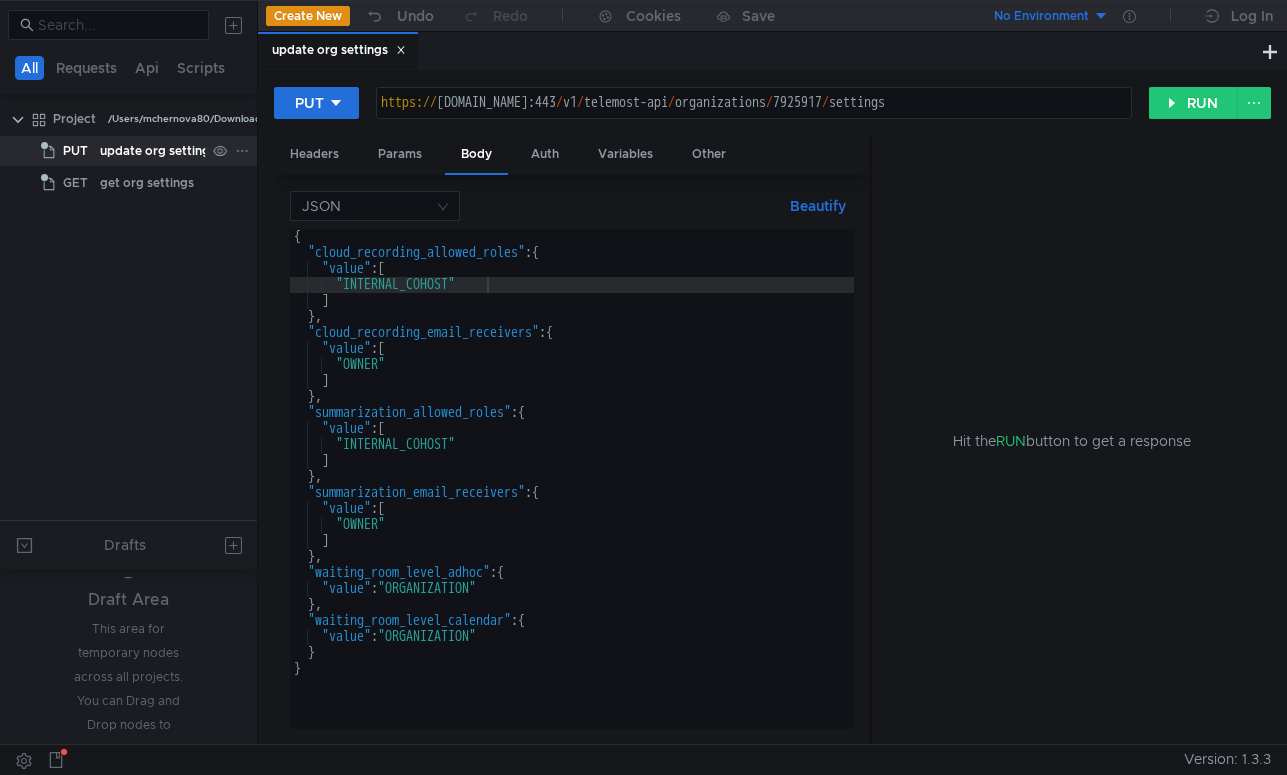 click on "update org settings" 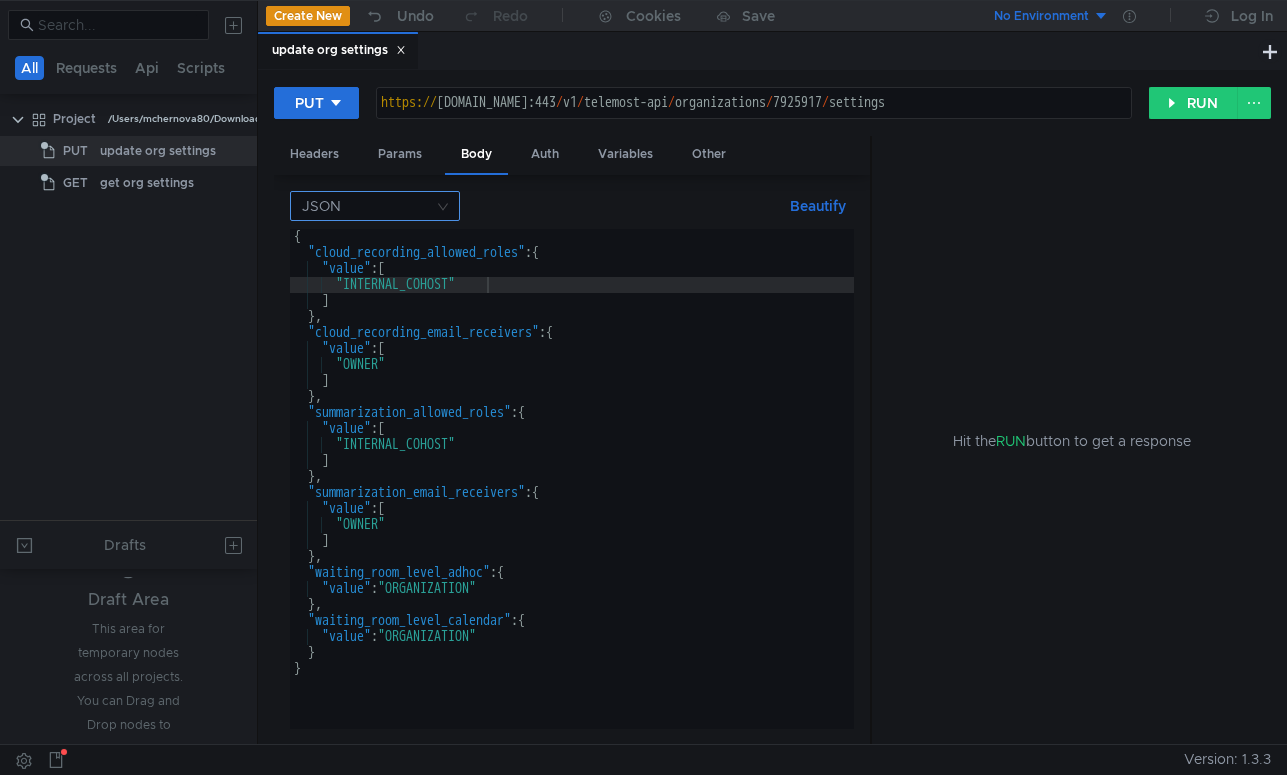 click on "JSON" at bounding box center [375, 206] 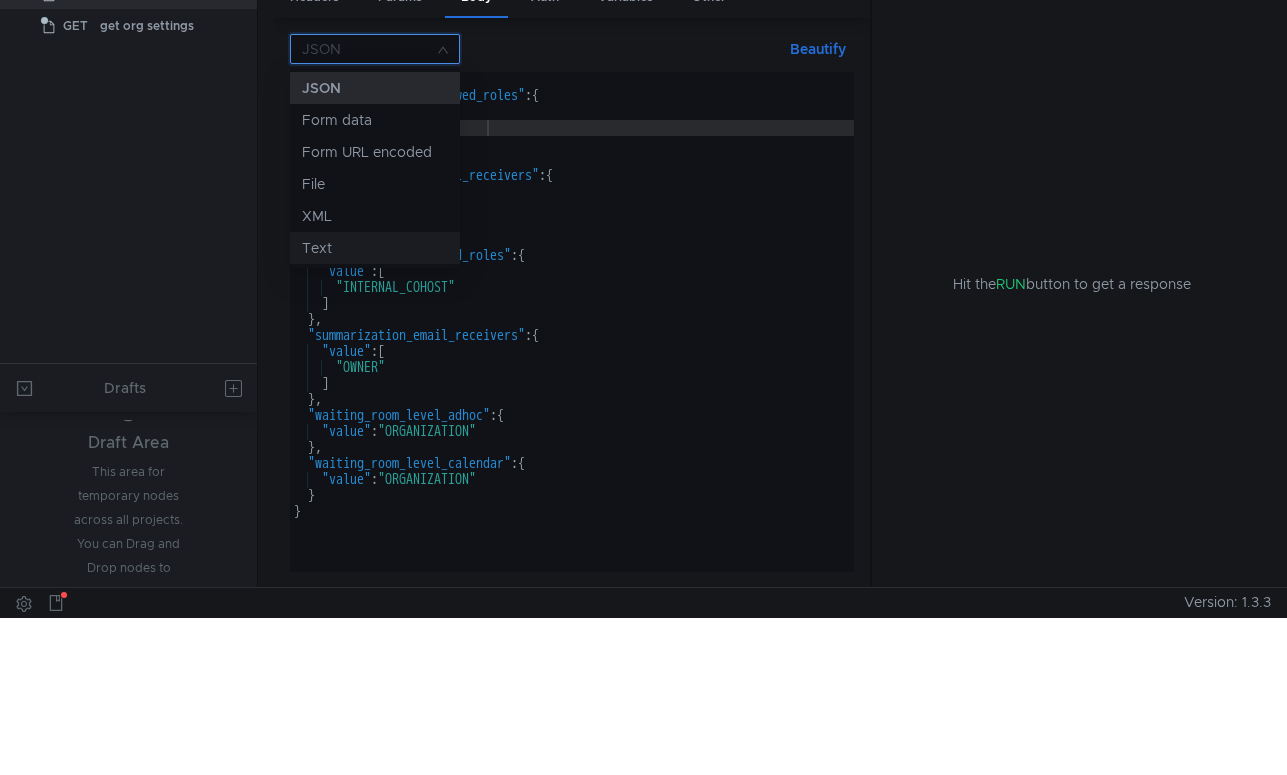 scroll, scrollTop: 0, scrollLeft: 0, axis: both 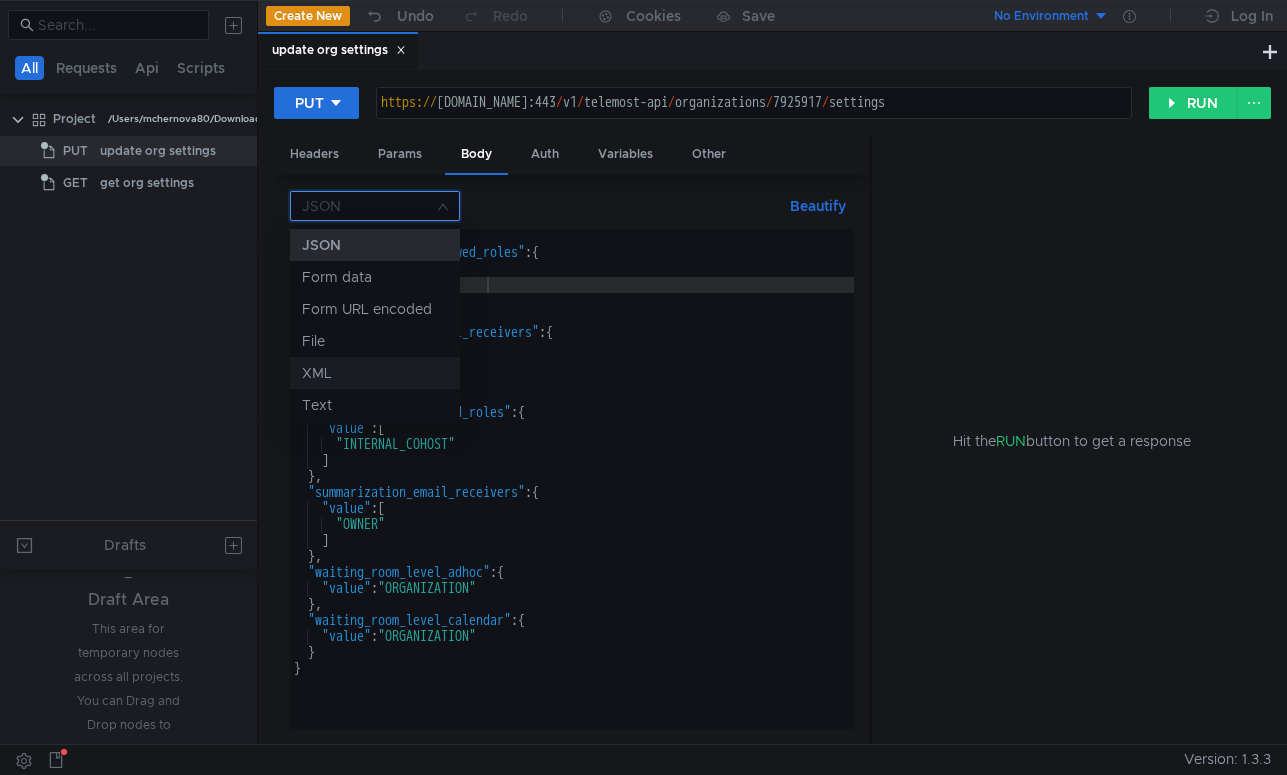 click on "XML" at bounding box center (375, 373) 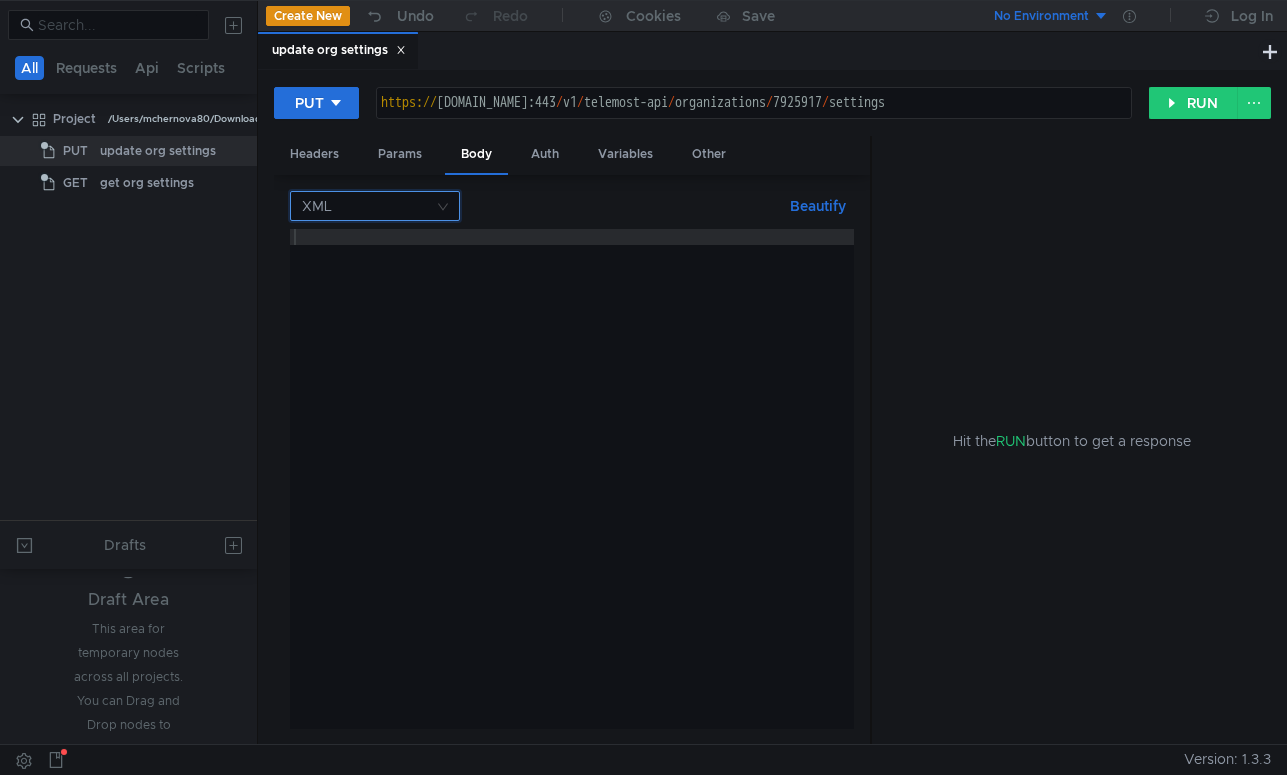 click 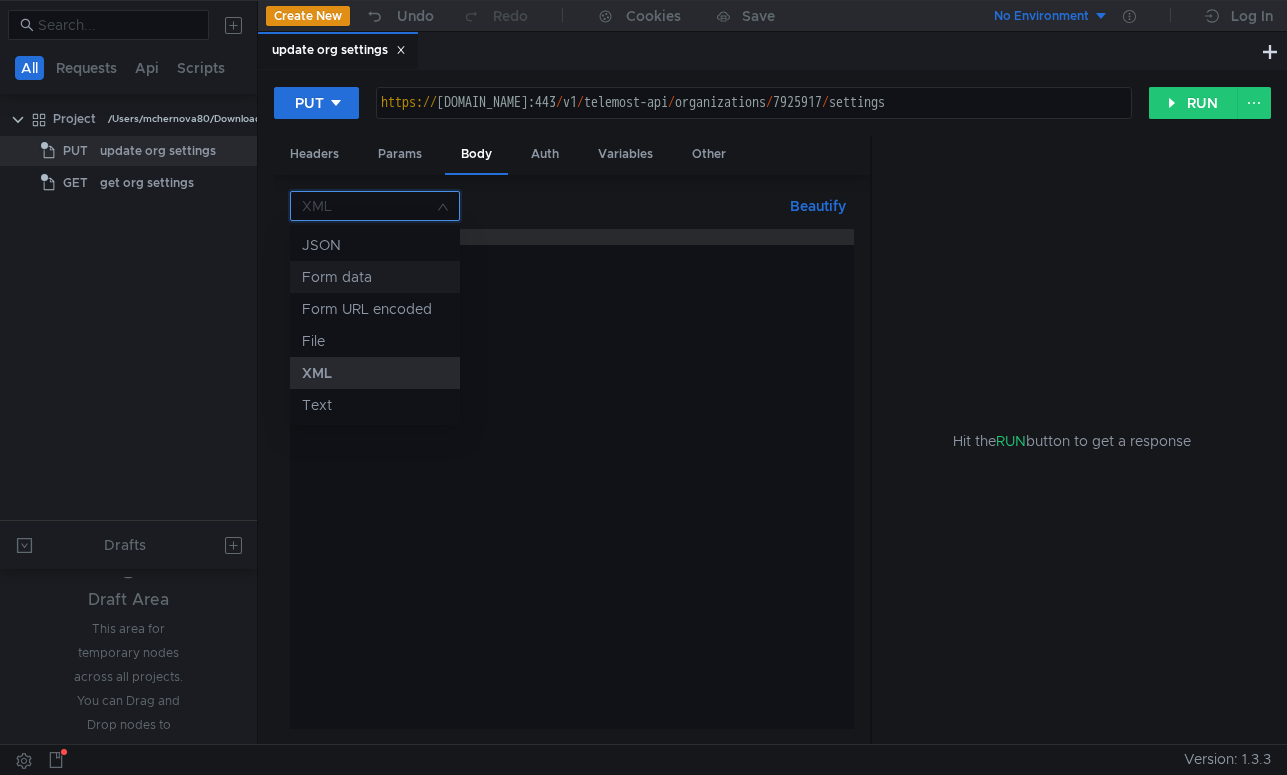 click on "Form data" at bounding box center [375, 277] 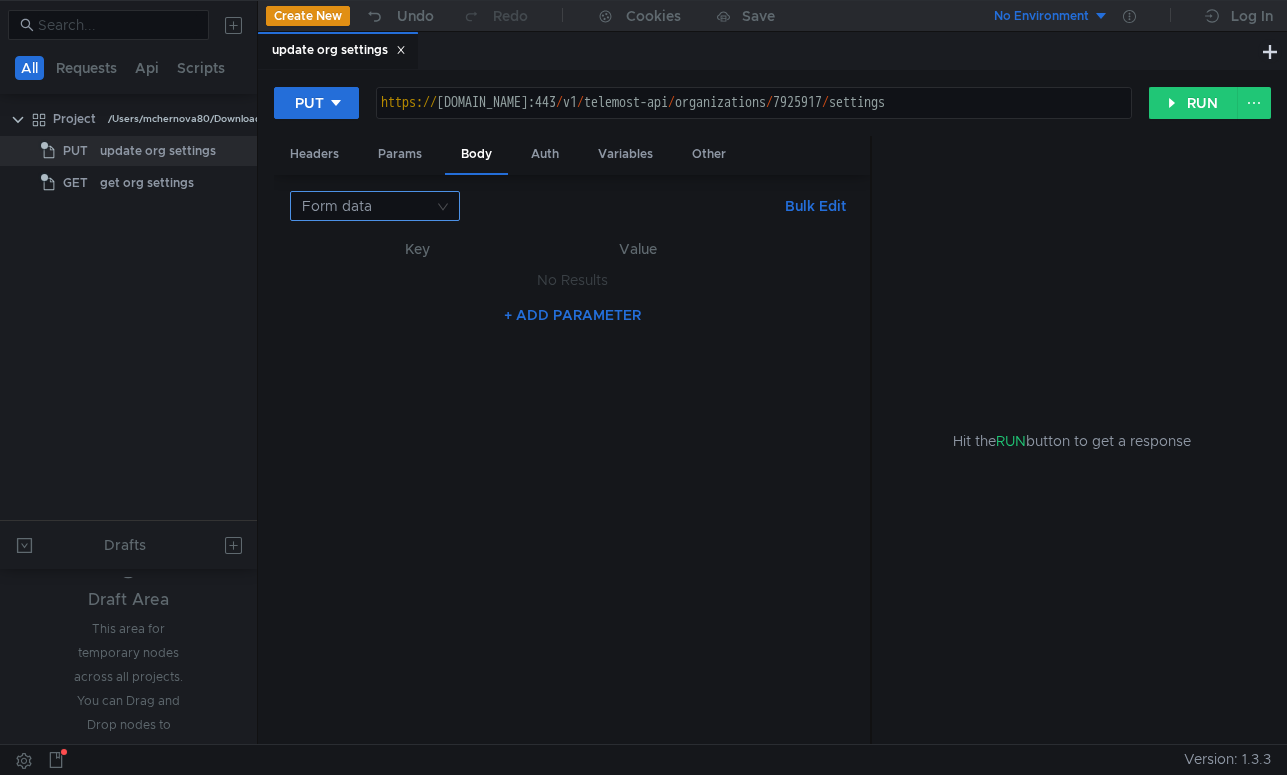 click 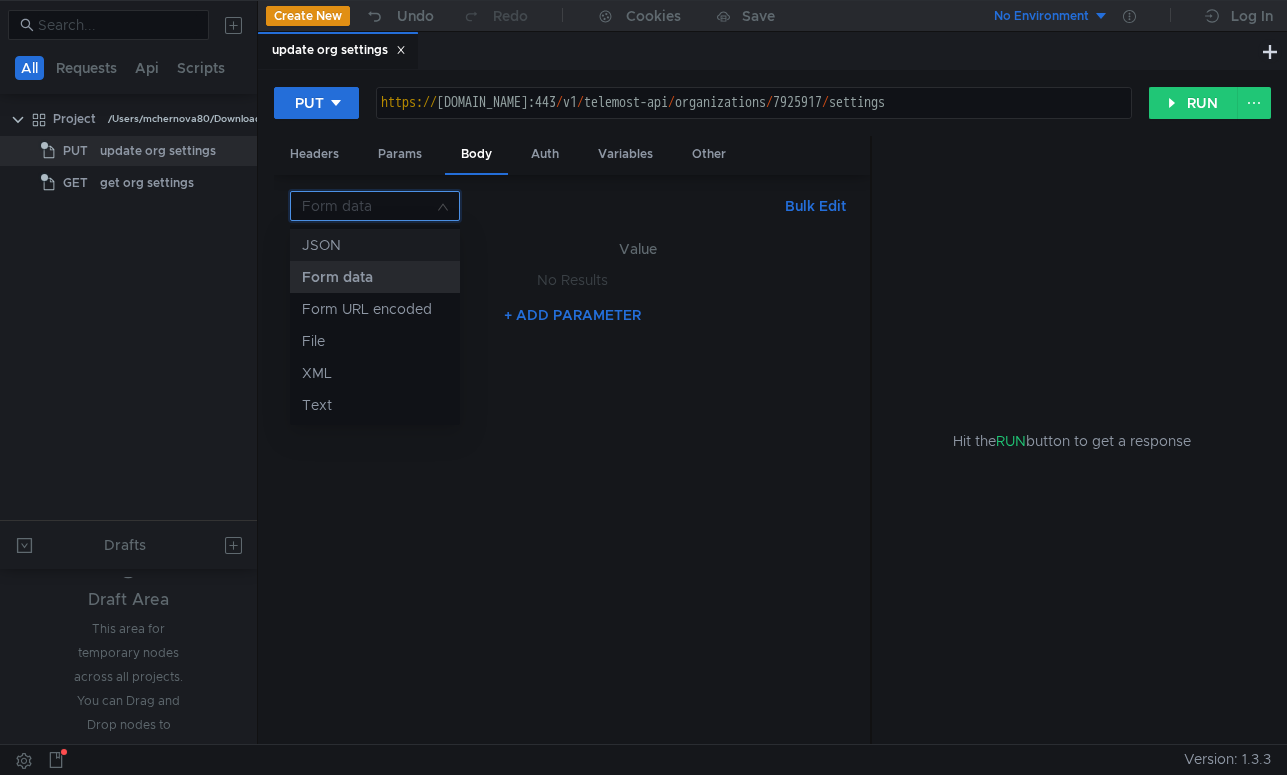 click on "JSON" at bounding box center [375, 245] 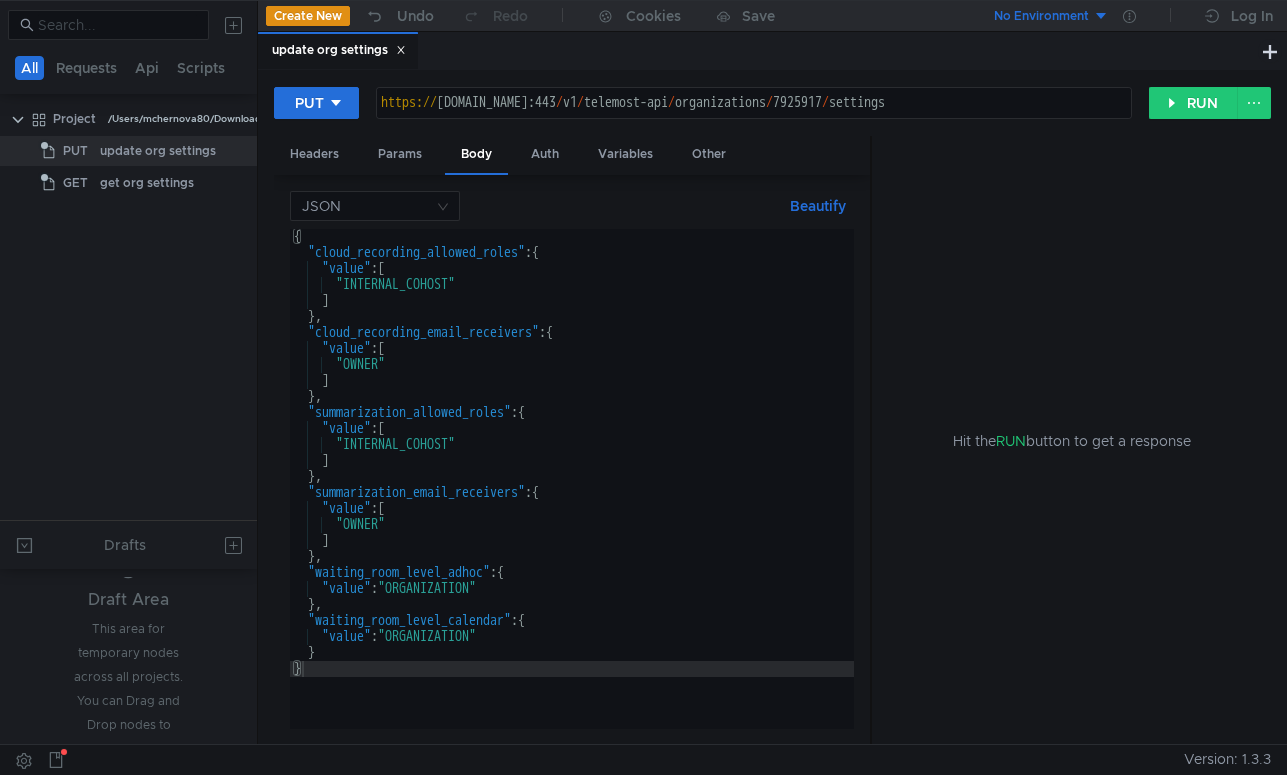 click on "Beautify" at bounding box center (818, 206) 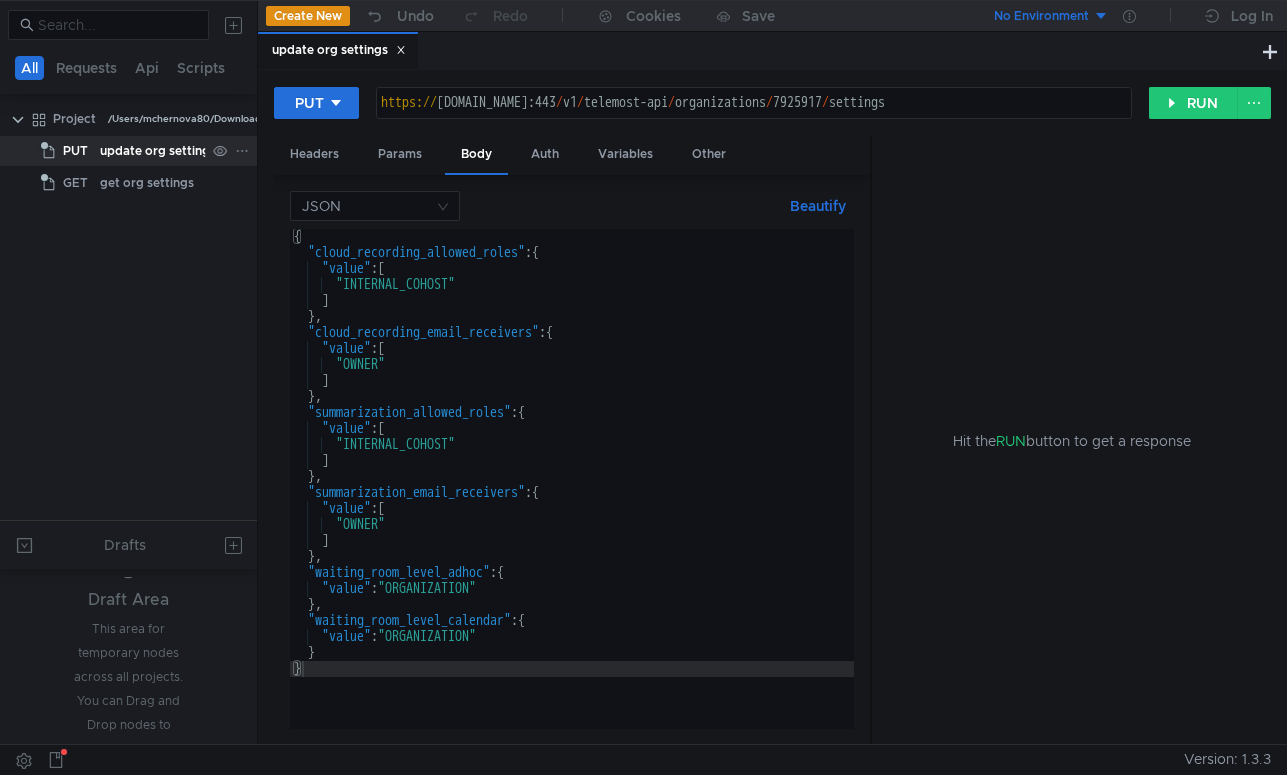 click 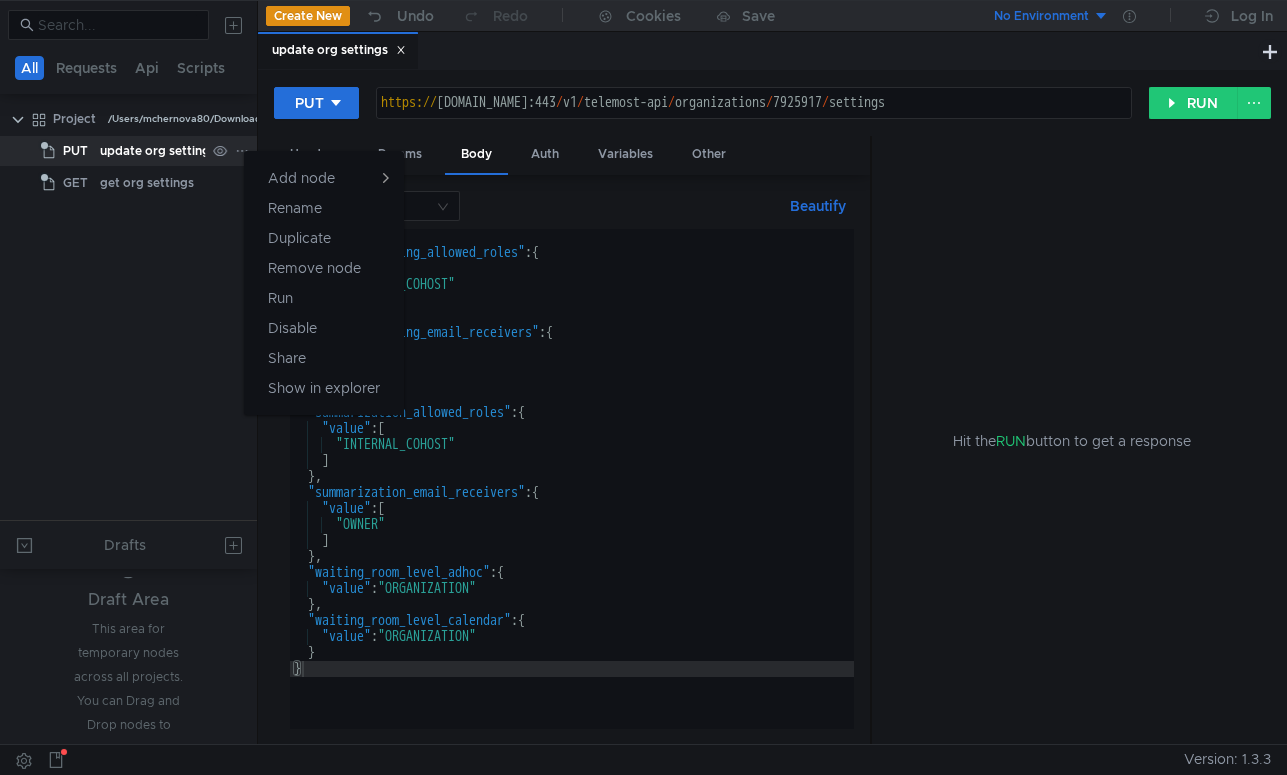 click on "Add node   Rename   Duplicate   Remove node   Run   Disable   Share   Show in explorer" at bounding box center (323, 283) 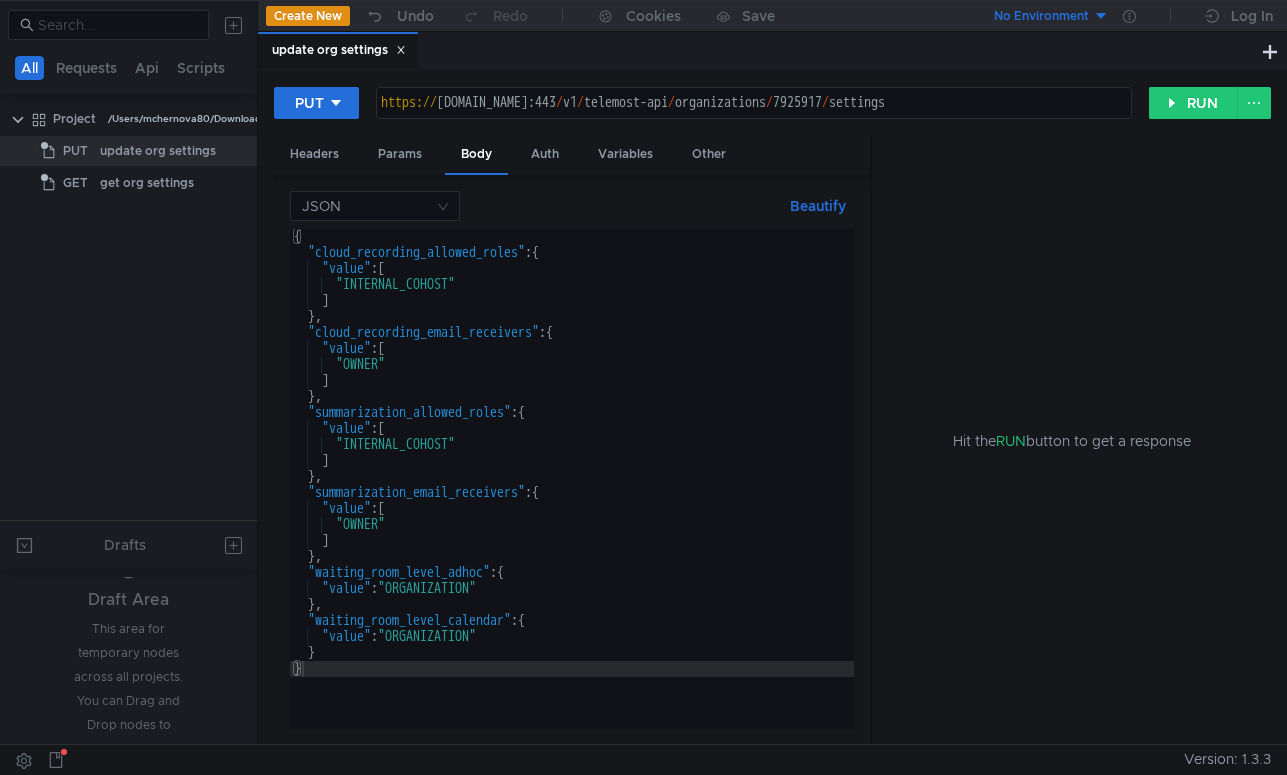 click at bounding box center [643, 387] 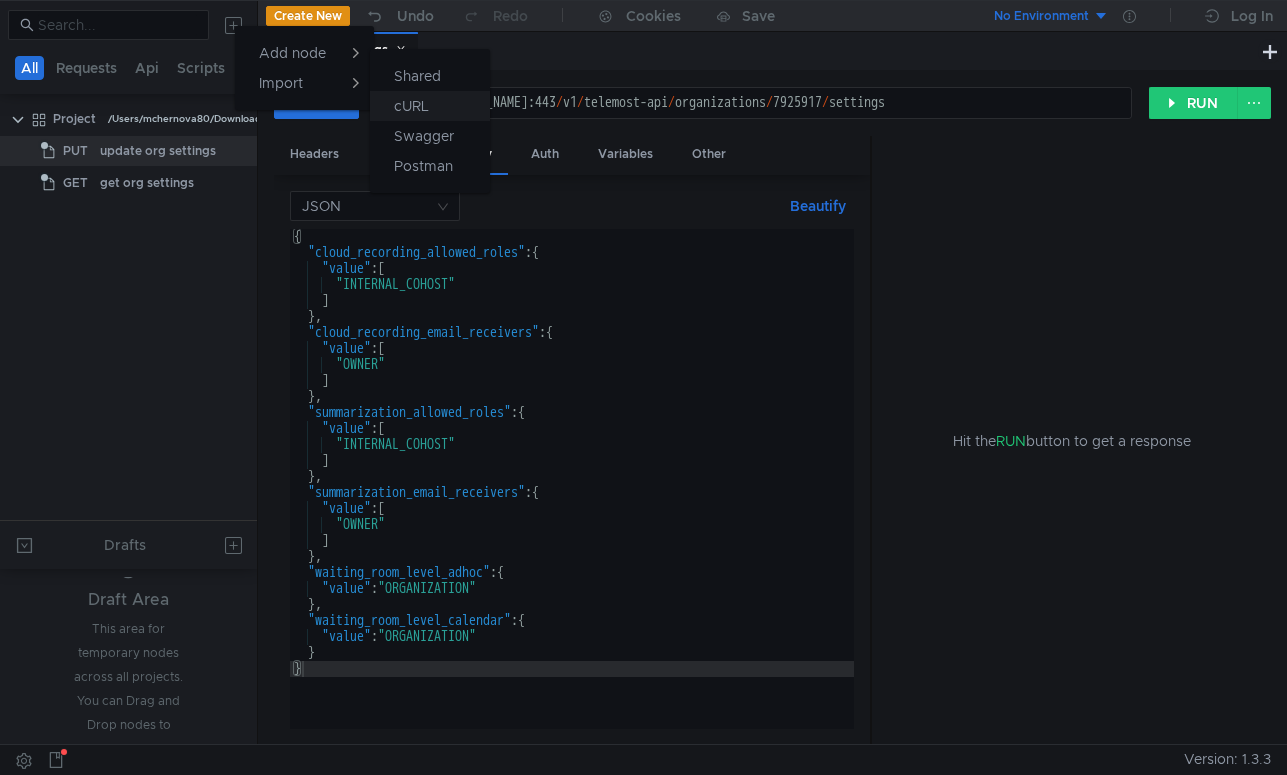 click on "cURL" at bounding box center [411, 106] 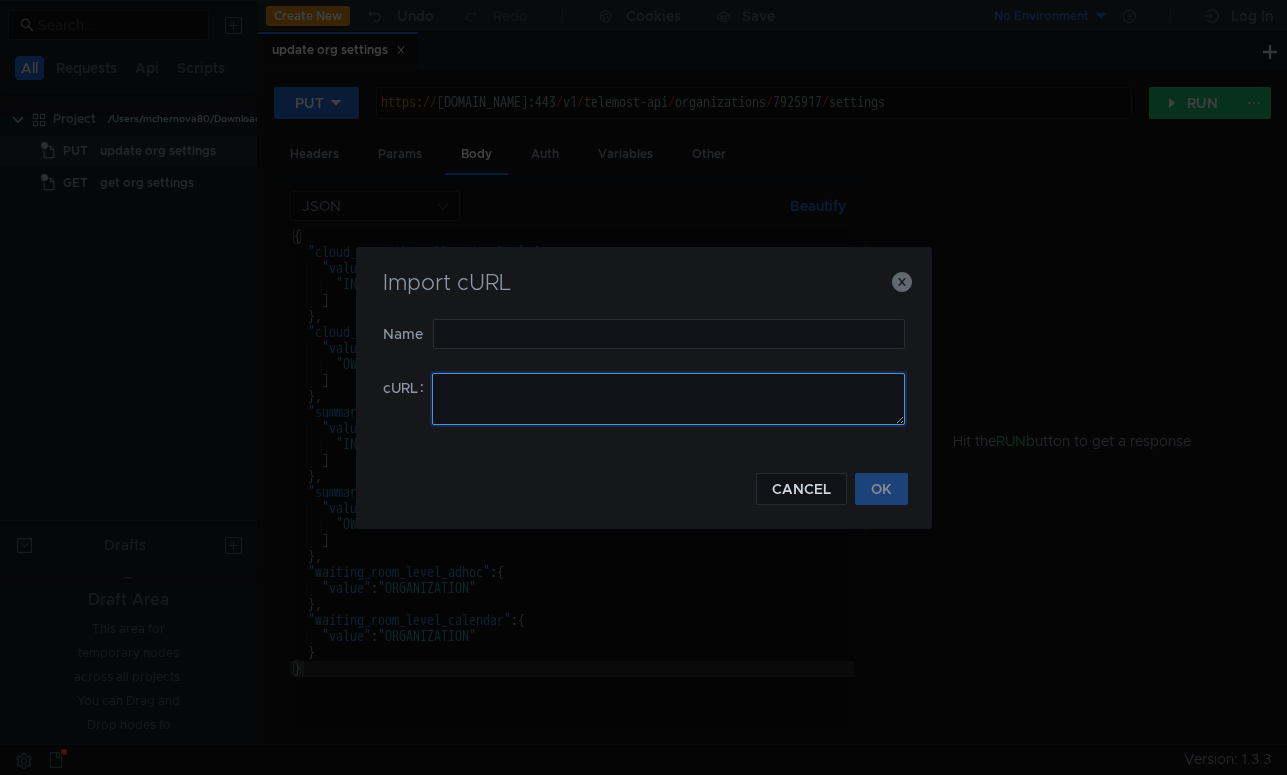 click 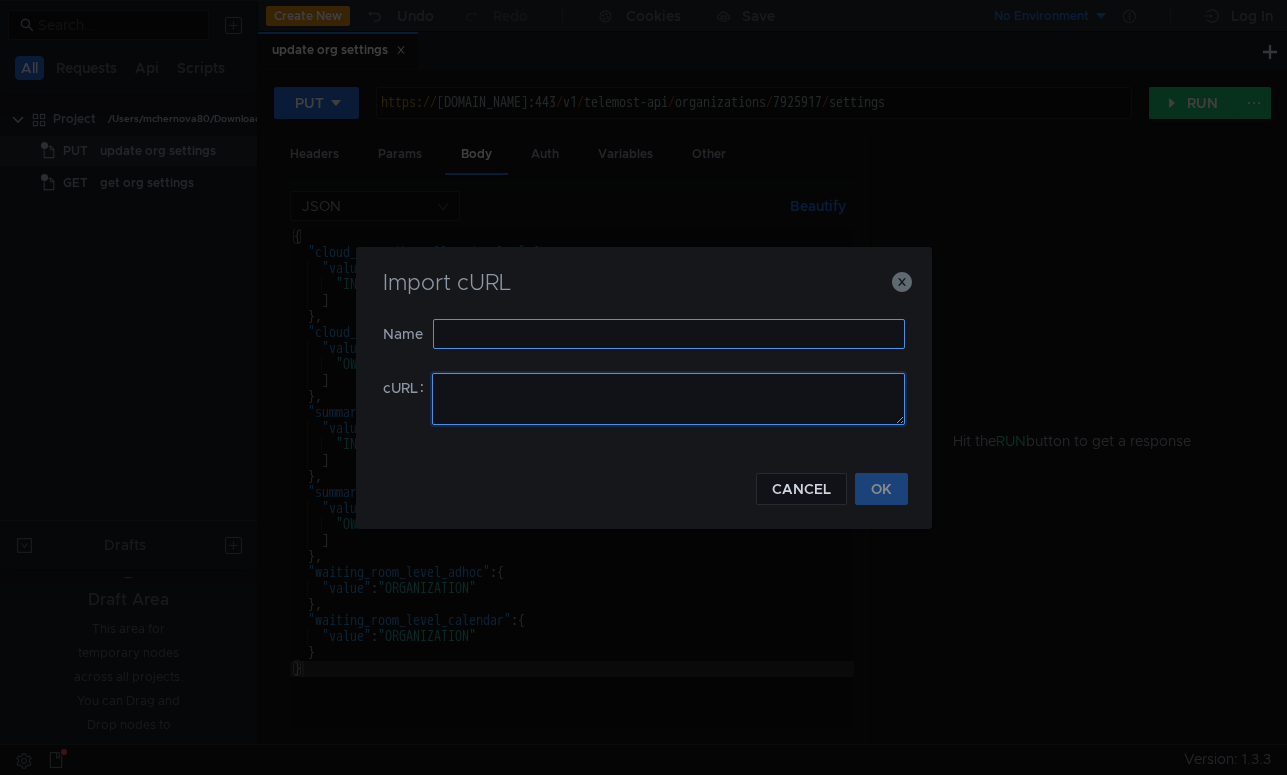 paste on "curl '[URL][DOMAIN_NAME]' \
-X ‘PUT’ \
-H '[AUTH_TOKEN] \
-H "Content-Type: application/json" \
-d '{"cloud_recording_allowed_roles":{"value":["OWNER"]},"cloud_recording_email_receivers":{"value":["OWNER"]},"summarization_allowed_roles":{"value":["OWNER"]},"summarization_email_receivers":{"value":["OWNER"]},"waiting_room_level_adhoc":{"value":"PUBLIC"},"waiting_room_level_calendar":{"value":"PUBLIC”}}'" 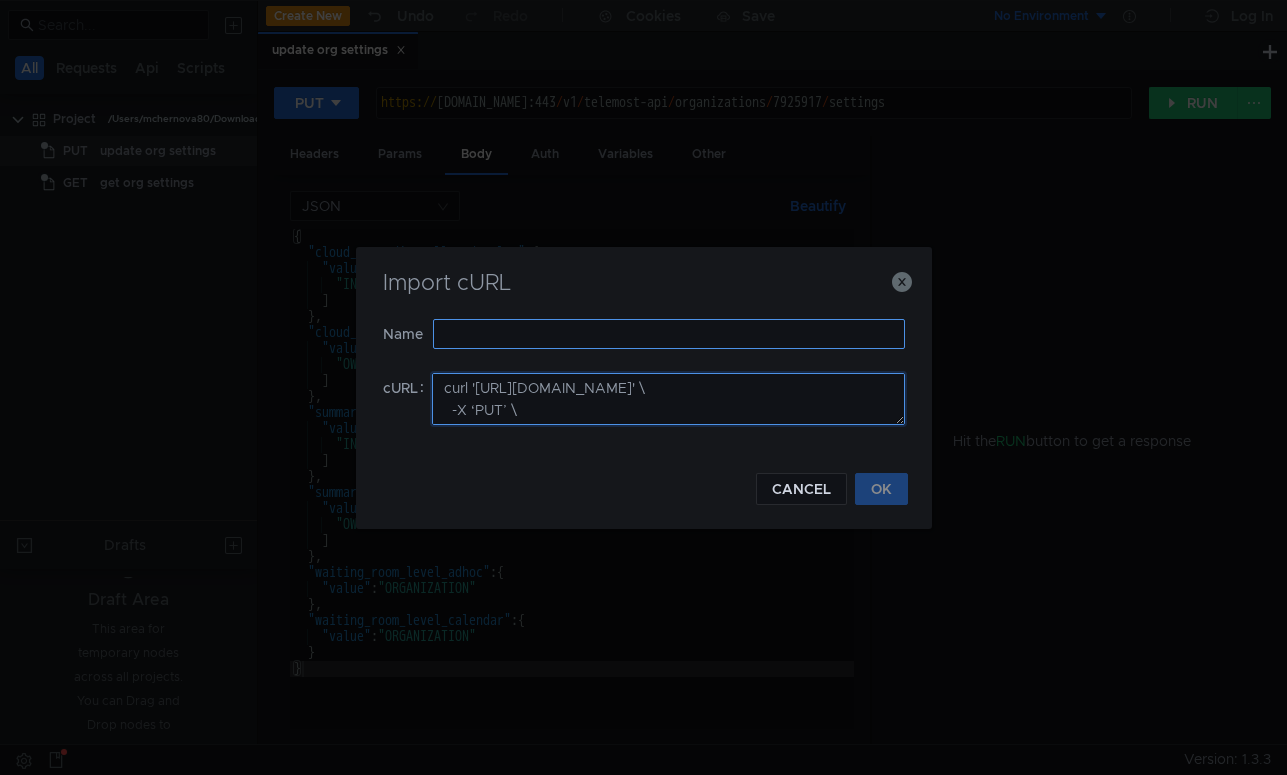 scroll, scrollTop: 282, scrollLeft: 0, axis: vertical 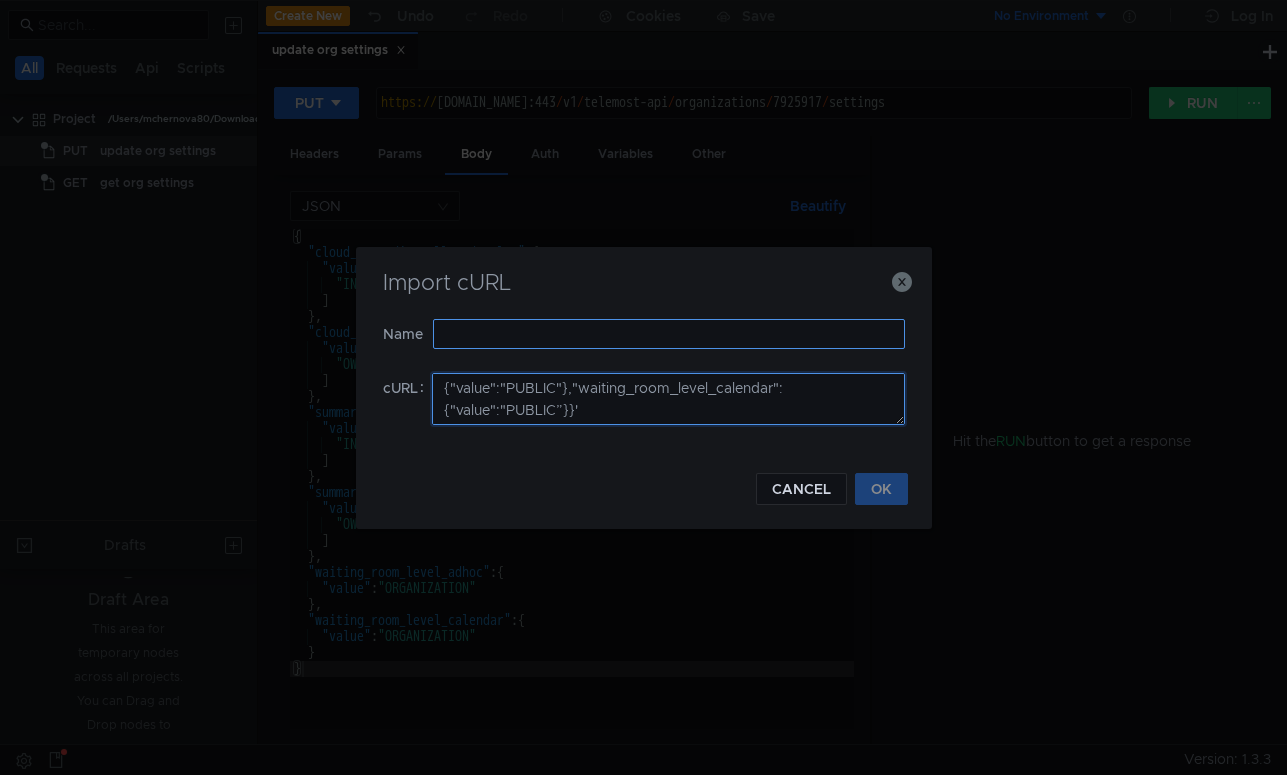type on "curl '[URL][DOMAIN_NAME]' \
-X ‘PUT’ \
-H '[AUTH_TOKEN] \
-H "Content-Type: application/json" \
-d '{"cloud_recording_allowed_roles":{"value":["OWNER"]},"cloud_recording_email_receivers":{"value":["OWNER"]},"summarization_allowed_roles":{"value":["OWNER"]},"summarization_email_receivers":{"value":["OWNER"]},"waiting_room_level_adhoc":{"value":"PUBLIC"},"waiting_room_level_calendar":{"value":"PUBLIC”}}'" 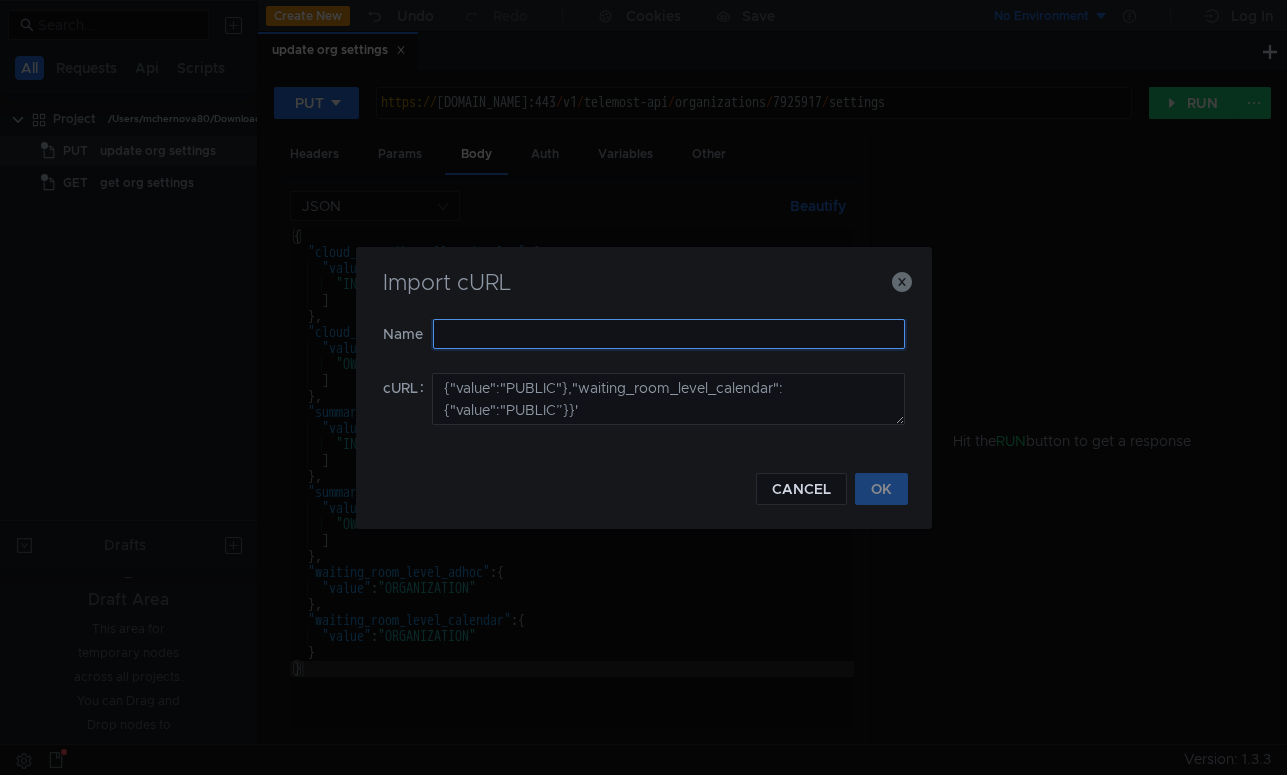 click at bounding box center (669, 334) 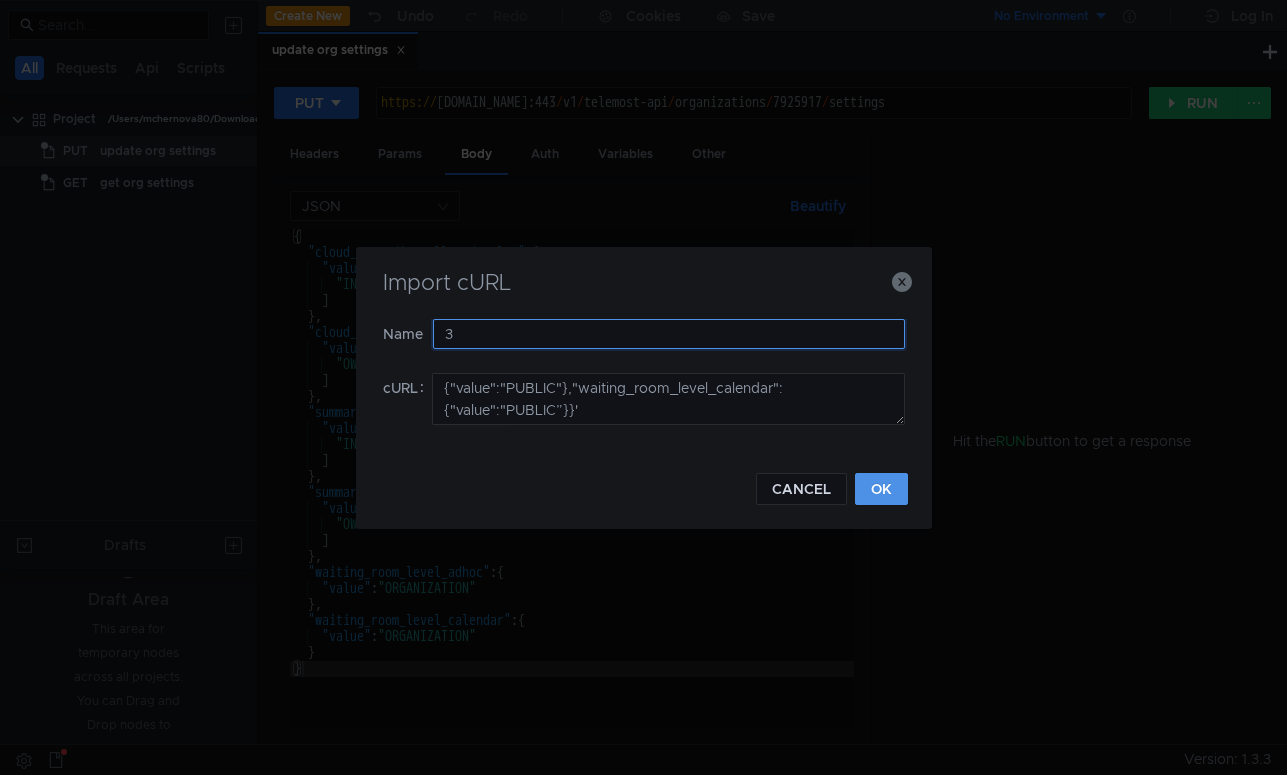 type on "3" 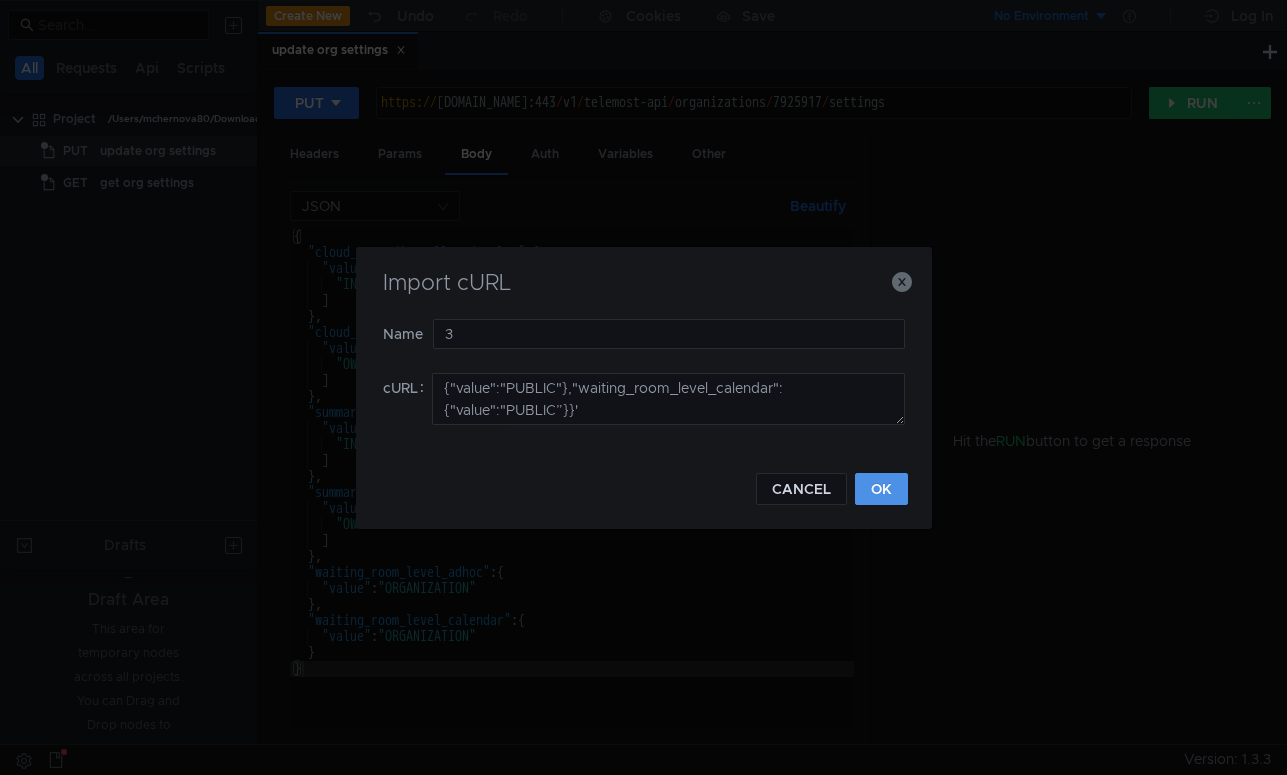click on "OK" 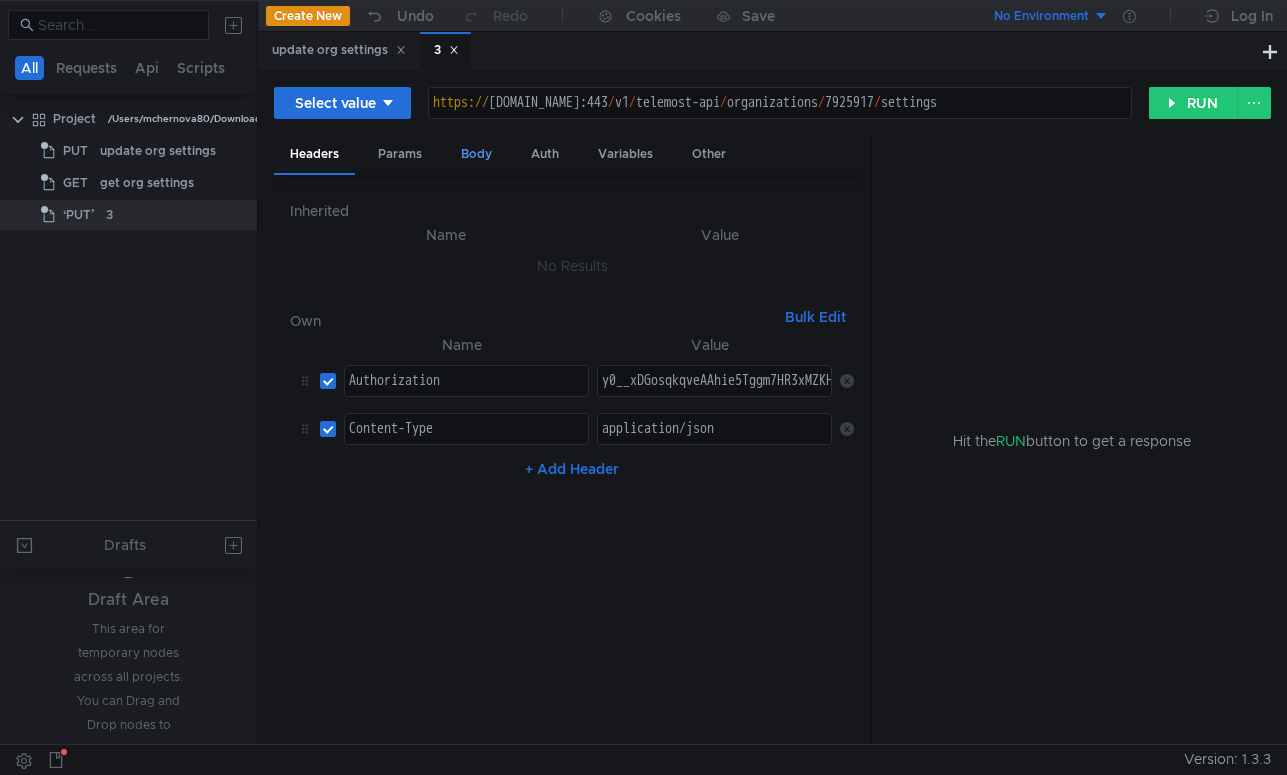 click on "Body" at bounding box center [476, 154] 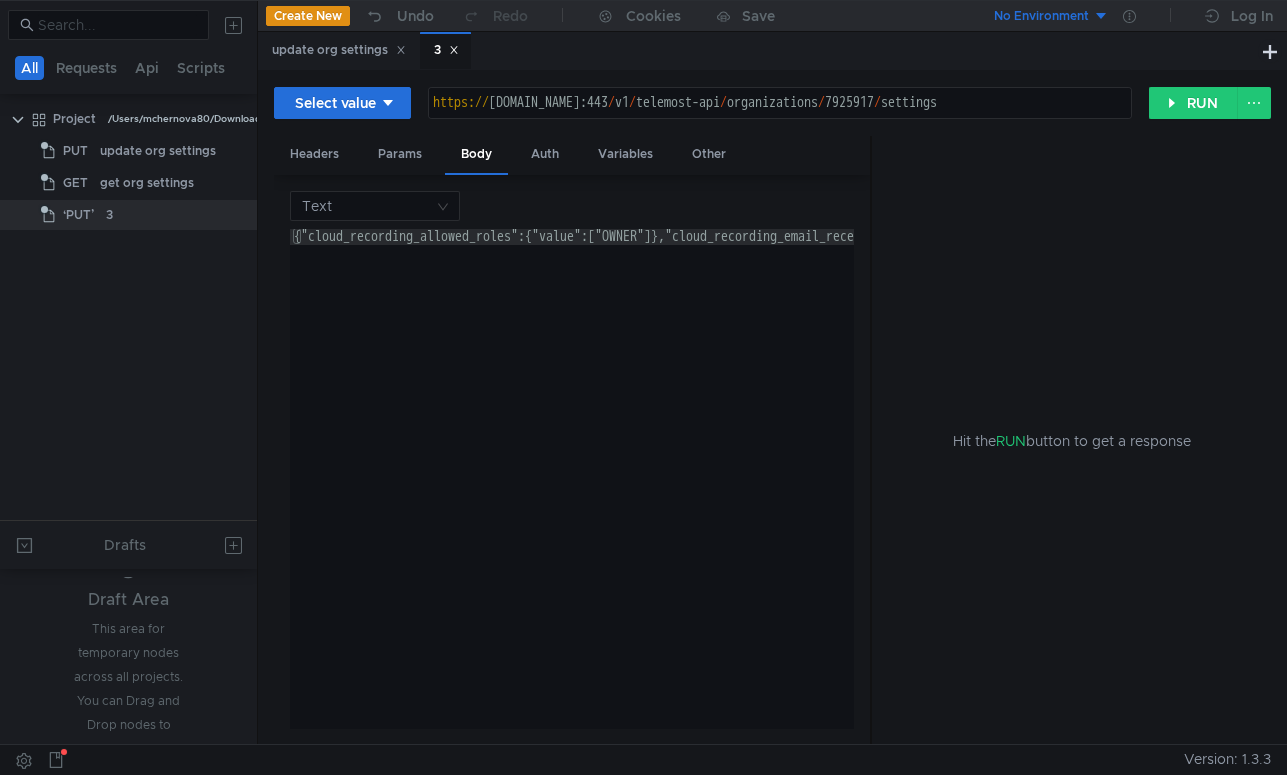 type on "{"cloud_recording_allowed_roles":{"value":["OWNER"]},"cloud_recording_email_receivers":{"value":["OWNER"]},"summarization_allowed_roles":{"value":["OWNER"]},"summarization_email_receivers":{"value":["OWNER"]},"waiting_room_level_adhoc":{"value":"PUBLIC"},"waiting_room_level_calendar":{"value":"PUBLIC”}}" 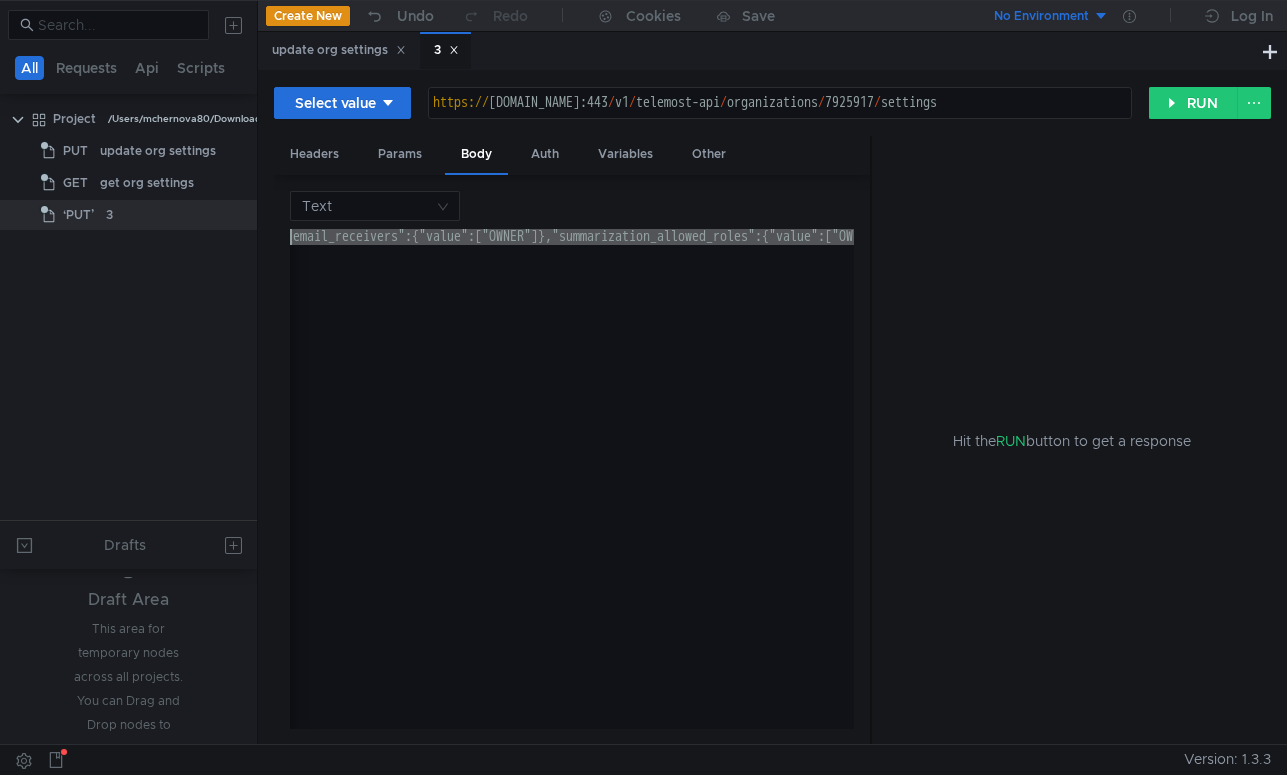 scroll, scrollTop: 0, scrollLeft: 0, axis: both 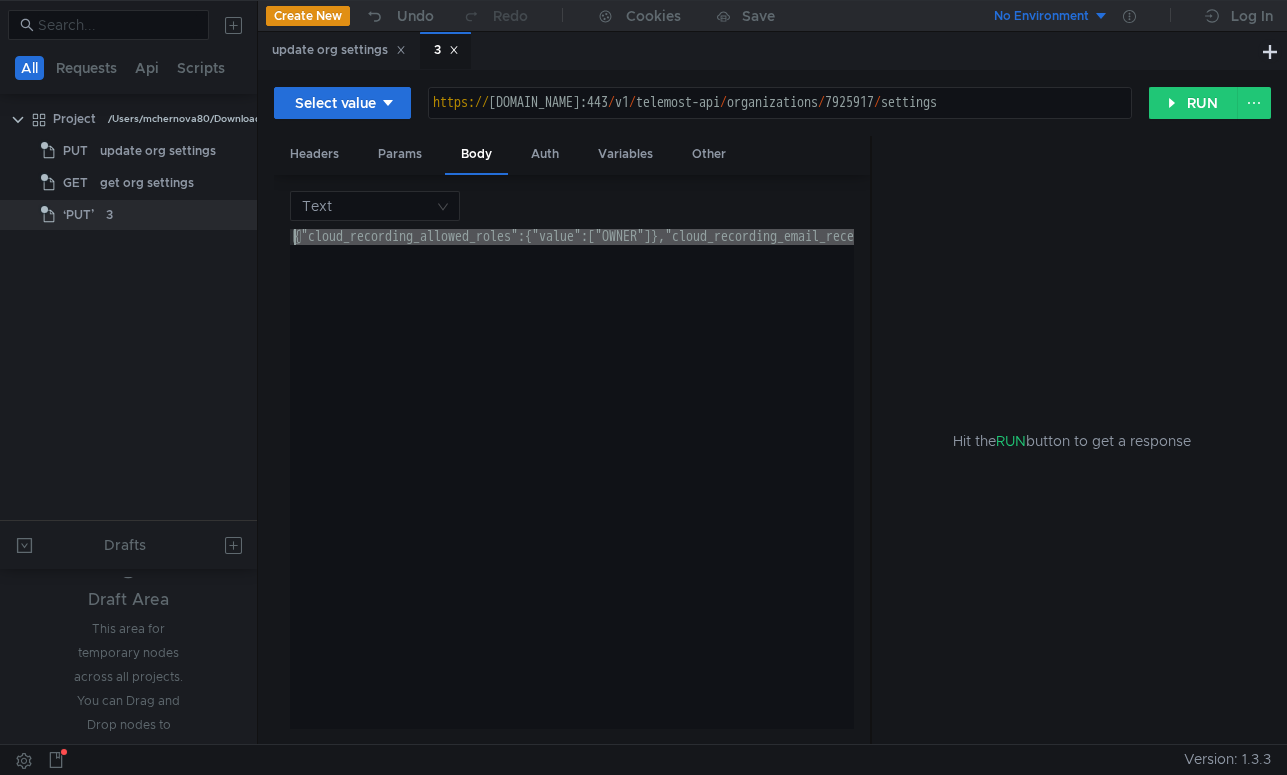 drag, startPoint x: 560, startPoint y: 232, endPoint x: 143, endPoint y: 237, distance: 417.02997 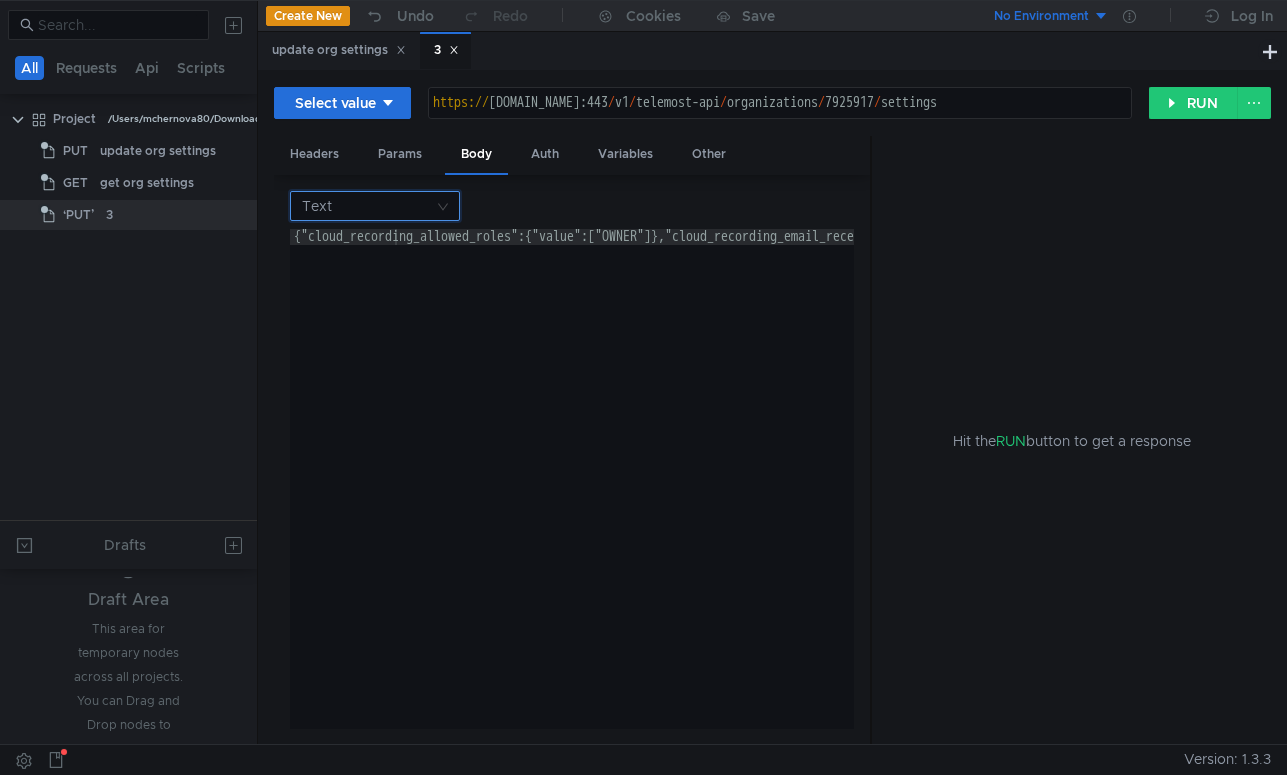 click 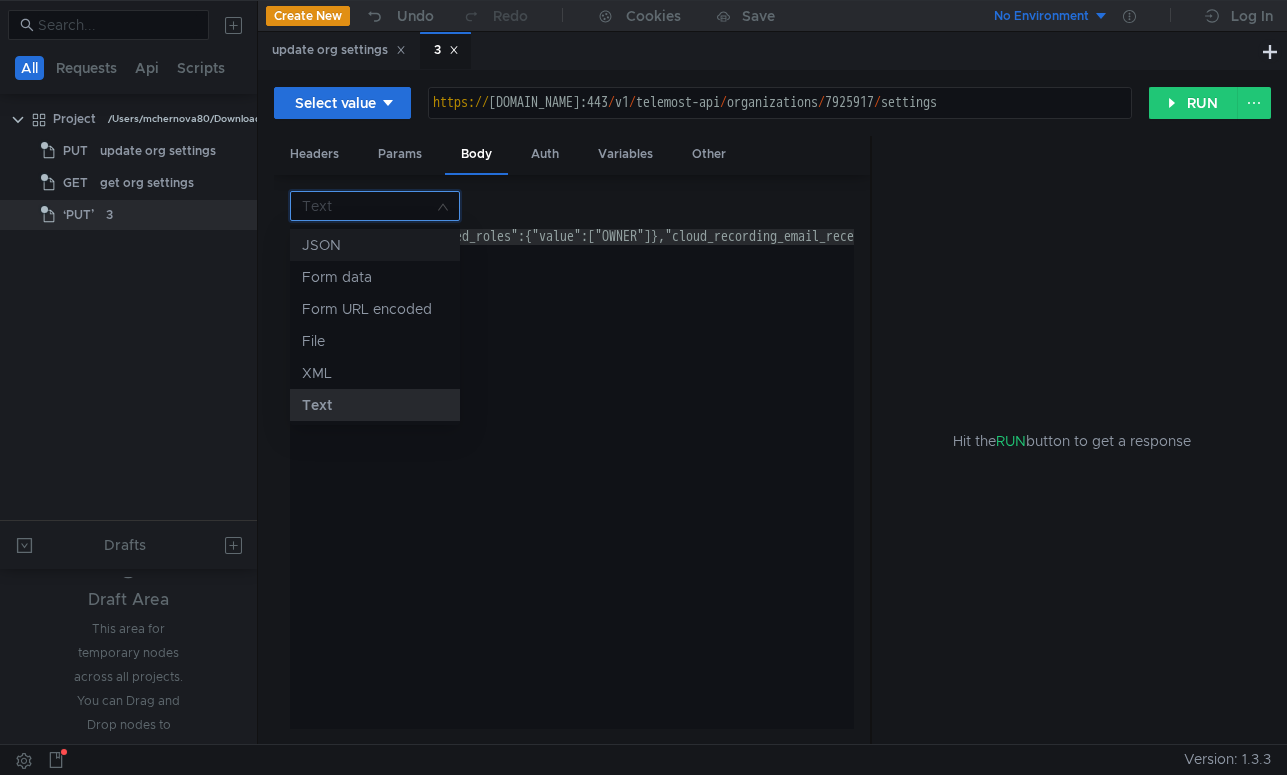 click on "JSON" at bounding box center [375, 245] 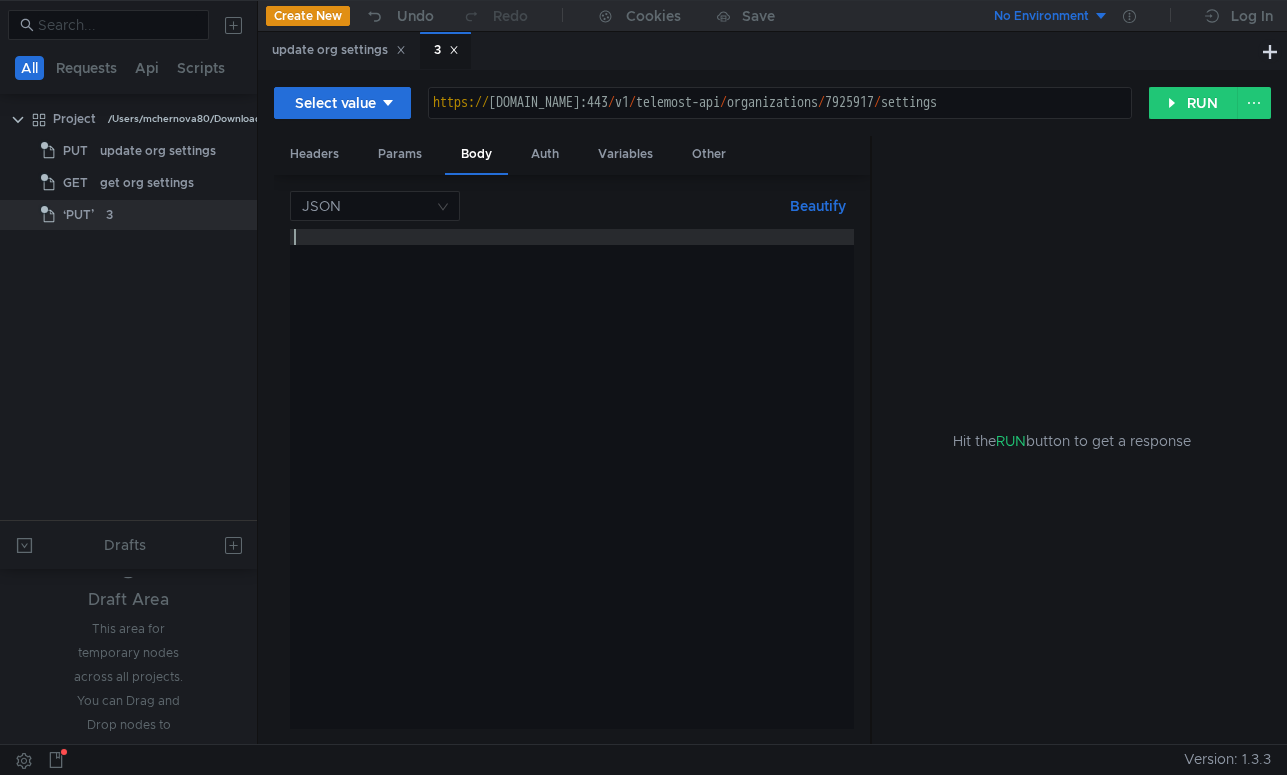 type 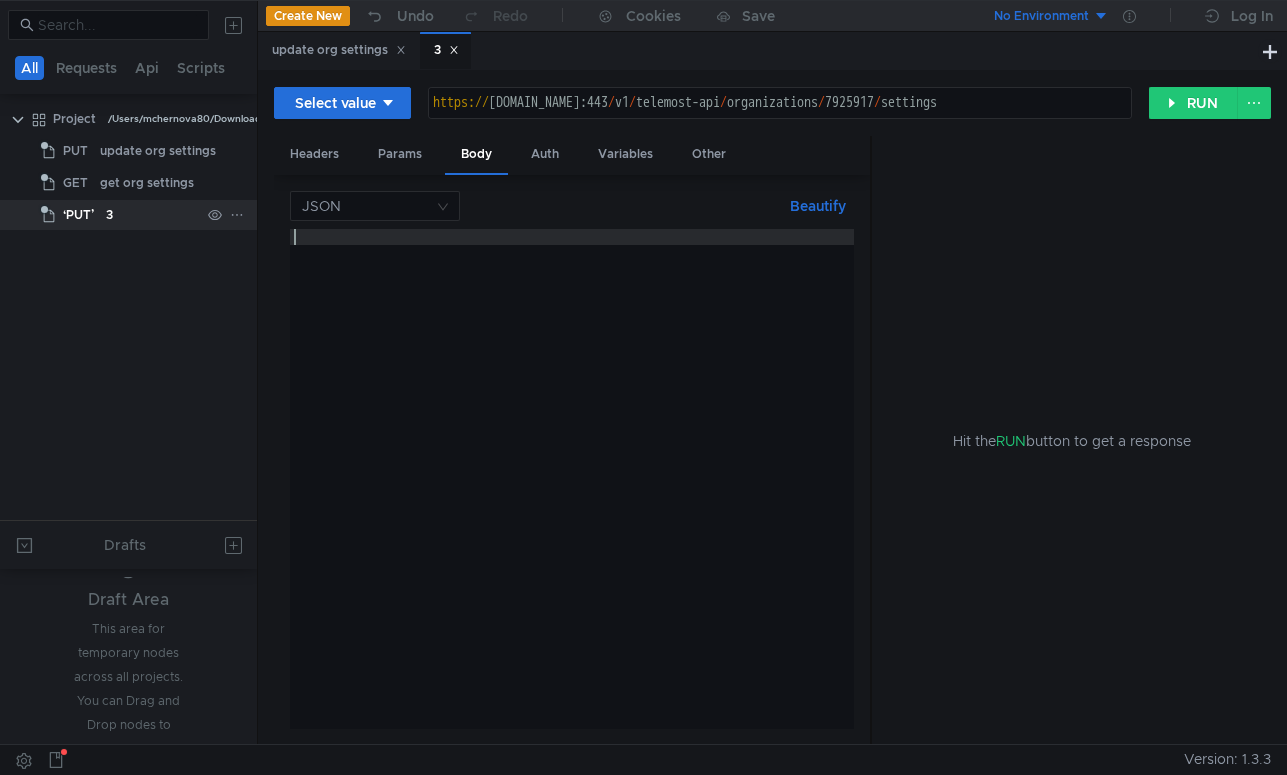 drag, startPoint x: 574, startPoint y: 360, endPoint x: 161, endPoint y: 213, distance: 438.3811 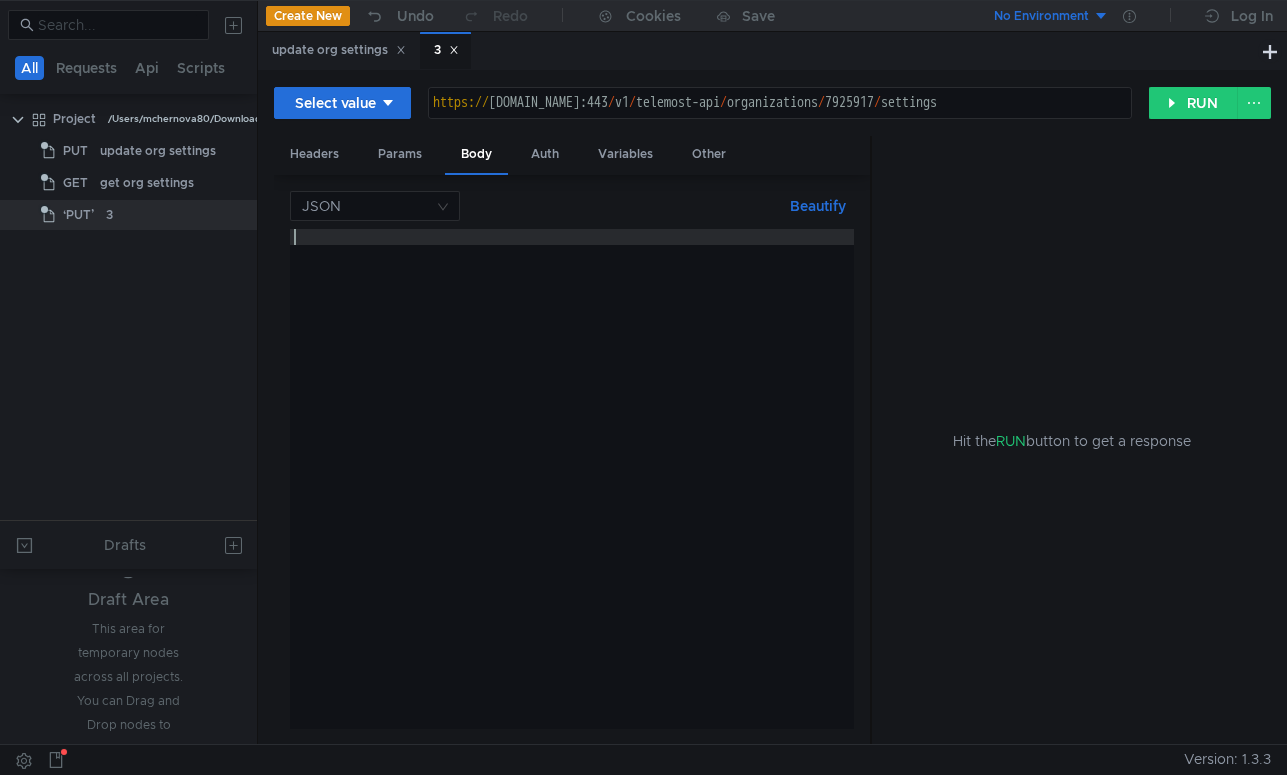 click on "JSON  Beautify      הההההההההההההההההההההההההההההההההההההההההההההההההההההההההההההההההההההההההההההההההההההההההההההההההההההההההההההההההההההההההההההההההההההההההההההההההההההההההההההההההההההההההההההההההההההההההההההההההההההההההההההההההההההההההההההההההההההההההההההההההההההההההההההההה XXXXXXXXXXXXXXXXXXXXXXXXXXXXXXXXXXXXXXXXXXXXXXXXXXXXXXXXXXXXXXXXXXXXXXXXXXXXXXXXXXXXXXXXXXXXXXXXXXXXXXXXXXXXXXXXXXXXXXXXXXXXXXXXXXXXXXXXXXXXXXXXXXXXXXXXXXXXXXXXXXXXXXXXXXXXXXXXXXXXXXXXXXXXXXXXXXXXXXXXXXXXXXXXXXXXXXXXXXXXXXXXXXXXXXXXXXXXXXXXXXXXXXXXXXXXXXXX" at bounding box center (572, 460) 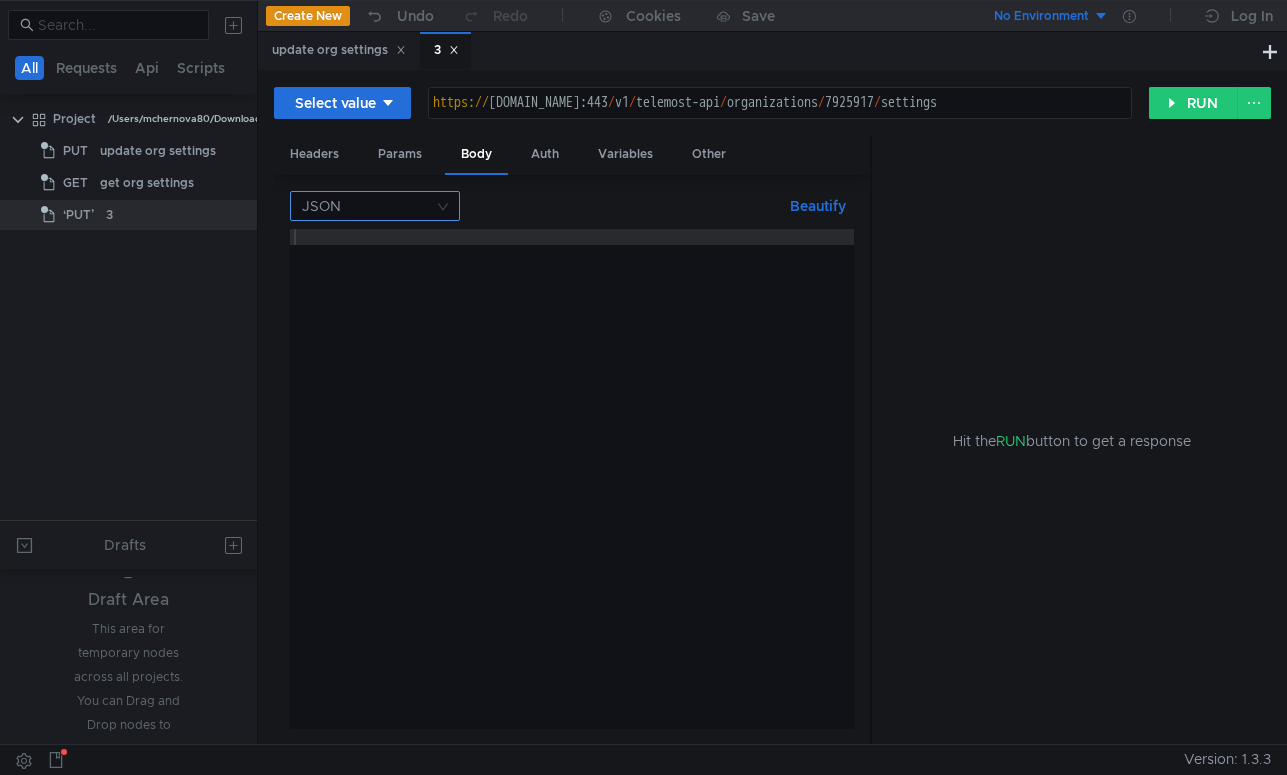 click 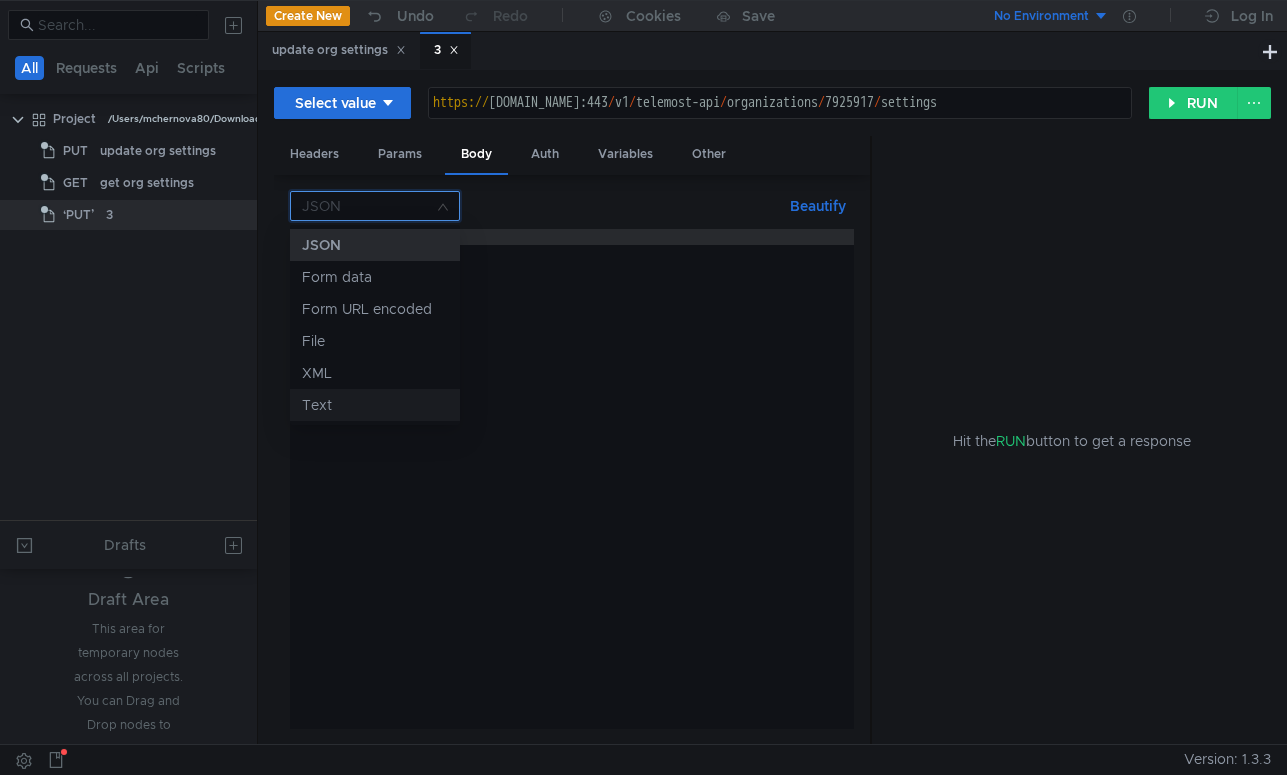 click on "Text" at bounding box center [375, 405] 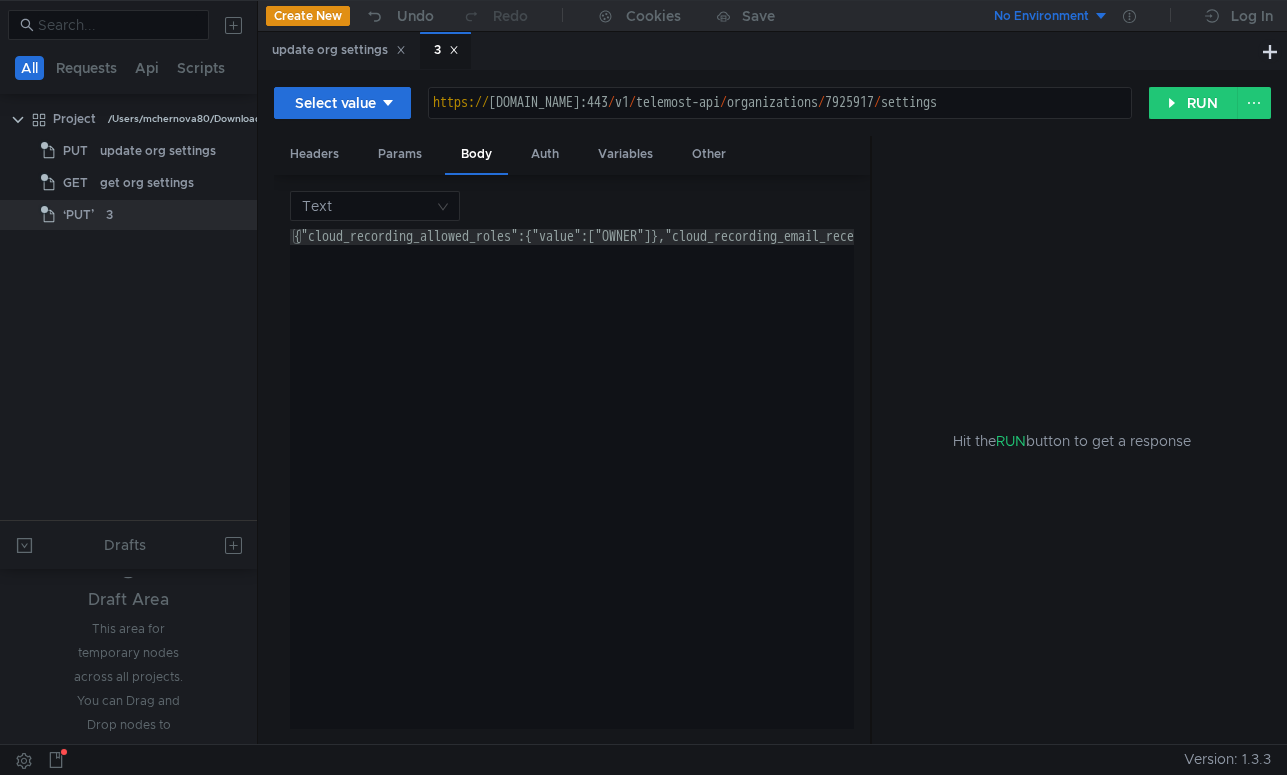type on "{"cloud_recording_allowed_roles":{"value":["OWNER"]},"cloud_recording_email_receivers":{"value":["OWNER"]},"summarization_allowed_roles":{"value":["OWNER"]},"summarization_email_receivers":{"value":["OWNER"]},"waiting_room_level_adhoc":{"value":"PUBLIC"},"waiting_room_level_calendar":{"value":"PUBLIC”}}" 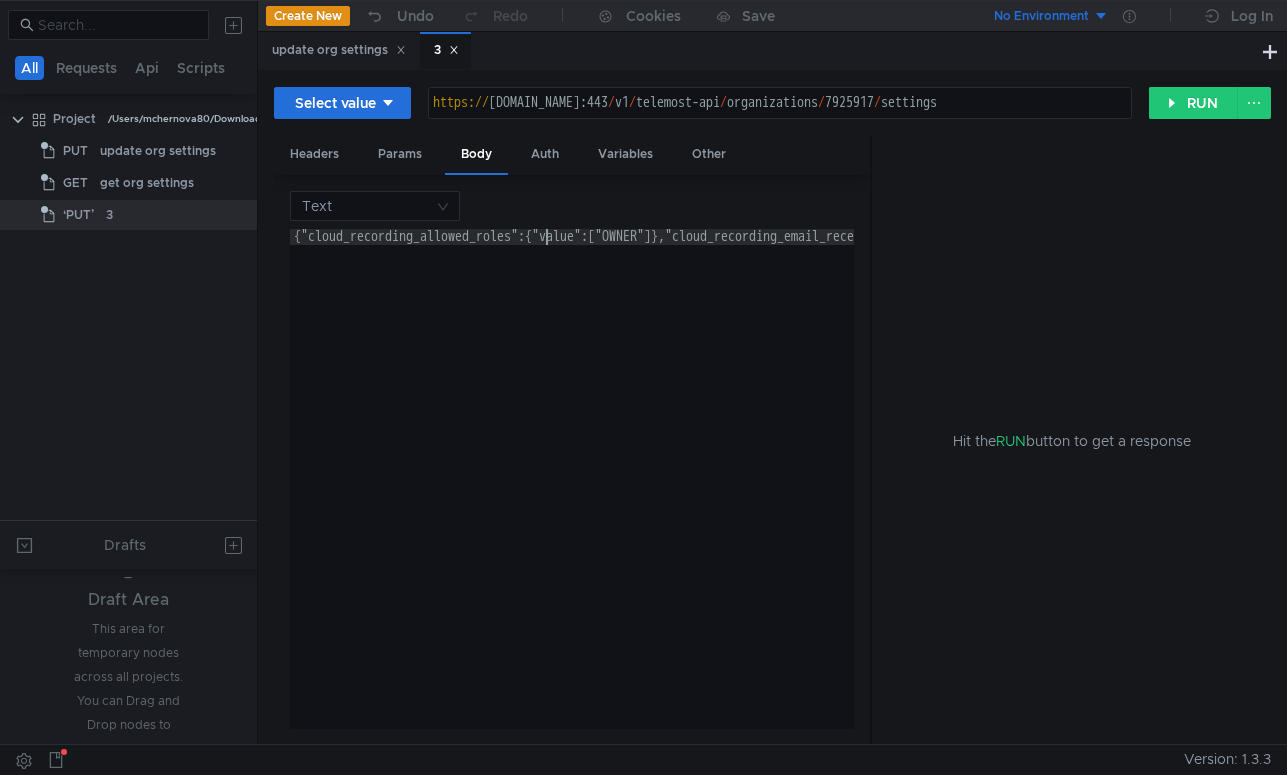 click on "{"cloud_recording_allowed_roles":{"value":["OWNER"]},"cloud_recording_email_receivers":{"value":["OWNER"]},"summarization_allowed_roles":{"value":["OWNER"]},"summarization_email_receivers":{"value":["OWNER"]},"waiting_room_level_adhoc":{"value":"PUBLIC"},"waiting_room_level_calendar":{"value":"PUBLIC”}}" at bounding box center (1571, 491) 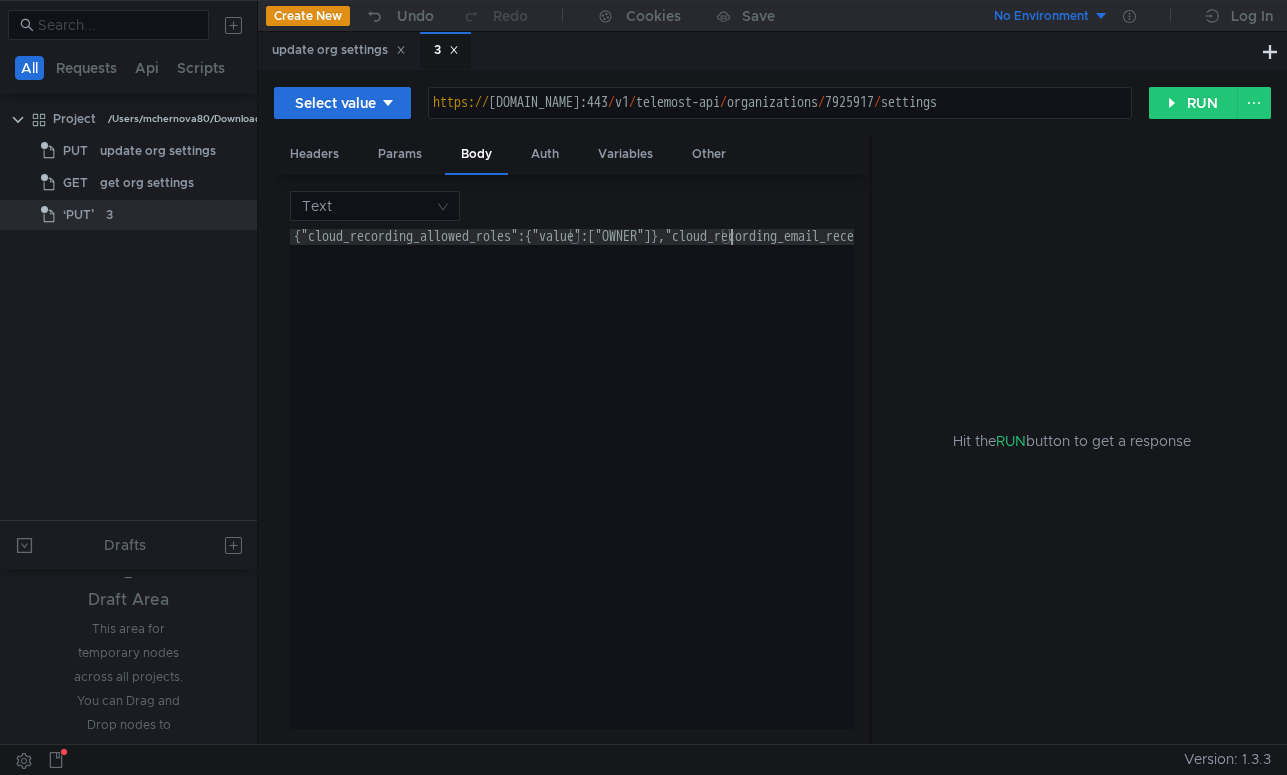 click on "{"cloud_recording_allowed_roles":{"value":["OWNER"]},"cloud_recording_email_receivers":{"value":["OWNER"]},"summarization_allowed_roles":{"value":["OWNER"]},"summarization_email_receivers":{"value":["OWNER"]},"waiting_room_level_adhoc":{"value":"PUBLIC"},"waiting_room_level_calendar":{"value":"PUBLIC”}}" at bounding box center [1571, 491] 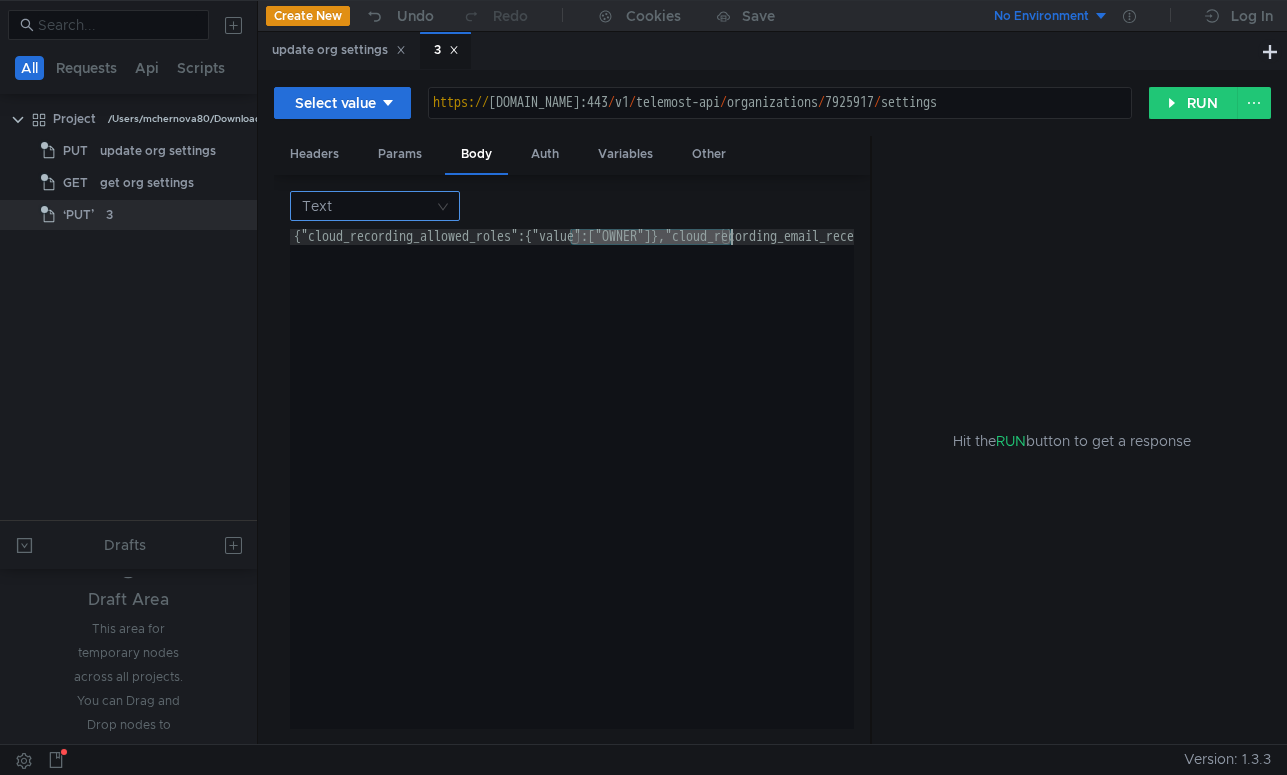 click on "Text" at bounding box center [375, 206] 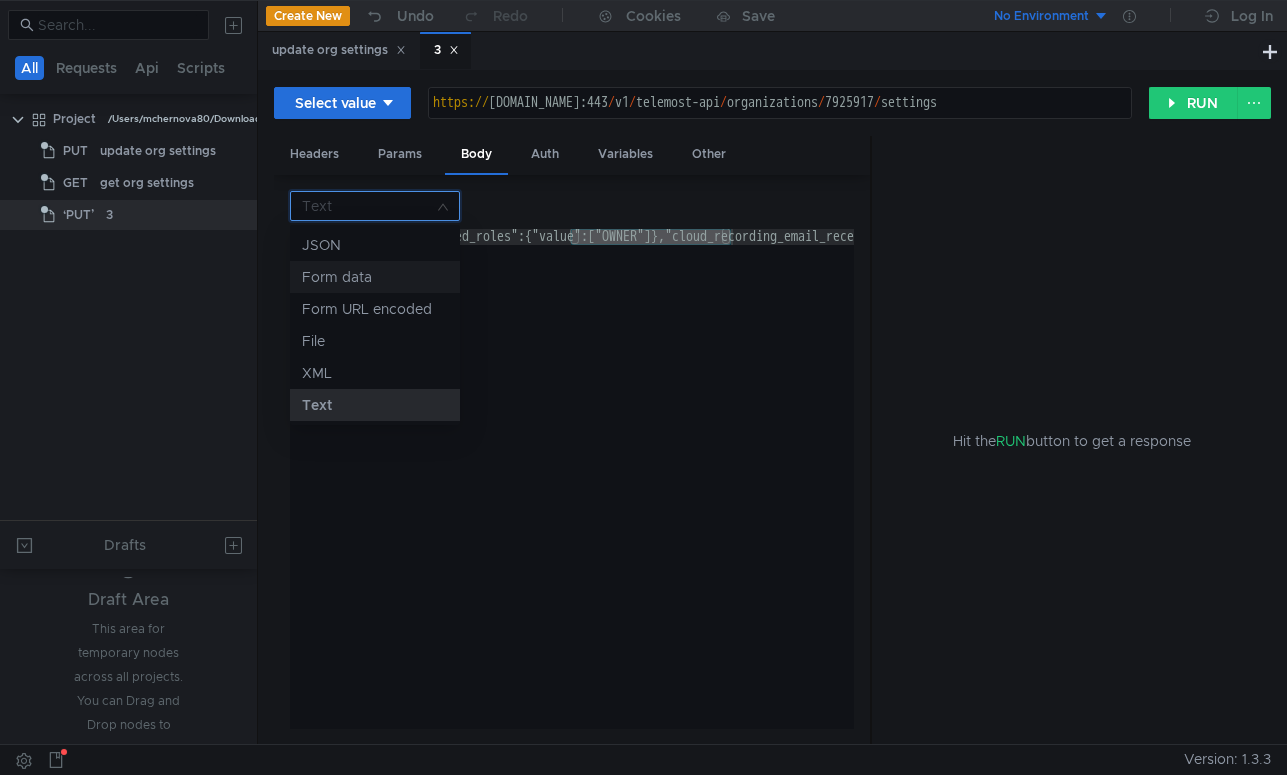 click on "JSON" at bounding box center [375, 245] 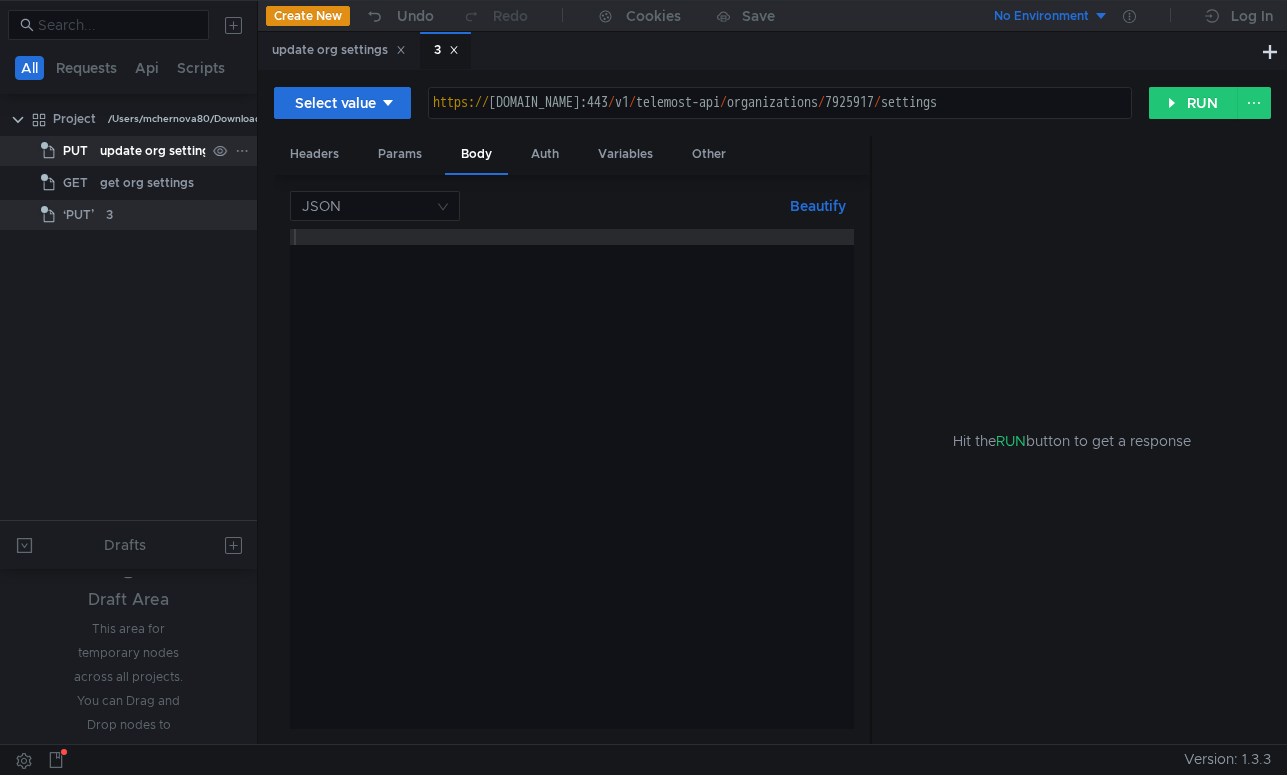 click on "update org settings" 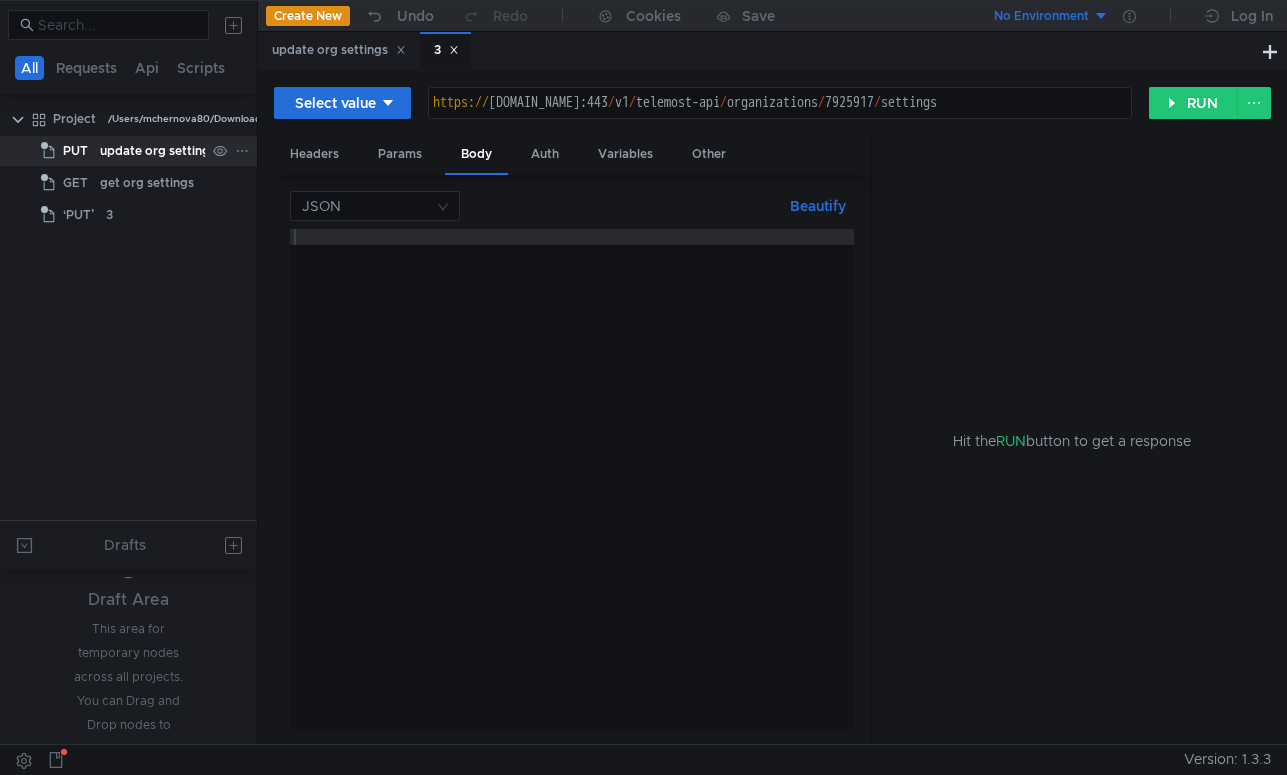click on "update org settings" 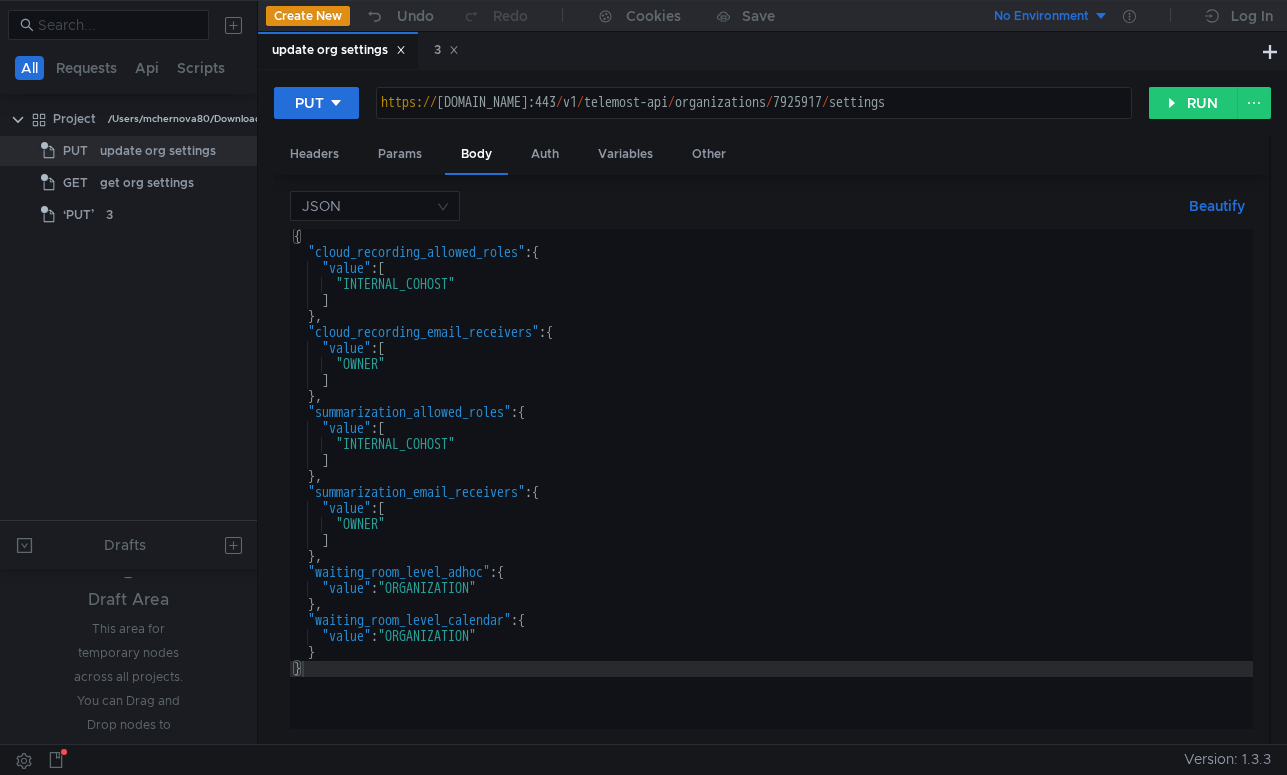 click on "{    "cloud_recording_allowed_roles" :  {       "value" :  [          "INTERNAL_COHOST"       ]    } ,    "cloud_recording_email_receivers" :  {       "value" :  [          "OWNER"       ]    } ,    "summarization_allowed_roles" :  {       "value" :  [          "INTERNAL_COHOST"       ]    } ,    "summarization_email_receivers" :  {       "value" :  [          "OWNER"       ]    } ,    "waiting_room_level_adhoc" :  {       "value" :  "ORGANIZATION"    } ,    "waiting_room_level_calendar" :  {       "value" :  "ORGANIZATION"    } }" at bounding box center [771, 495] 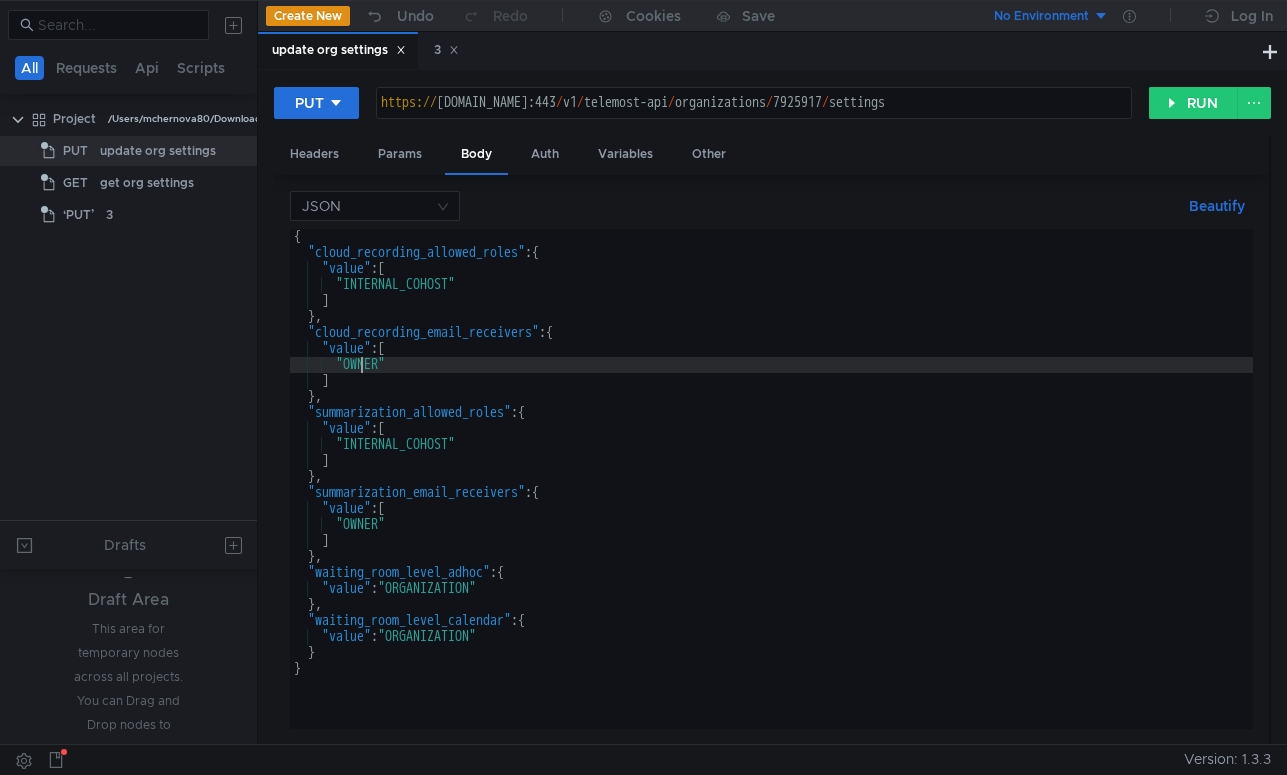 click on "{    "cloud_recording_allowed_roles" :  {       "value" :  [          "INTERNAL_COHOST"       ]    } ,    "cloud_recording_email_receivers" :  {       "value" :  [          "OWNER"       ]    } ,    "summarization_allowed_roles" :  {       "value" :  [          "INTERNAL_COHOST"       ]    } ,    "summarization_email_receivers" :  {       "value" :  [          "OWNER"       ]    } ,    "waiting_room_level_adhoc" :  {       "value" :  "ORGANIZATION"    } ,    "waiting_room_level_calendar" :  {       "value" :  "ORGANIZATION"    } }" at bounding box center [771, 495] 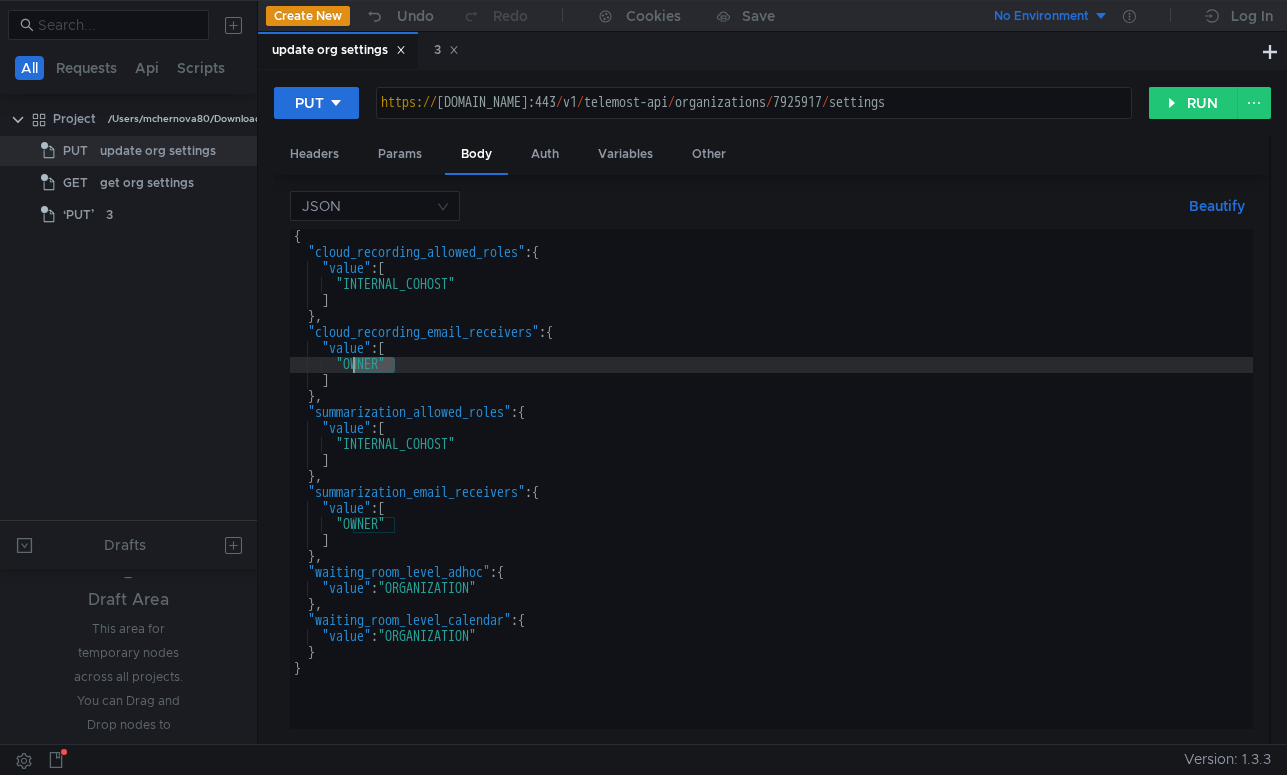click on "{    "cloud_recording_allowed_roles" :  {       "value" :  [          "INTERNAL_COHOST"       ]    } ,    "cloud_recording_email_receivers" :  {       "value" :  [          "OWNER"       ]    } ,    "summarization_allowed_roles" :  {       "value" :  [          "INTERNAL_COHOST"       ]    } ,    "summarization_email_receivers" :  {       "value" :  [          "OWNER"       ]    } ,    "waiting_room_level_adhoc" :  {       "value" :  "ORGANIZATION"    } ,    "waiting_room_level_calendar" :  {       "value" :  "ORGANIZATION"    } }" at bounding box center [771, 495] 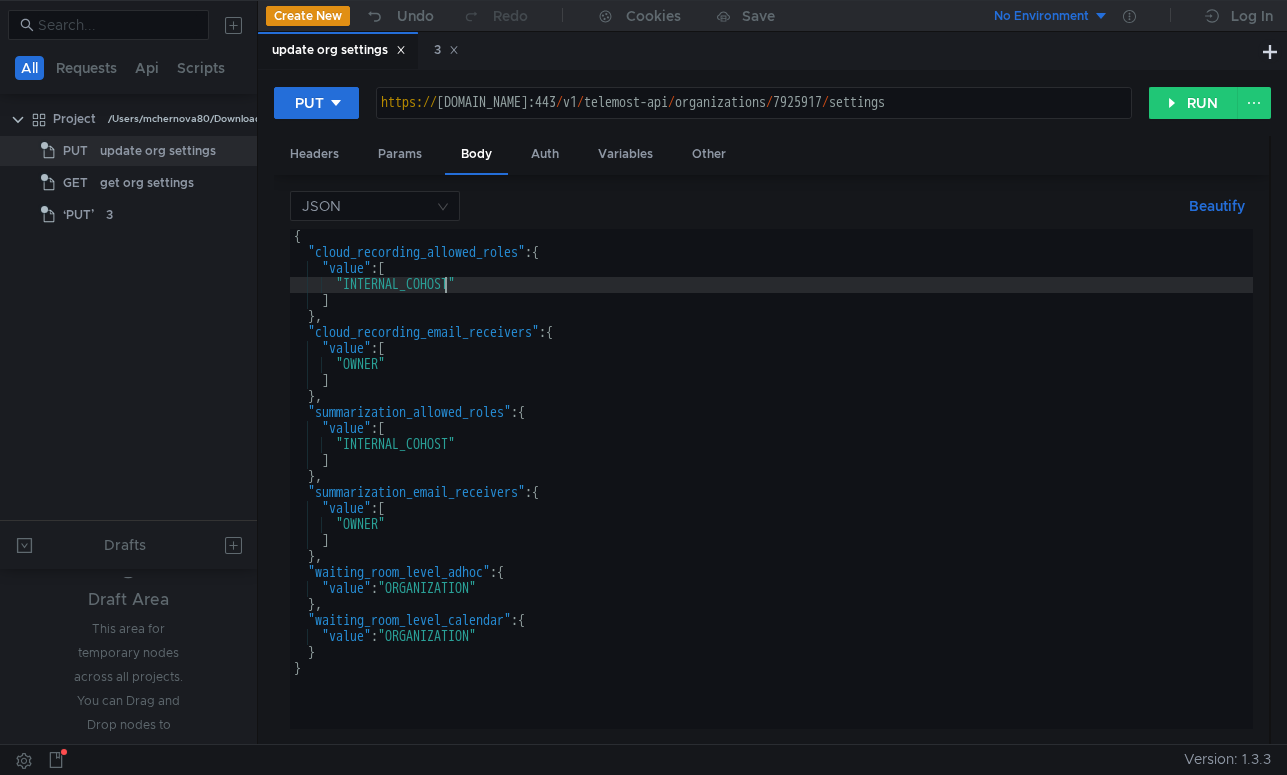 click on "{    "cloud_recording_allowed_roles" :  {       "value" :  [          "INTERNAL_COHOST"       ]    } ,    "cloud_recording_email_receivers" :  {       "value" :  [          "OWNER"       ]    } ,    "summarization_allowed_roles" :  {       "value" :  [          "INTERNAL_COHOST"       ]    } ,    "summarization_email_receivers" :  {       "value" :  [          "OWNER"       ]    } ,    "waiting_room_level_adhoc" :  {       "value" :  "ORGANIZATION"    } ,    "waiting_room_level_calendar" :  {       "value" :  "ORGANIZATION"    } }" at bounding box center [771, 495] 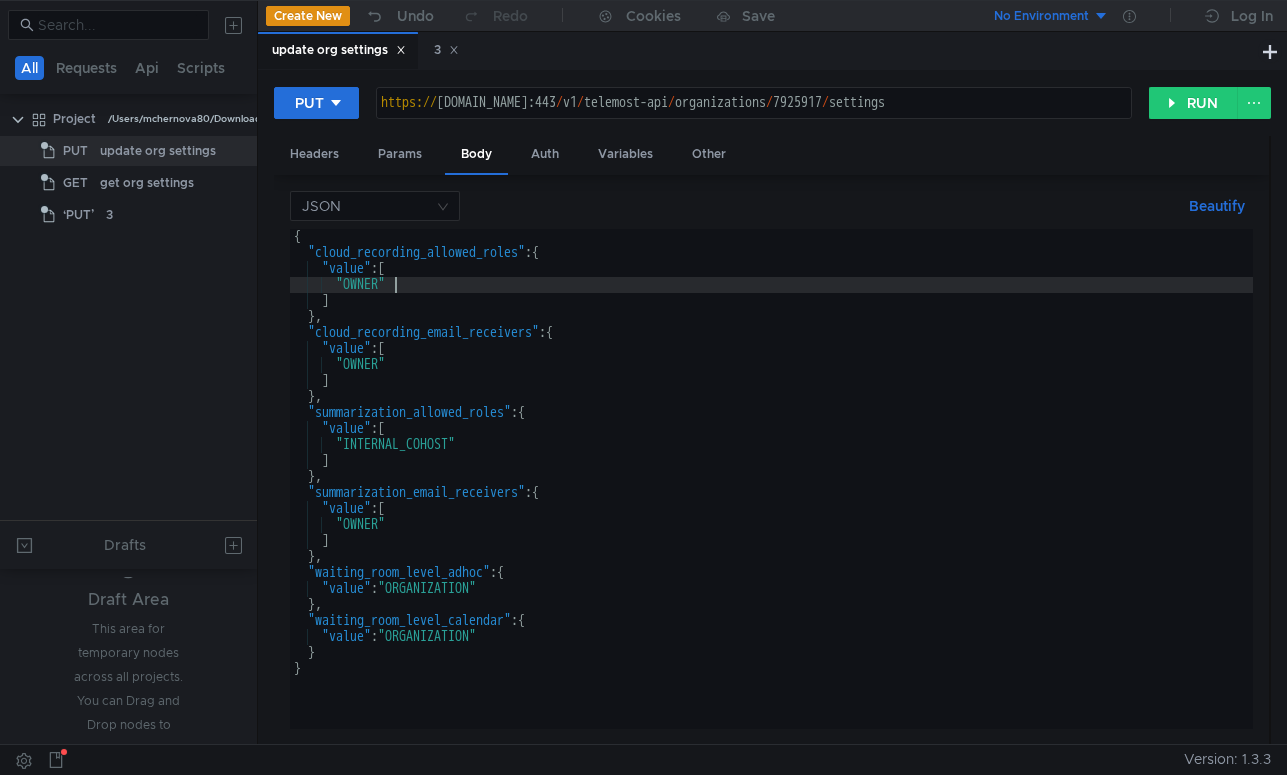 click on "{    "cloud_recording_allowed_roles" :  {       "value" :  [          "OWNER"       ]    } ,    "cloud_recording_email_receivers" :  {       "value" :  [          "OWNER"       ]    } ,    "summarization_allowed_roles" :  {       "value" :  [          "INTERNAL_COHOST"       ]    } ,    "summarization_email_receivers" :  {       "value" :  [          "OWNER"       ]    } ,    "waiting_room_level_adhoc" :  {       "value" :  "ORGANIZATION"    } ,    "waiting_room_level_calendar" :  {       "value" :  "ORGANIZATION"    } }" at bounding box center [771, 495] 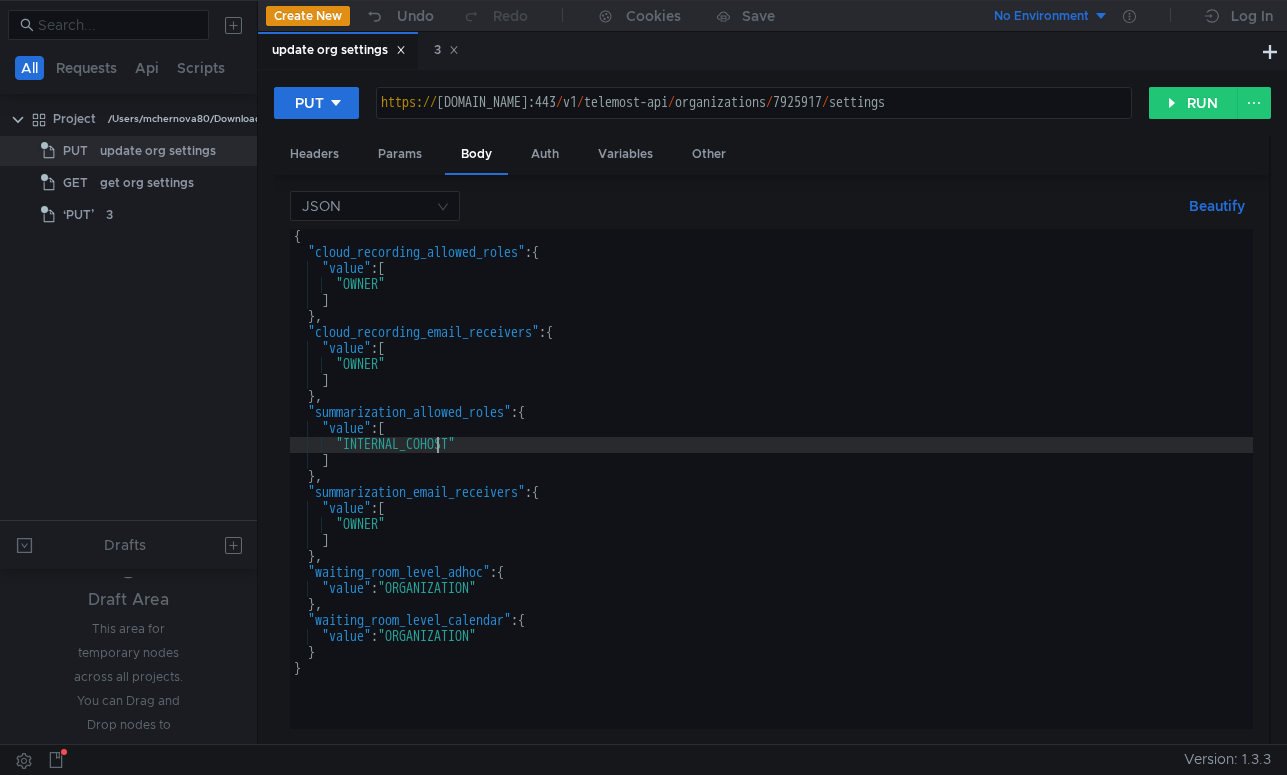 click on "{    "cloud_recording_allowed_roles" :  {       "value" :  [          "OWNER"       ]    } ,    "cloud_recording_email_receivers" :  {       "value" :  [          "OWNER"       ]    } ,    "summarization_allowed_roles" :  {       "value" :  [          "INTERNAL_COHOST"       ]    } ,    "summarization_email_receivers" :  {       "value" :  [          "OWNER"       ]    } ,    "waiting_room_level_adhoc" :  {       "value" :  "ORGANIZATION"    } ,    "waiting_room_level_calendar" :  {       "value" :  "ORGANIZATION"    } }" at bounding box center (771, 495) 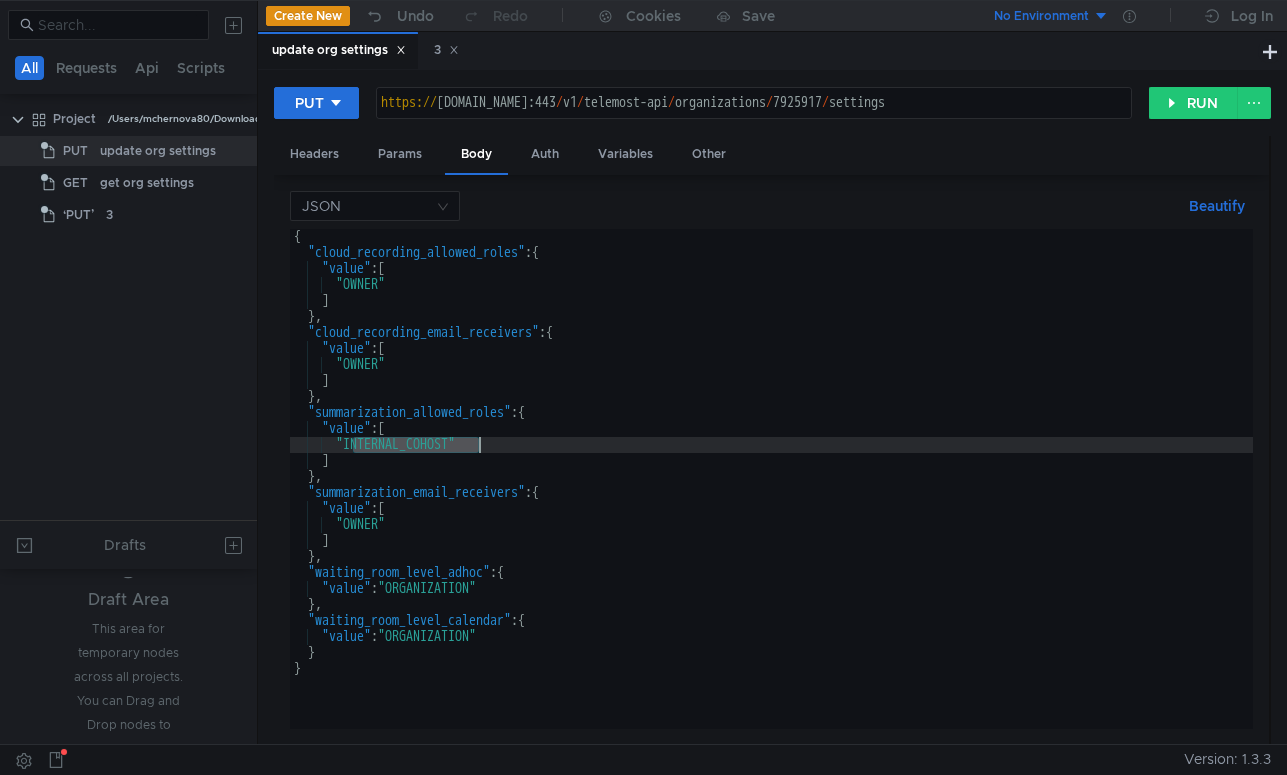 paste on "OWNER" 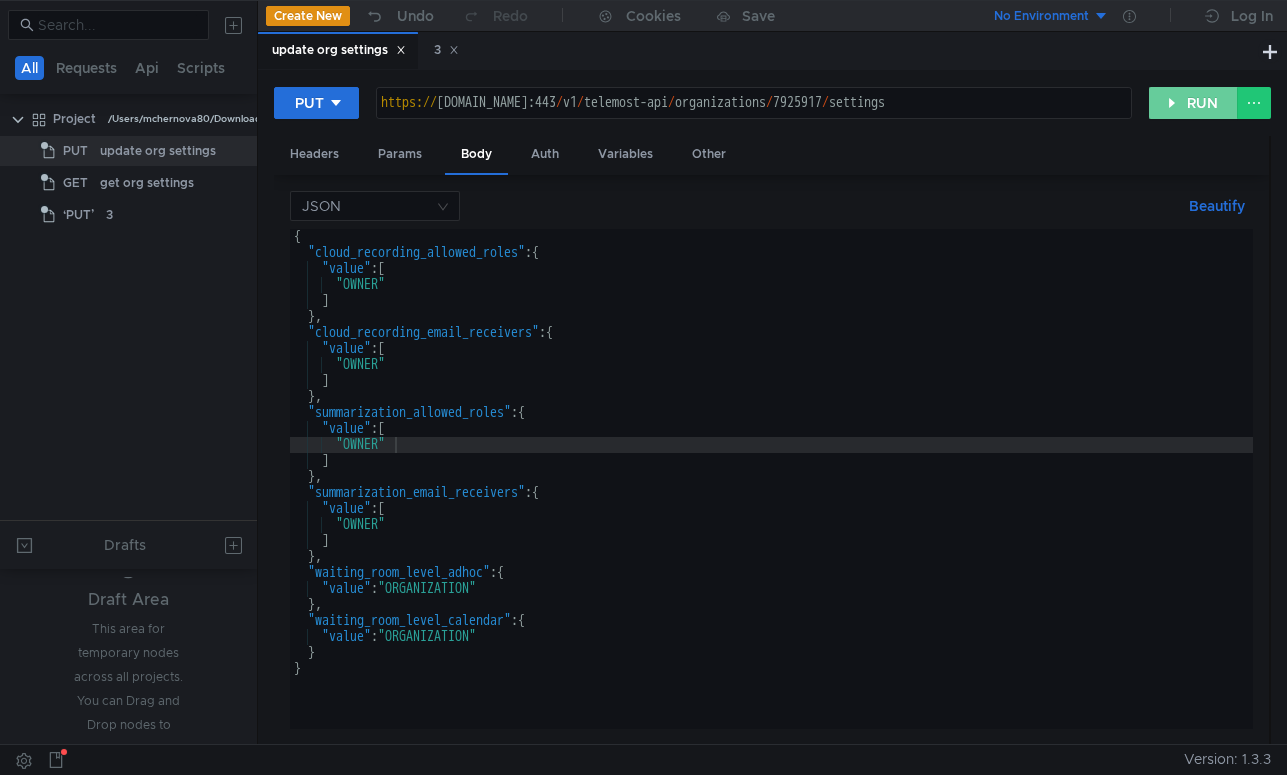 click on "RUN" 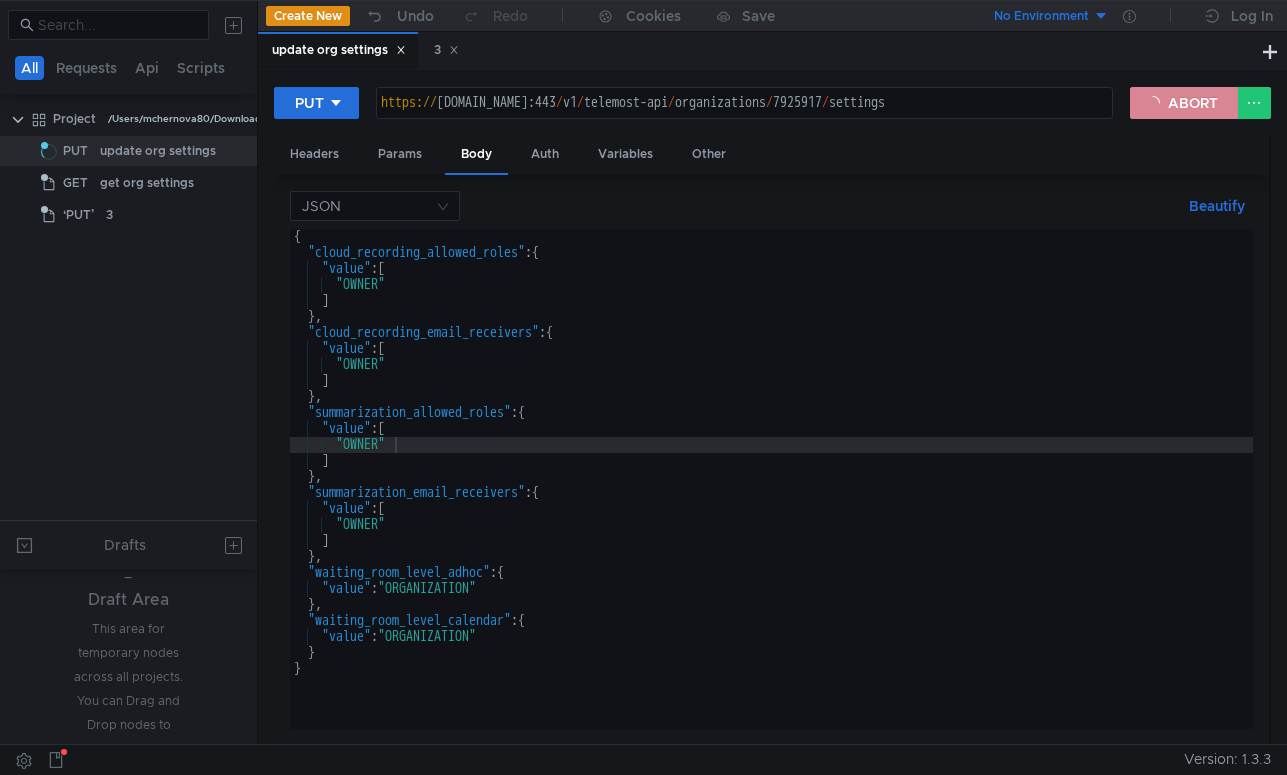click on "ABORT" 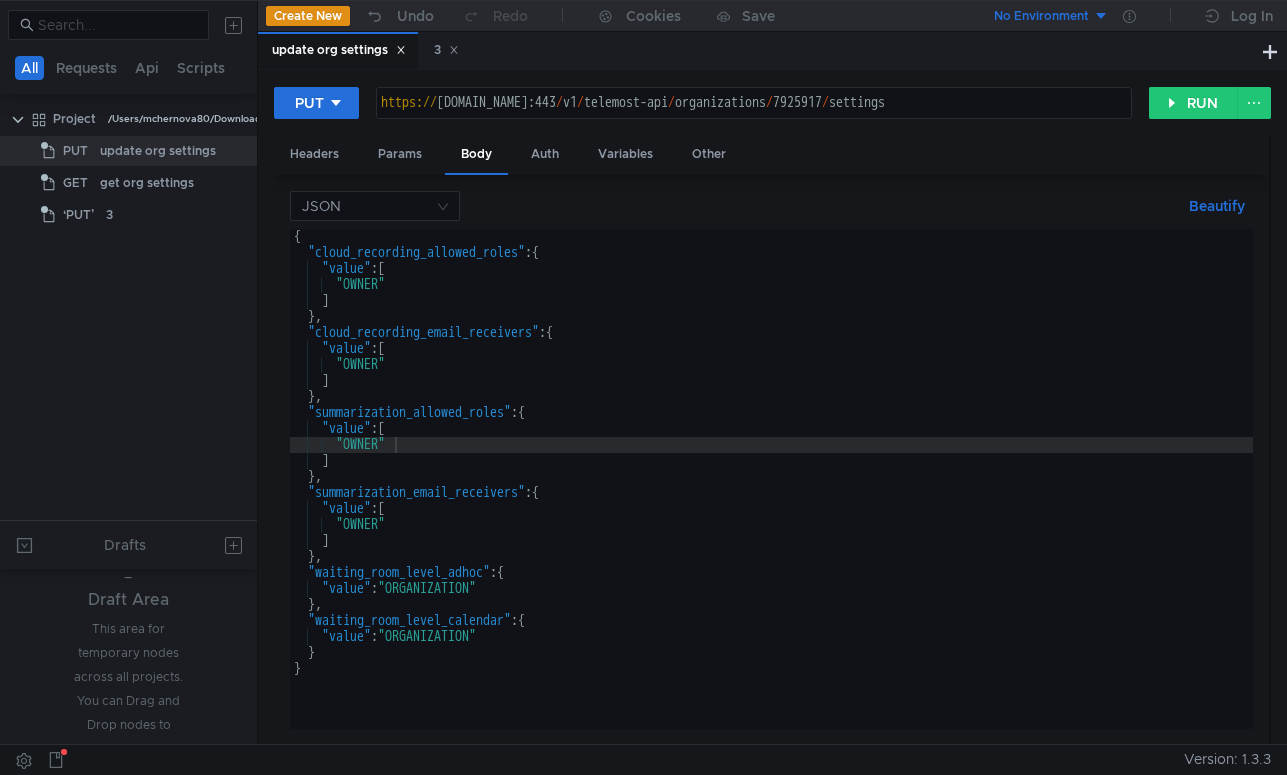 type on "]" 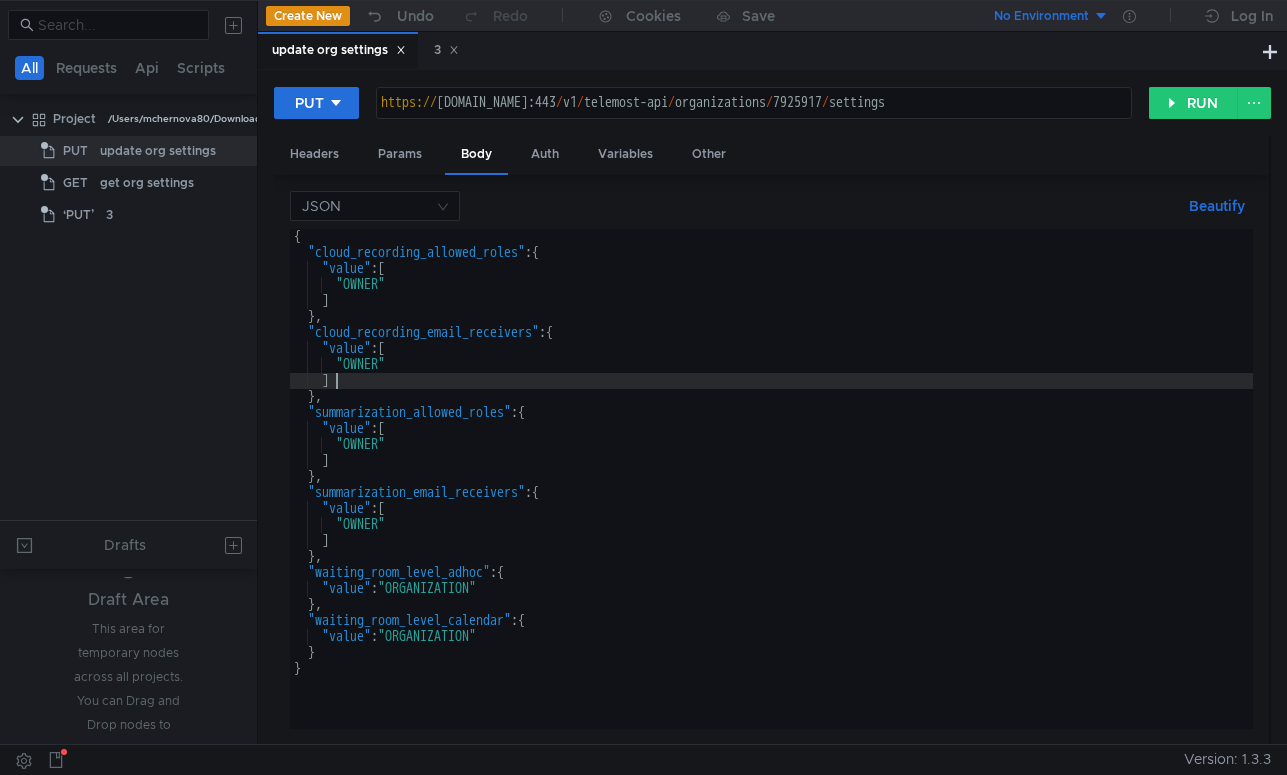 click on "{    "cloud_recording_allowed_roles" :  {       "value" :  [          "OWNER"       ]    } ,    "cloud_recording_email_receivers" :  {       "value" :  [          "OWNER"       ]    } ,    "summarization_allowed_roles" :  {       "value" :  [          "OWNER"       ]    } ,    "summarization_email_receivers" :  {       "value" :  [          "OWNER"       ]    } ,    "waiting_room_level_adhoc" :  {       "value" :  "ORGANIZATION"    } ,    "waiting_room_level_calendar" :  {       "value" :  "ORGANIZATION"    } }" at bounding box center [771, 495] 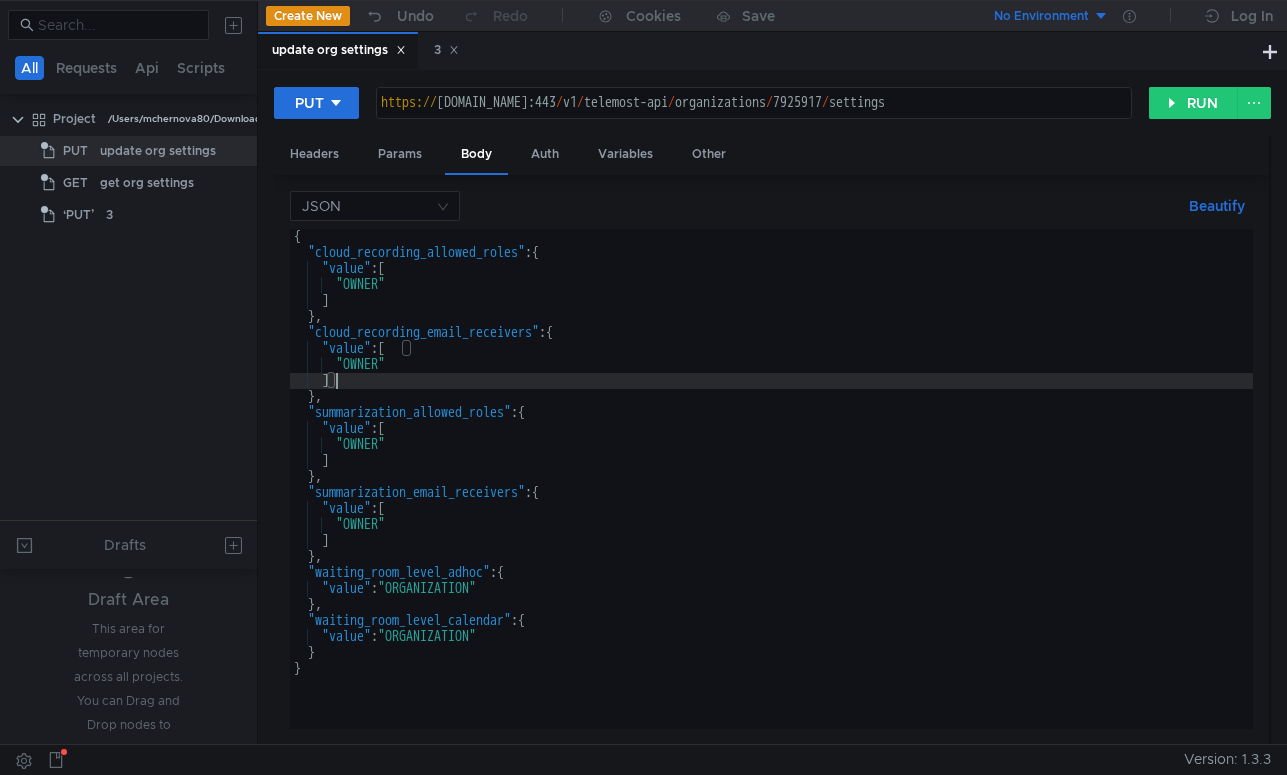 click on "JSON  Beautify  ] {    "cloud_recording_allowed_roles" :  {       "value" :  [          "OWNER"       ]    } ,    "cloud_recording_email_receivers" :  {       "value" :  [          "OWNER"       ]    } ,    "summarization_allowed_roles" :  {       "value" :  [          "OWNER"       ]    } ,    "summarization_email_receivers" :  {       "value" :  [          "OWNER"       ]    } ,    "waiting_room_level_adhoc" :  {       "value" :  "ORGANIZATION"    } ,    "waiting_room_level_calendar" :  {       "value" :  "ORGANIZATION"    } }     XXXXXXXXXXXXXXXXXXXXXXXXXXXXXXXXXXXXXXXXXXXXXXXXXXXXXXXXXXXXXXXXXXXXXXXXXXXXXXXXXXXXXXXXXXXXXXXXXXXXXXXXXXXXXXXXXXXXXXXXXXXXXXXXXXXXXXXXXXXXXXXXXXXXXXXXXXXXXXXXXXXXXXXXXXXXXXXXXXXXXXXXXXXXXXXXXXXXXXXXXXXXXXXXXXXXXXXXXXXXXXXXXXXXXXXXXXXXXXXXXXXXXXXXXXXXXXXX" at bounding box center [771, 460] 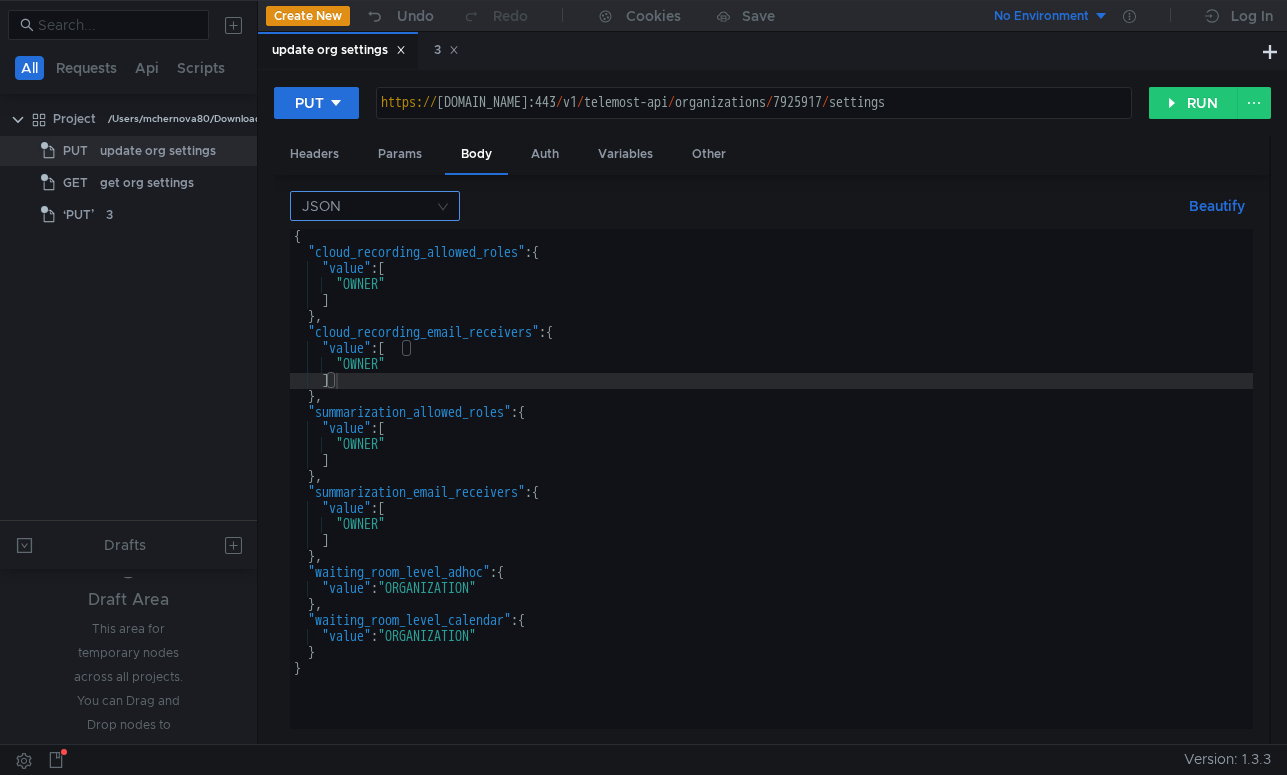 click 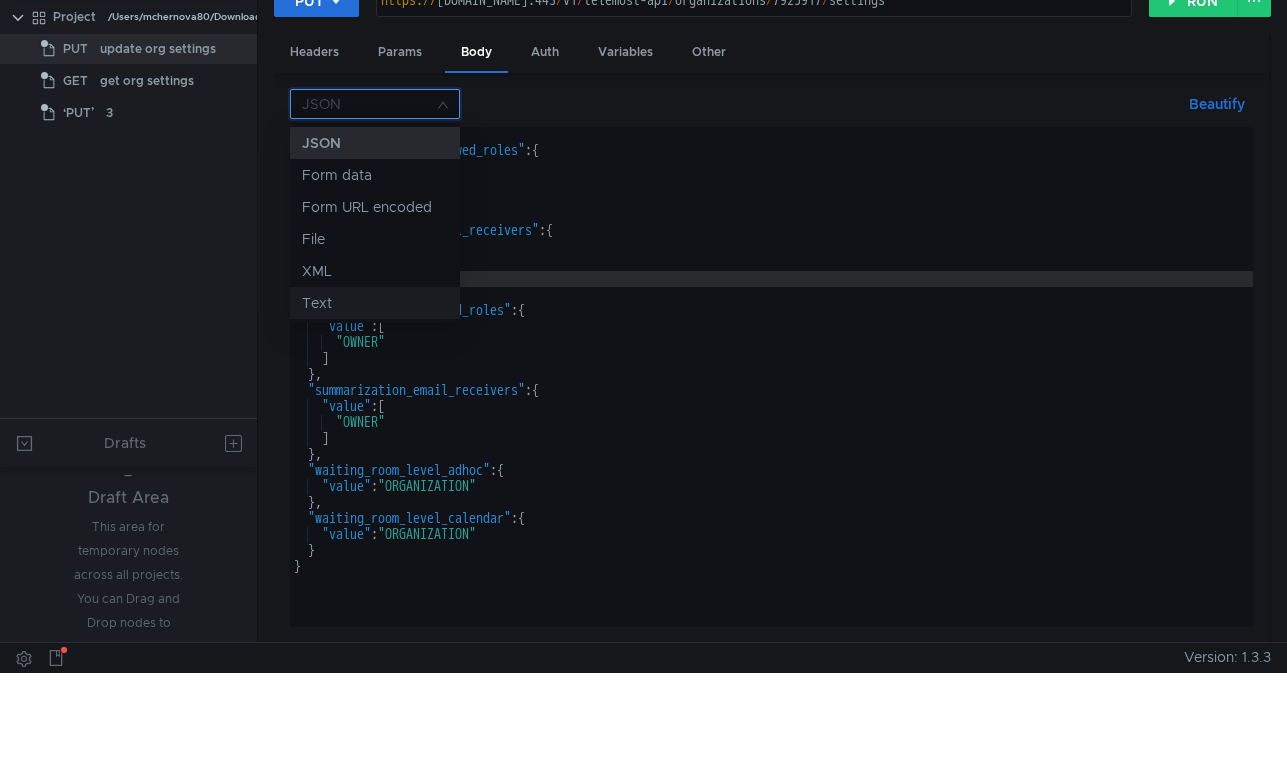 scroll, scrollTop: 0, scrollLeft: 0, axis: both 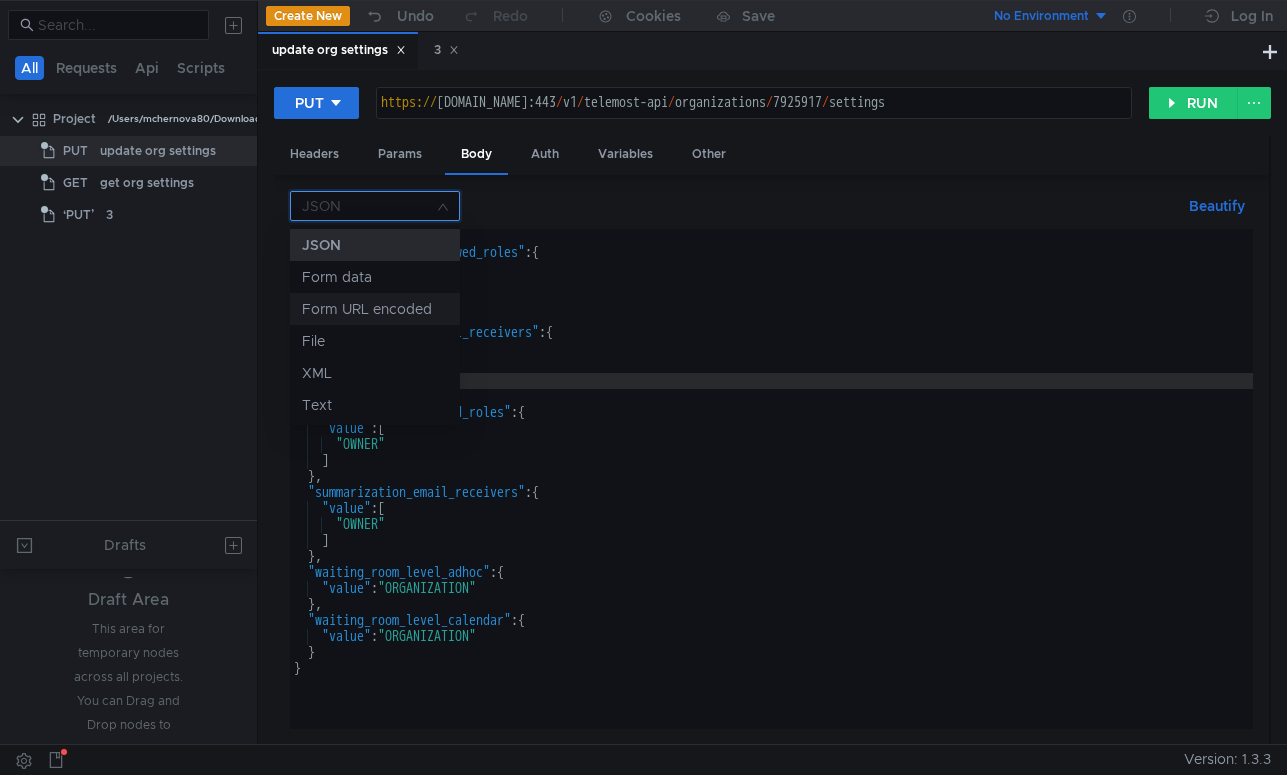 click on "Form URL encoded" at bounding box center (375, 309) 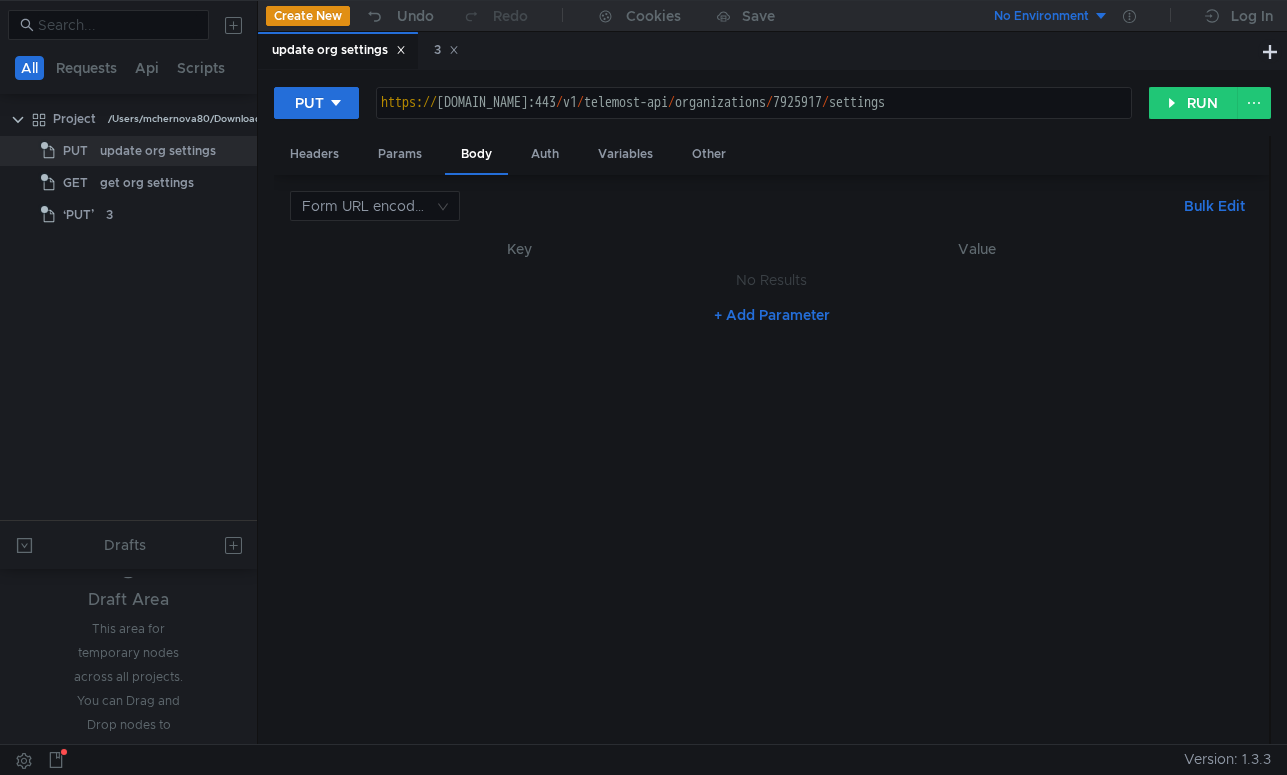 click on "No Results" at bounding box center [771, 280] 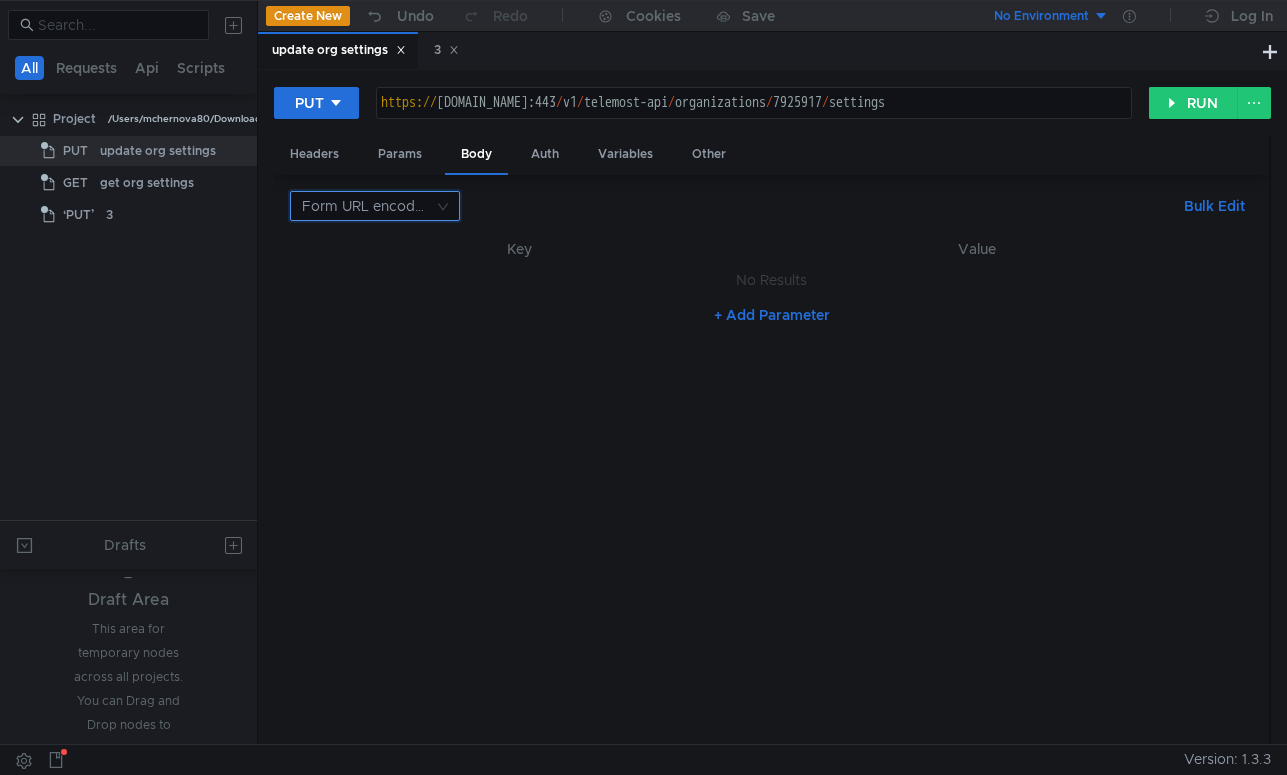 click 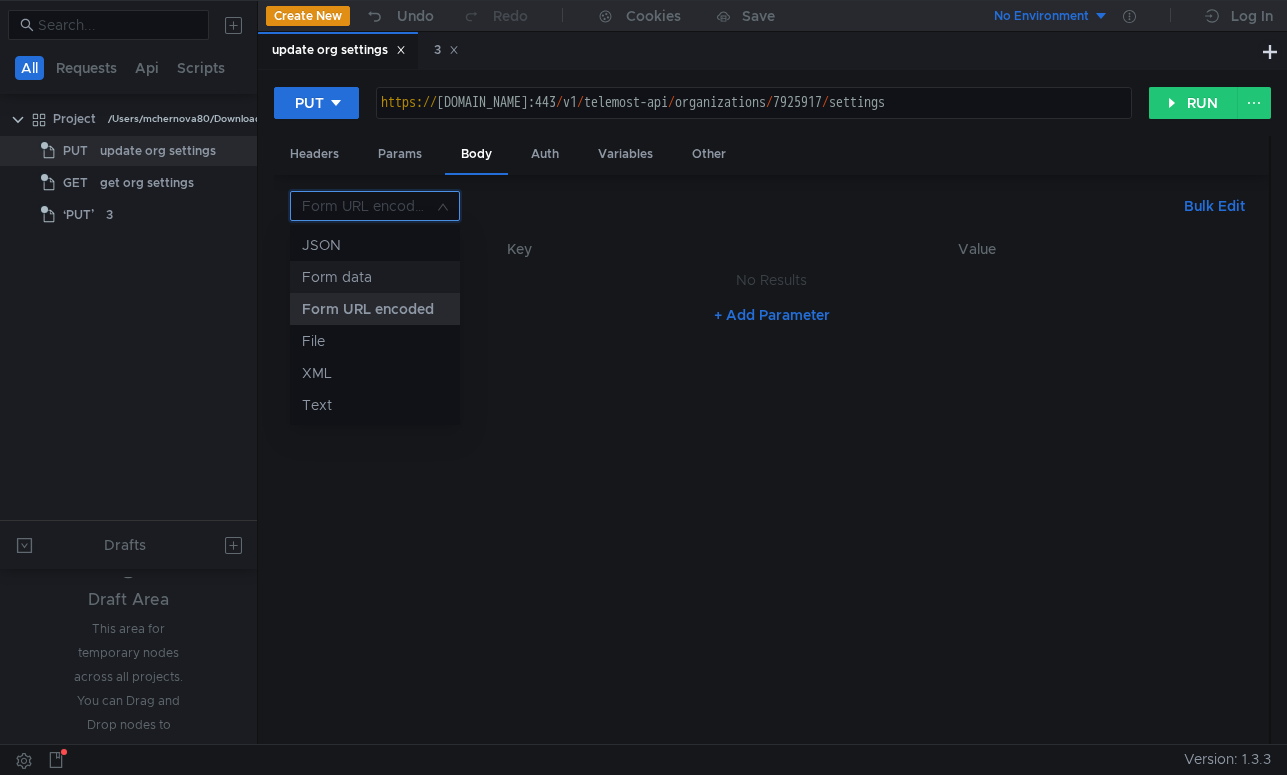 click on "Form data" at bounding box center (375, 277) 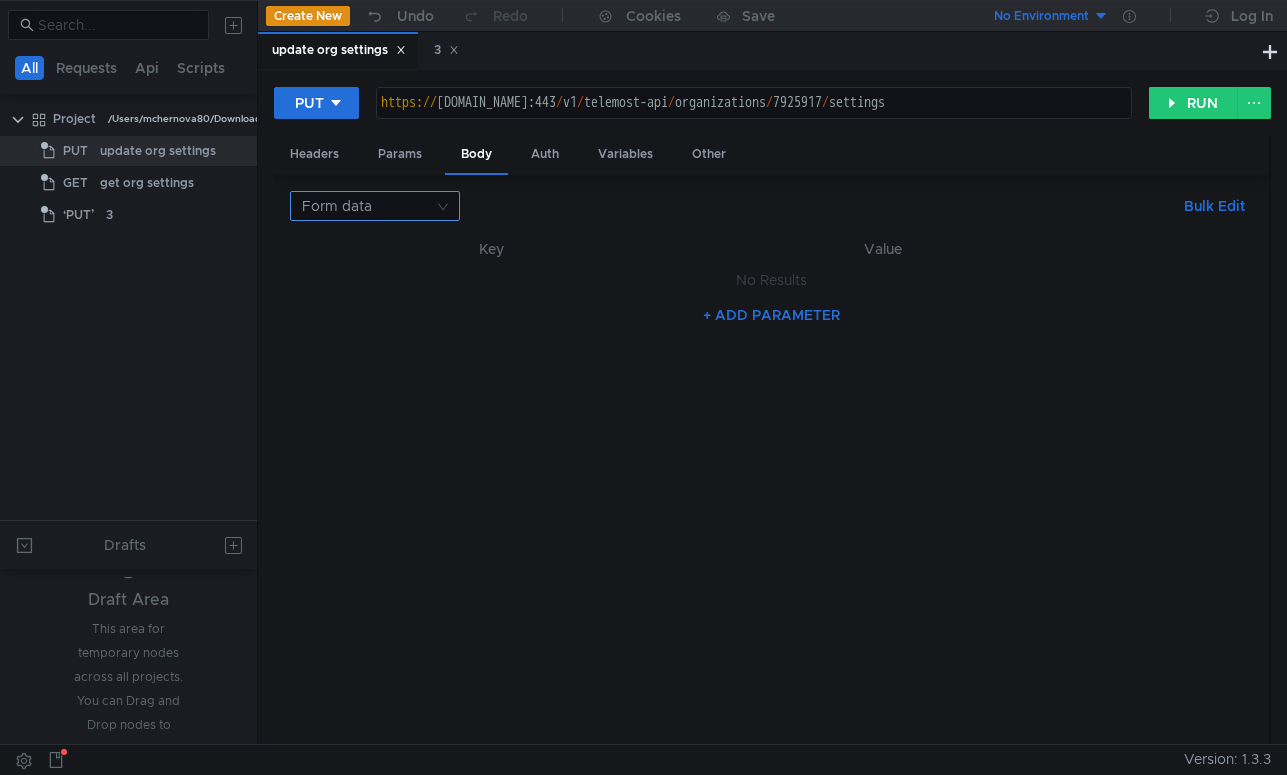 click 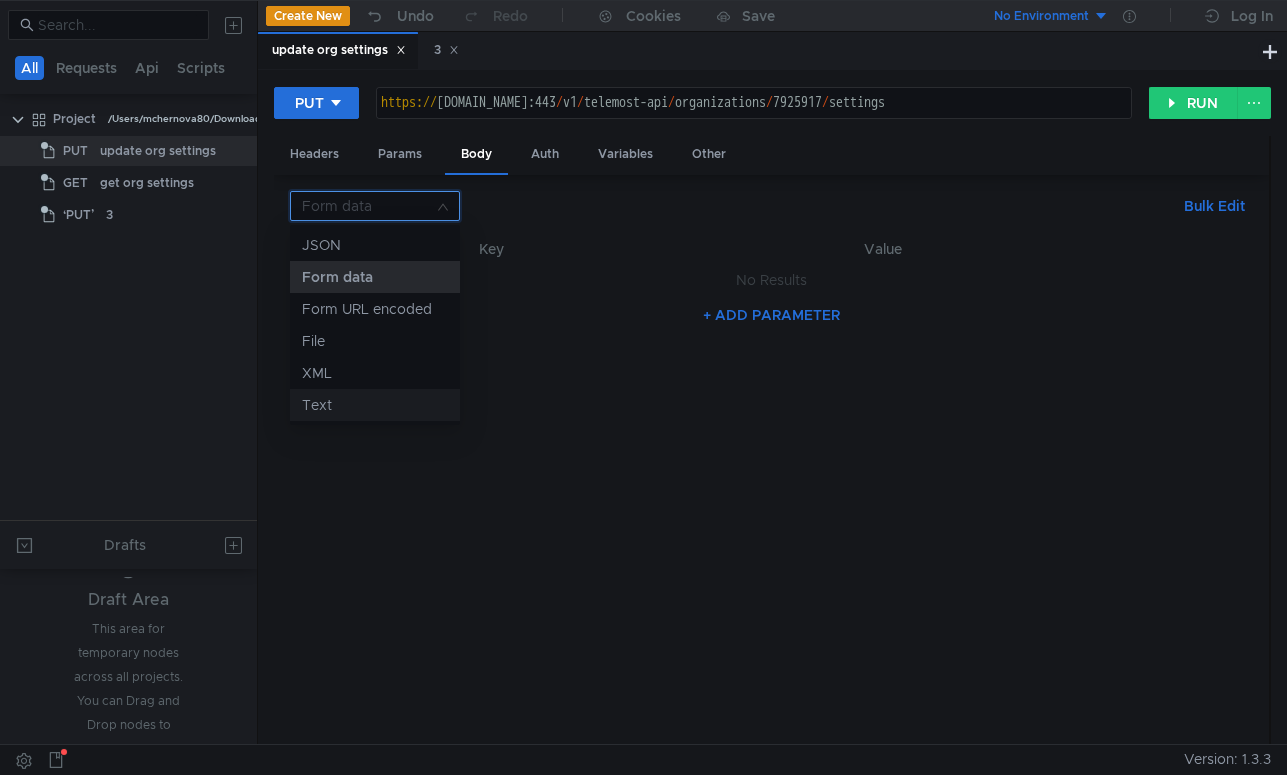 click on "Text" at bounding box center (375, 405) 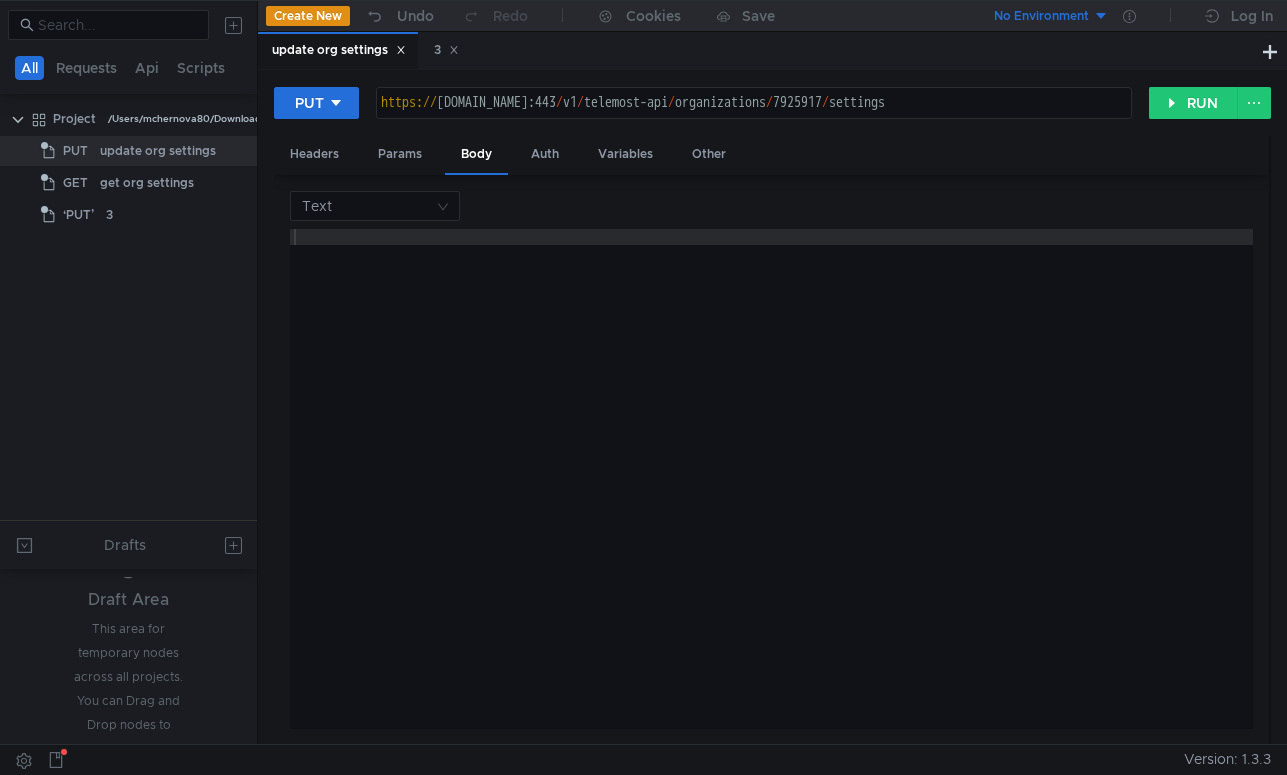 type 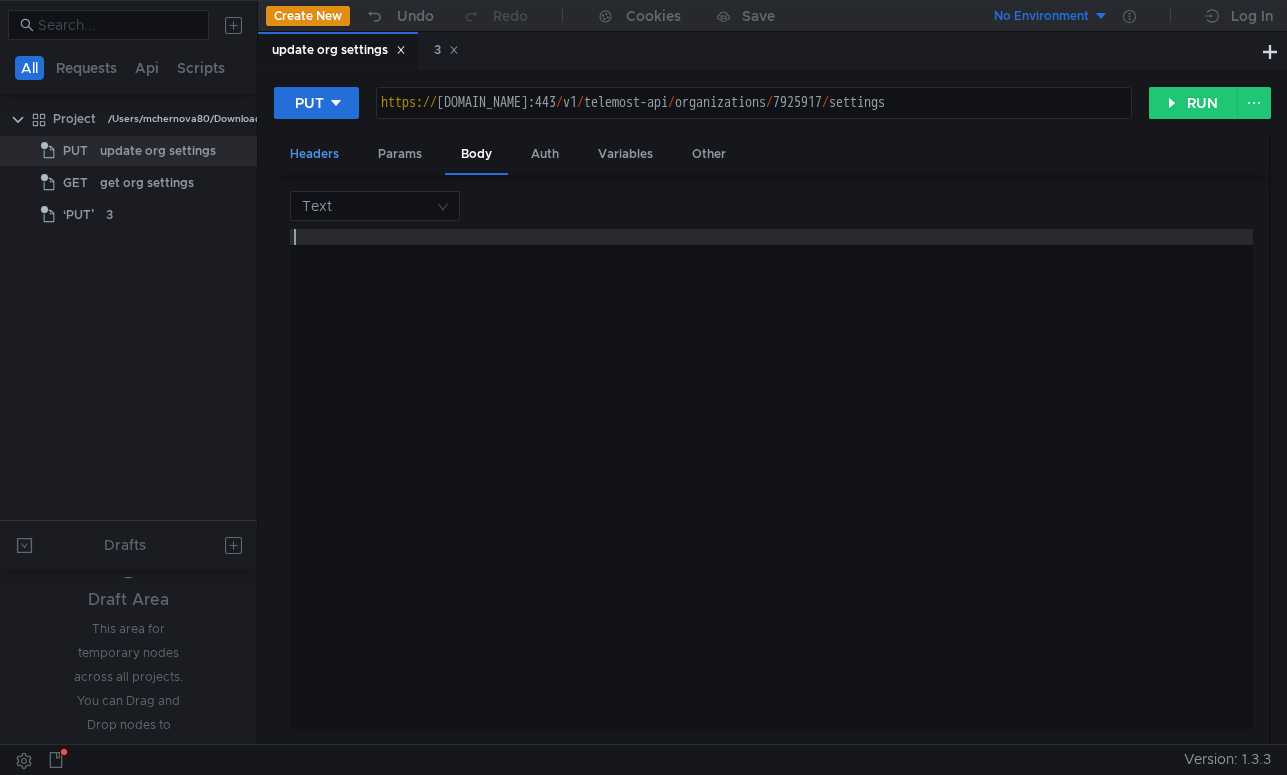 drag, startPoint x: 477, startPoint y: 244, endPoint x: 275, endPoint y: 136, distance: 229.05894 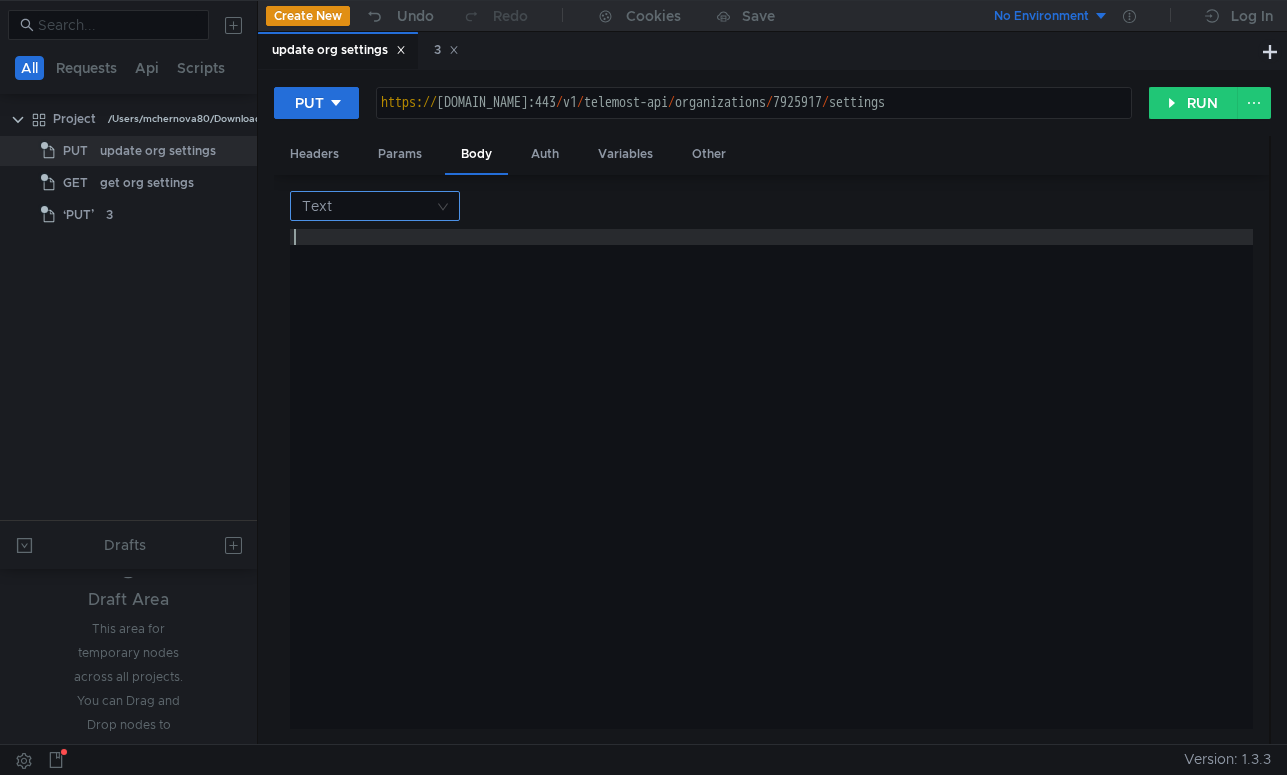 click 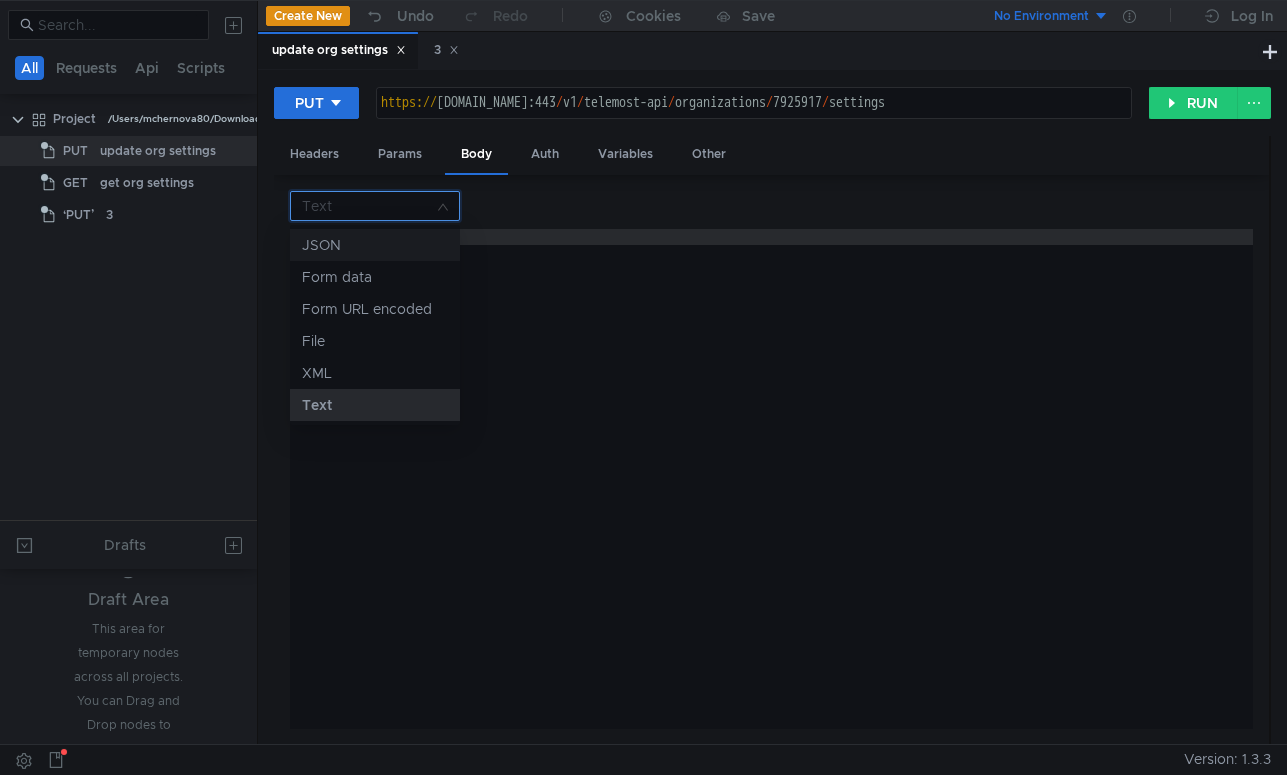 click on "JSON" at bounding box center [375, 245] 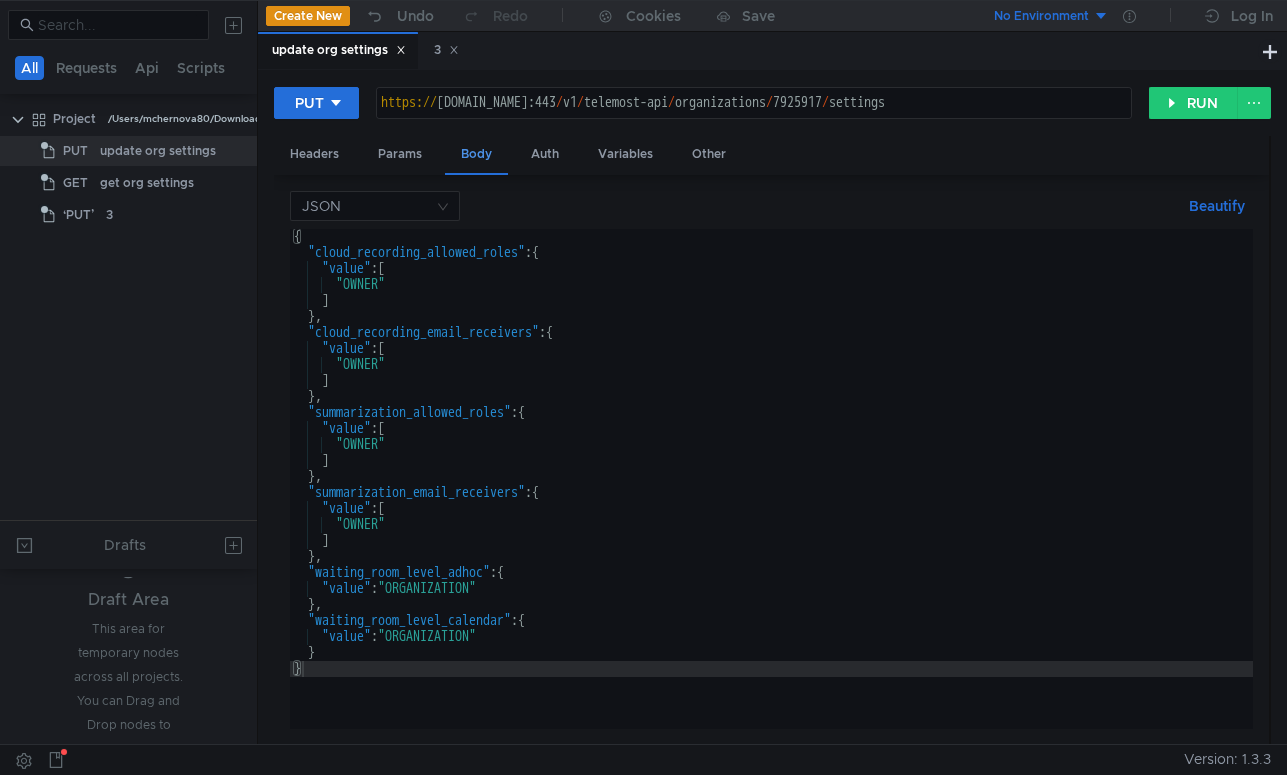click on "Body" at bounding box center [476, 155] 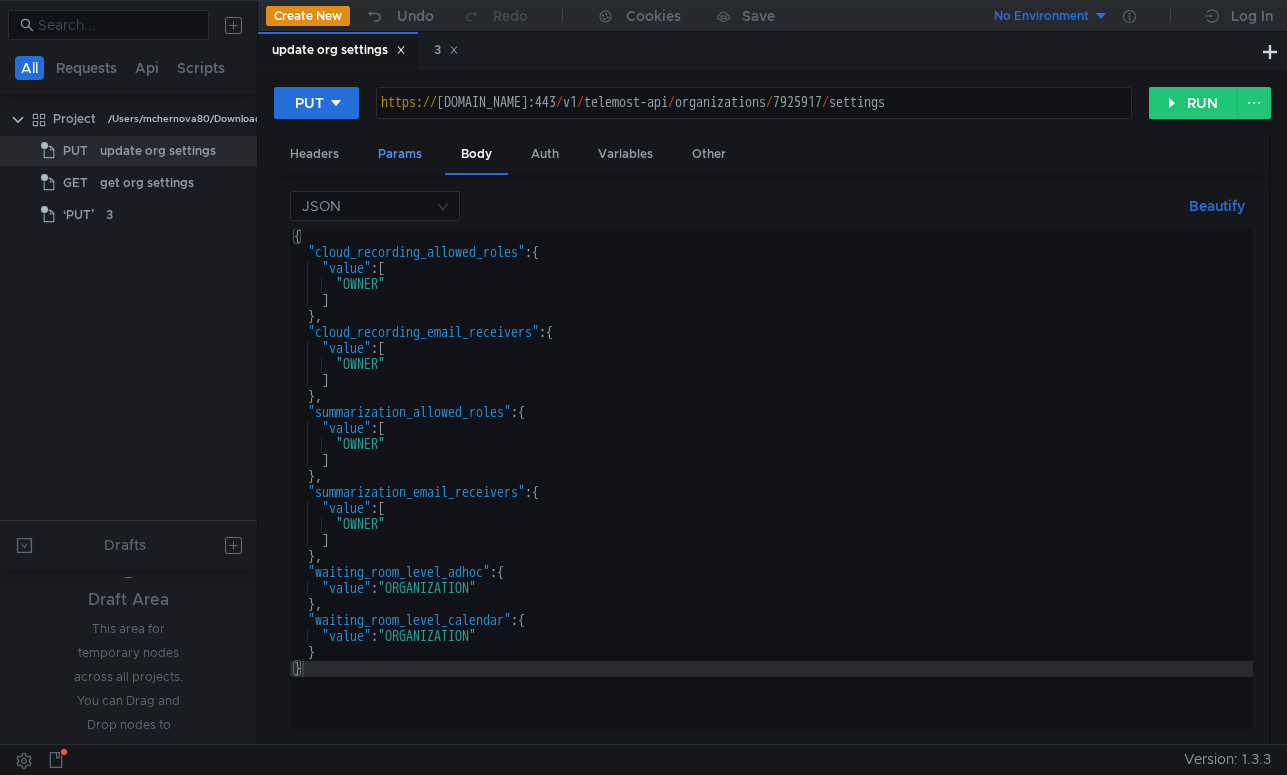 click on "Params" at bounding box center (400, 154) 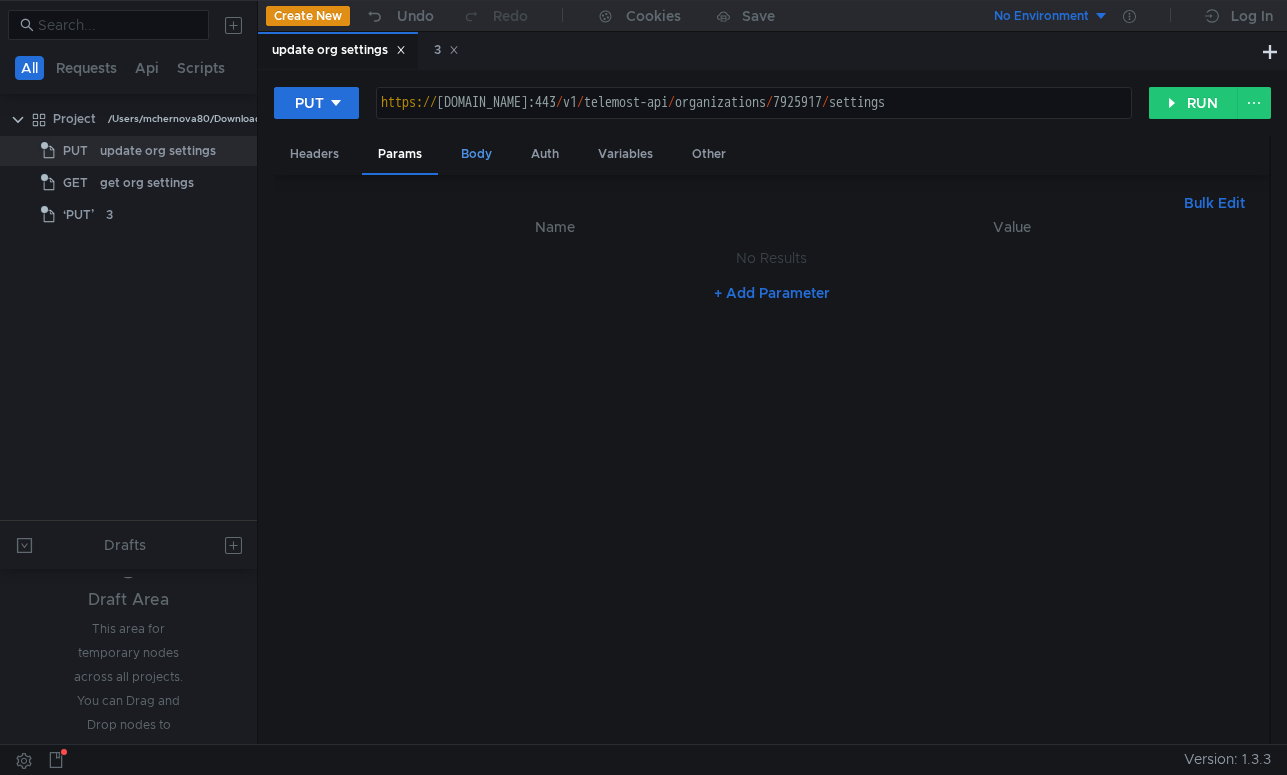 click on "Body" at bounding box center (476, 154) 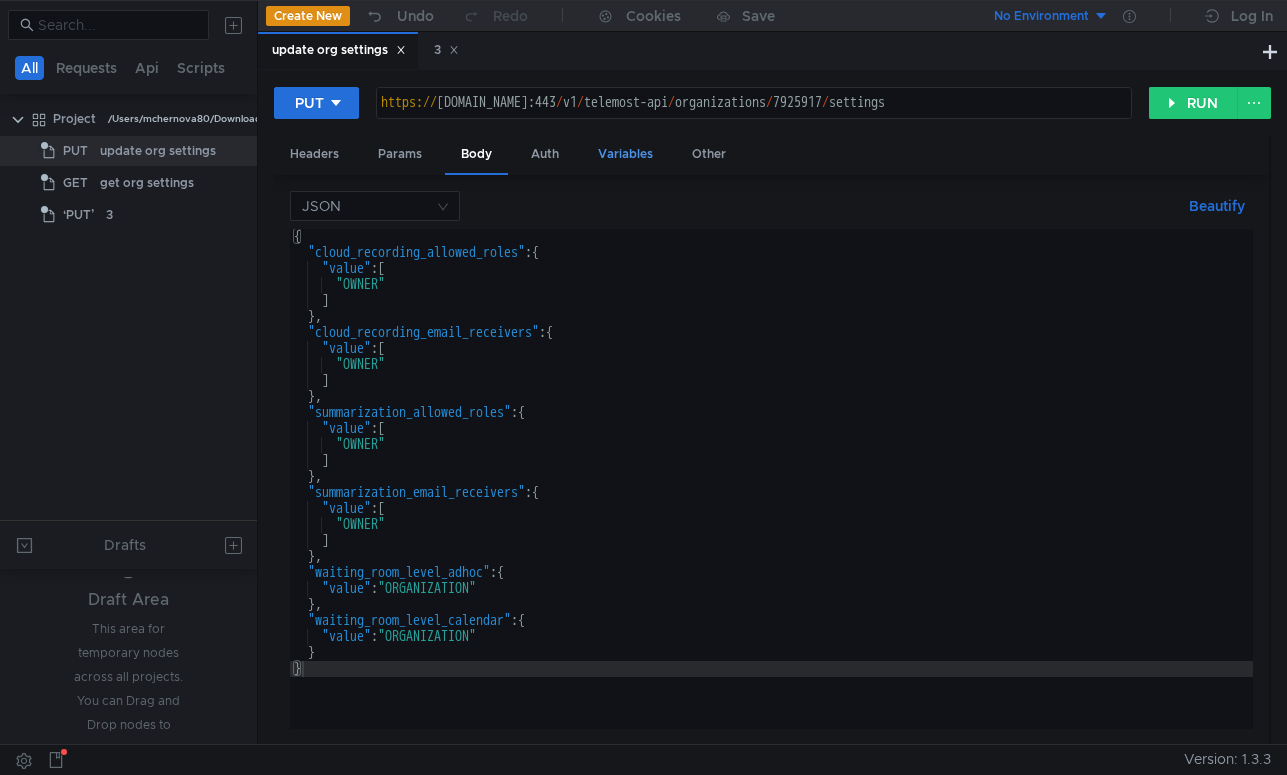click on "Variables" at bounding box center (625, 154) 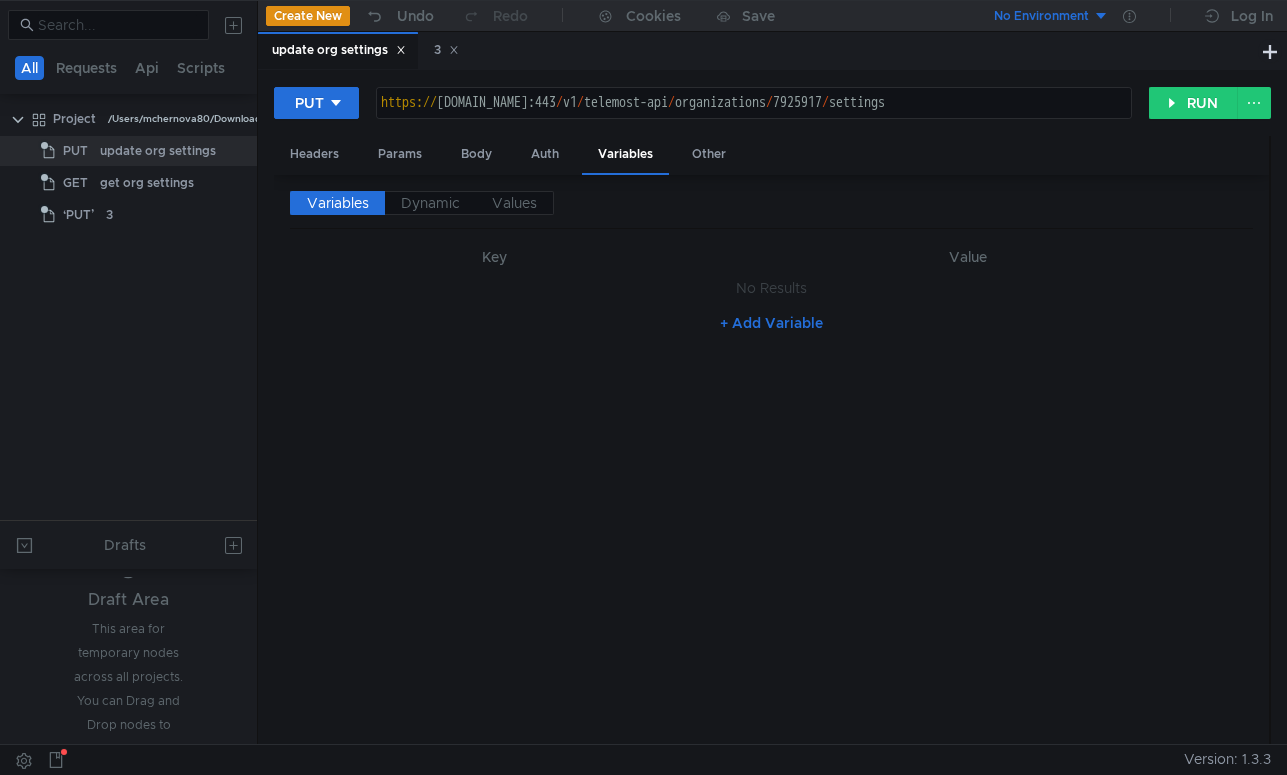 click on "Headers   Params   Body   Auth   Variables   Other" at bounding box center [771, 155] 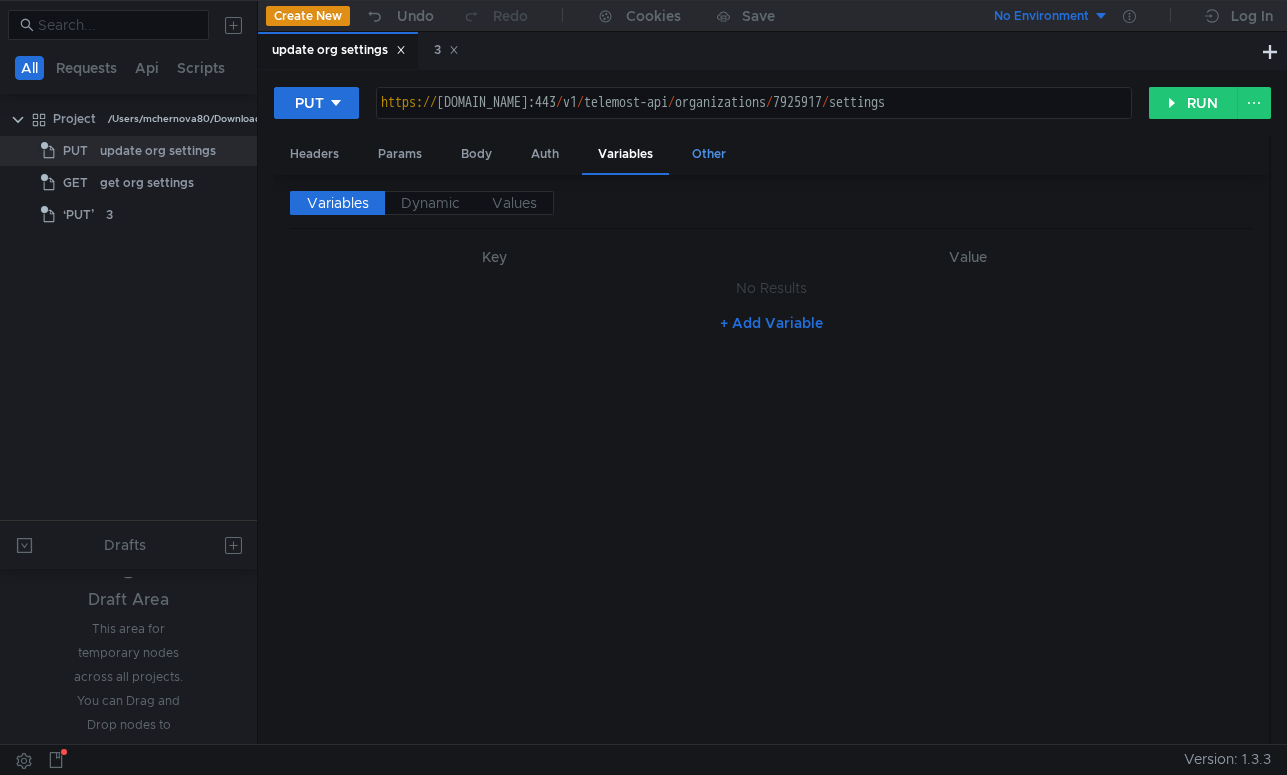 click on "Other" at bounding box center [709, 154] 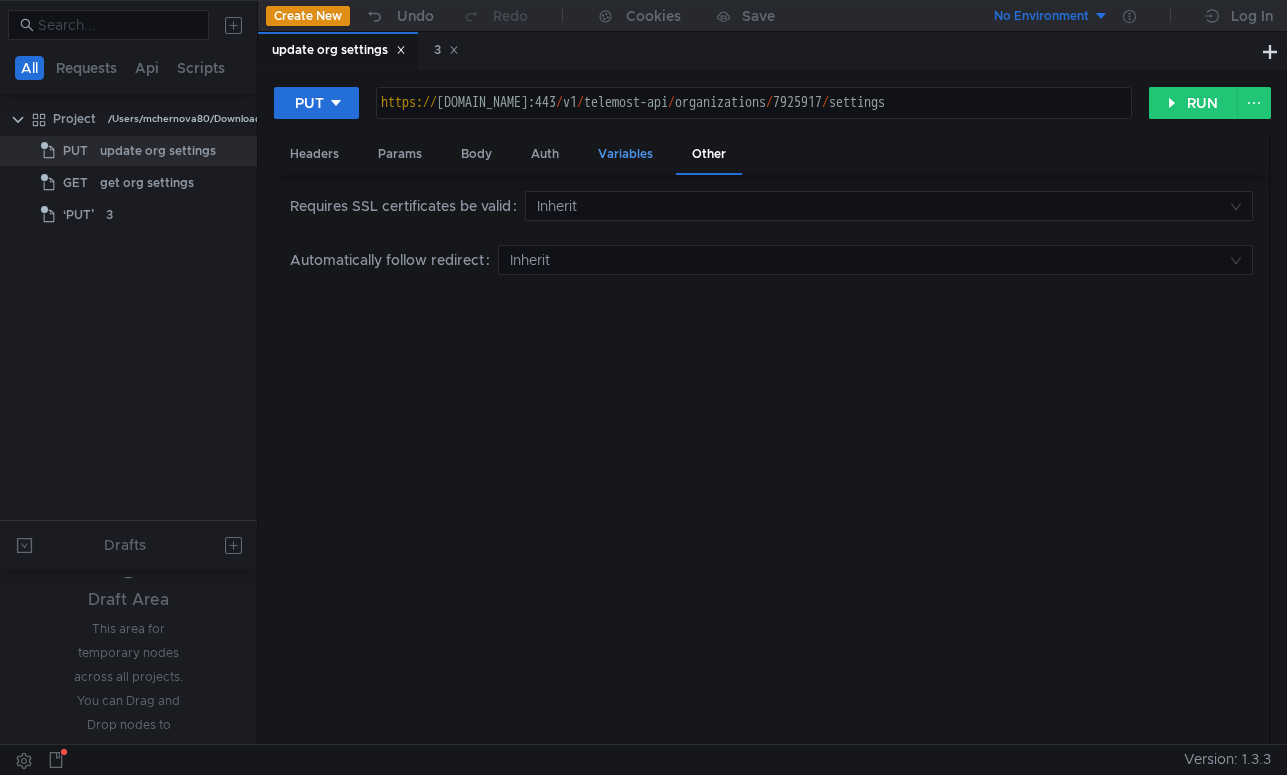 click on "Variables" at bounding box center (625, 154) 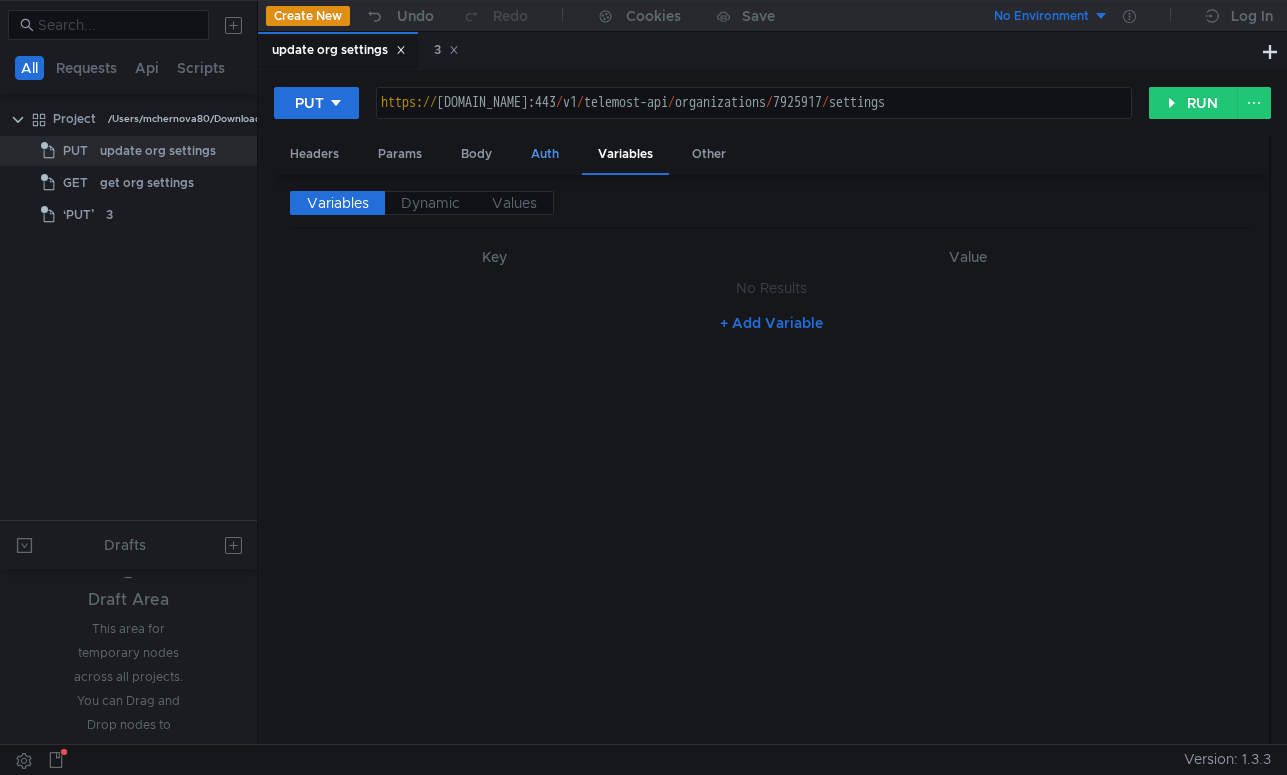 click on "Auth" at bounding box center [545, 154] 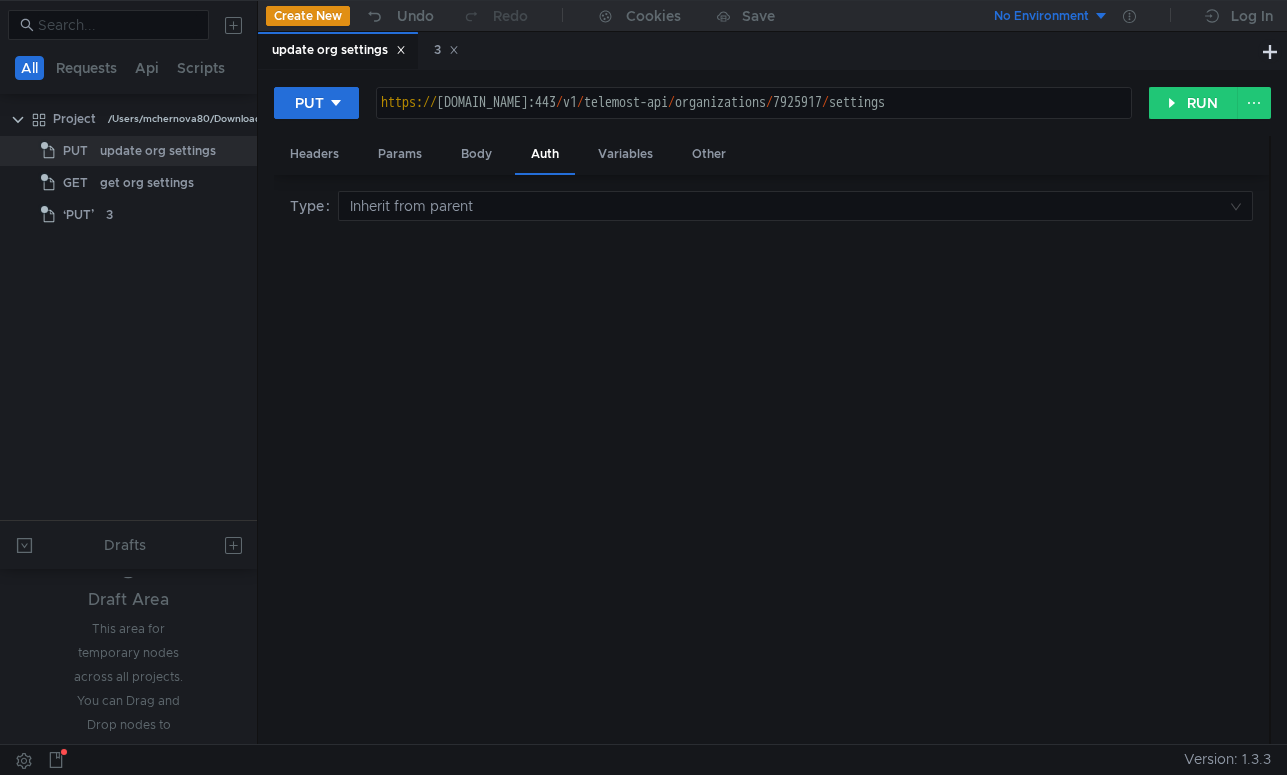click on "Headers   Params   Body   Auth   Variables   Other" at bounding box center (771, 155) 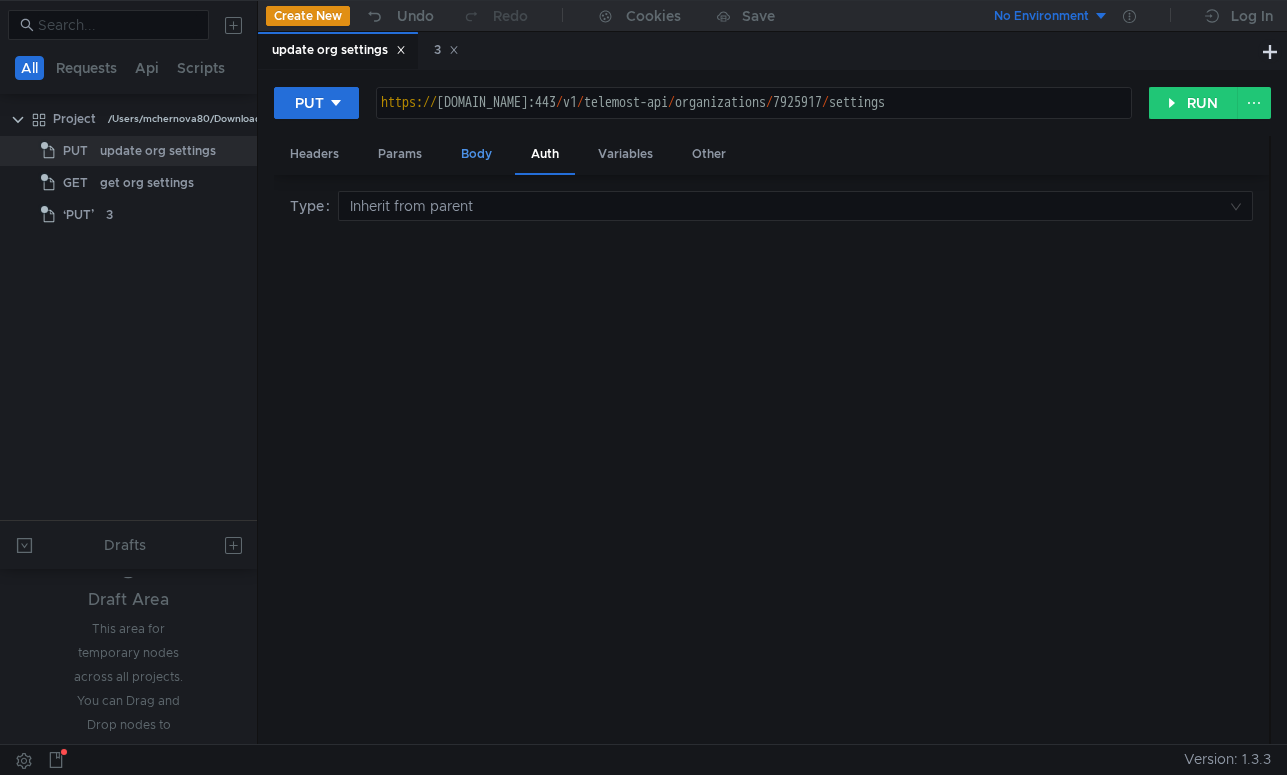 click on "Body" at bounding box center (476, 154) 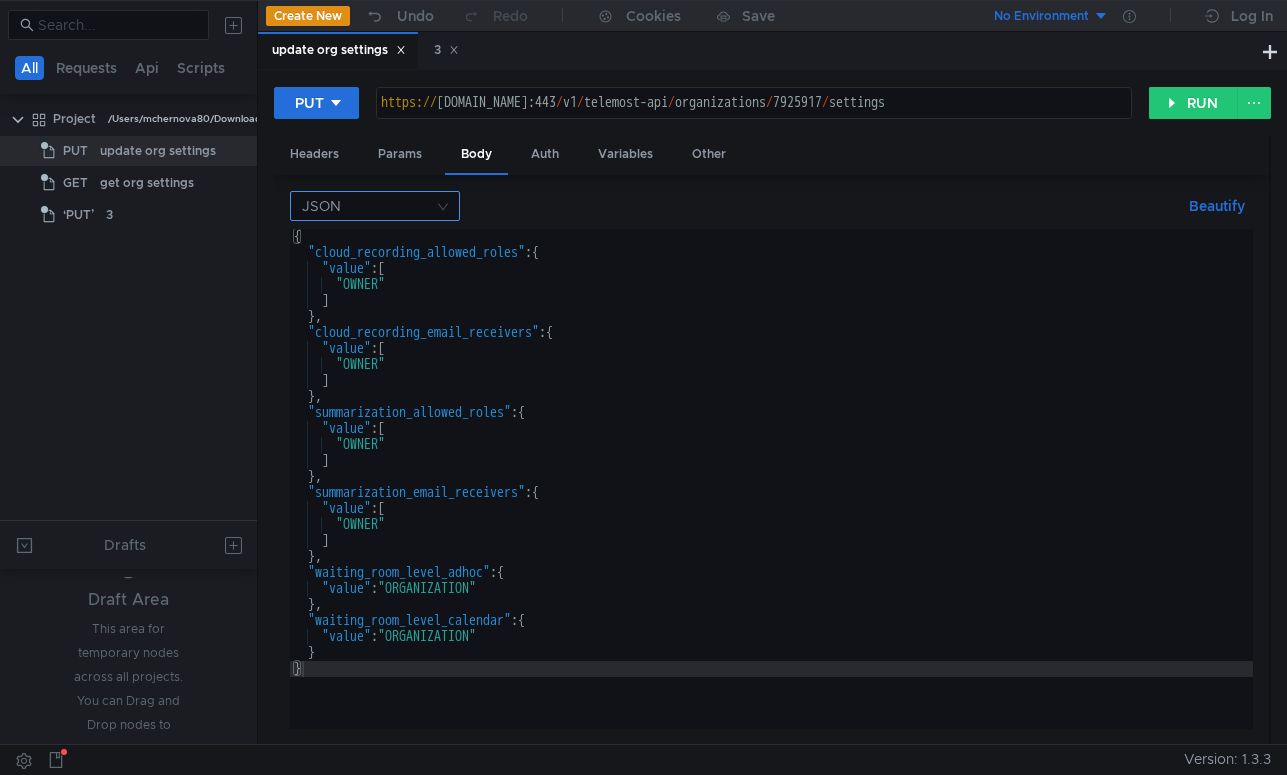 click 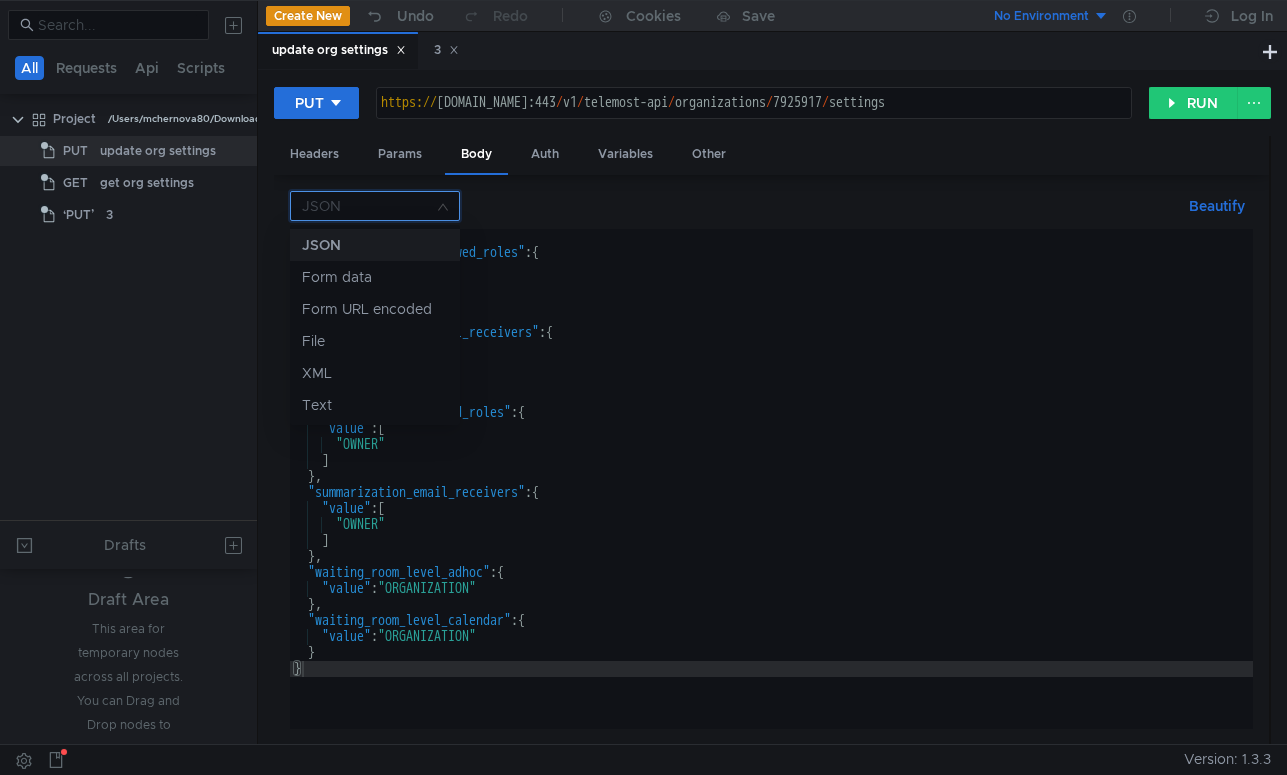 click at bounding box center (643, 387) 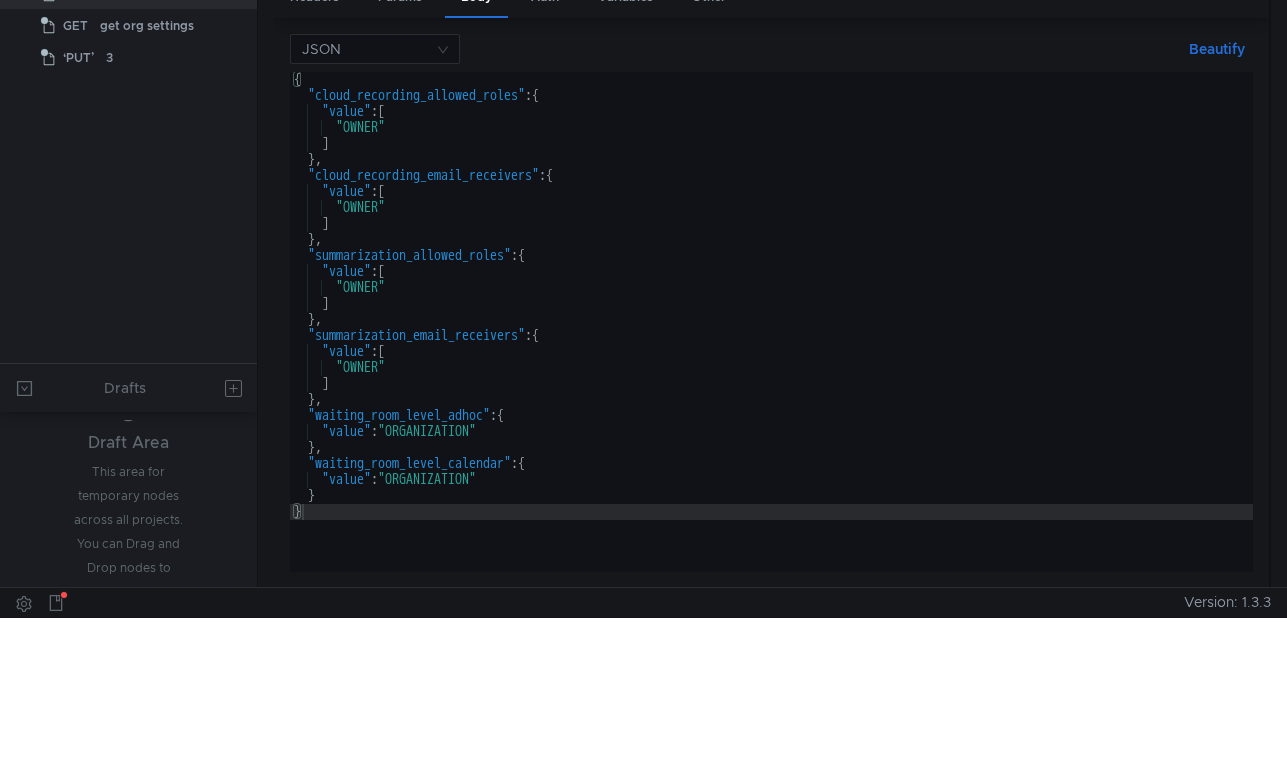 scroll, scrollTop: 0, scrollLeft: 0, axis: both 